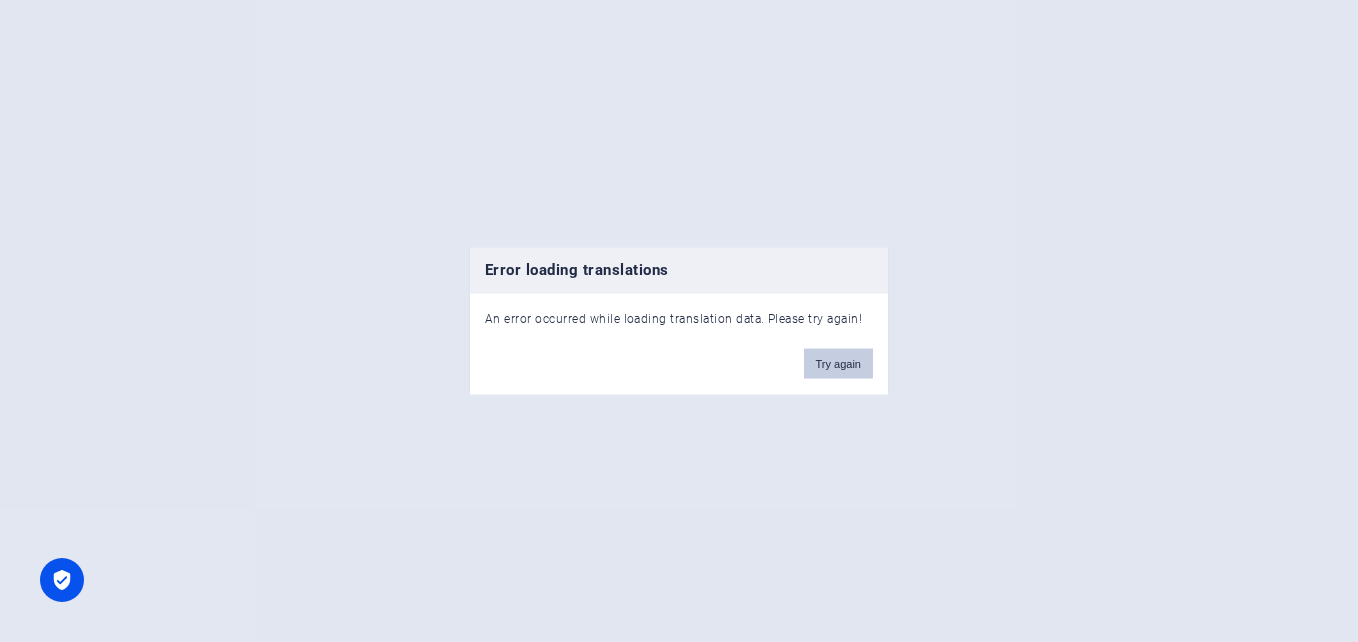 scroll, scrollTop: 0, scrollLeft: 0, axis: both 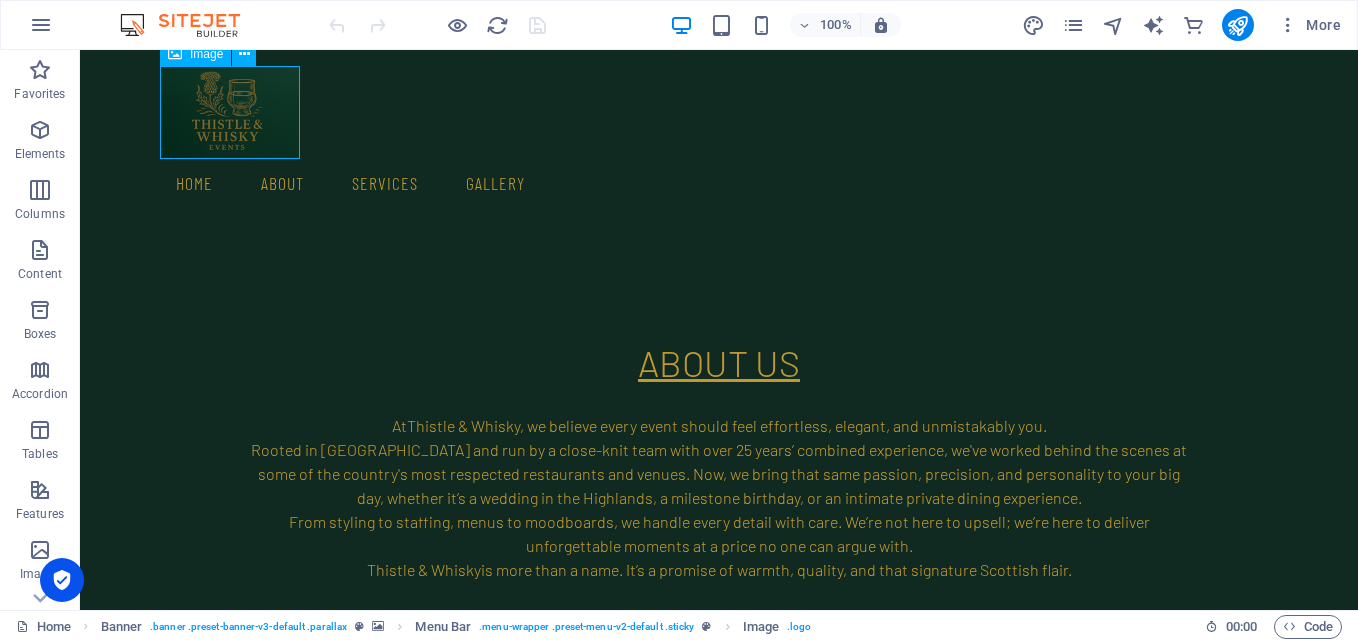 click at bounding box center [719, 112] 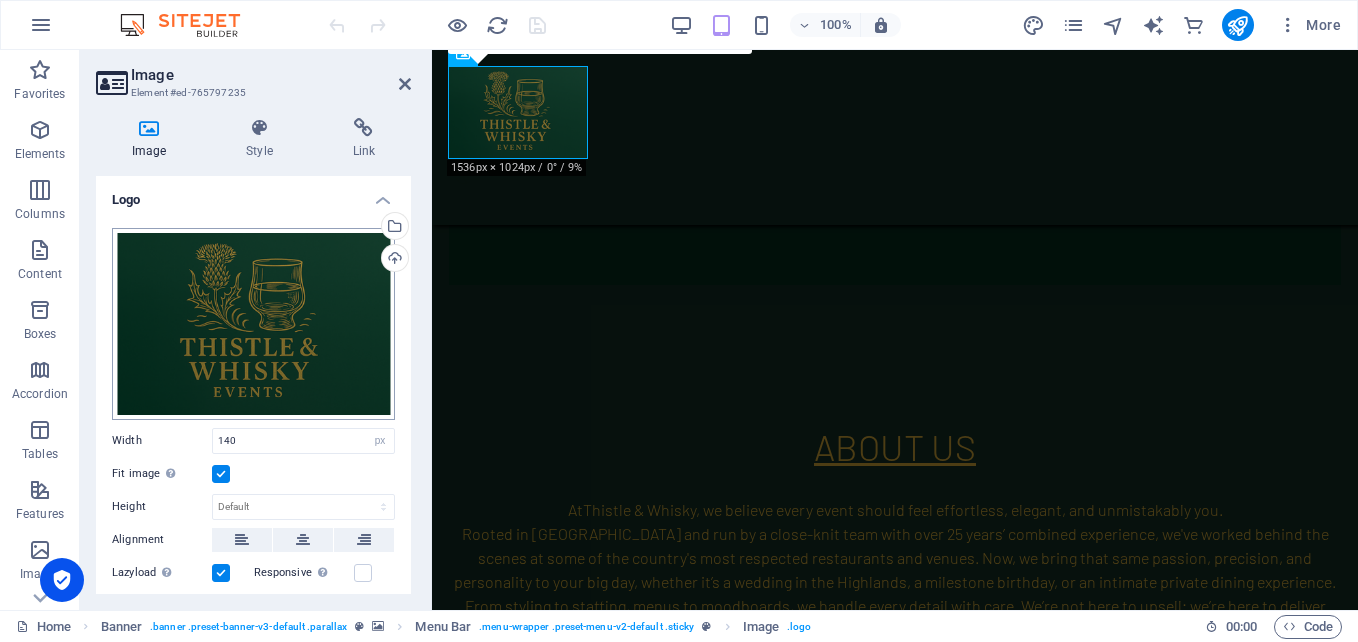 scroll, scrollTop: 981, scrollLeft: 0, axis: vertical 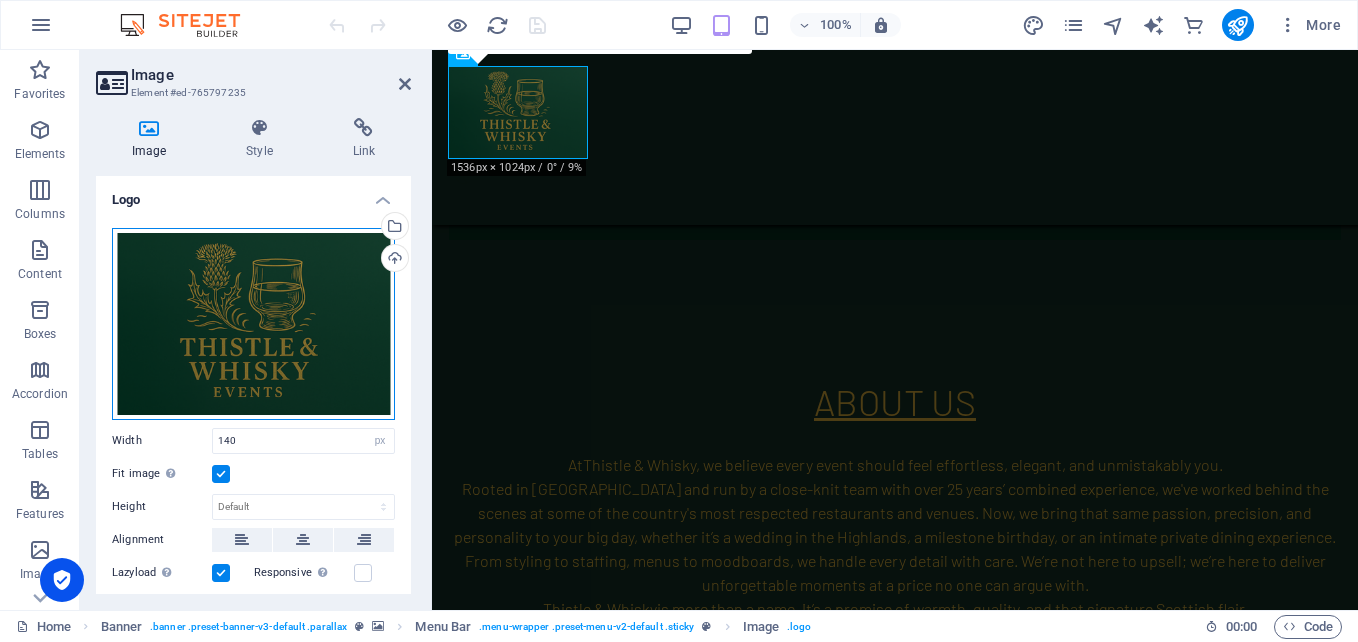 click on "Drag files here, click to choose files or select files from Files or our free stock photos & videos" at bounding box center [253, 324] 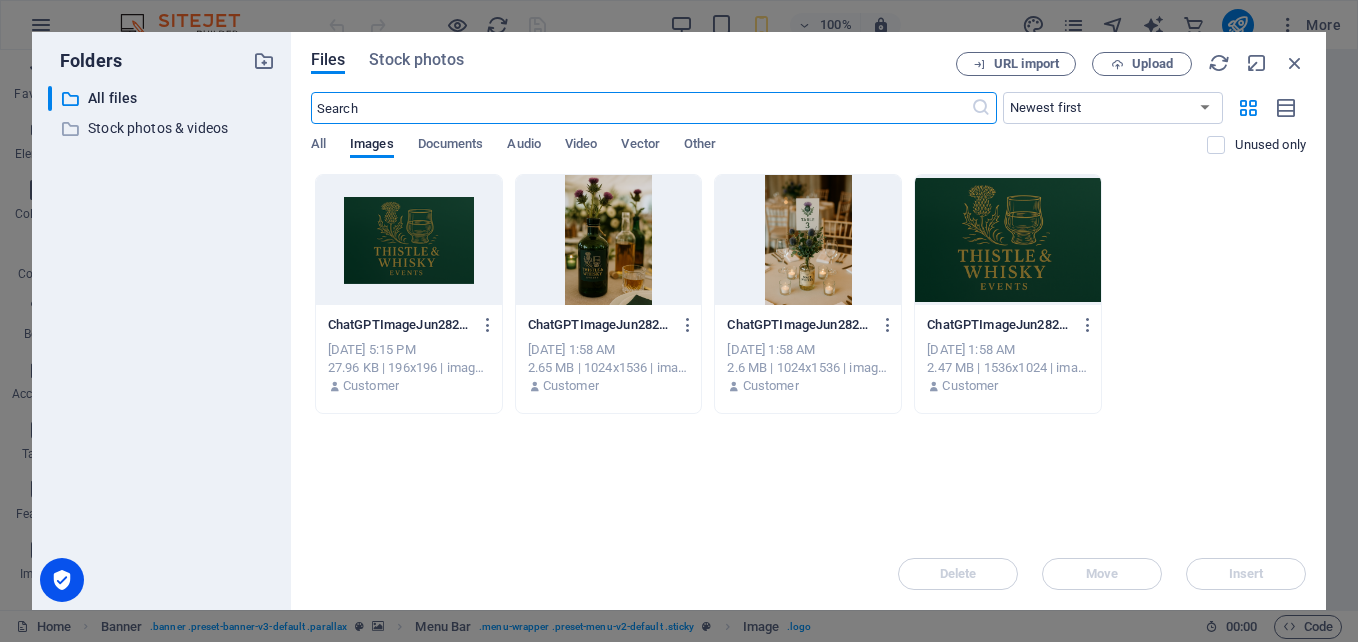 scroll, scrollTop: 1035, scrollLeft: 0, axis: vertical 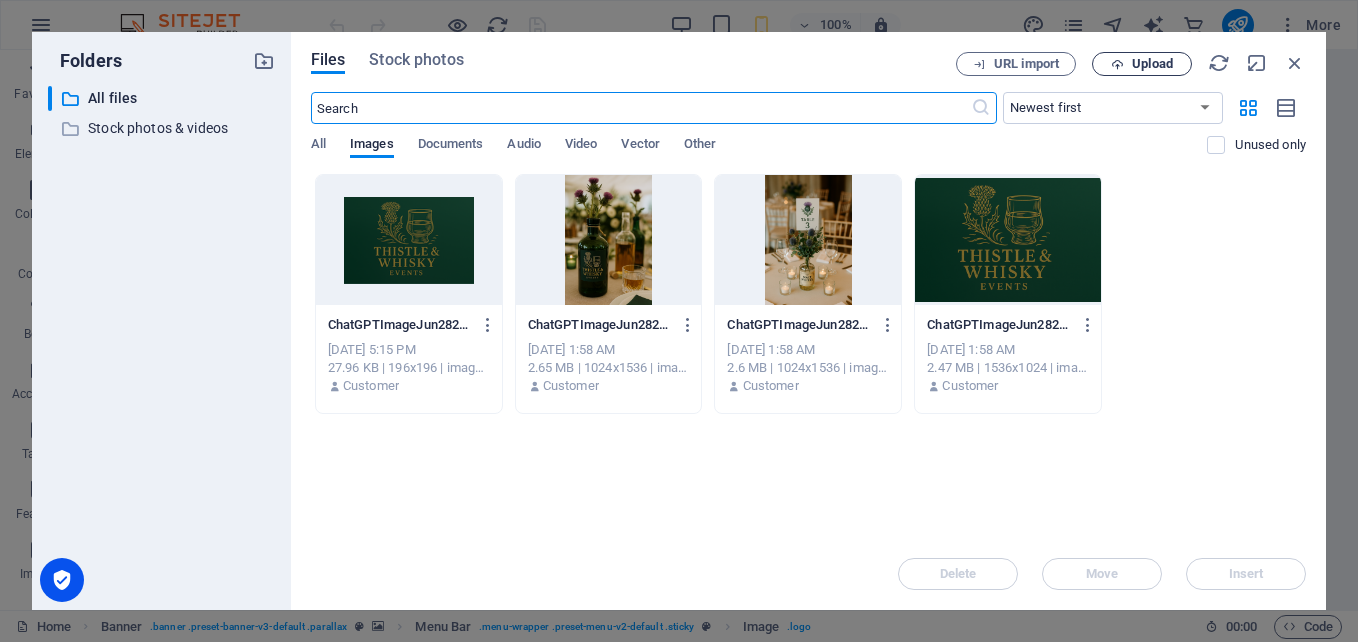 click on "Upload" at bounding box center (1152, 64) 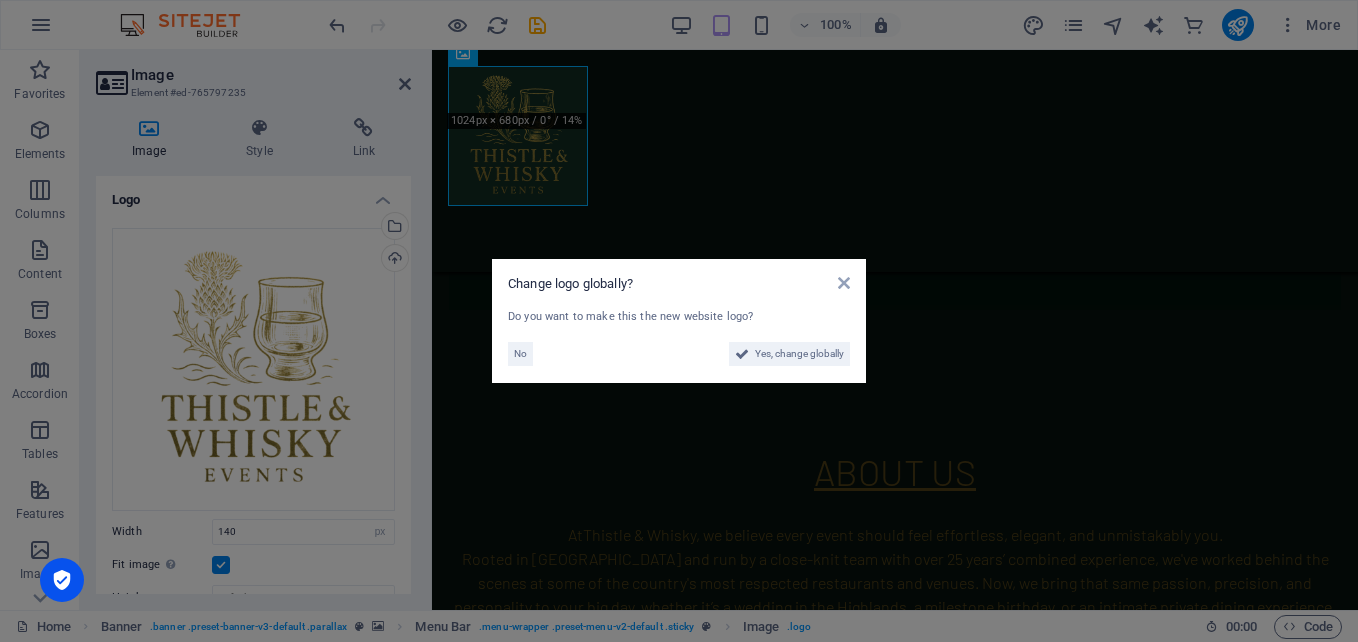 scroll, scrollTop: 1028, scrollLeft: 0, axis: vertical 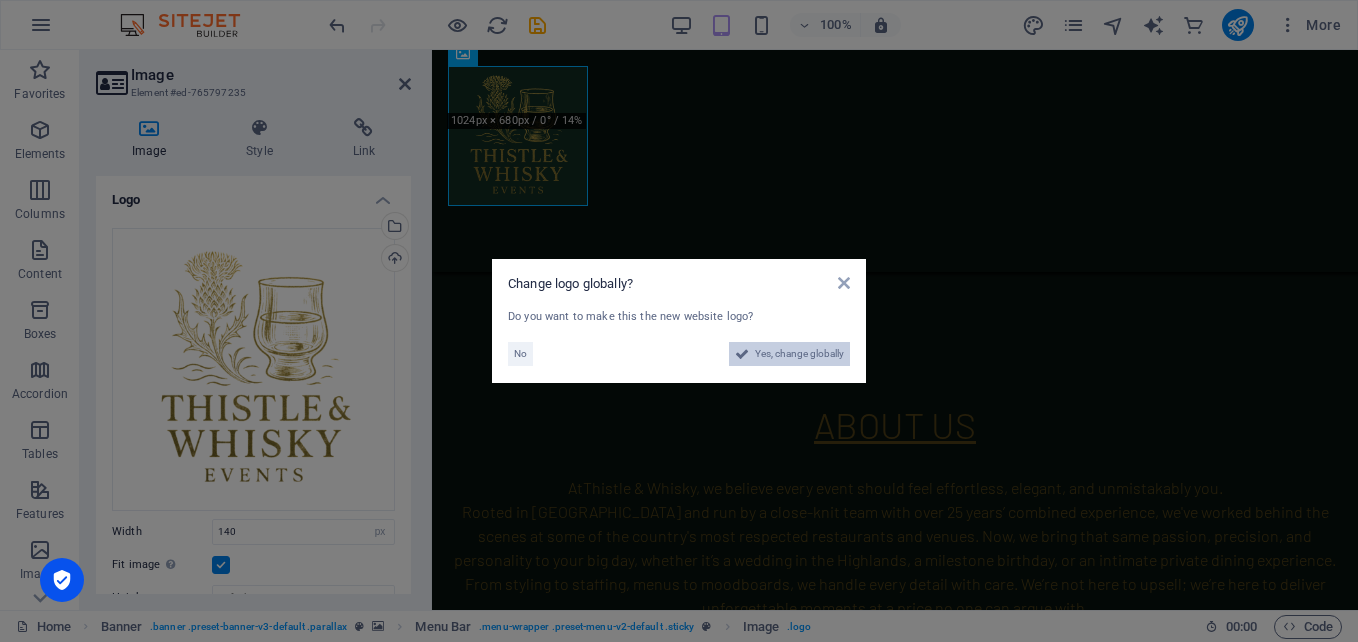 drag, startPoint x: 831, startPoint y: 356, endPoint x: 822, endPoint y: 347, distance: 12.727922 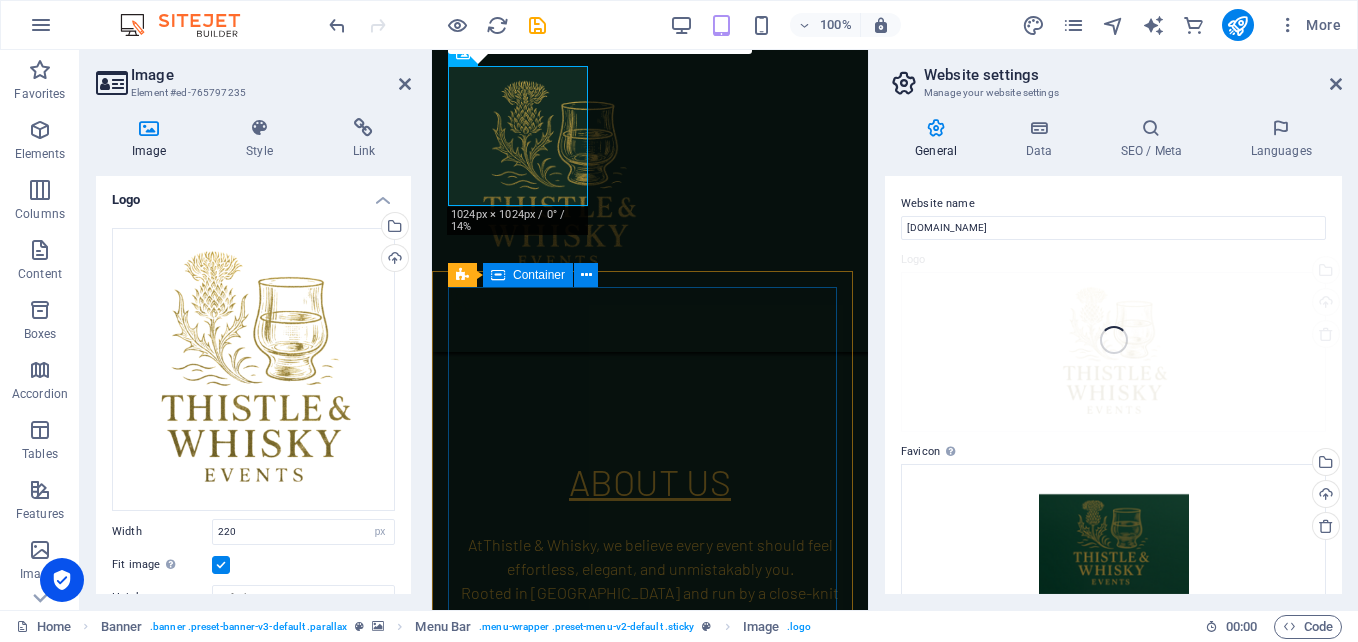 scroll, scrollTop: 1108, scrollLeft: 0, axis: vertical 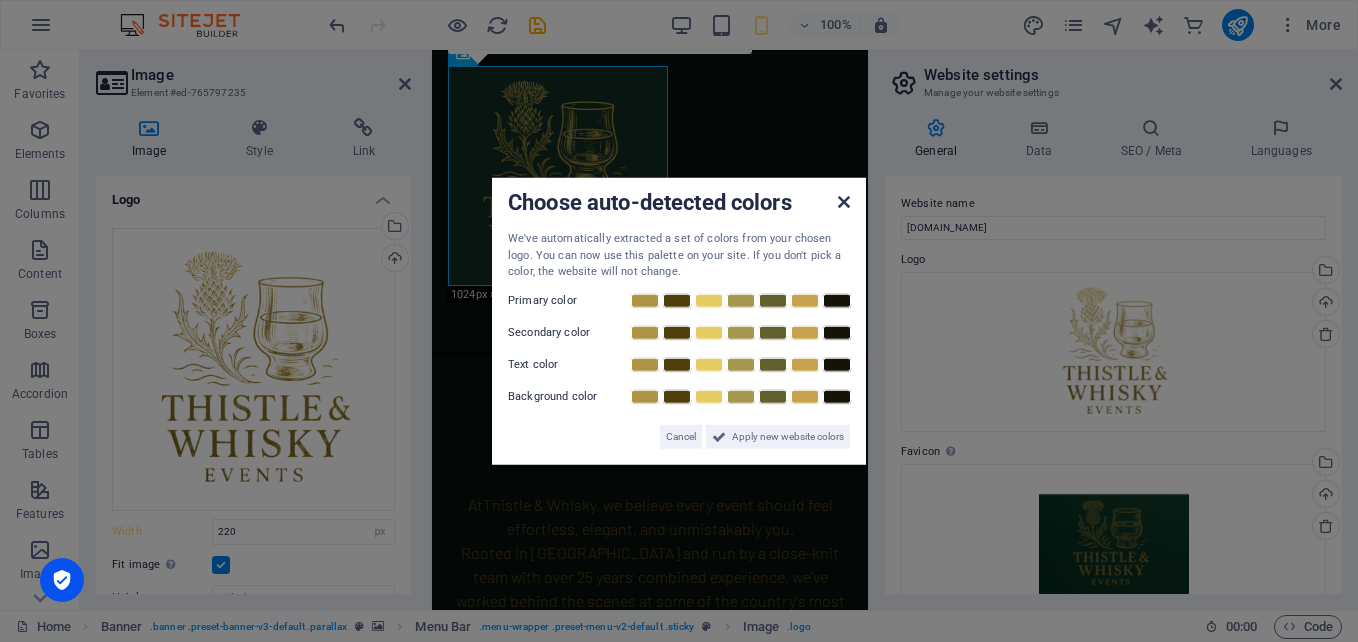 click at bounding box center [844, 202] 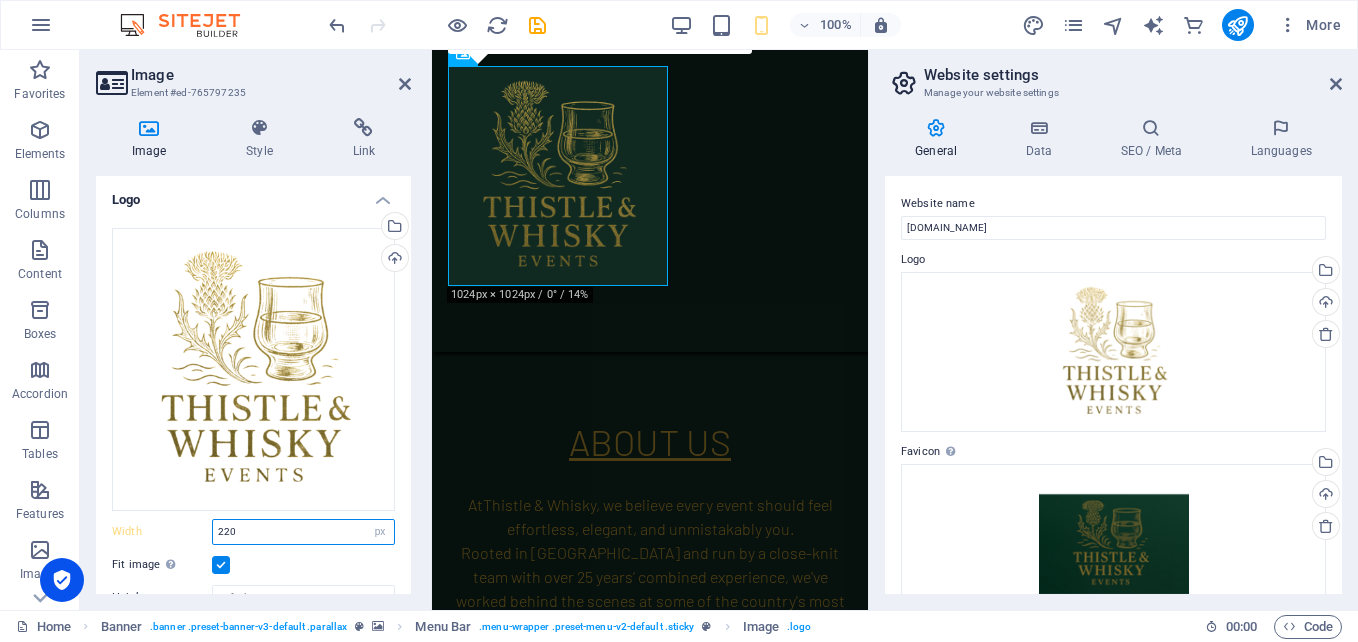 click on "220" at bounding box center (303, 532) 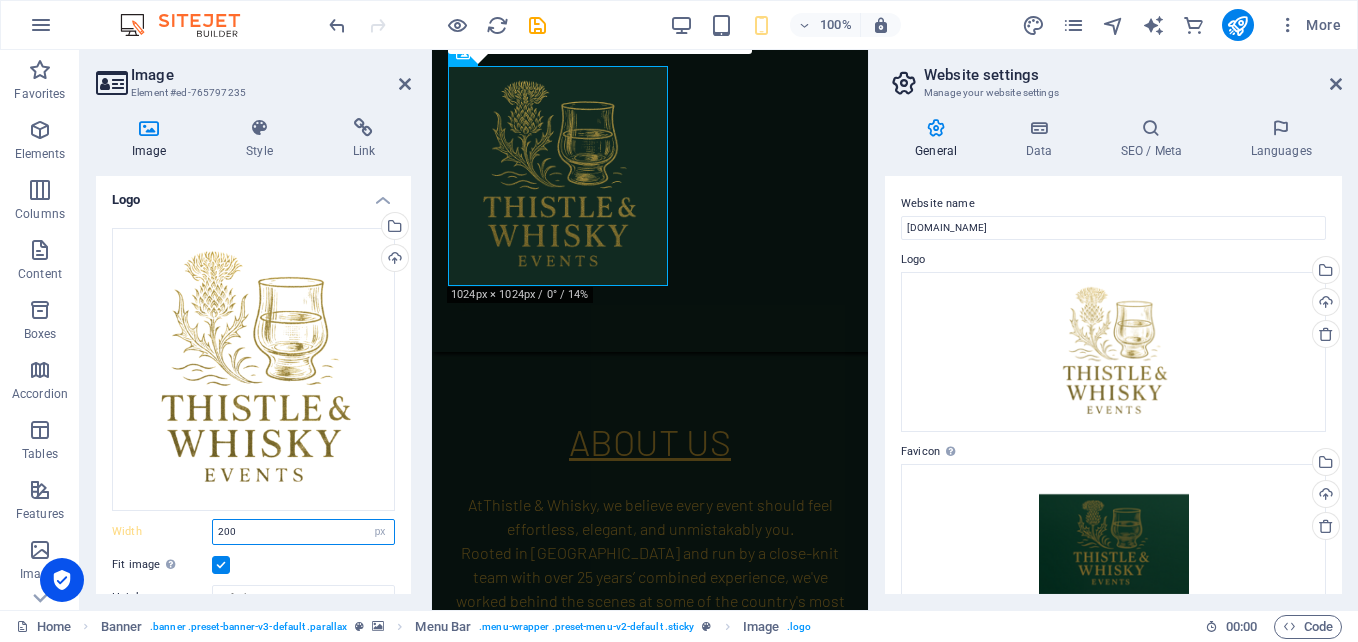 type on "200" 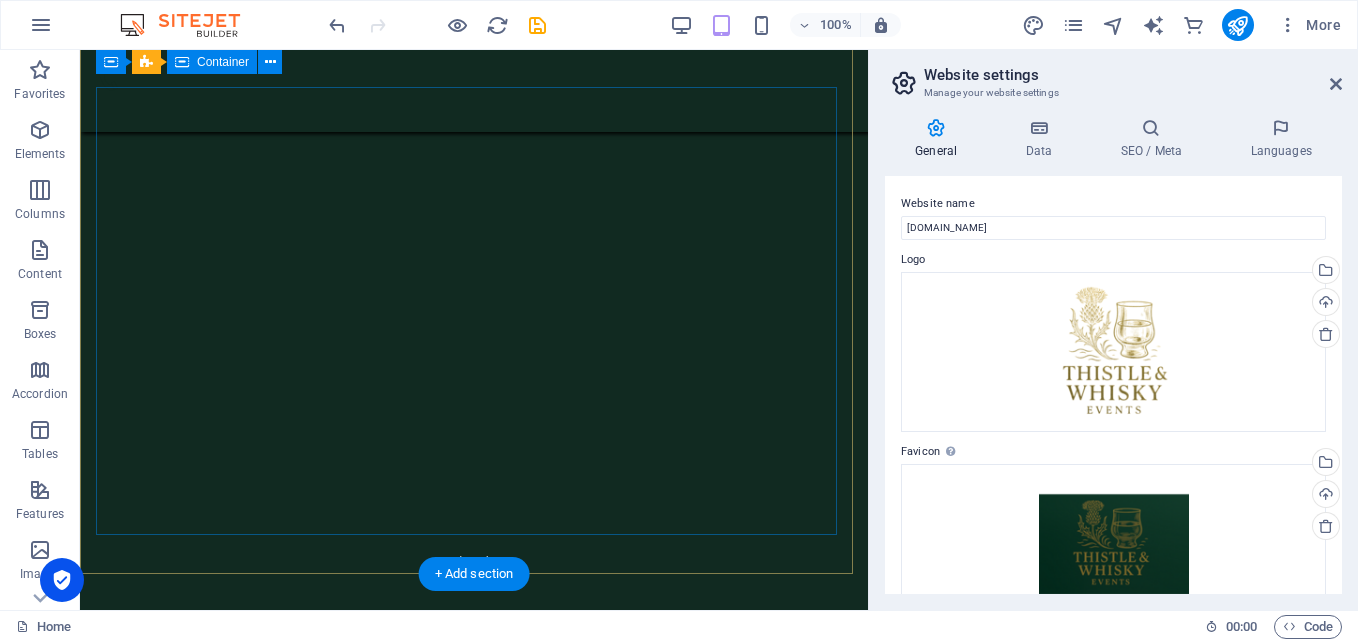 scroll, scrollTop: 0, scrollLeft: 0, axis: both 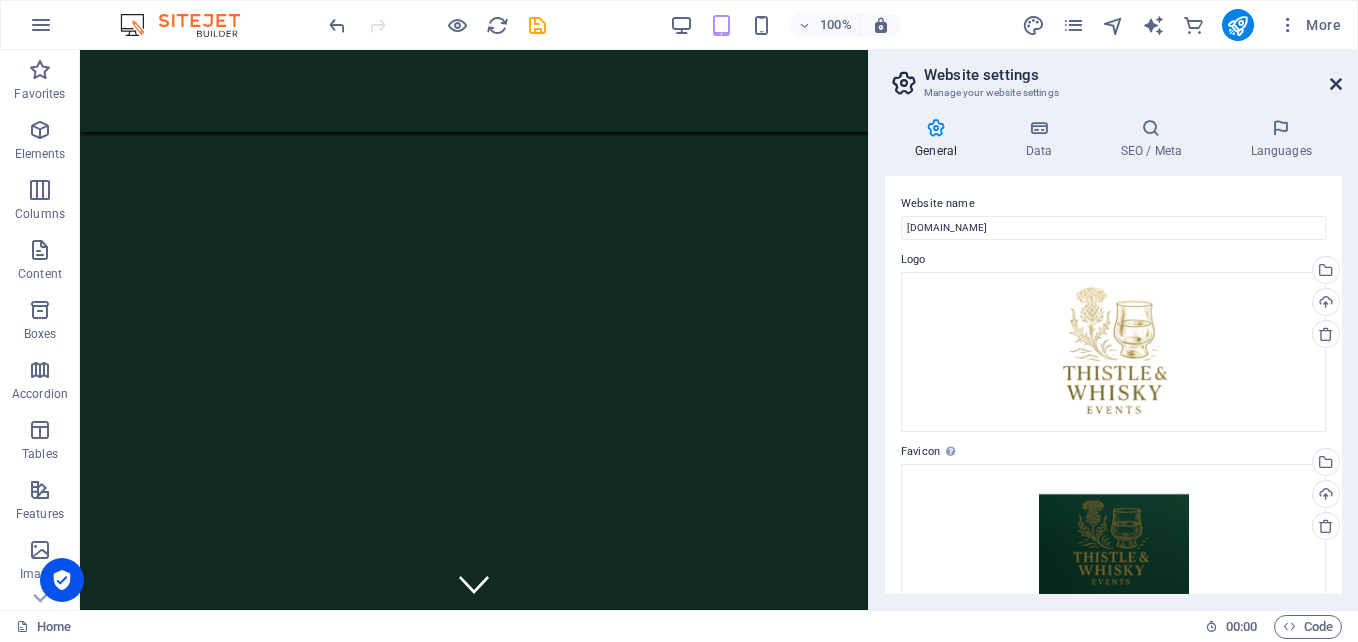 click at bounding box center (1336, 84) 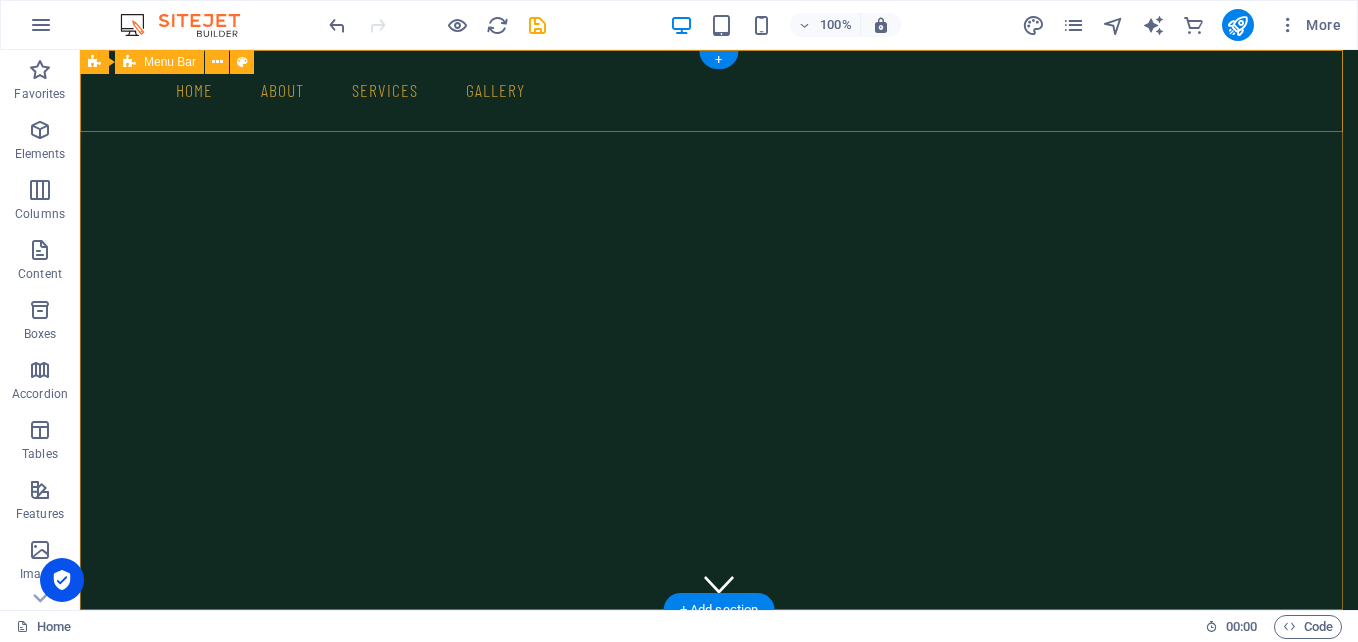 click on "Home About services gallery" at bounding box center (719, 91) 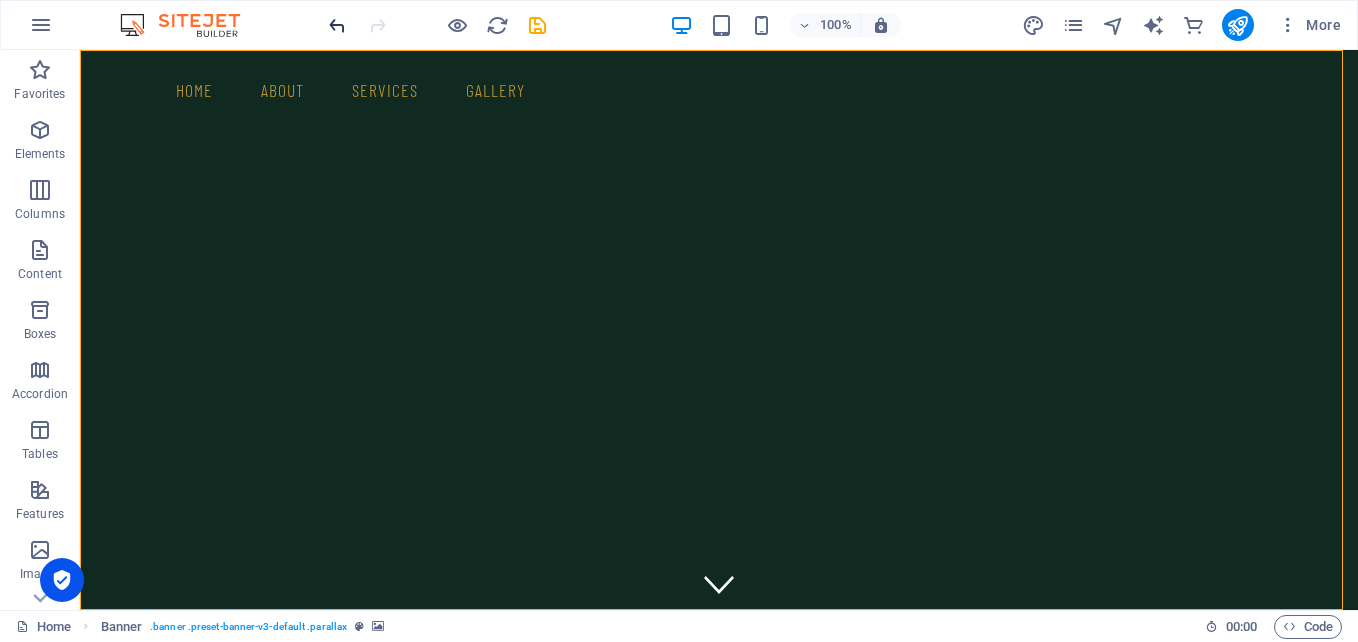 click at bounding box center [337, 25] 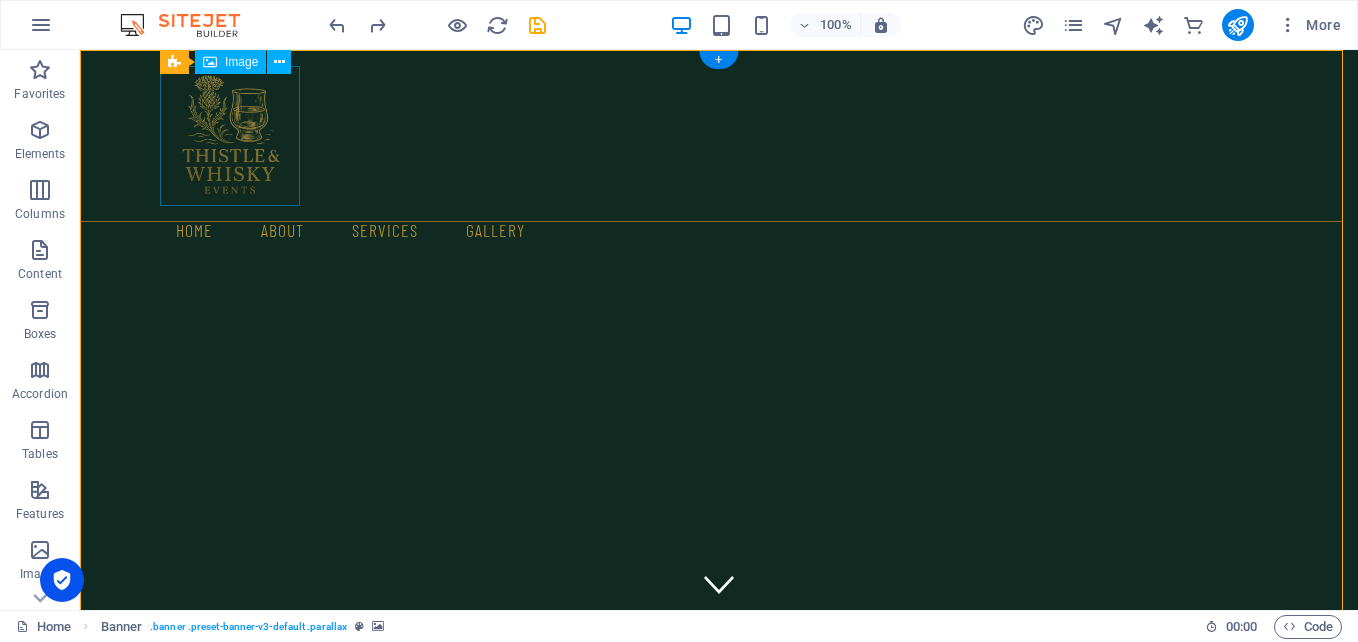 click at bounding box center (719, 136) 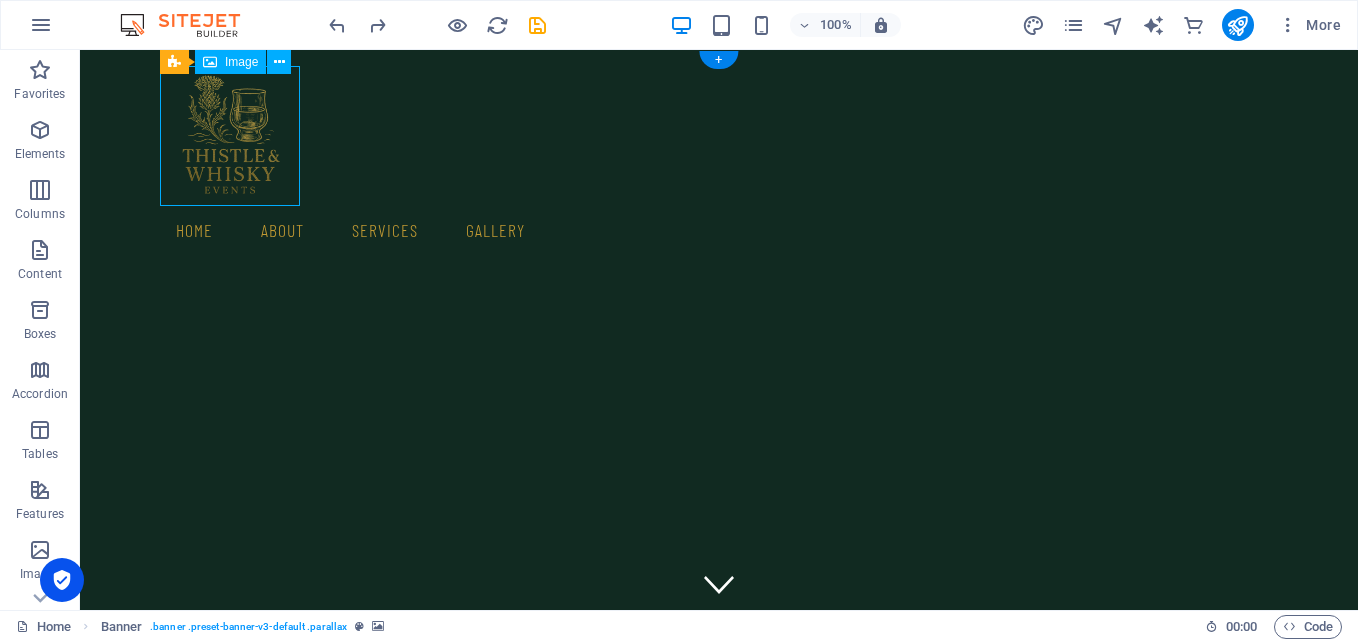 click at bounding box center (719, 136) 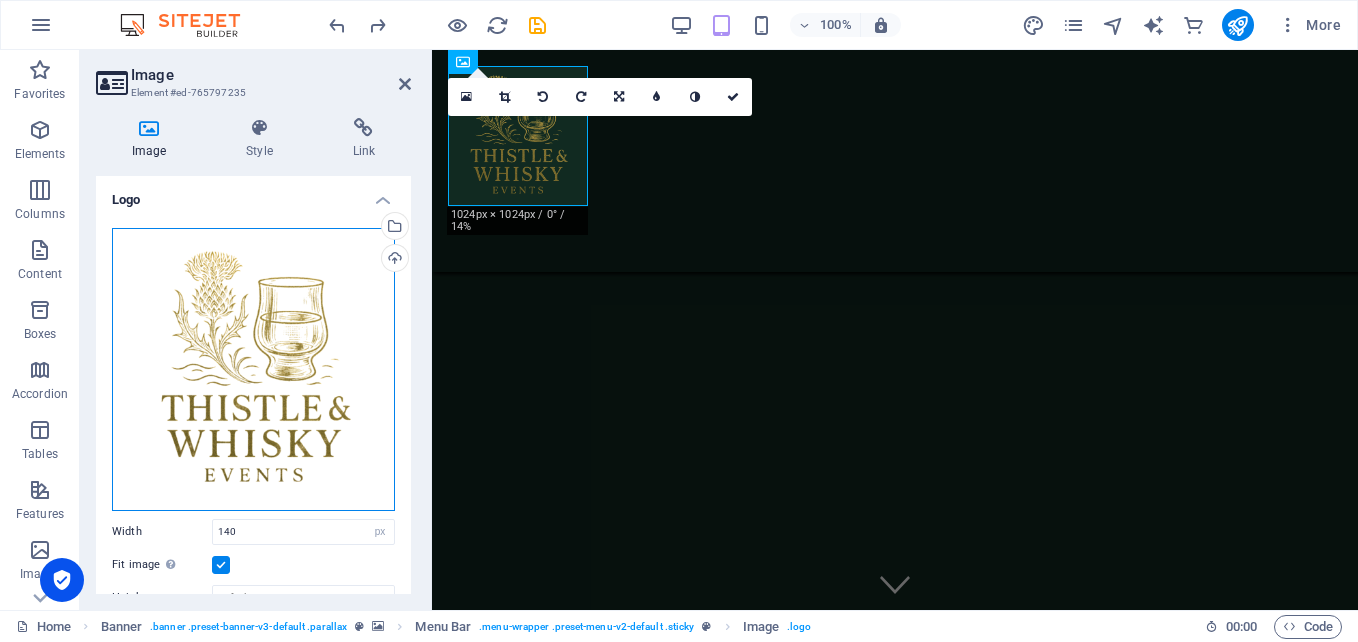 click on "Drag files here, click to choose files or select files from Files or our free stock photos & videos" at bounding box center (253, 369) 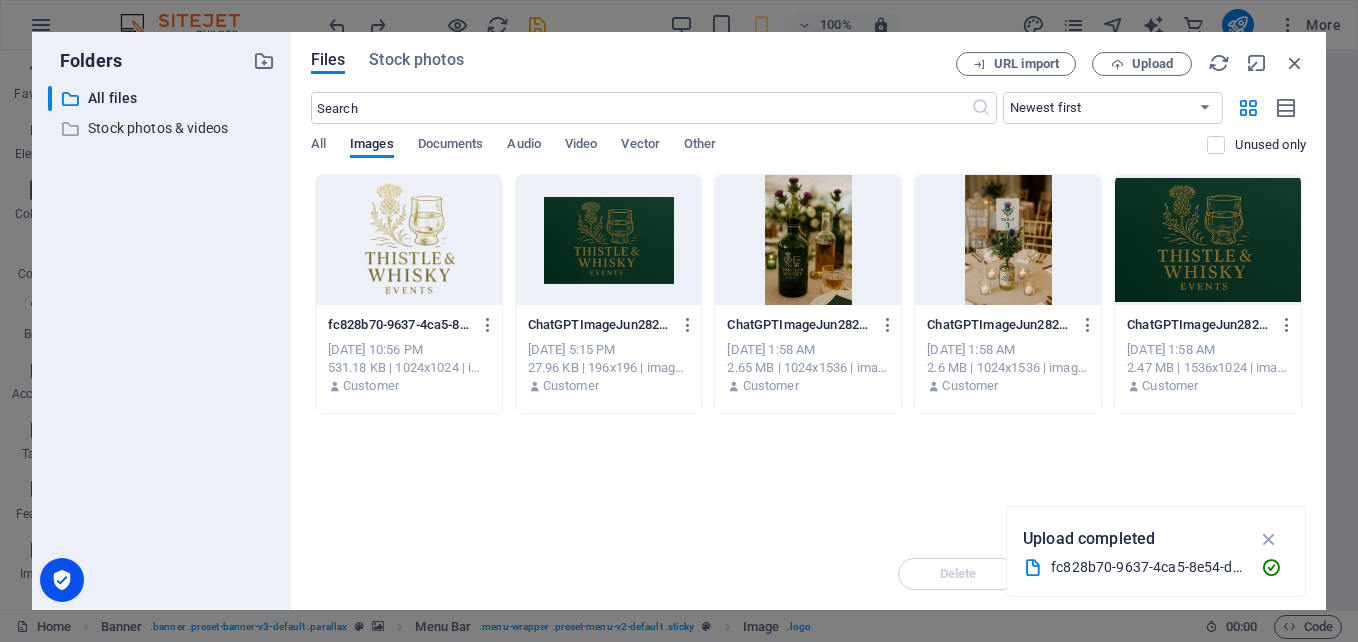 click on "​ All files All files ​ Stock photos & videos Stock photos & videos" at bounding box center (161, 340) 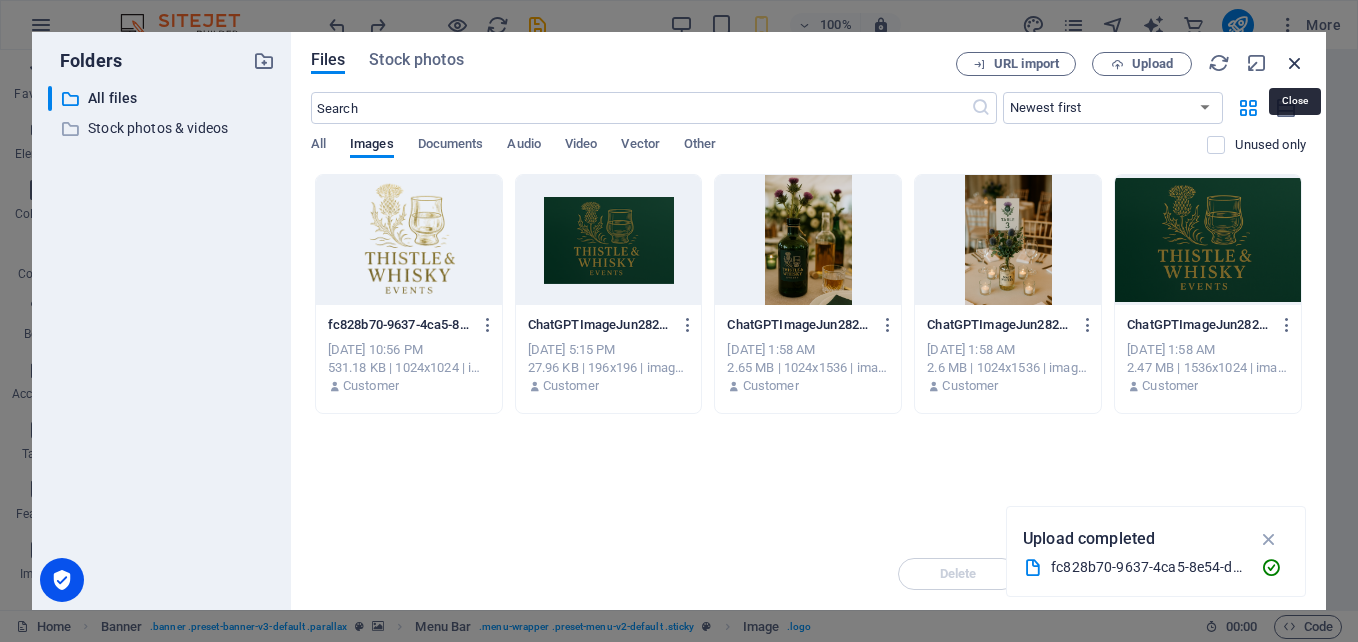 click at bounding box center [1295, 63] 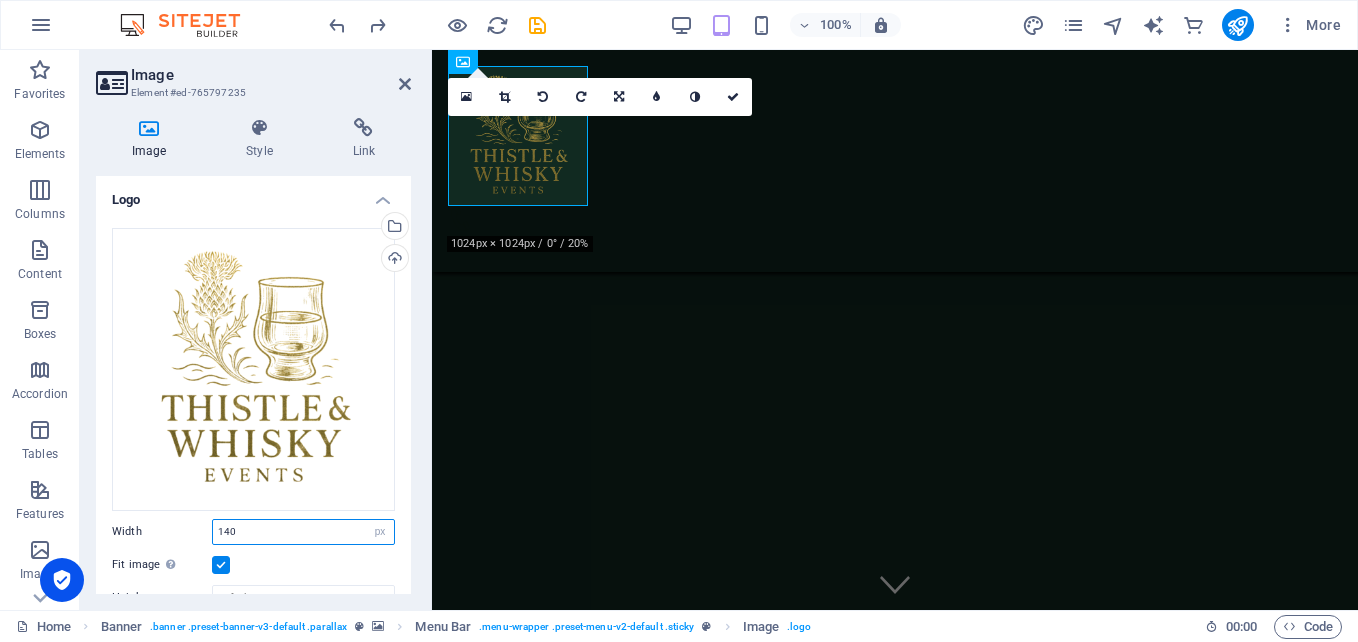 click on "140" at bounding box center [303, 532] 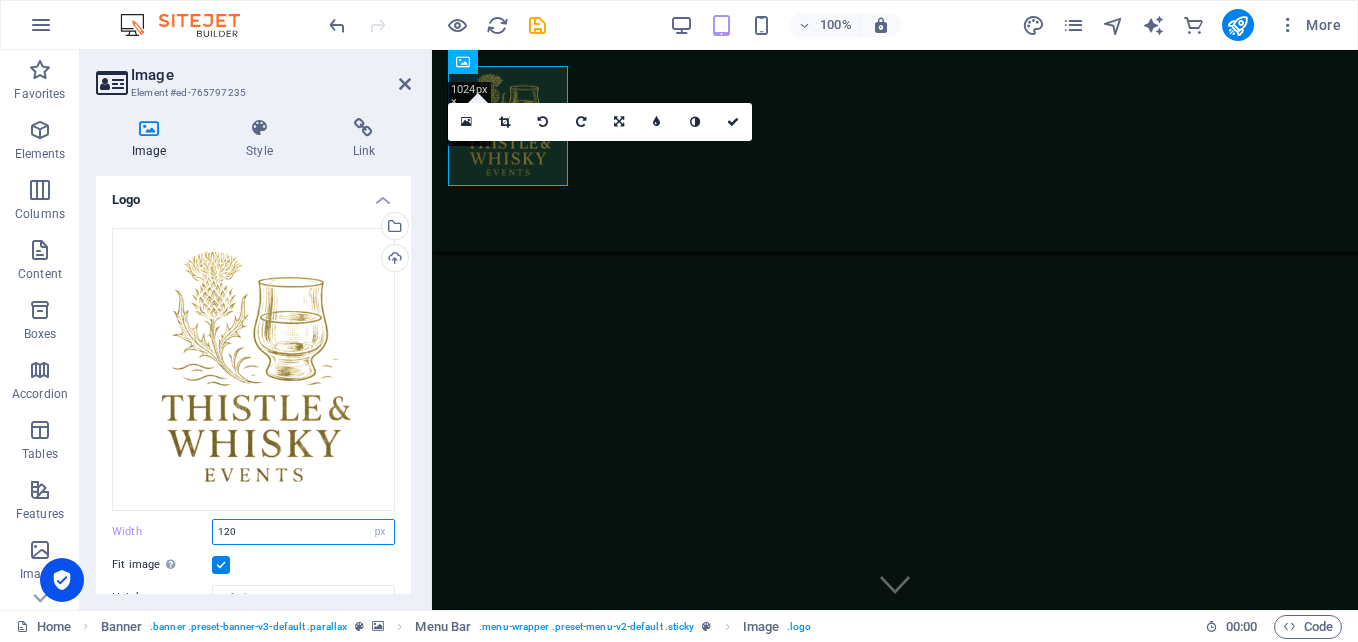 type on "120" 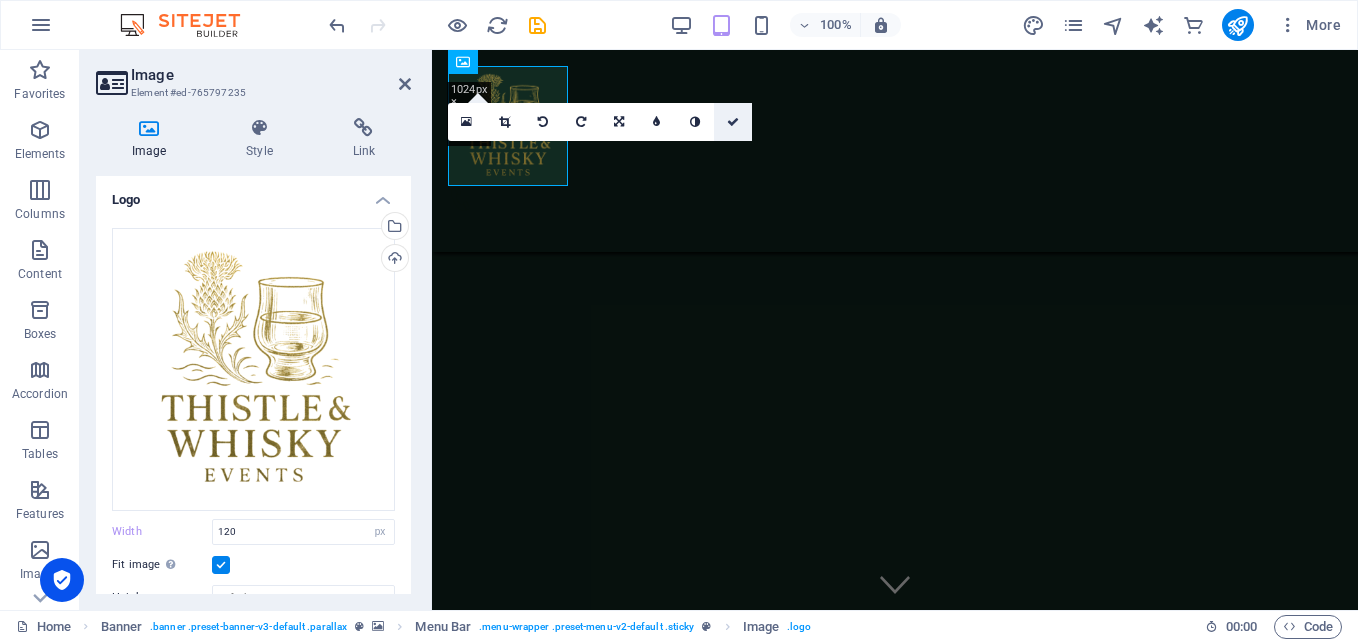 click at bounding box center [733, 122] 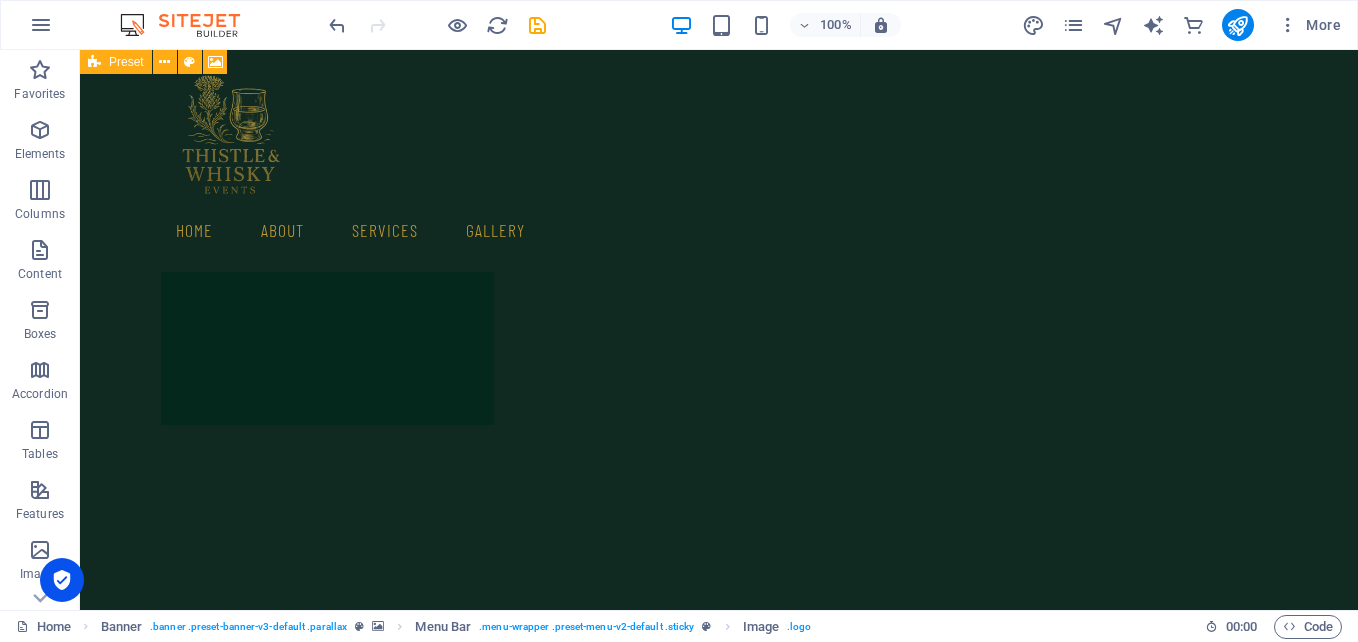 scroll, scrollTop: 0, scrollLeft: 0, axis: both 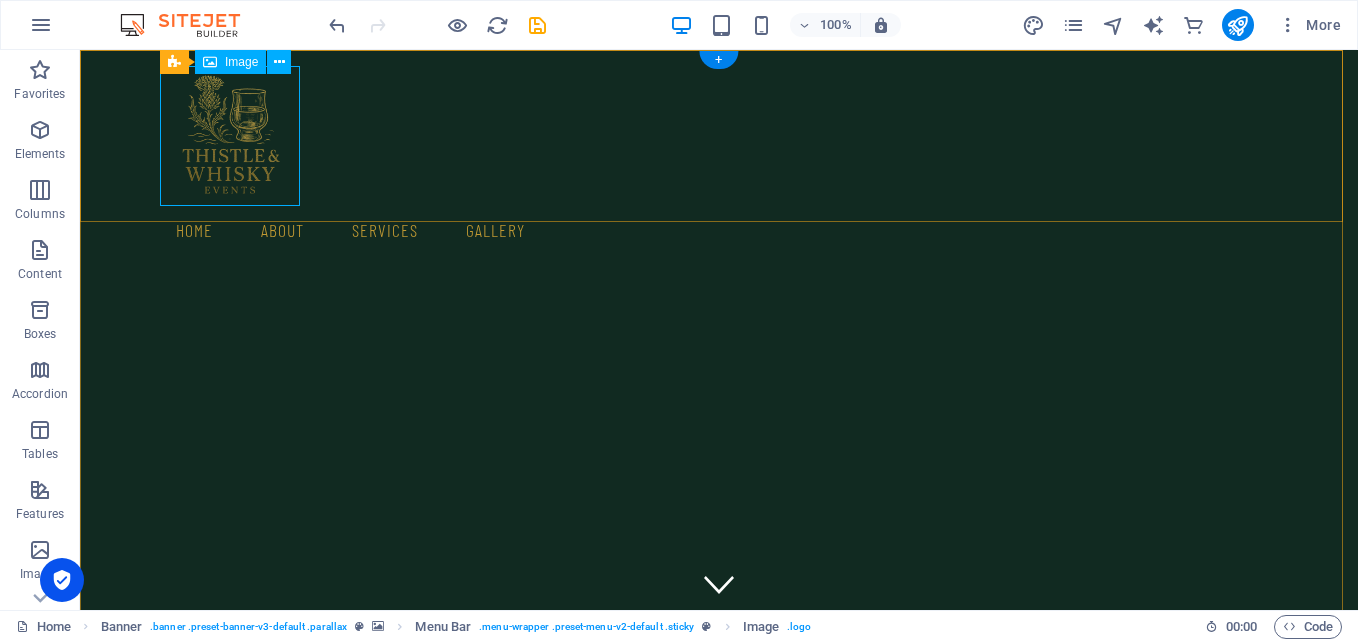 click at bounding box center [719, 136] 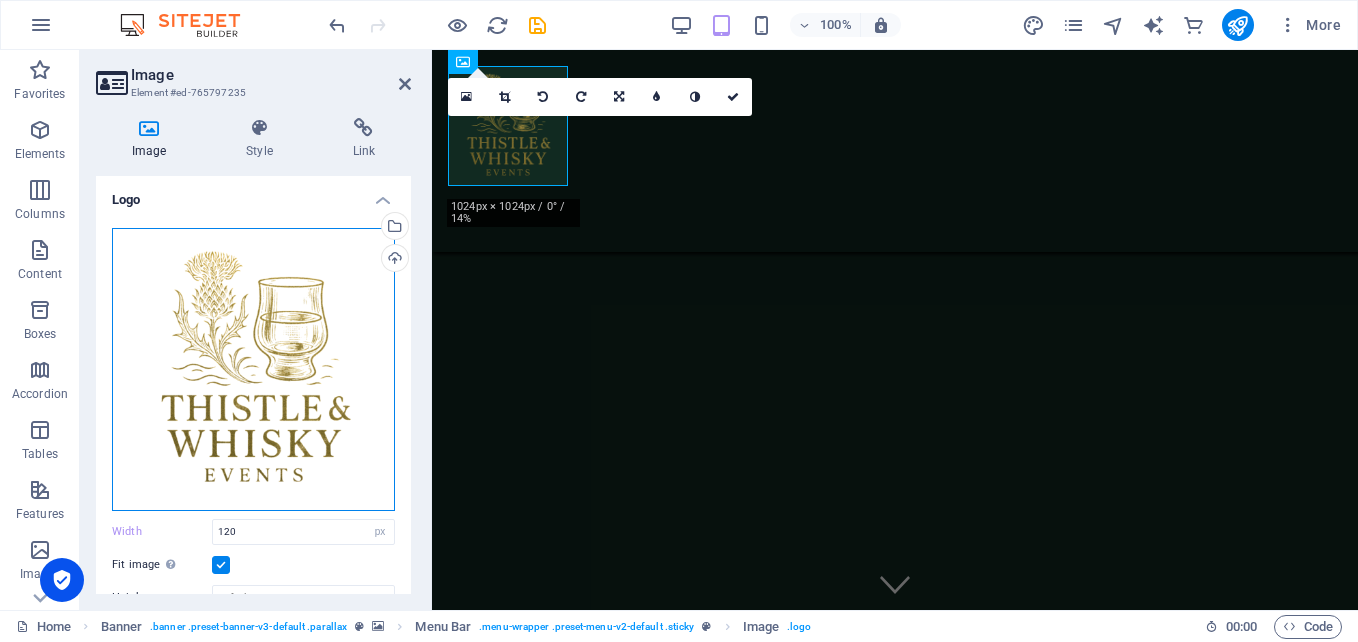 click on "Drag files here, click to choose files or select files from Files or our free stock photos & videos" at bounding box center (253, 369) 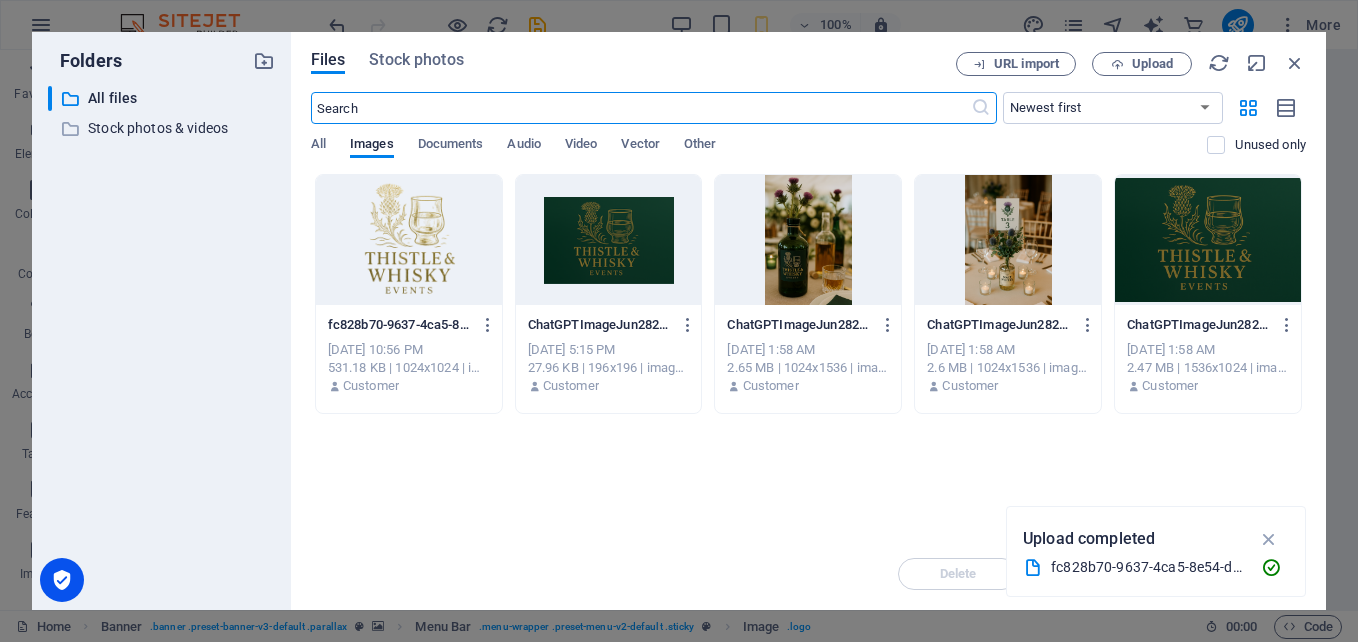 click at bounding box center [609, 240] 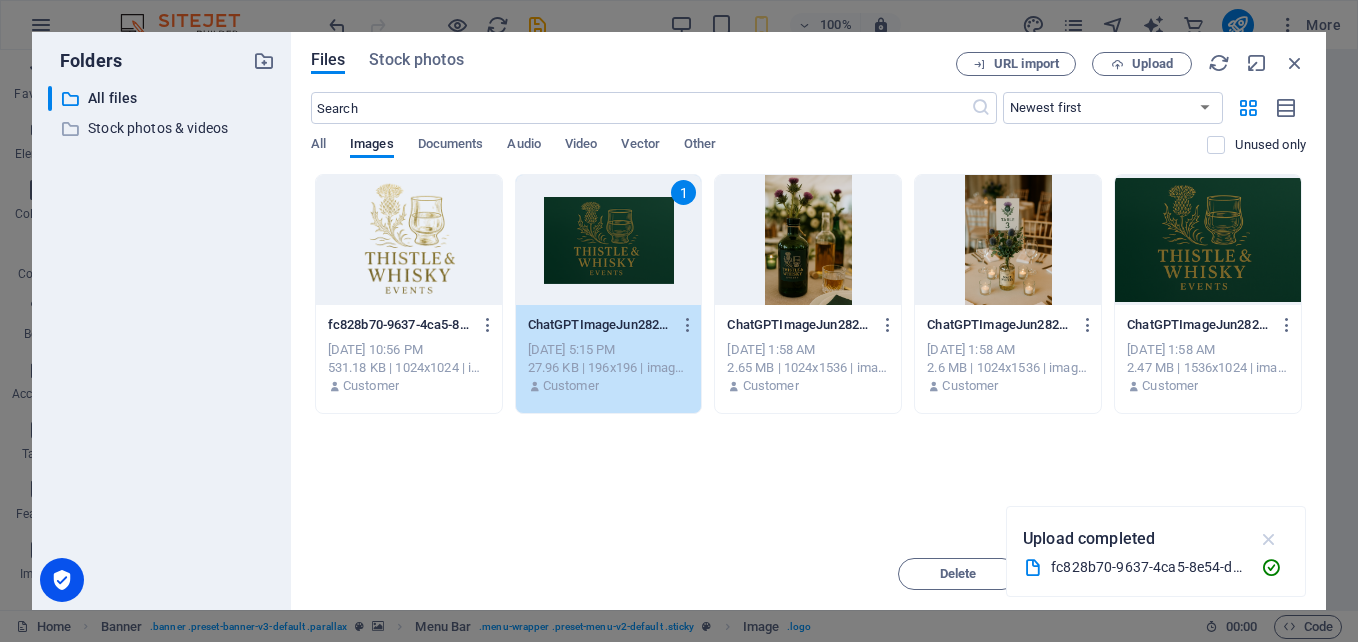 click at bounding box center (1269, 539) 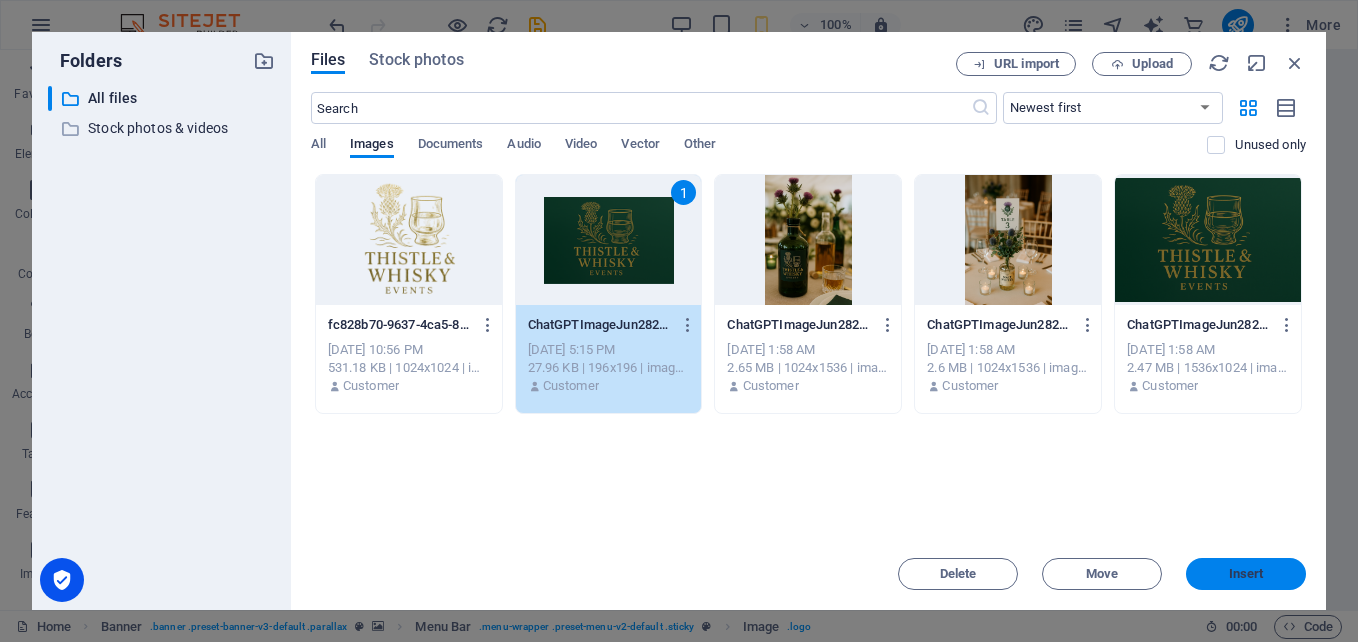 click on "Insert" at bounding box center [1246, 574] 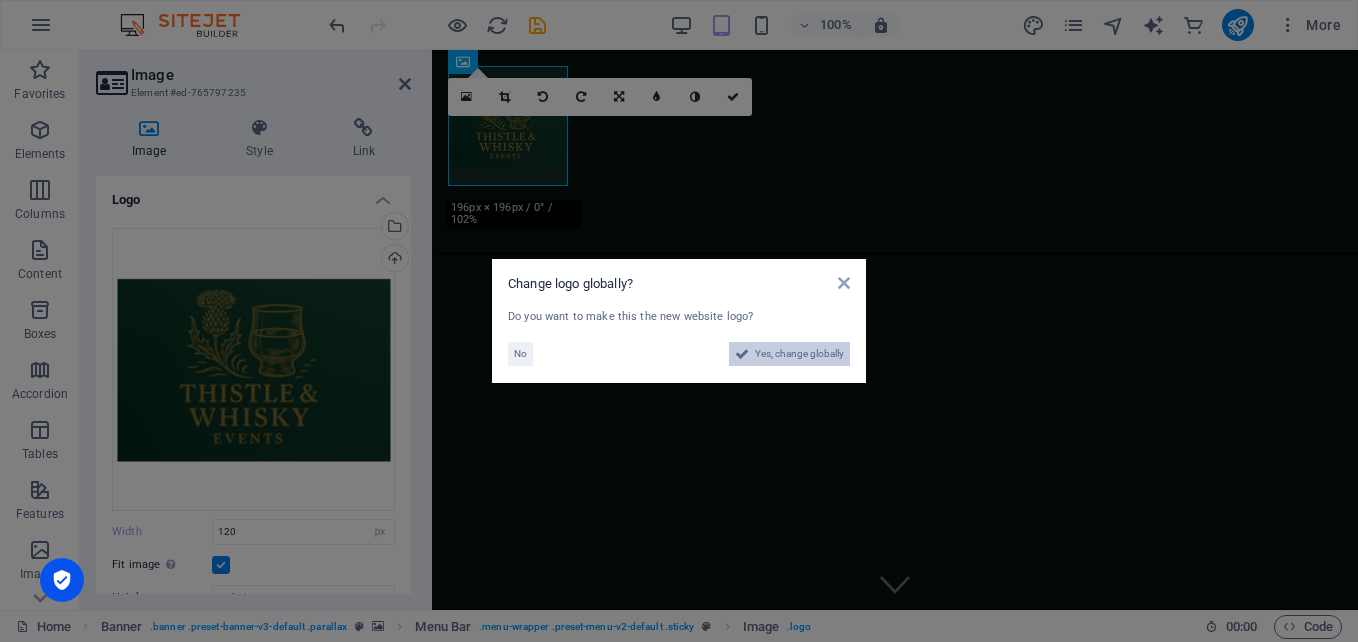 click on "Yes, change globally" at bounding box center [799, 354] 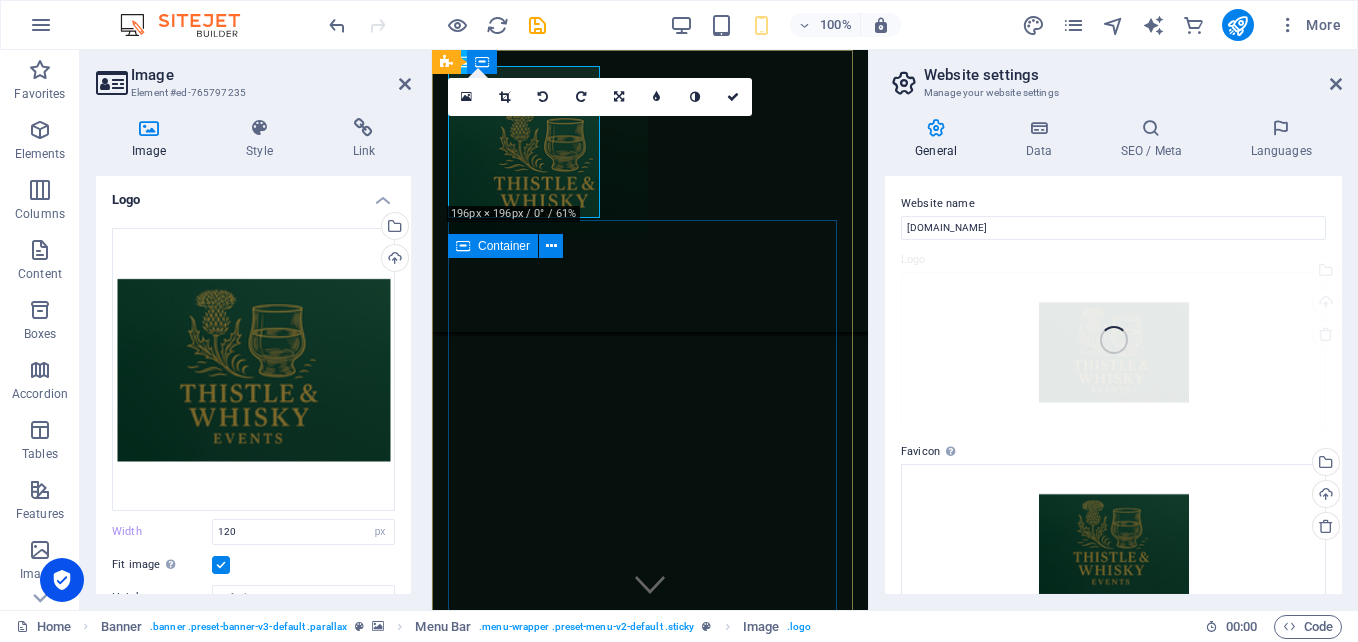 type on "200" 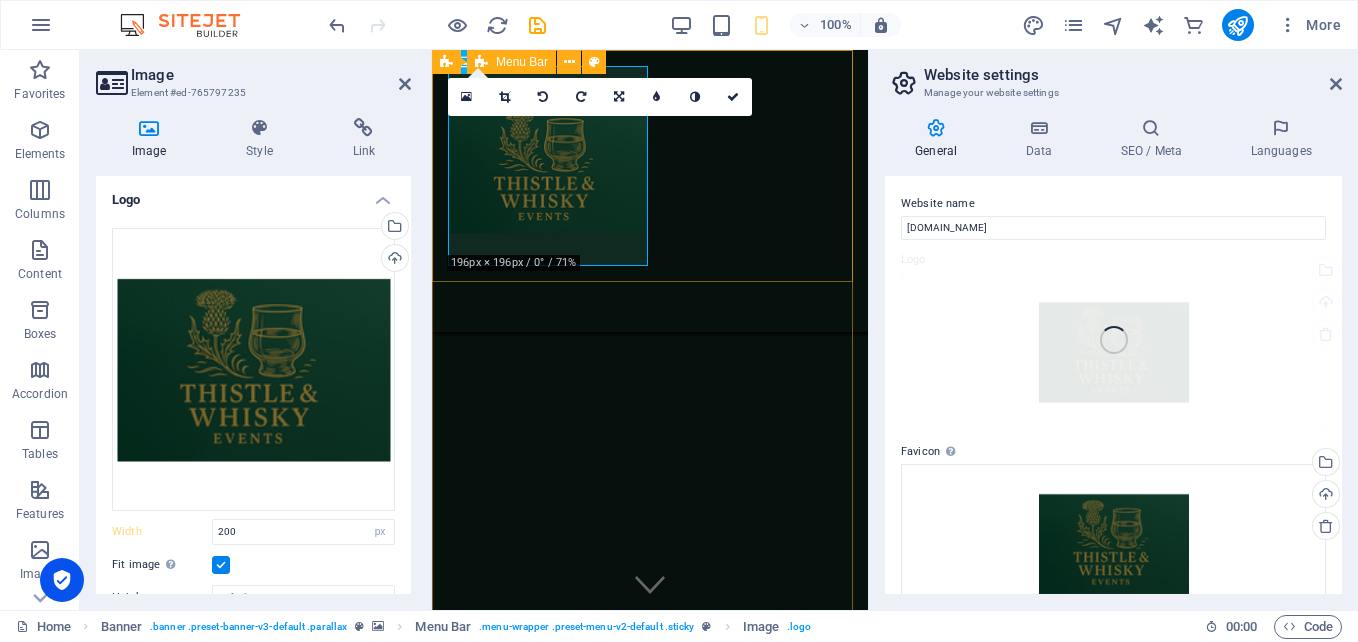 click on "Home About services gallery" at bounding box center (650, 191) 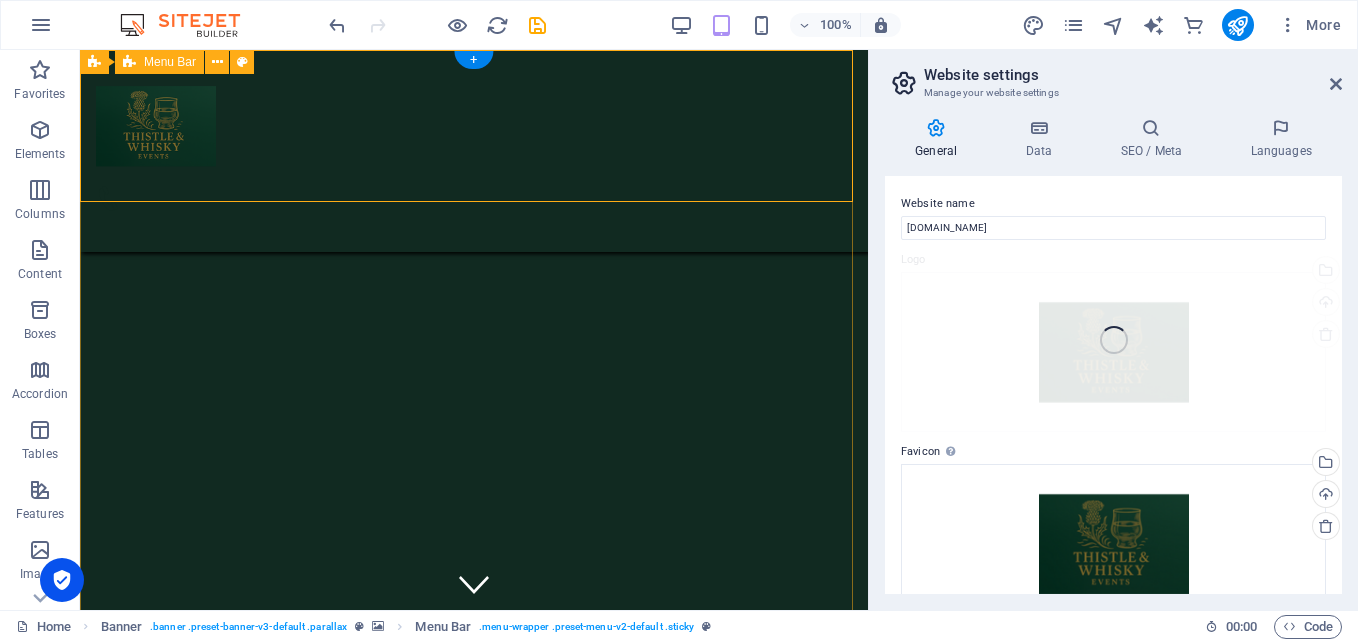 click on "Home About services gallery" at bounding box center [474, 151] 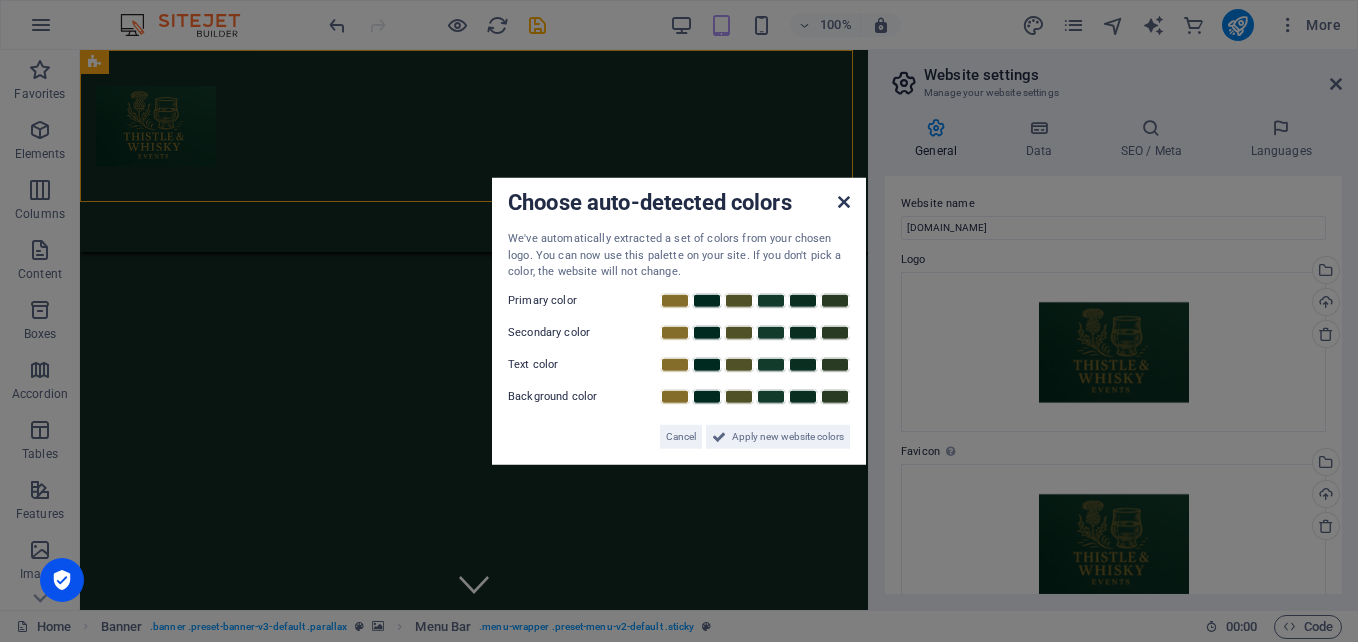click at bounding box center (844, 202) 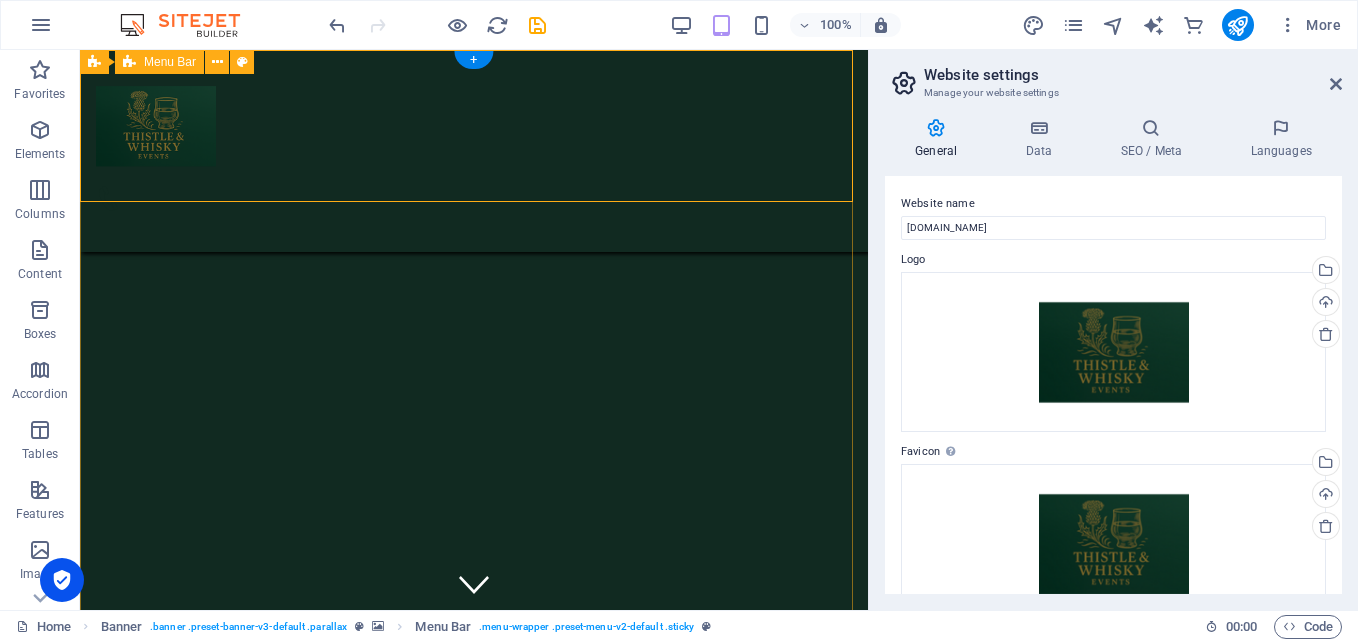 click on "Home About services gallery" at bounding box center (474, 151) 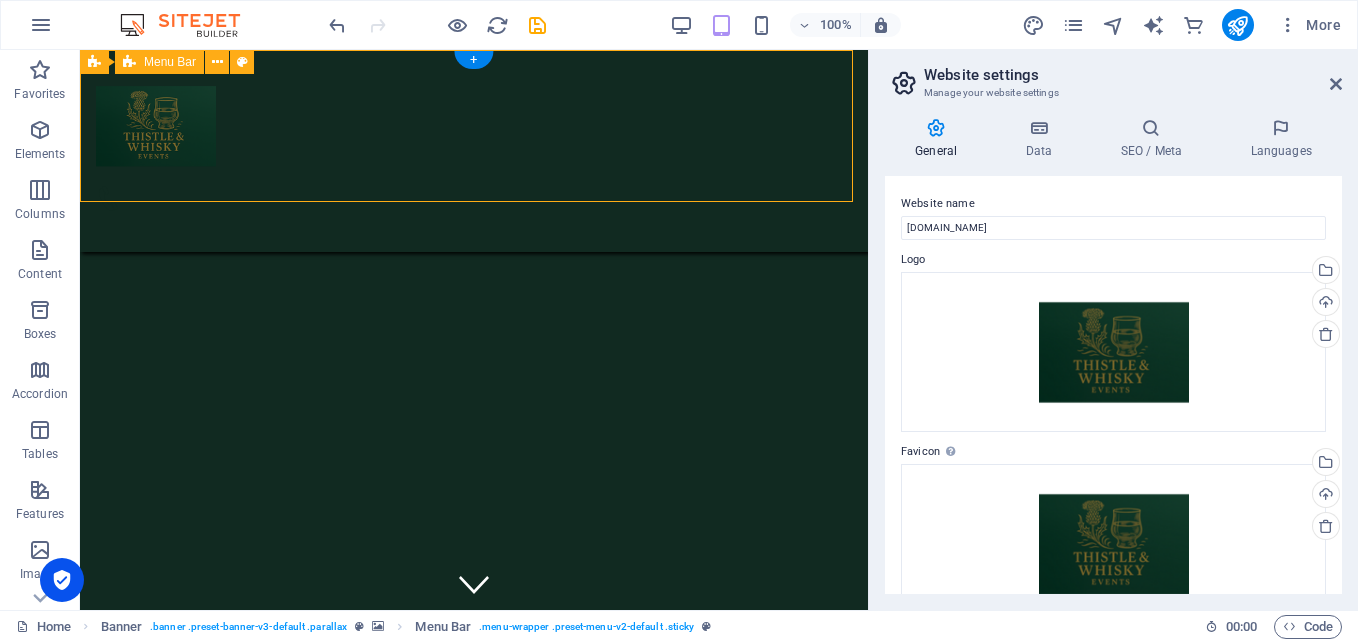click on "Home About services gallery" at bounding box center (474, 151) 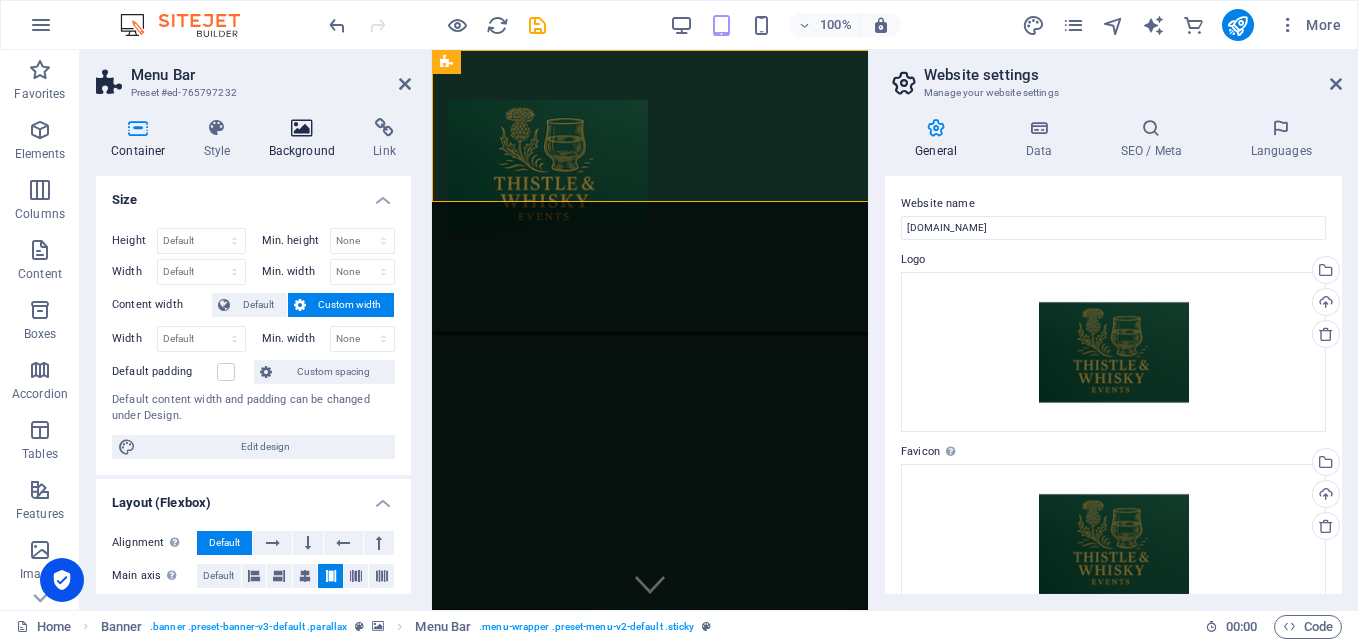 click on "Background" at bounding box center [306, 139] 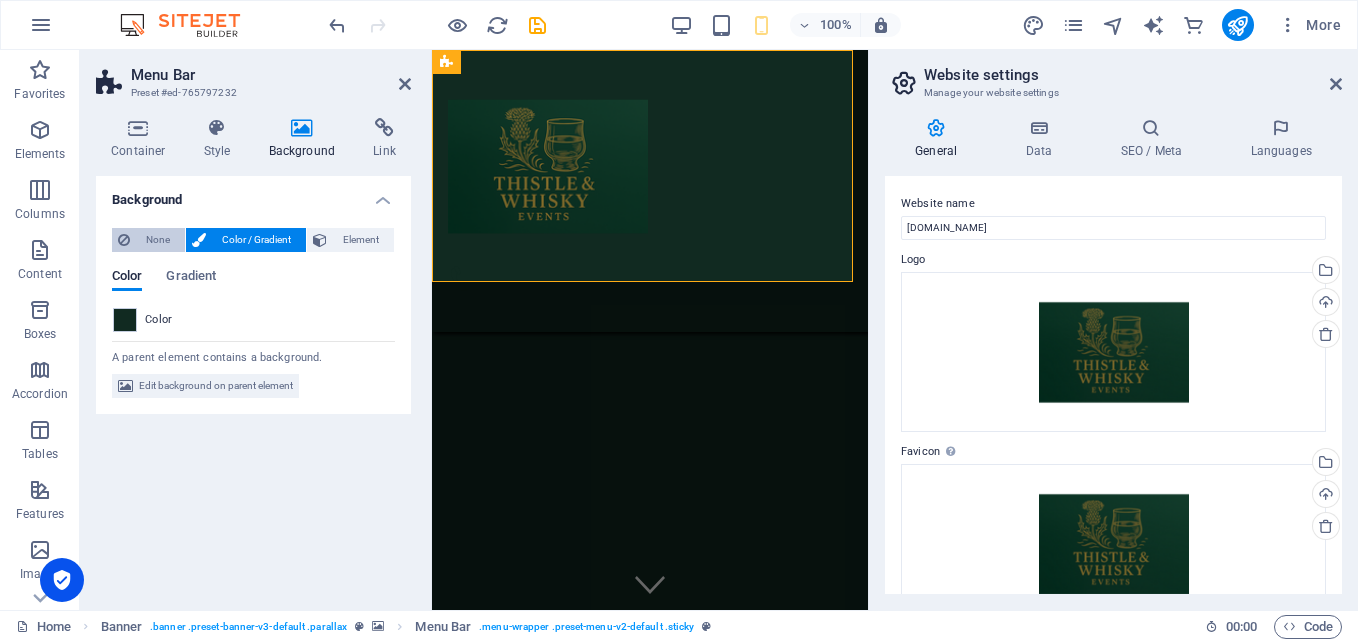 click at bounding box center (124, 240) 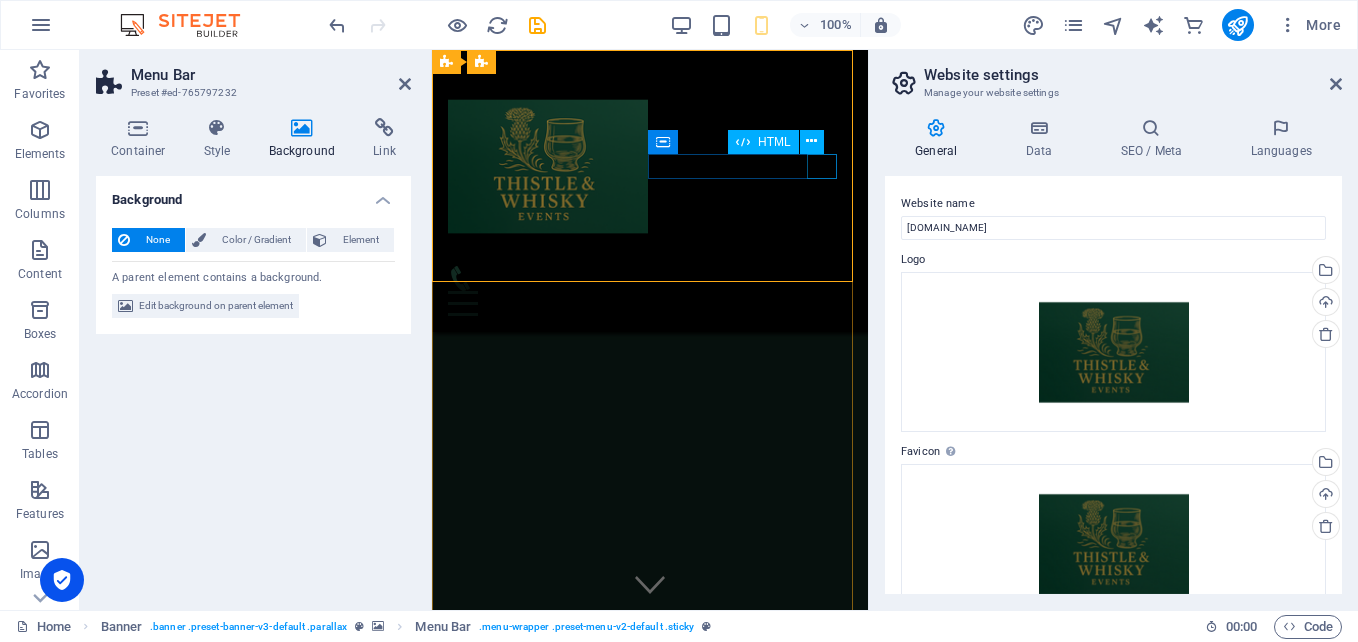 click at bounding box center [650, 303] 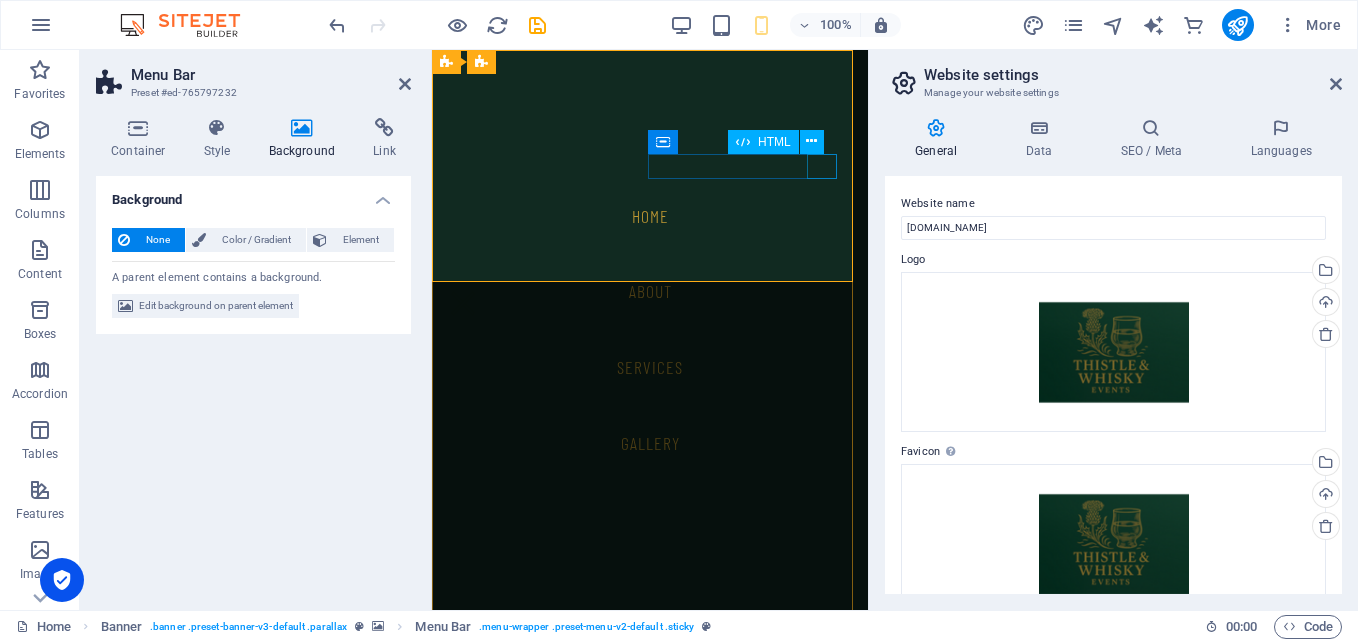 click at bounding box center [463, 303] 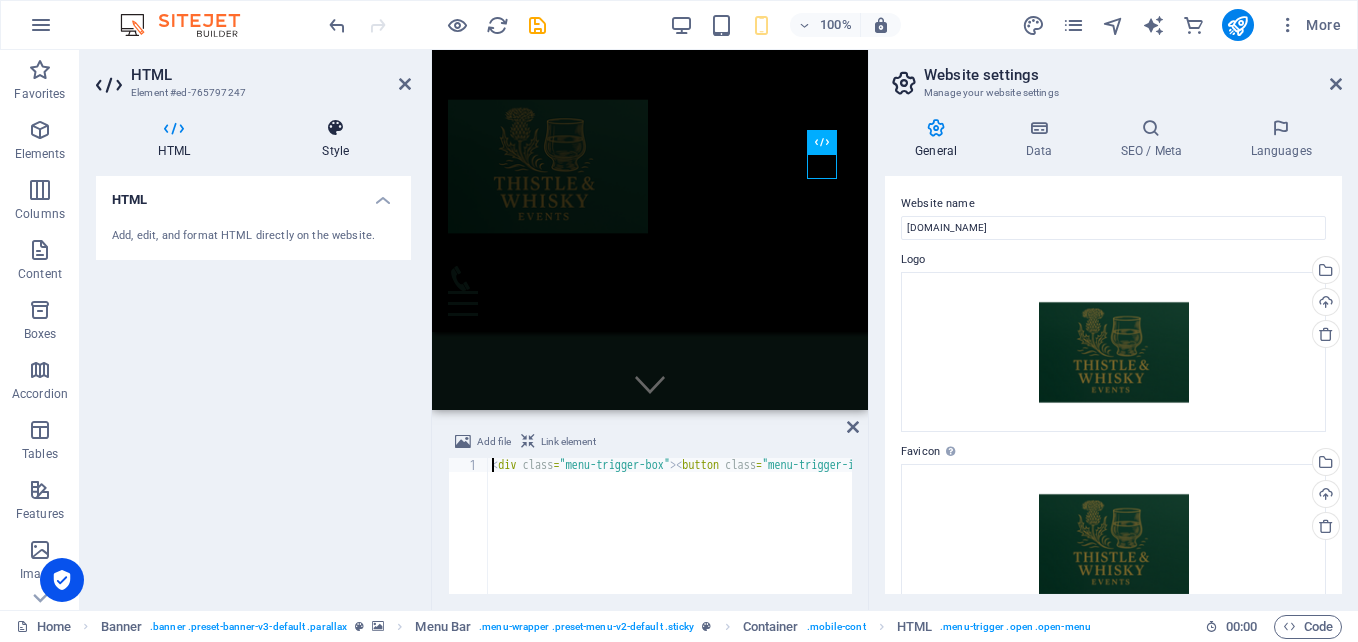 click on "Style" at bounding box center (335, 139) 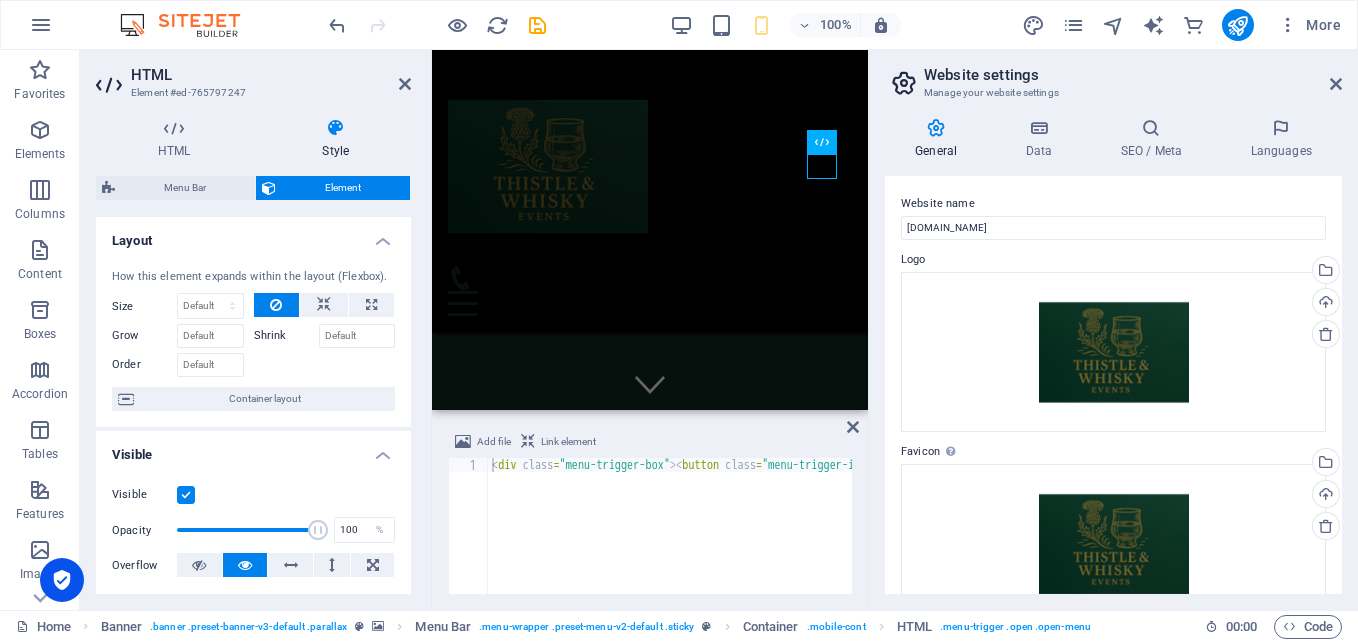 scroll, scrollTop: 100, scrollLeft: 0, axis: vertical 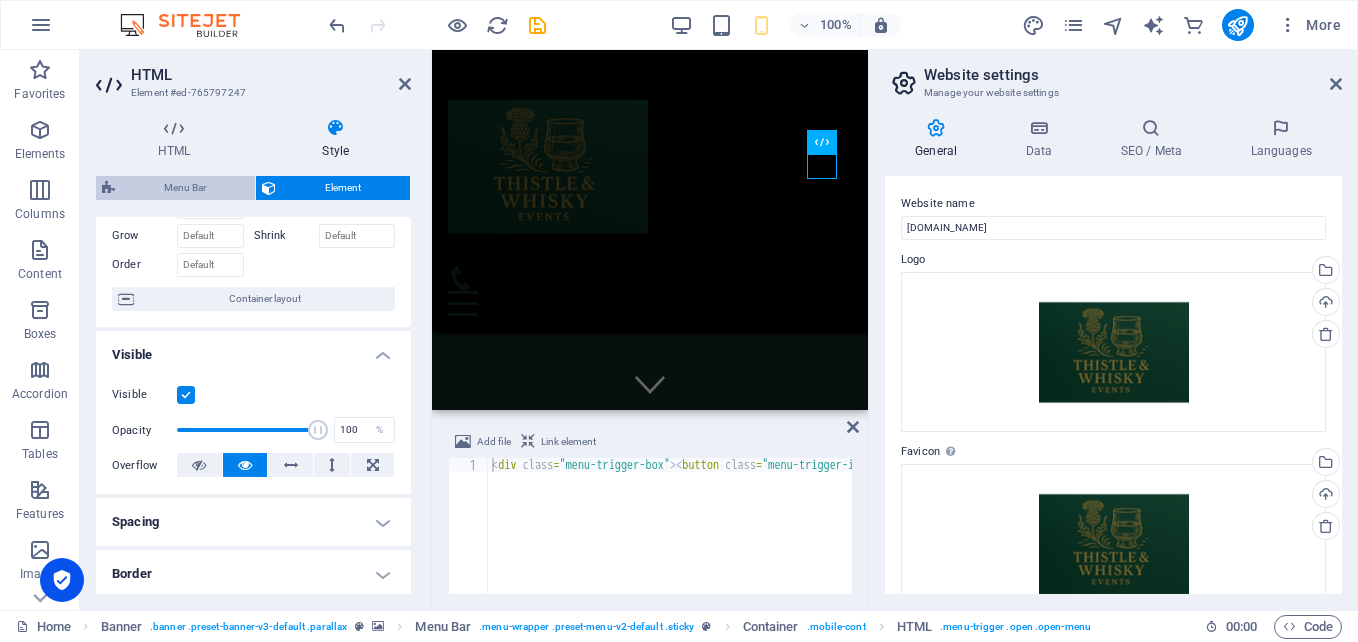 click on "Menu Bar" at bounding box center (185, 188) 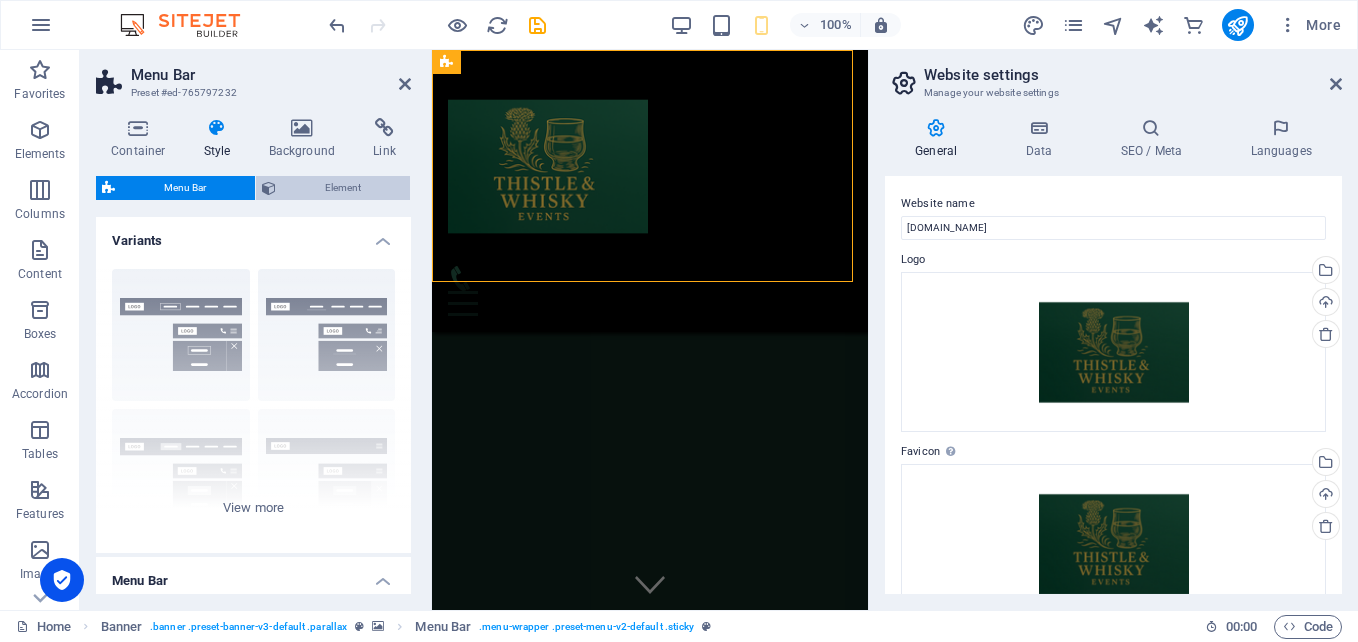 click on "Element" at bounding box center [343, 188] 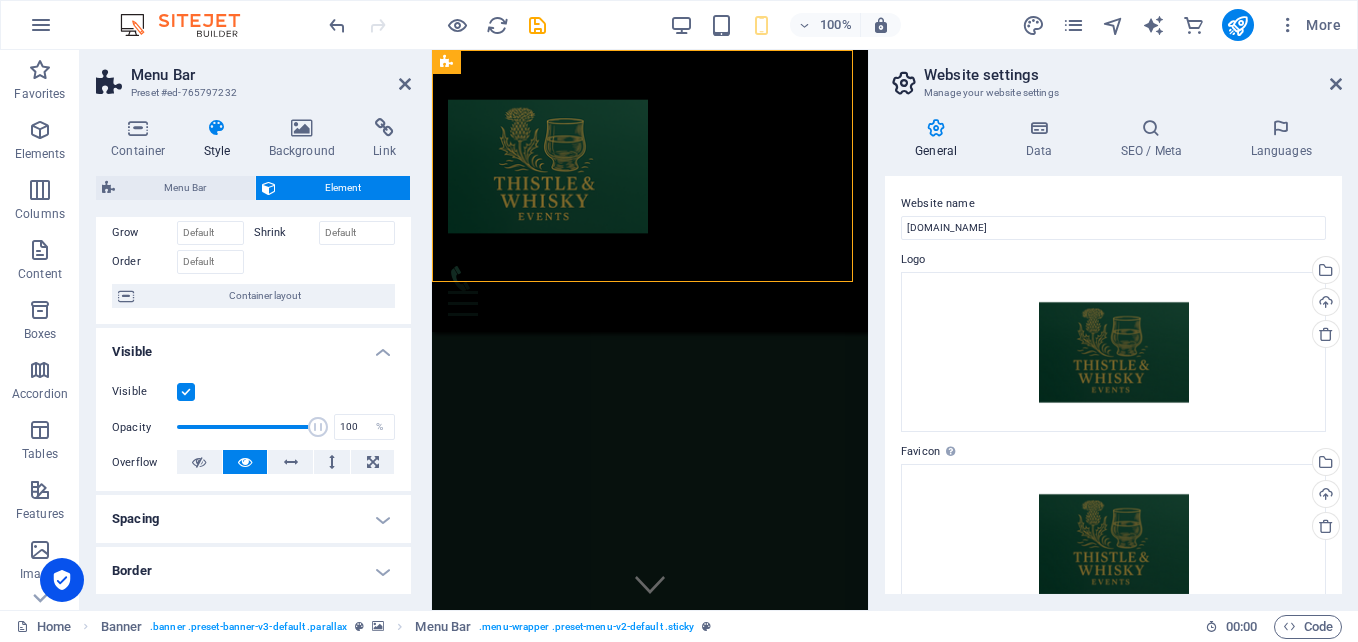 scroll, scrollTop: 0, scrollLeft: 0, axis: both 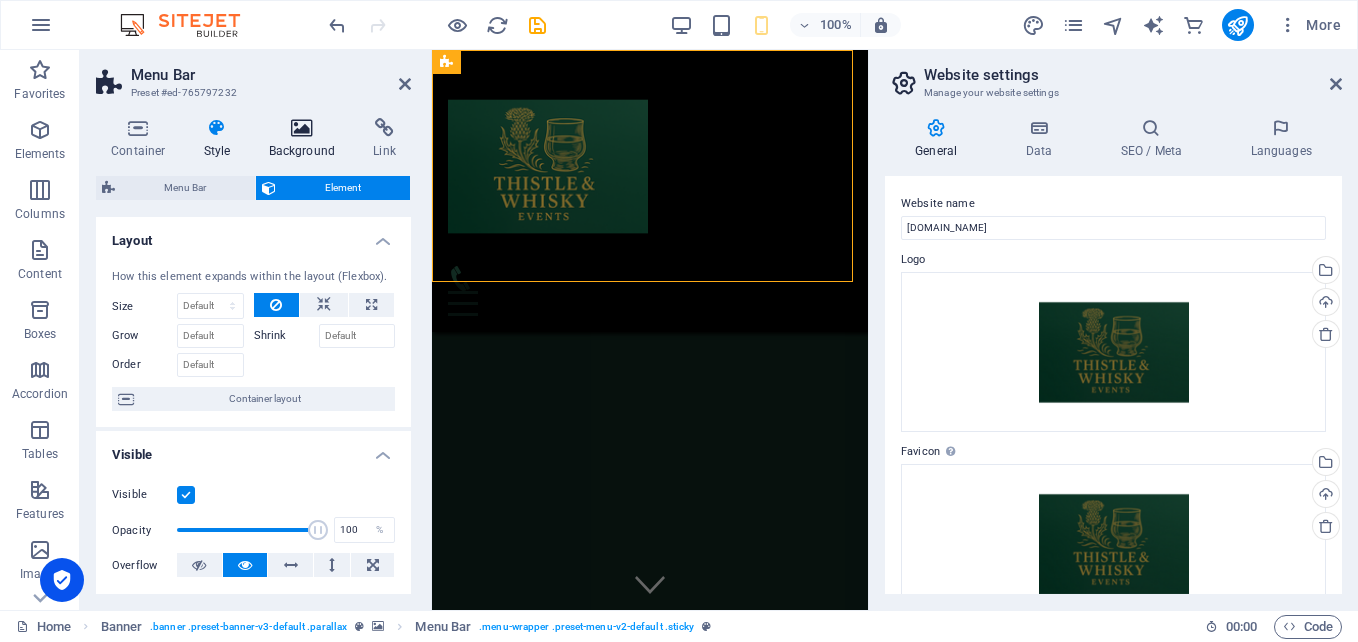 click on "Background" at bounding box center (306, 139) 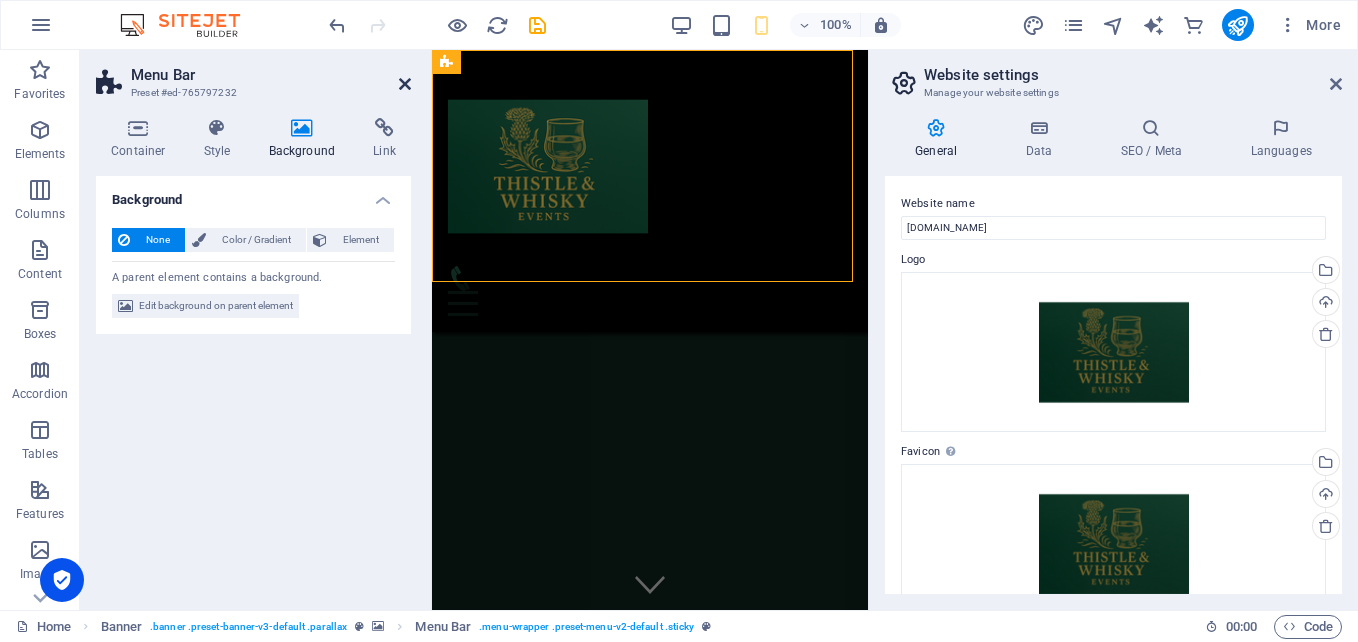 click on "Menu Bar" at bounding box center [271, 75] 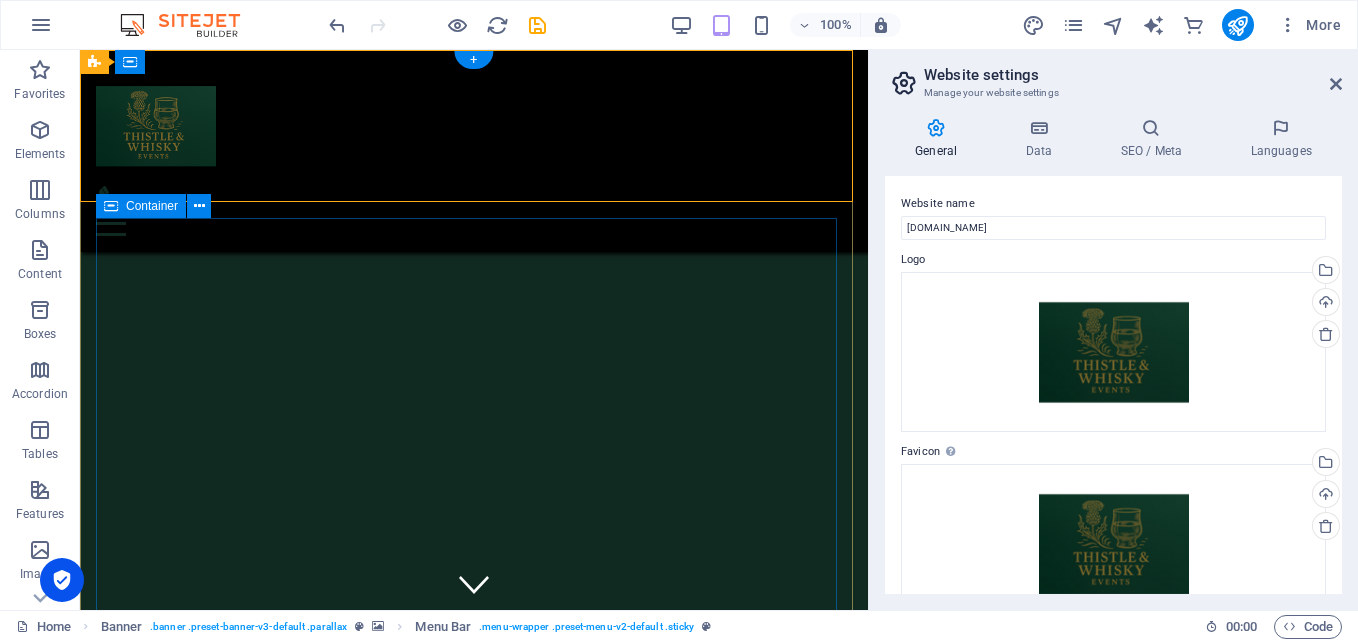 click on "REMOVE THE HURDLES IN YOUR LIFE Precision, Passion, and a Touch of Thistle. Big Days. Wee Details. Perfectly Done." at bounding box center [474, 1078] 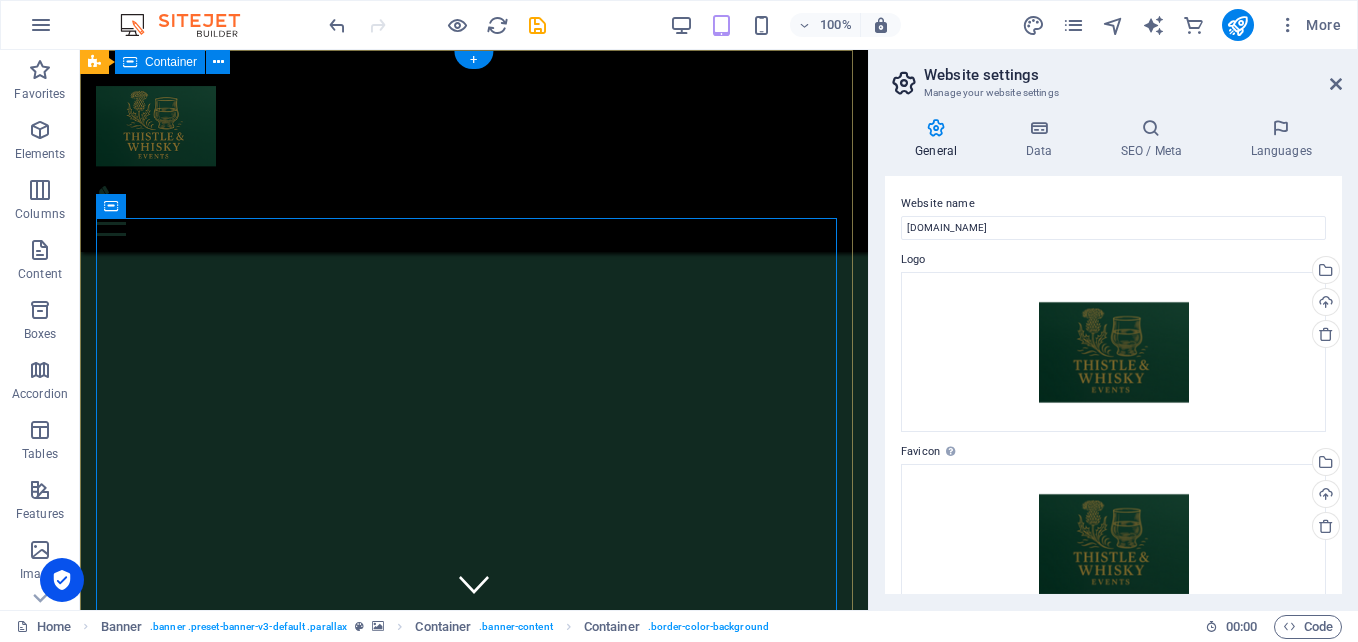 click on "REMOVE THE HURDLES IN YOUR LIFE Precision, Passion, and a Touch of Thistle. Big Days. Wee Details. Perfectly Done." at bounding box center (474, 1002) 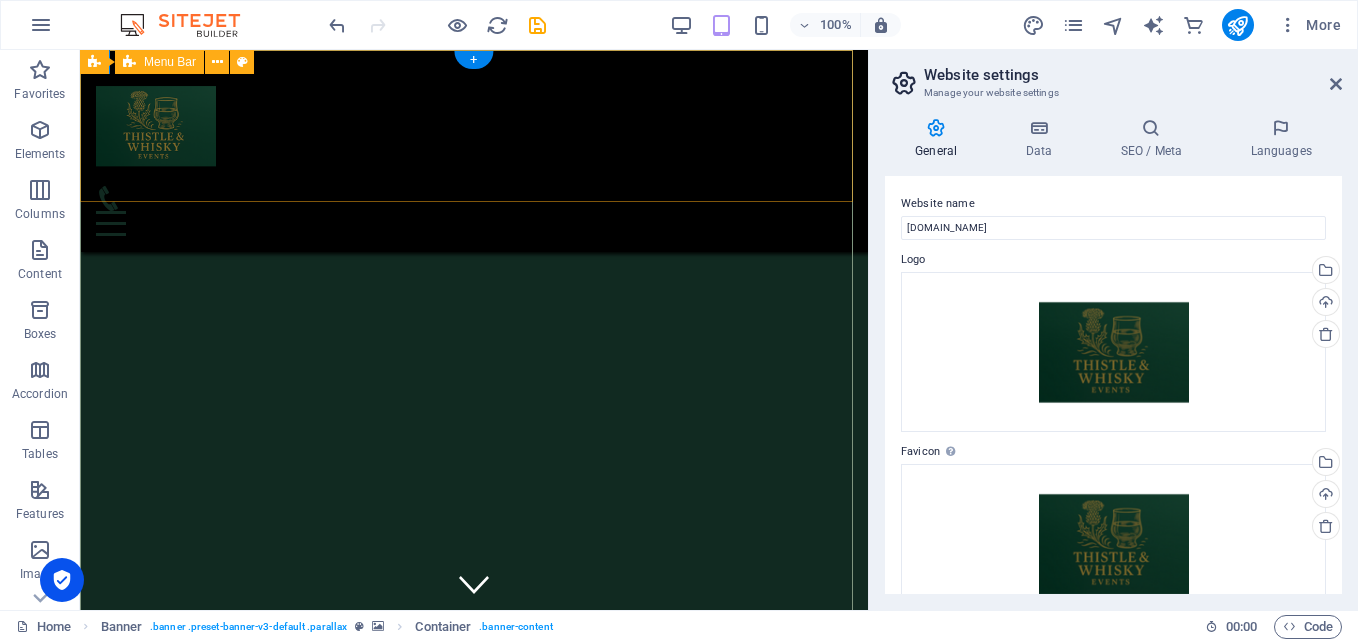 click on "Home About services gallery" at bounding box center (474, 151) 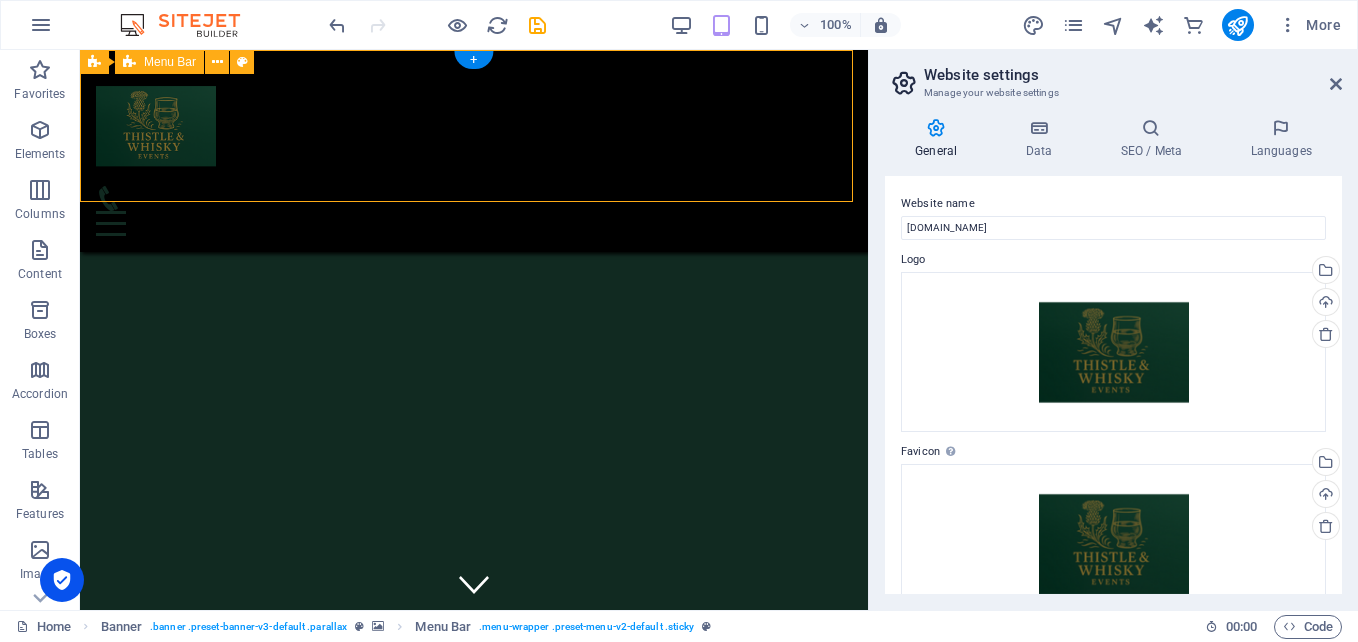 click on "Home About services gallery" at bounding box center [474, 151] 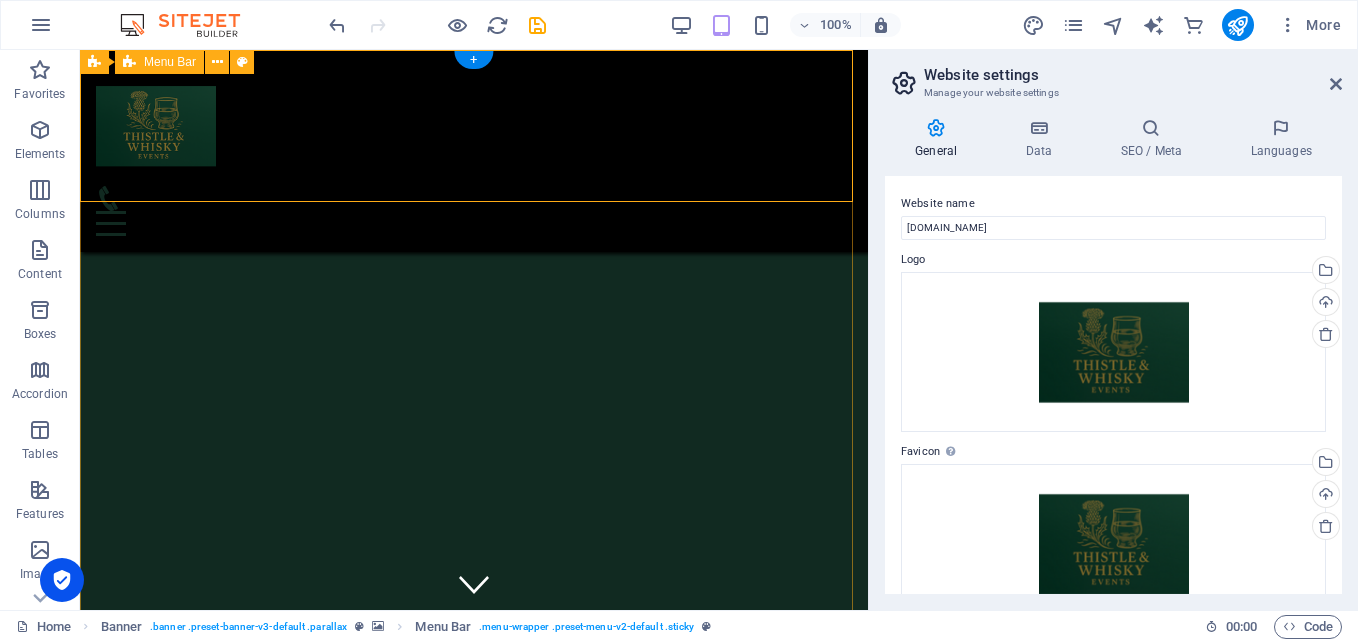 click on "Home About services gallery" at bounding box center [474, 151] 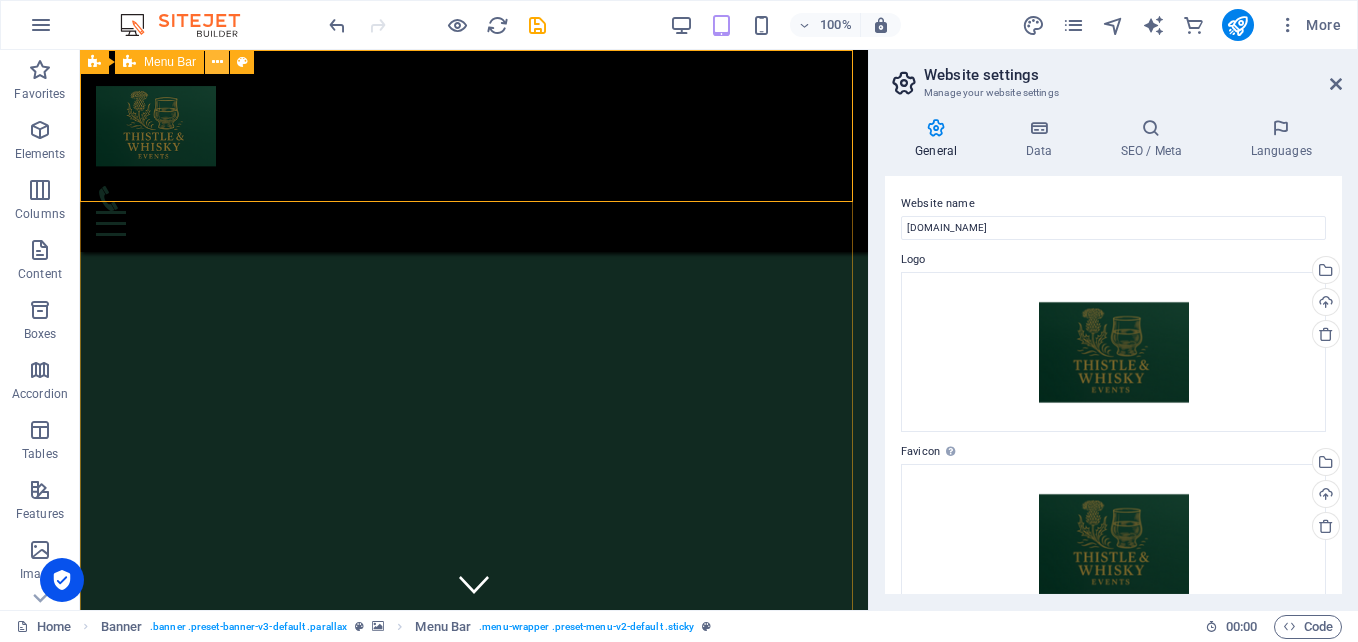 click at bounding box center (217, 62) 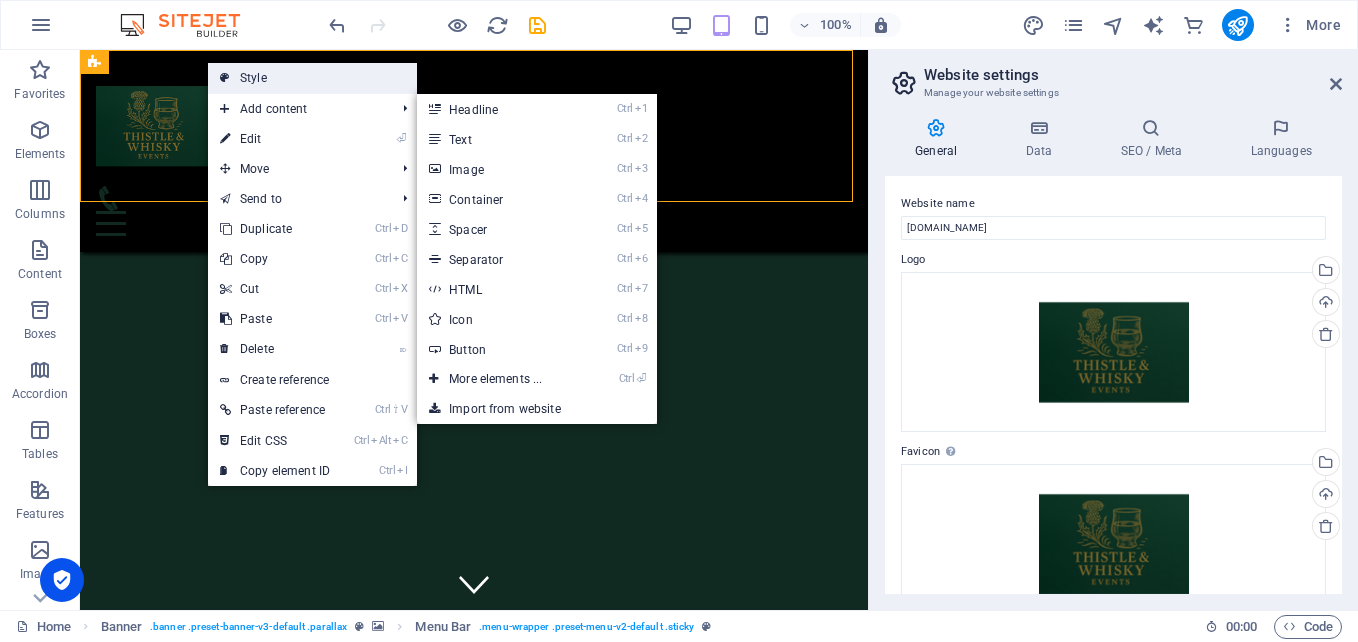 click on "Style" at bounding box center [312, 78] 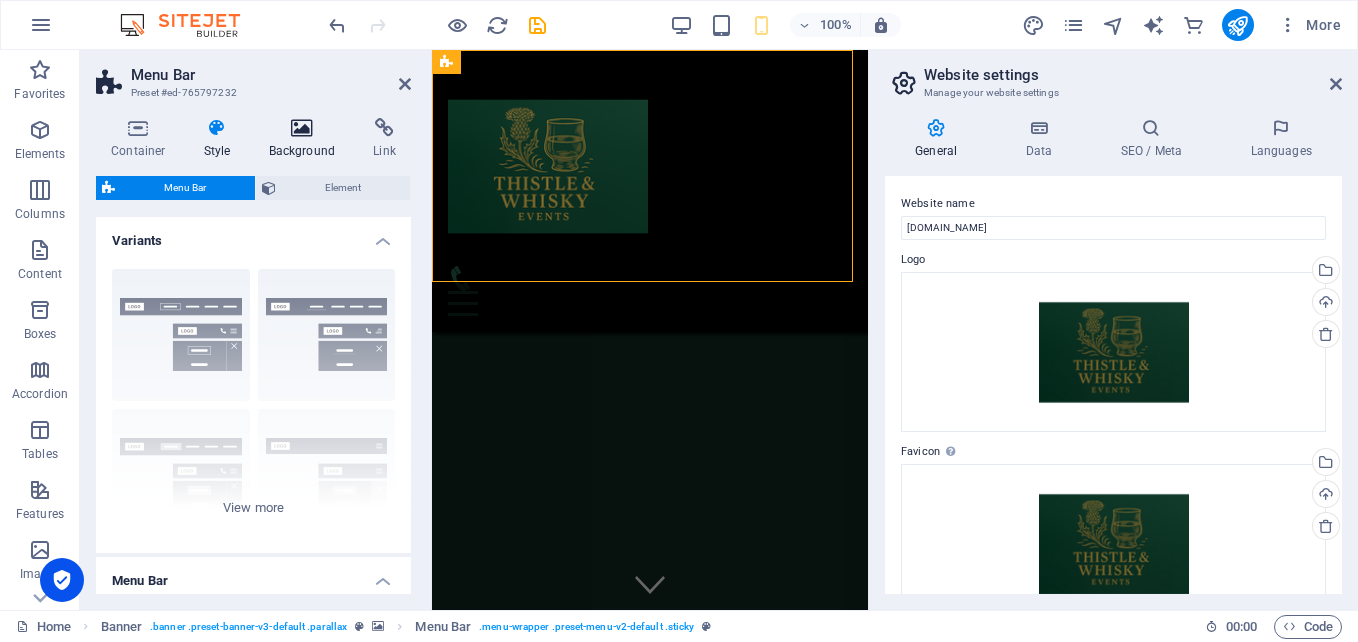 click on "Background" at bounding box center (306, 139) 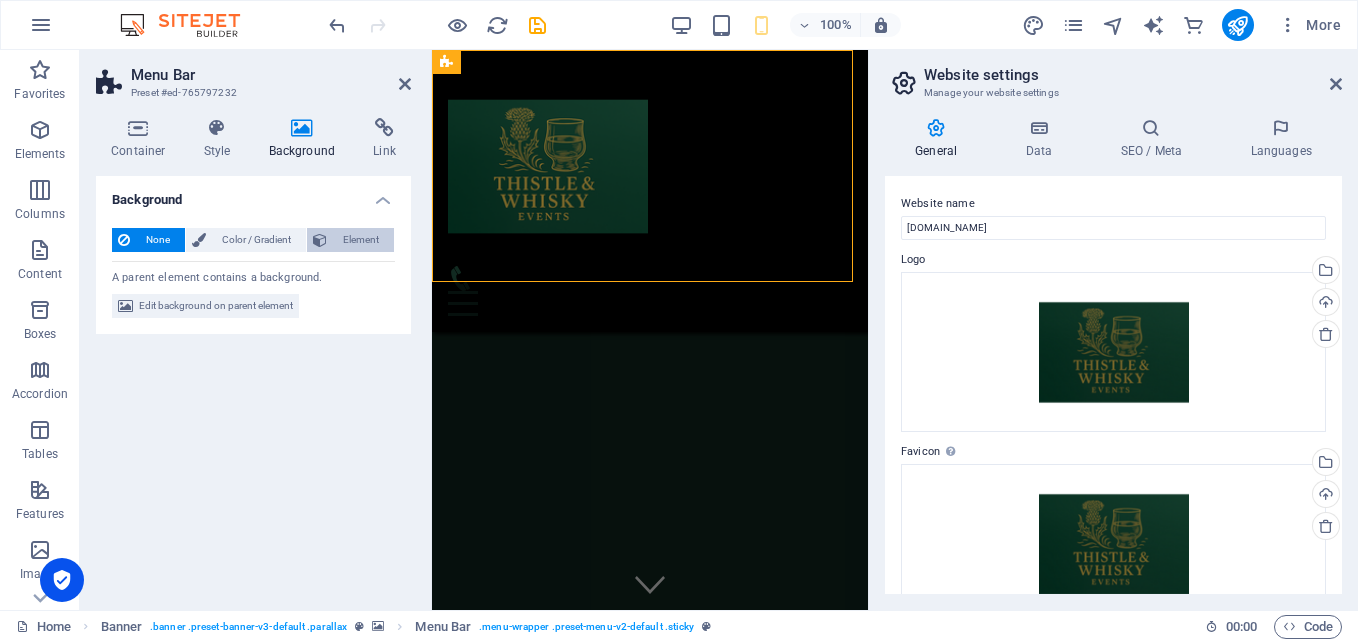 click on "Element" at bounding box center (360, 240) 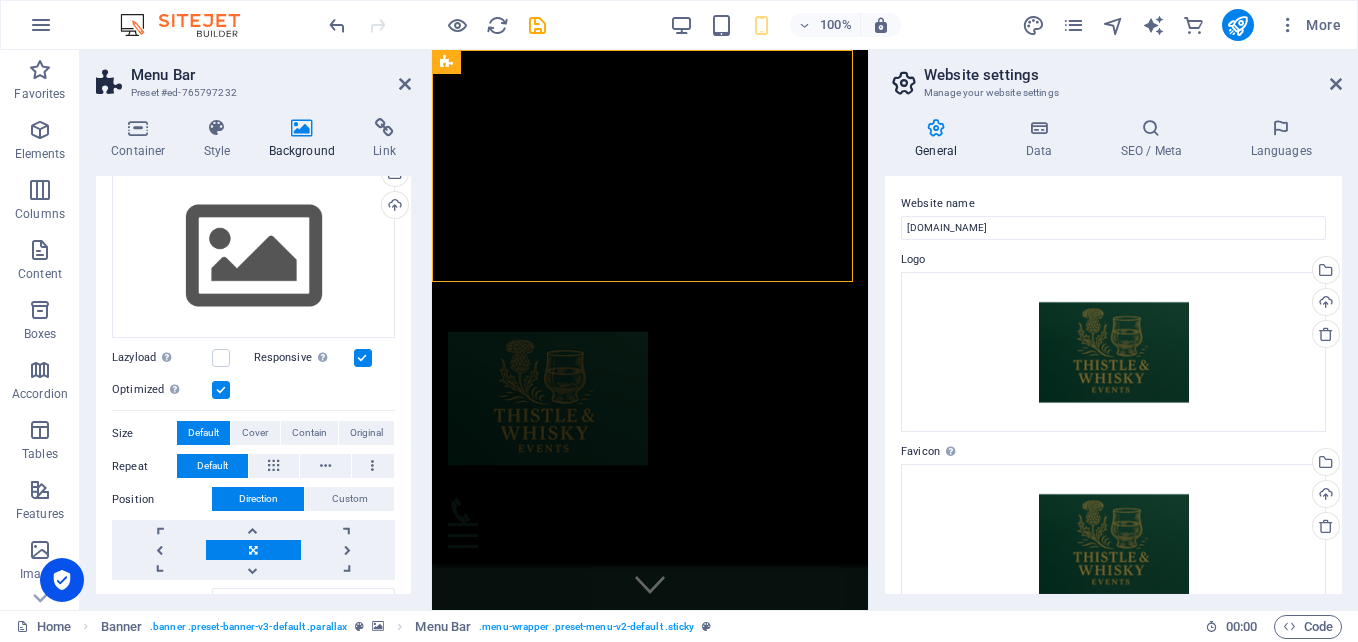 scroll, scrollTop: 0, scrollLeft: 0, axis: both 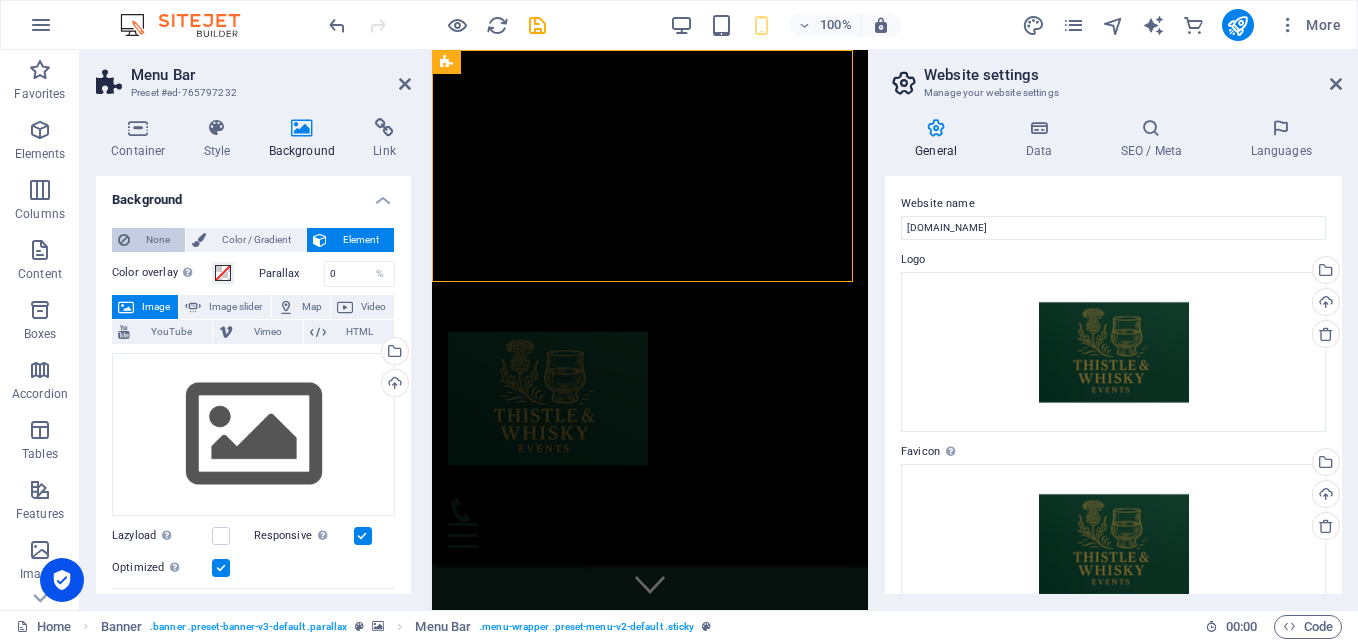 click on "None" at bounding box center (157, 240) 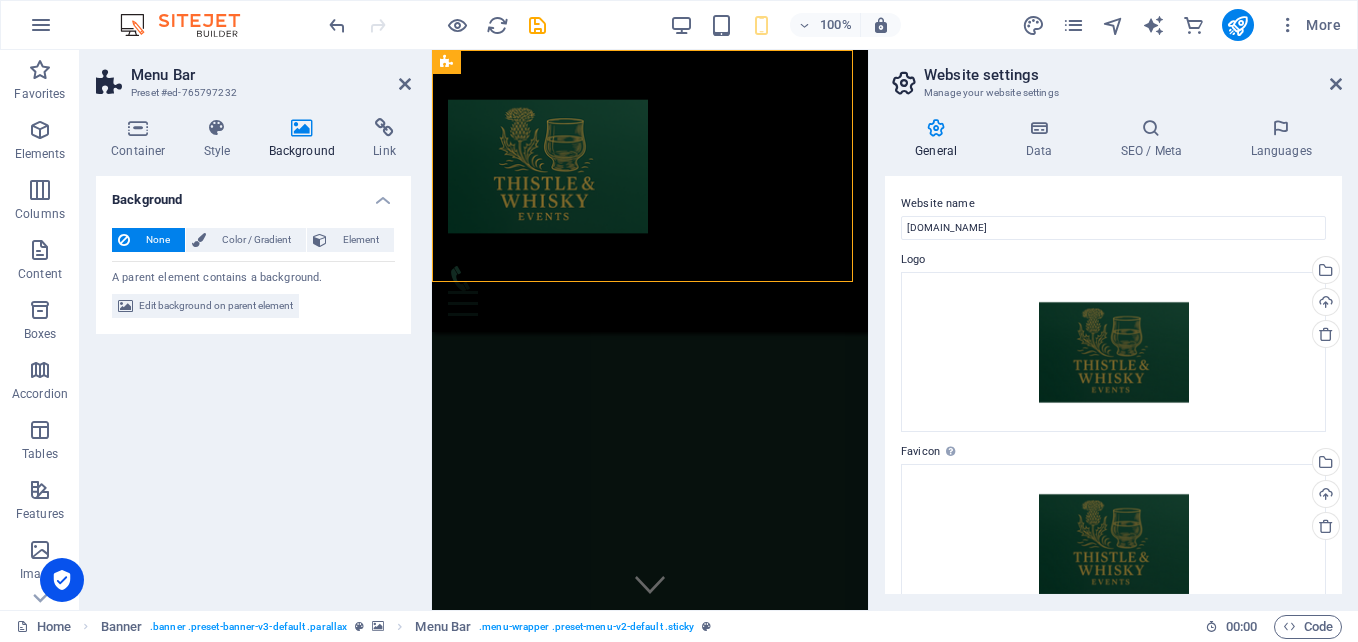 click on "None Color / Gradient Element Stretch background to full-width Color overlay Places an overlay over the background to colorize it Parallax 0 % Image Image slider Map Video YouTube Vimeo HTML Drag files here, click to choose files or select files from Files or our free stock photos & videos Select files from the file manager, stock photos, or upload file(s) Upload Lazyload Loading images after the page loads improves page speed. Responsive Automatically load retina image and smartphone optimized sizes. Optimized Images are compressed to improve page speed. Size Default Cover Contain Original Repeat Default Position Direction Custom X offset 50 px rem % vh vw Y offset 50 px rem % vh vw Alternative text The alternative text is used by devices that cannot display images (e.g. image search engines) and should be added to every image to improve website accessibility. Image caption Paragraph Format Normal Heading 1 Heading 2 Heading 3 Heading 4 Heading 5 Heading 6 Code Font Family Arial [US_STATE] Impact [PERSON_NAME]" at bounding box center (253, 273) 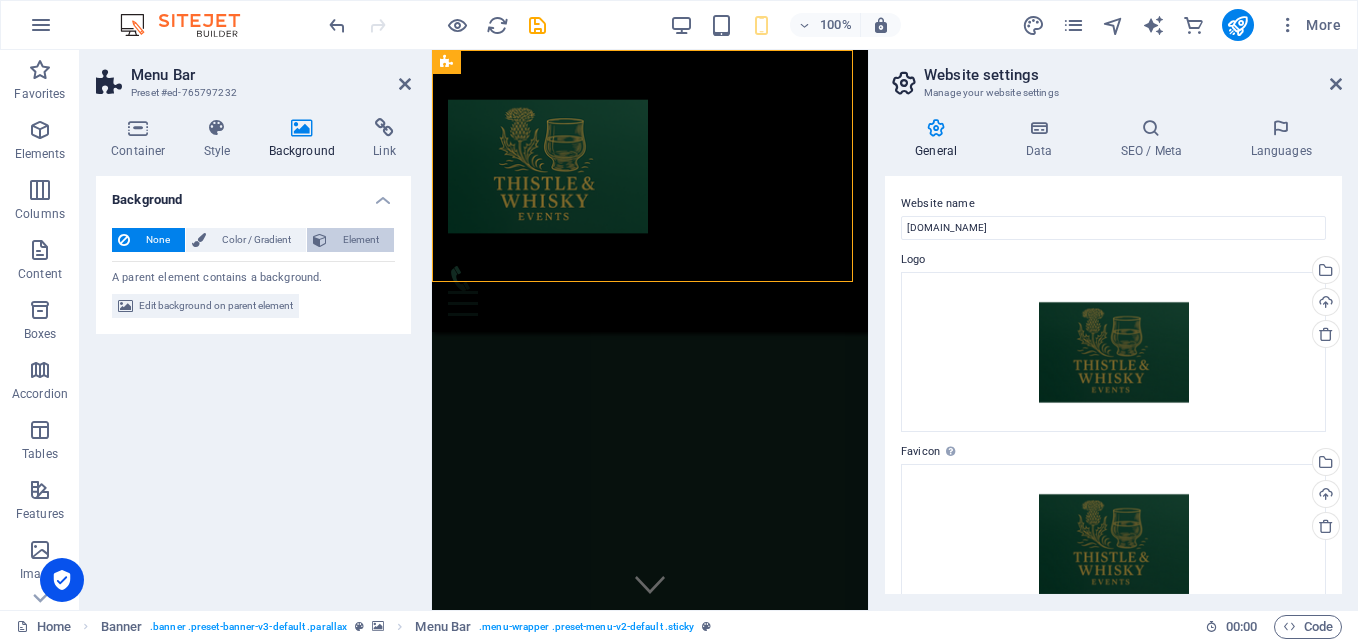 click on "Element" at bounding box center (360, 240) 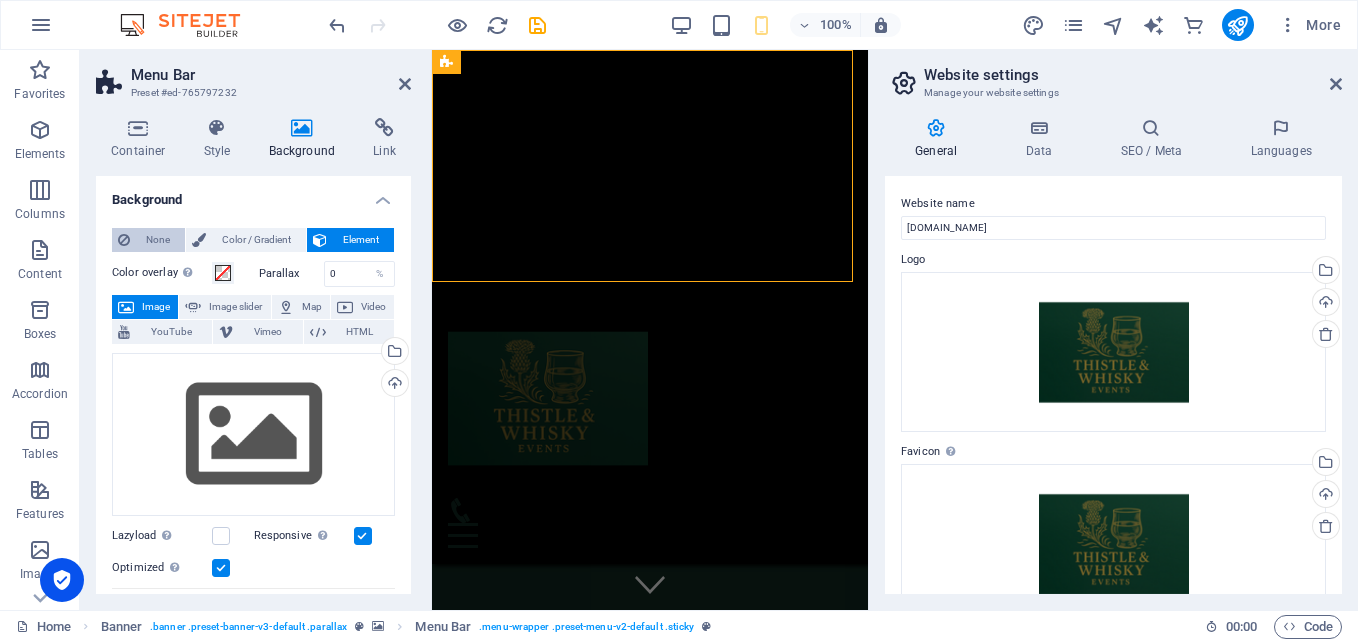 click on "None" at bounding box center [157, 240] 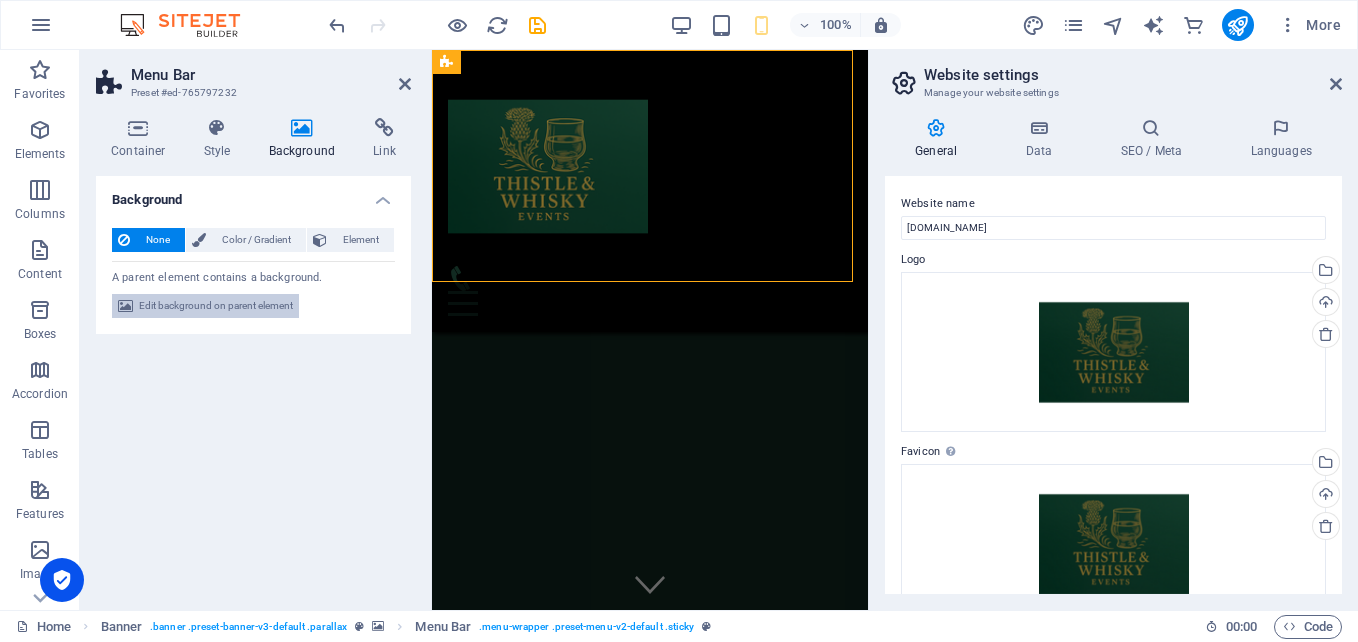 click on "Edit background on parent element" at bounding box center (216, 306) 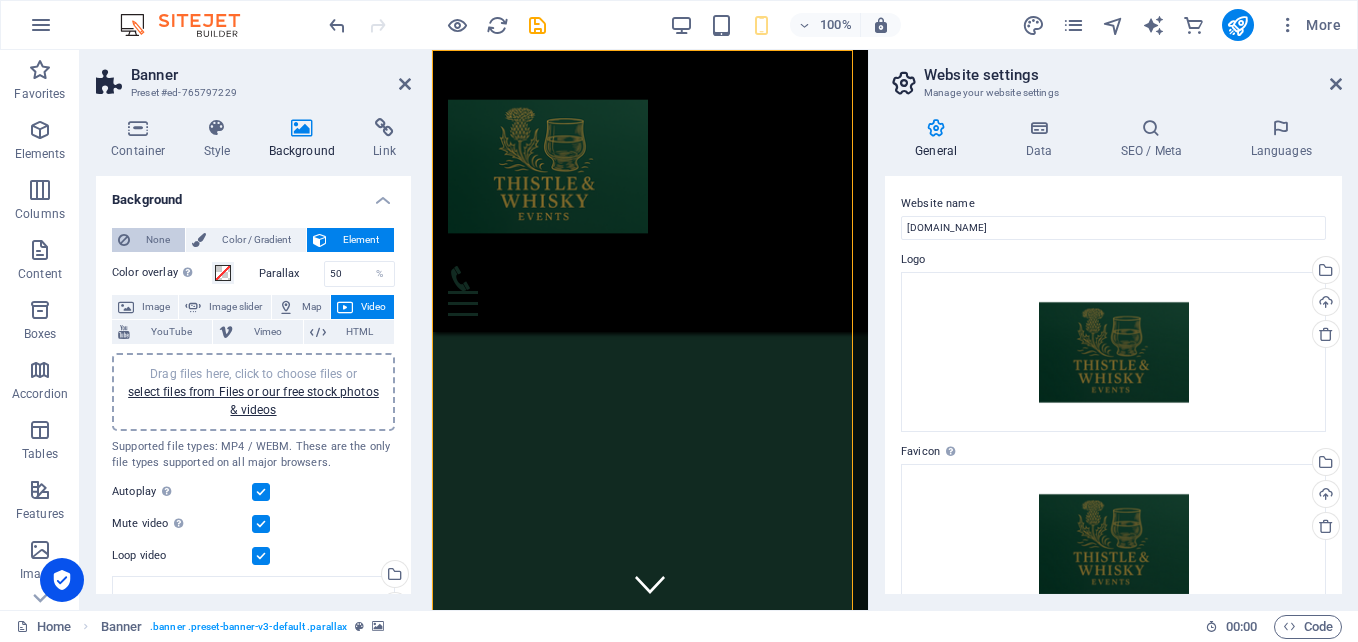 click on "None" at bounding box center (157, 240) 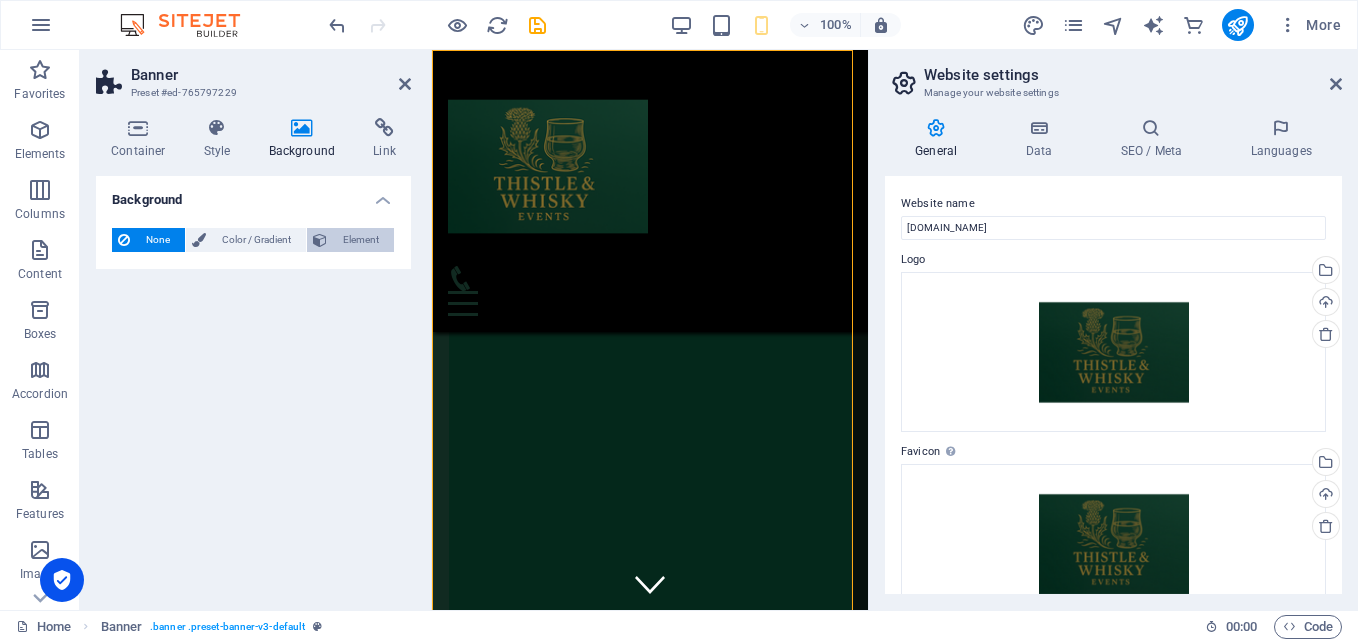 click on "Element" at bounding box center (360, 240) 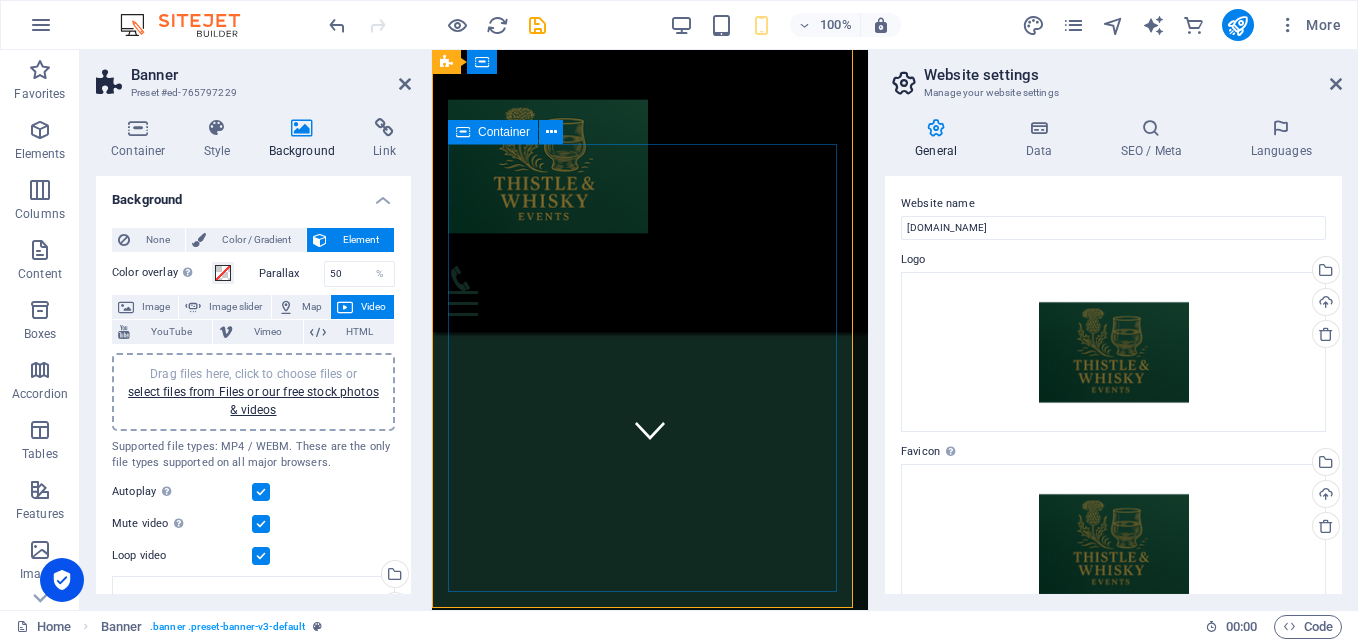 scroll, scrollTop: 300, scrollLeft: 0, axis: vertical 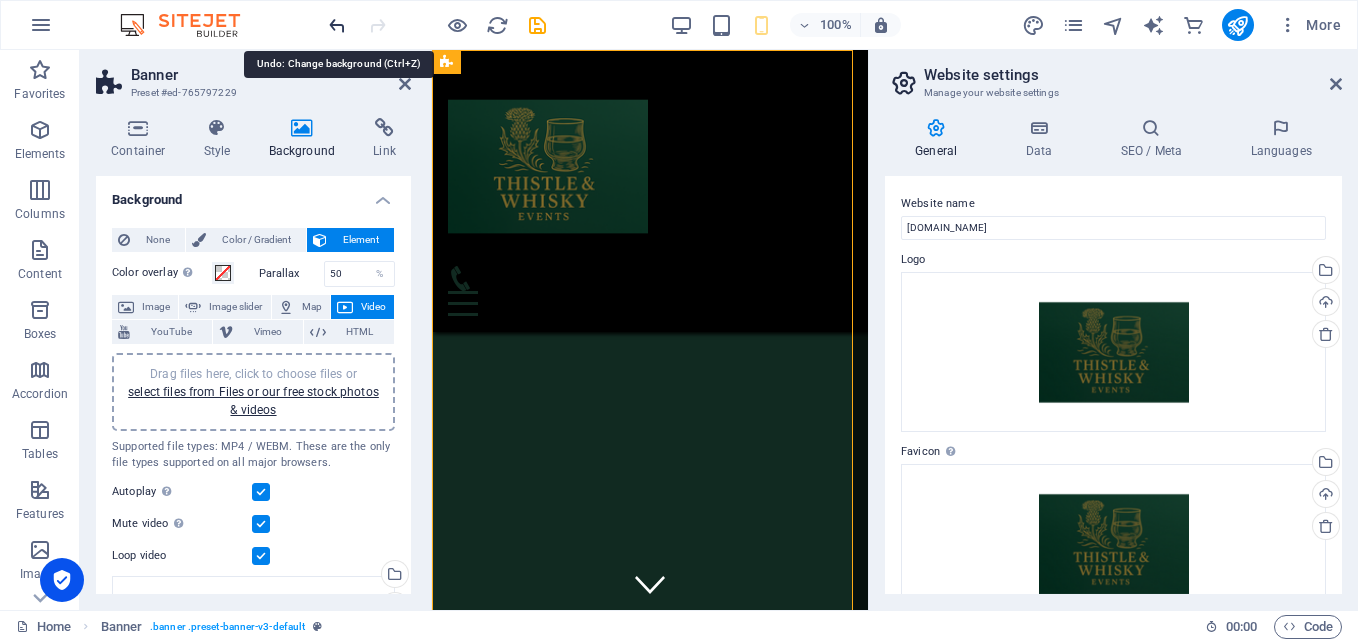 click at bounding box center [337, 25] 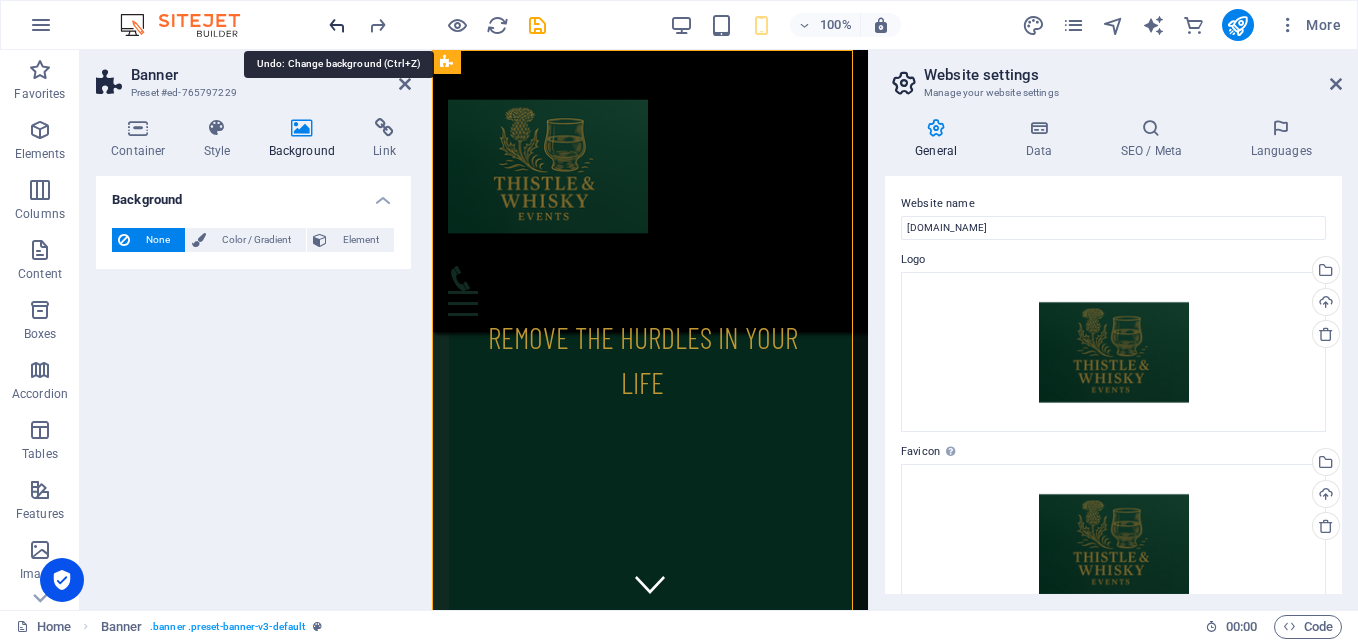 click at bounding box center [337, 25] 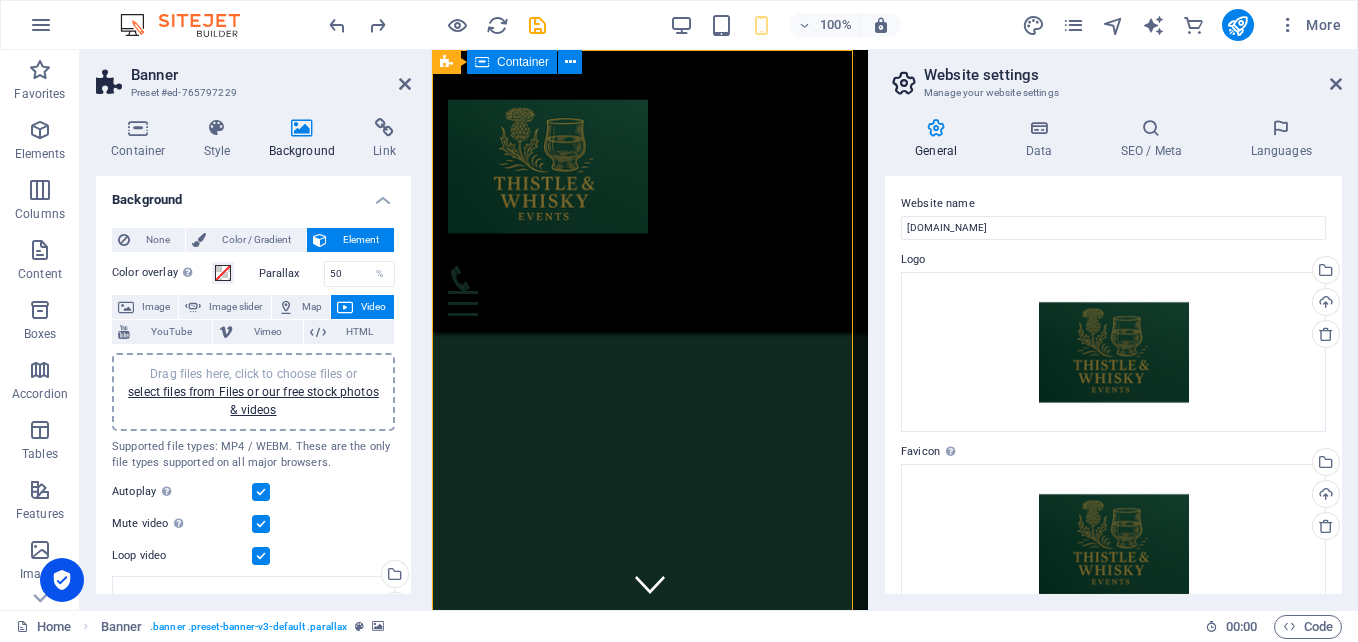 click on "REMOVE THE HURDLES IN YOUR LIFE Precision, Passion, and a Touch of Thistle. Big Days. Wee Details. Perfectly Done." at bounding box center [650, 1042] 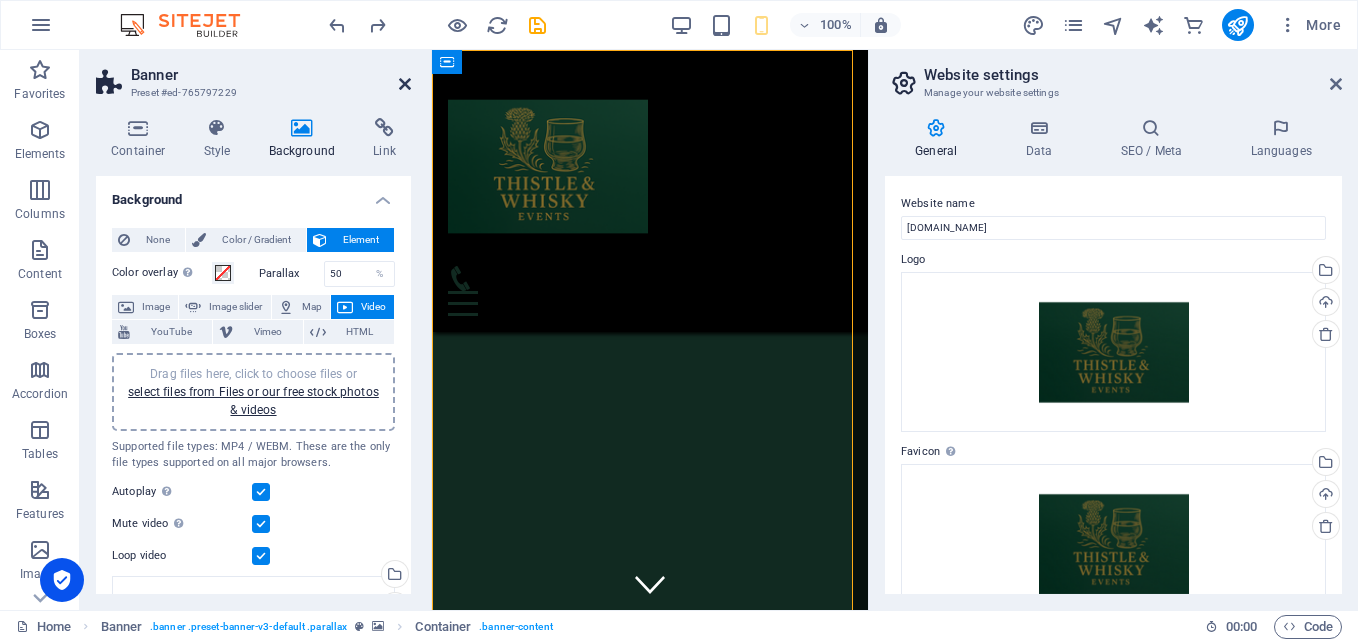 click at bounding box center [405, 84] 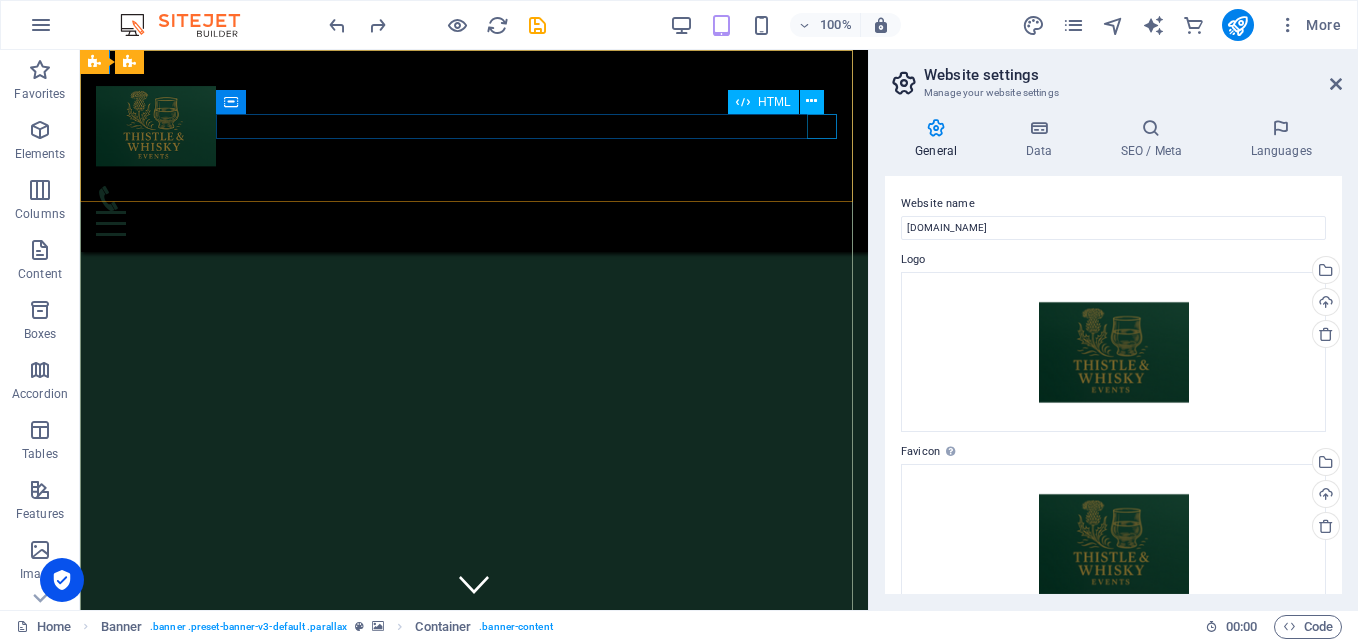 click at bounding box center [474, 223] 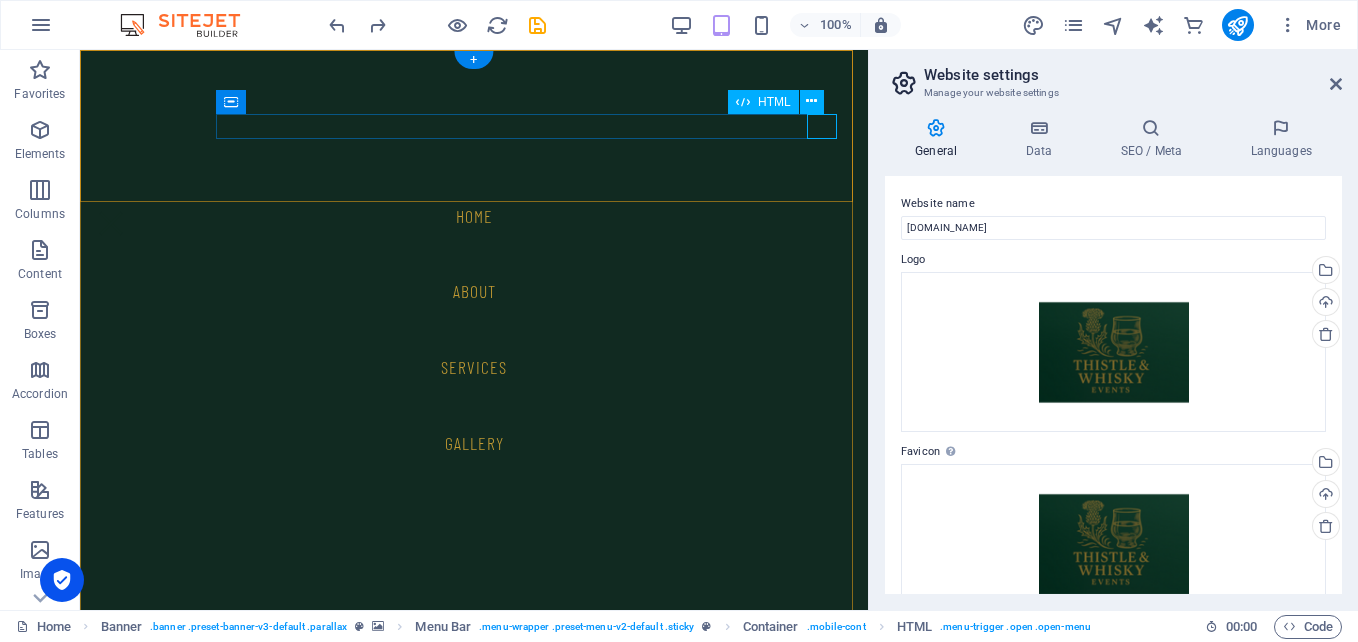 click at bounding box center (111, 223) 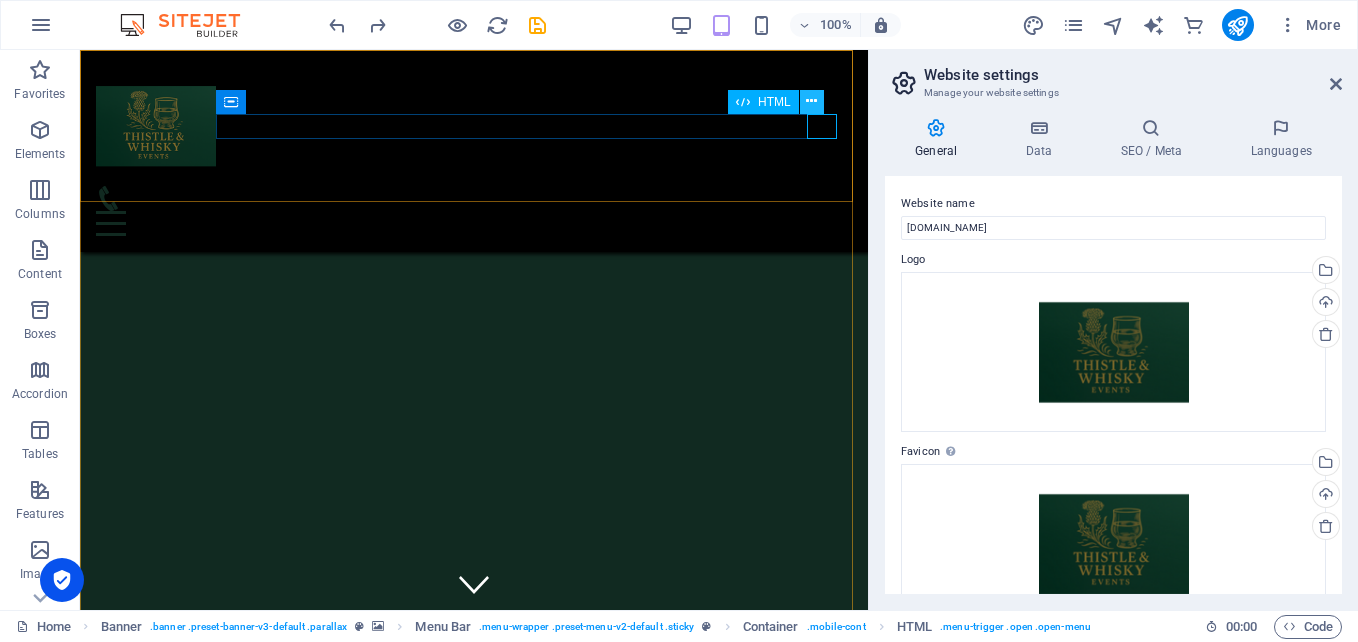 click at bounding box center [811, 101] 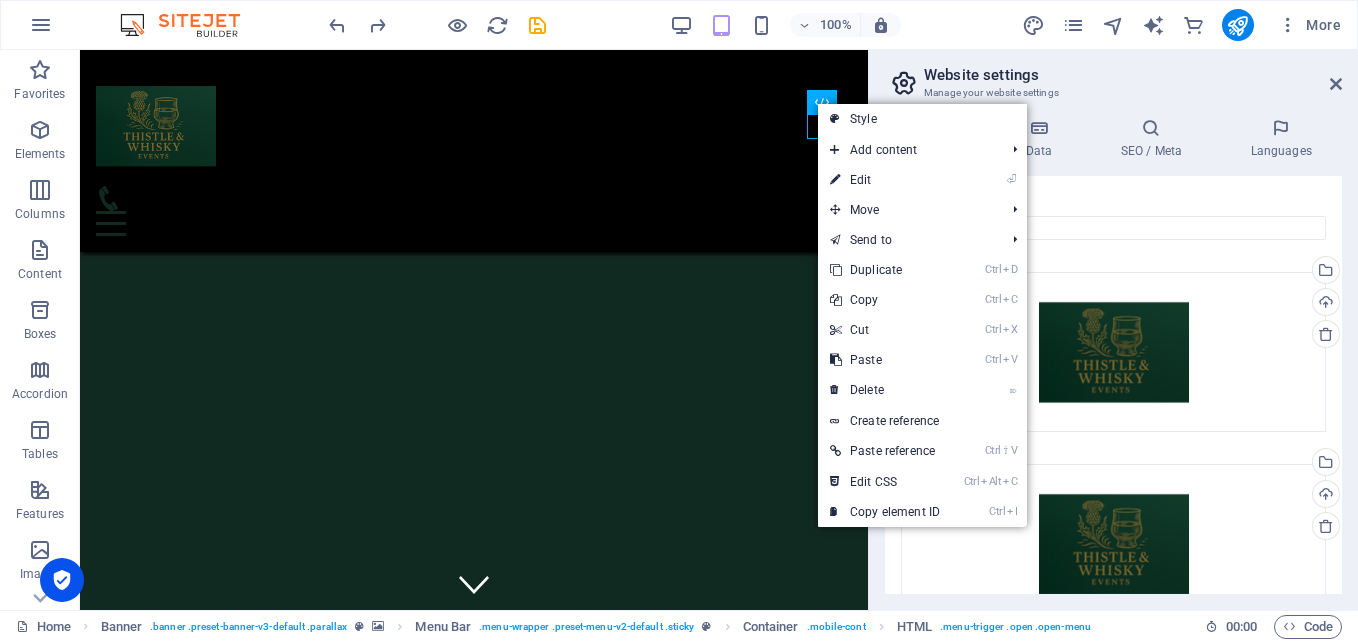 click on "Style" at bounding box center (922, 119) 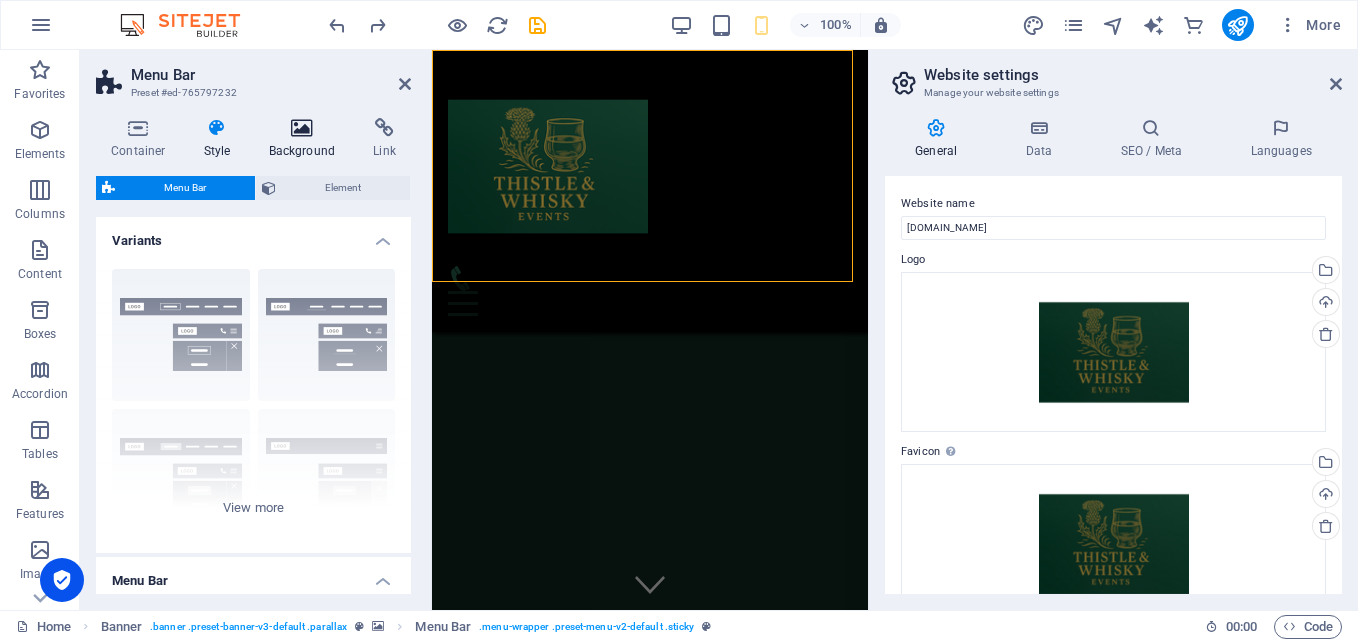 click at bounding box center (302, 128) 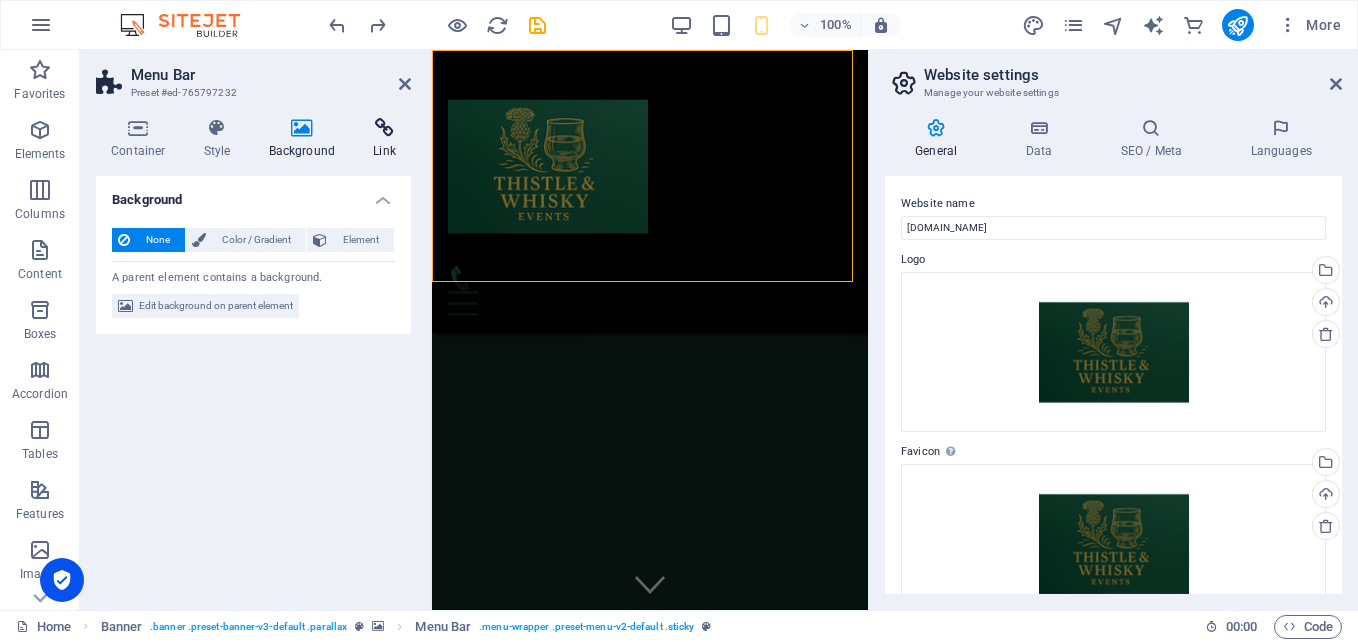 click on "Link" at bounding box center [384, 139] 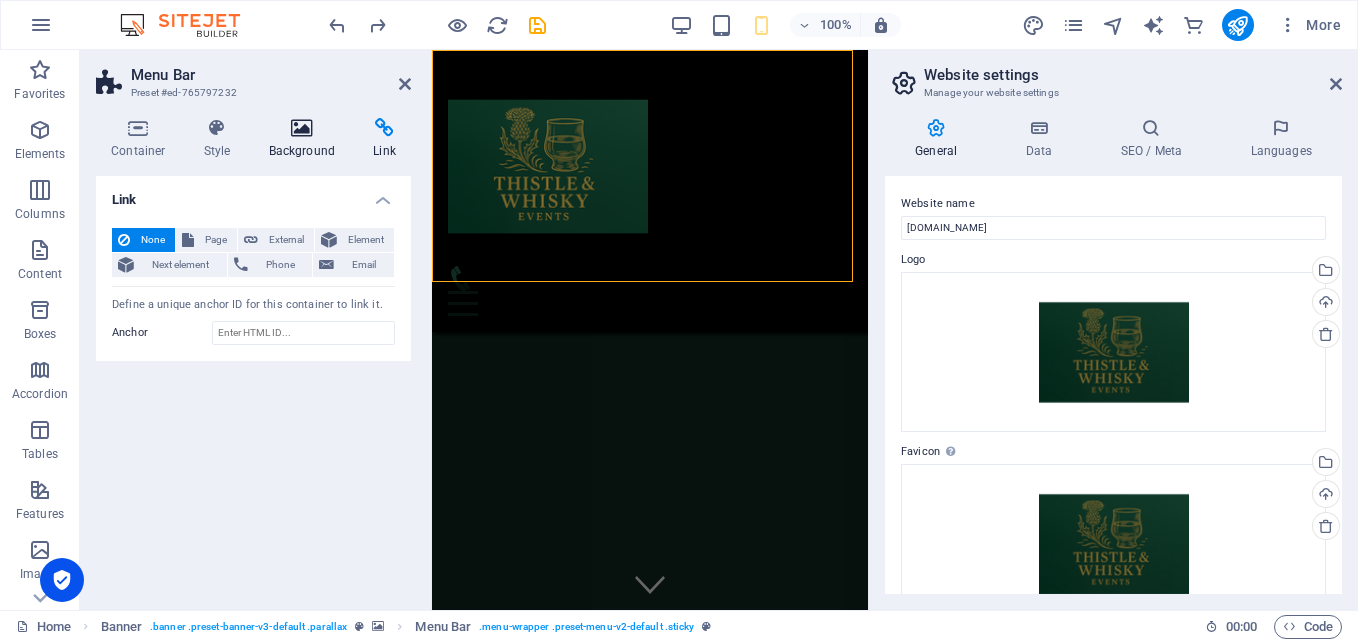 click on "Background" at bounding box center [306, 139] 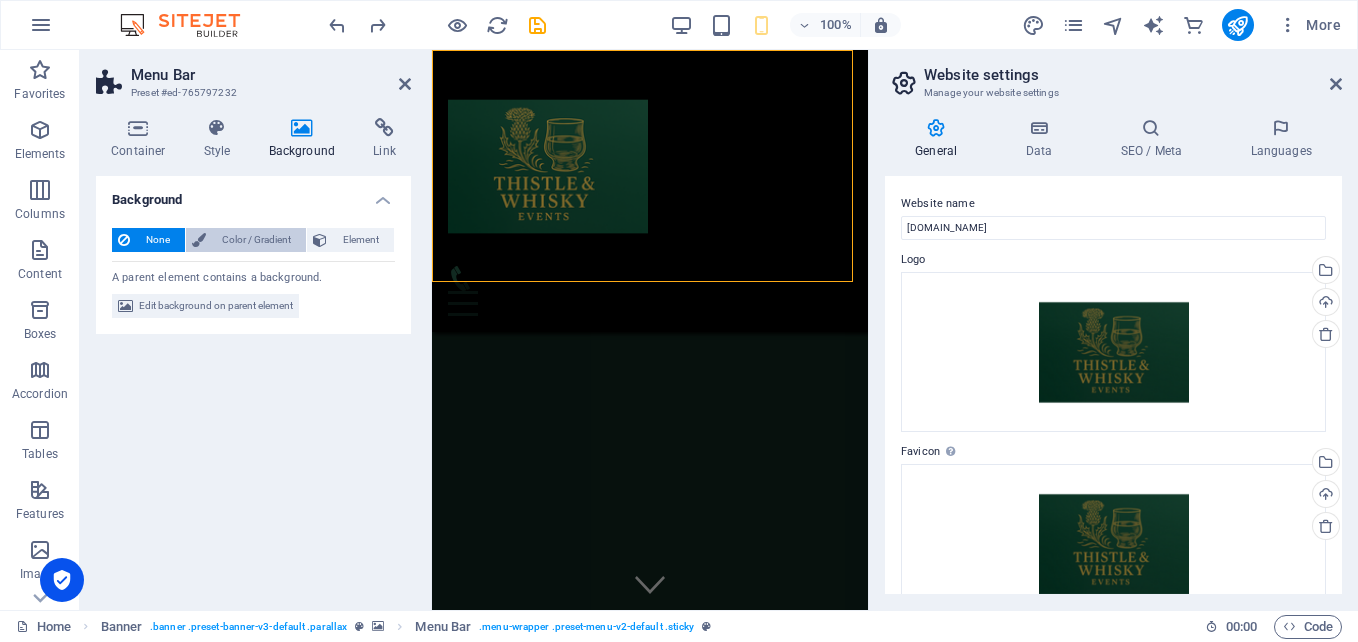 click on "Color / Gradient" at bounding box center [256, 240] 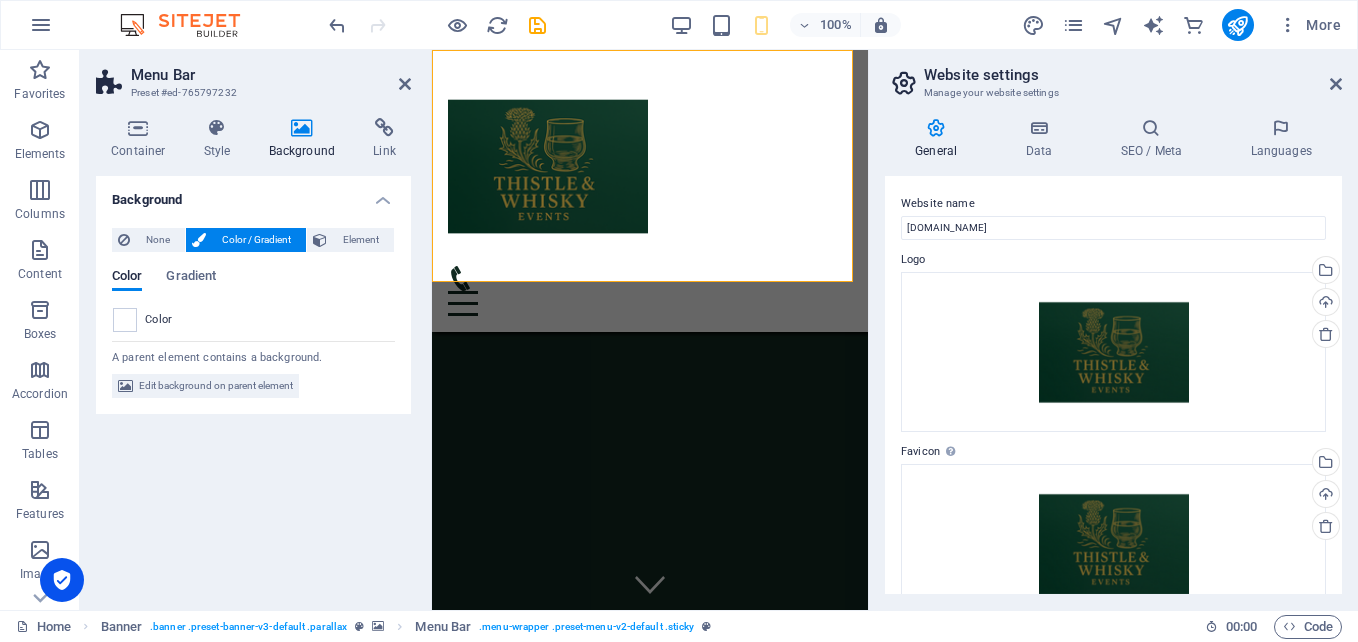 click at bounding box center [125, 320] 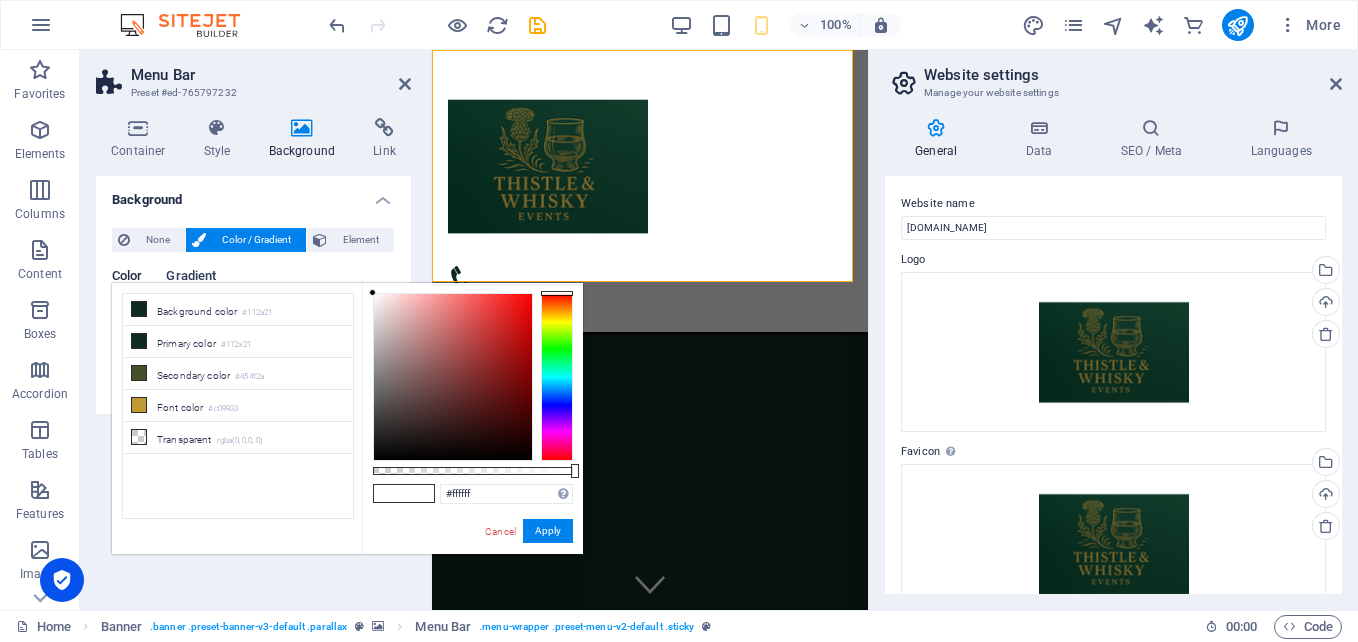 click on "Gradient" at bounding box center [191, 278] 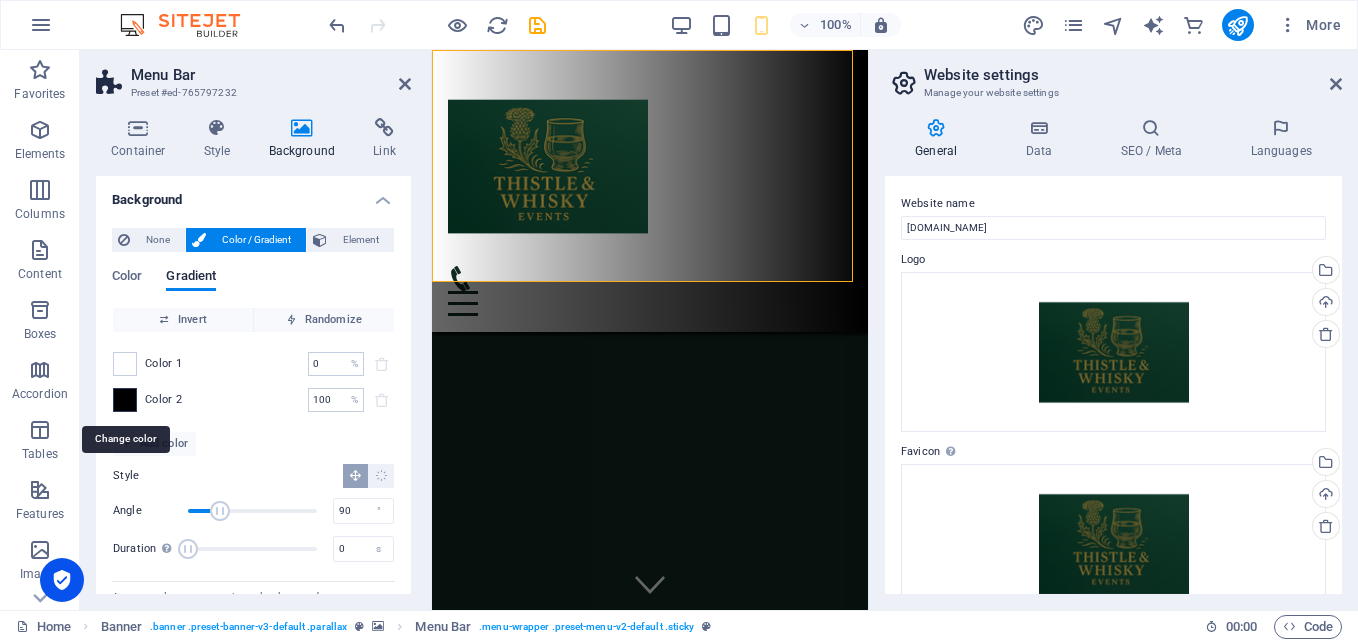 click at bounding box center [125, 400] 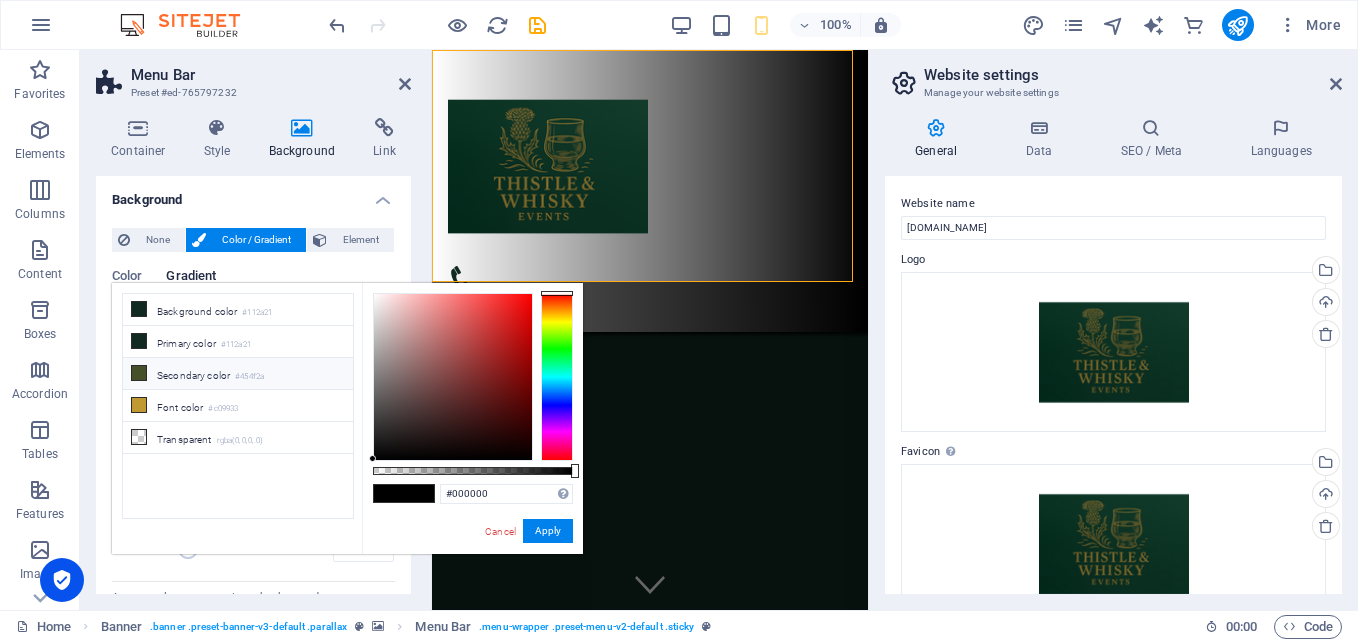 click on "Secondary color
#454f2a" at bounding box center [238, 374] 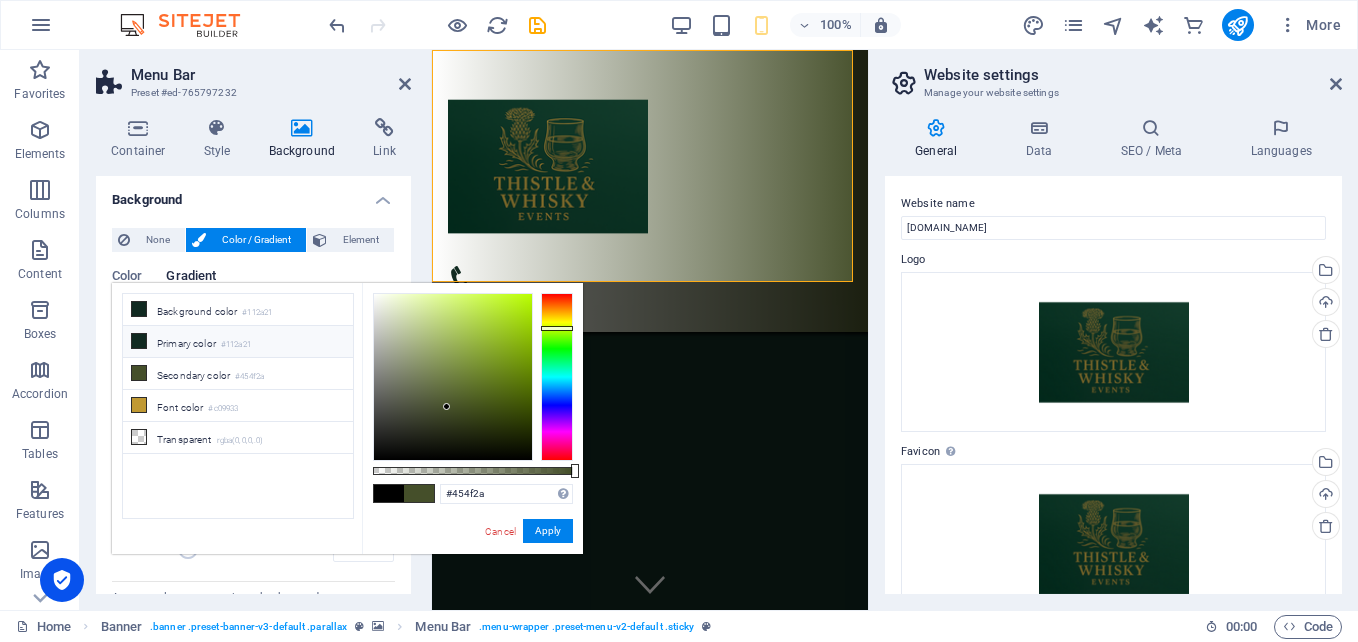 click on "Primary color
#112a21" at bounding box center [238, 342] 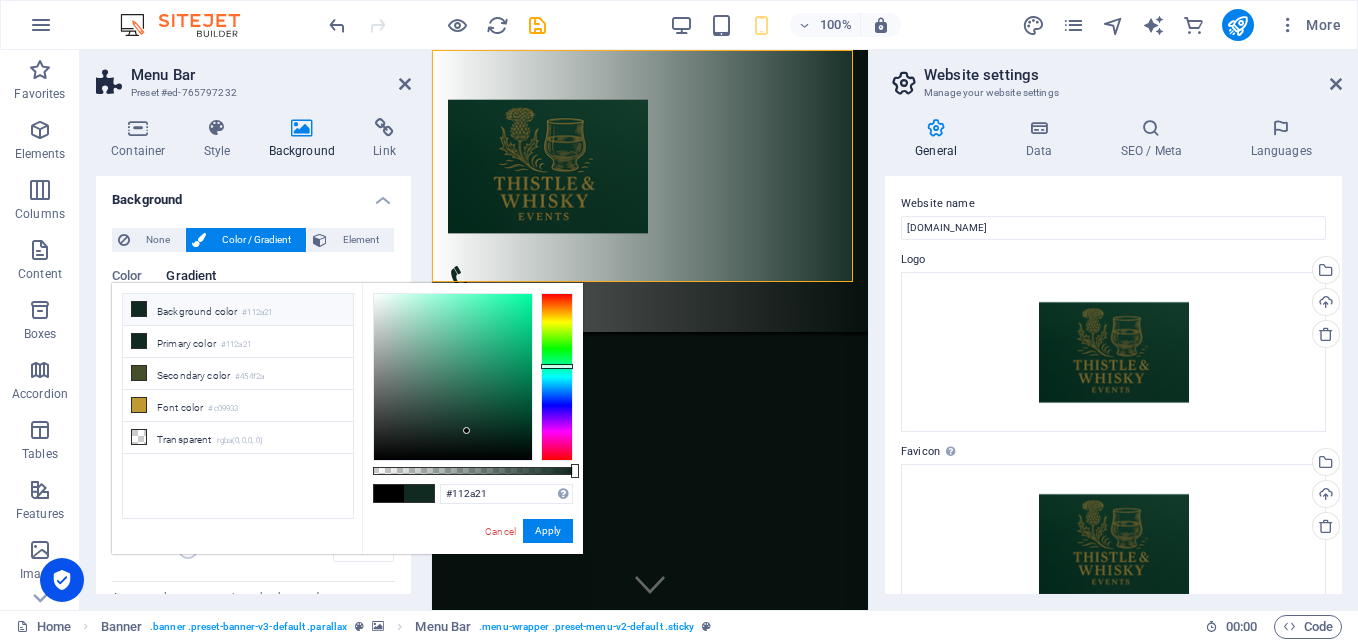 click at bounding box center (139, 309) 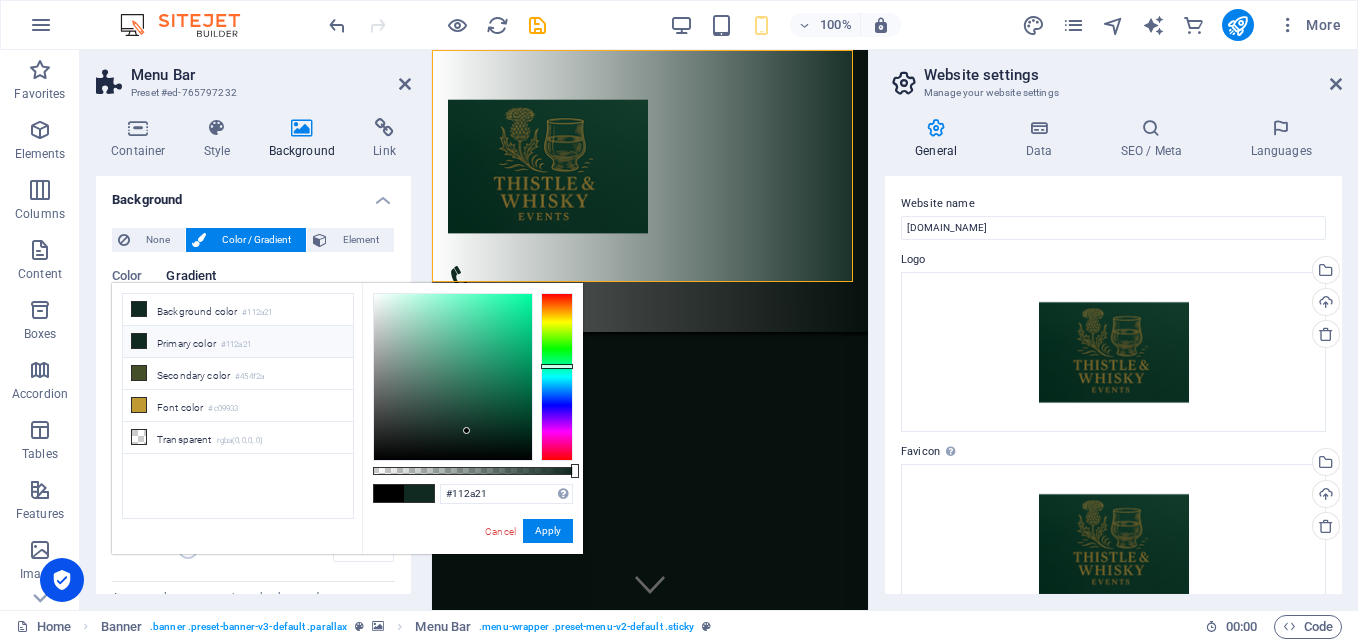 click at bounding box center (139, 341) 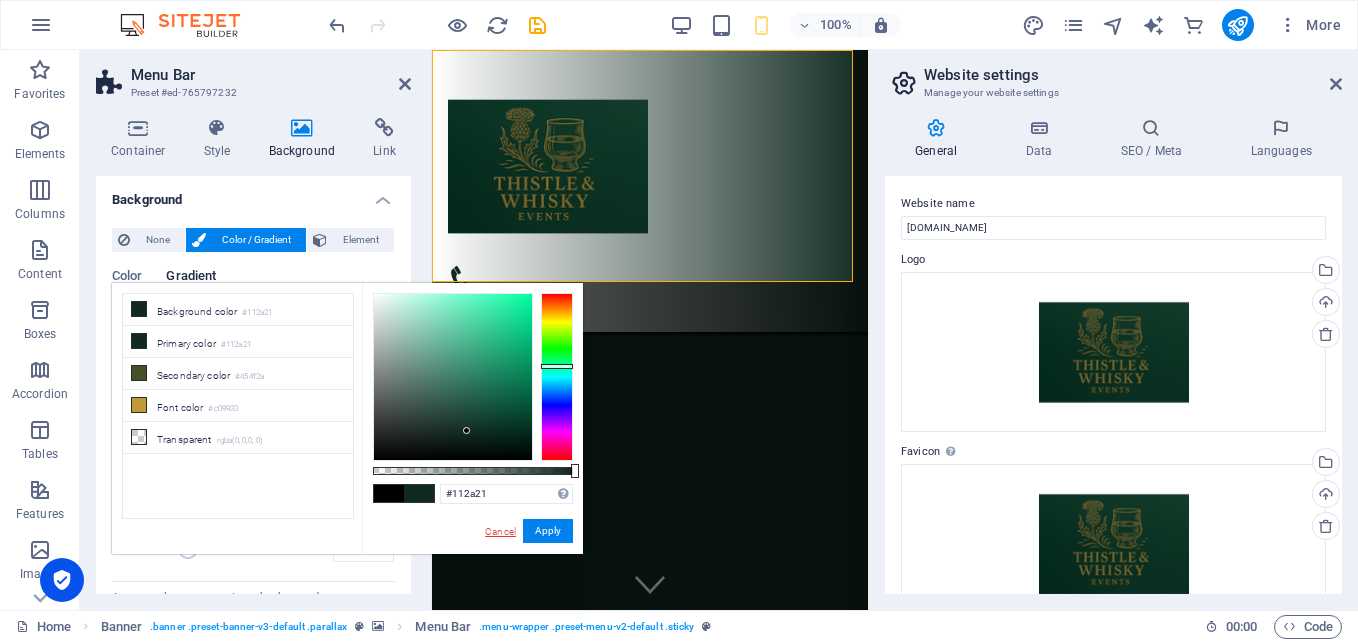 click on "Cancel" at bounding box center (500, 531) 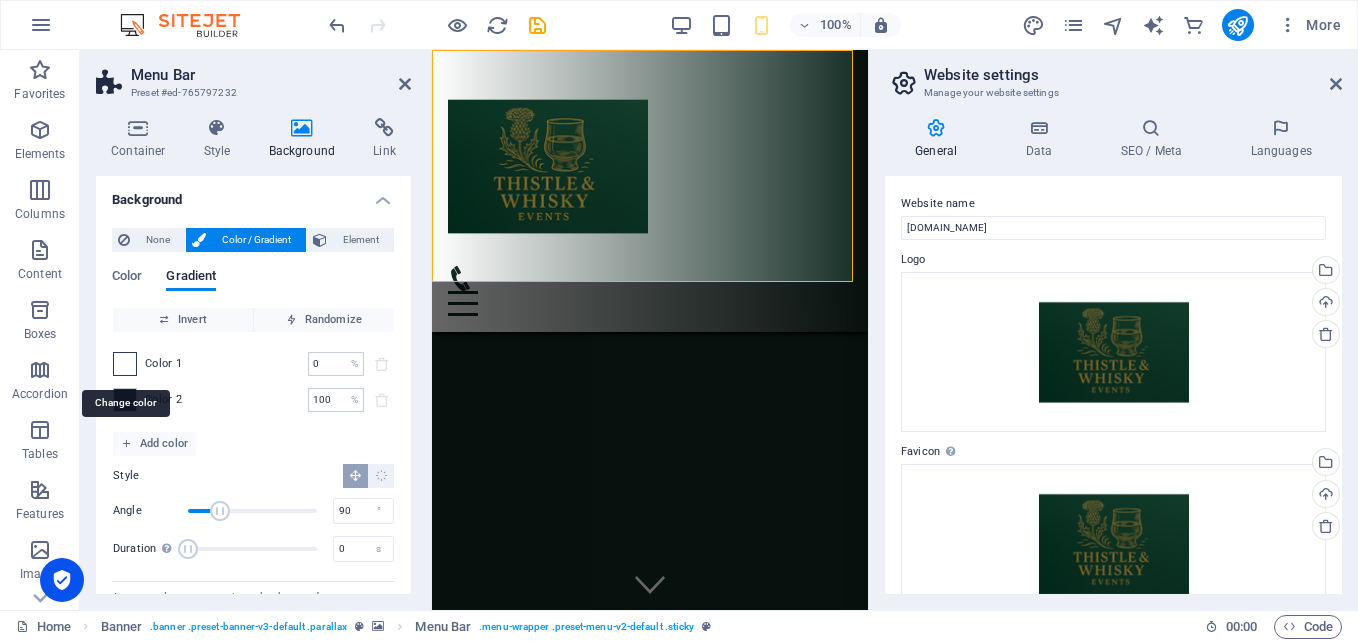 click at bounding box center (125, 364) 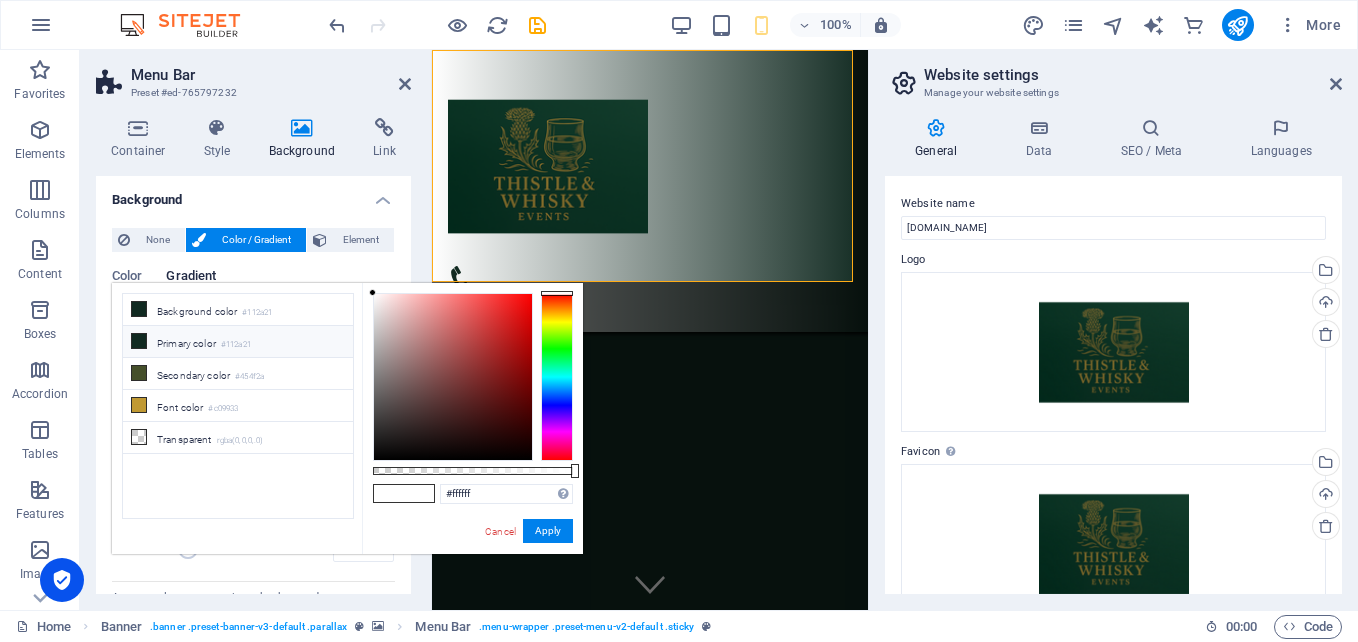 click on "Primary color
#112a21" at bounding box center (238, 342) 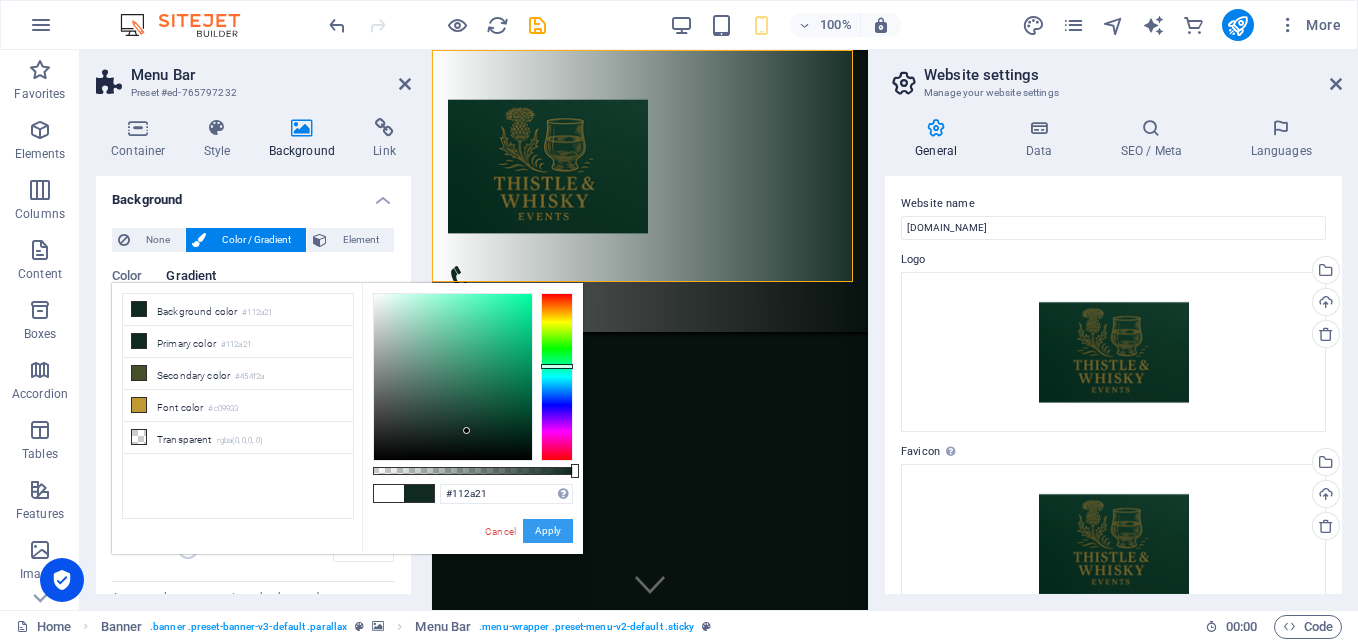 click on "Apply" at bounding box center (548, 531) 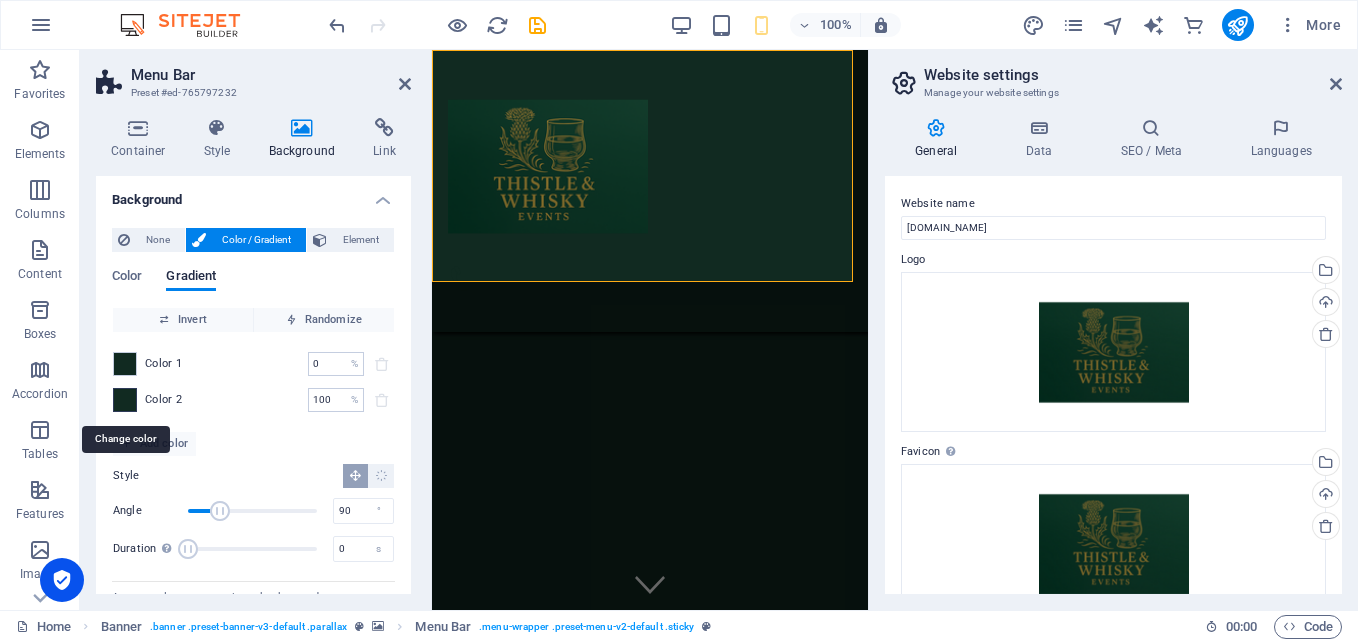 click at bounding box center [125, 400] 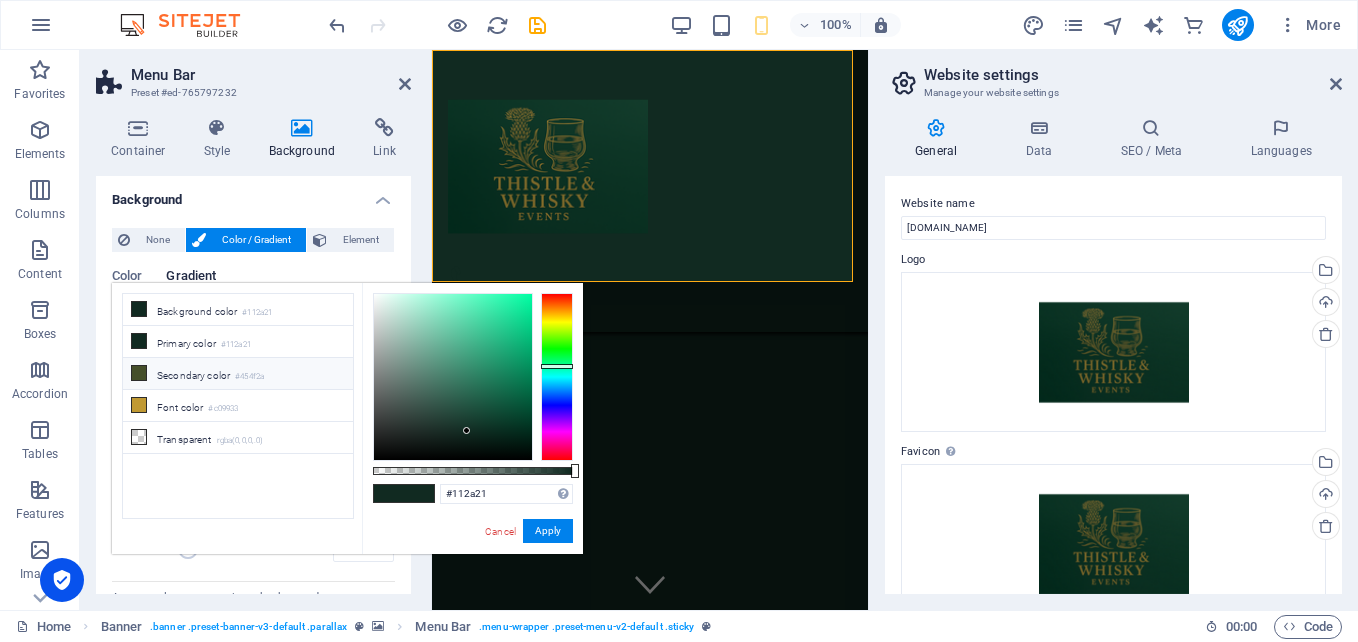 click on "Secondary color
#454f2a" at bounding box center (238, 374) 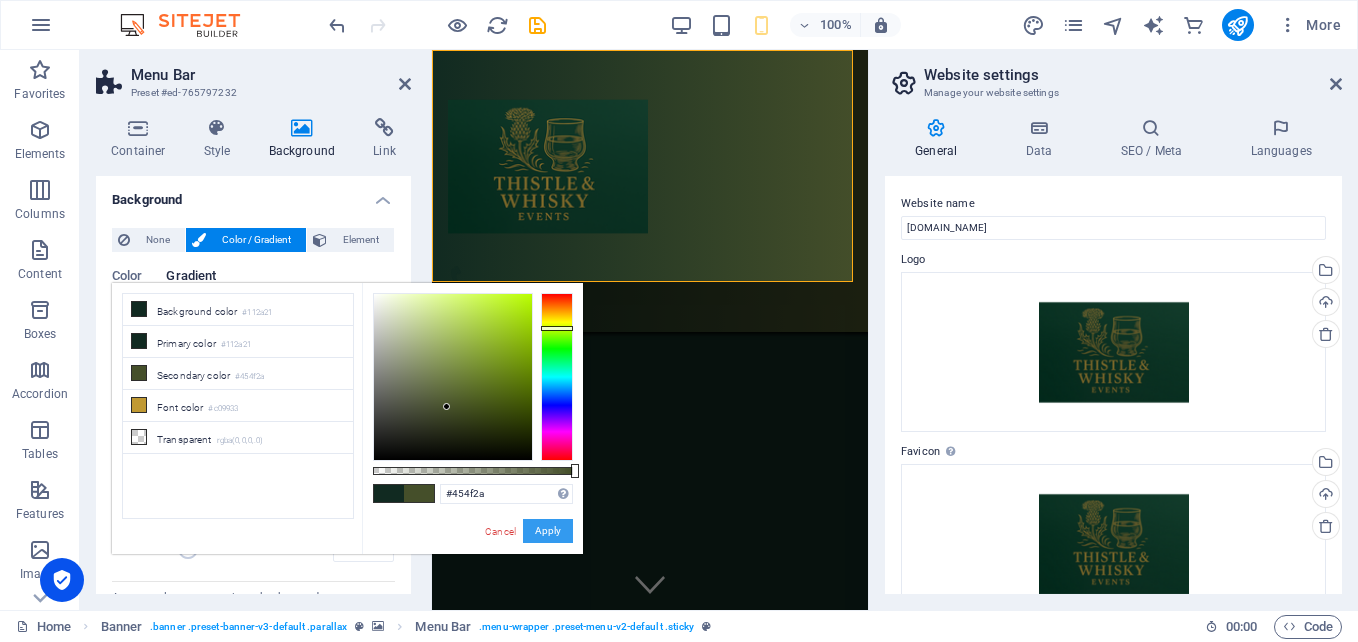 click on "Apply" at bounding box center [548, 531] 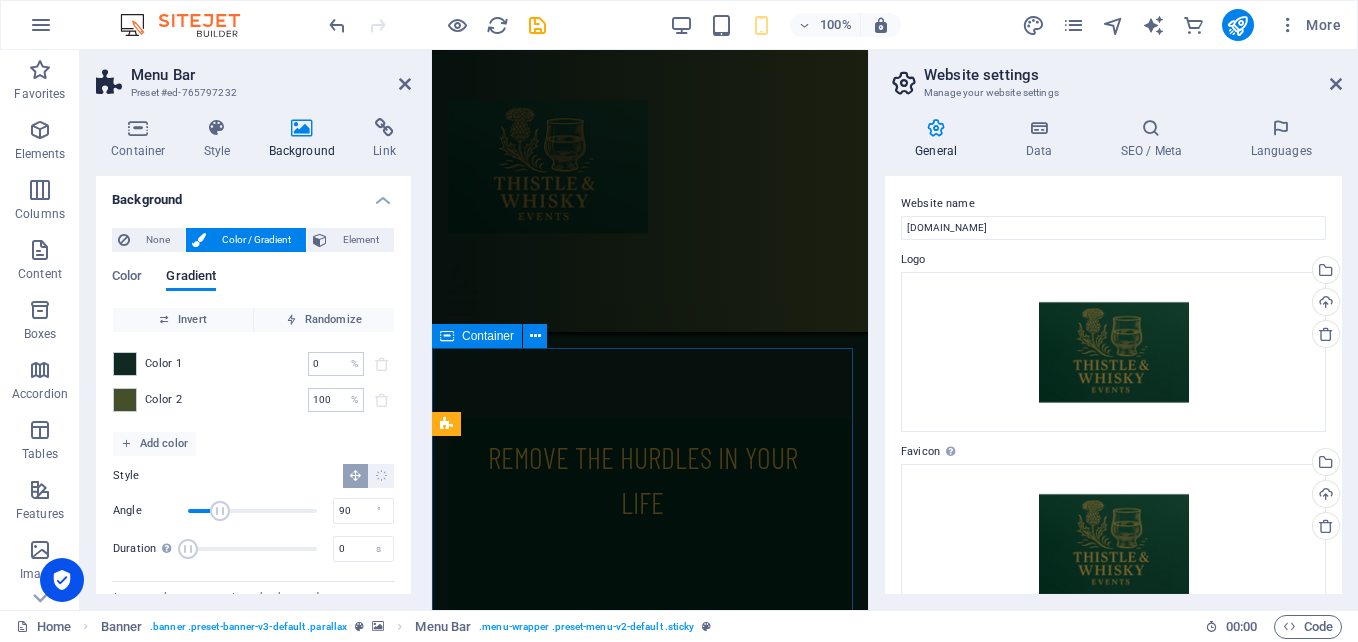 scroll, scrollTop: 0, scrollLeft: 0, axis: both 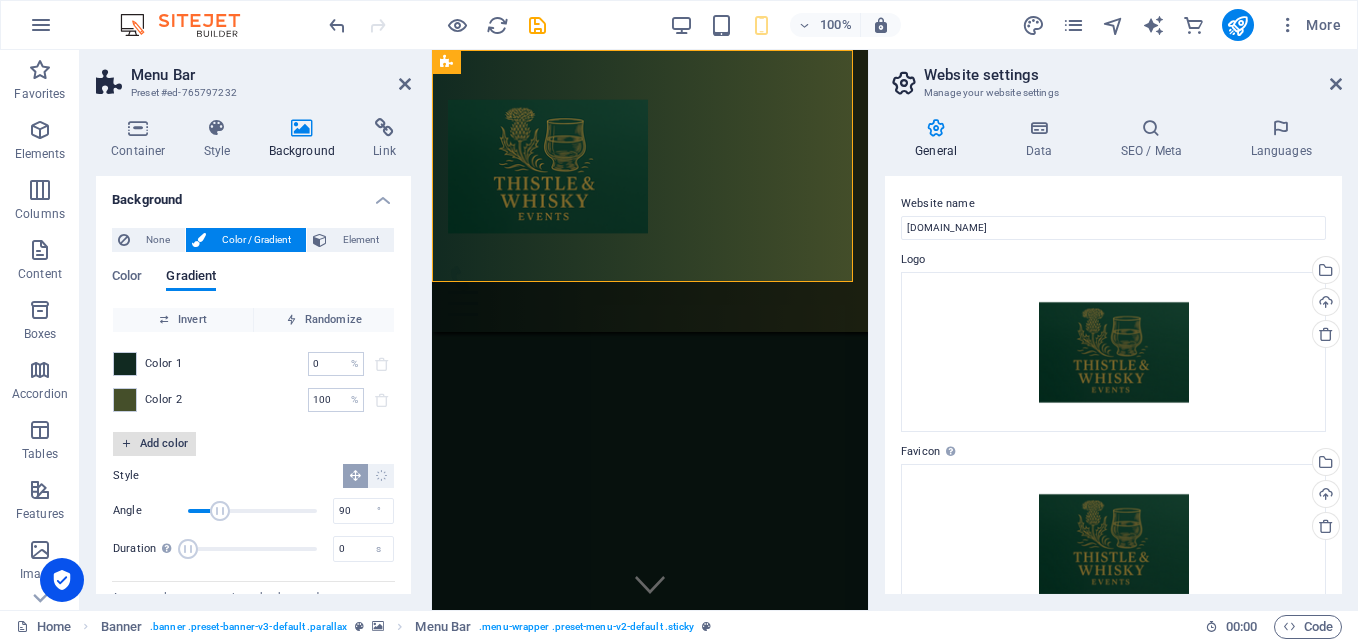 click on "Add color" at bounding box center [154, 444] 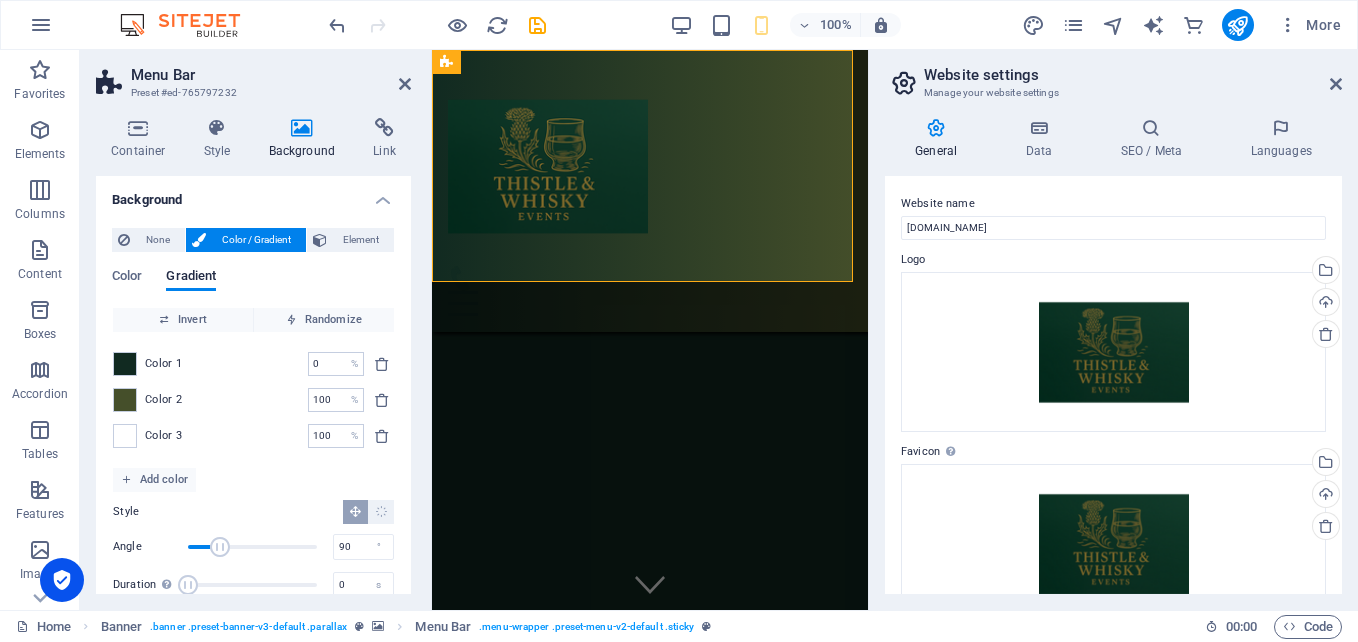 click on "Color 3" at bounding box center [164, 436] 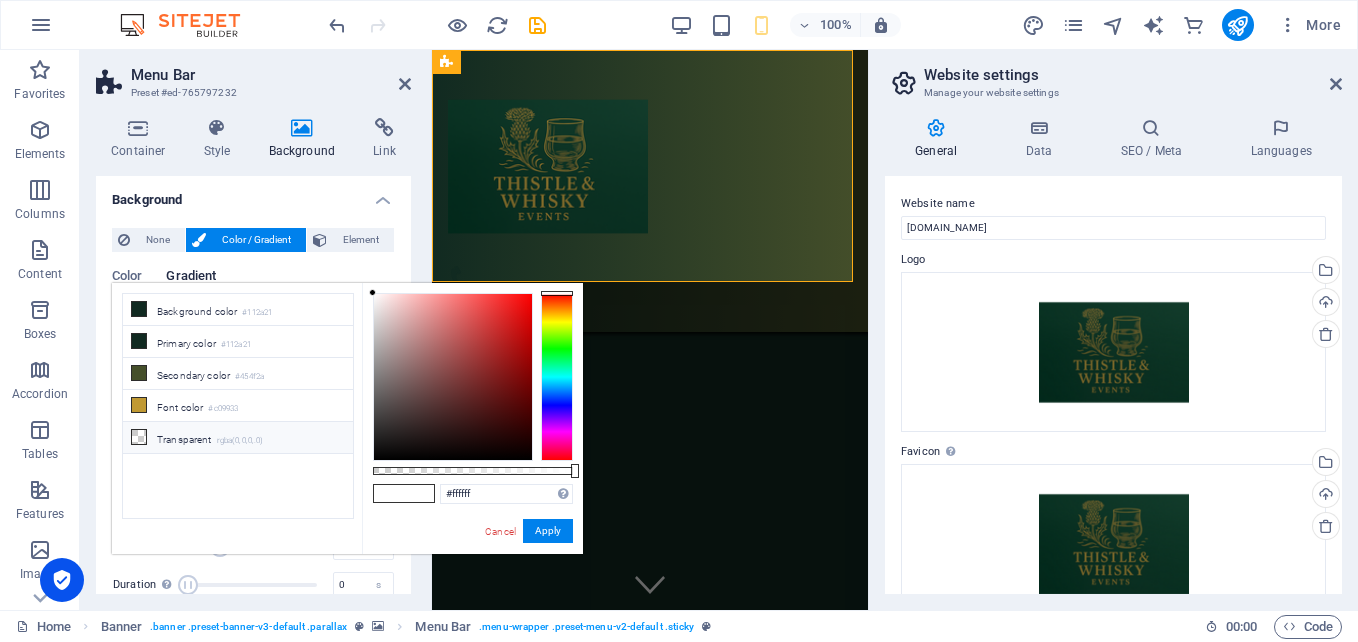 click on "Transparent
rgba(0,0,0,.0)" at bounding box center (238, 438) 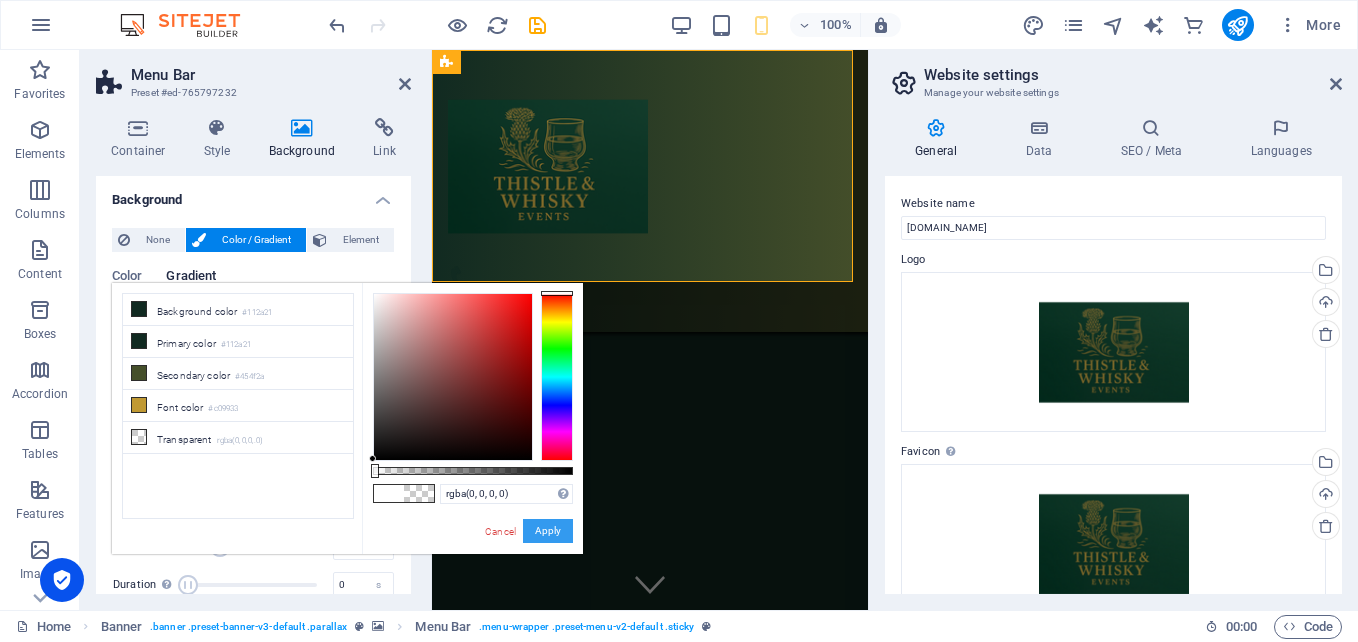 drag, startPoint x: 555, startPoint y: 531, endPoint x: 123, endPoint y: 483, distance: 434.65848 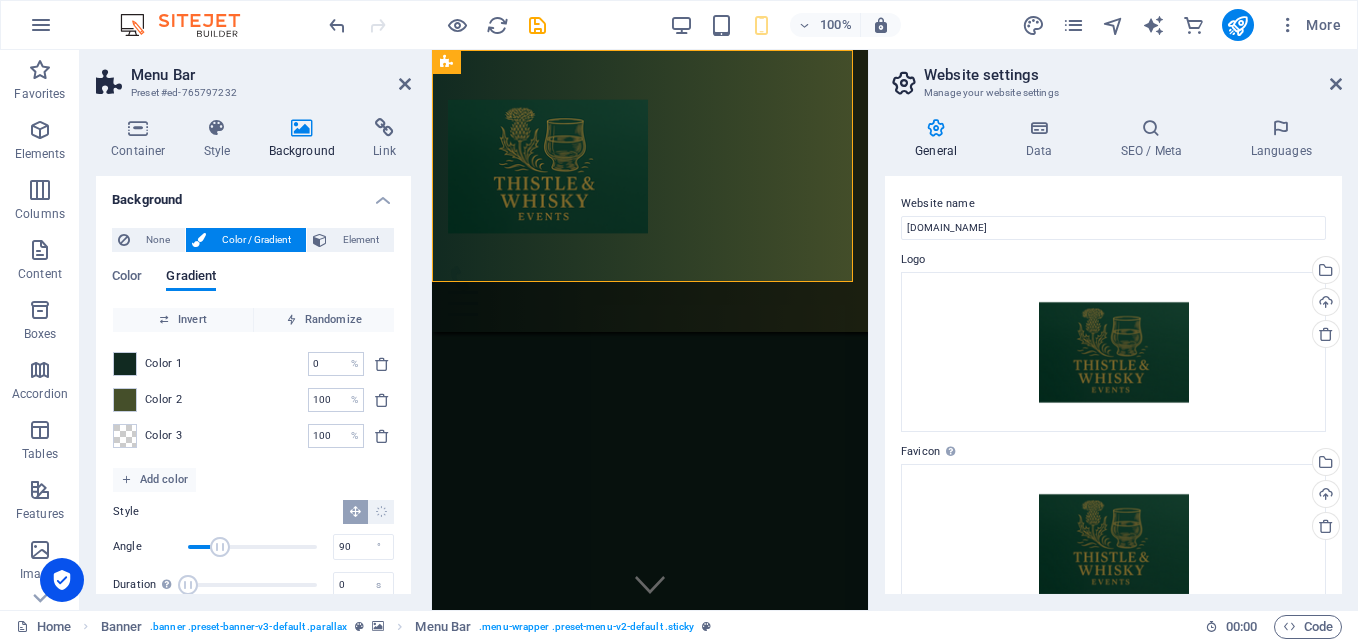 click on "Color 3 100 % ​" at bounding box center (253, 436) 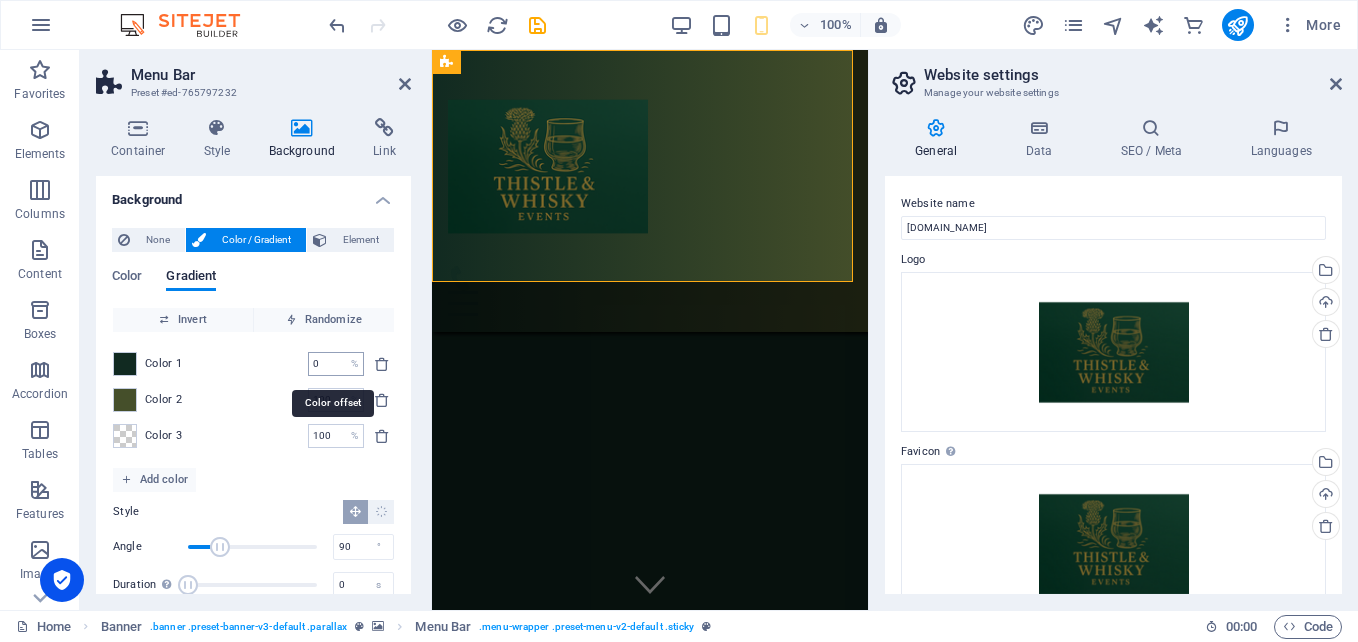 click on "0 % ​" at bounding box center (336, 364) 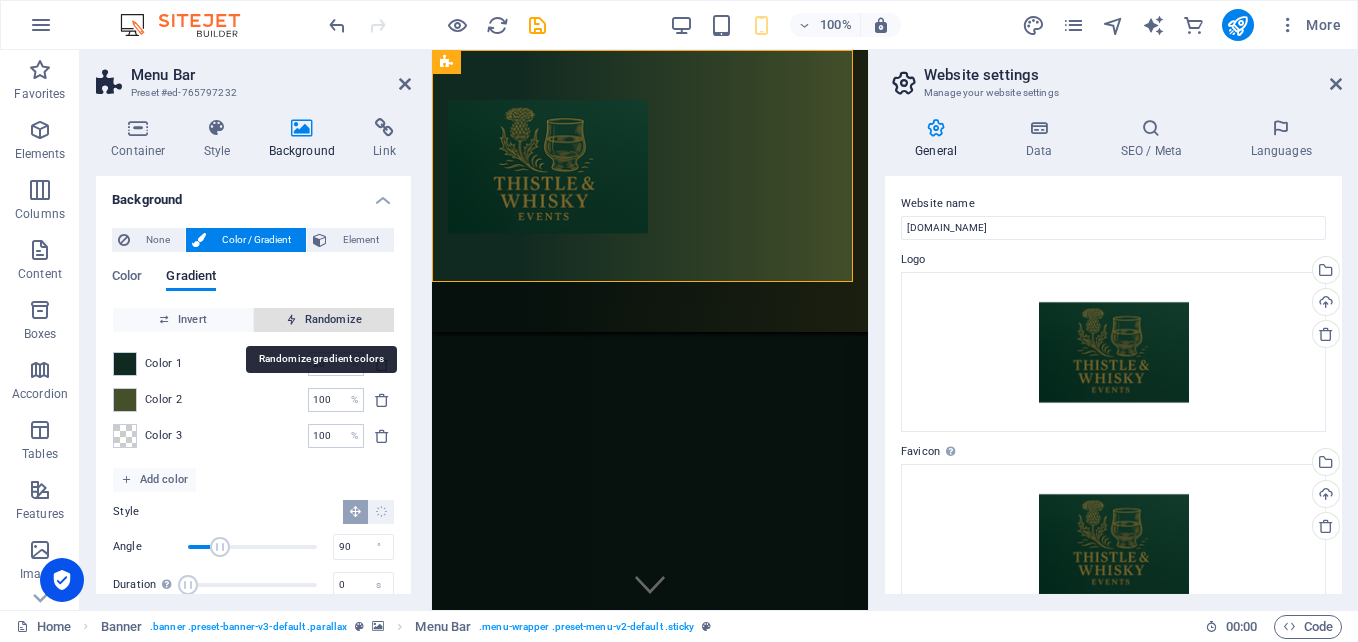 click on "Randomize" at bounding box center [324, 320] 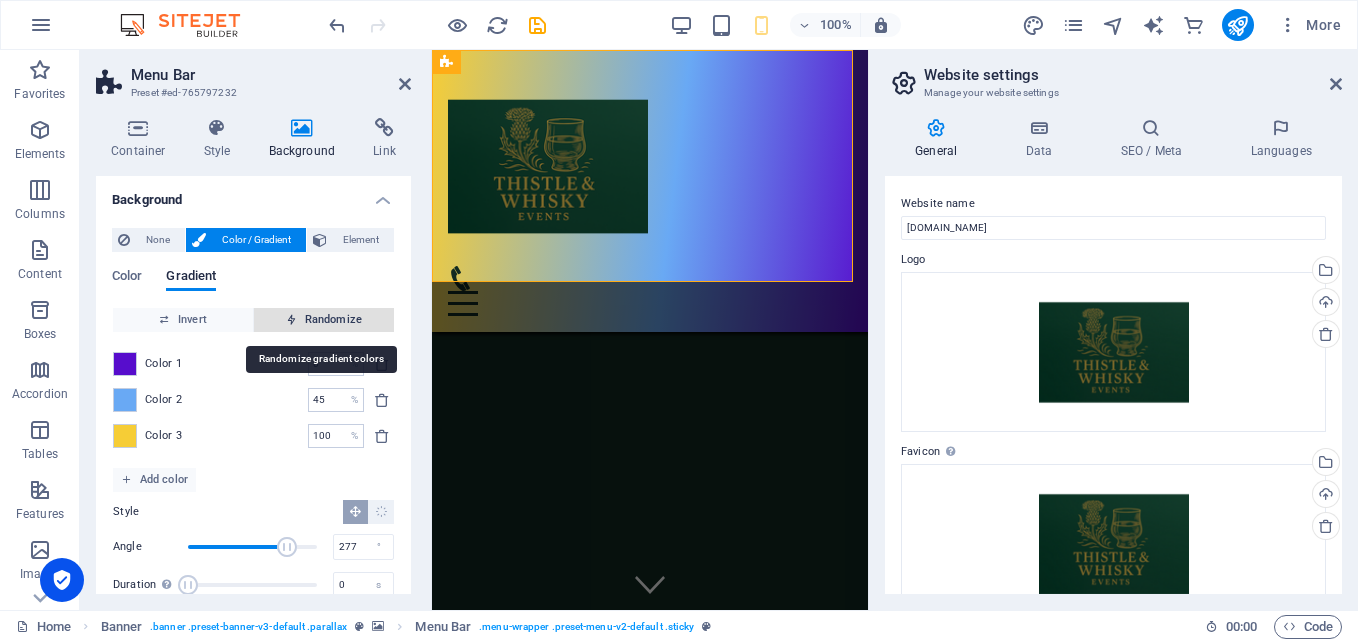 click on "Randomize" at bounding box center [324, 320] 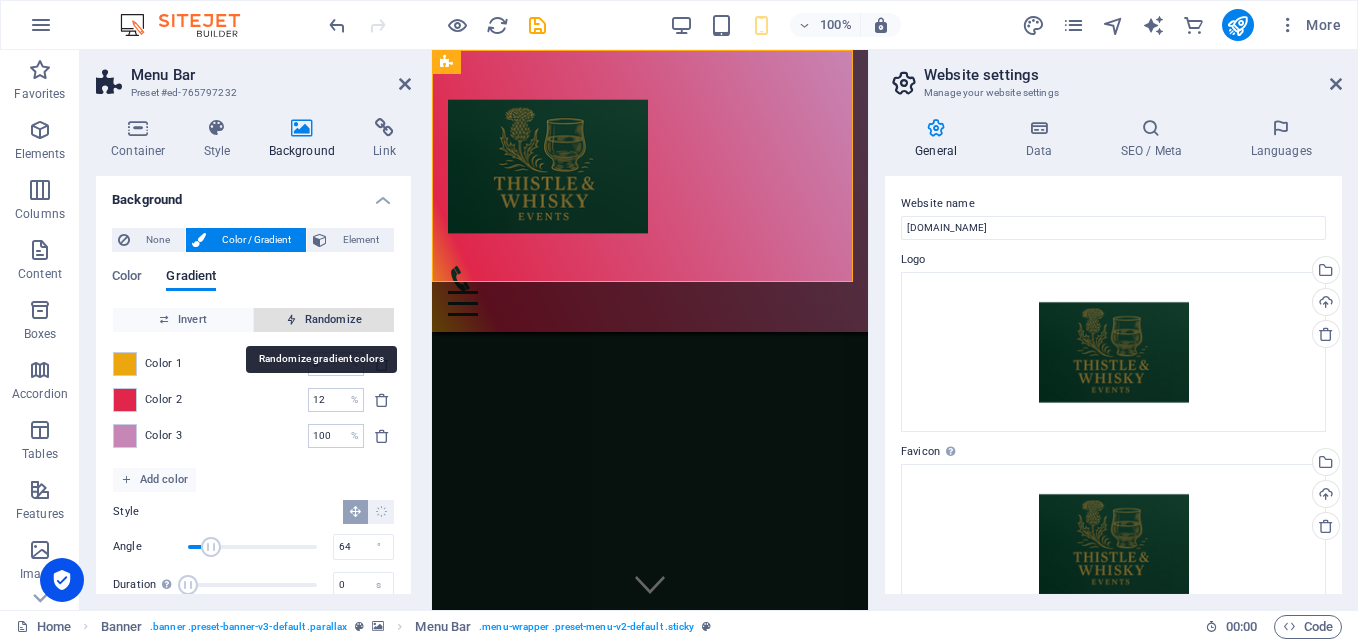 click on "Randomize" at bounding box center [324, 320] 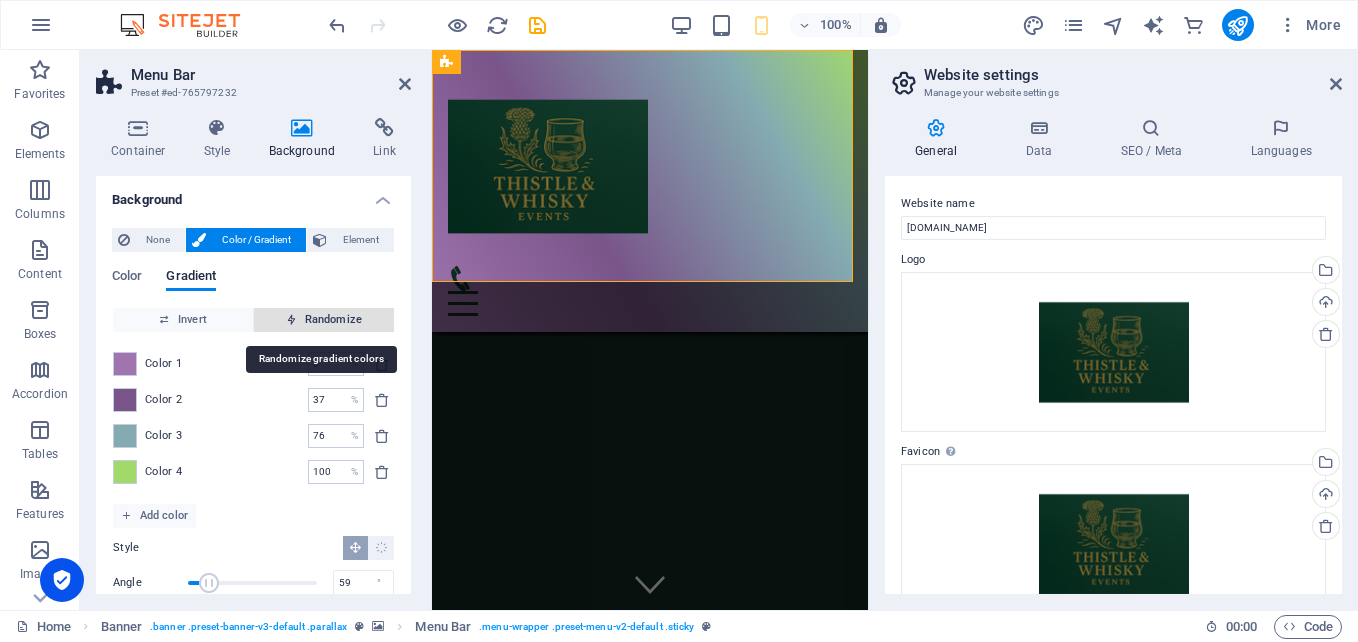 click on "Randomize" at bounding box center [324, 320] 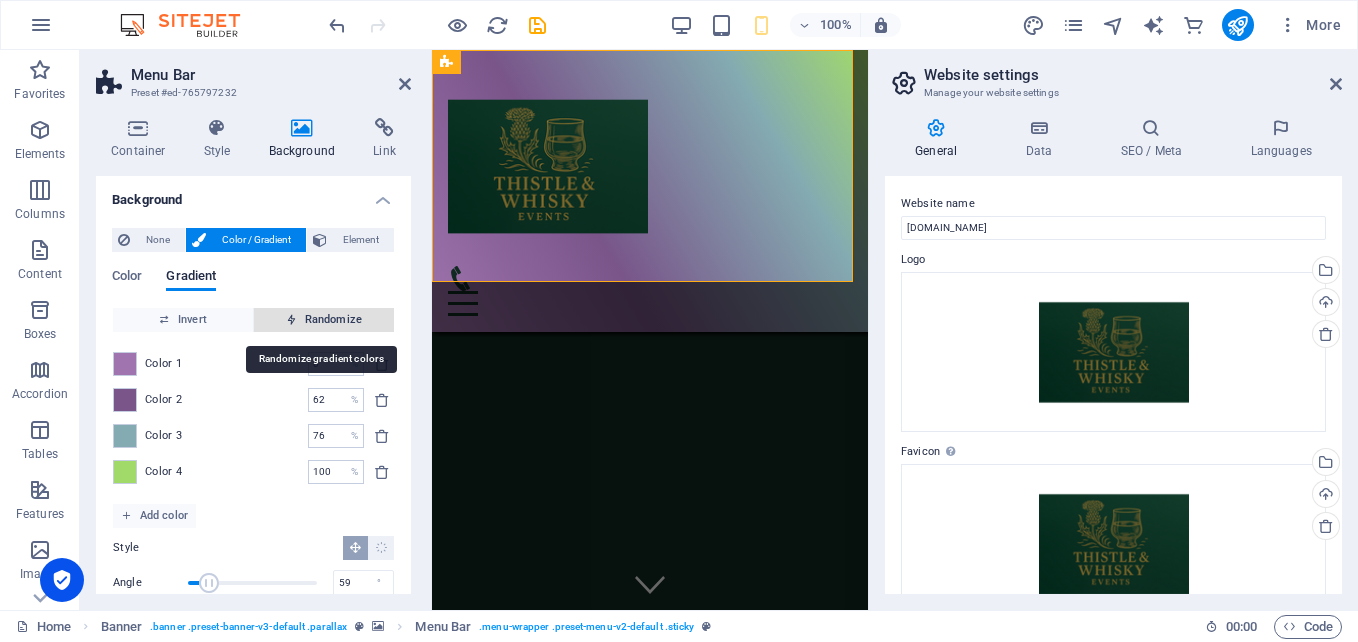 type on "321" 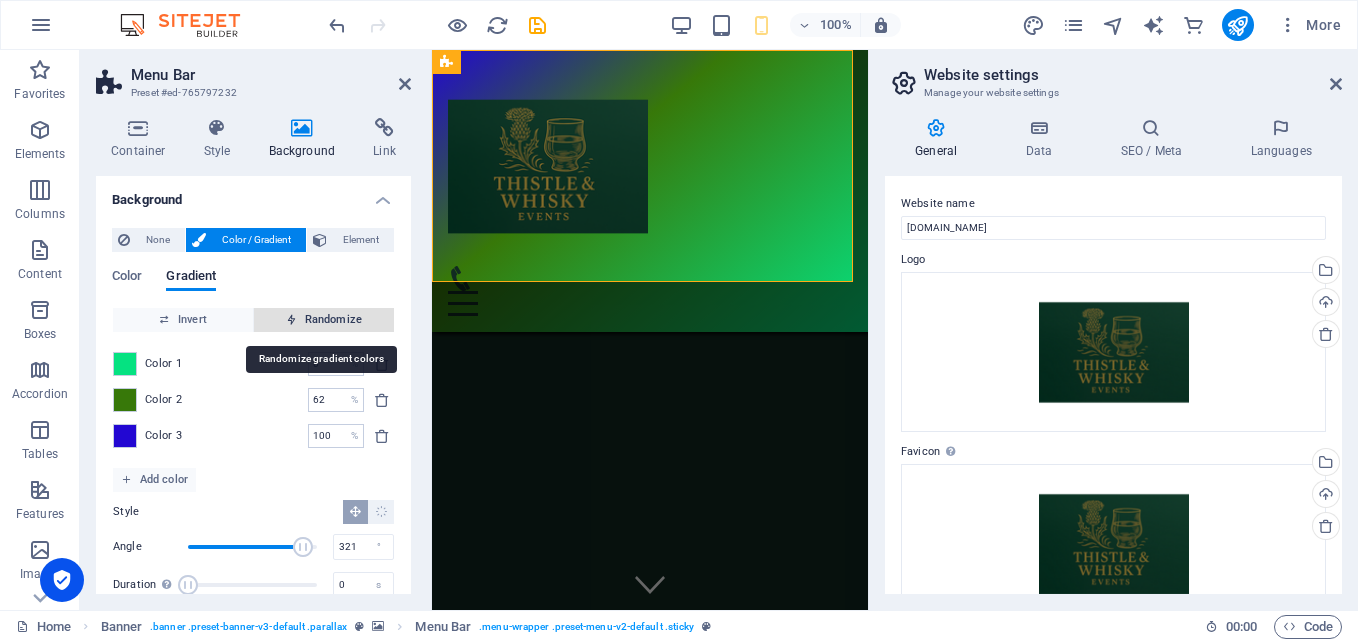 click on "Randomize" at bounding box center [324, 320] 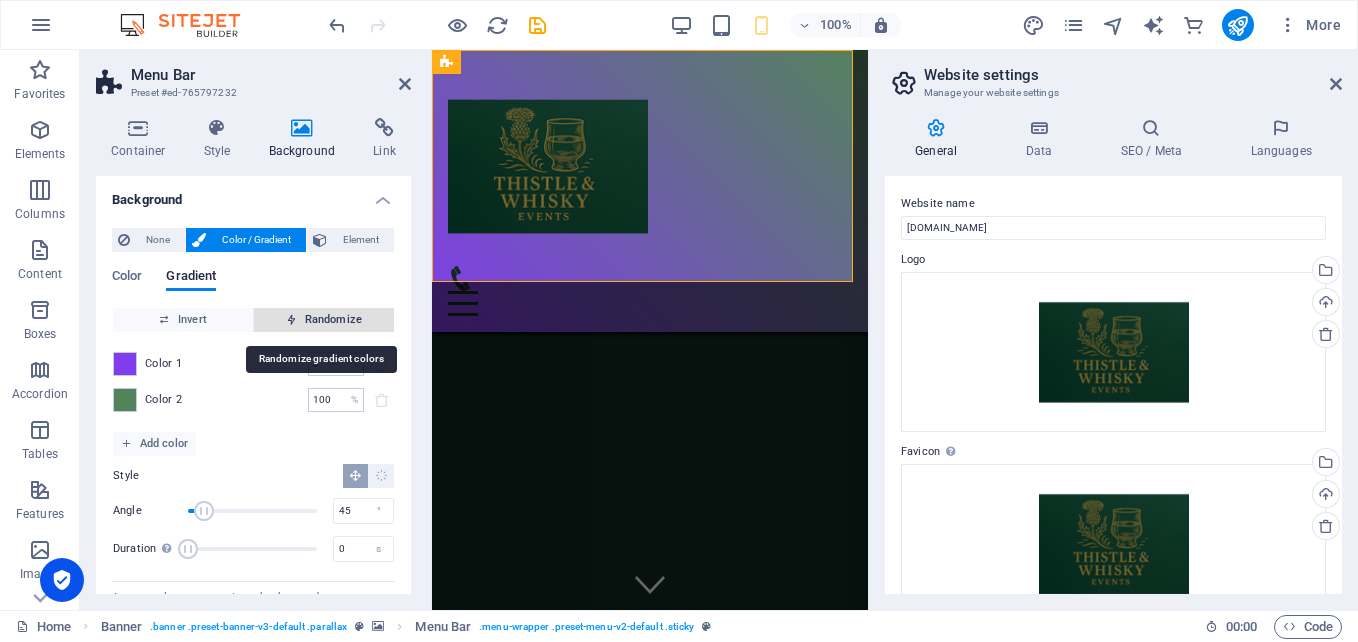 click on "Randomize" at bounding box center [324, 320] 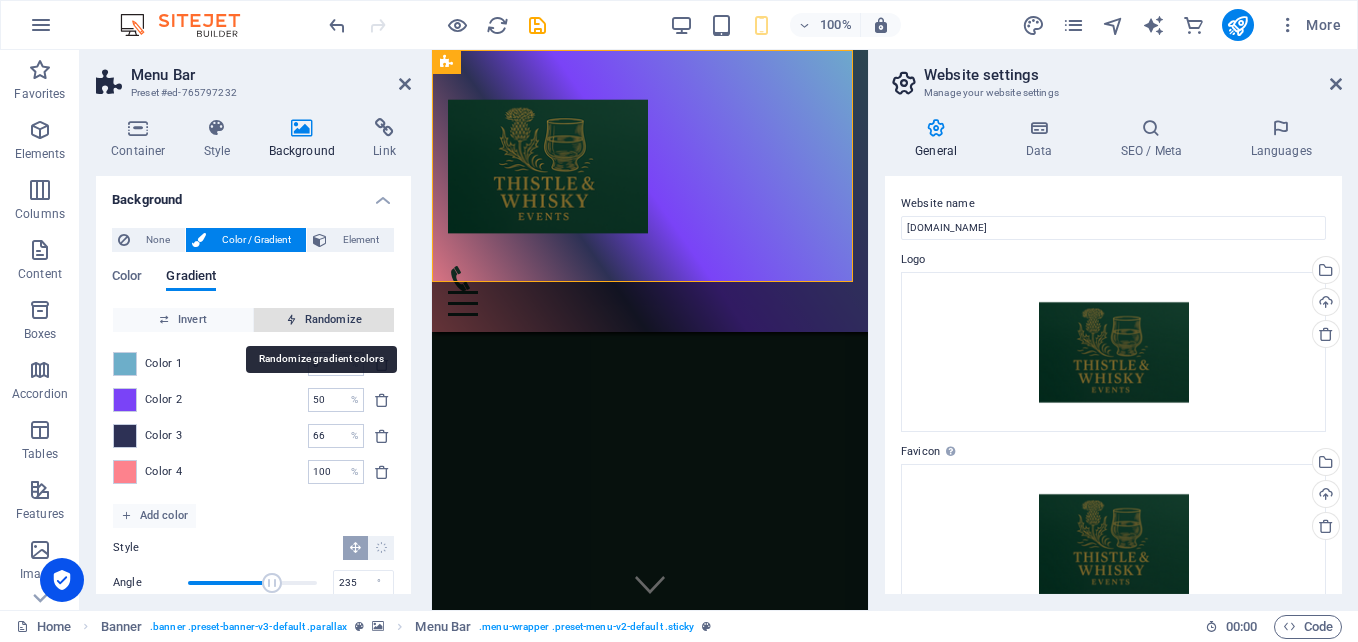 click on "Randomize" at bounding box center (324, 320) 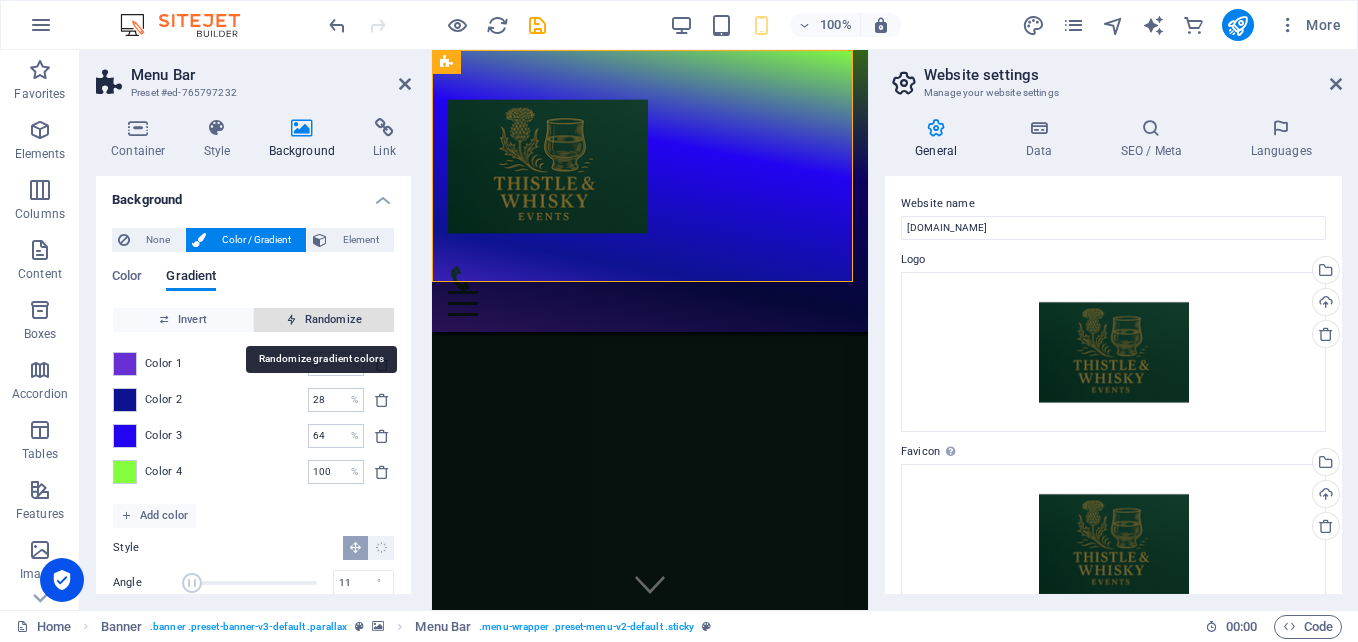 click on "Randomize" at bounding box center [324, 320] 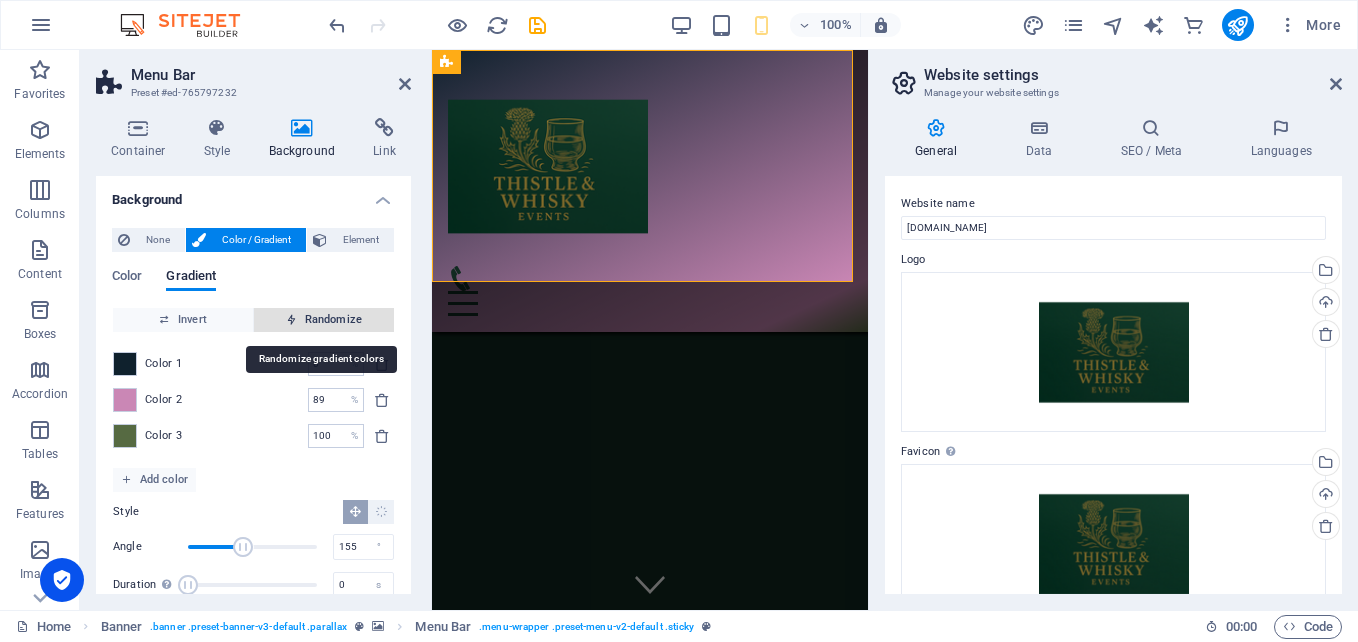 click on "Randomize" at bounding box center [324, 320] 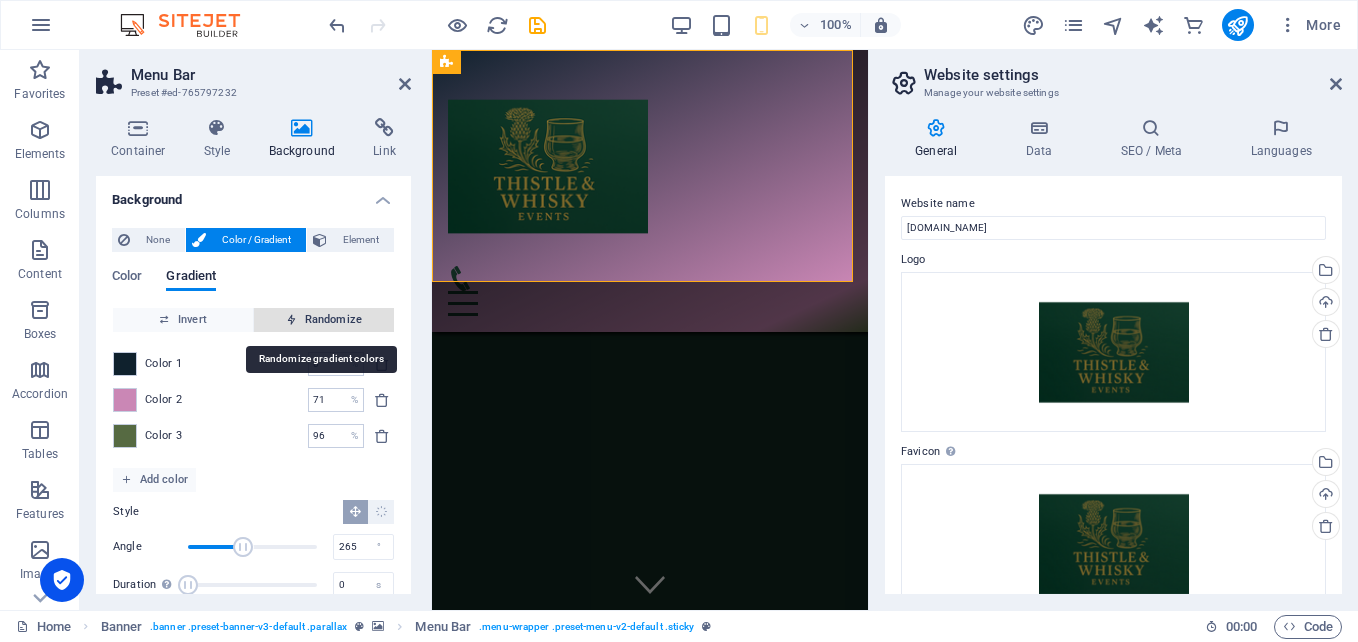 click on "Randomize" at bounding box center [324, 320] 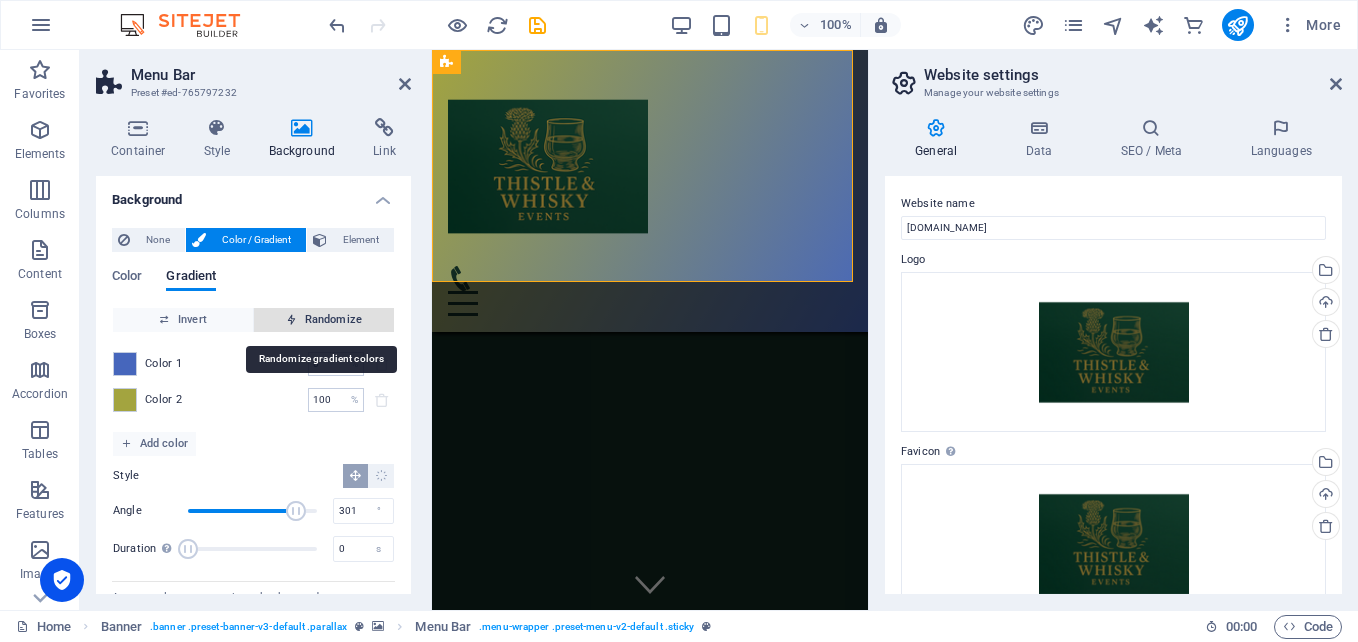 click on "Randomize" at bounding box center [324, 320] 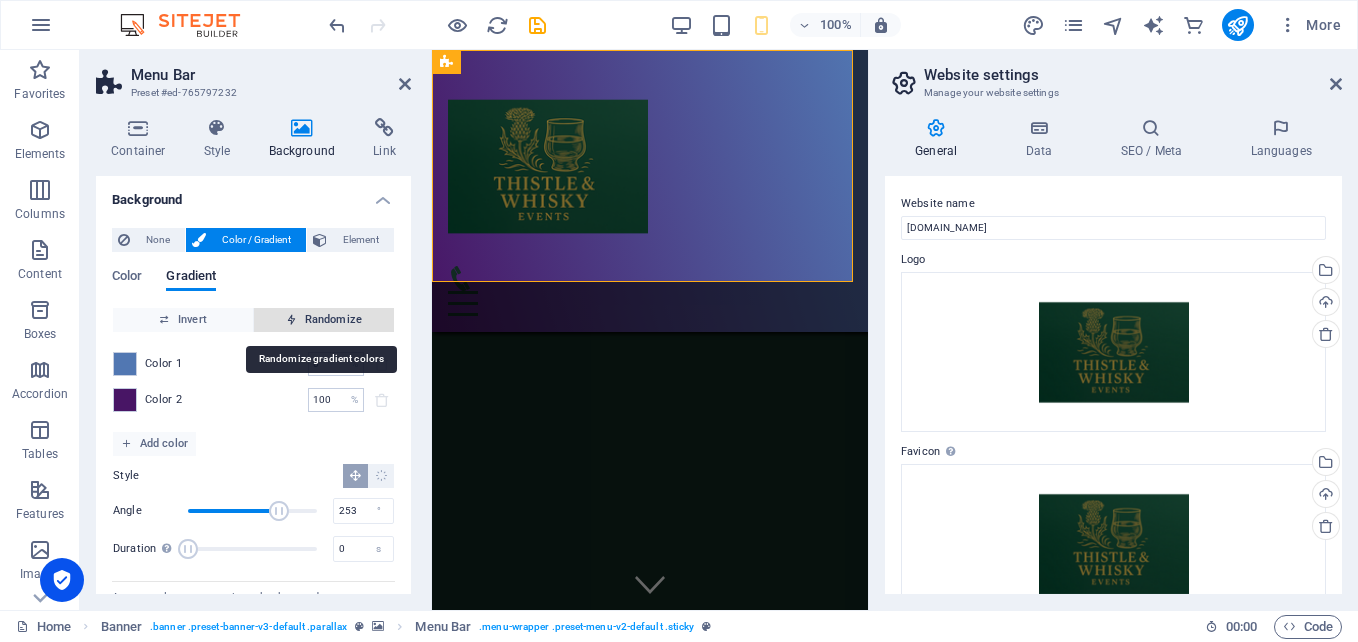 click on "Randomize" at bounding box center (324, 320) 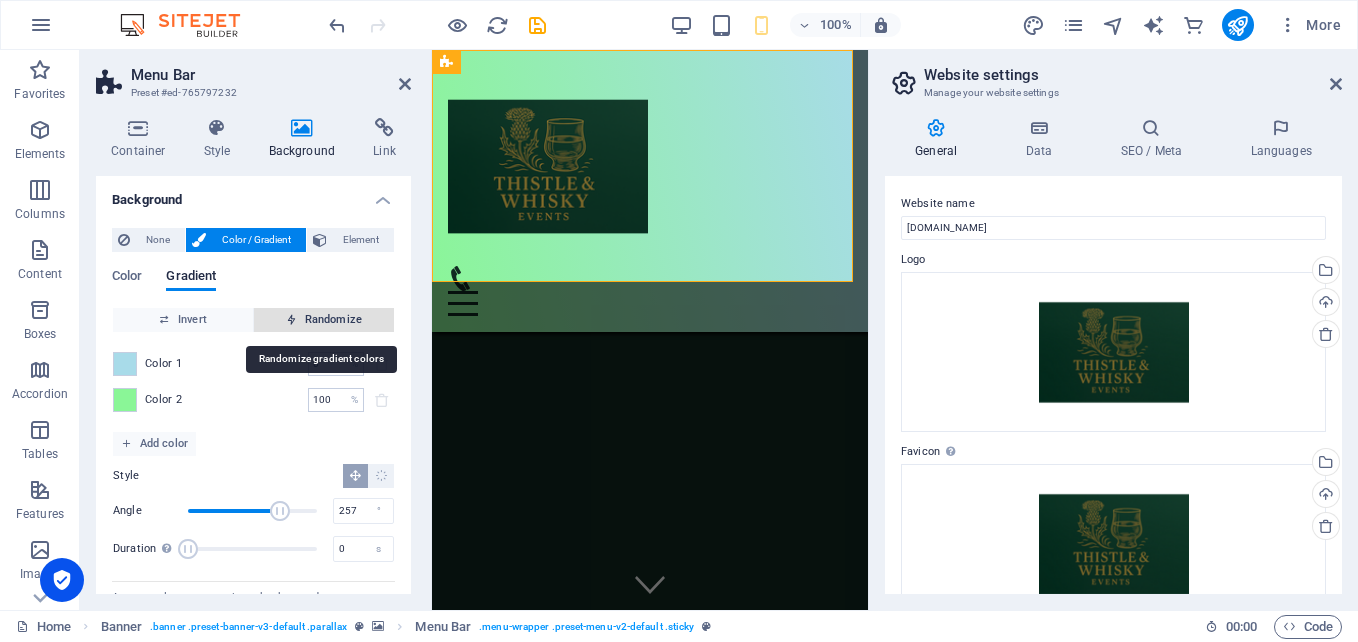 click on "Randomize" at bounding box center [324, 320] 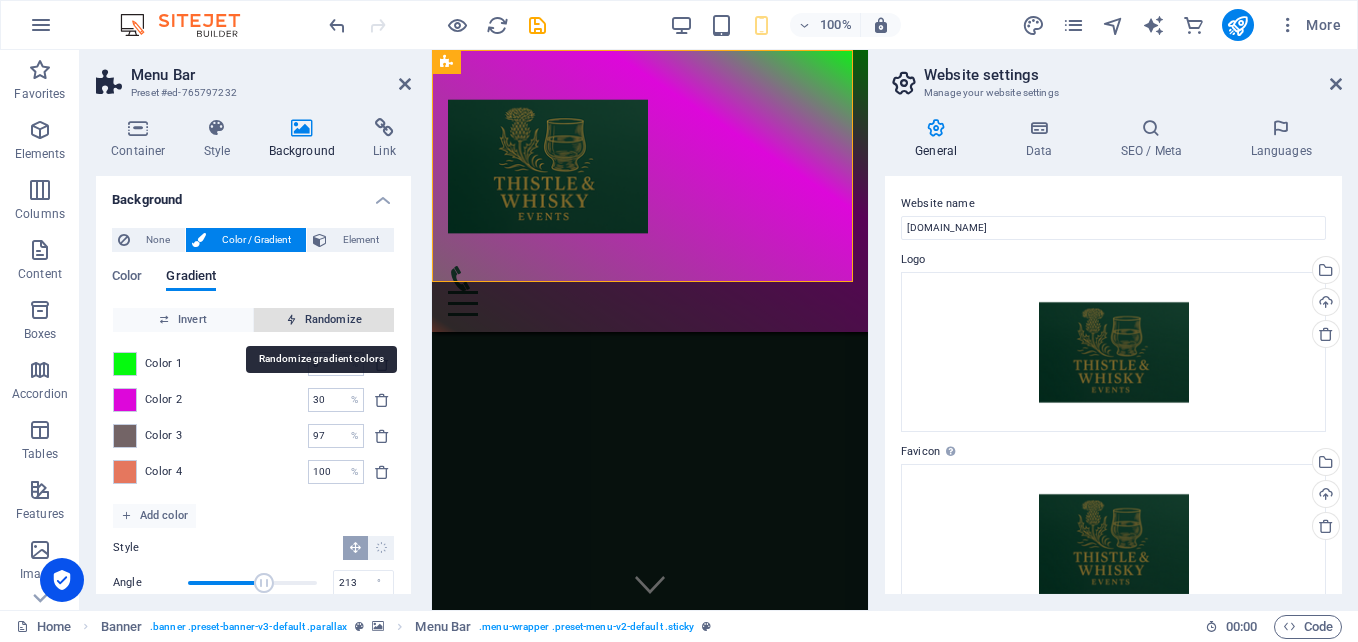 click on "Randomize" at bounding box center (324, 320) 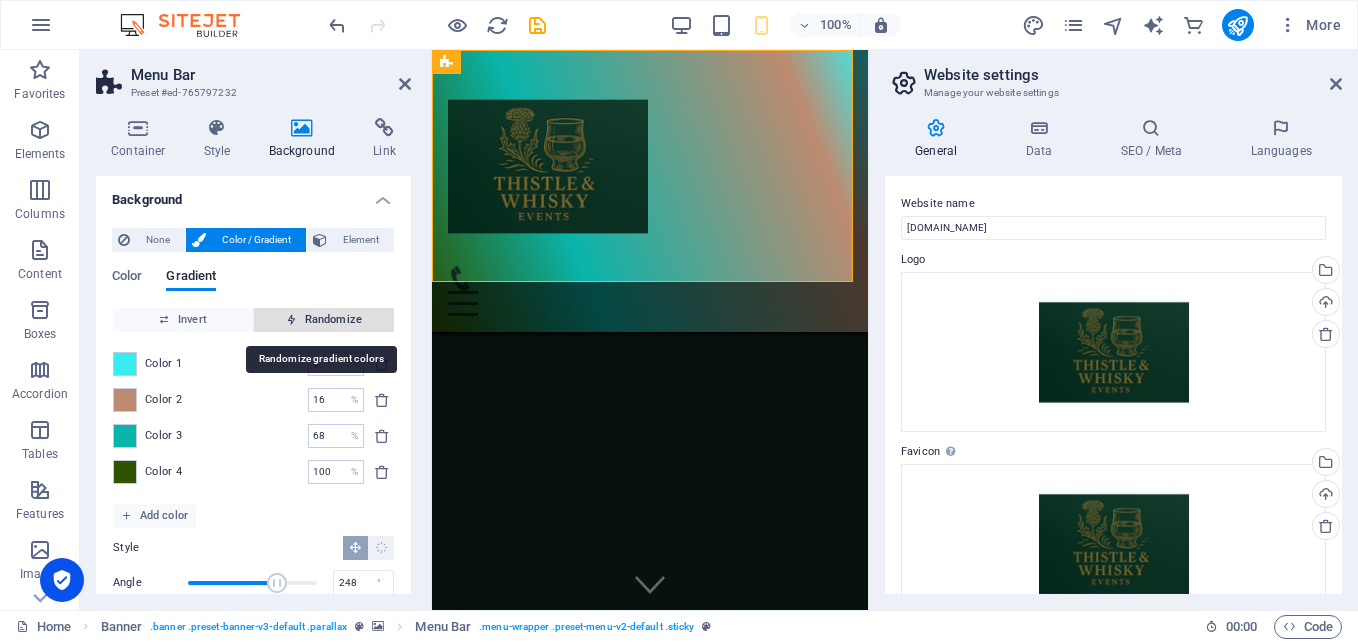 click on "Randomize" at bounding box center [324, 320] 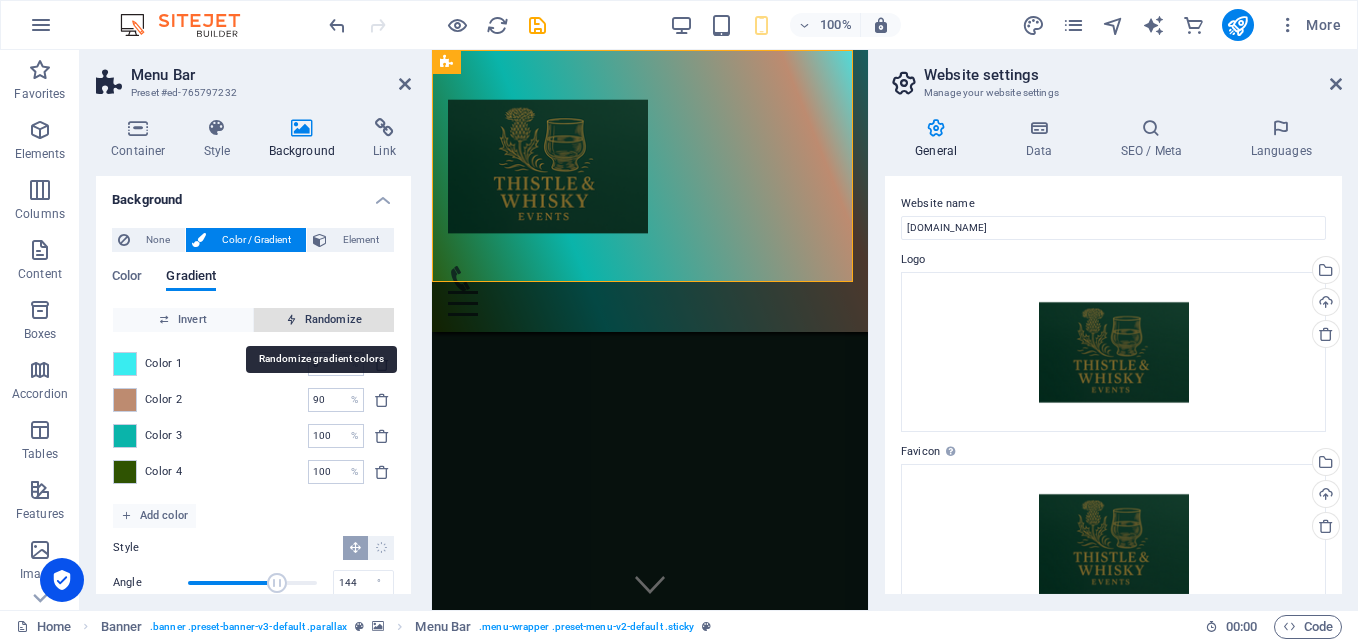 click on "Randomize" at bounding box center [324, 320] 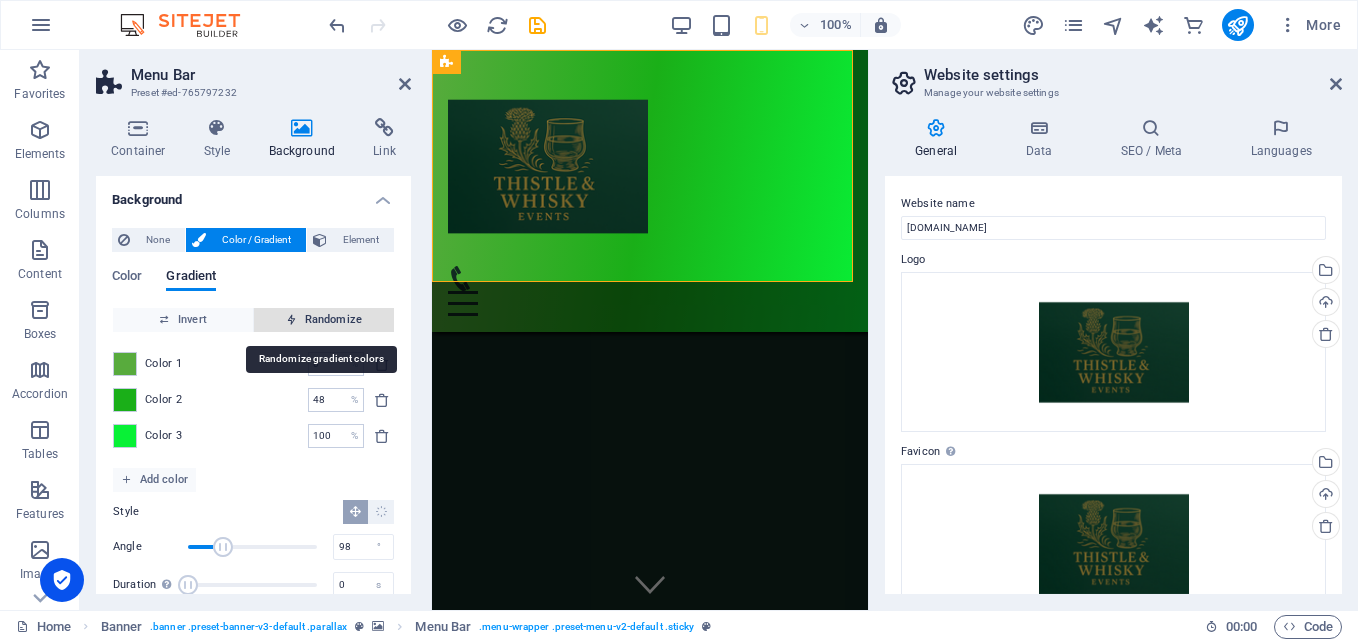 click on "Randomize" at bounding box center [324, 320] 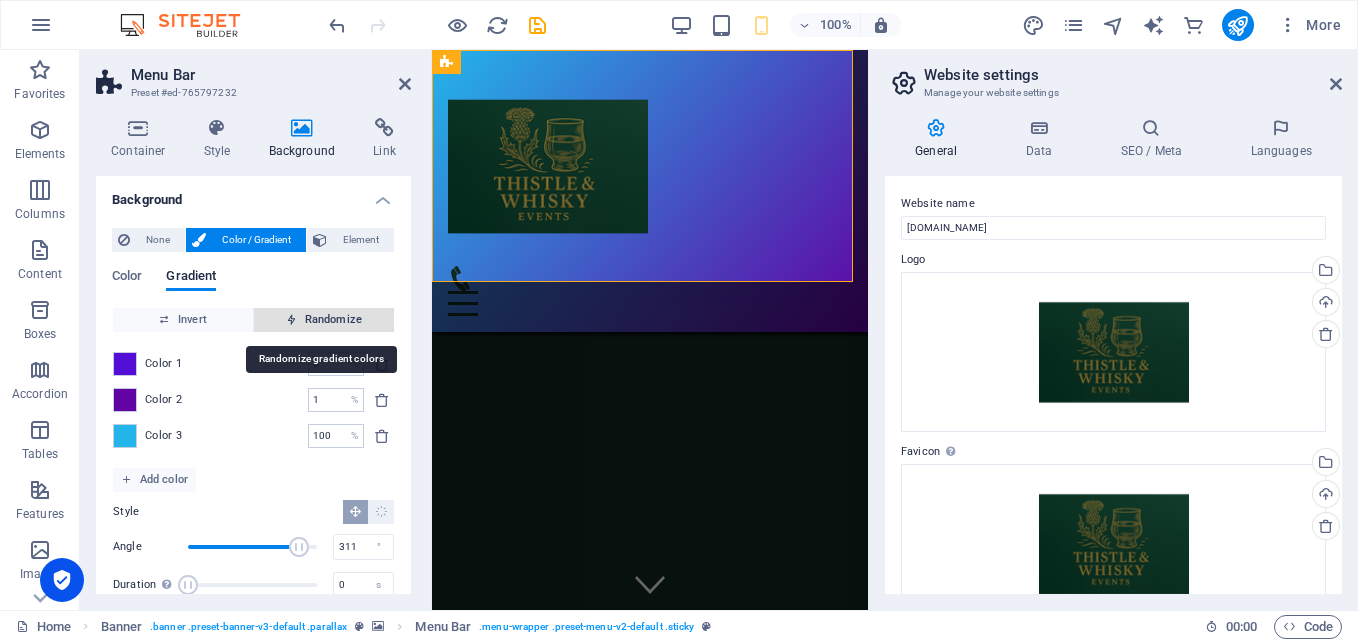 click on "Randomize" at bounding box center (324, 320) 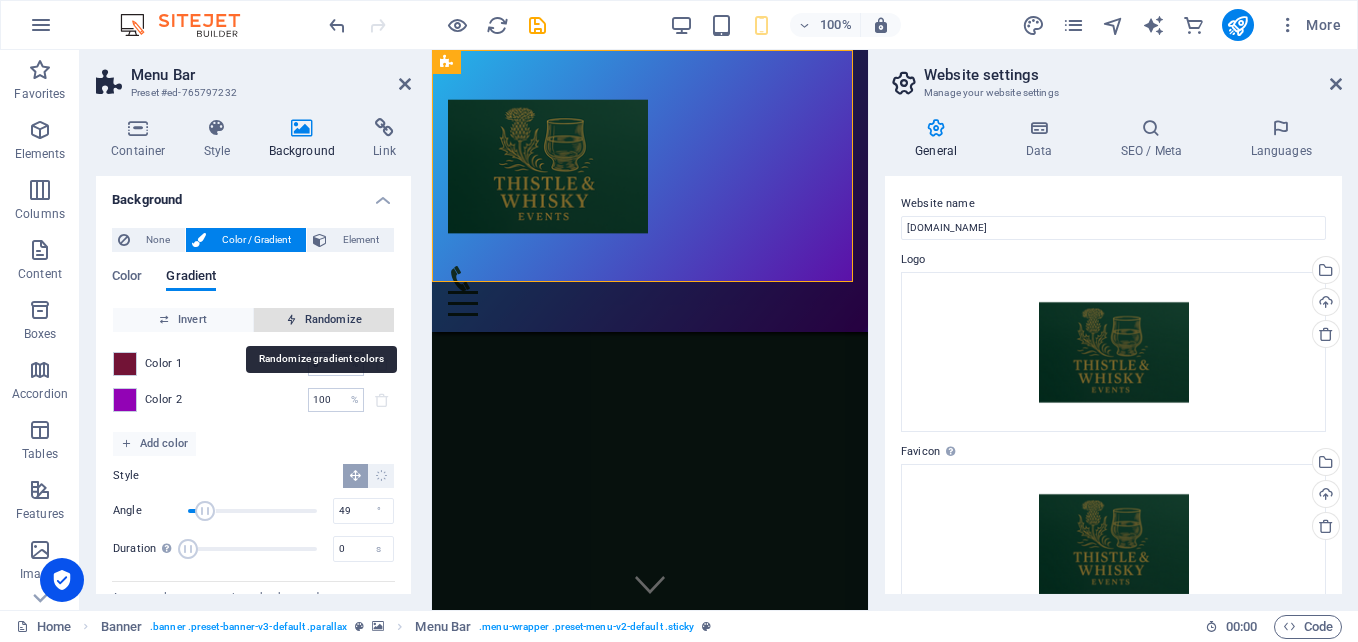 click on "Randomize" at bounding box center (324, 320) 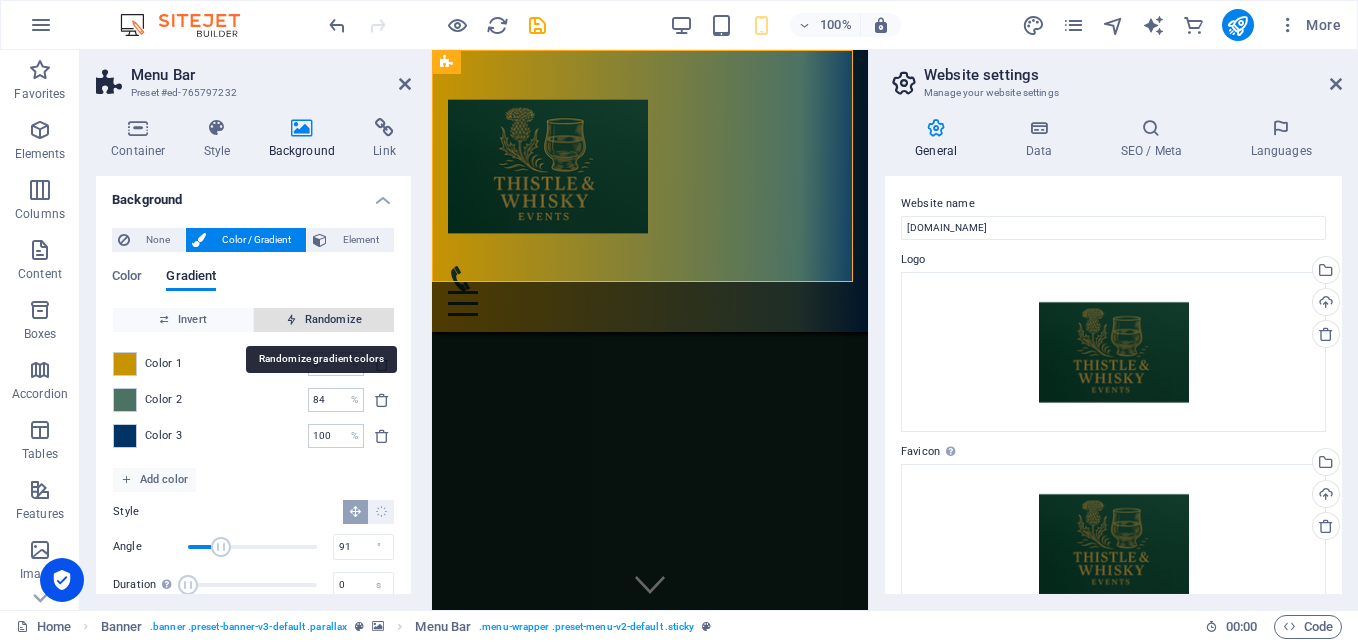 click on "Randomize" at bounding box center (324, 320) 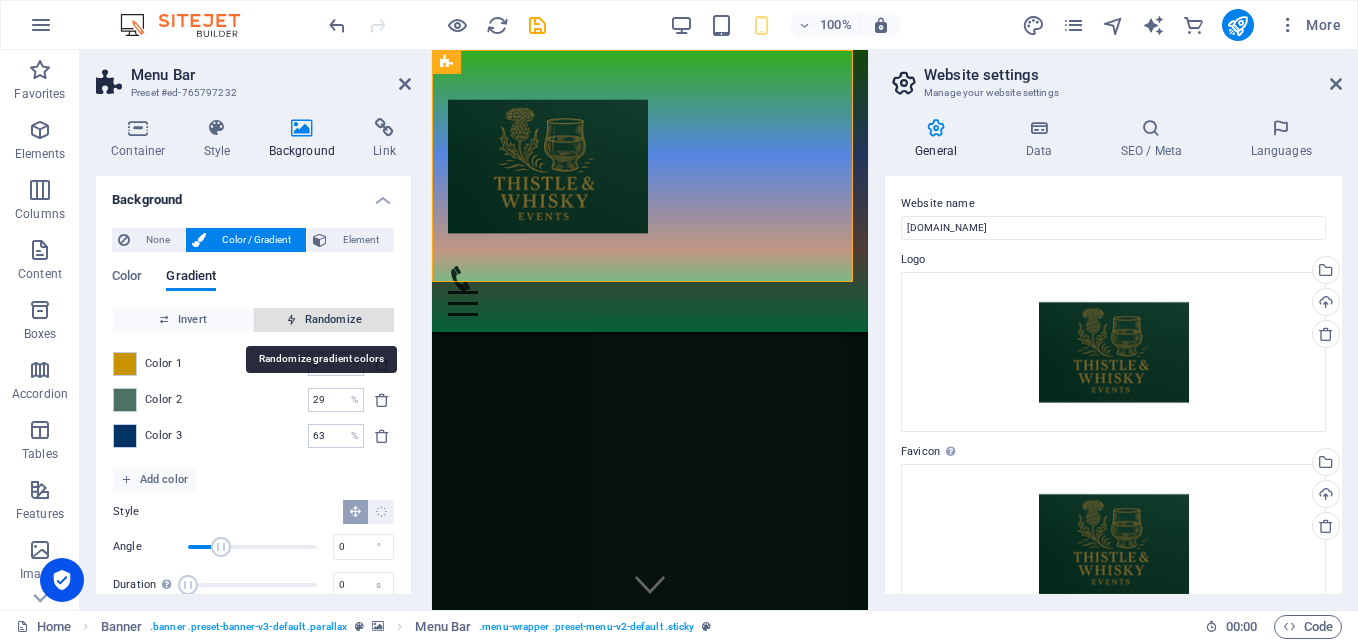 click on "Randomize" at bounding box center [324, 320] 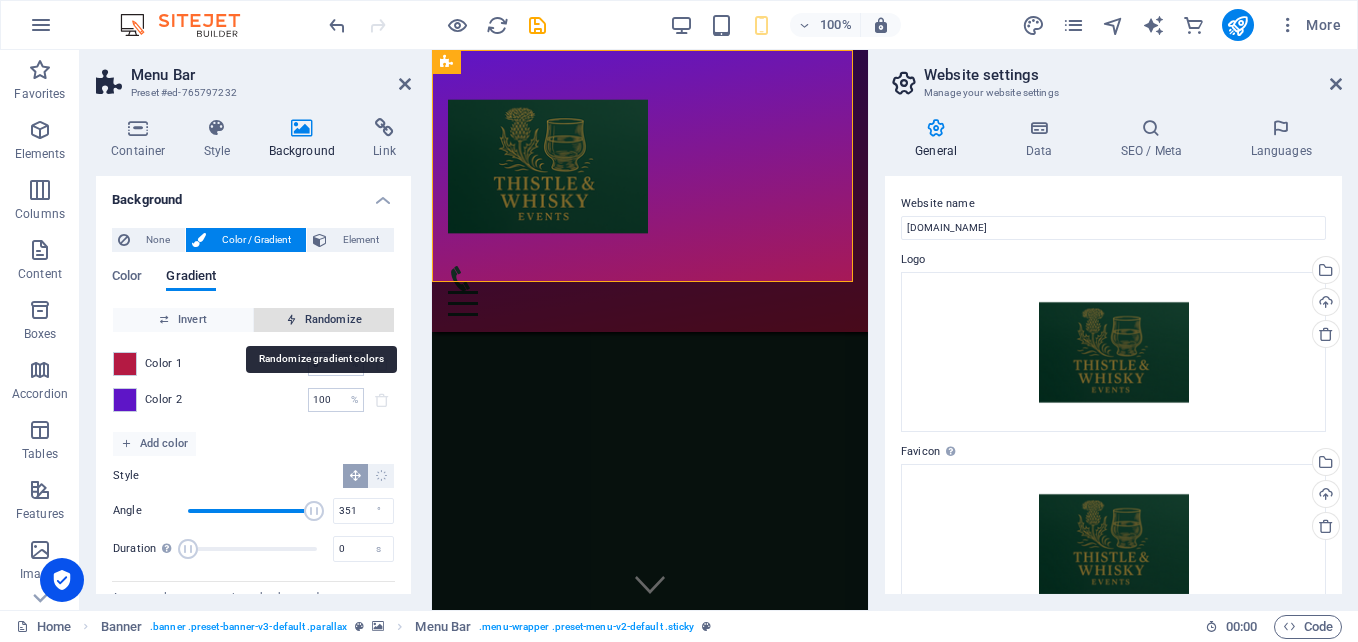 click on "Randomize" at bounding box center (324, 320) 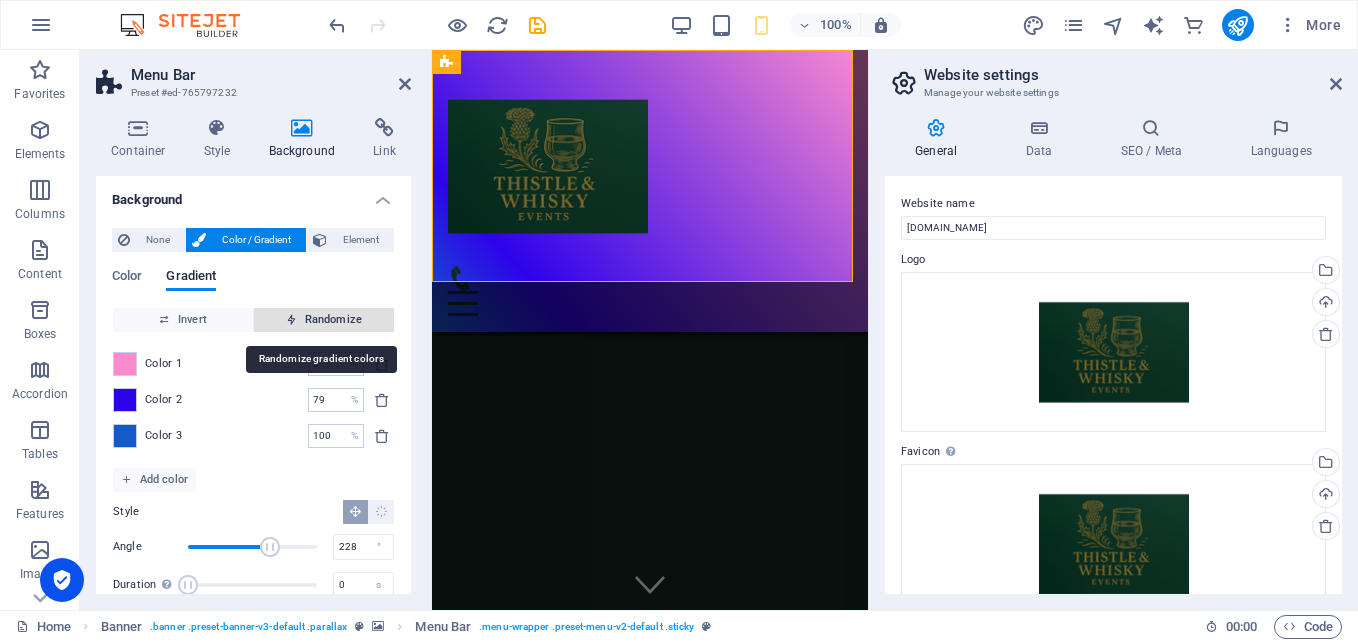 click on "Randomize" at bounding box center [324, 320] 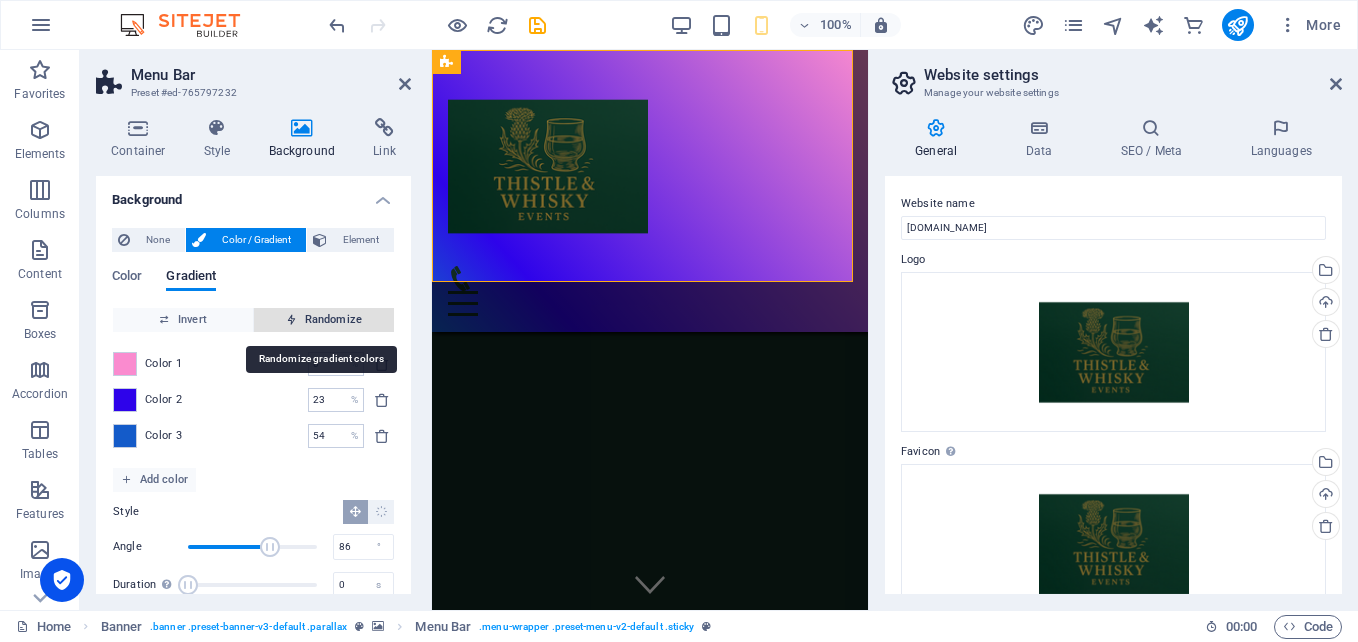 click on "Randomize" at bounding box center (324, 320) 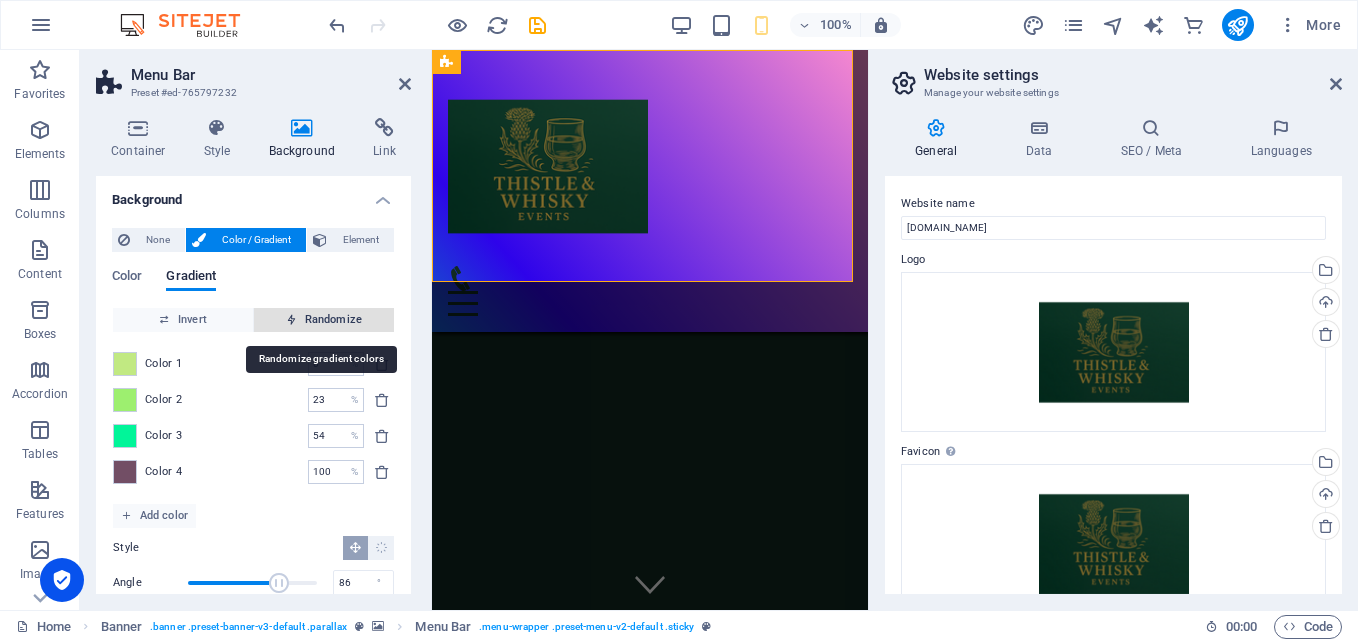 type on "8" 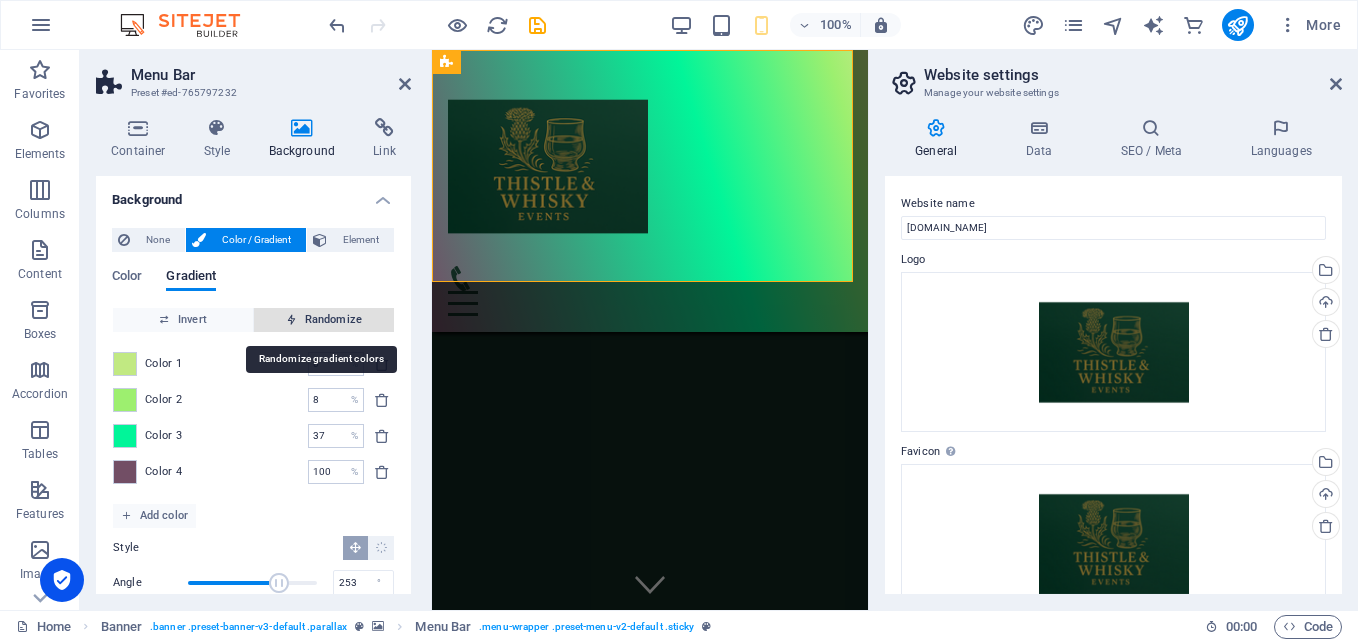click on "Randomize" at bounding box center [324, 320] 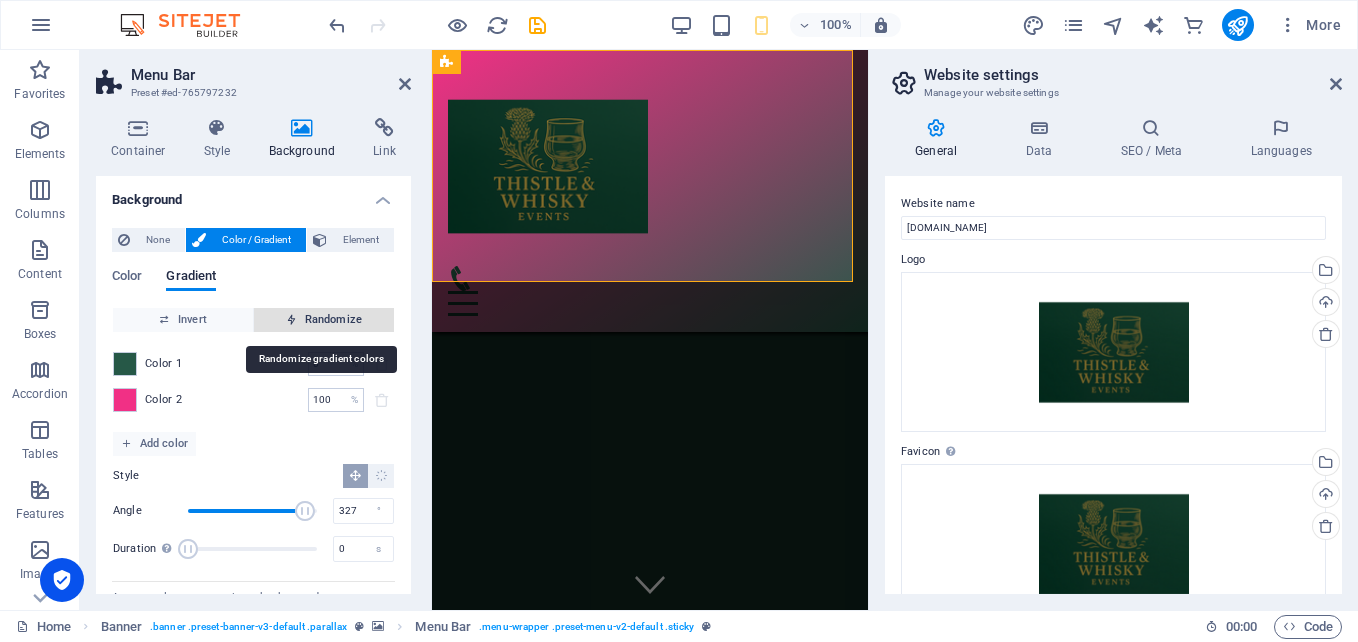 click on "Randomize" at bounding box center [324, 320] 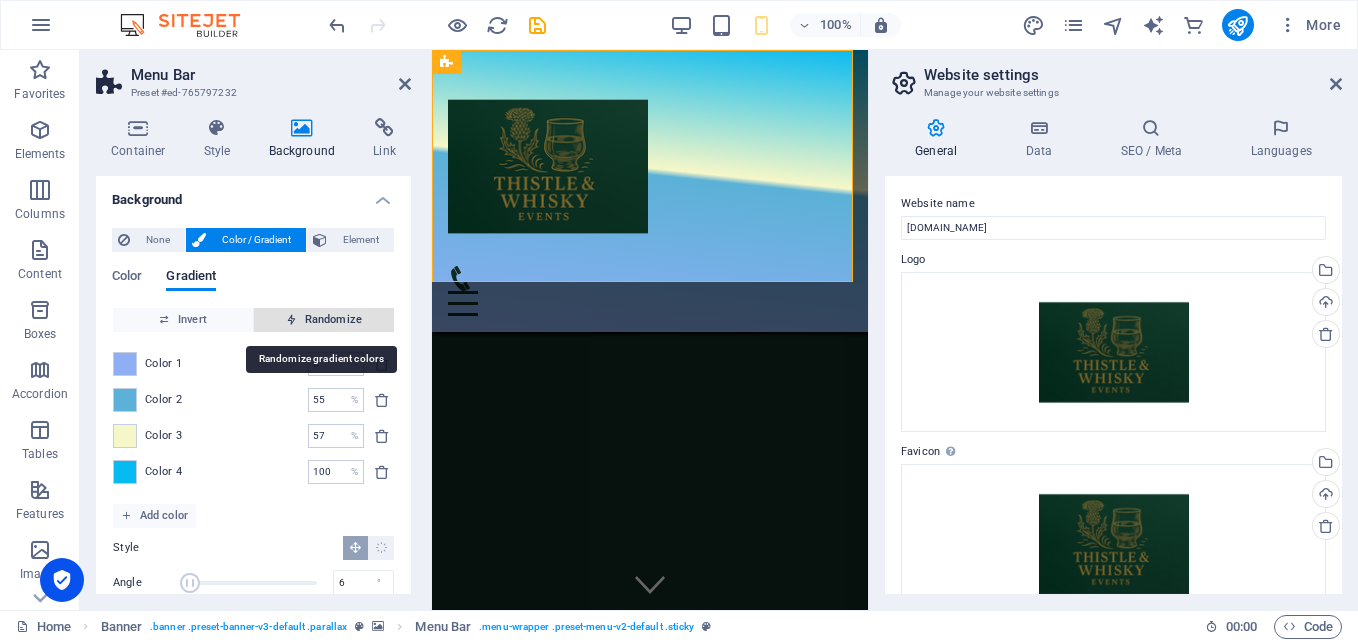 click on "Randomize" at bounding box center (324, 320) 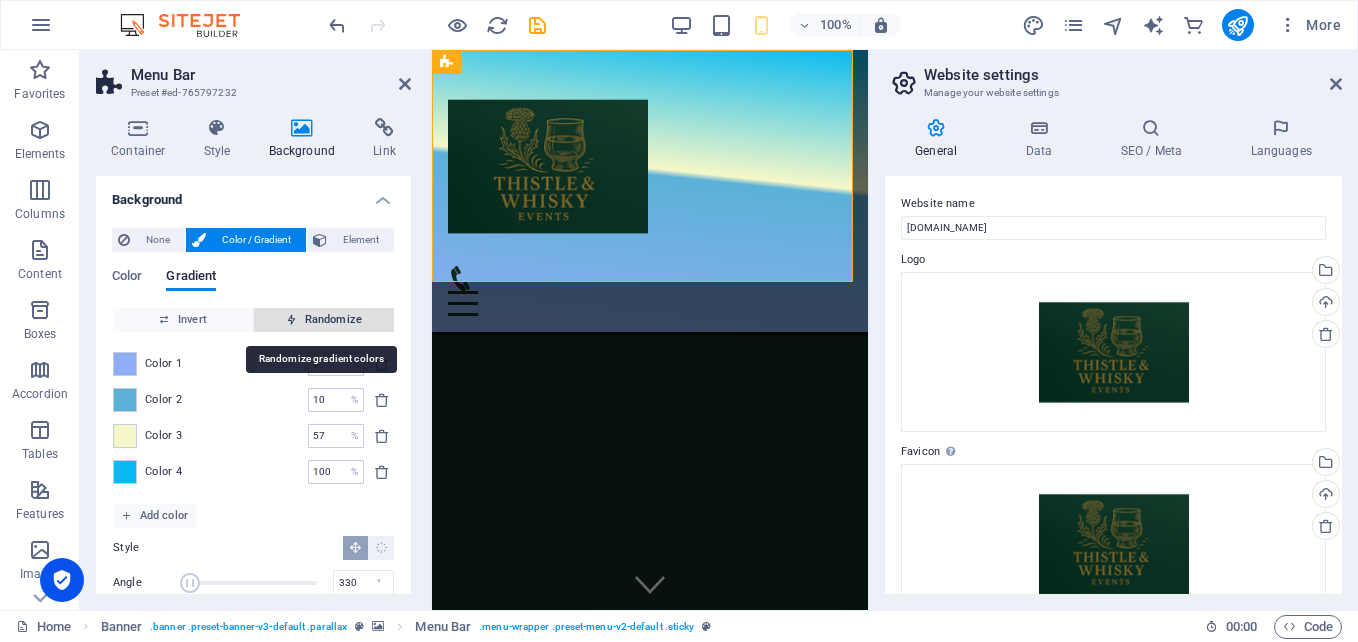 type on "19" 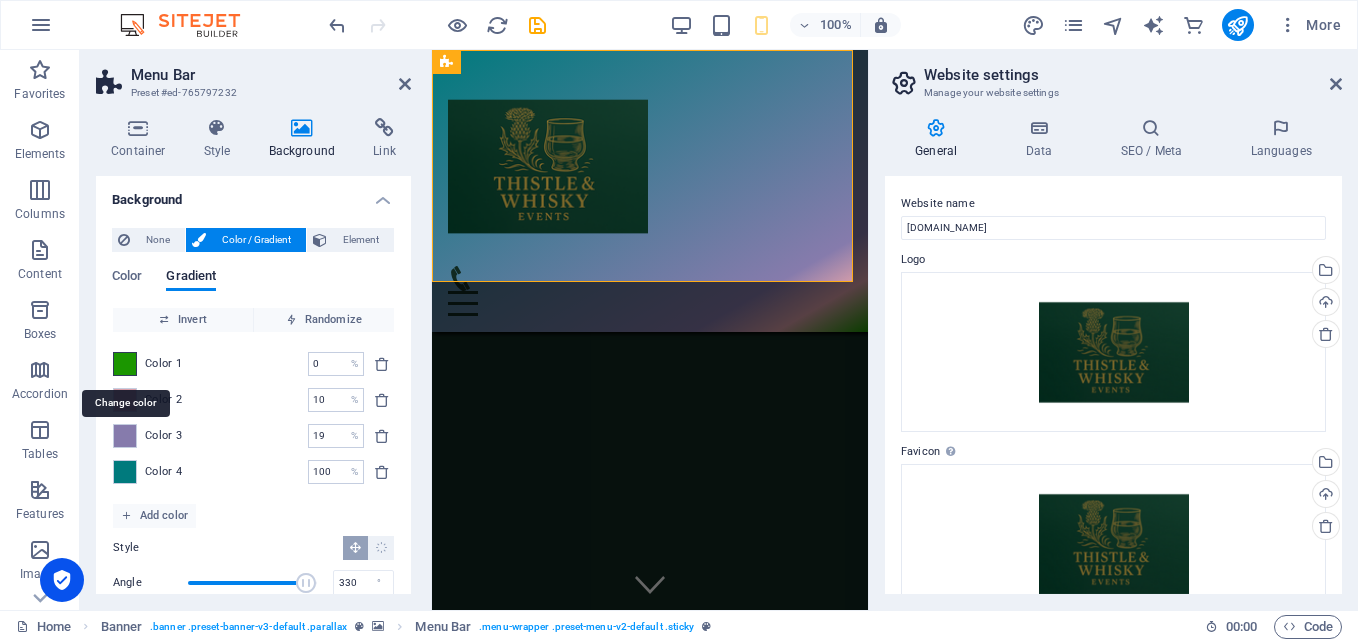click at bounding box center (125, 364) 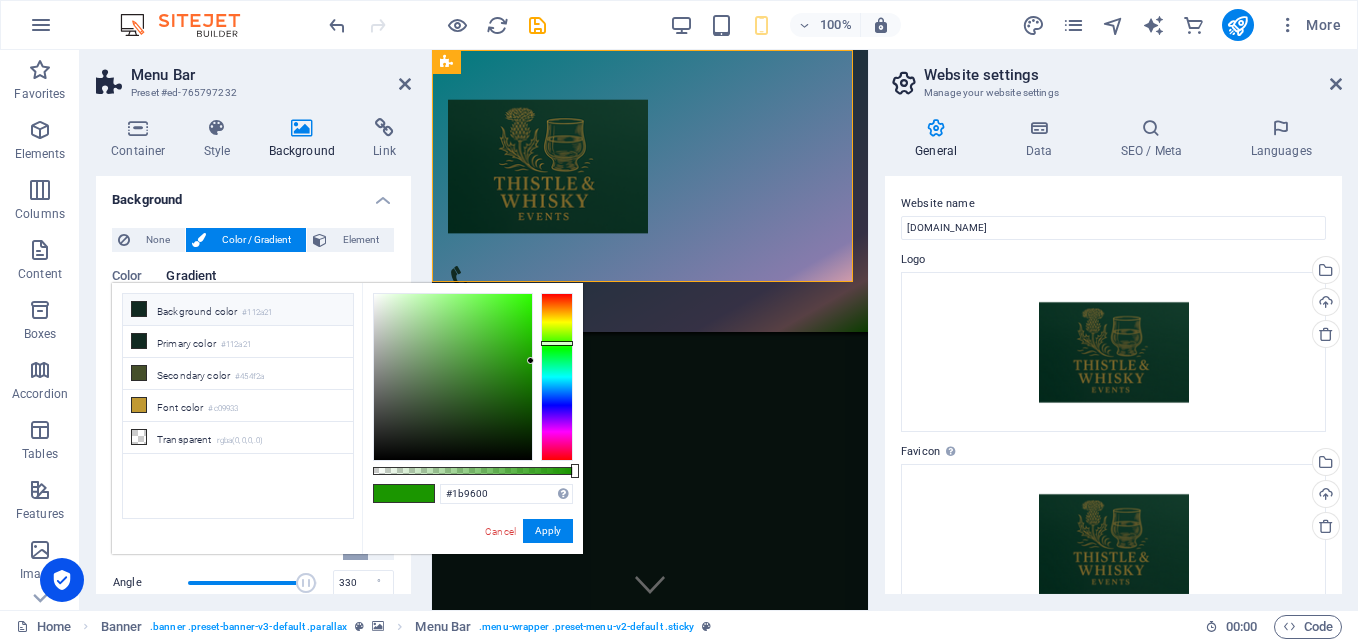 click on "Background color
#112a21" at bounding box center [238, 310] 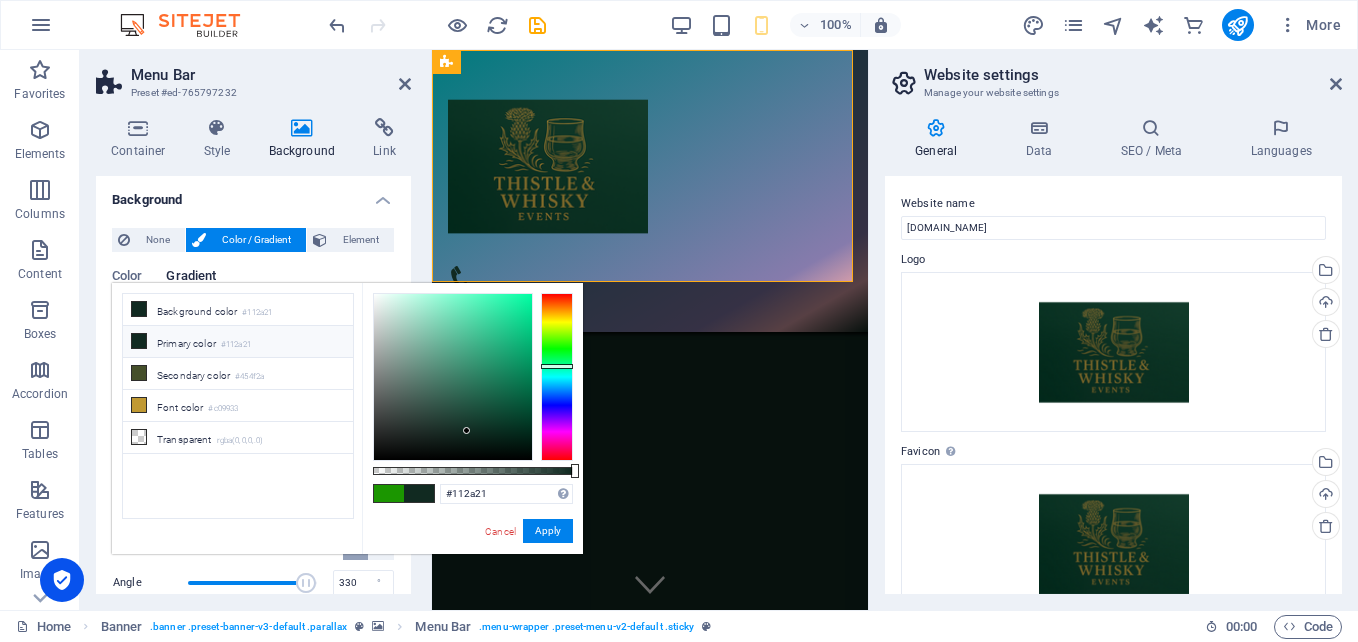 click on "Primary color
#112a21" at bounding box center [238, 342] 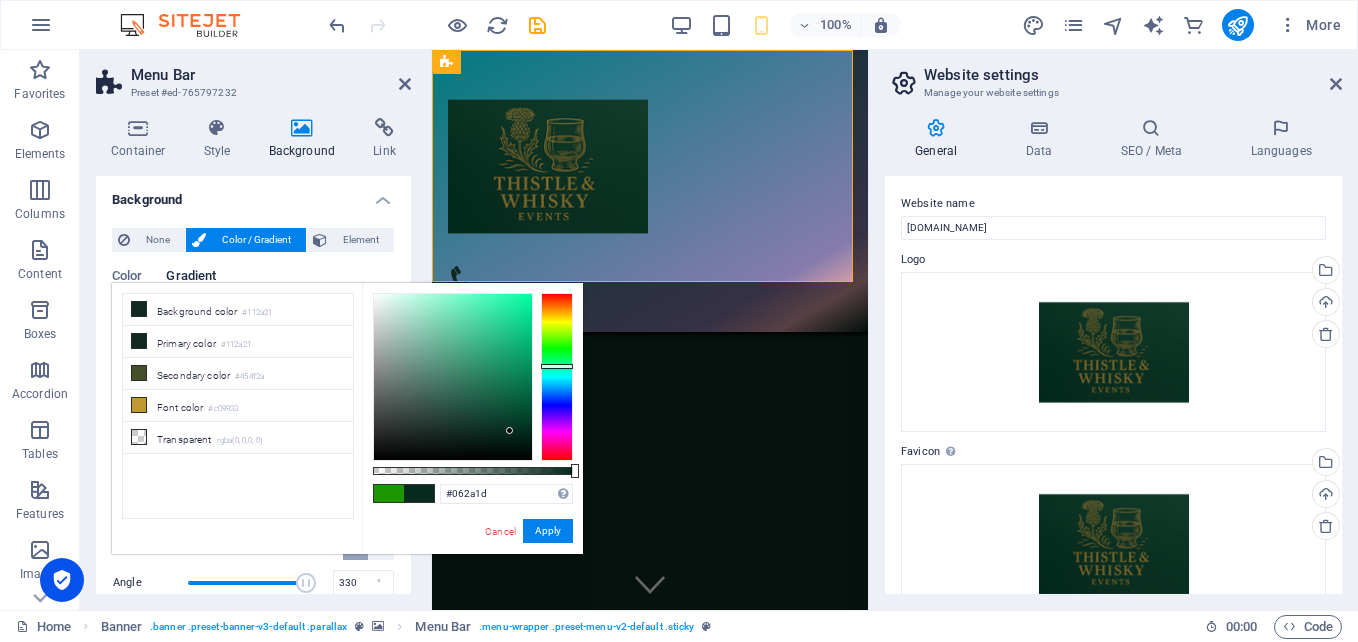 drag, startPoint x: 466, startPoint y: 427, endPoint x: 510, endPoint y: 431, distance: 44.181442 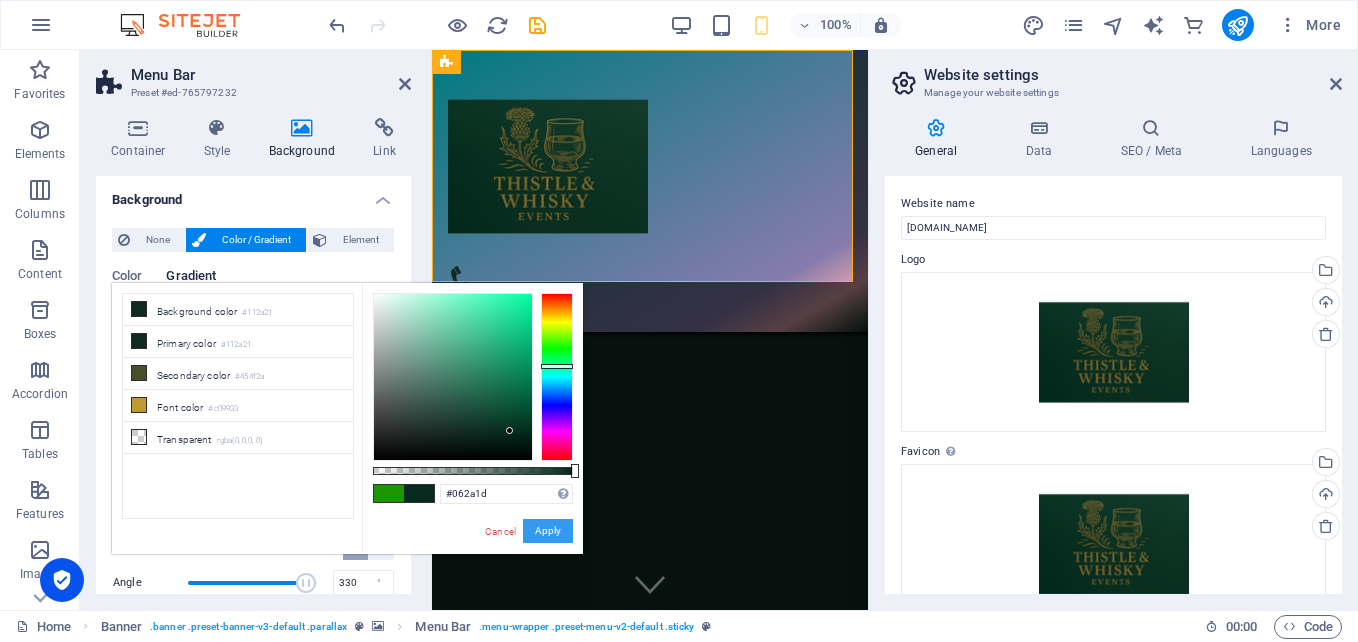 click on "Apply" at bounding box center (548, 531) 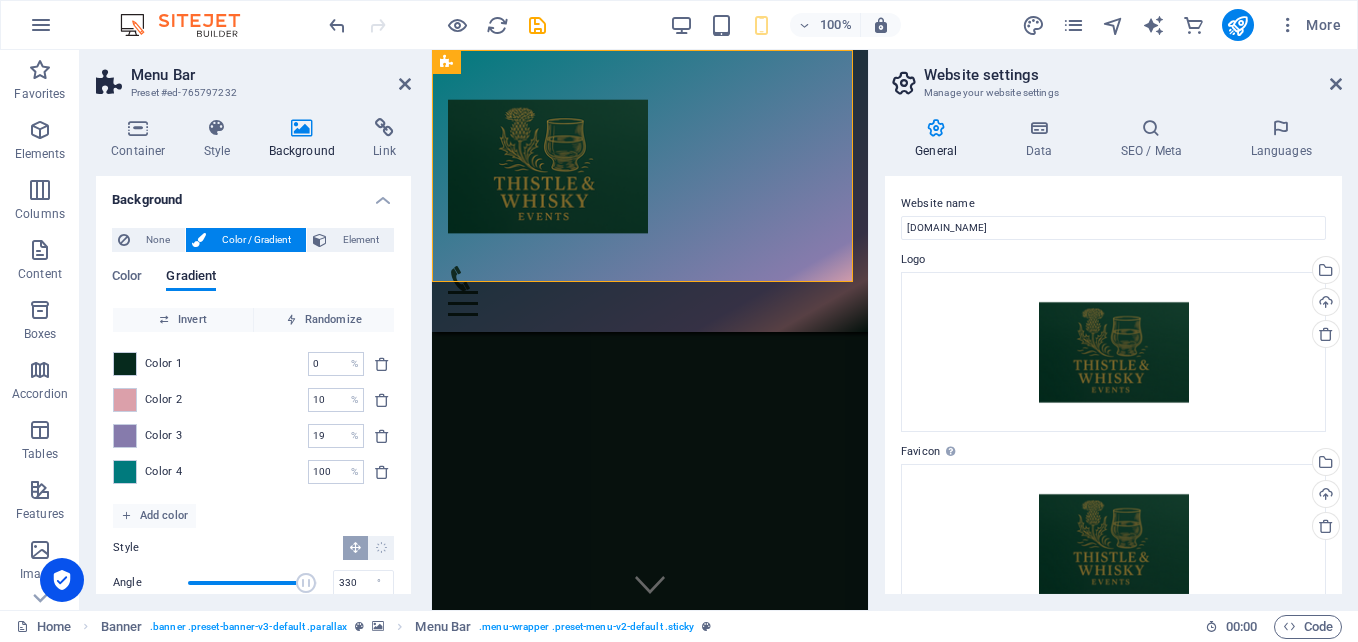 click at bounding box center [125, 400] 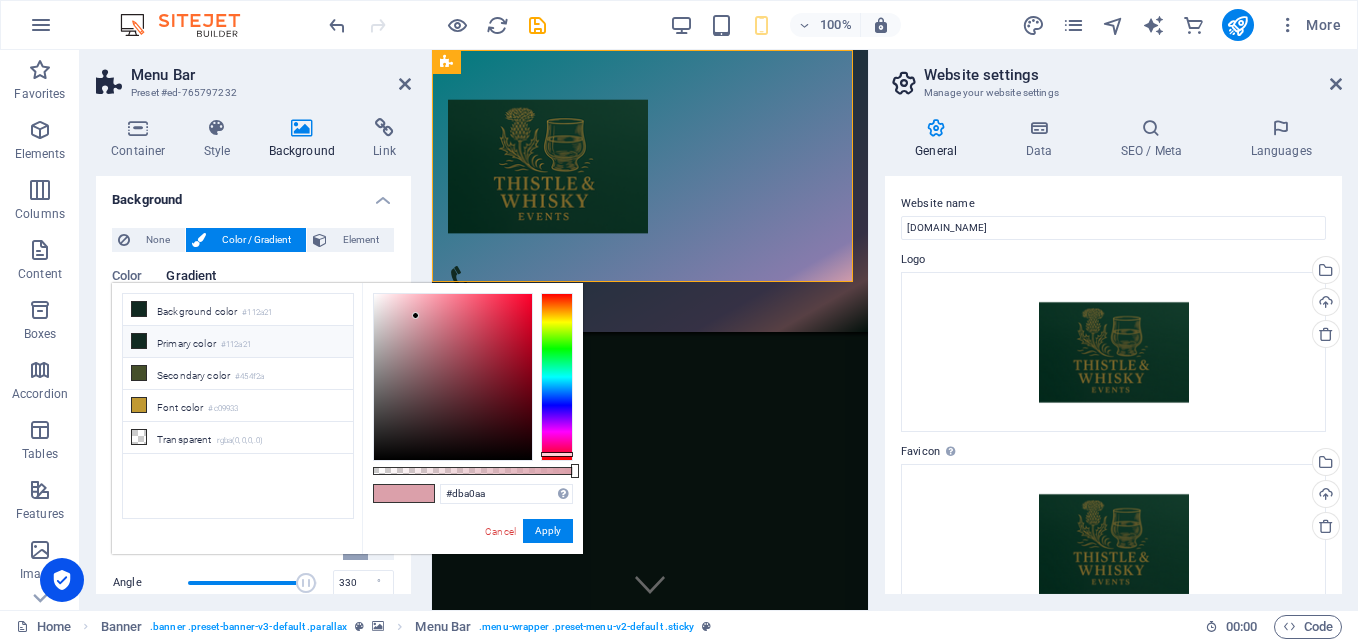 click on "Primary color
#112a21" at bounding box center [238, 342] 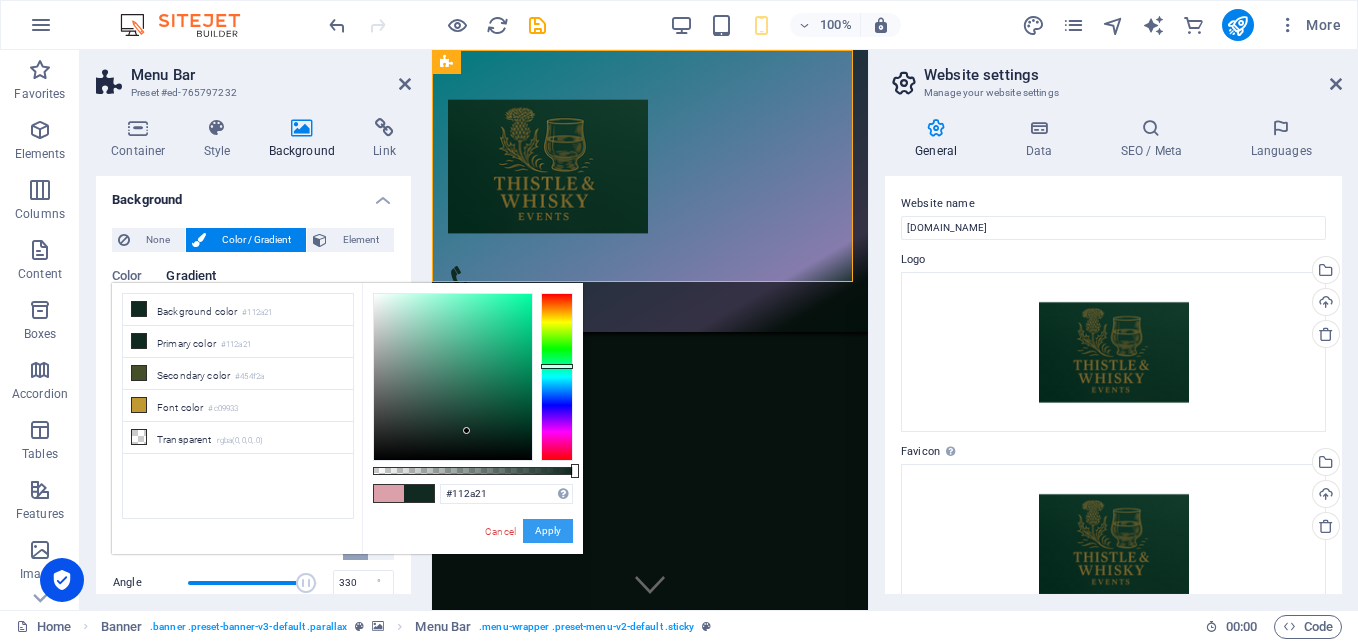 click on "Apply" at bounding box center (548, 531) 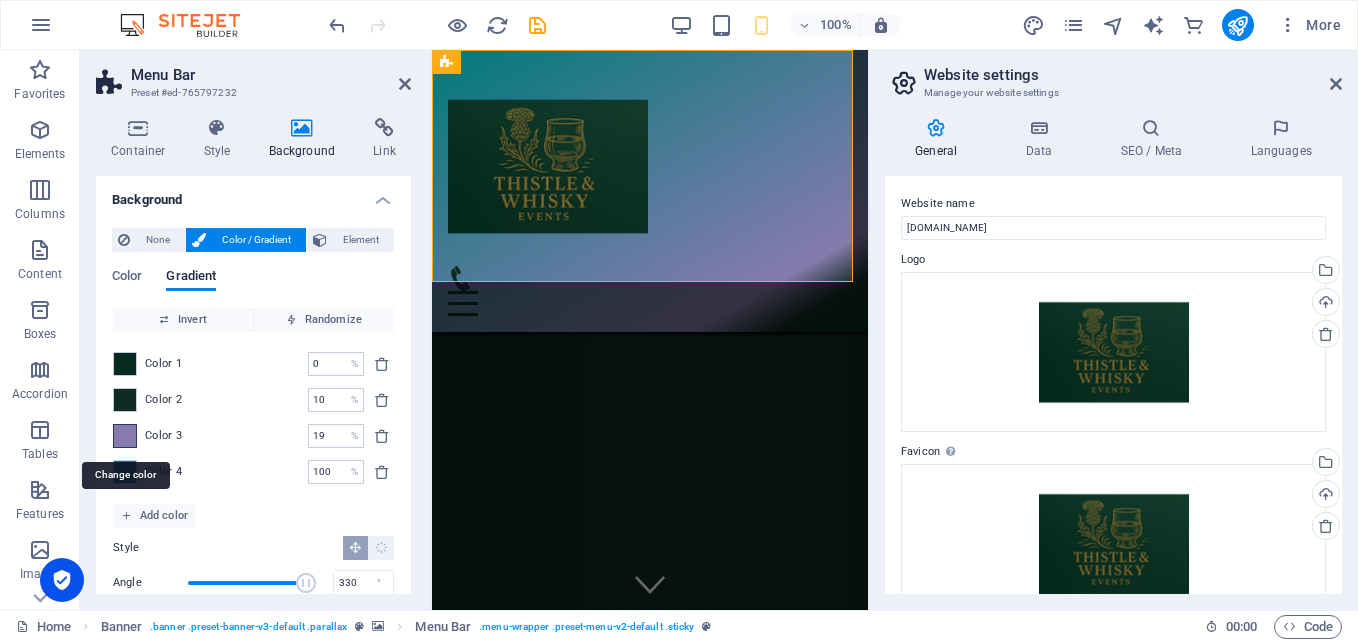 click at bounding box center [125, 436] 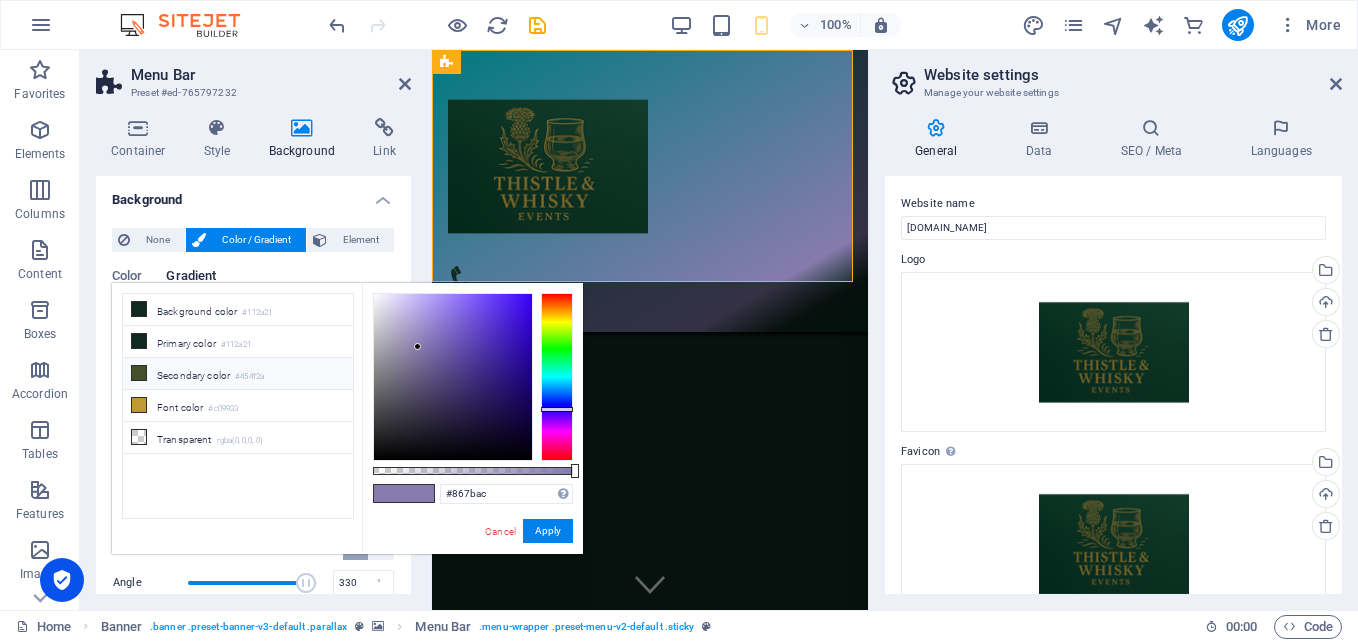 click at bounding box center [139, 373] 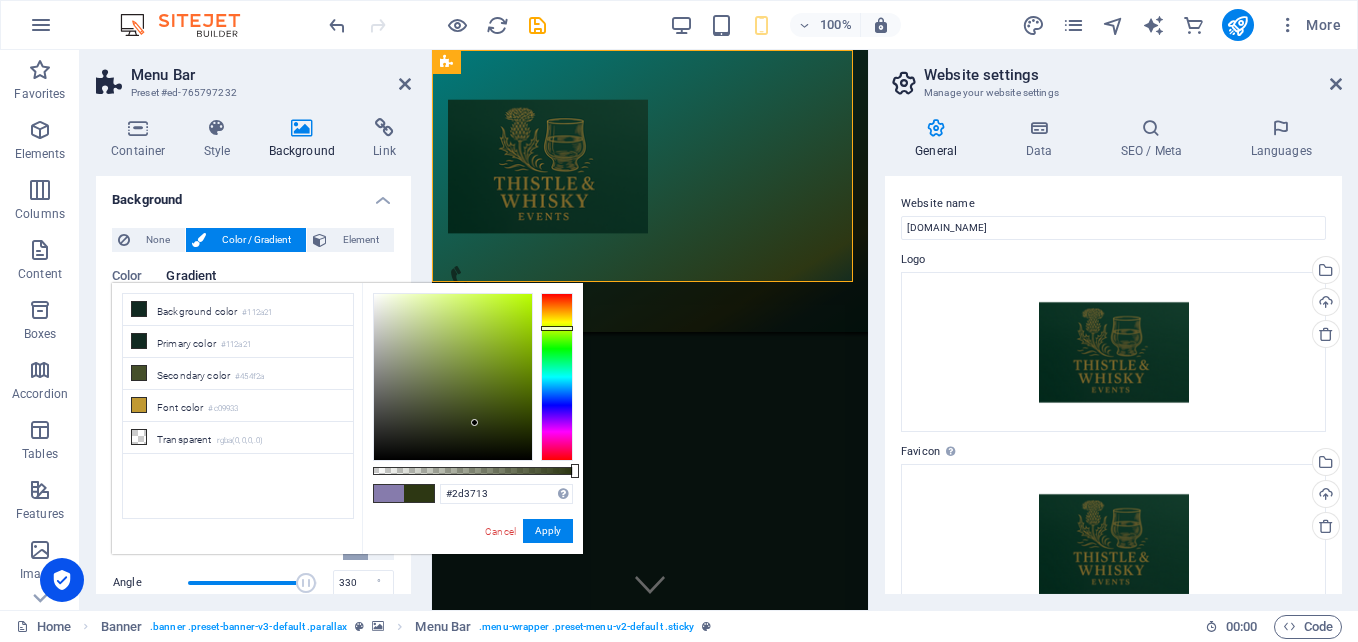 click at bounding box center (453, 377) 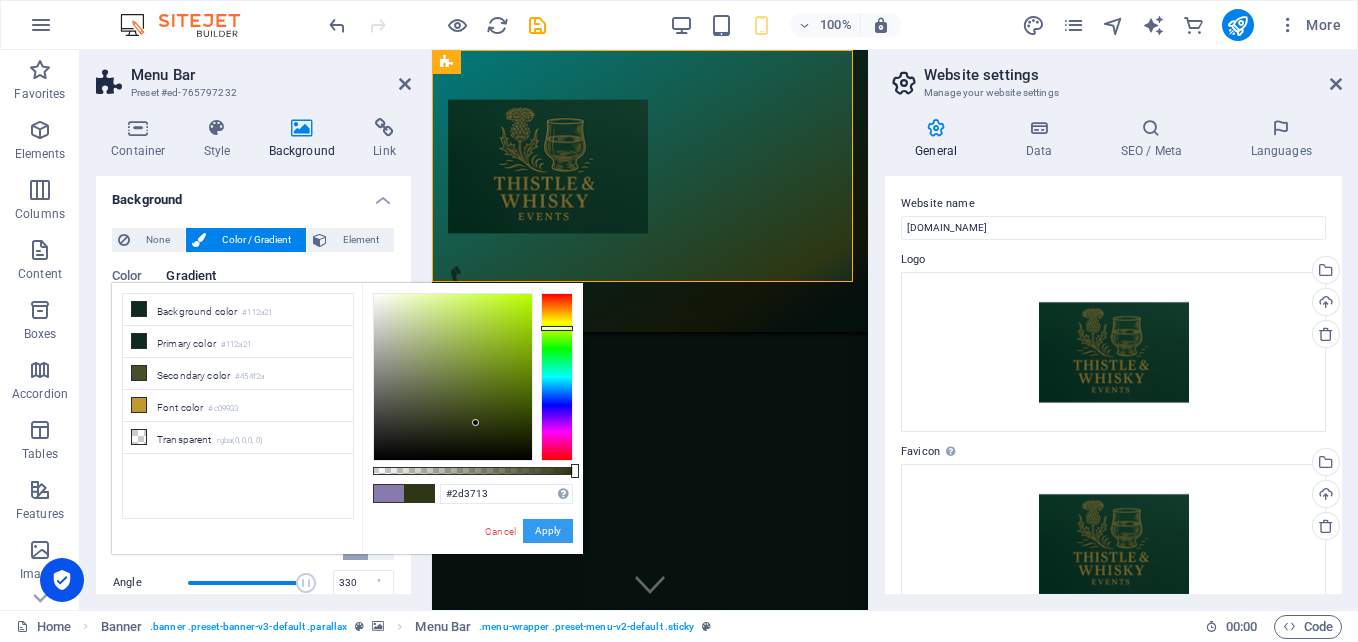 click on "Apply" at bounding box center [548, 531] 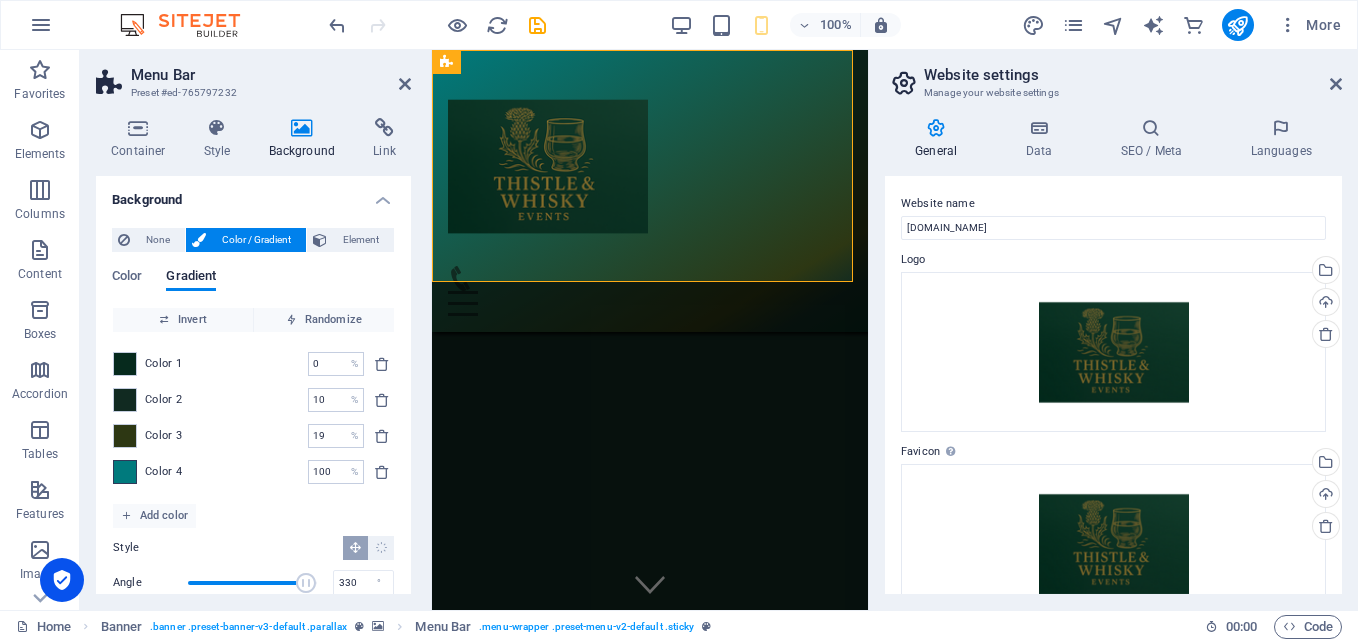 click on "Color 4 100 % ​" at bounding box center (253, 472) 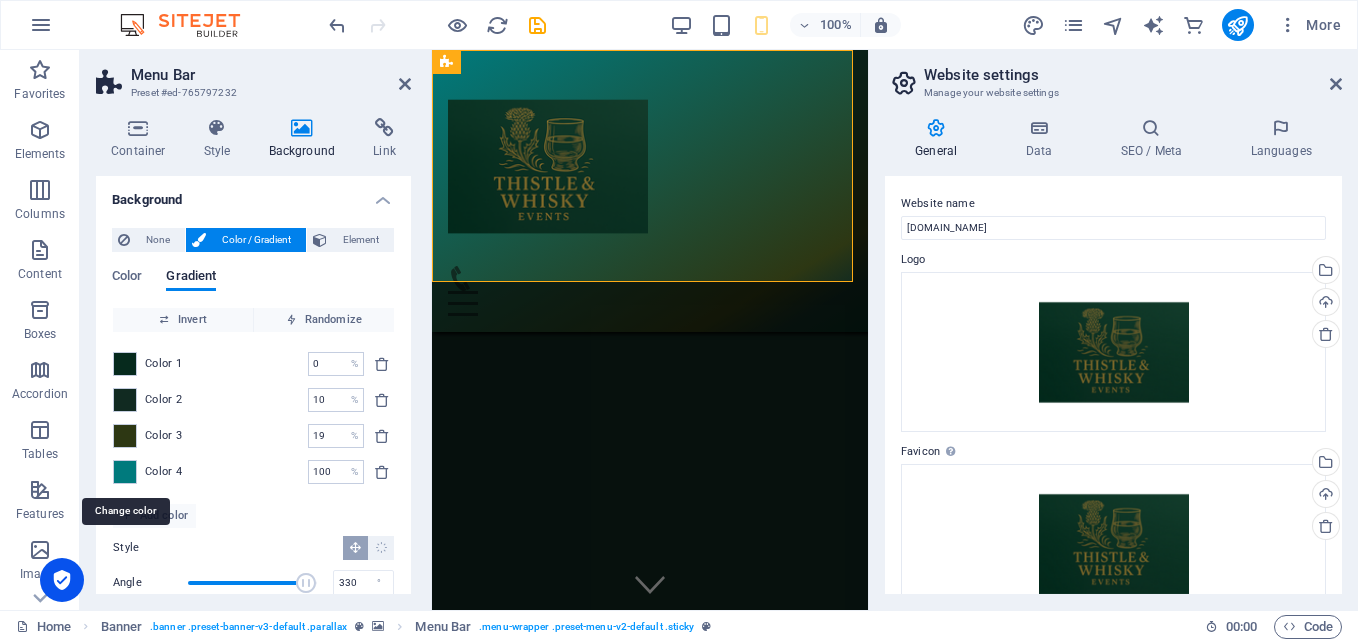 click at bounding box center (125, 472) 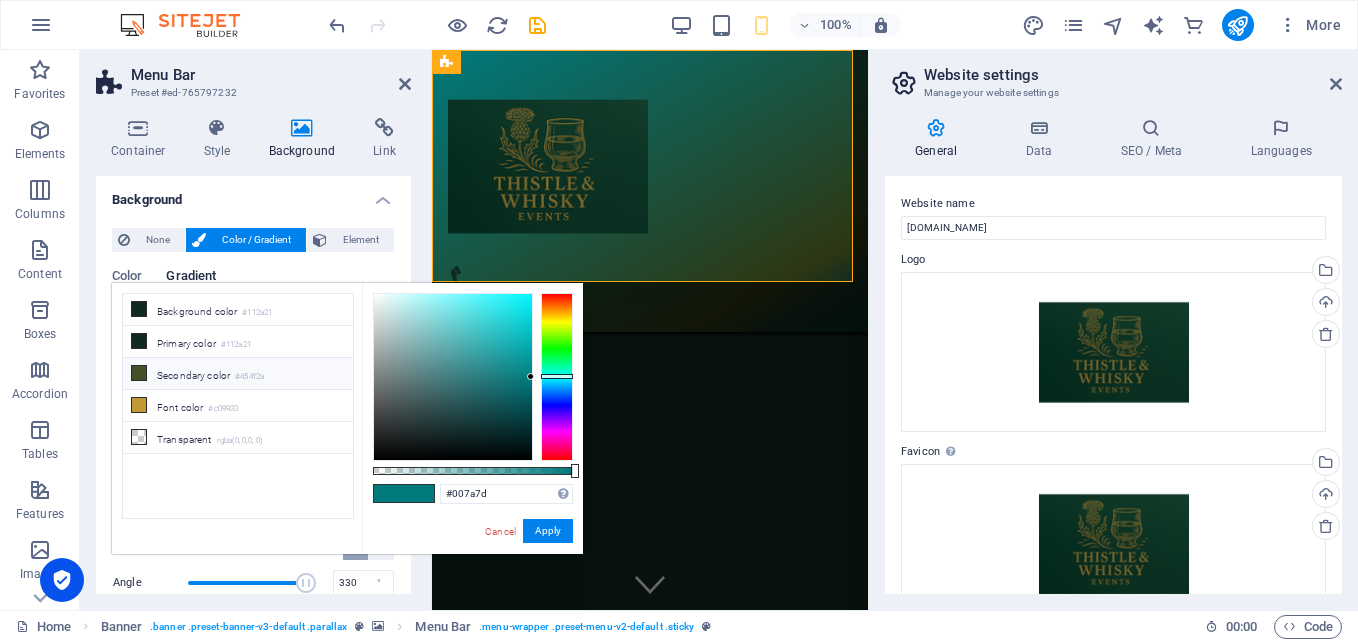 click on "Secondary color
#454f2a" at bounding box center (238, 374) 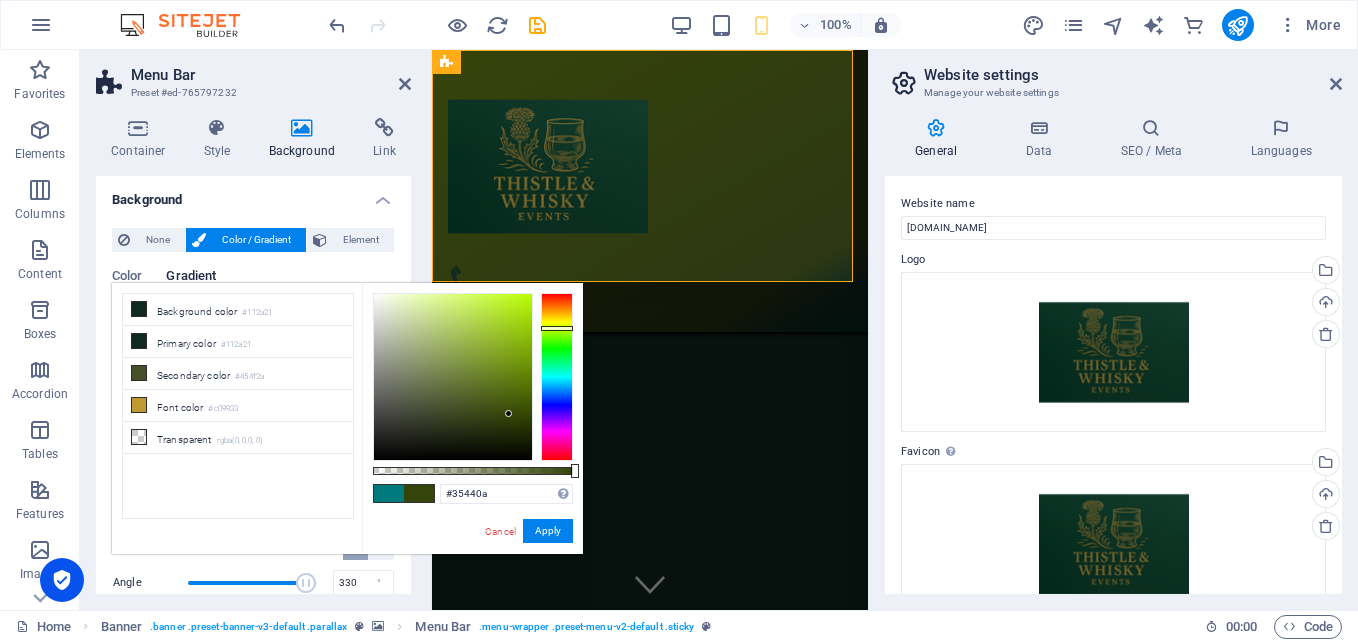 drag, startPoint x: 449, startPoint y: 403, endPoint x: 510, endPoint y: 413, distance: 61.81424 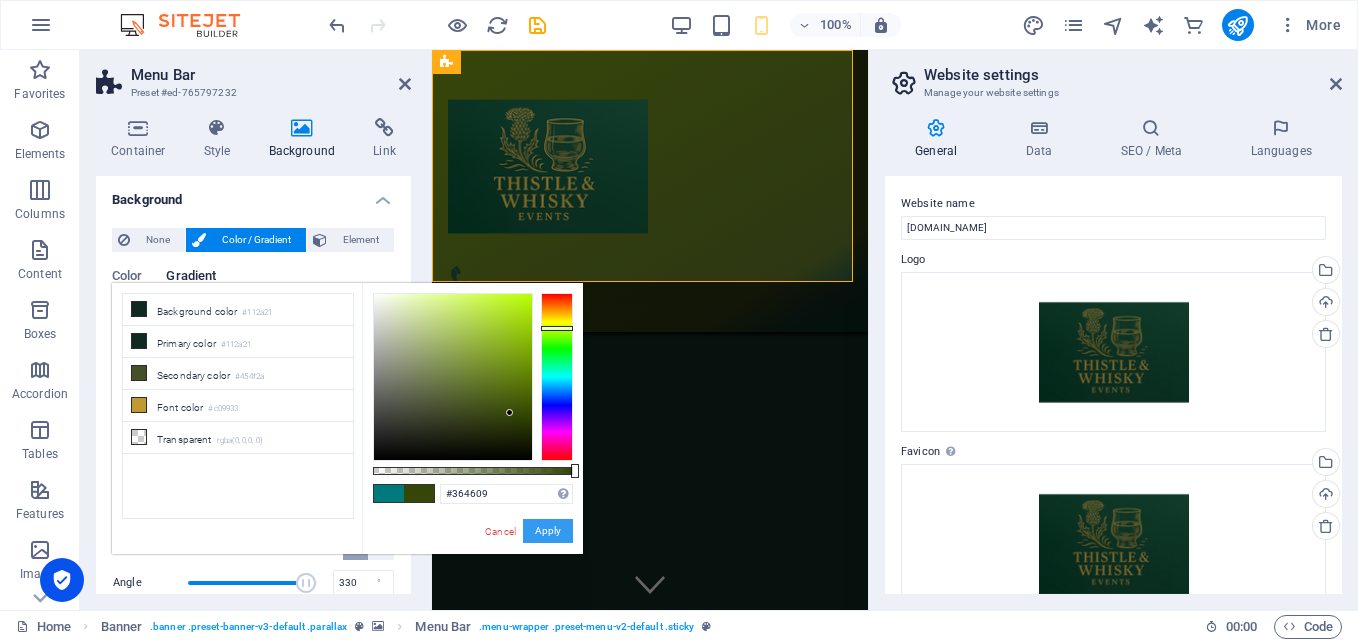 click on "Apply" at bounding box center (548, 531) 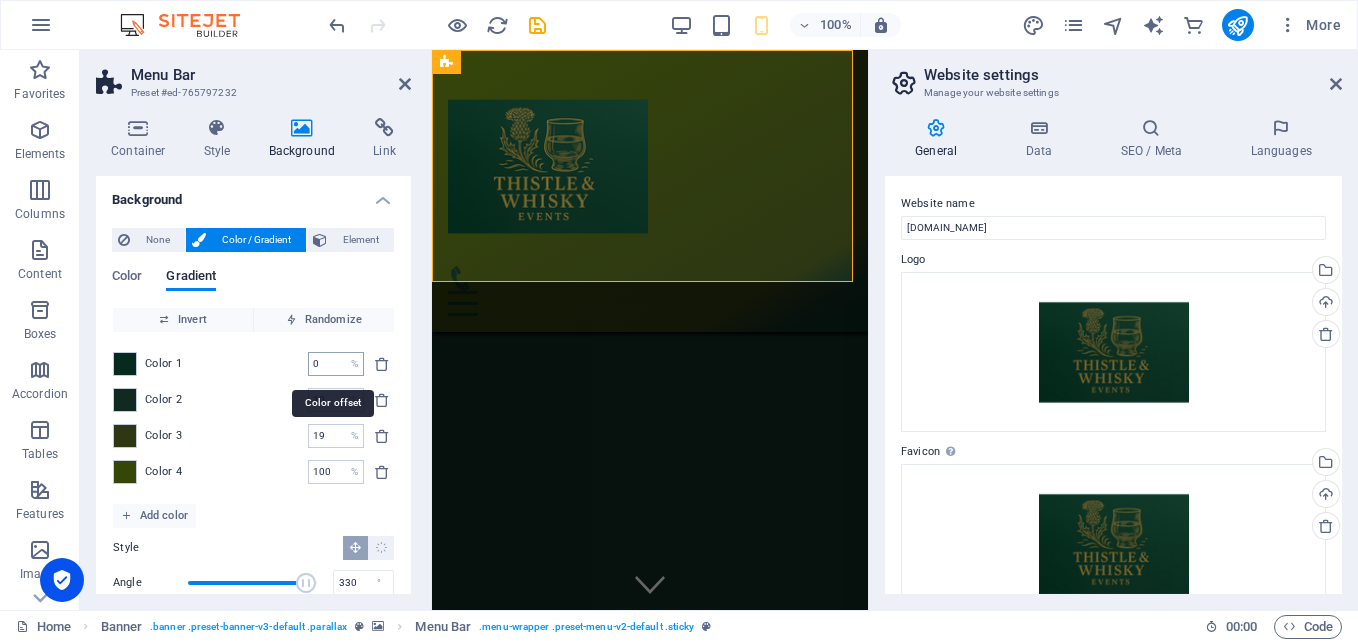 click on "0 % ​" at bounding box center (336, 364) 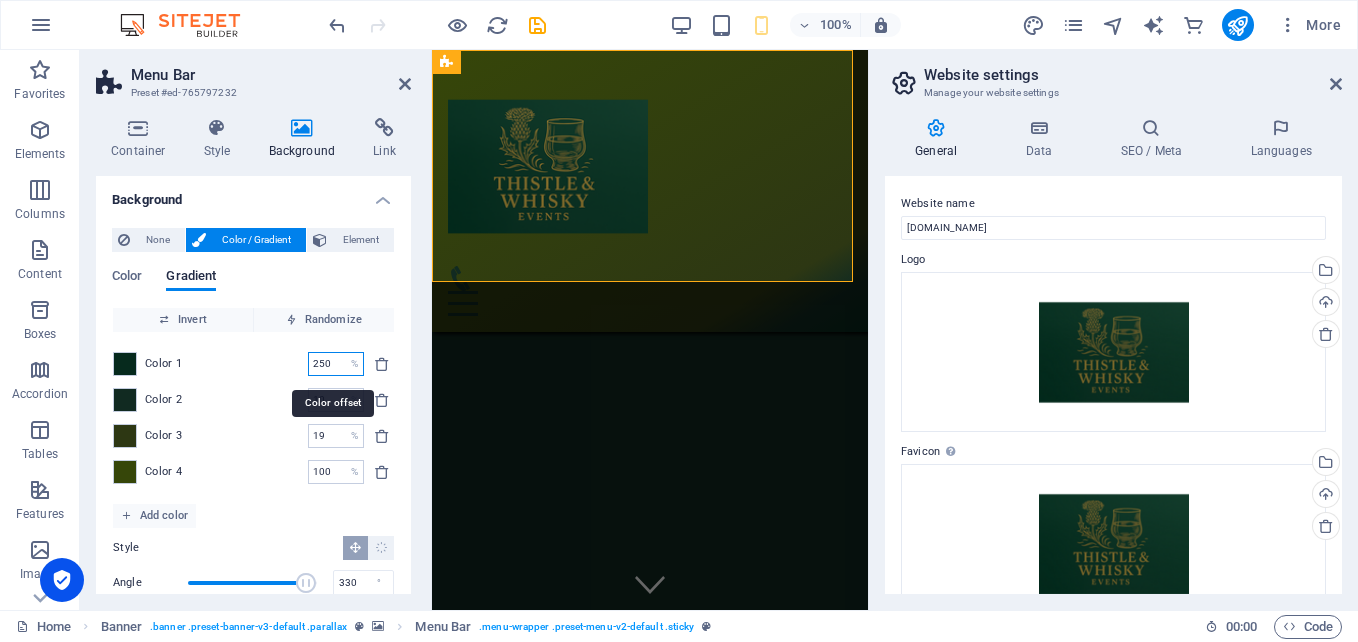 type on "250" 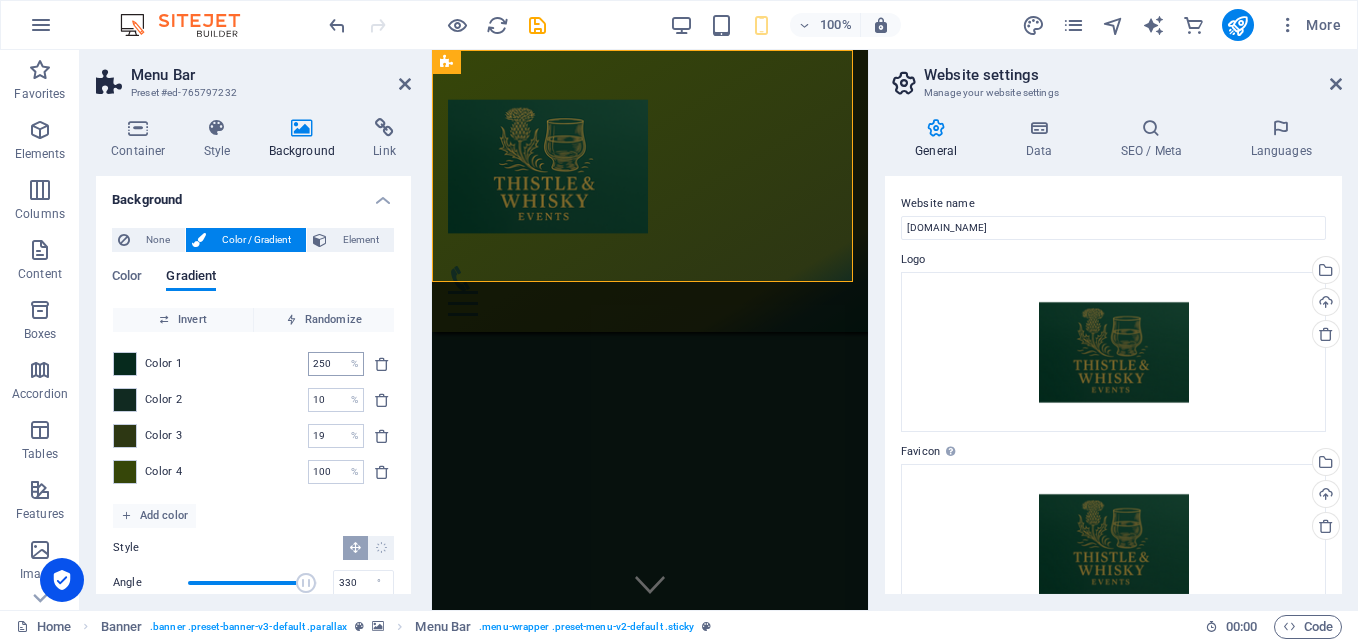 click on "250 % ​" at bounding box center [336, 364] 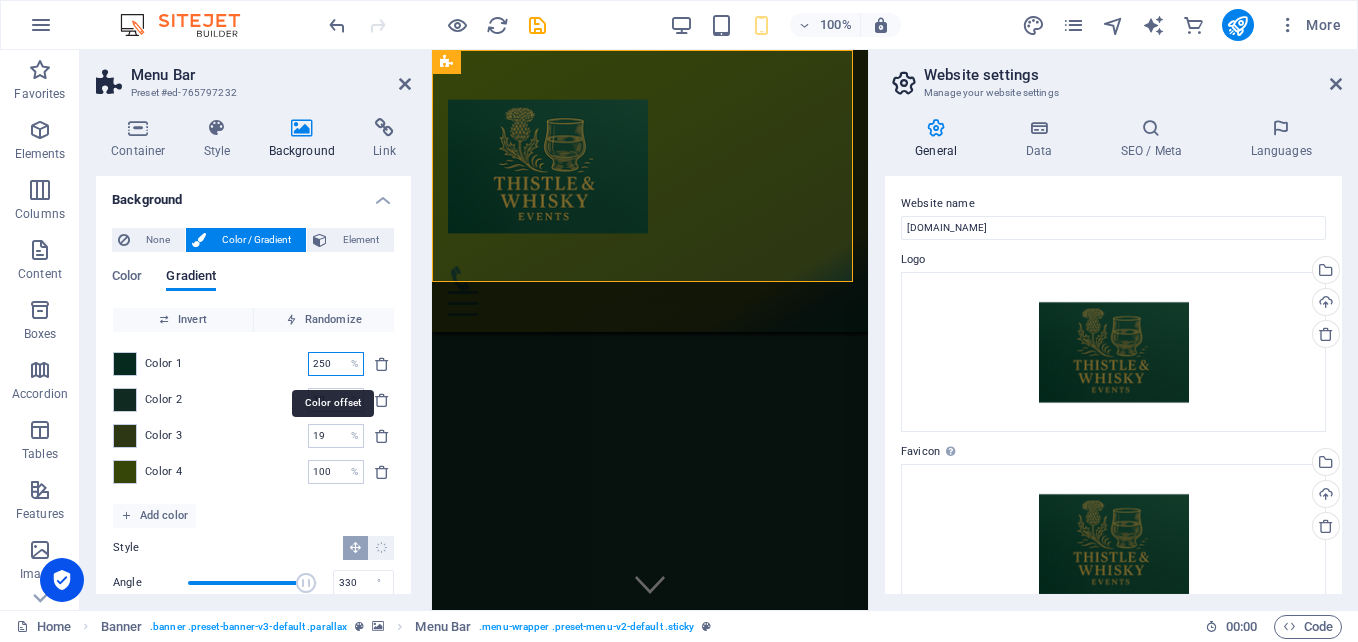 click on "250 % ​" at bounding box center [336, 364] 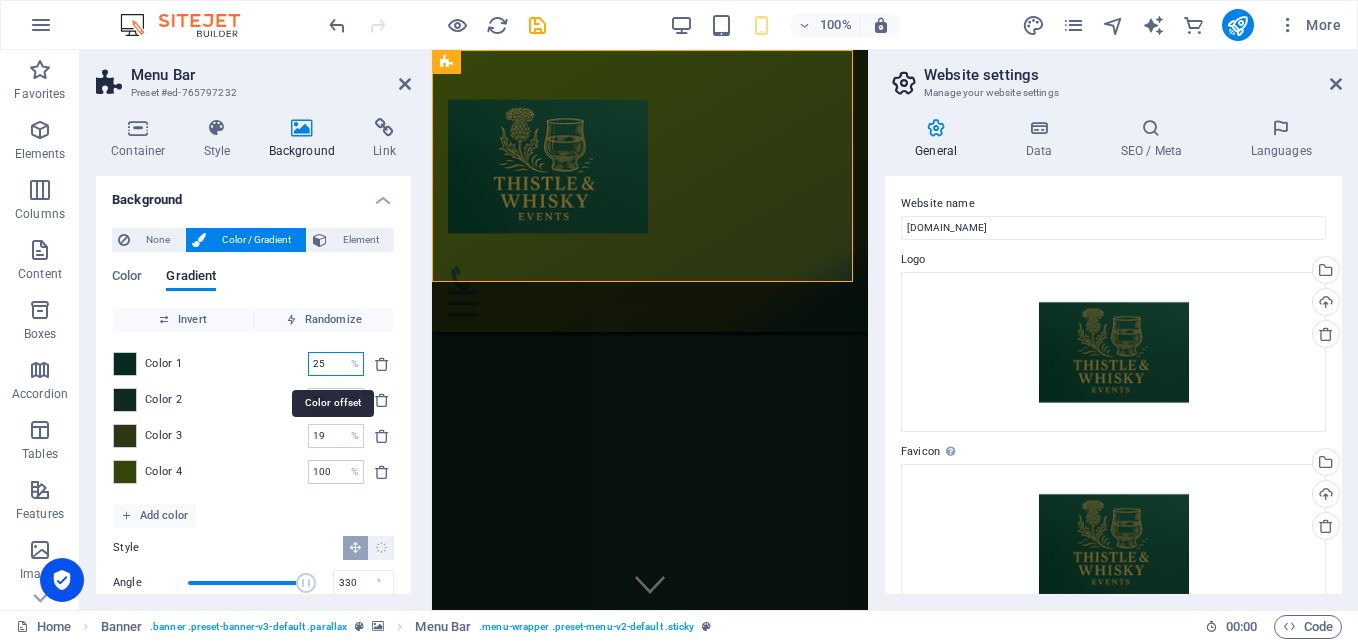 type on "10" 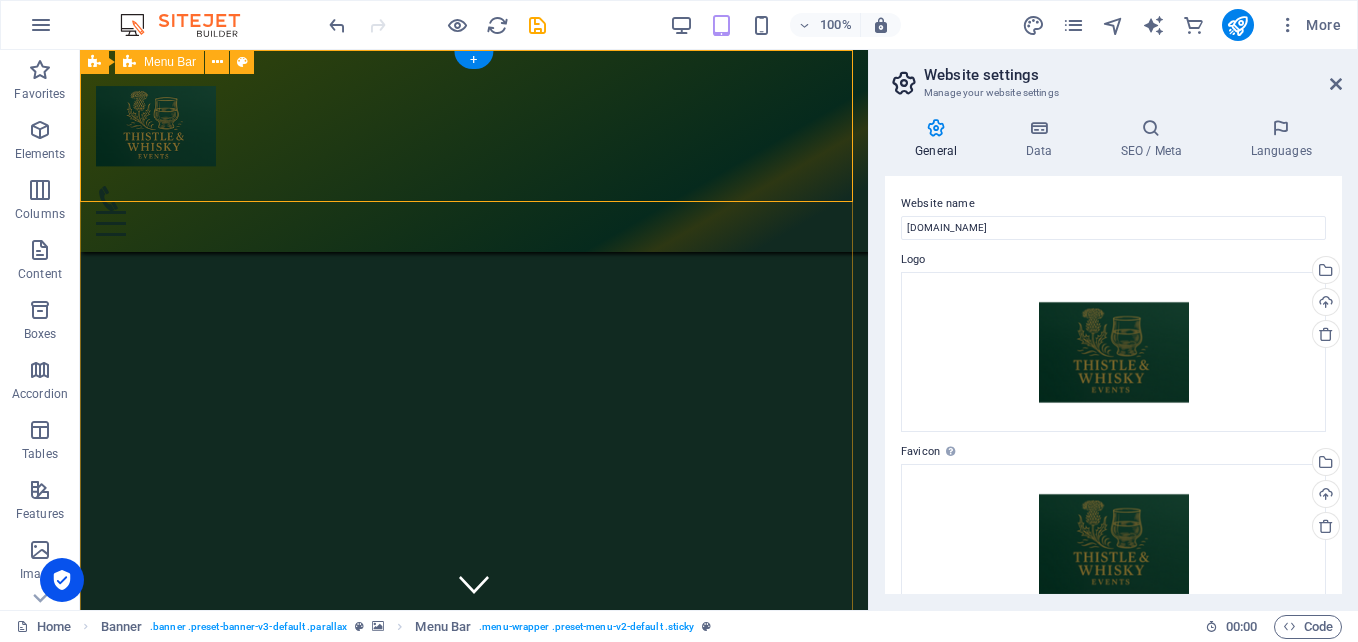 click on "Home About services gallery" at bounding box center (474, 151) 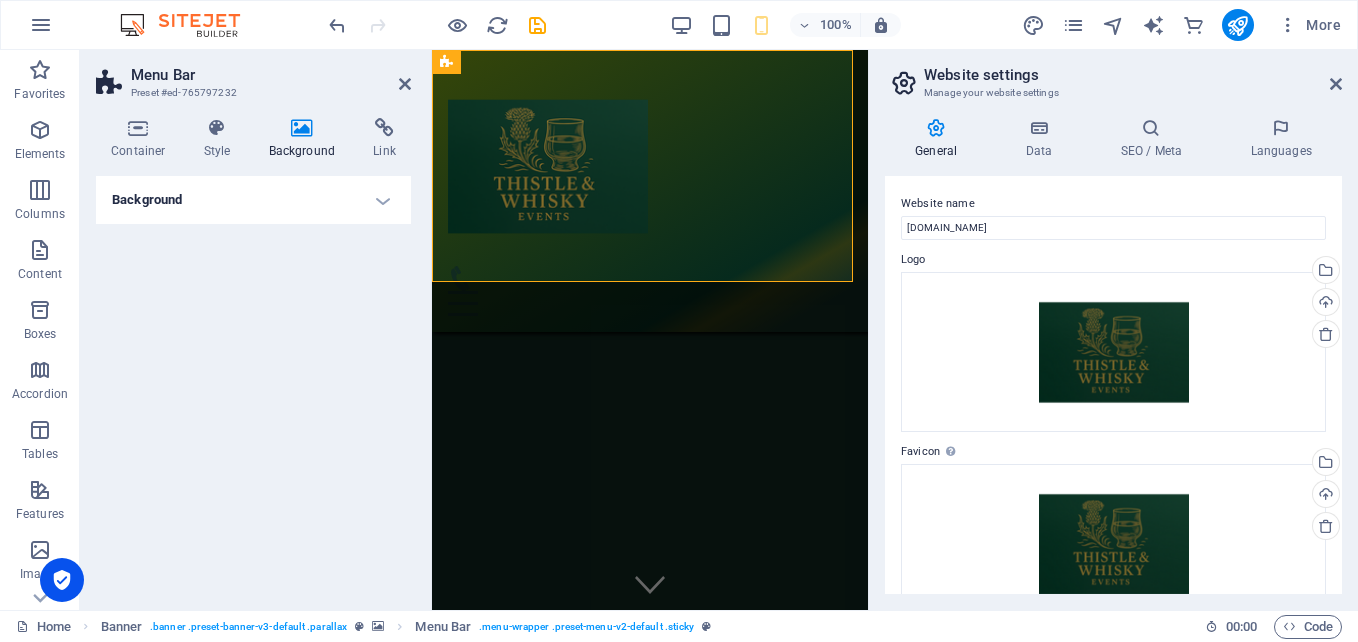 click on "Background" at bounding box center (253, 200) 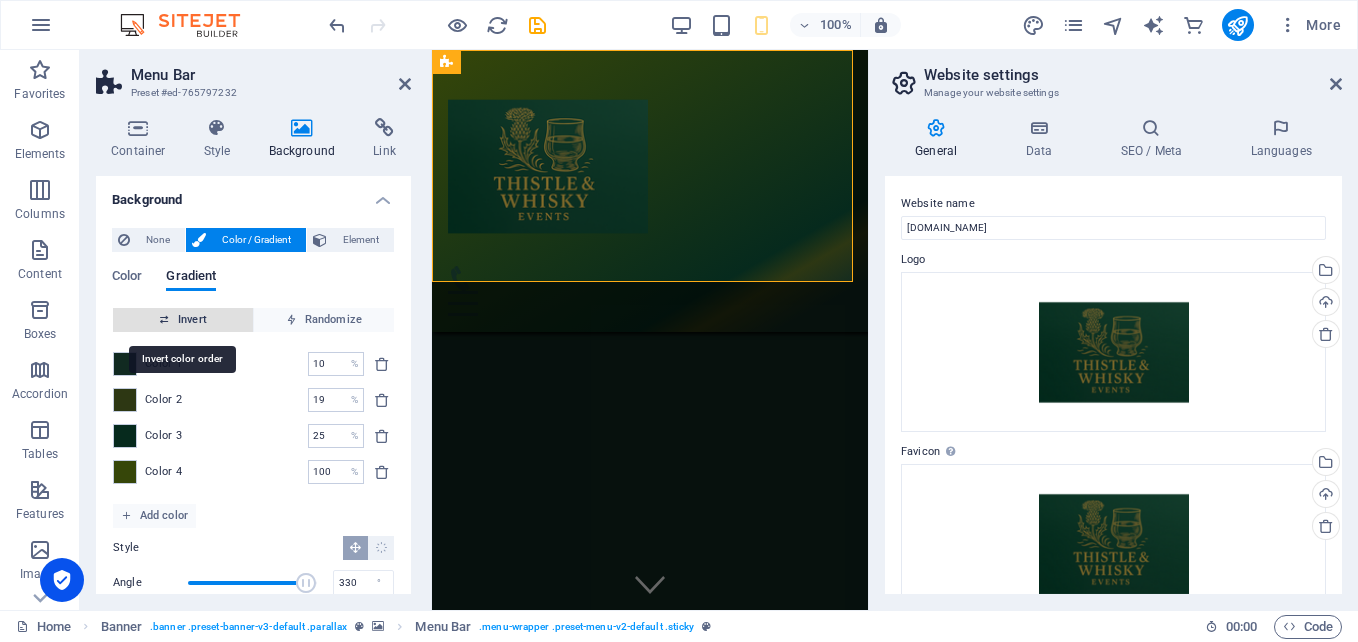 click on "Invert" at bounding box center (183, 320) 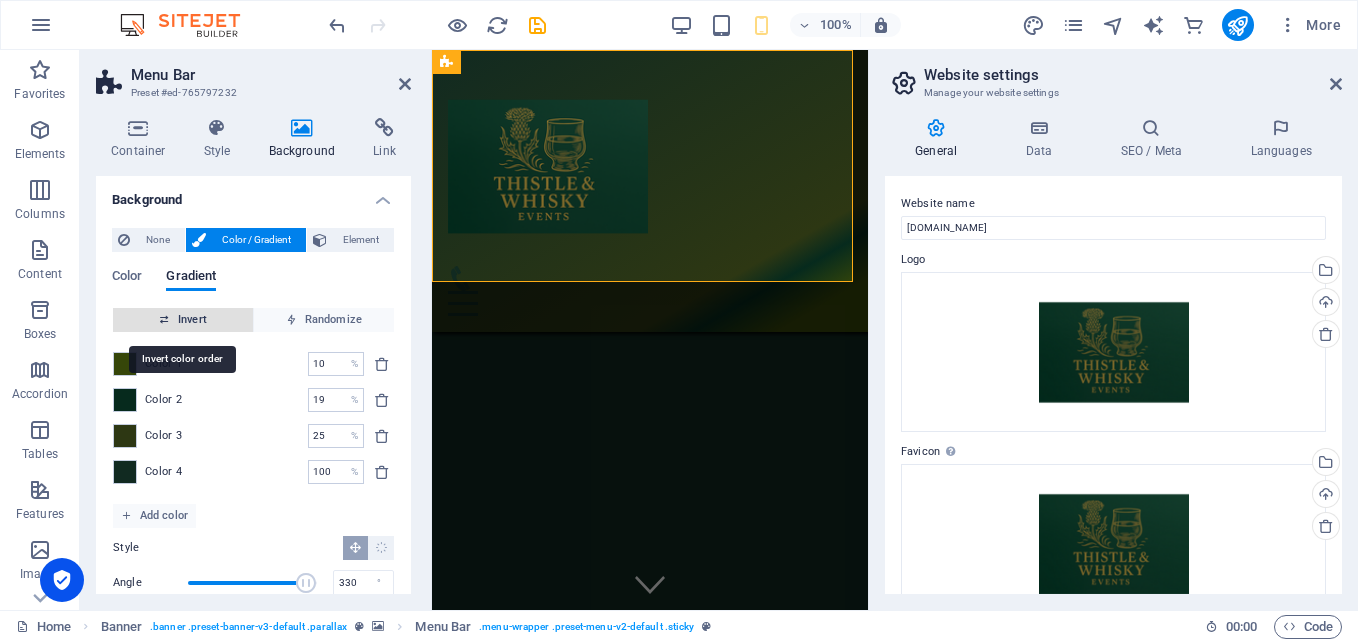 click on "Invert" at bounding box center [183, 320] 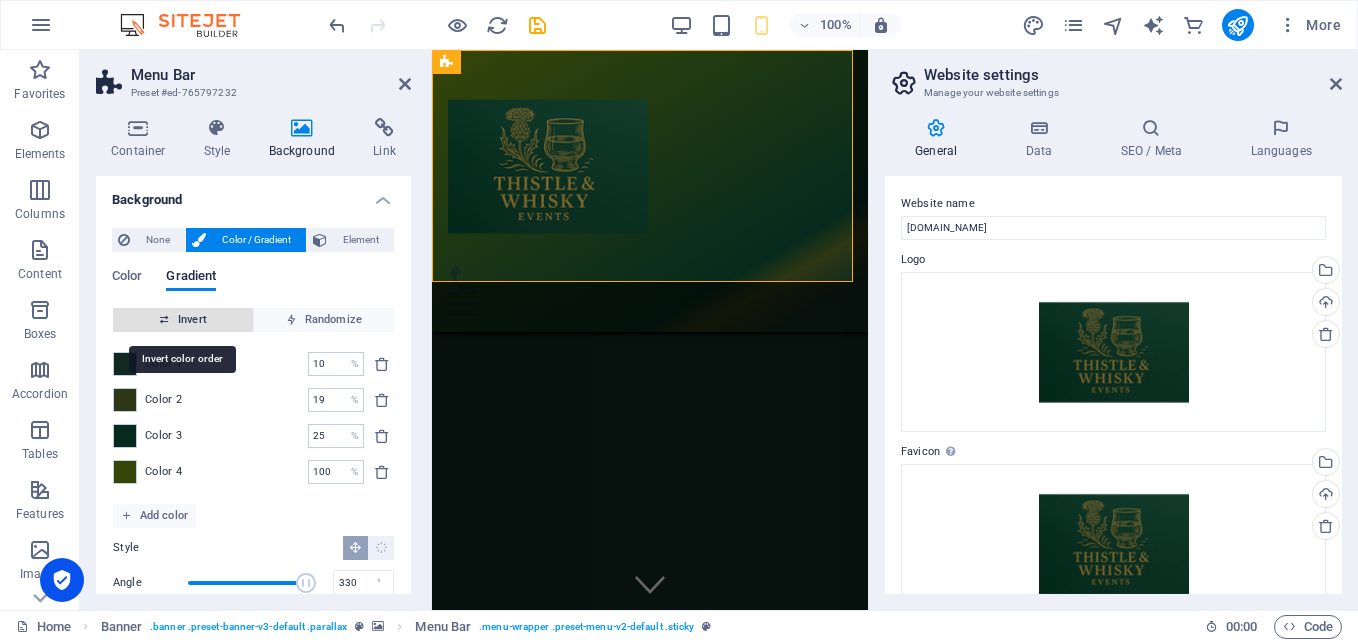 click on "Invert" at bounding box center (183, 320) 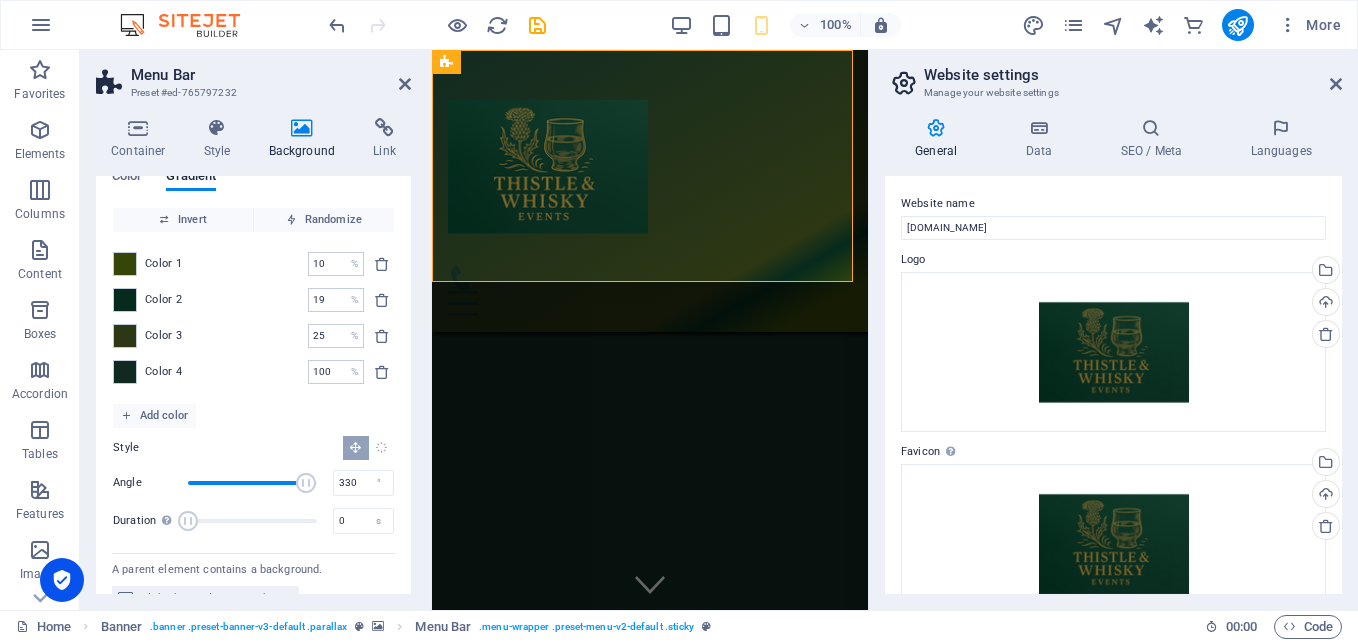 click at bounding box center [381, 448] 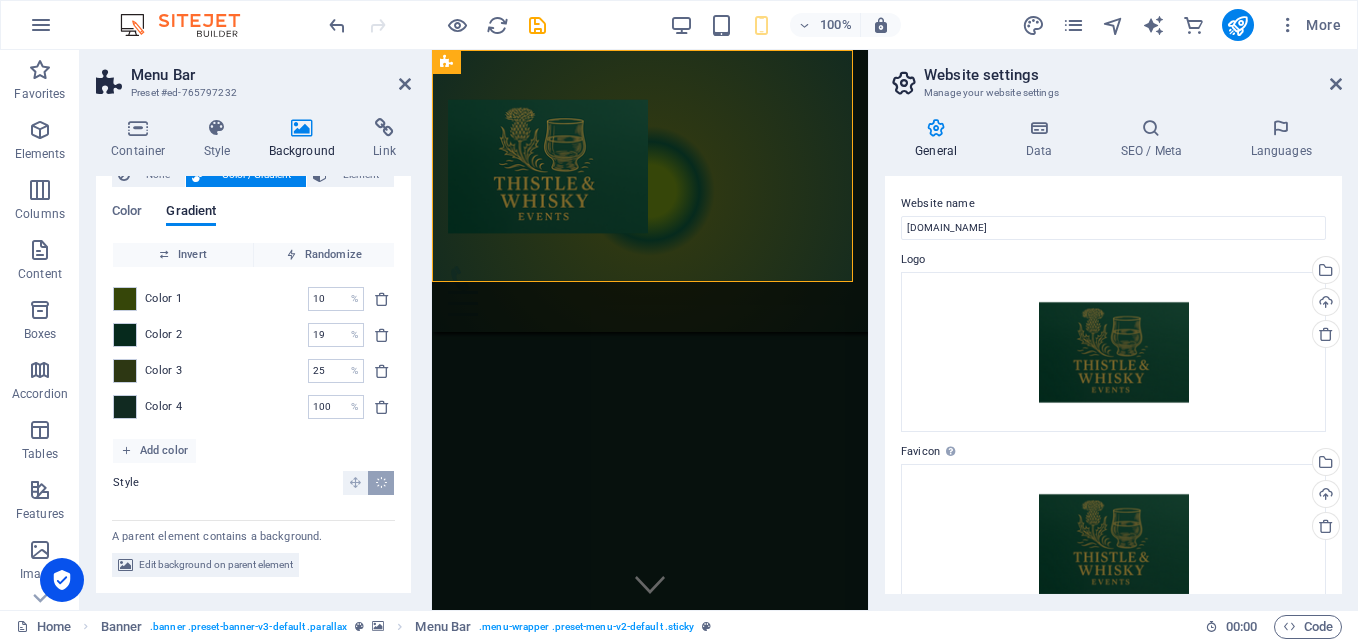 scroll, scrollTop: 65, scrollLeft: 0, axis: vertical 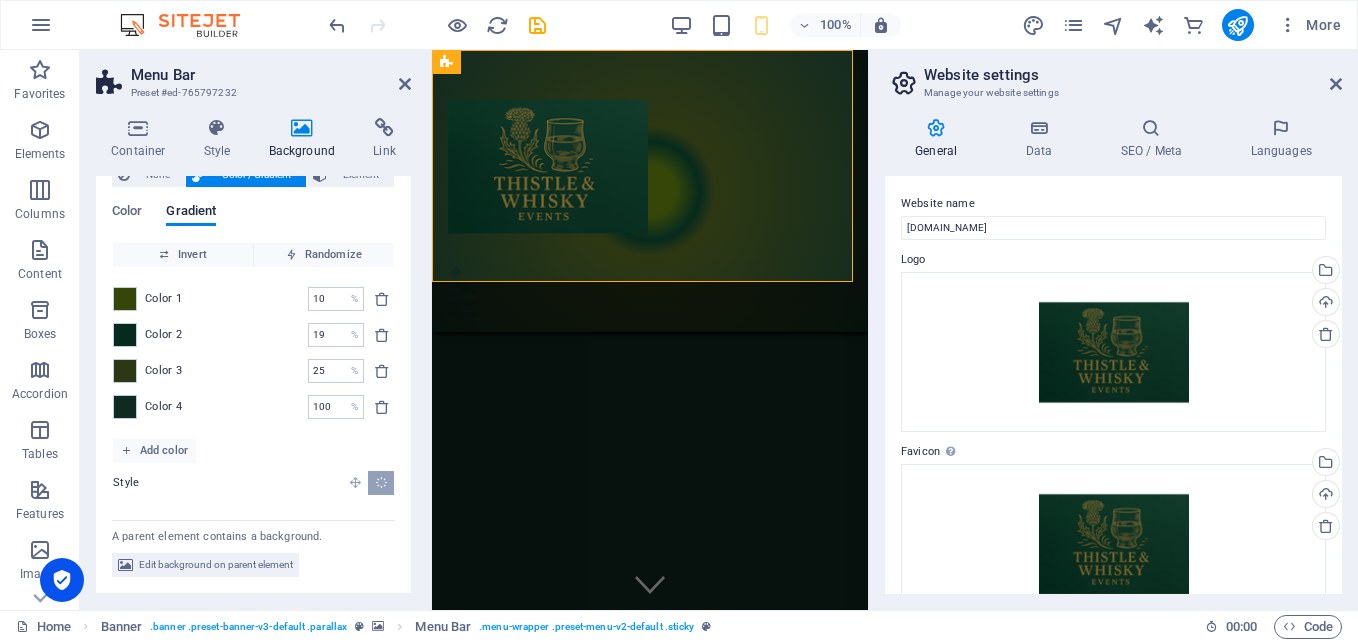 click at bounding box center (355, 482) 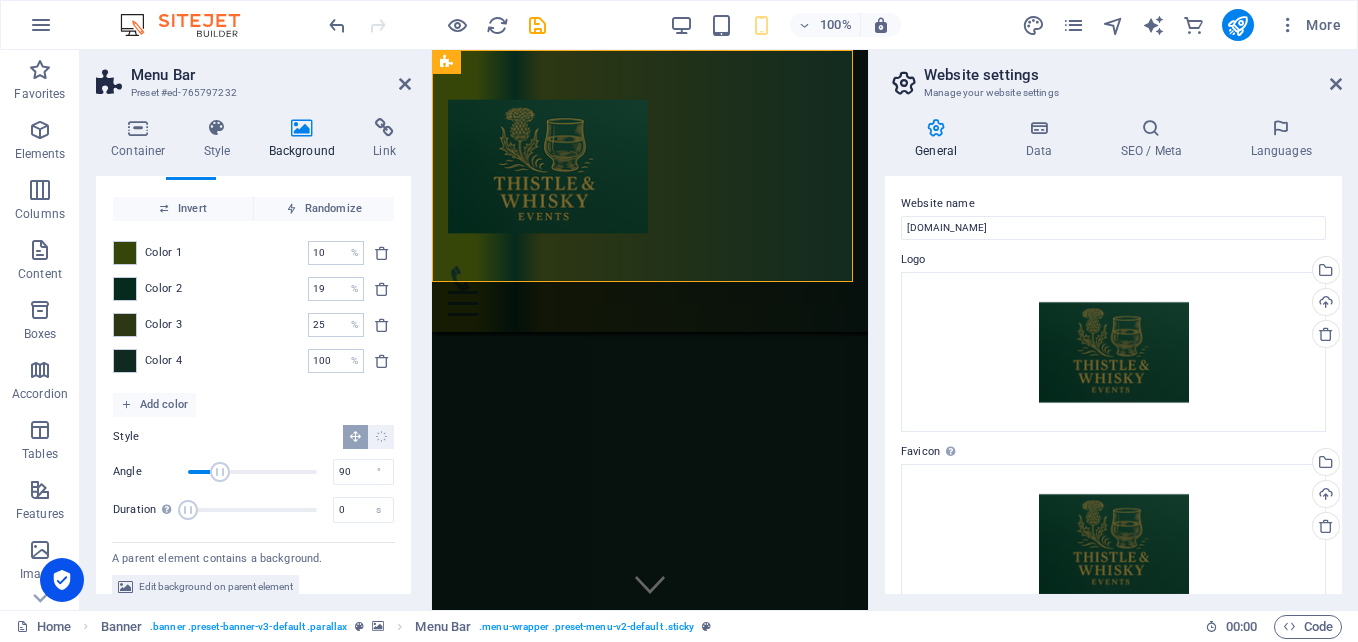 scroll, scrollTop: 132, scrollLeft: 0, axis: vertical 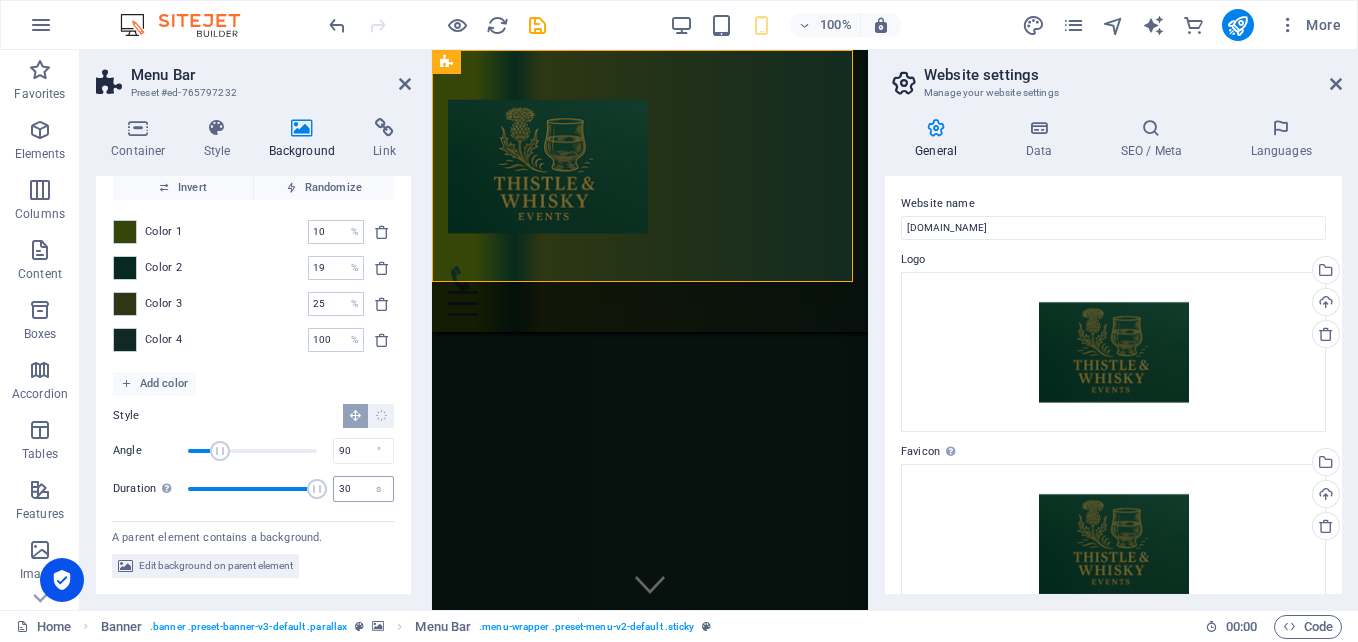 drag, startPoint x: 189, startPoint y: 492, endPoint x: 346, endPoint y: 492, distance: 157 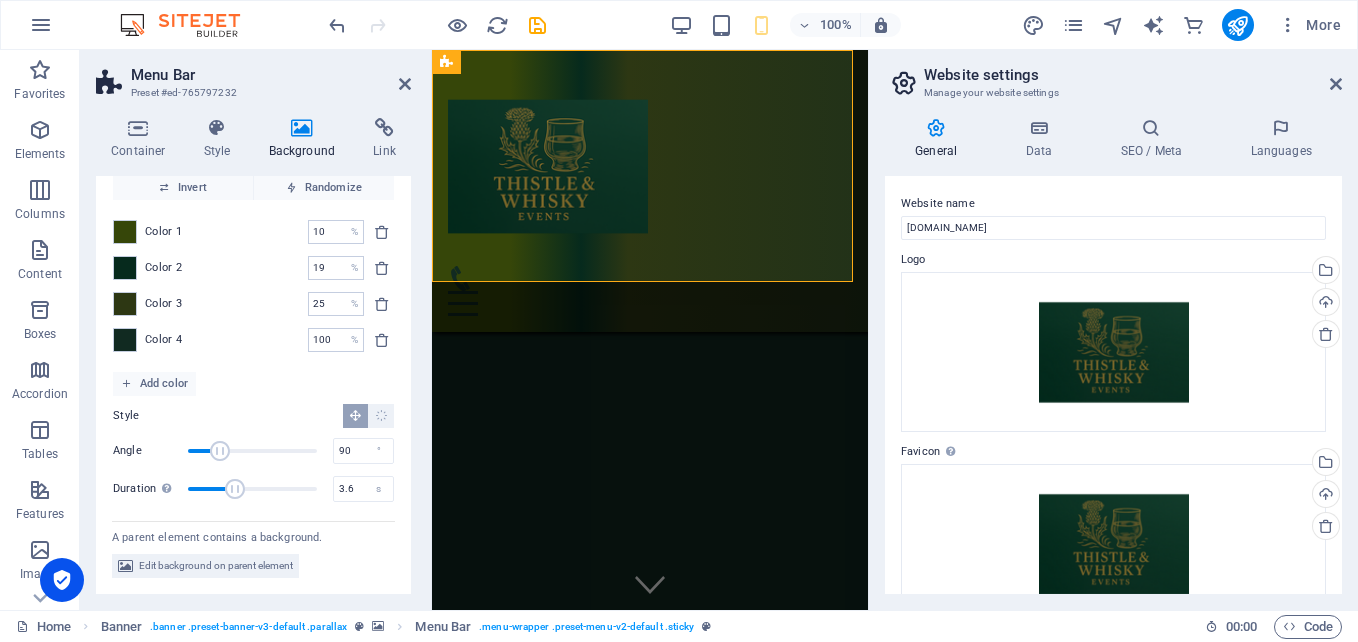 drag, startPoint x: 313, startPoint y: 489, endPoint x: 202, endPoint y: 492, distance: 111.040535 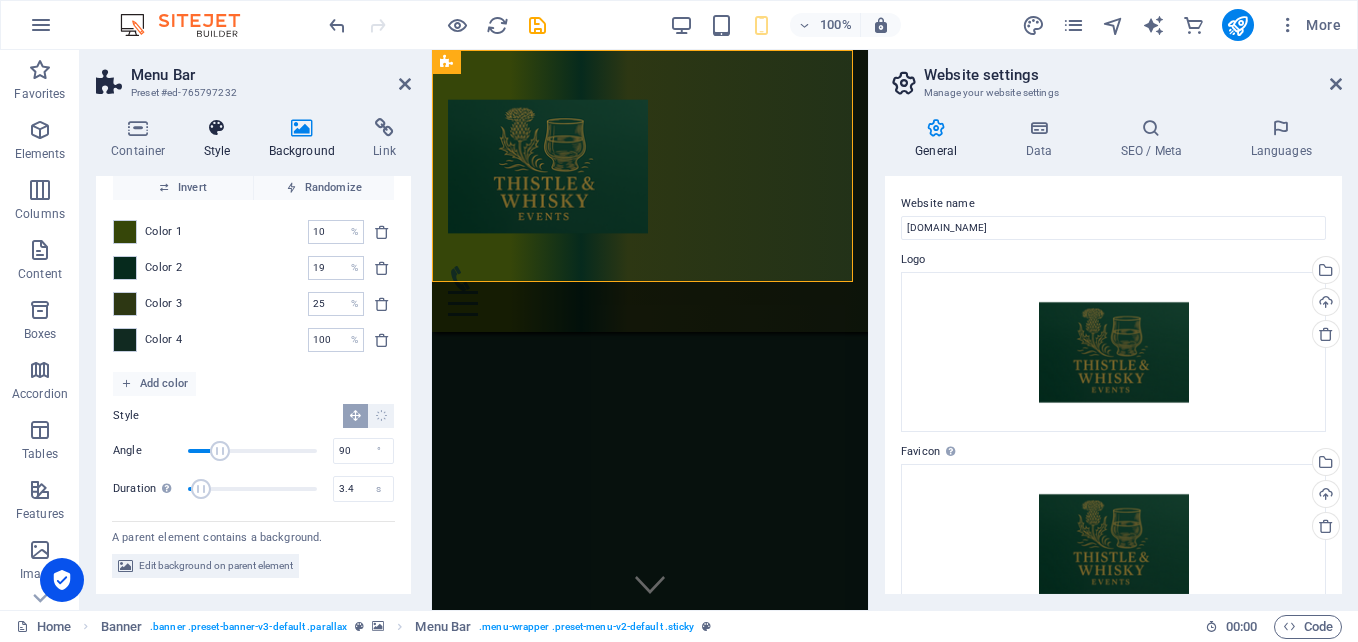click on "Style" at bounding box center (221, 139) 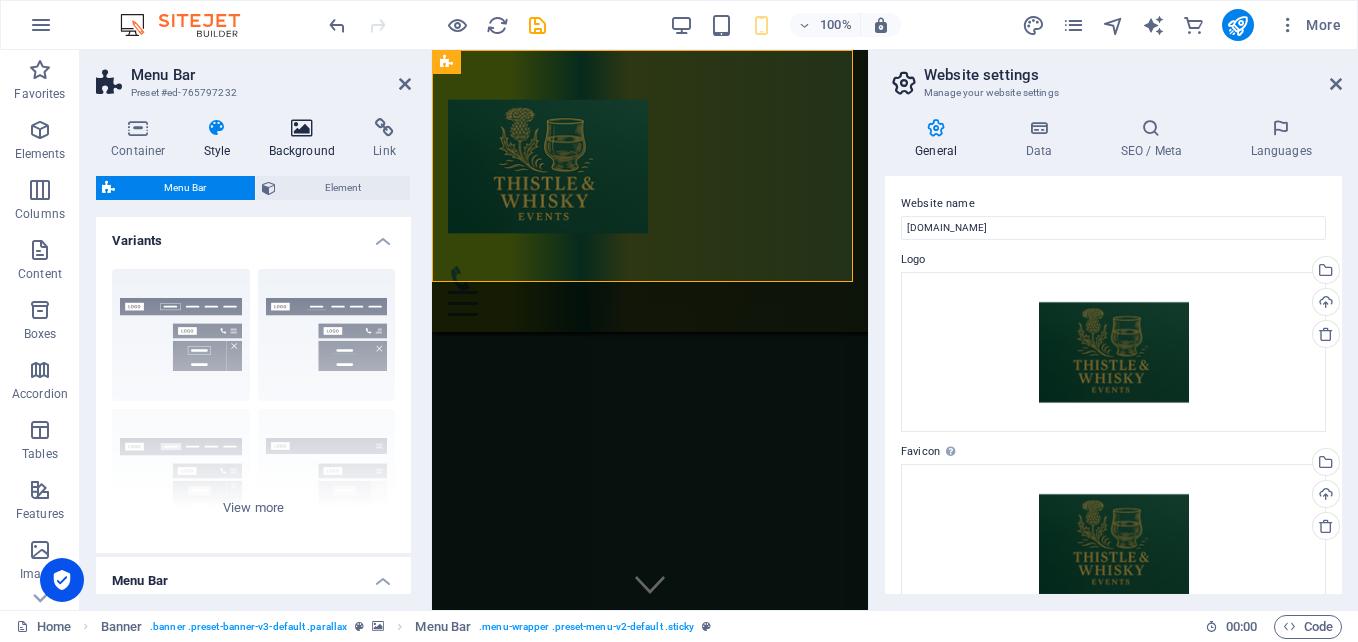 click at bounding box center [302, 128] 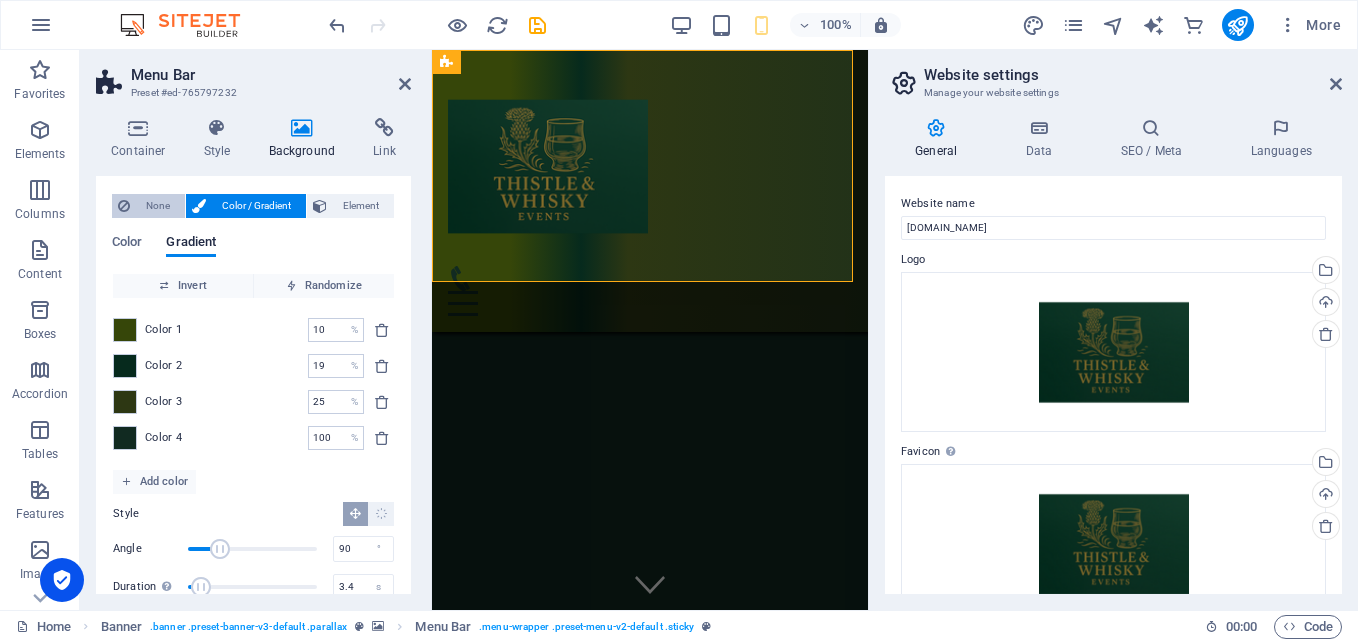 scroll, scrollTop: 0, scrollLeft: 0, axis: both 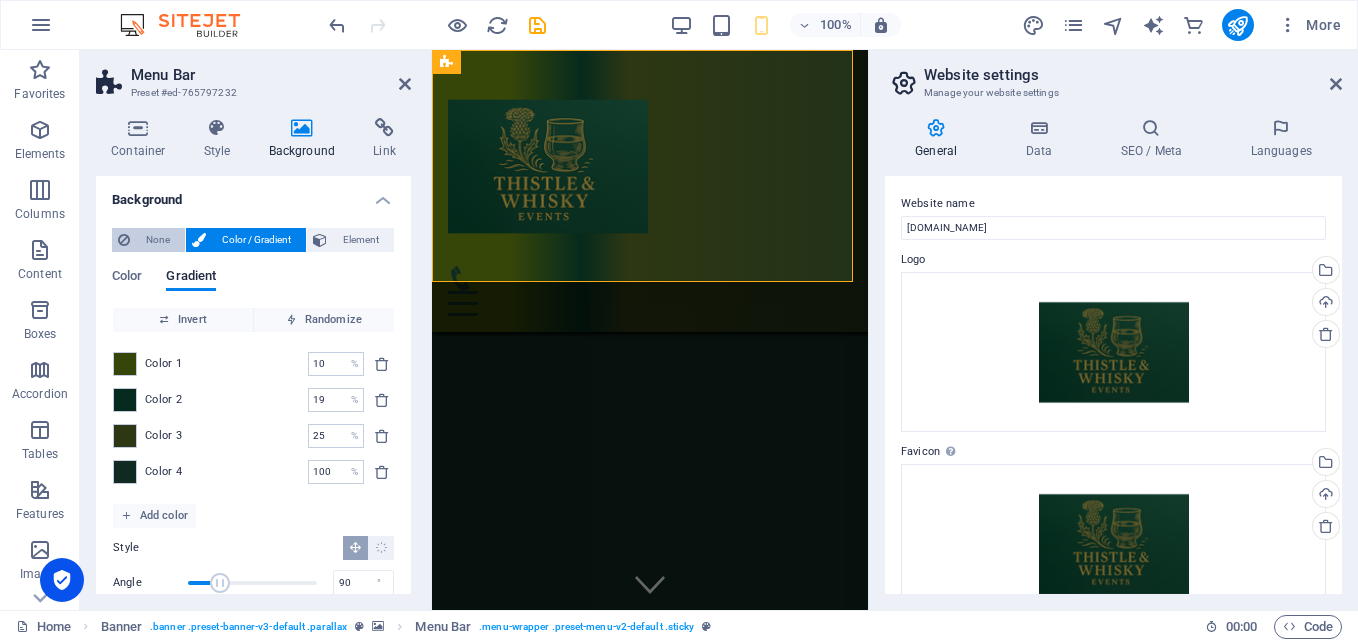 click on "None" at bounding box center [157, 240] 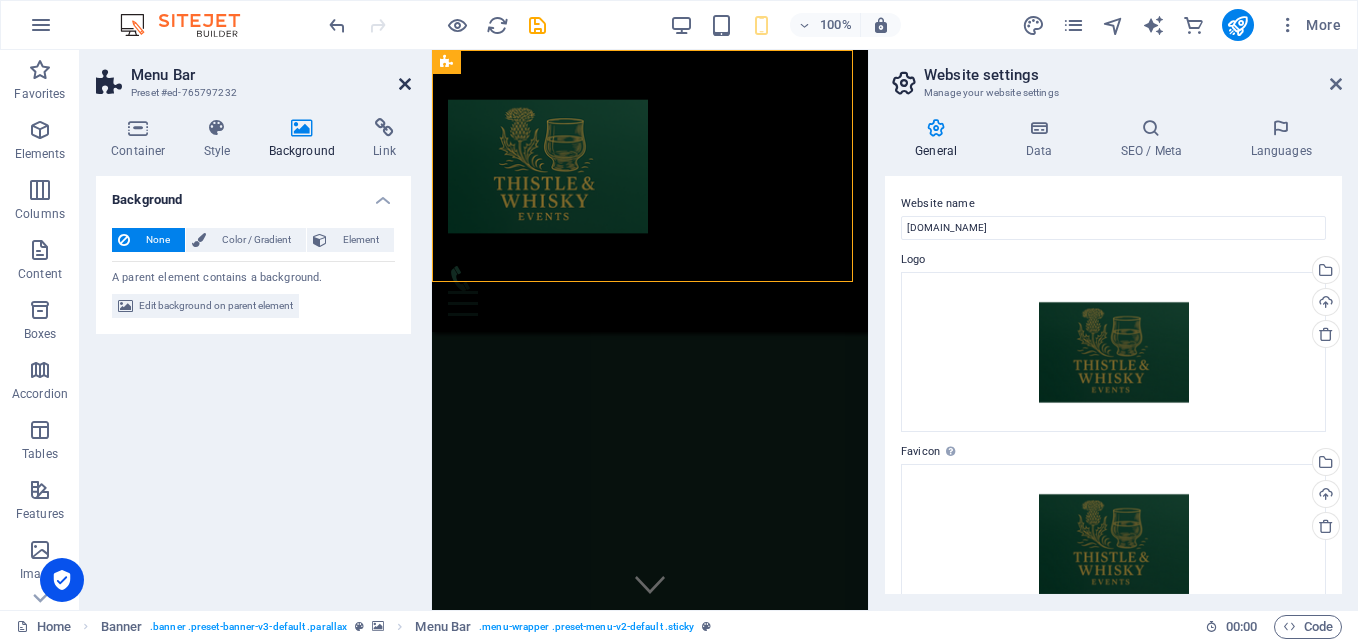 drag, startPoint x: 404, startPoint y: 79, endPoint x: 323, endPoint y: 29, distance: 95.189285 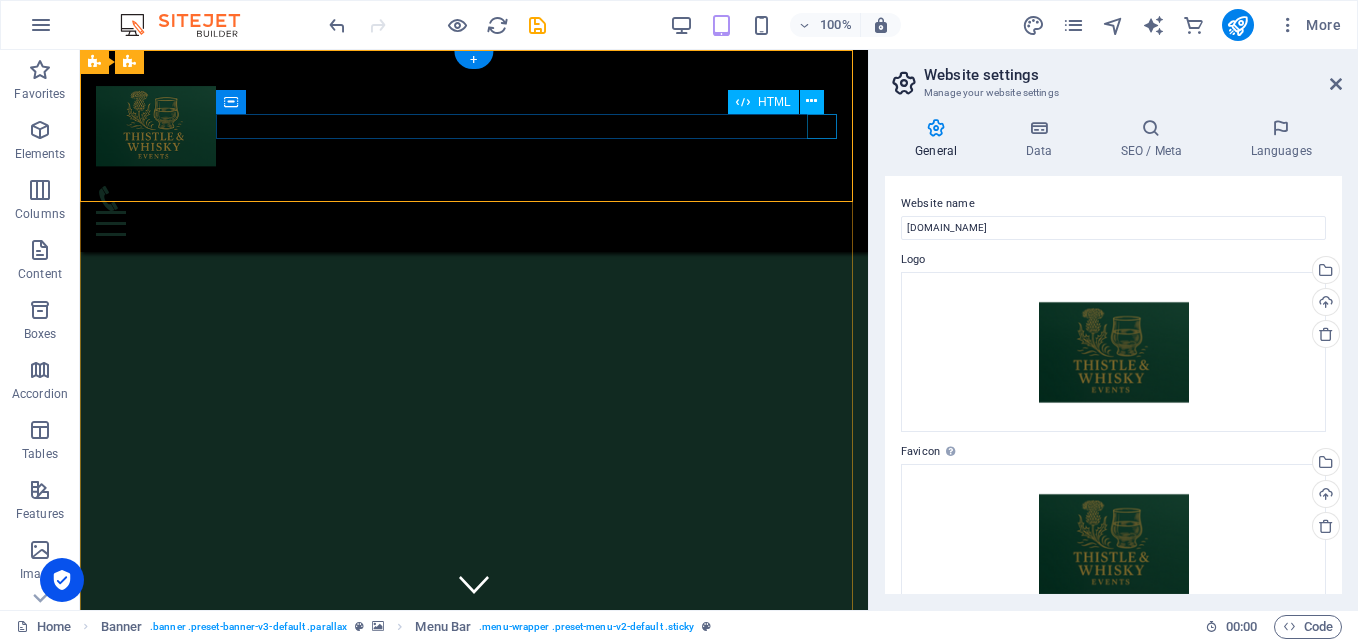 click at bounding box center [474, 223] 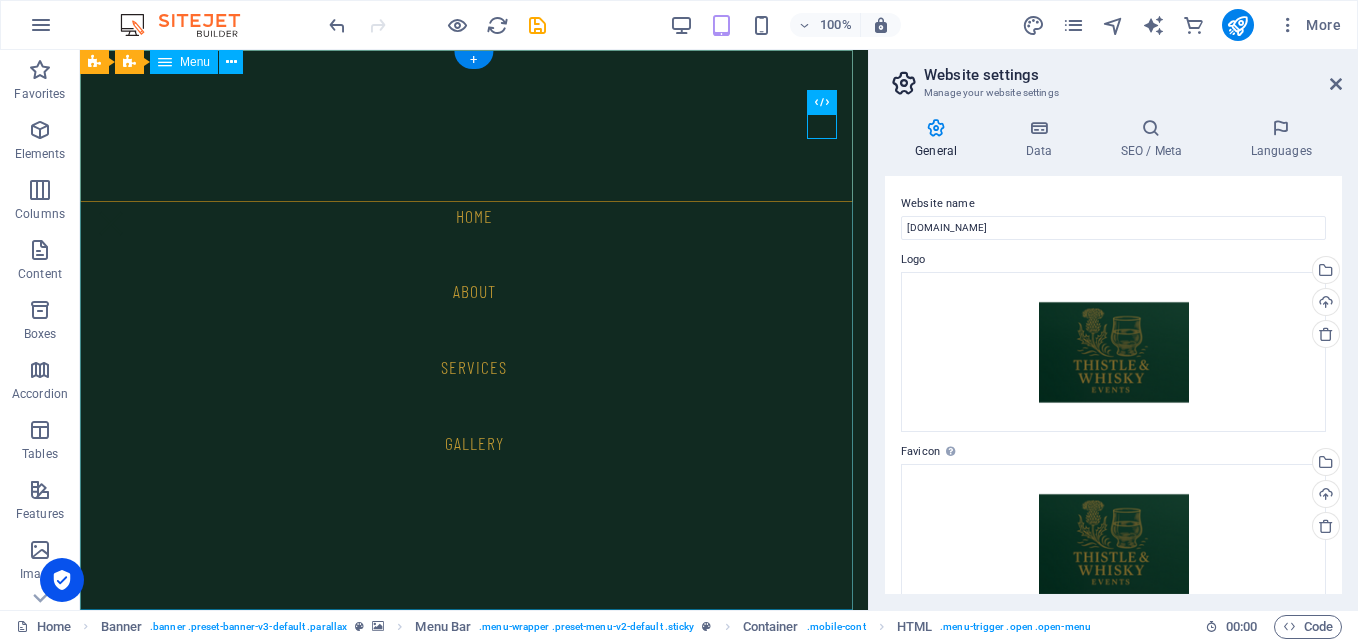 click on "Home About services gallery" at bounding box center (474, 330) 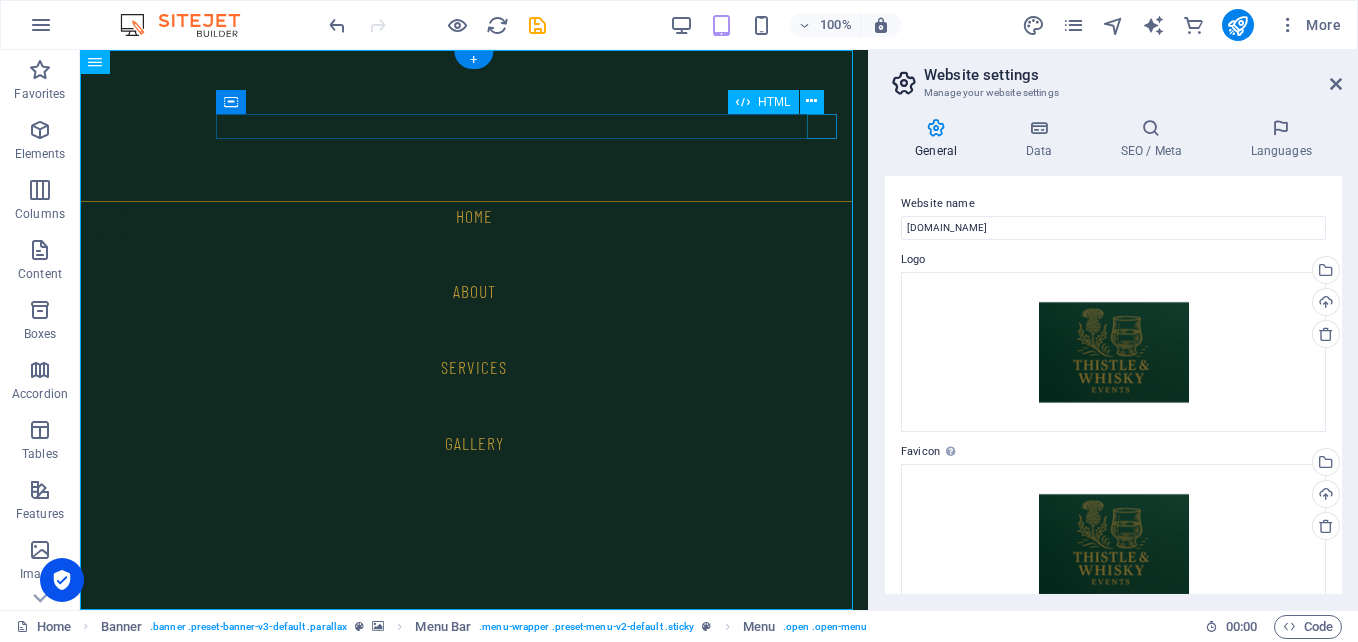 click at bounding box center (111, 223) 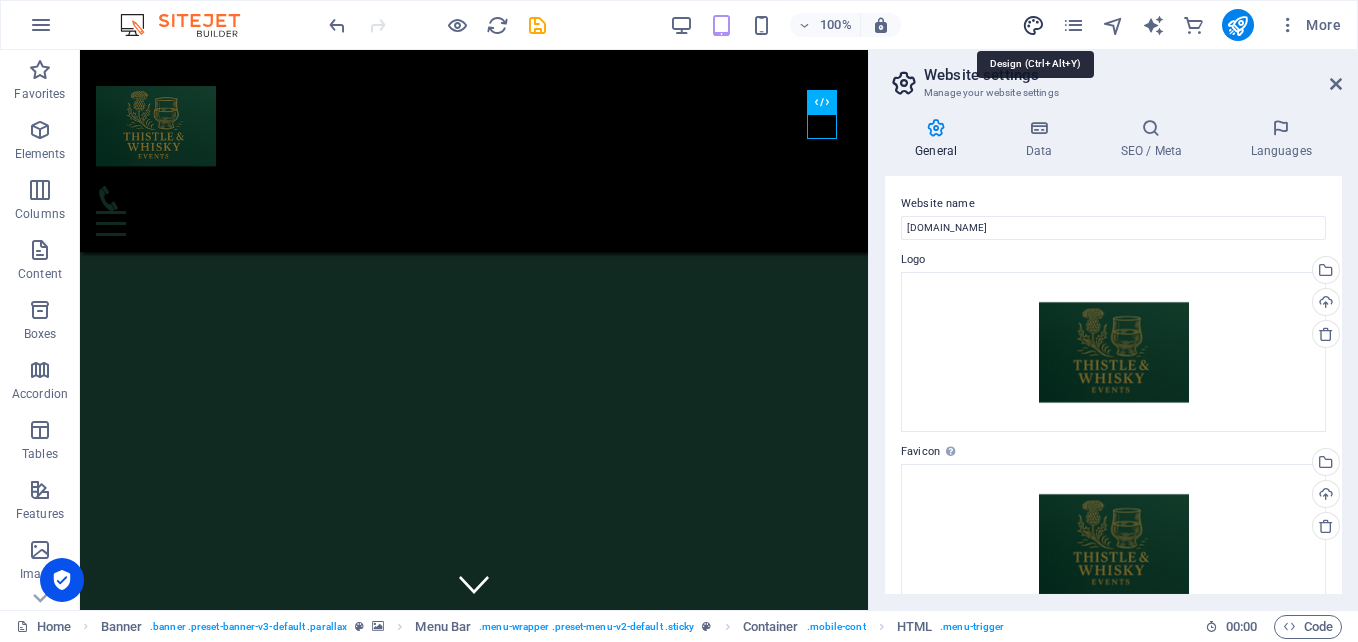 click at bounding box center [1033, 25] 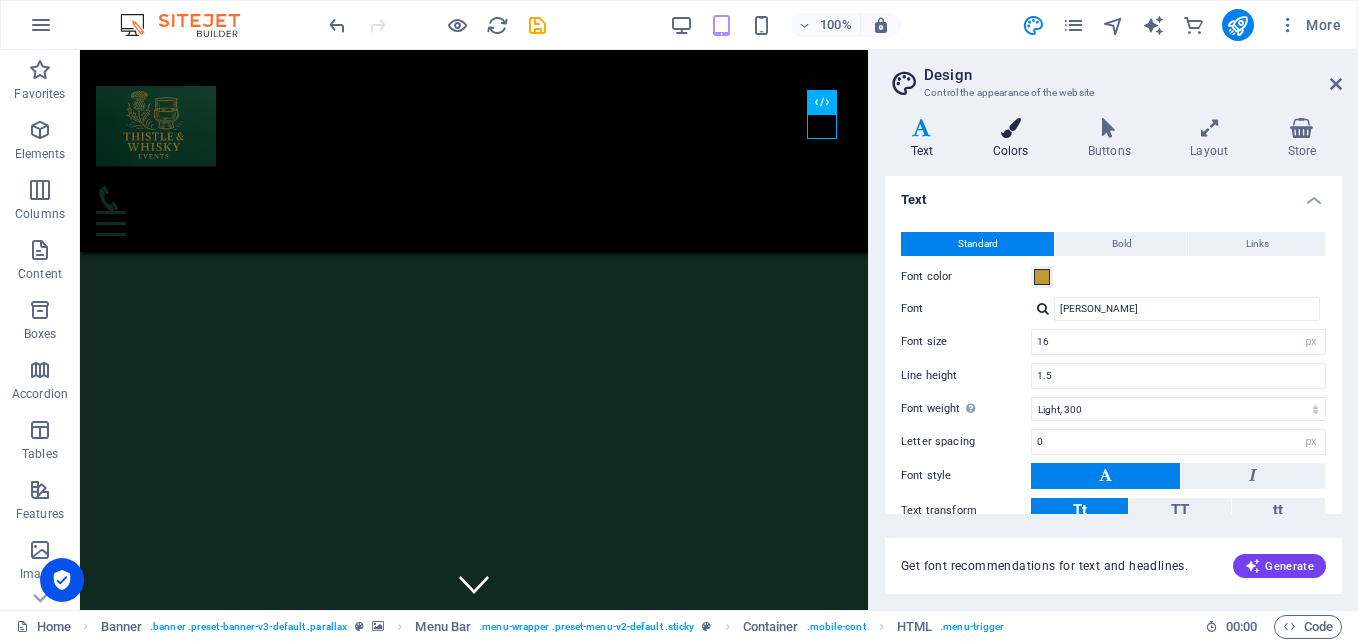 click on "Colors" at bounding box center (1014, 139) 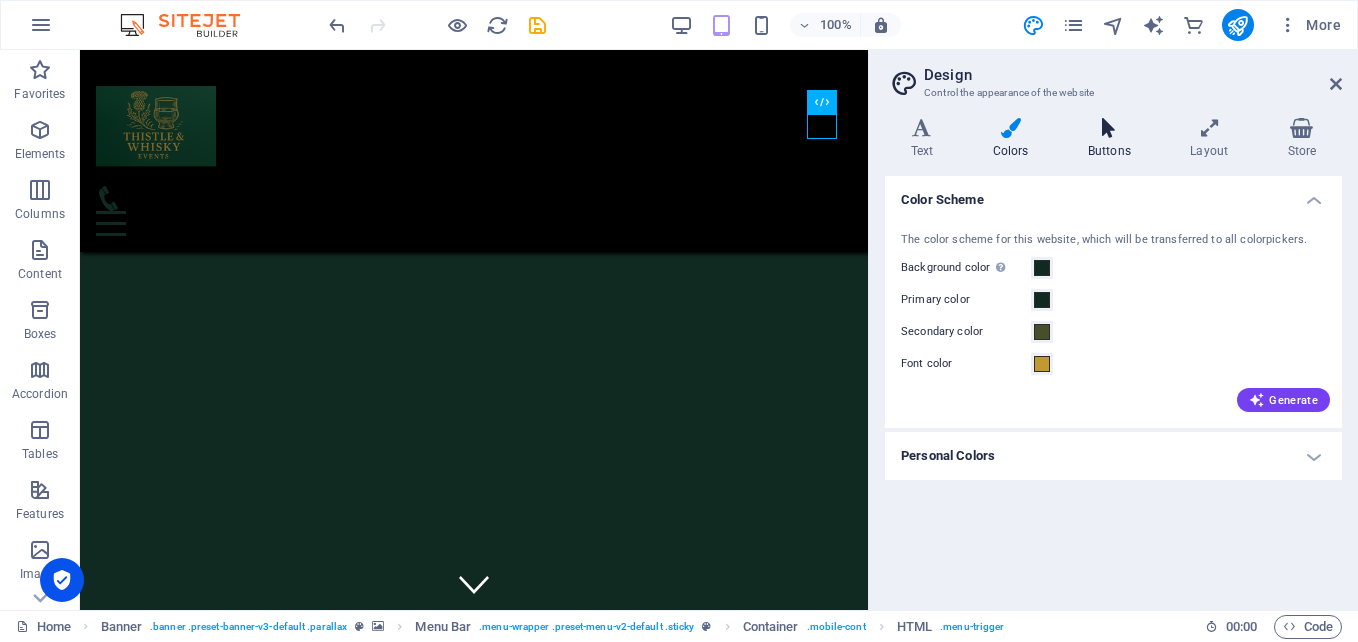 click on "Buttons" at bounding box center (1113, 139) 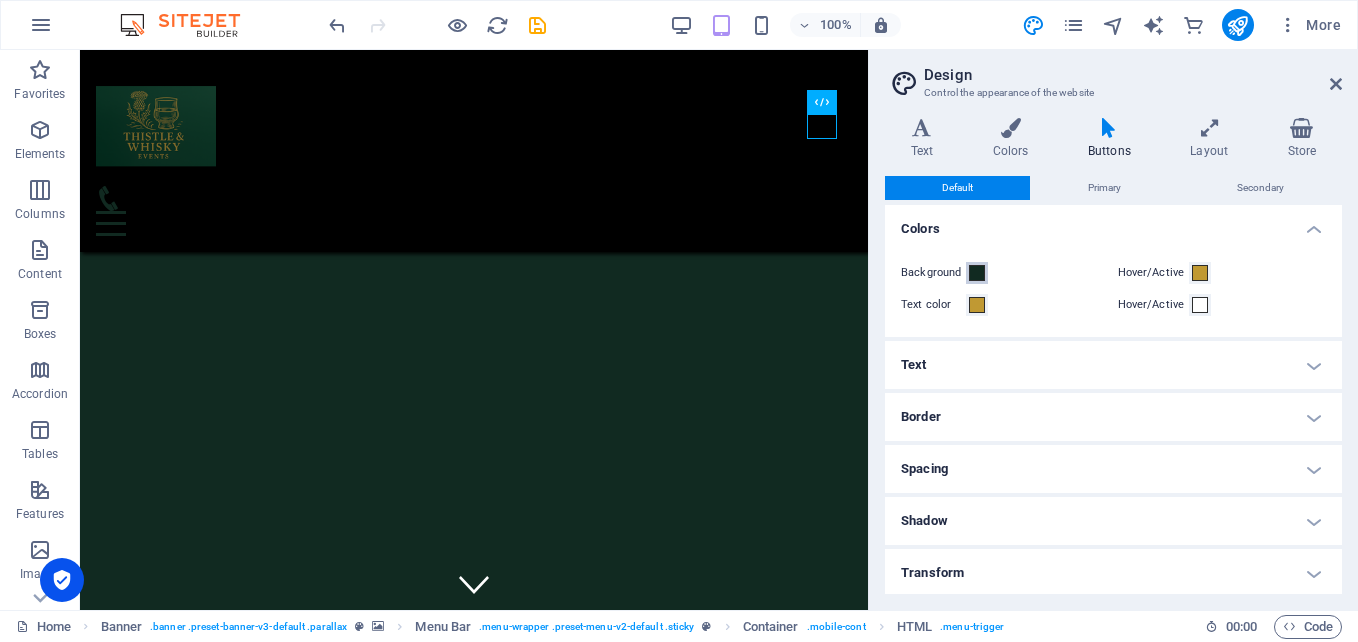 click at bounding box center [977, 273] 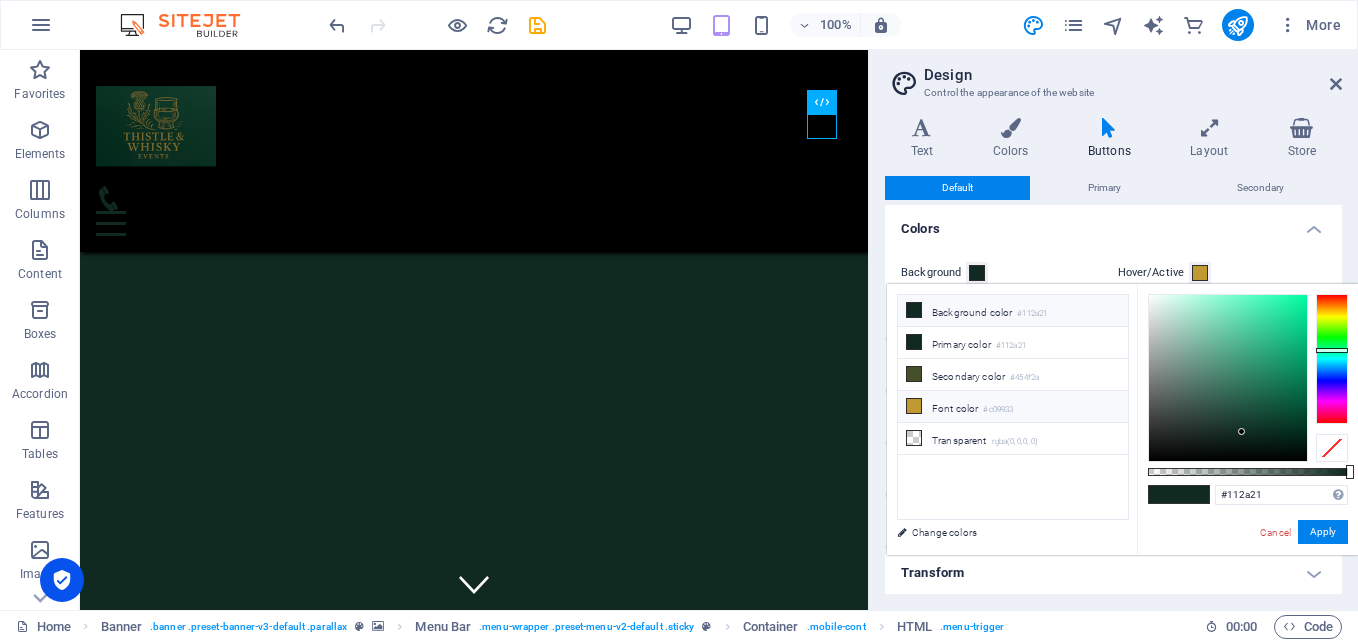 click on "Font color
#c09933" at bounding box center [1013, 407] 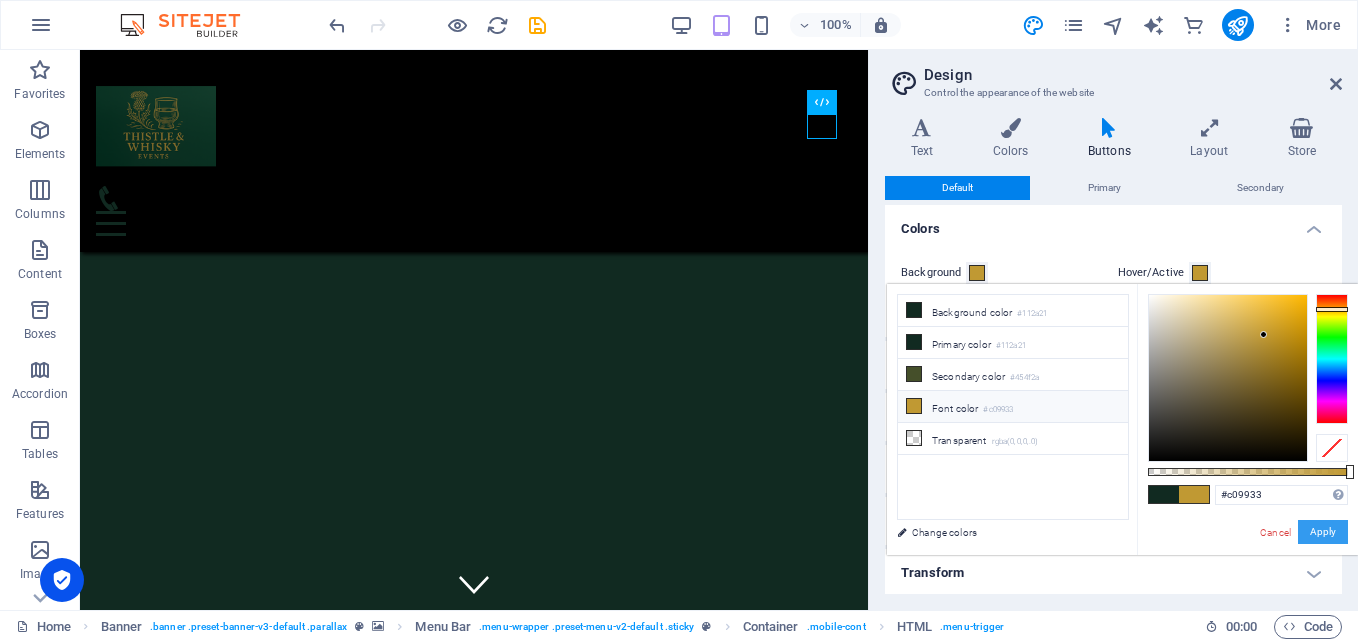 click on "Apply" at bounding box center [1323, 532] 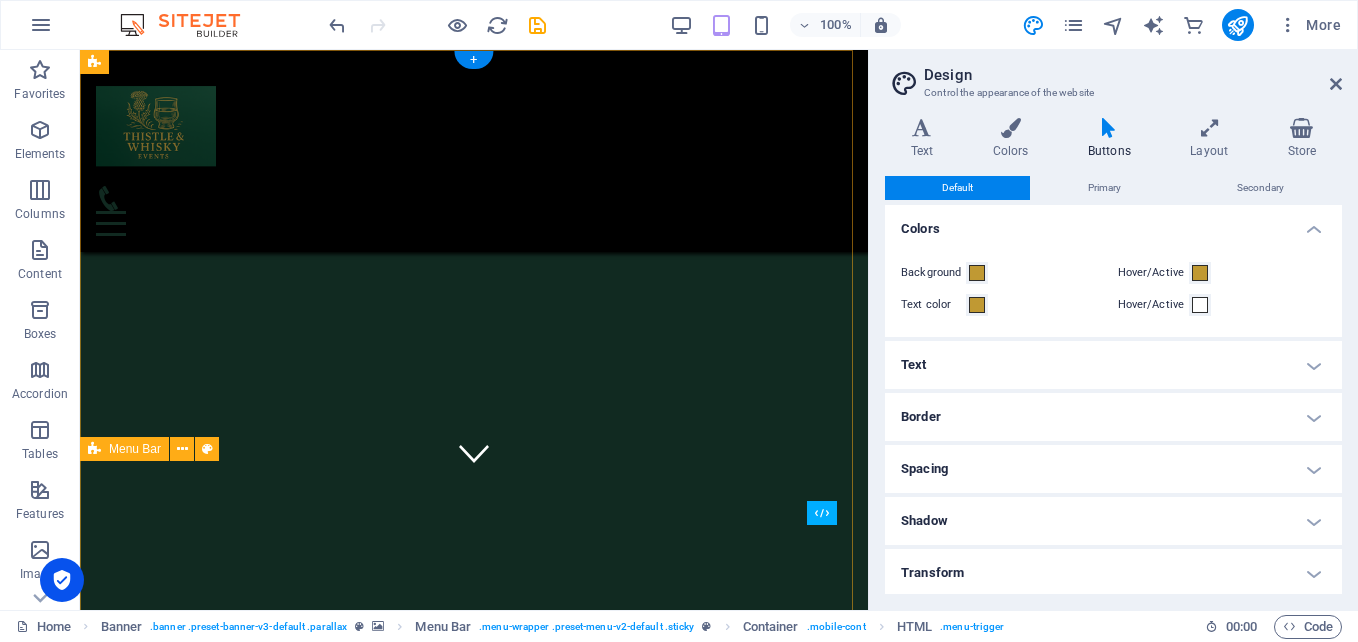 scroll, scrollTop: 0, scrollLeft: 0, axis: both 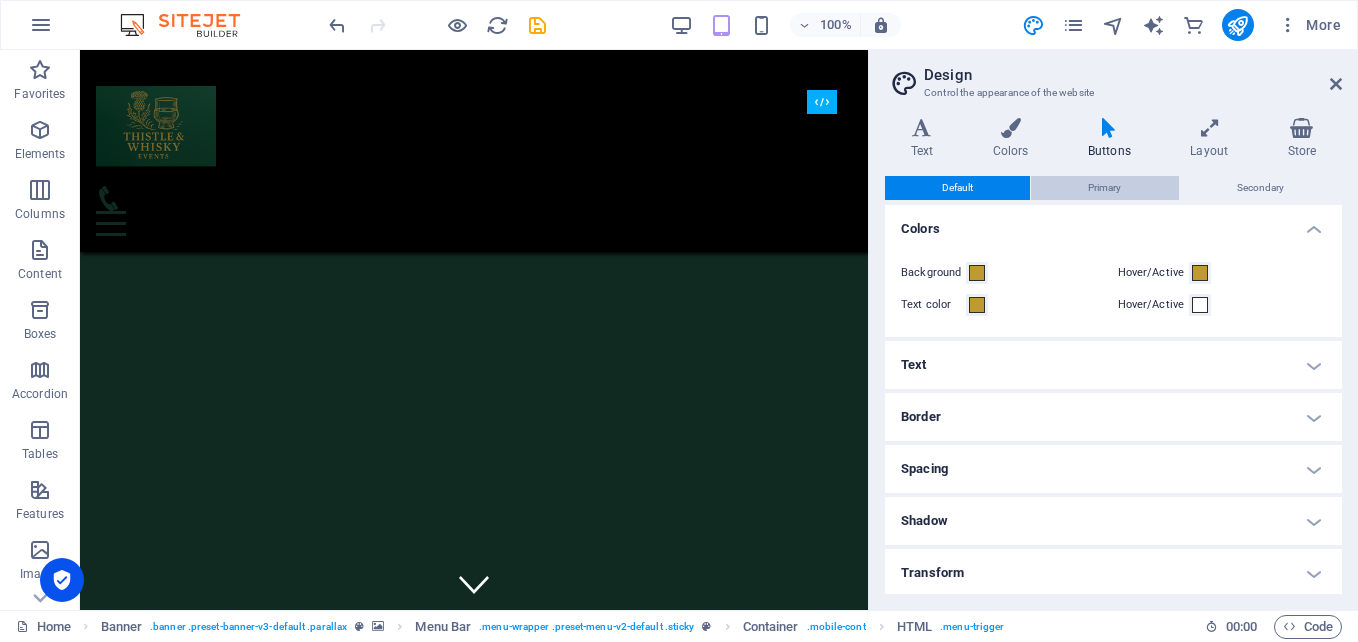 click on "Primary" at bounding box center [1104, 188] 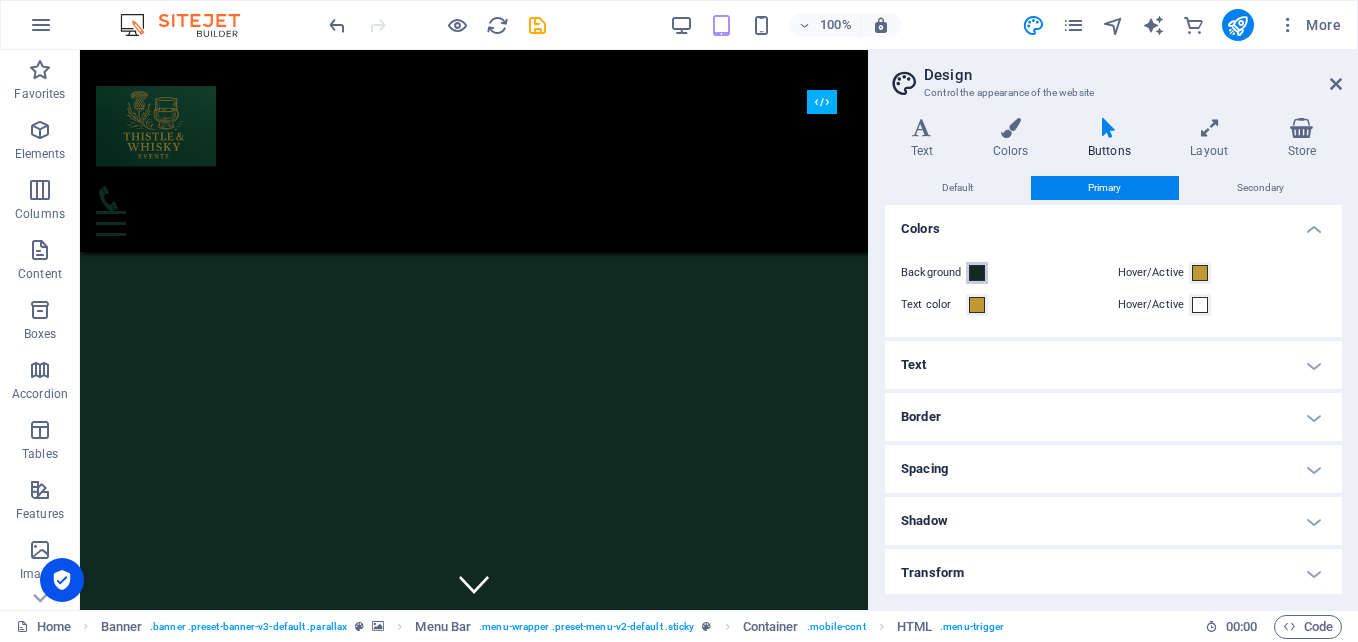 click at bounding box center [977, 273] 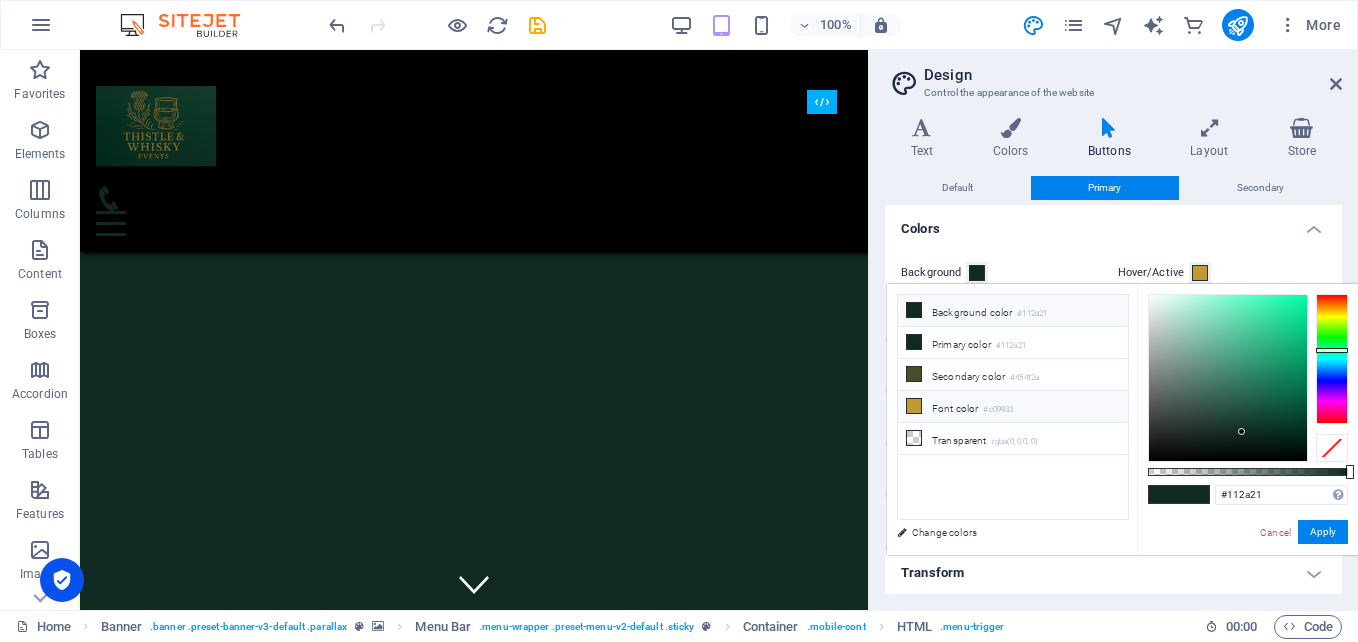 click on "#c09933" at bounding box center (998, 410) 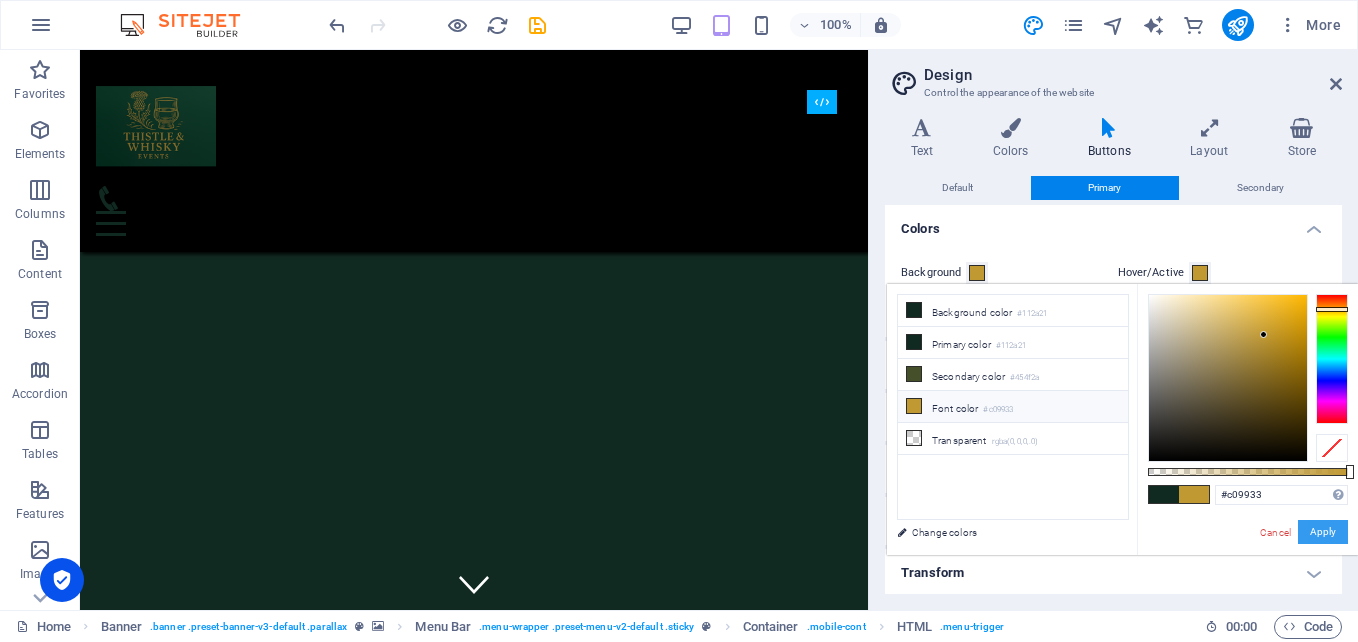 click on "Apply" at bounding box center [1323, 532] 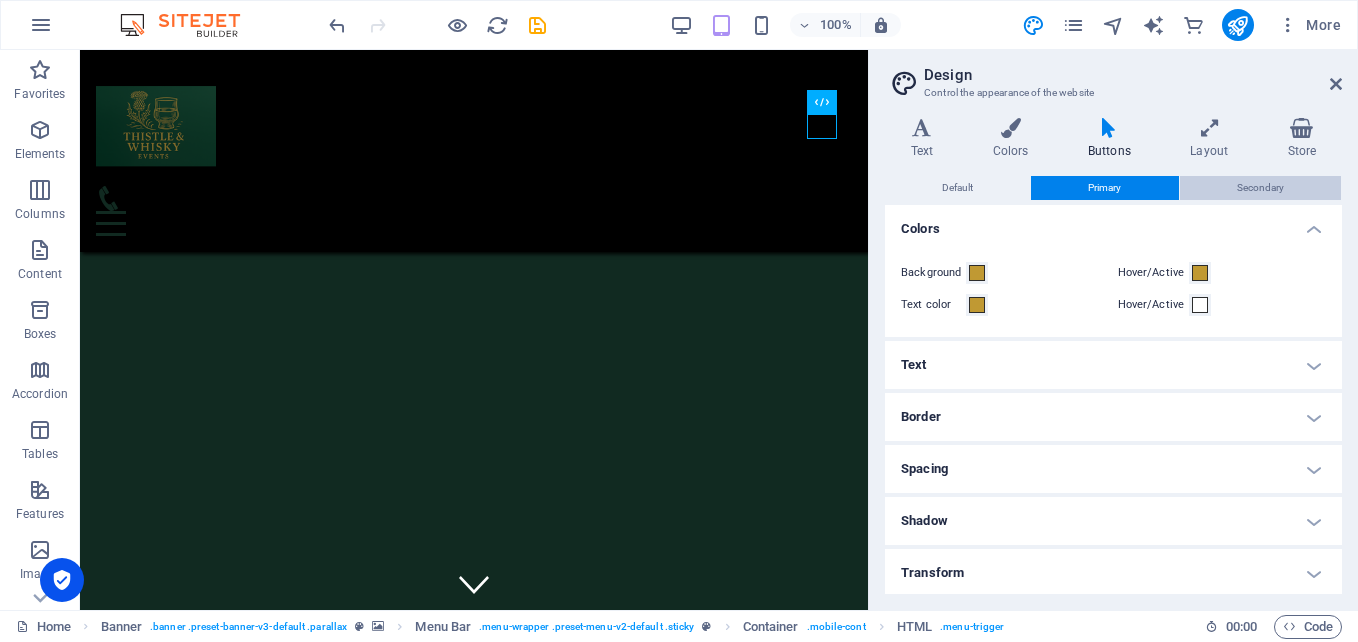 click on "Secondary" at bounding box center [1260, 188] 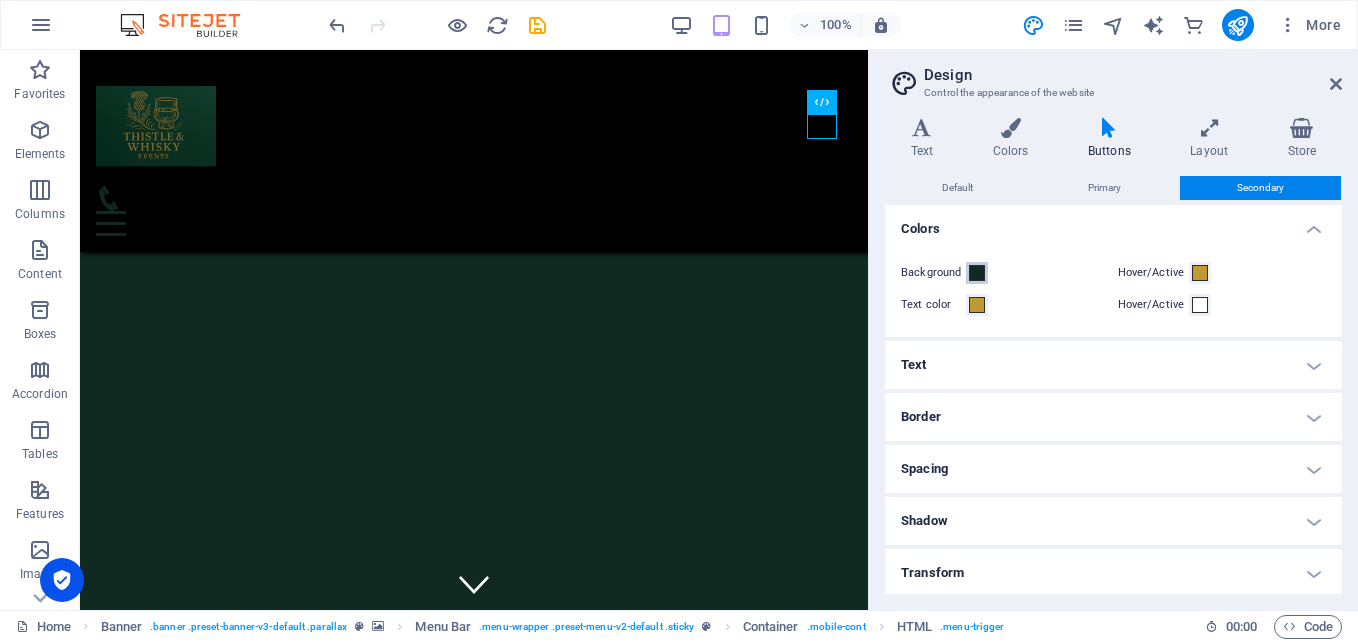 click at bounding box center [977, 273] 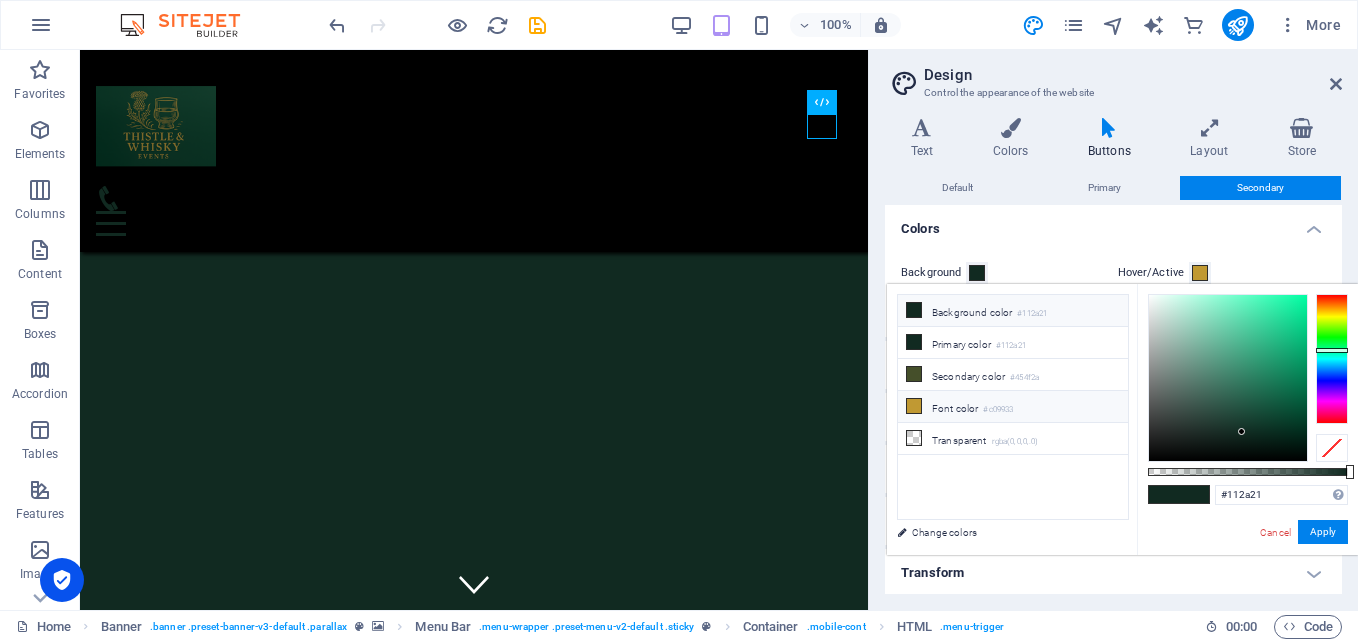 click on "Font color
#c09933" at bounding box center [1013, 407] 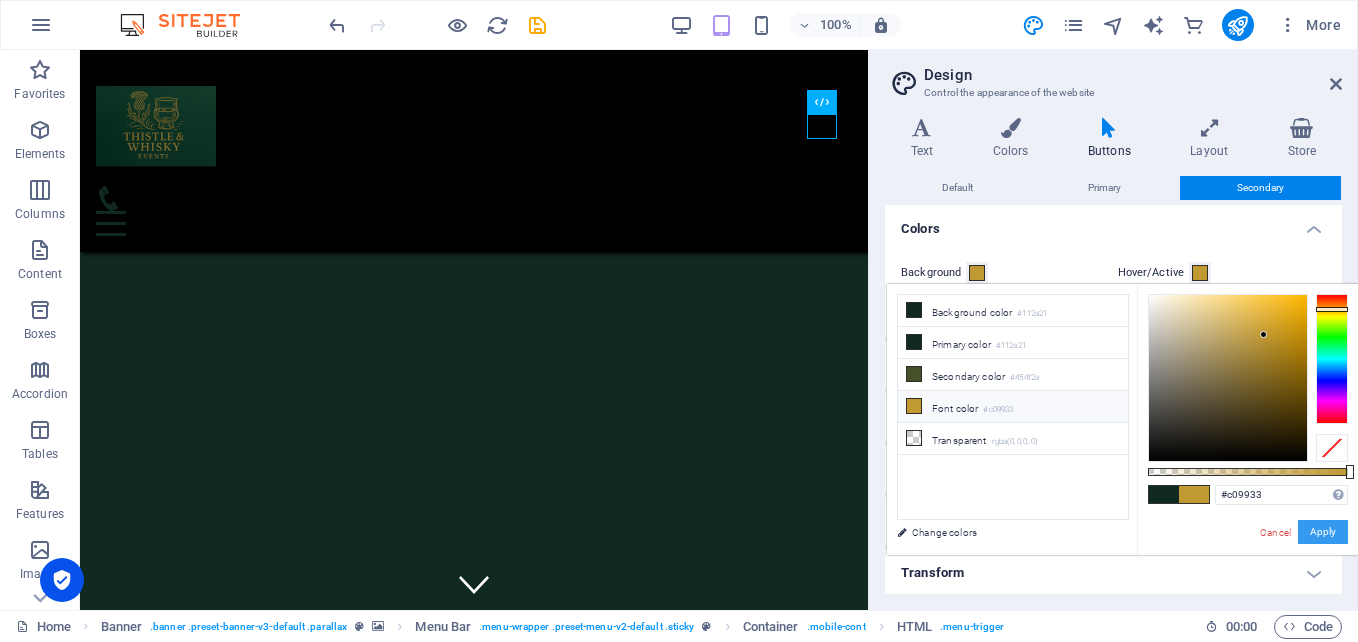 click on "Apply" at bounding box center (1323, 532) 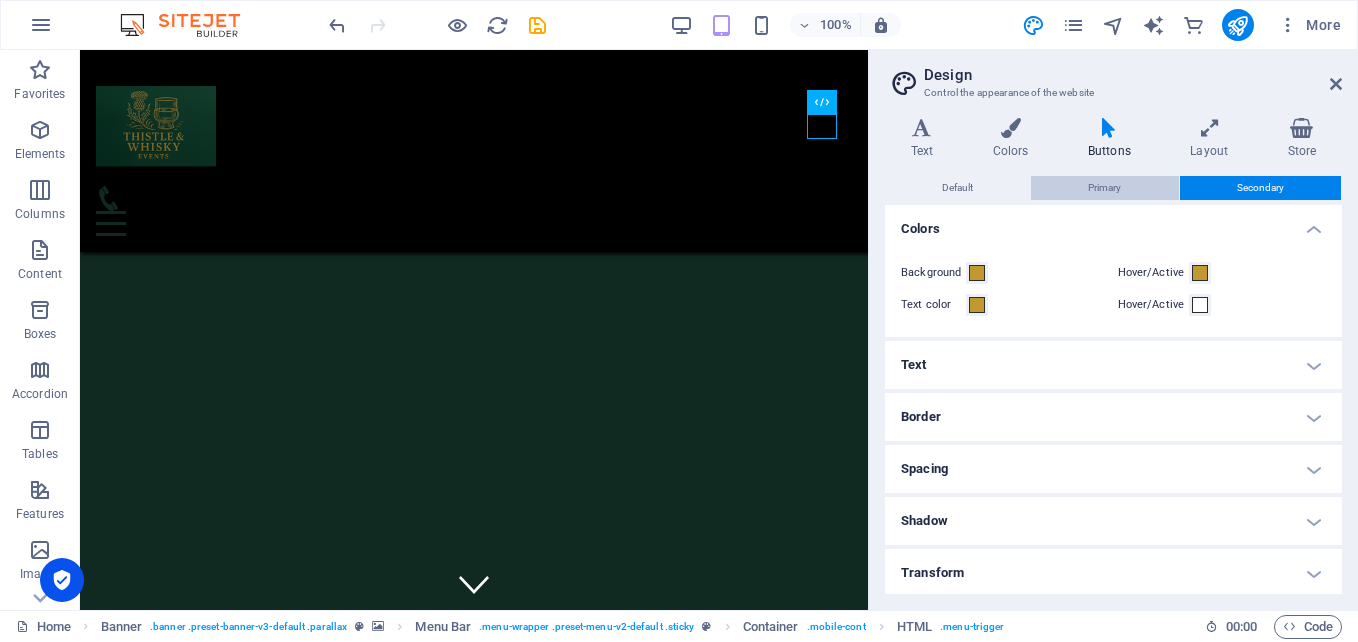 click on "Primary" at bounding box center [1104, 188] 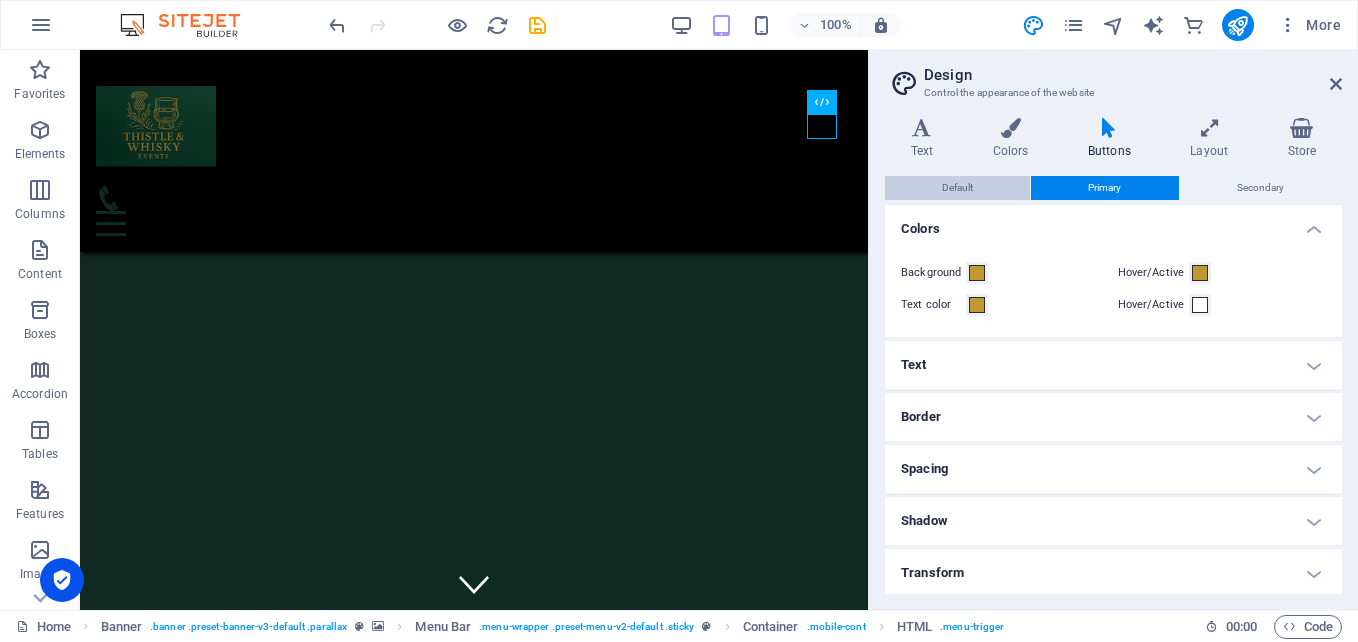 click on "Default" at bounding box center [957, 188] 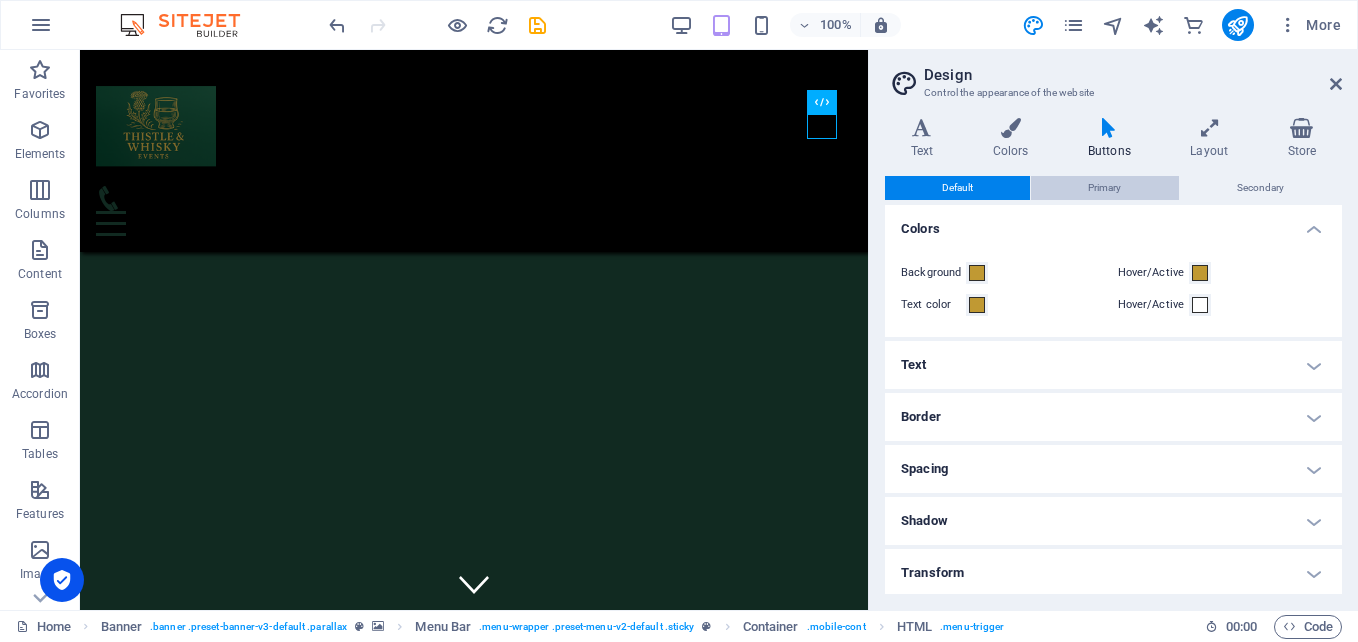 click on "Primary" at bounding box center (1104, 188) 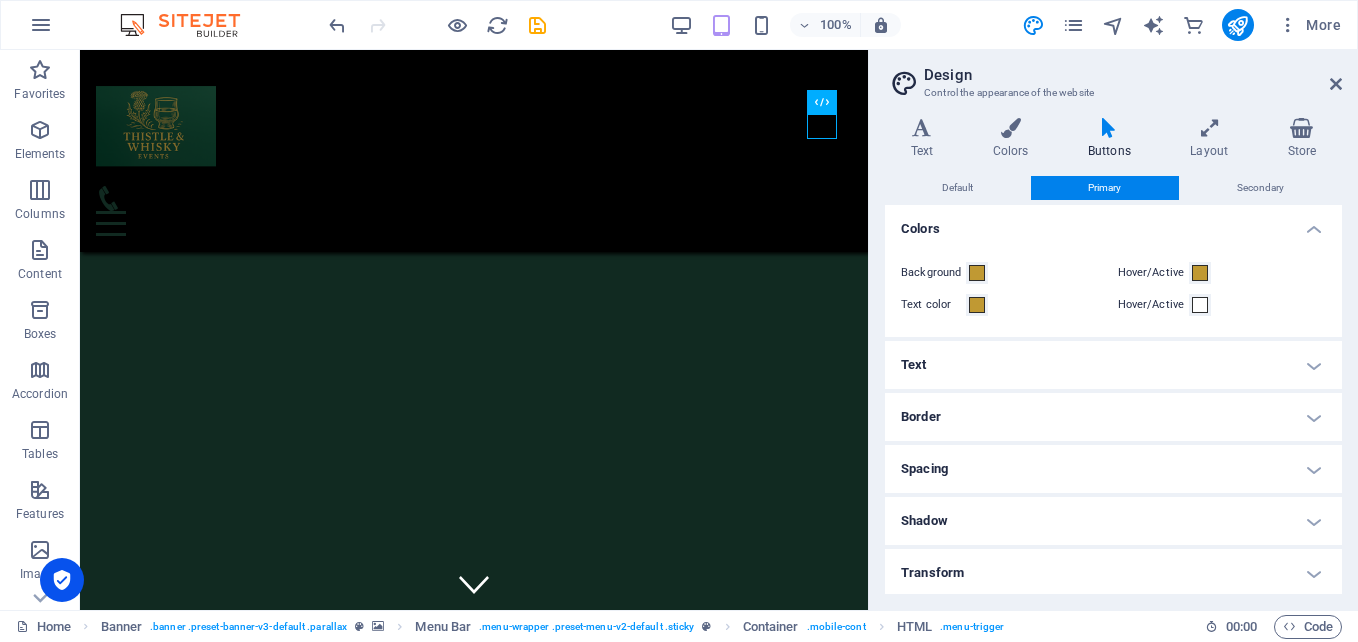 click on "Colors" at bounding box center (1113, 223) 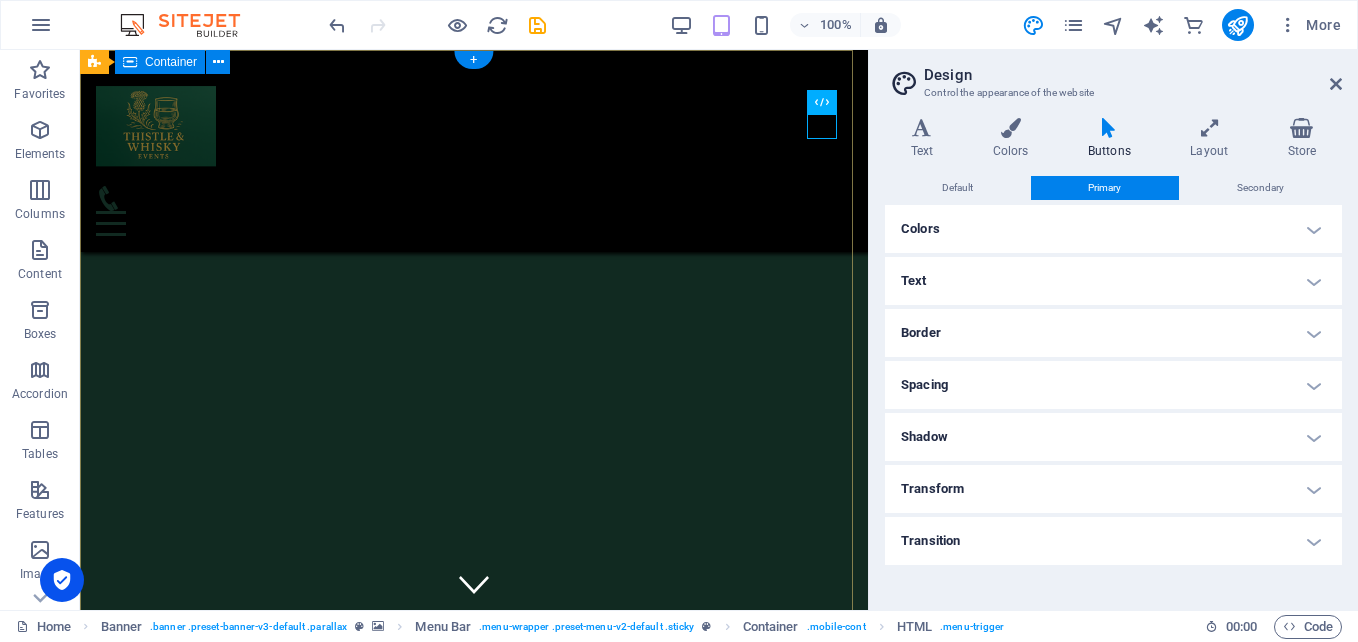 click on "REMOVE THE HURDLES IN YOUR LIFE Precision, Passion, and a Touch of Thistle. Big Days. Wee Details. Perfectly Done." at bounding box center (474, 962) 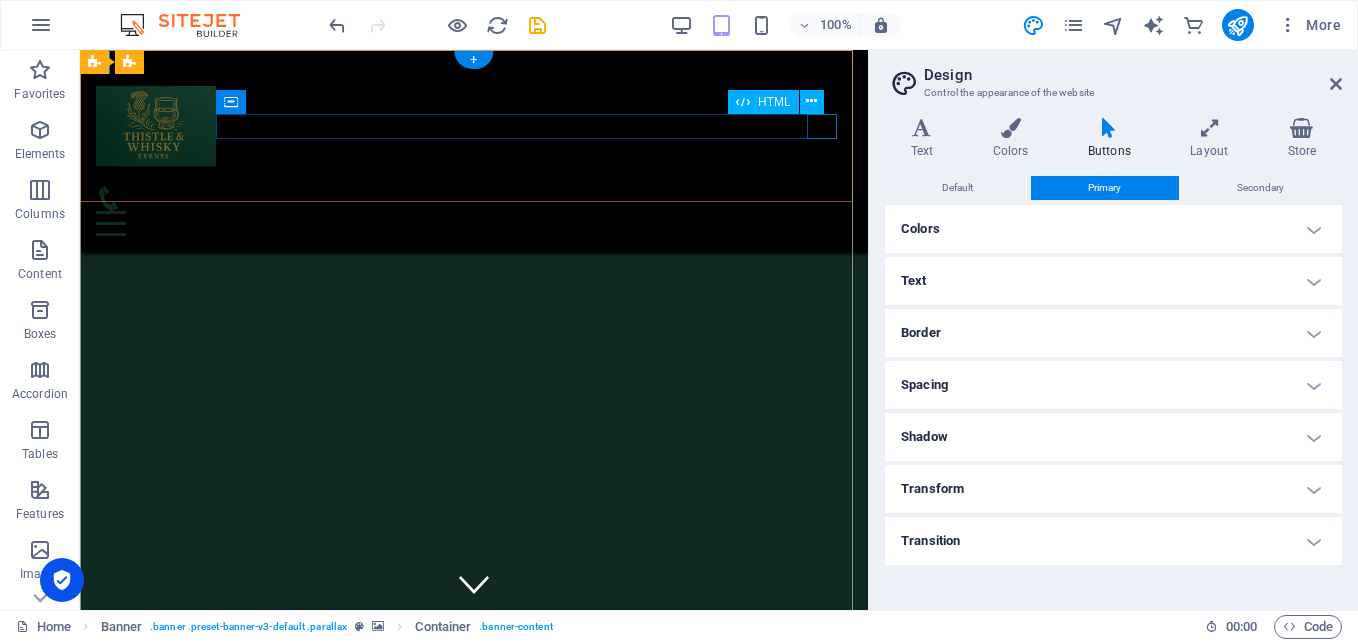 click at bounding box center [474, 223] 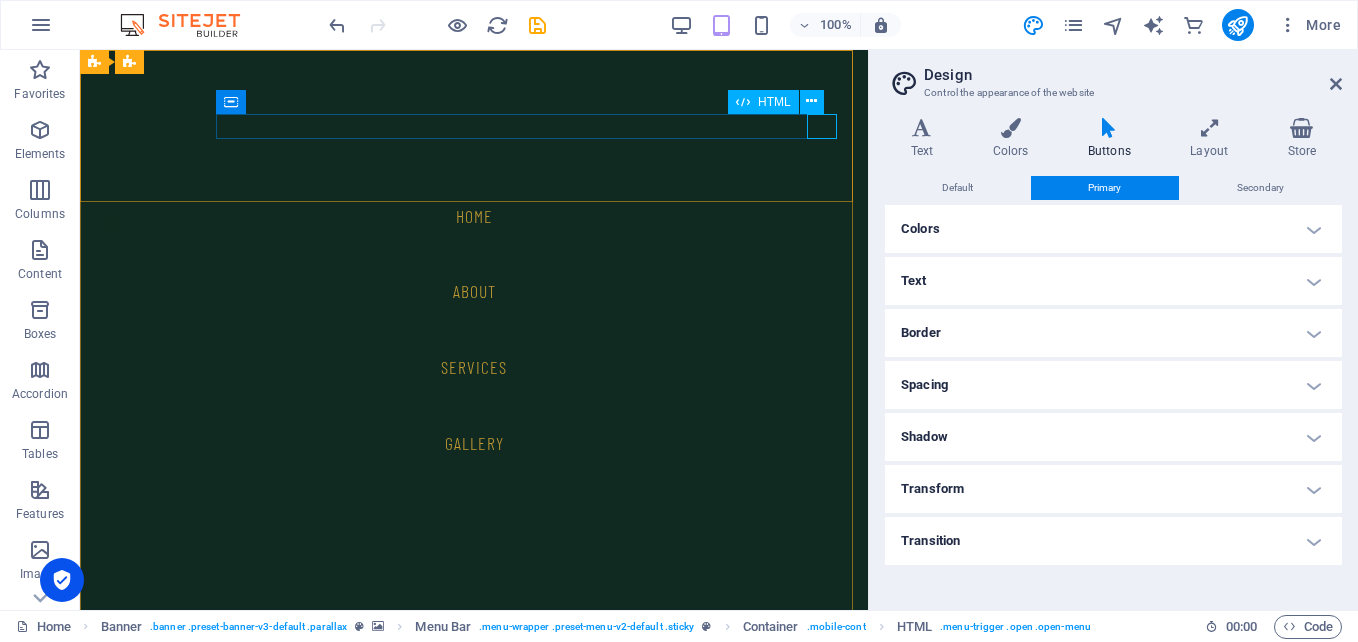 click on "HTML" at bounding box center [774, 102] 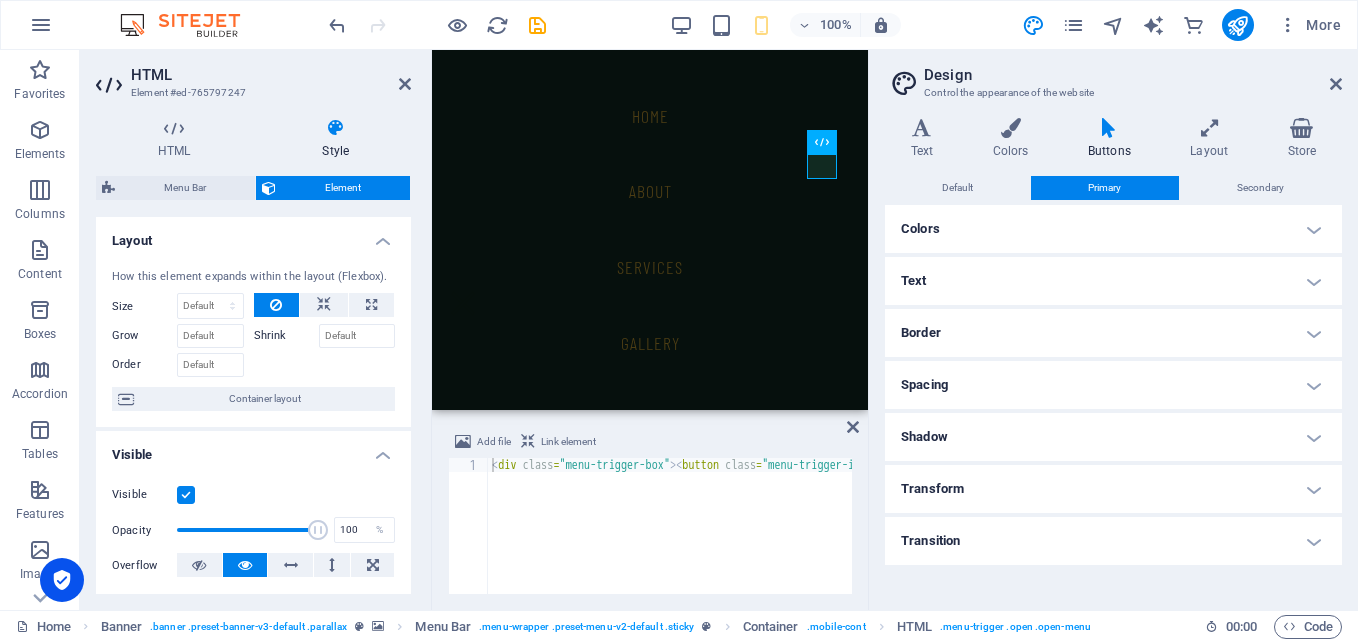 drag, startPoint x: 684, startPoint y: 595, endPoint x: 741, endPoint y: 590, distance: 57.21888 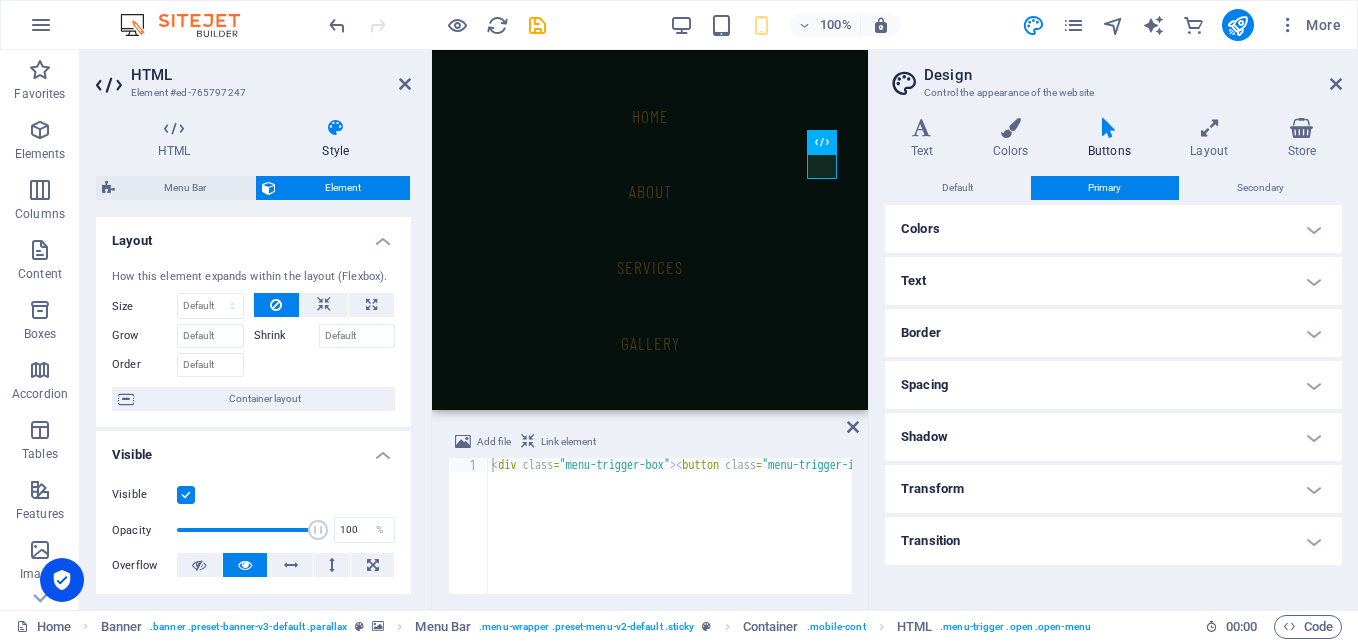 click on "Add file Link element <div class="menu-trigger-box"><button class="menu-trigger-inner"></button></div> 1 < div   class = "menu-trigger-box" > < button   class = "menu-trigger-inner" > </ button > </ div >     הההההההההההההההההההההההההההההההההההההההההההההההההההההההההההההההההההההההההההההההההההההההההההההההההההההההההההההההההההההההההההההההההההההההההההההההההההההההההההההההההההההההההההההההההההההההההההההההההההההההההההההההההההההההההההההההההההההההההההההההההההההההההההההההה XXXXXXXXXXXXXXXXXXXXXXXXXXXXXXXXXXXXXXXXXXXXXXXXXXXXXXXXXXXXXXXXXXXXXXXXXXXXXXXXXXXXXXXXXXXXXXXXXXXXXXXXXXXXXXXXXXXXXXXXXXXXXXXXXXXXXXXXXXXXXXXXXXXXXXXXXXXXXXXXXXXXXXXXXXXXXXXXXXXXXXXXXXXXXXXXXXXXXXXXXXXXXXXXXXXXXXXXXXXXXXXXXXXXXXXXXXXXXXXXXXXXXXXXXXXXXXXX" at bounding box center (650, 512) 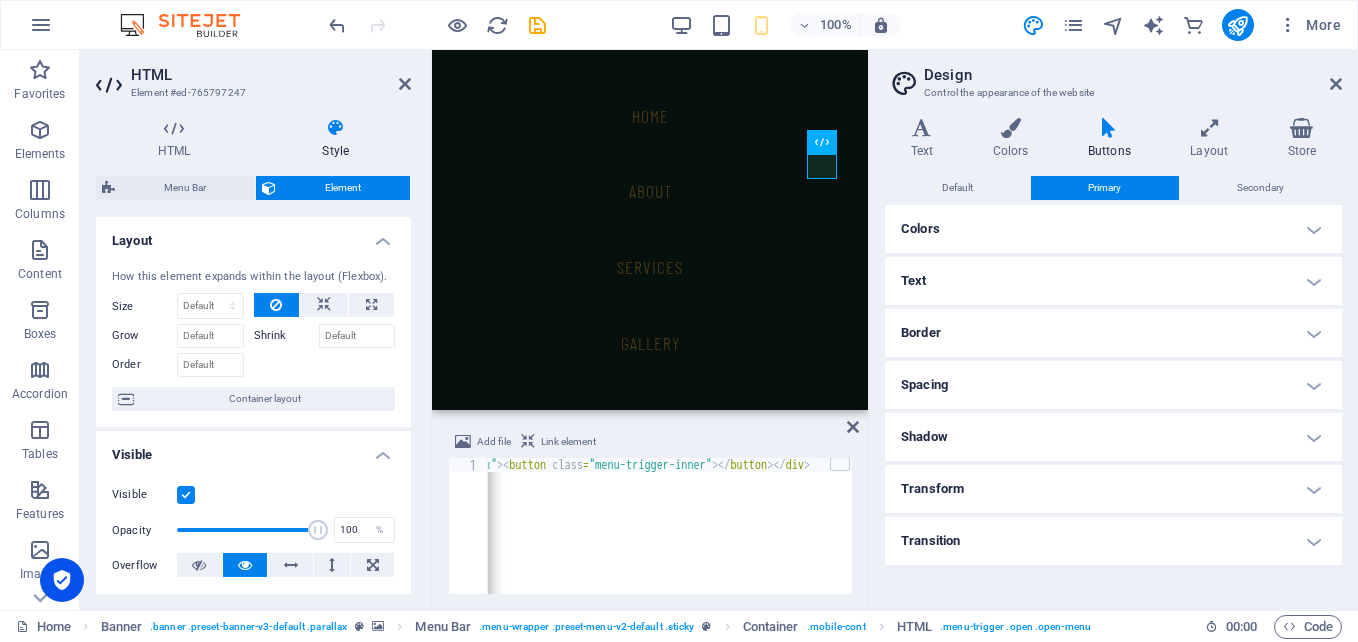 scroll, scrollTop: 0, scrollLeft: 183, axis: horizontal 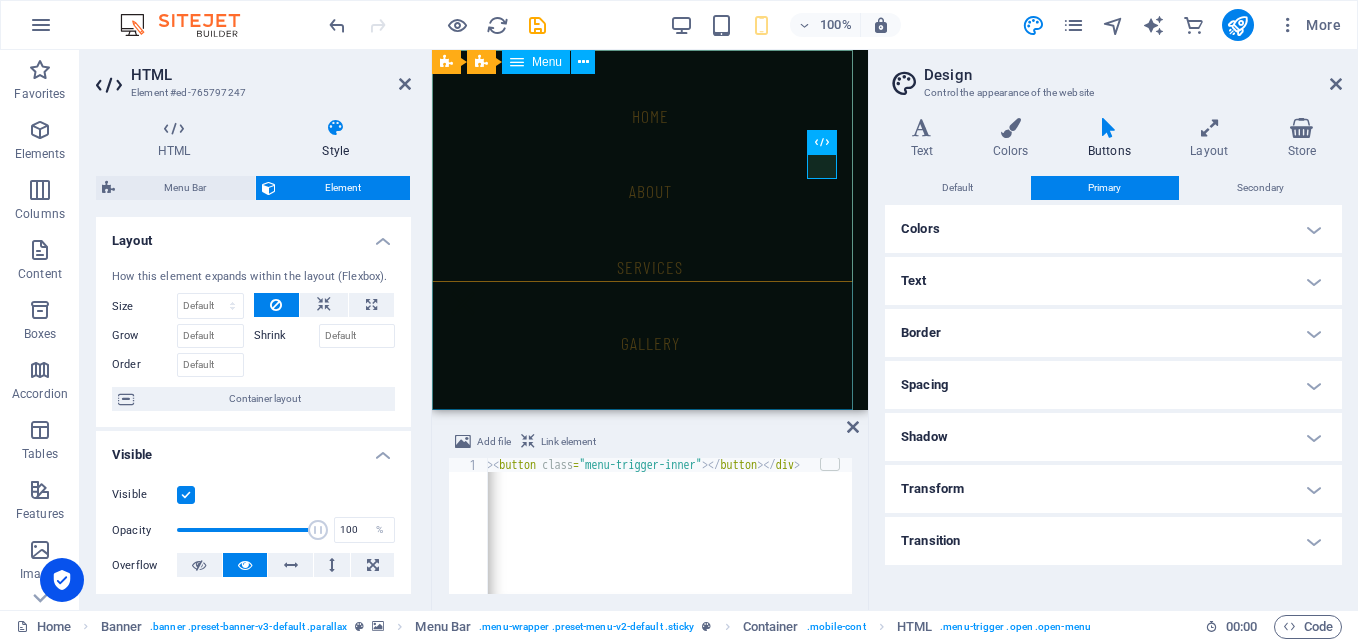 drag, startPoint x: 461, startPoint y: 209, endPoint x: 451, endPoint y: 205, distance: 10.770329 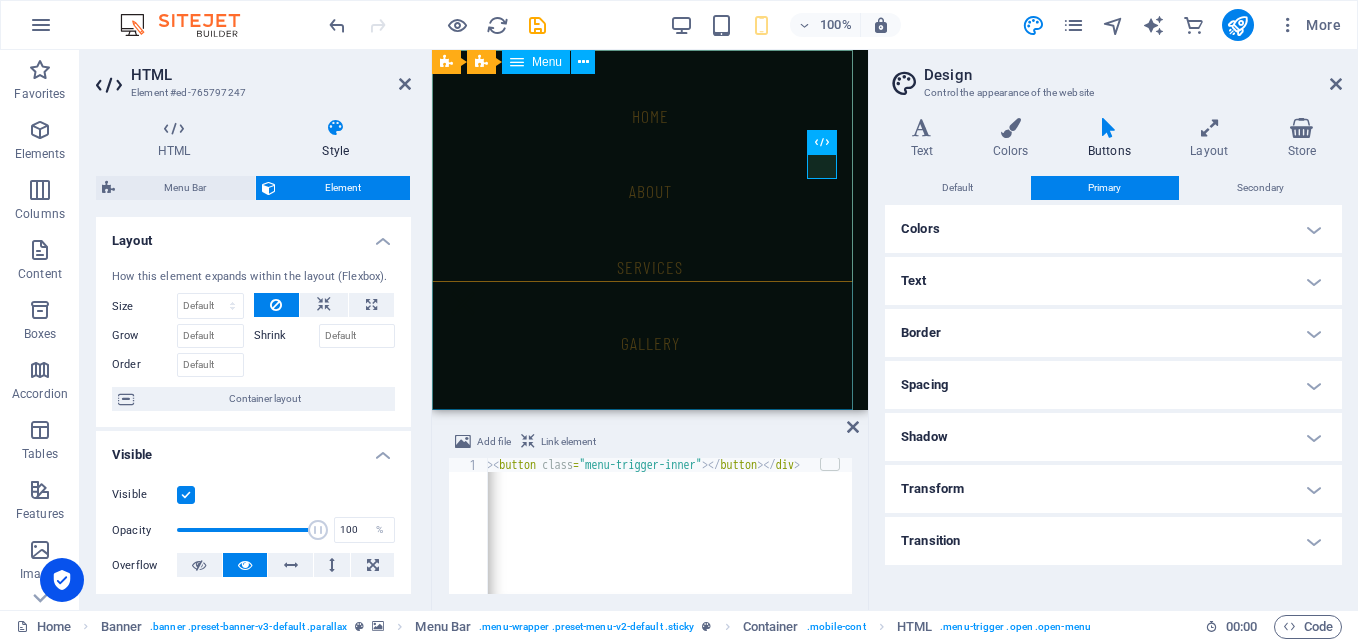 click on "Home About services gallery" at bounding box center [650, 230] 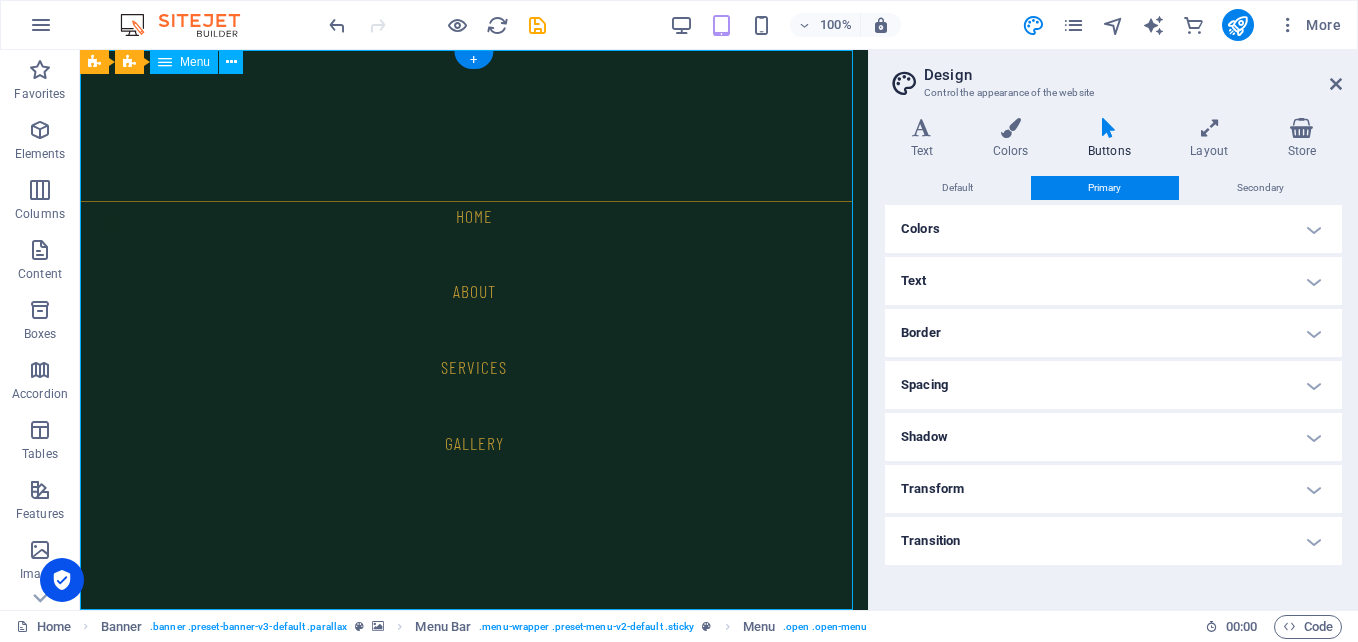 drag, startPoint x: 344, startPoint y: 136, endPoint x: 317, endPoint y: 141, distance: 27.45906 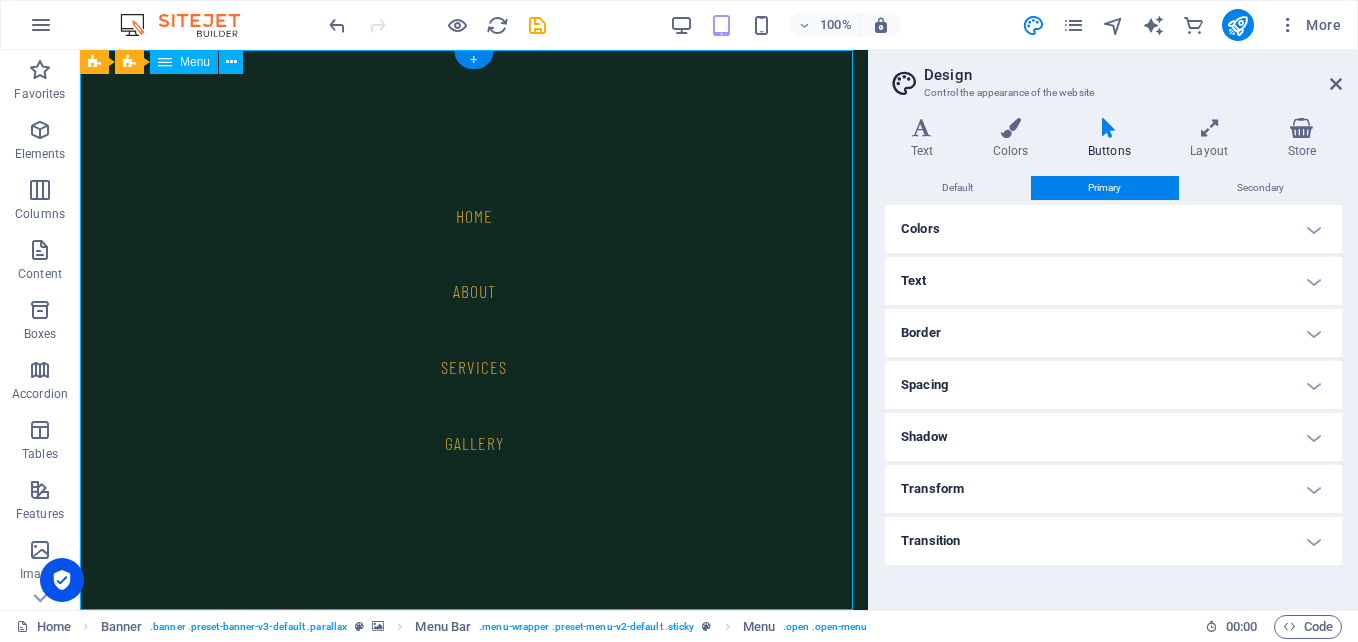 click on "Home About services gallery" at bounding box center (474, 330) 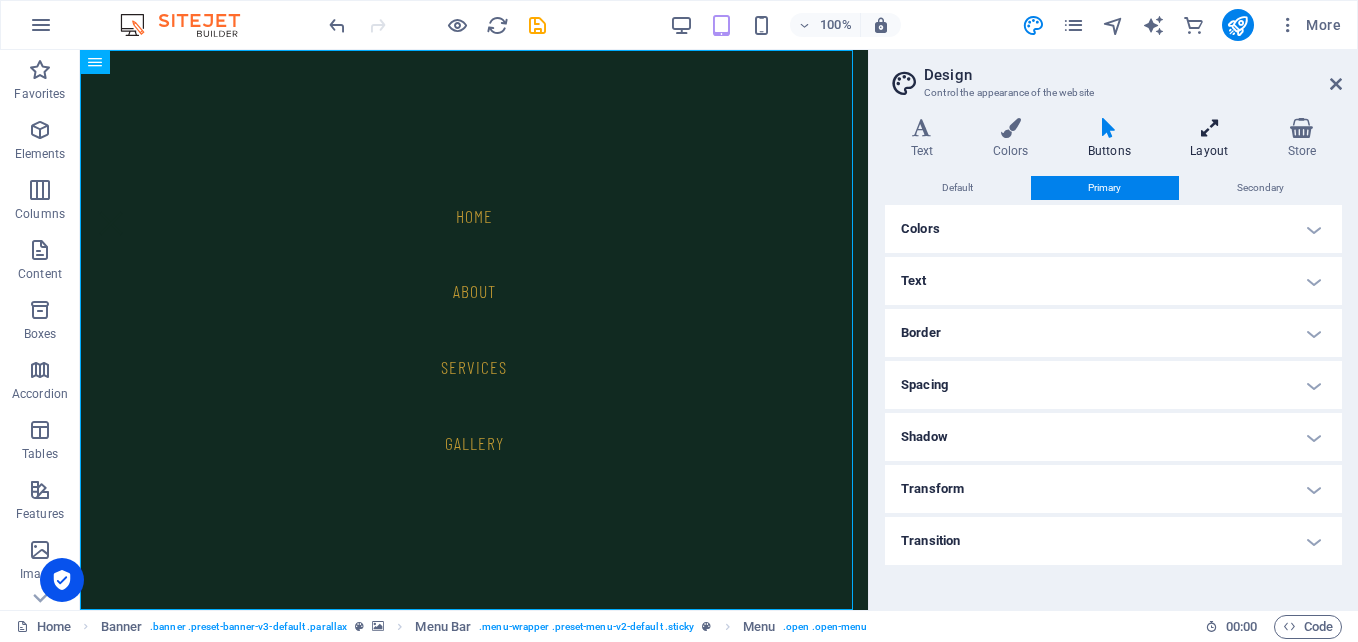 click on "Layout" at bounding box center [1213, 139] 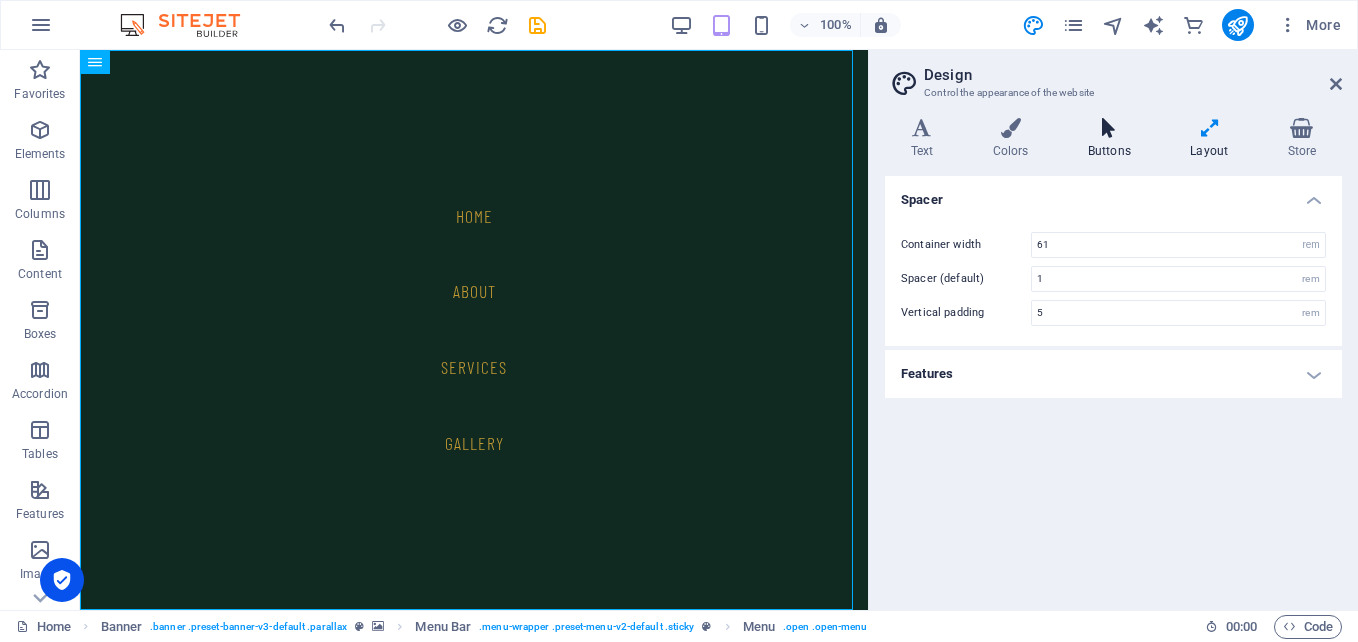 click at bounding box center (1109, 128) 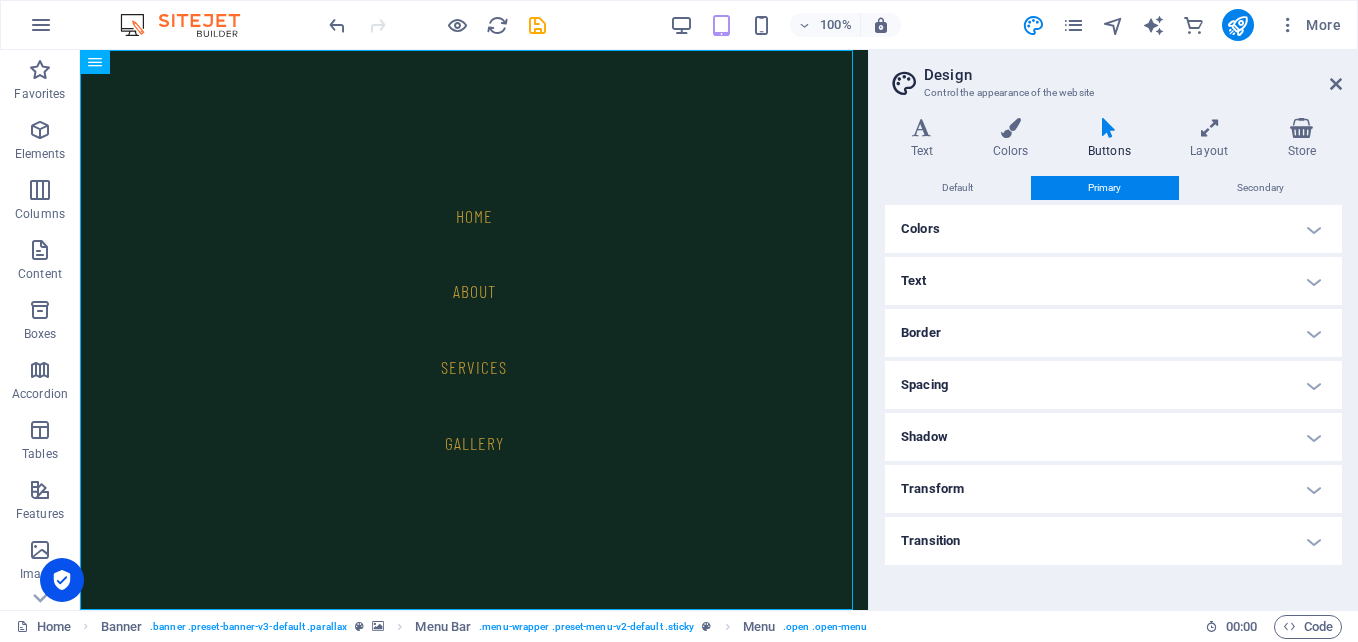 click on "Colors" at bounding box center [1113, 229] 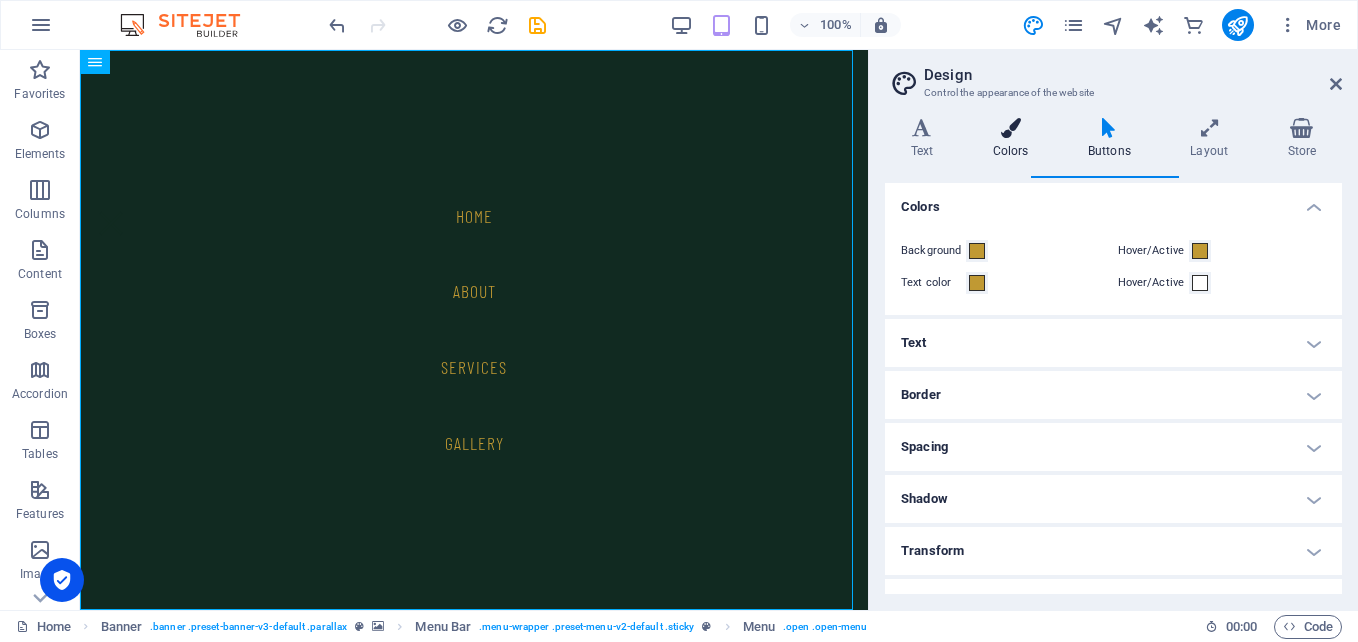scroll, scrollTop: 0, scrollLeft: 0, axis: both 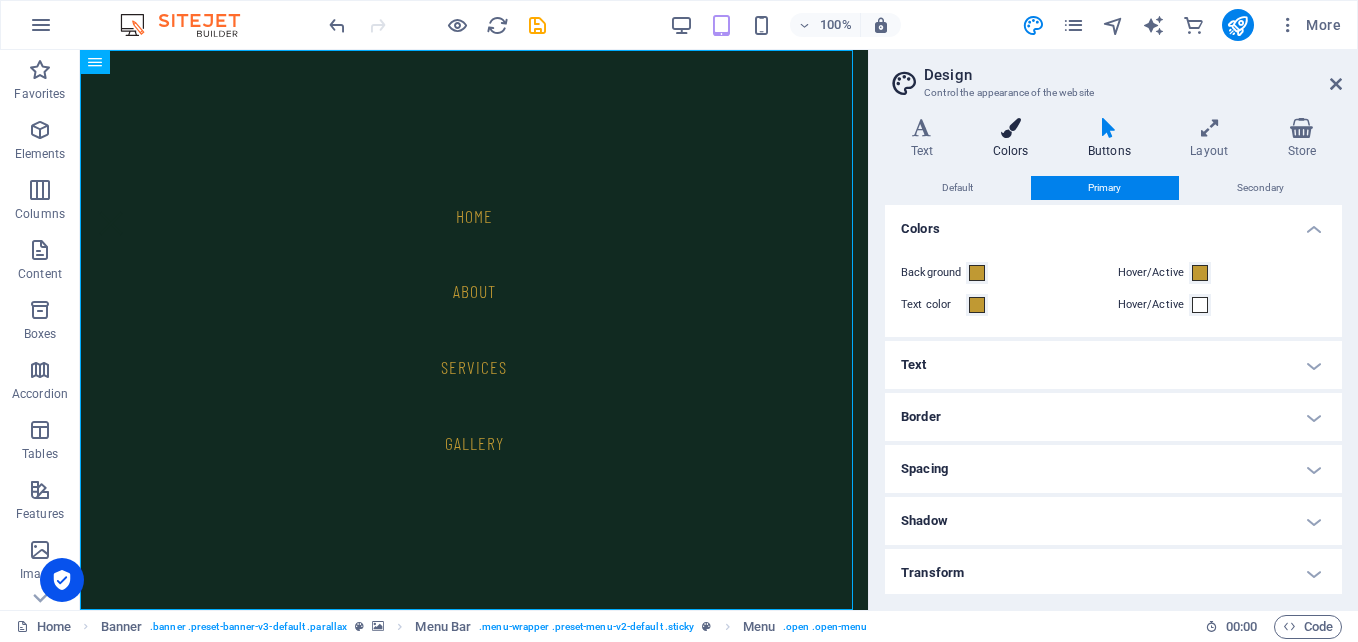 click on "Colors" at bounding box center (1014, 139) 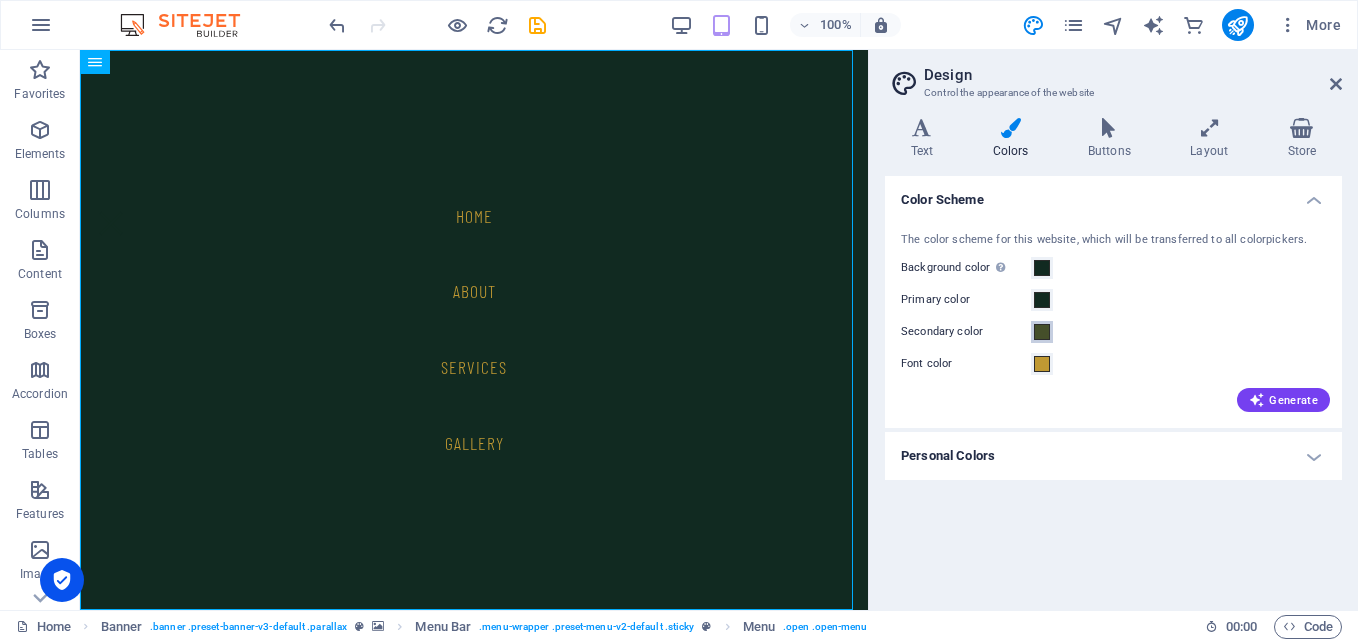 click at bounding box center (1042, 332) 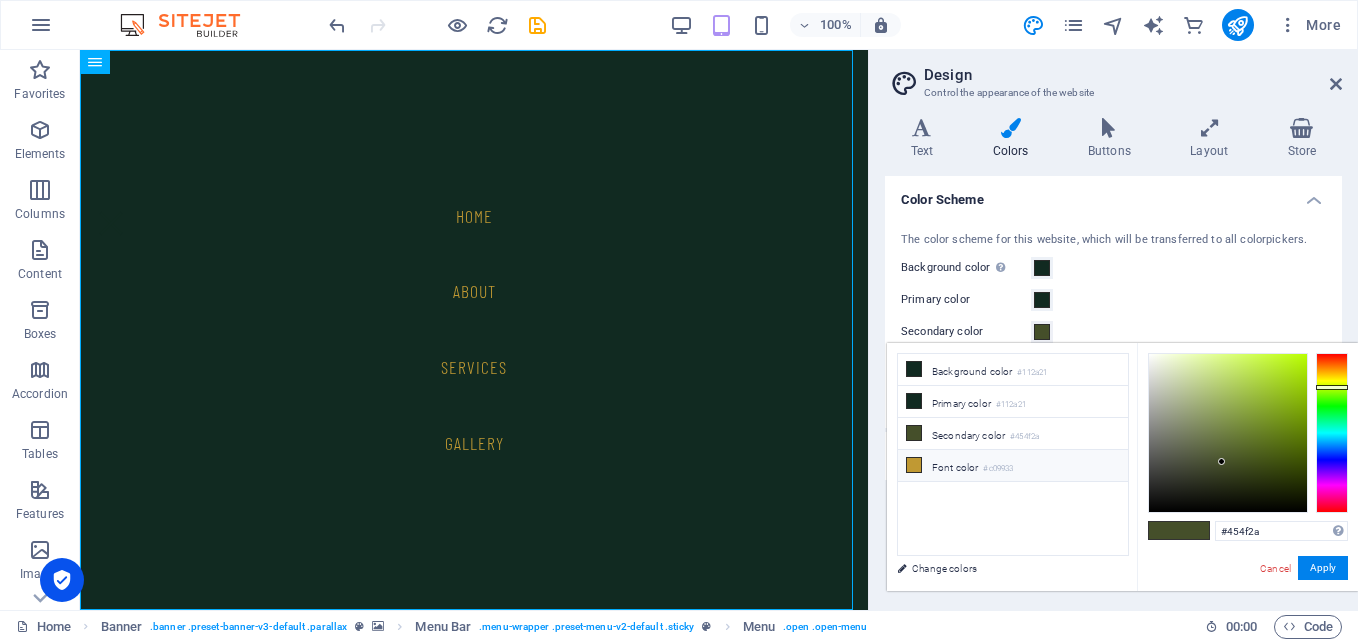 click on "Font color
#c09933" at bounding box center (1013, 466) 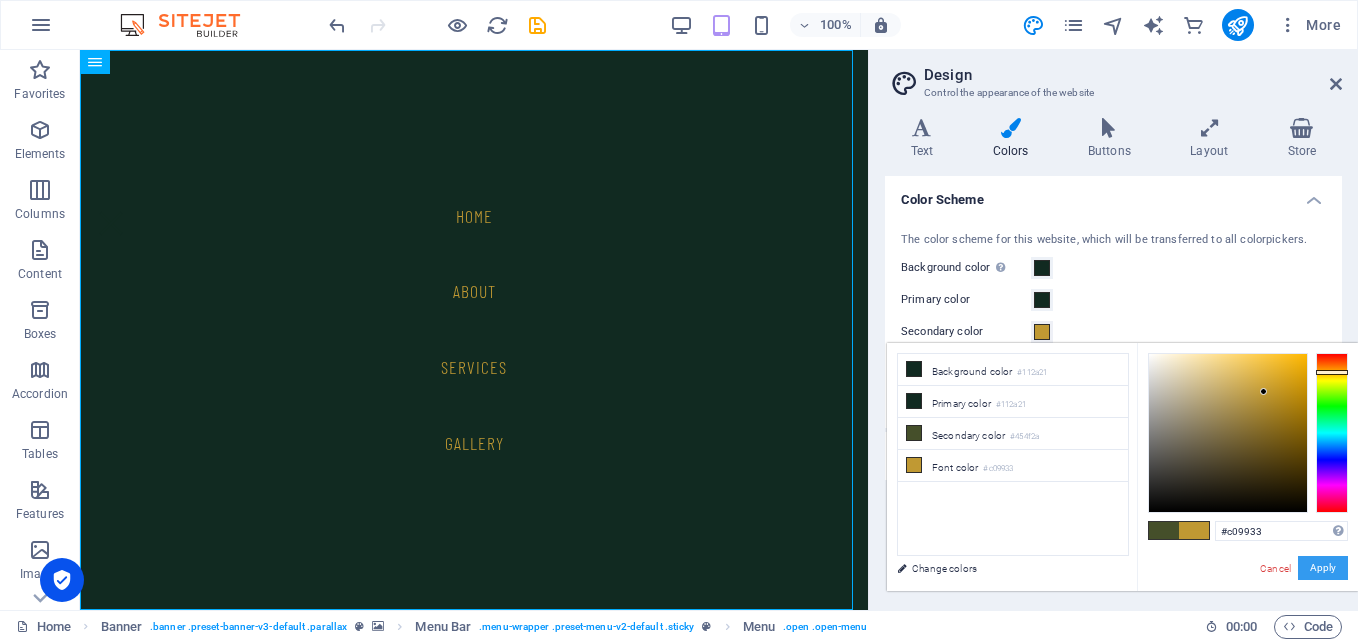 click on "Apply" at bounding box center (1323, 568) 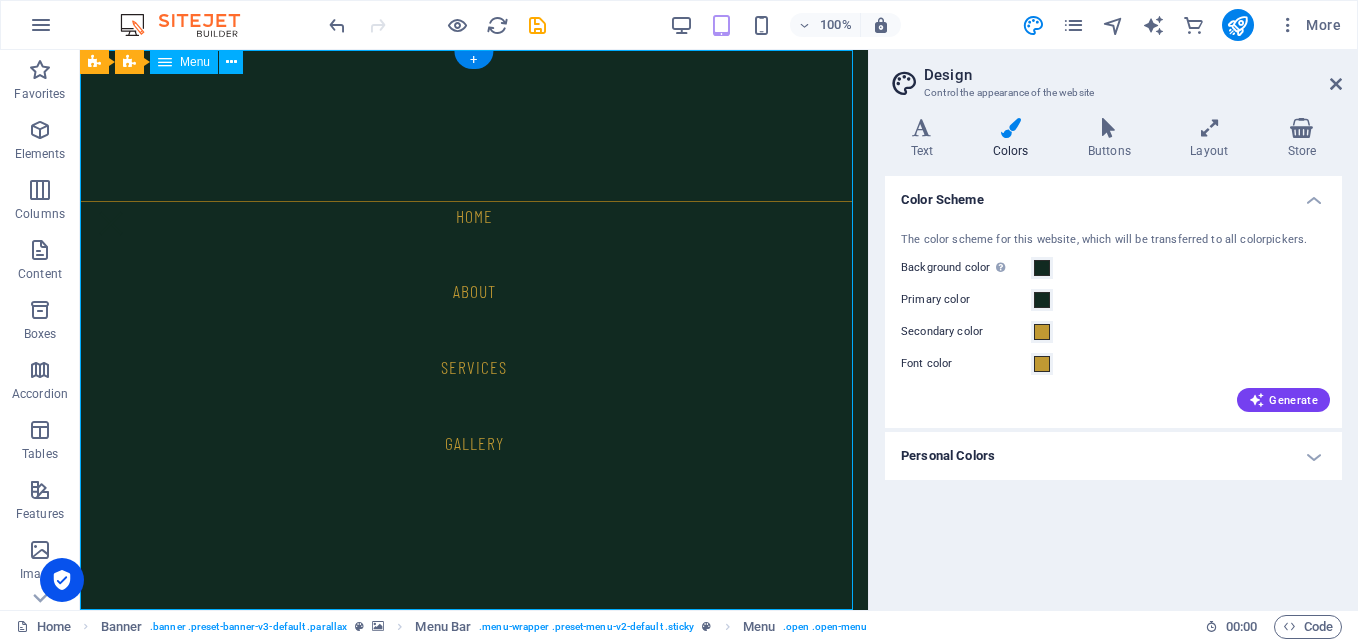 click on "Home About services gallery" at bounding box center [474, 330] 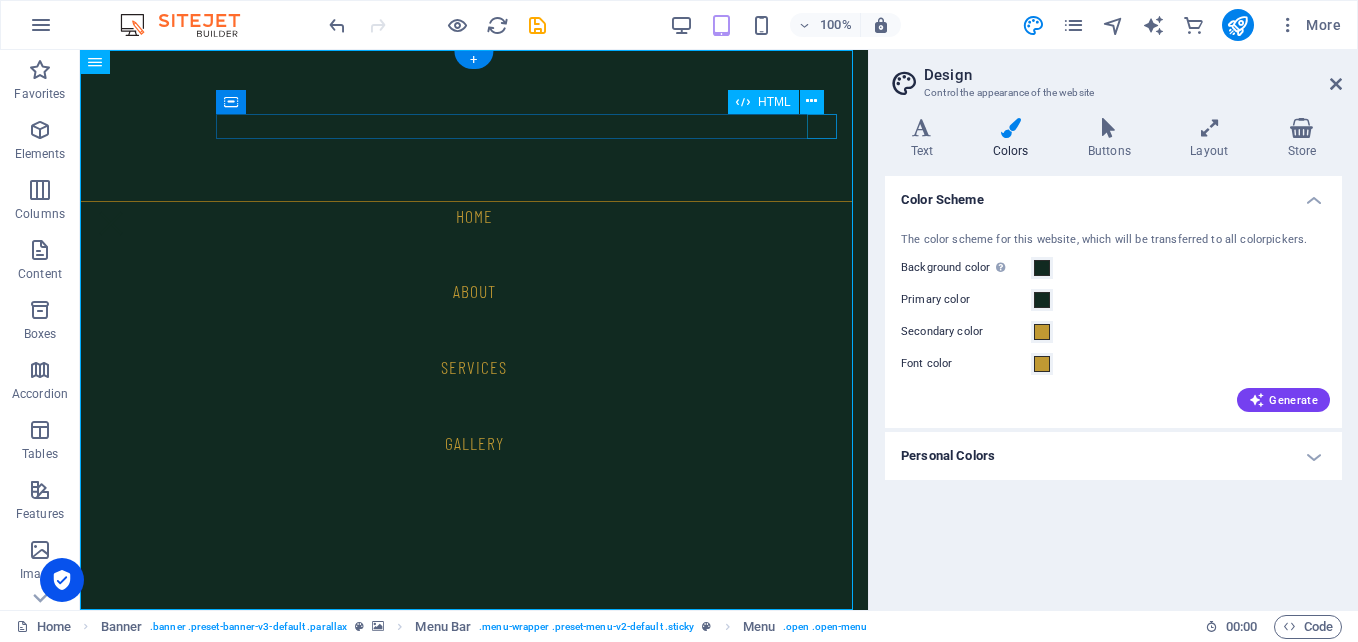 click at bounding box center (111, 223) 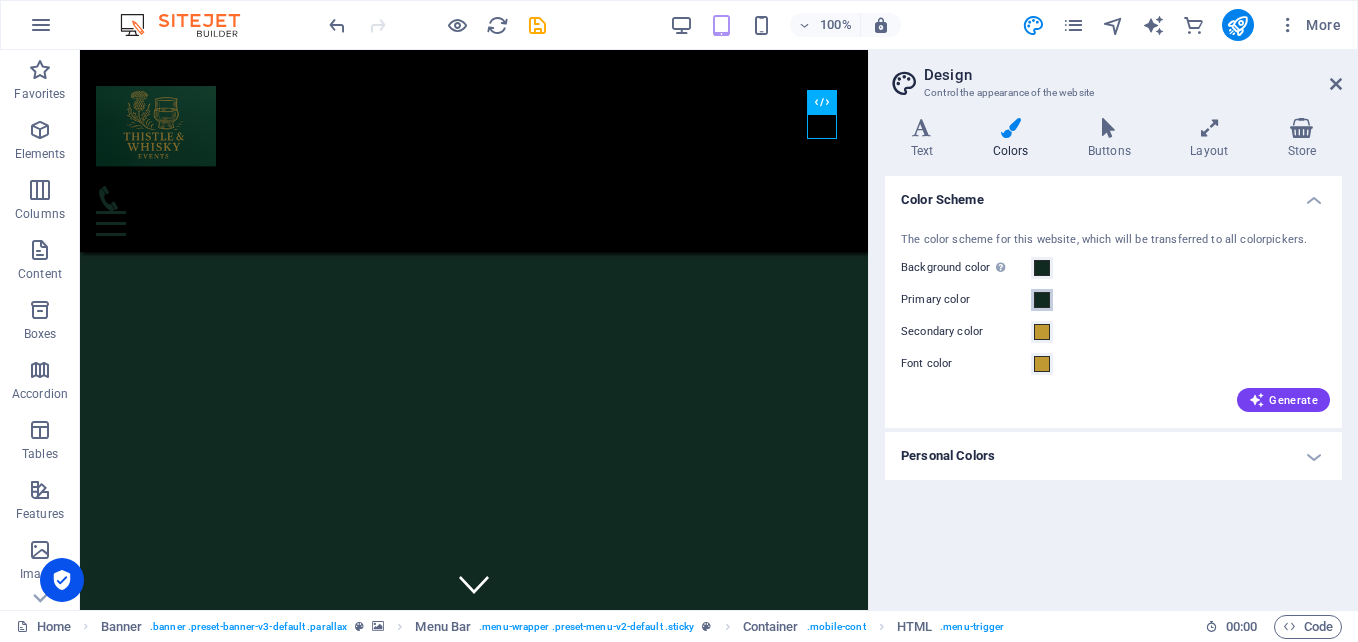 click at bounding box center [1042, 300] 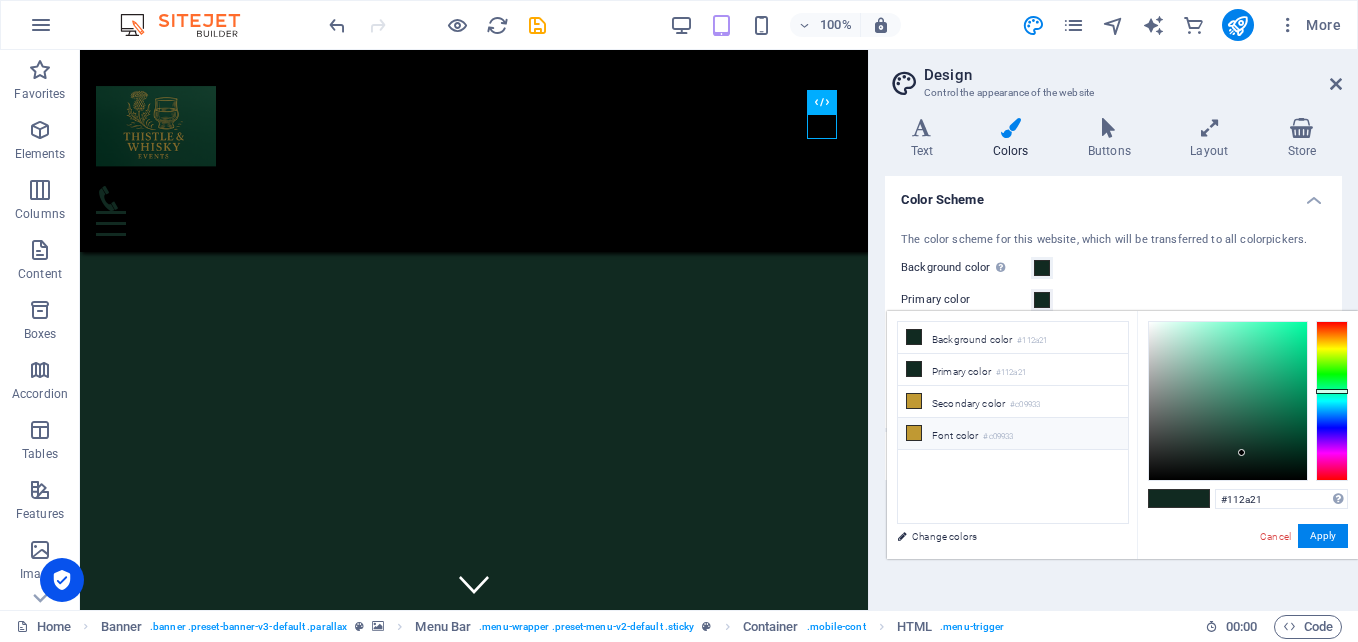 click on "Font color
#c09933" at bounding box center [1013, 434] 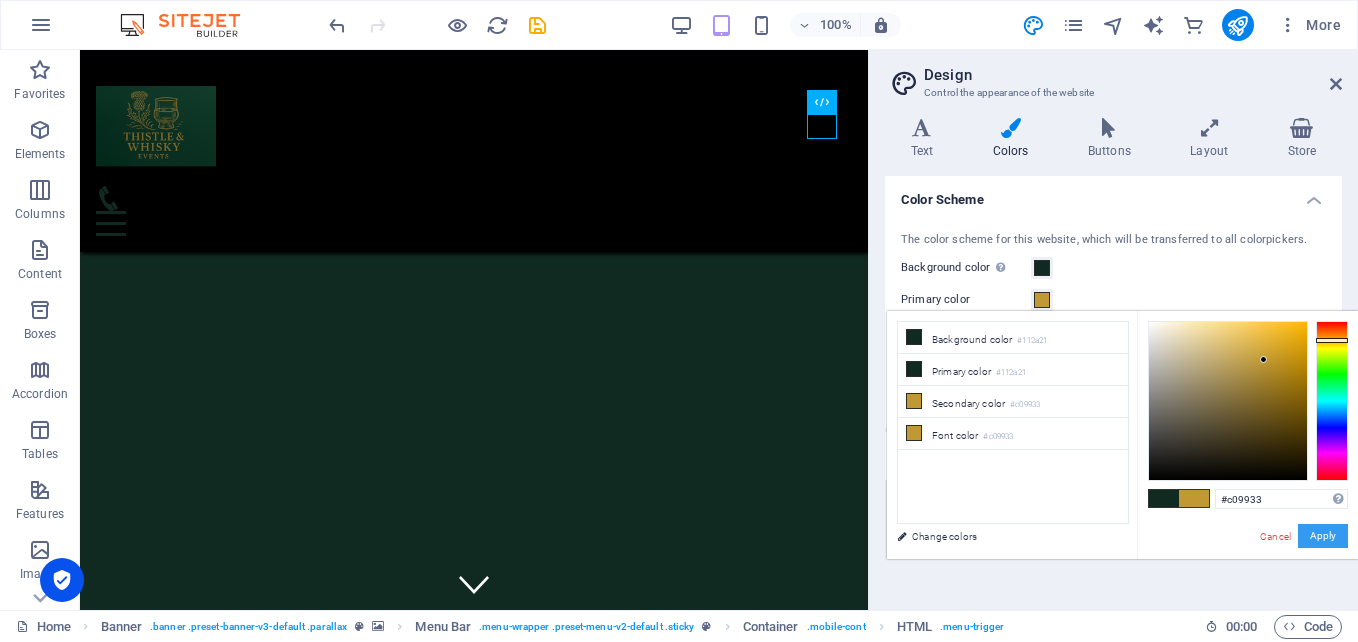 click on "Apply" at bounding box center (1323, 536) 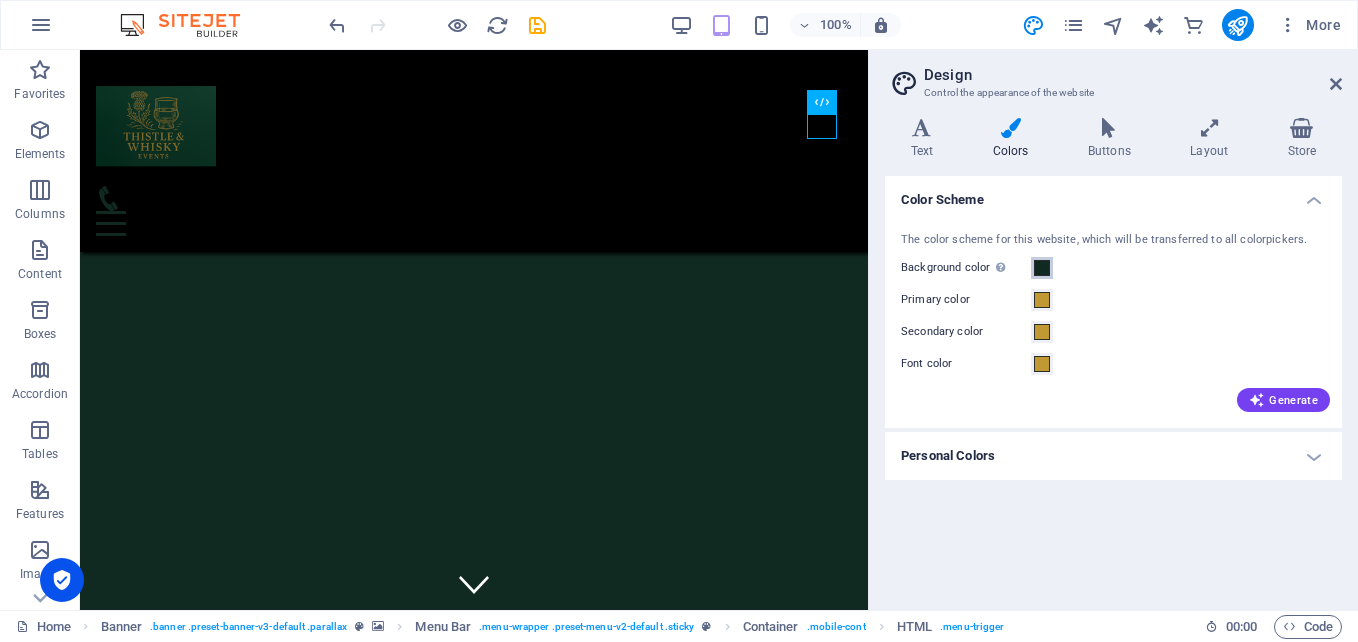 click at bounding box center (1042, 268) 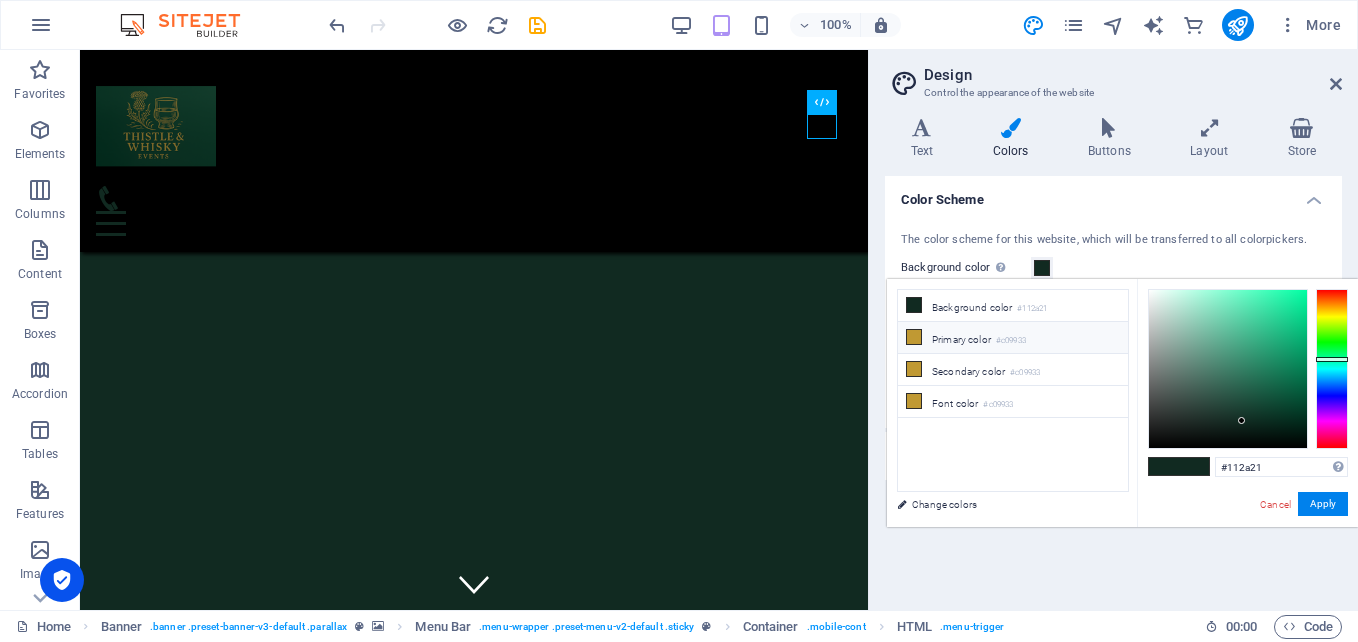 click on "Primary color
#c09933" at bounding box center [1013, 338] 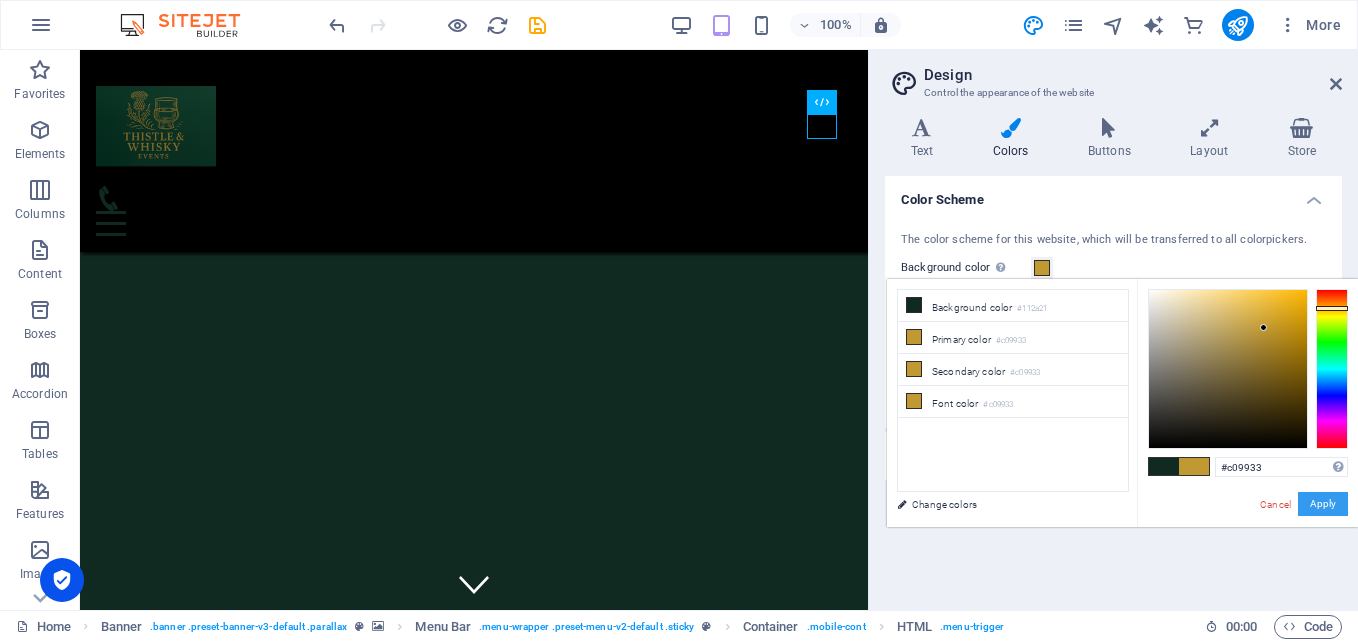 click on "Apply" at bounding box center [1323, 504] 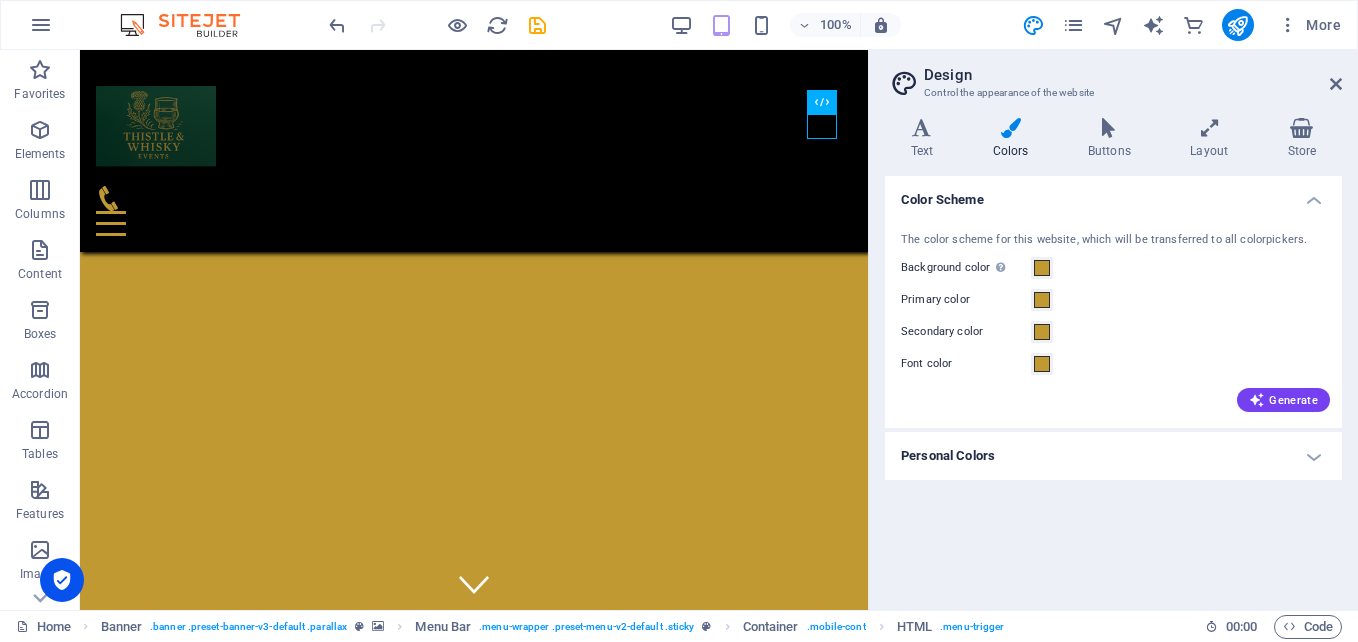 click on "Personal Colors" at bounding box center [1113, 456] 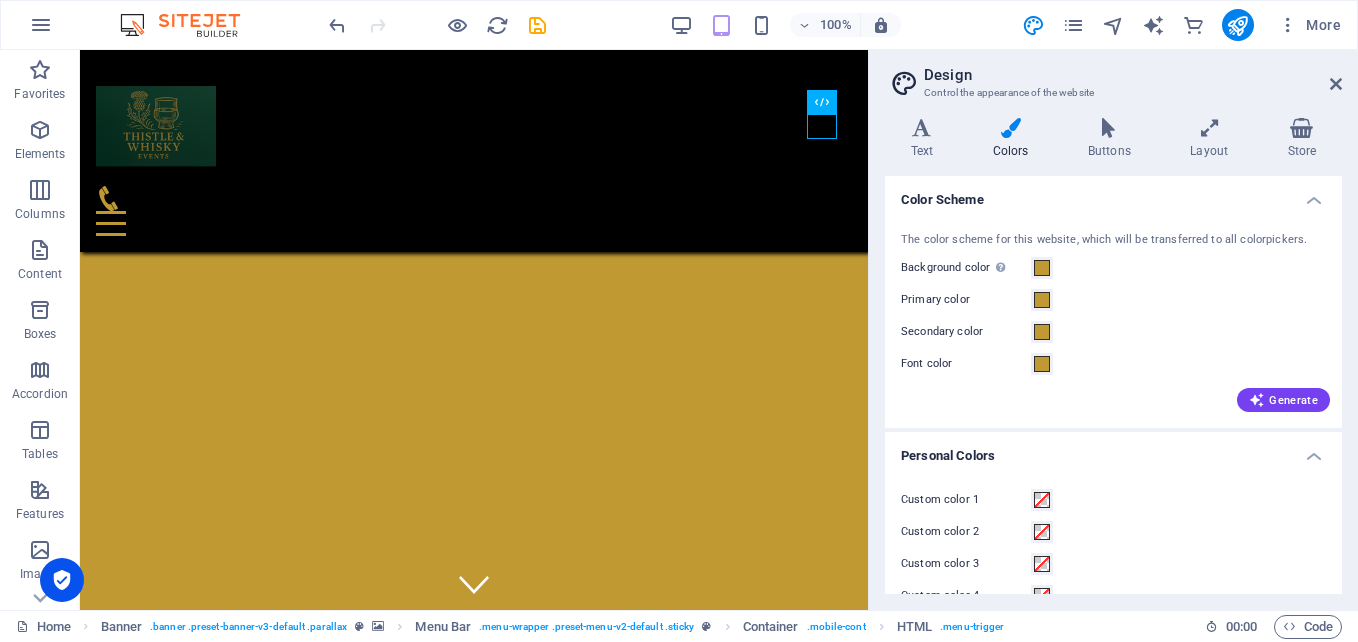 click on "Generate" at bounding box center (1113, 396) 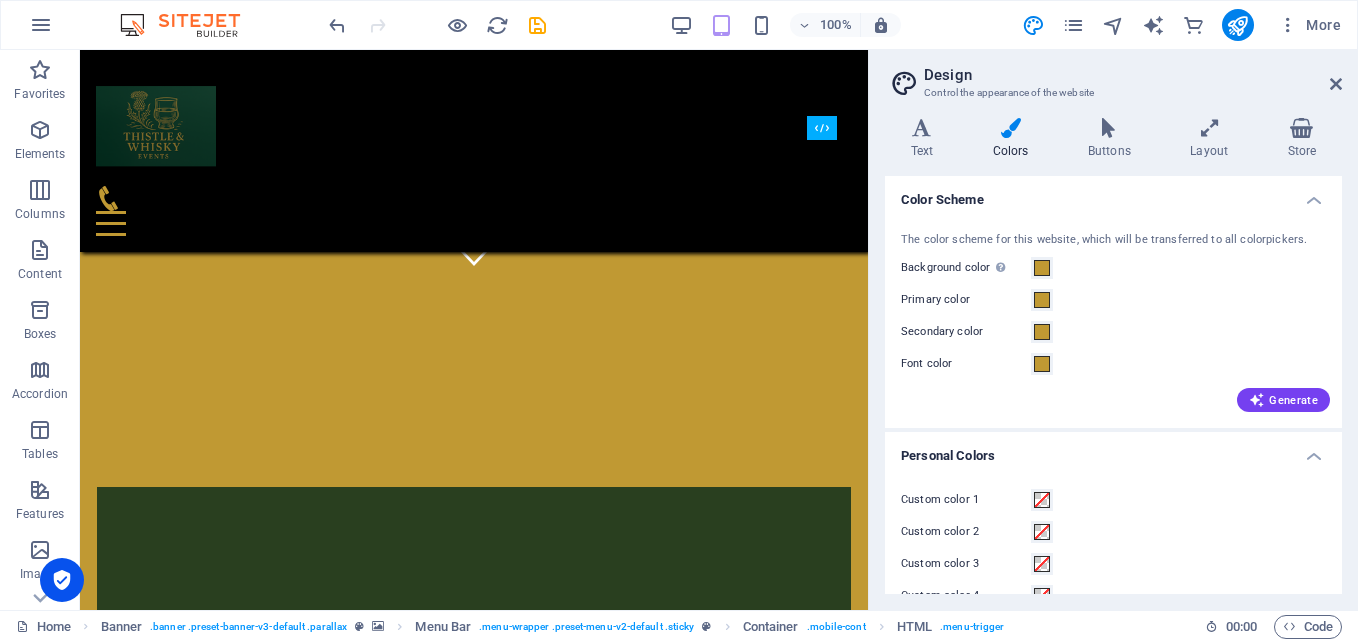 scroll, scrollTop: 300, scrollLeft: 0, axis: vertical 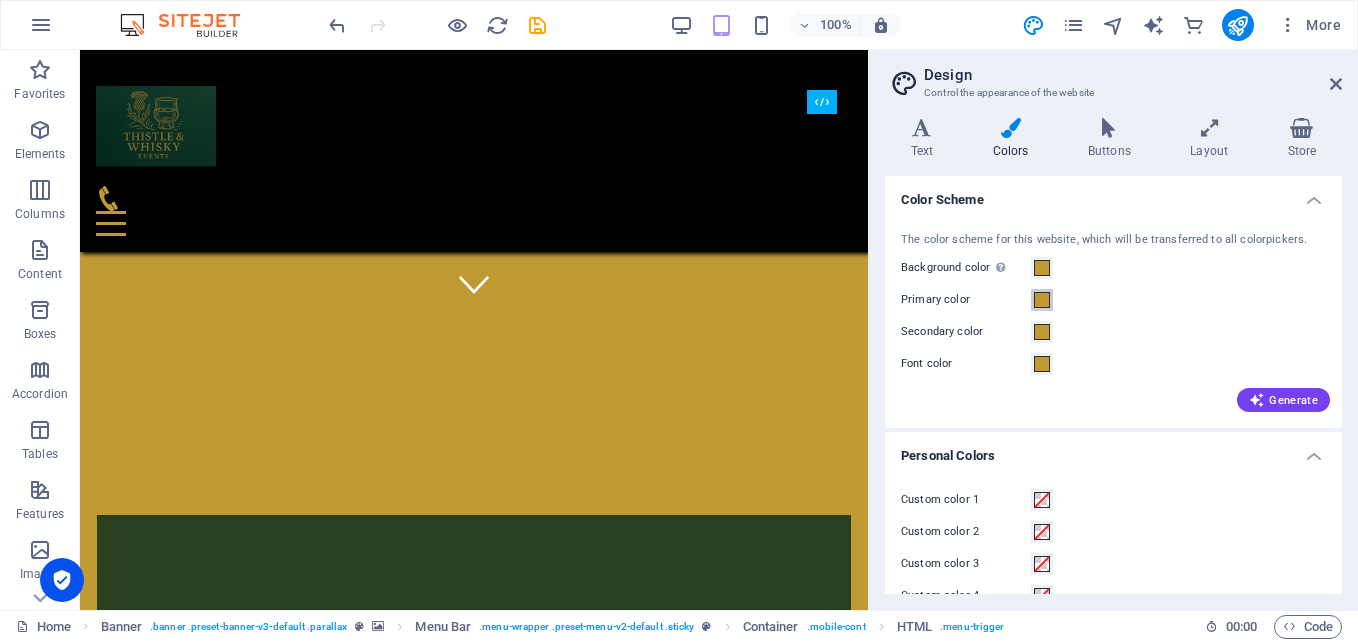 click at bounding box center [1042, 300] 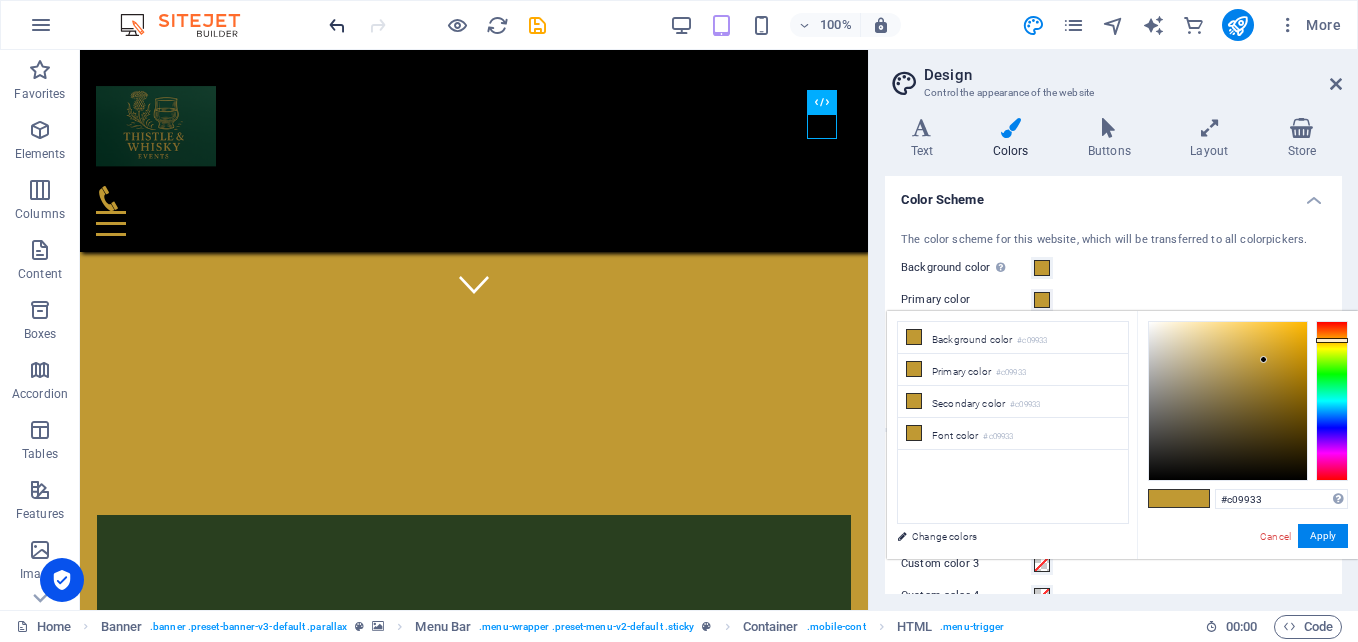 click at bounding box center (337, 25) 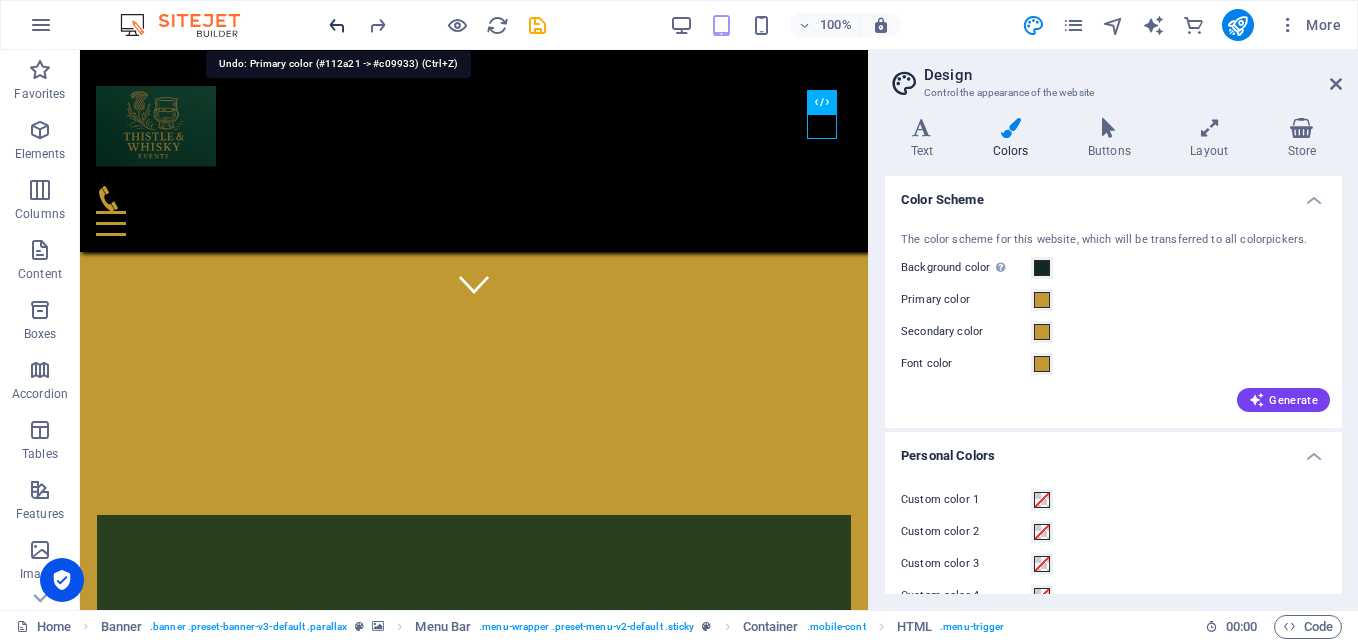 click at bounding box center [337, 25] 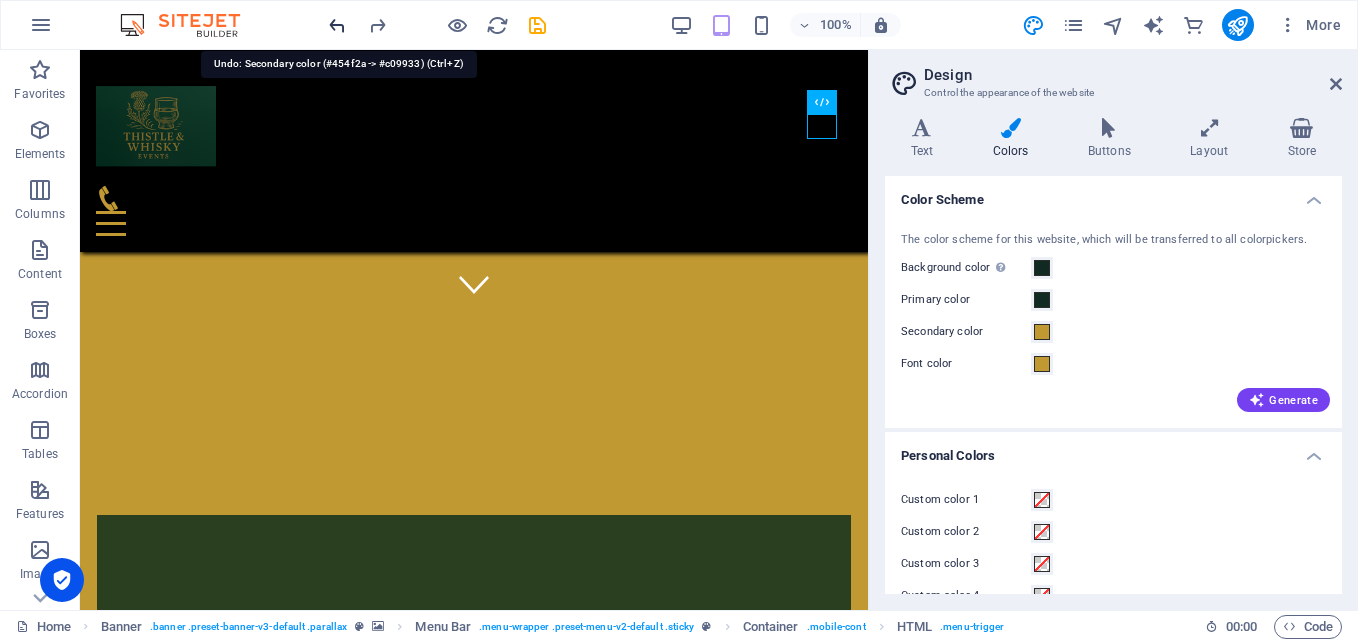 click at bounding box center (337, 25) 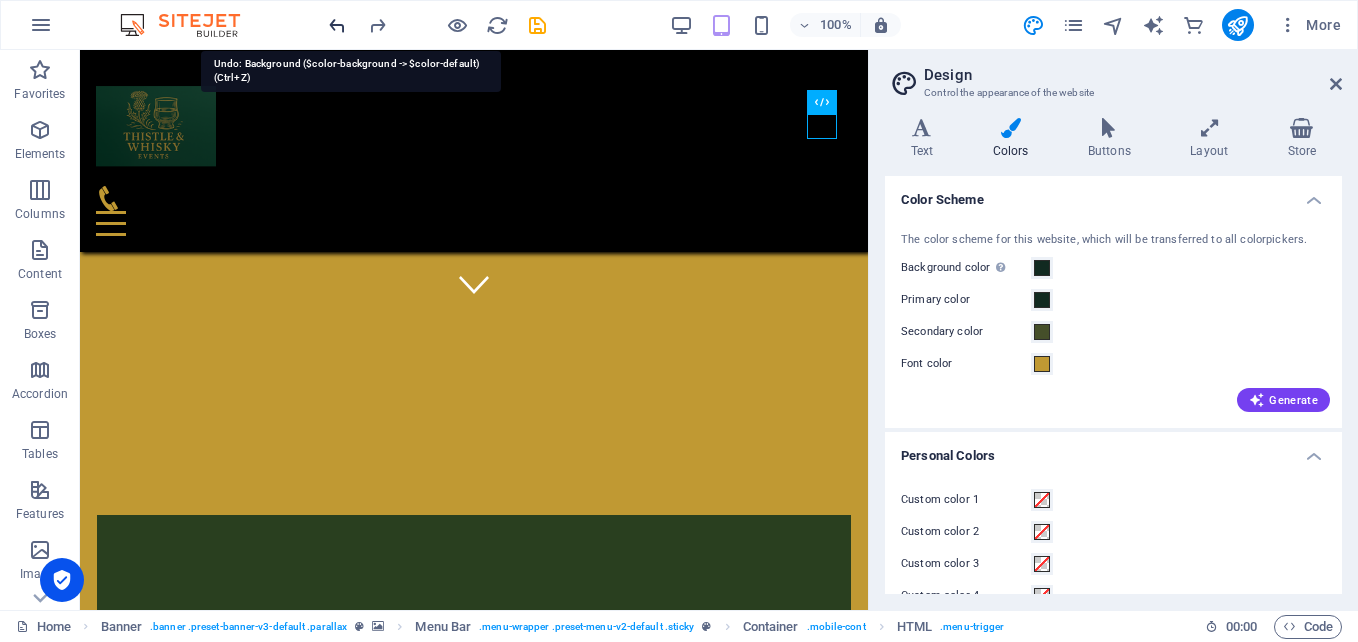 click at bounding box center [337, 25] 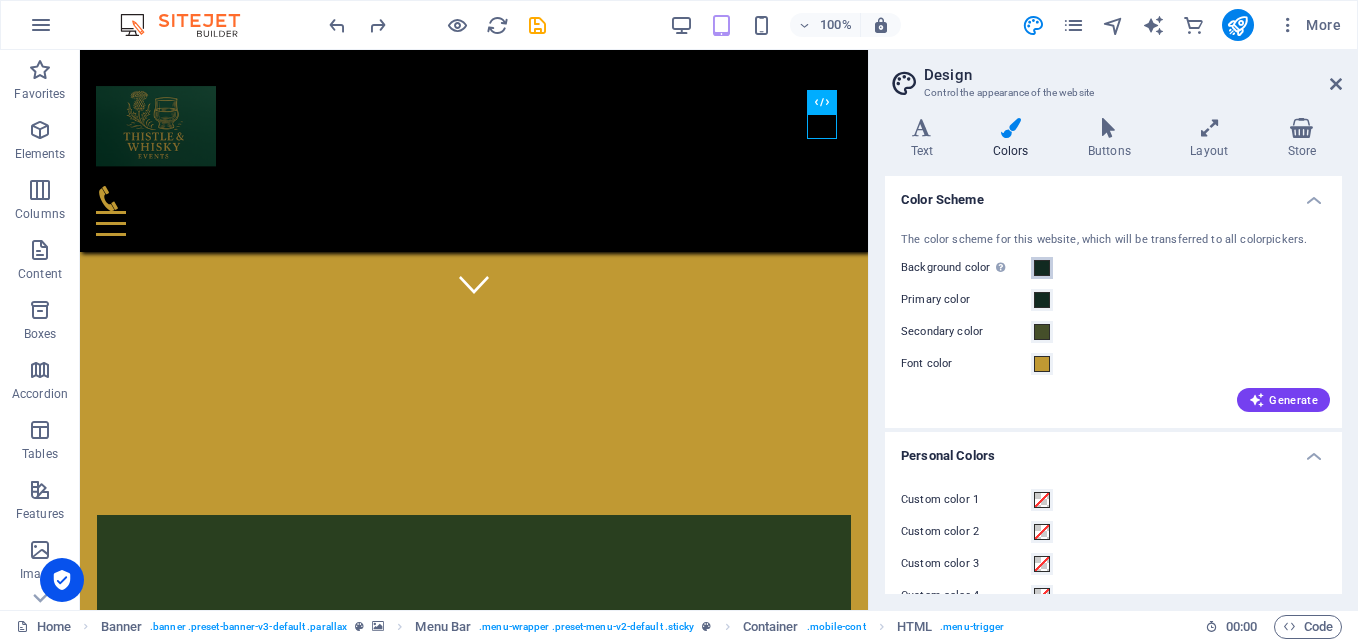 click at bounding box center (1042, 268) 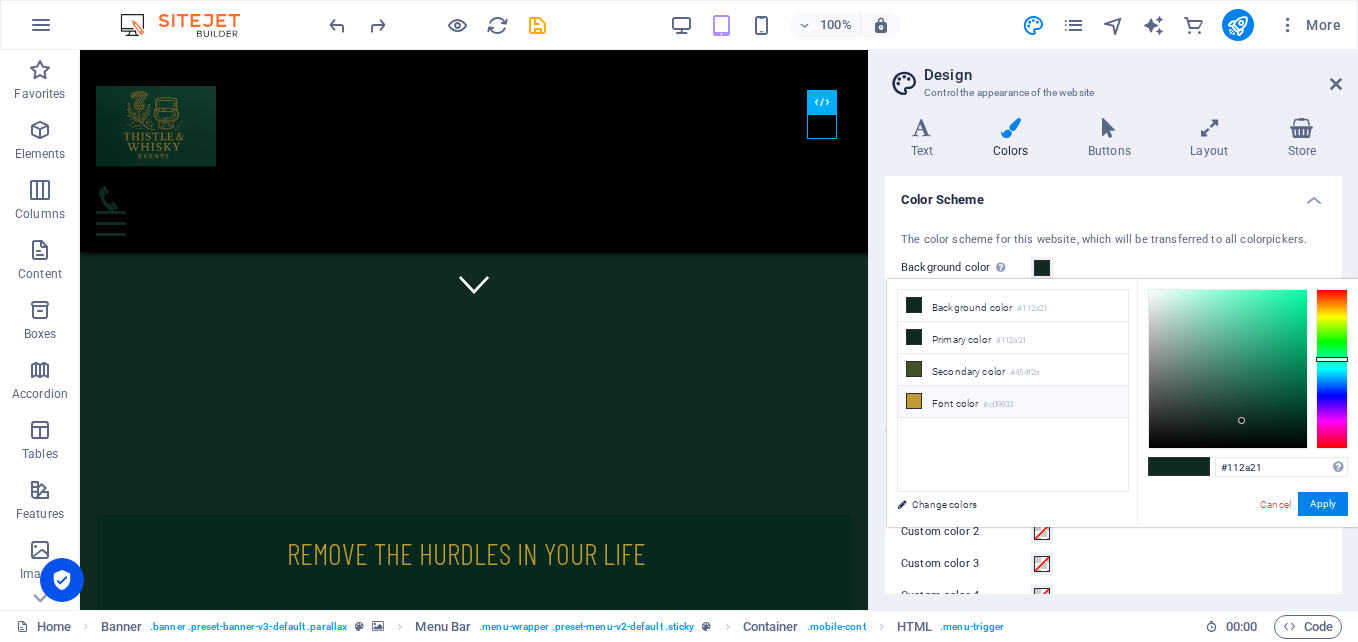 click on "Font color
#c09933" at bounding box center [1013, 402] 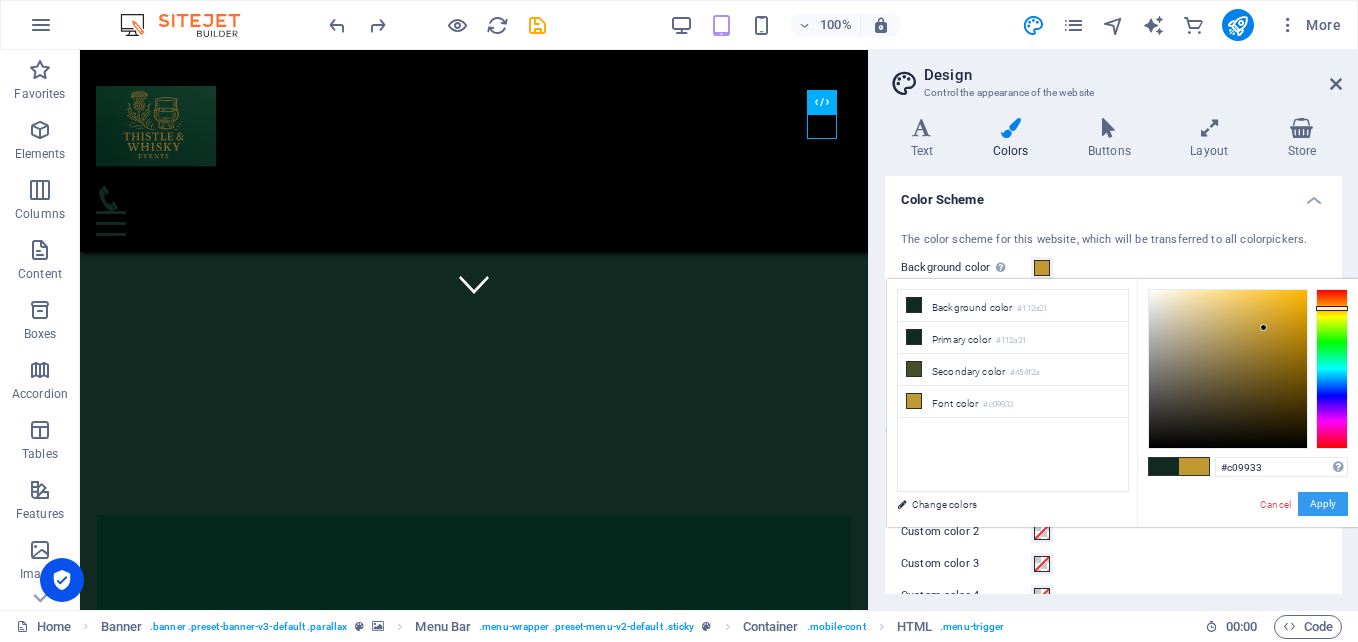 click on "Apply" at bounding box center (1323, 504) 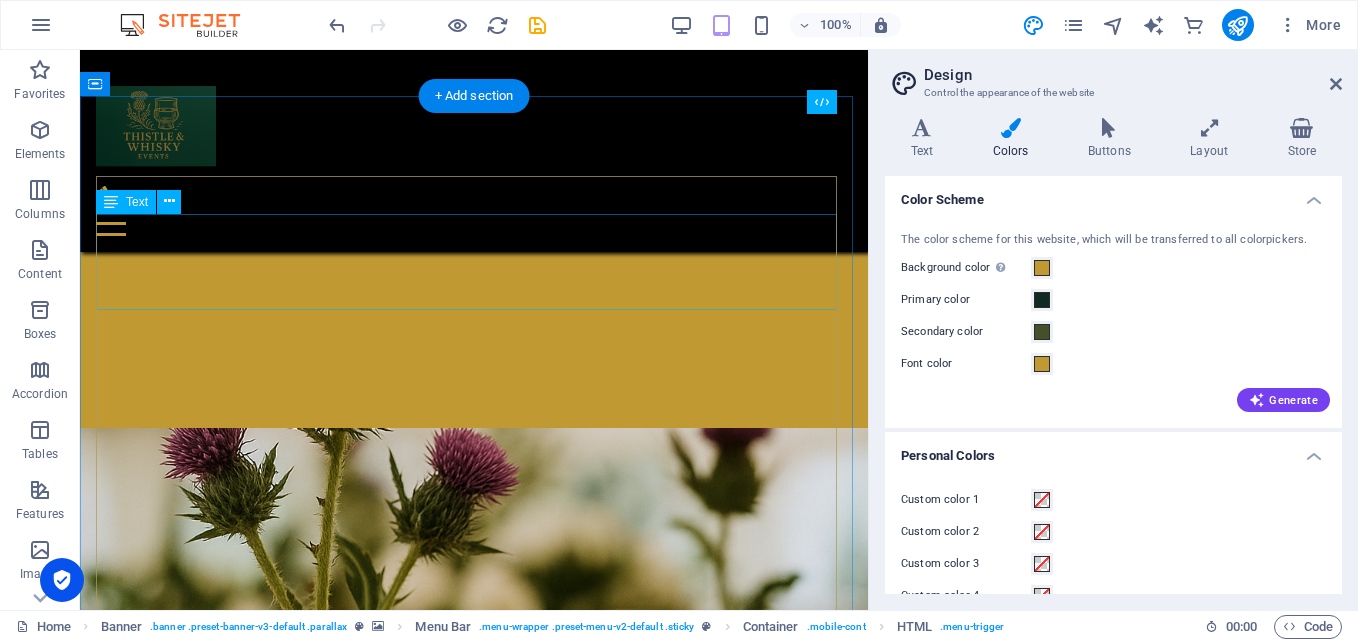 scroll, scrollTop: 1200, scrollLeft: 0, axis: vertical 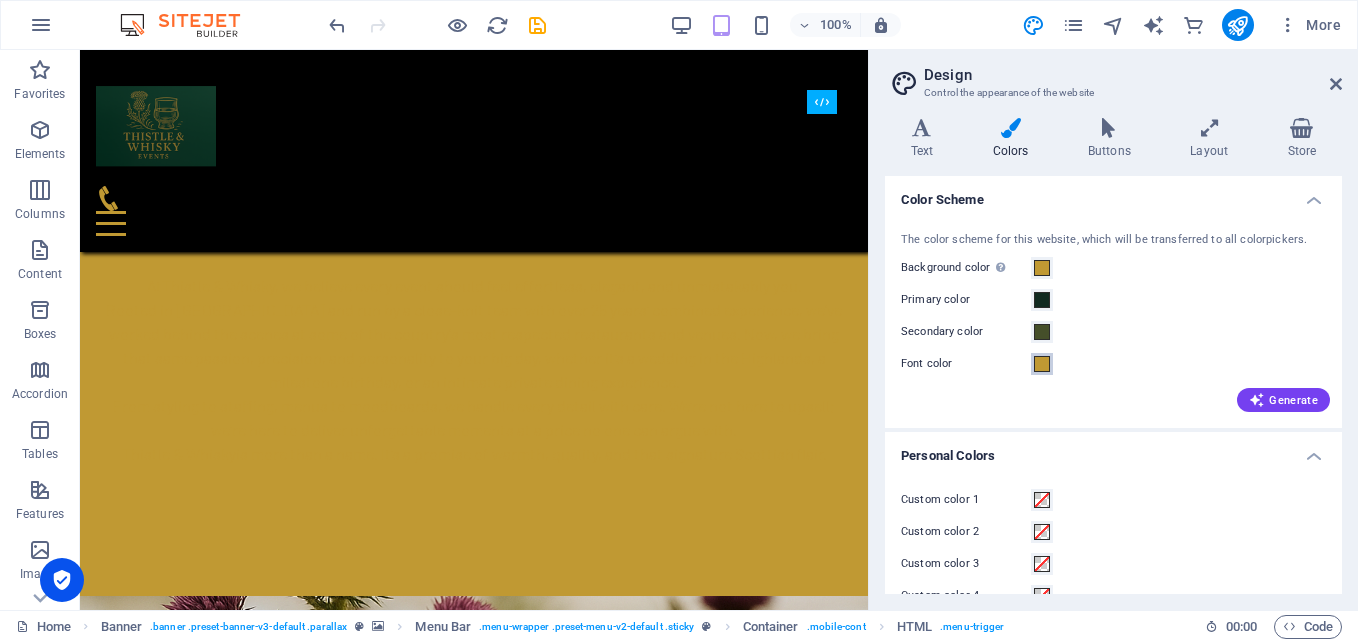 click at bounding box center [1042, 364] 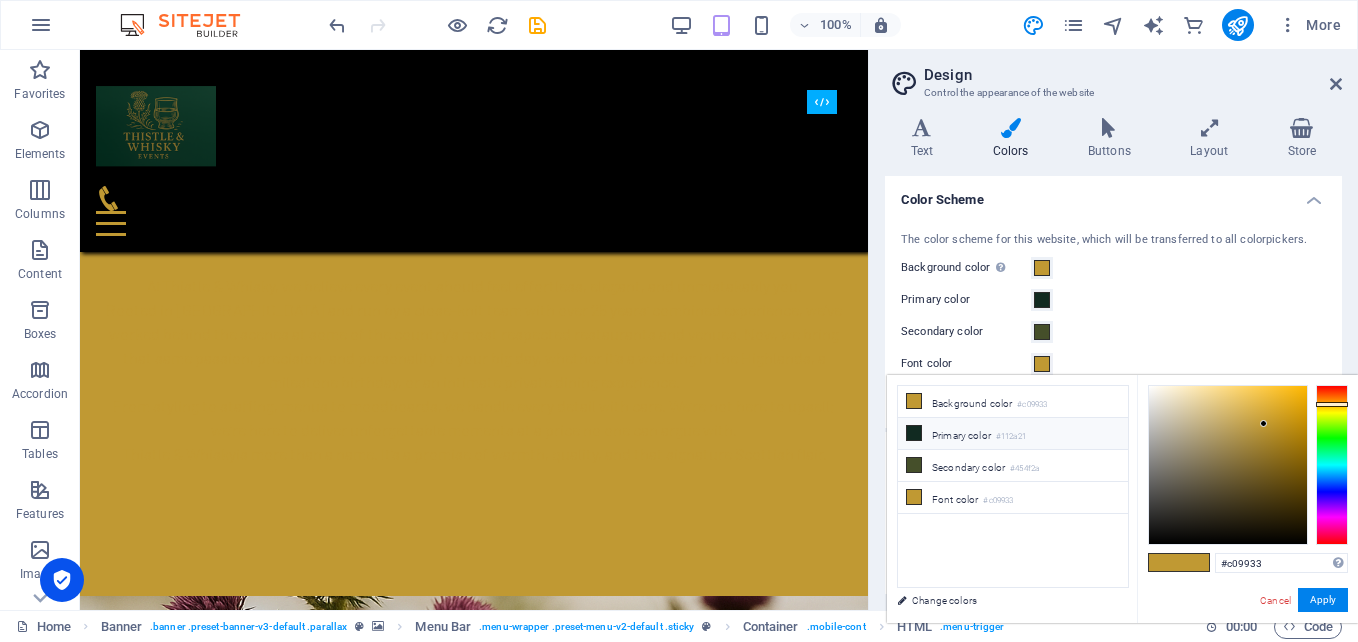 click on "Primary color
#112a21" at bounding box center (1013, 434) 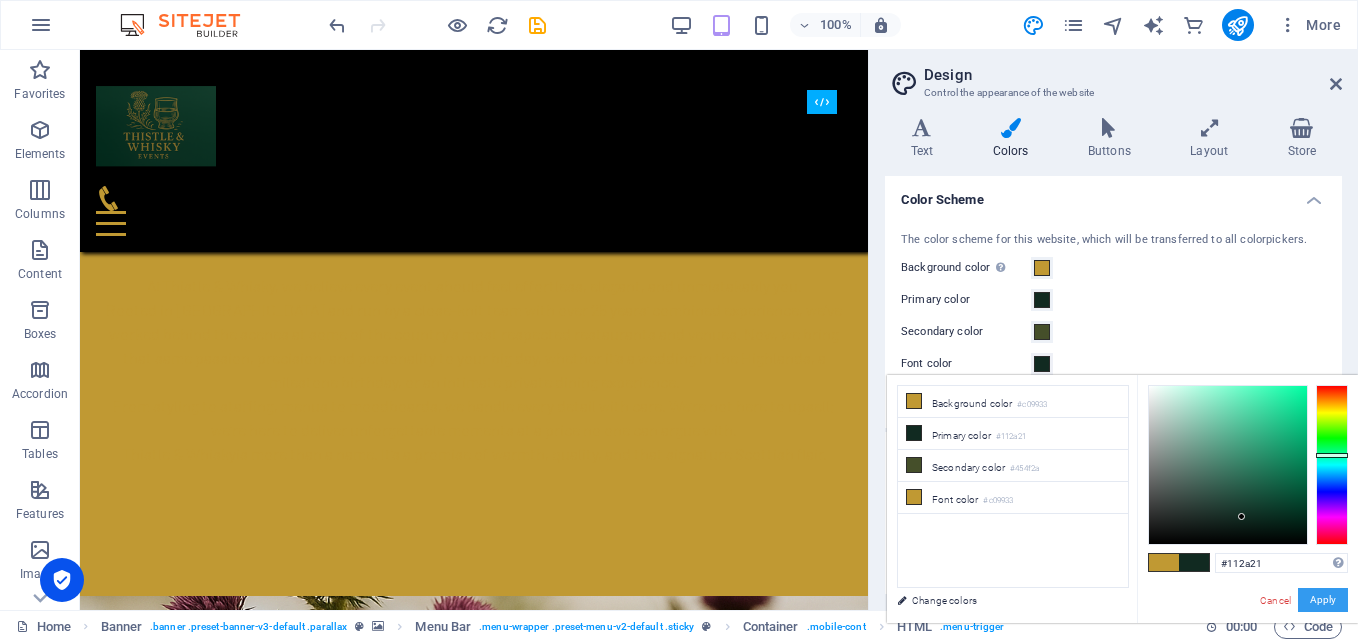 click on "Apply" at bounding box center (1323, 600) 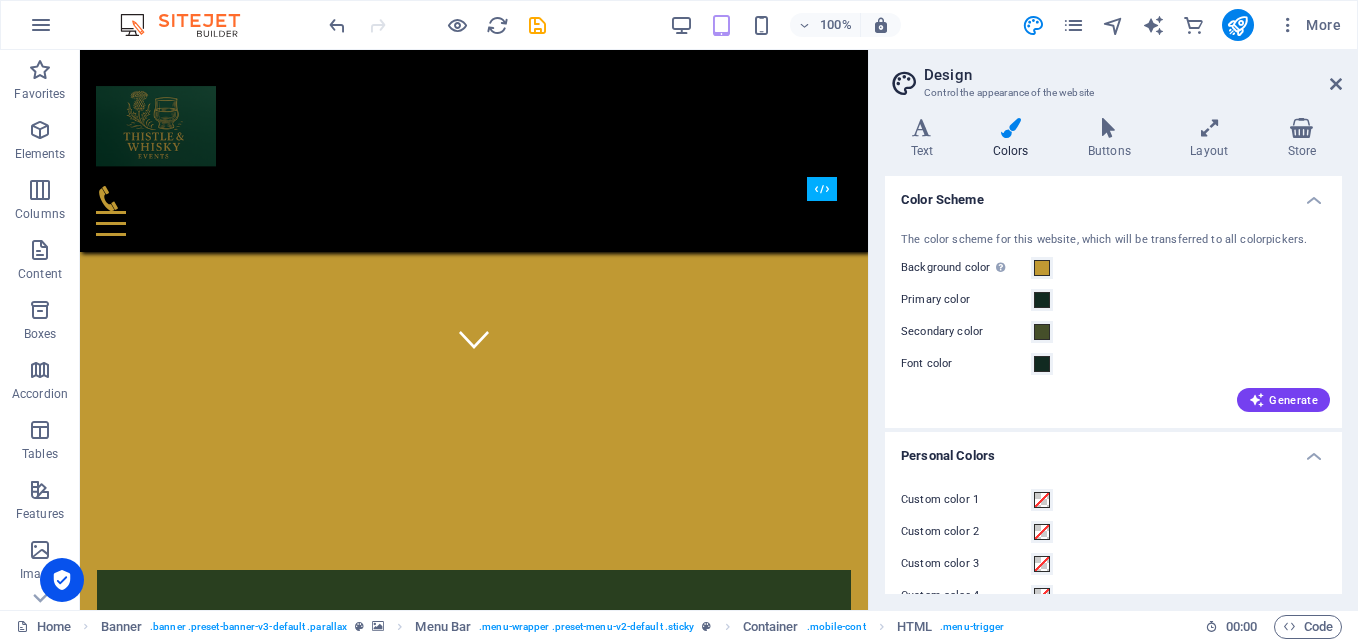 scroll, scrollTop: 200, scrollLeft: 0, axis: vertical 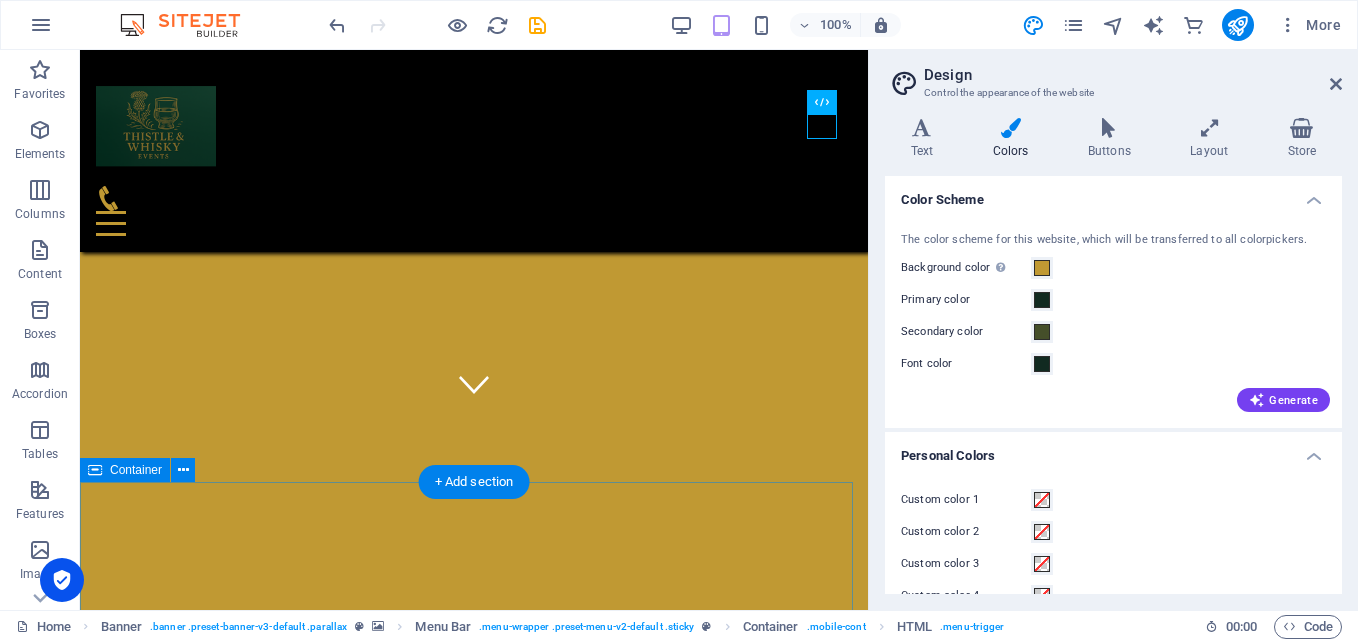 click on "ABOUT US At  Thistle & Whisky , we believe every event should feel effortless, elegant, and unmistakably you. Rooted in [GEOGRAPHIC_DATA] and run by a close-knit team with over 25 years’ combined experience, we've worked behind the scenes at some of the country's most respected restaurants and venues. Now, we bring that same passion, precision, and personality to your big day, whether it’s a wedding in the Highlands, a milestone birthday, or an intimate private dining experience. From styling to staffing, menus to moodboards, we handle every detail with care. We’re not here to upsell; we’re here to deliver unforgettable moments at a price no one can argue with. [PERSON_NAME] & Whisky  is more than a name. It’s a promise of warmth, quality, and that signature Scottish flair." at bounding box center [474, 1312] 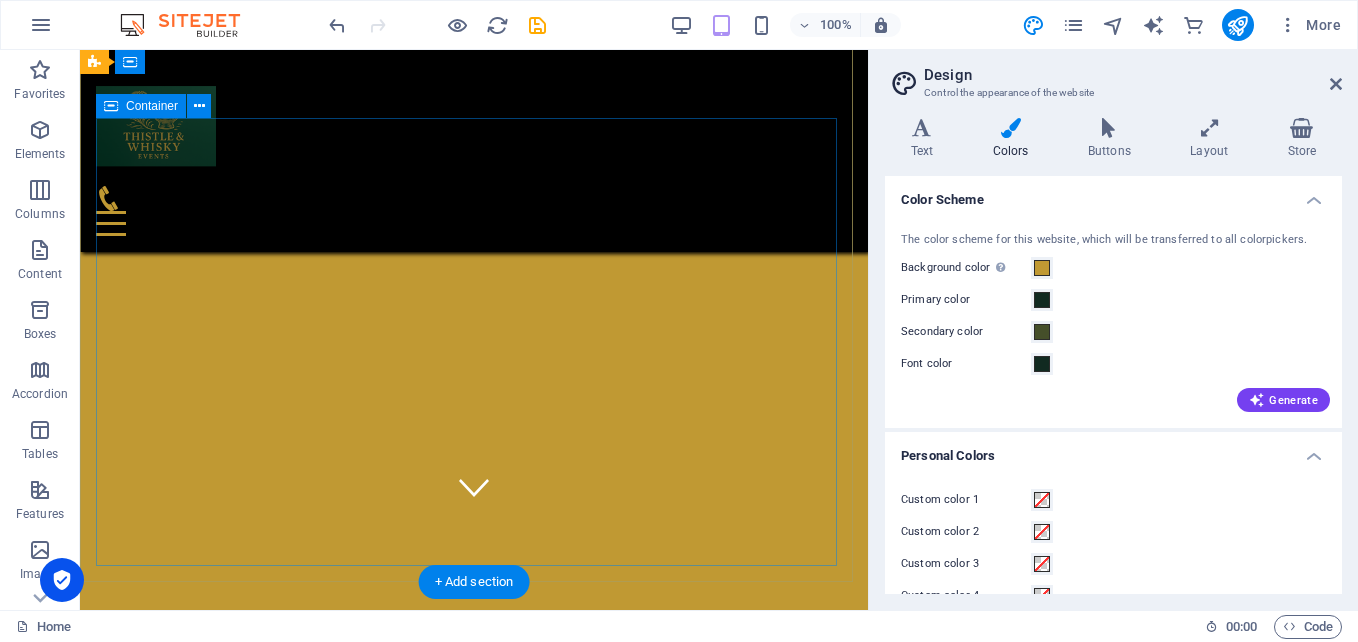 scroll, scrollTop: 100, scrollLeft: 0, axis: vertical 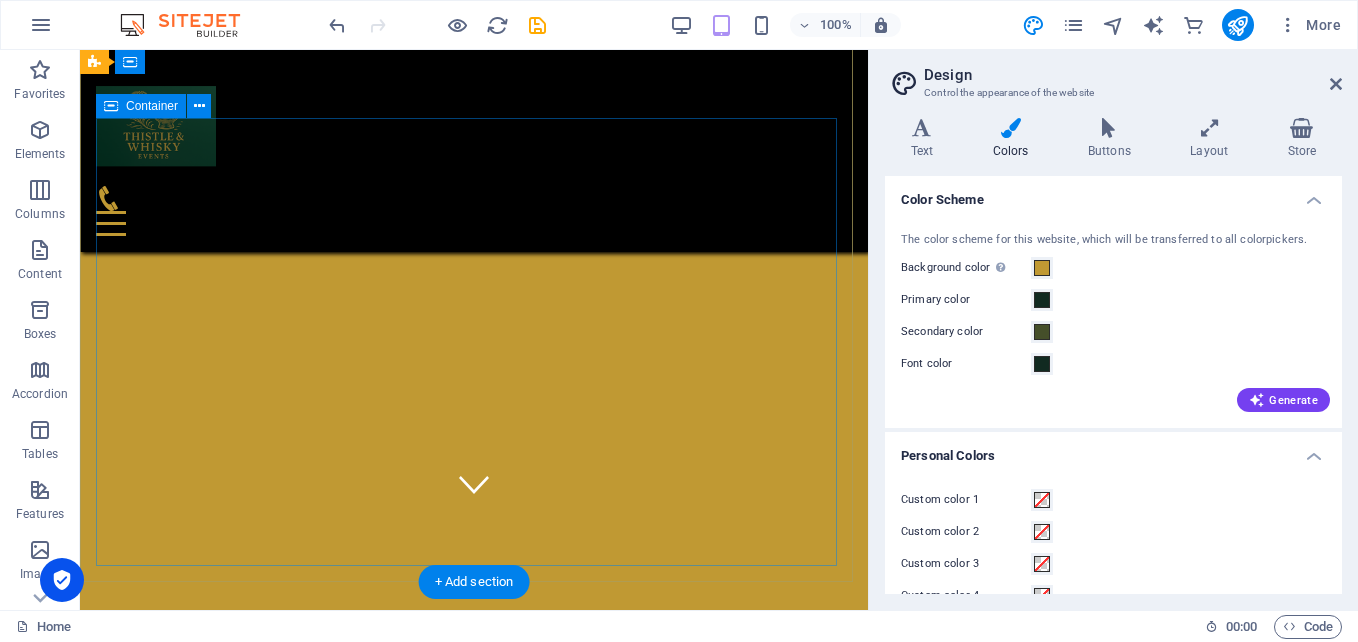 drag, startPoint x: 672, startPoint y: 482, endPoint x: 606, endPoint y: 417, distance: 92.63369 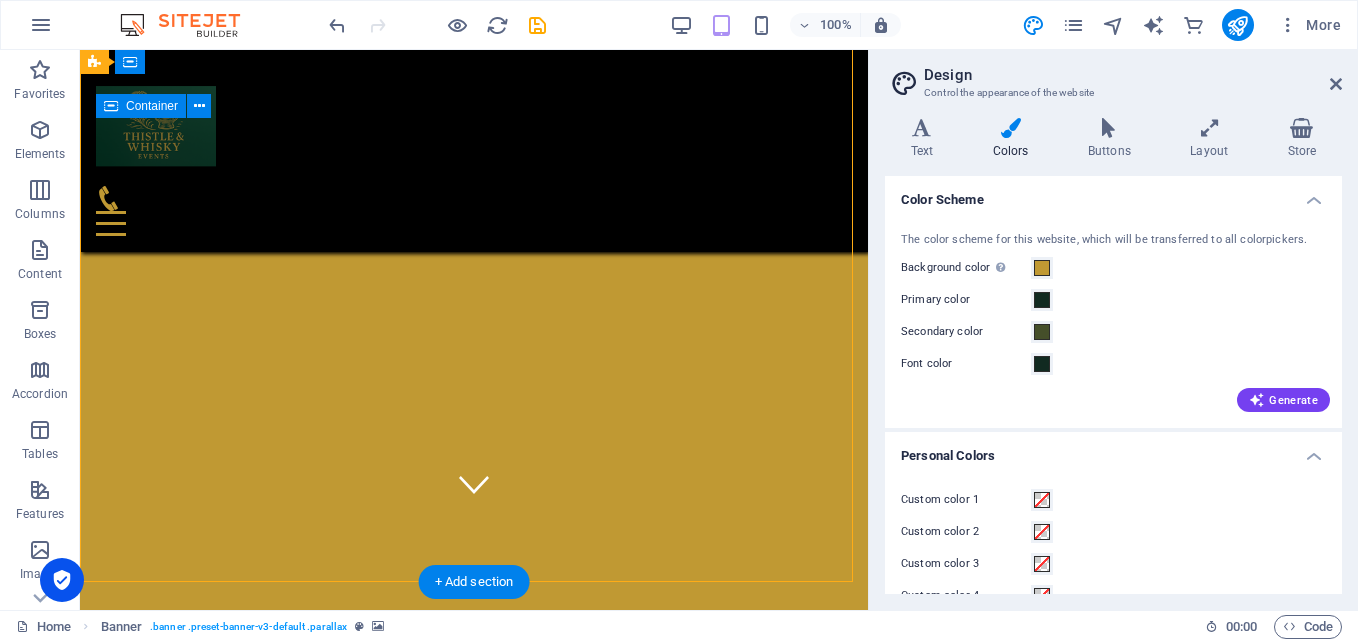 click on "REMOVE THE HURDLES IN YOUR LIFE Precision, Passion, and a Touch of Thistle. Big Days. Wee Details. Perfectly Done." at bounding box center (474, 938) 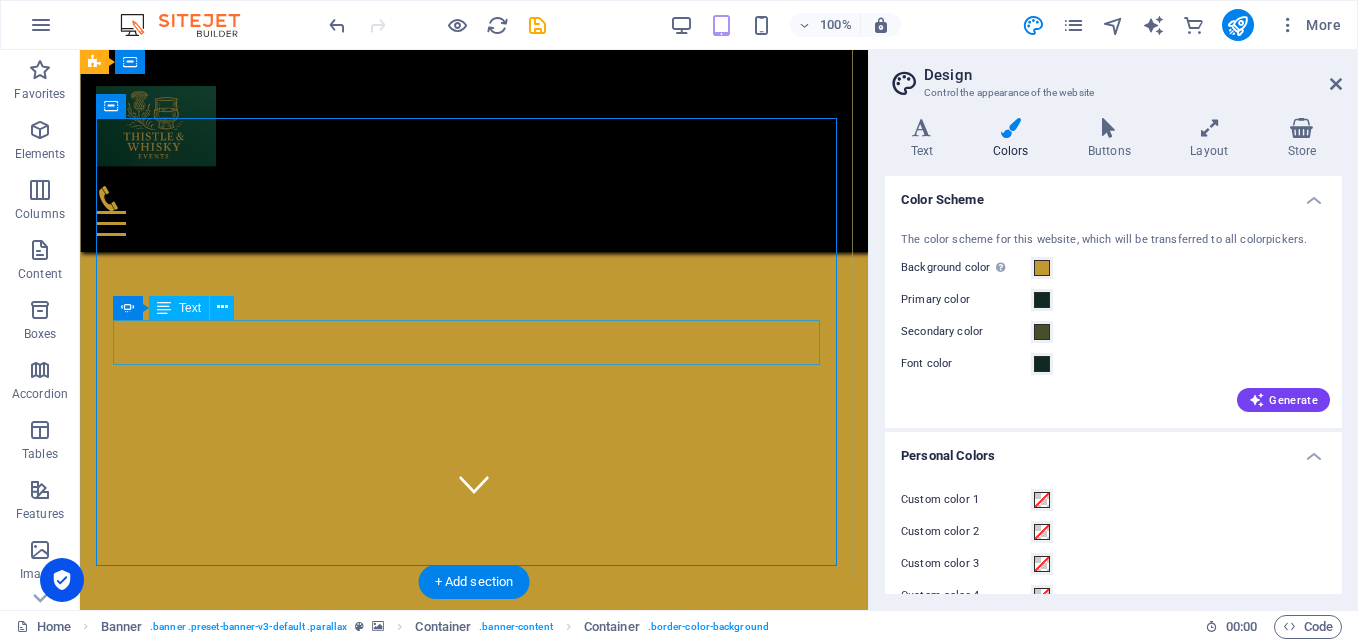 click on "Big Days. Wee Details. Perfectly Done." at bounding box center (-948, 843) 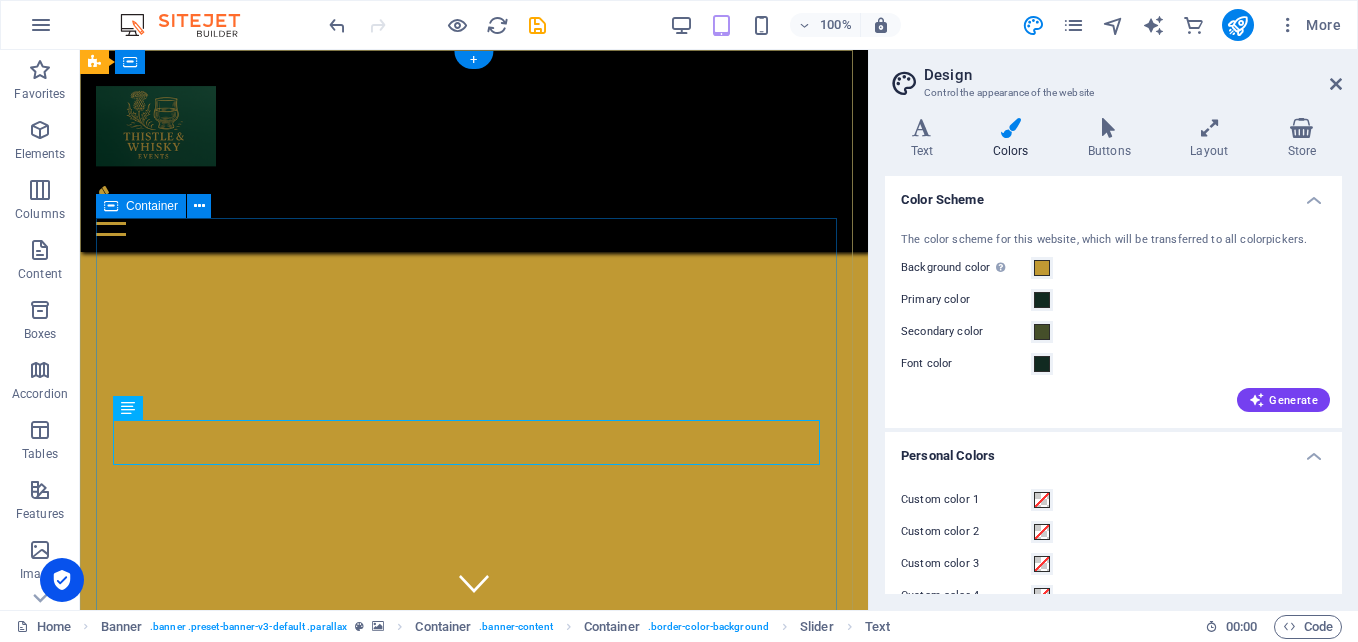 scroll, scrollTop: 0, scrollLeft: 0, axis: both 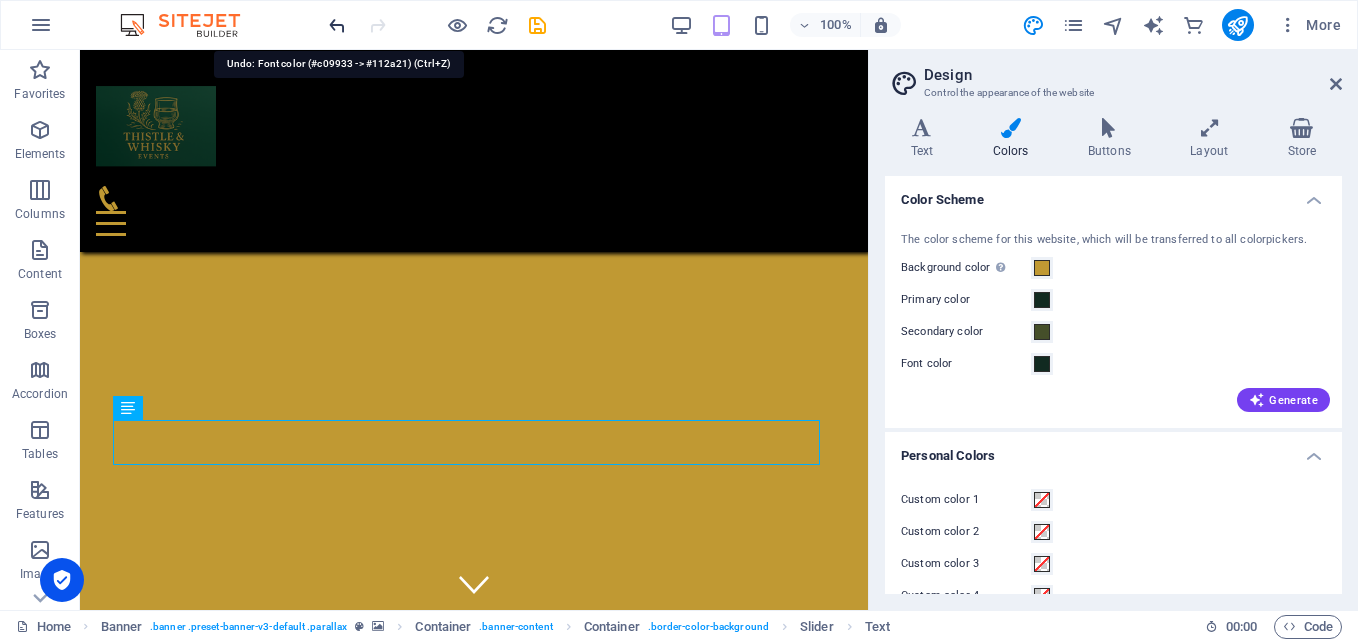 click at bounding box center (337, 25) 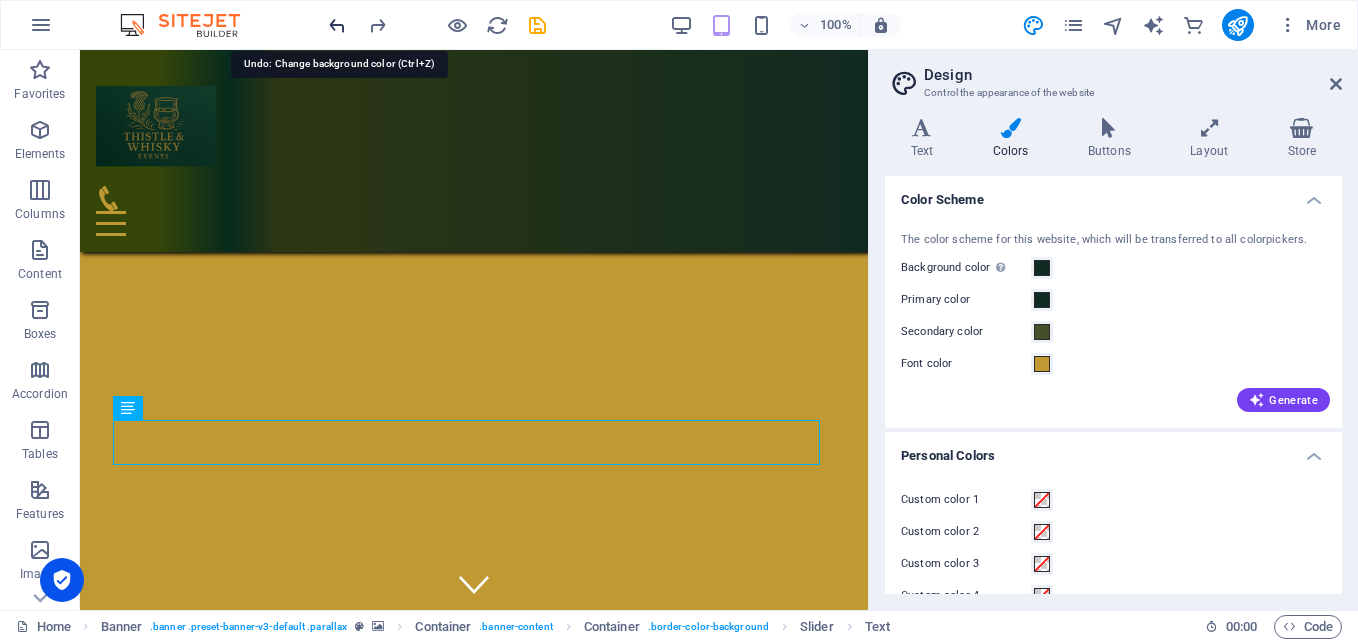click at bounding box center (337, 25) 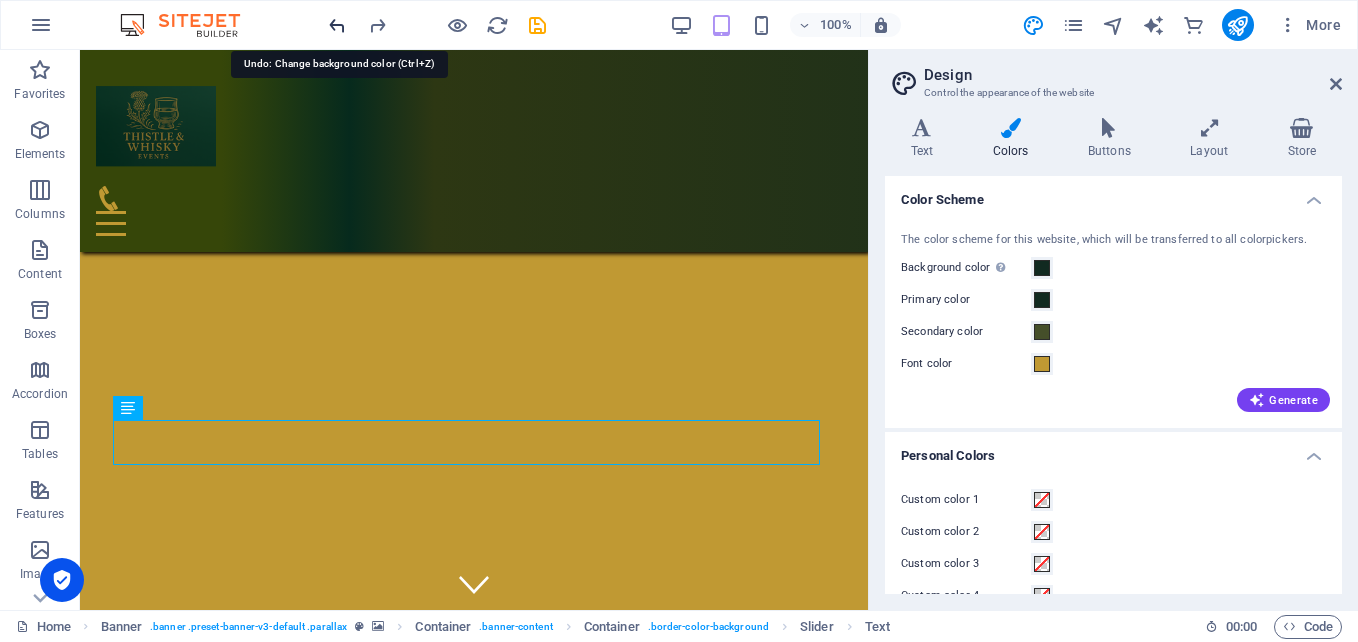 click at bounding box center [337, 25] 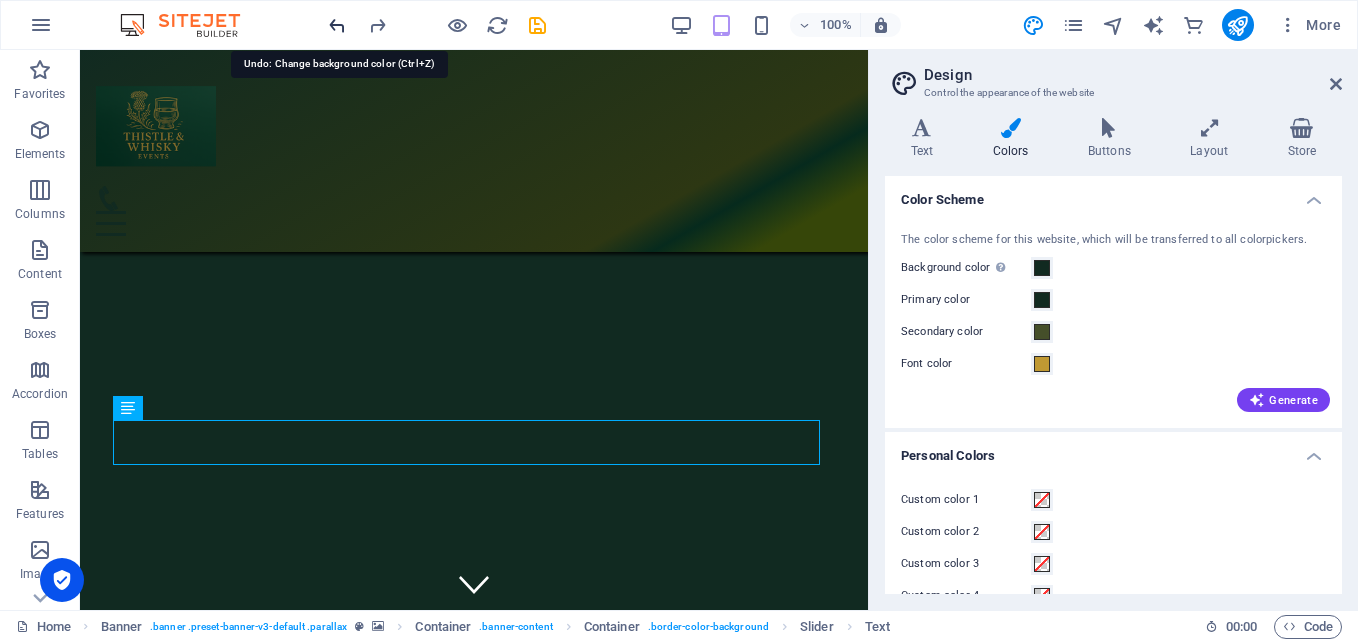 click at bounding box center (337, 25) 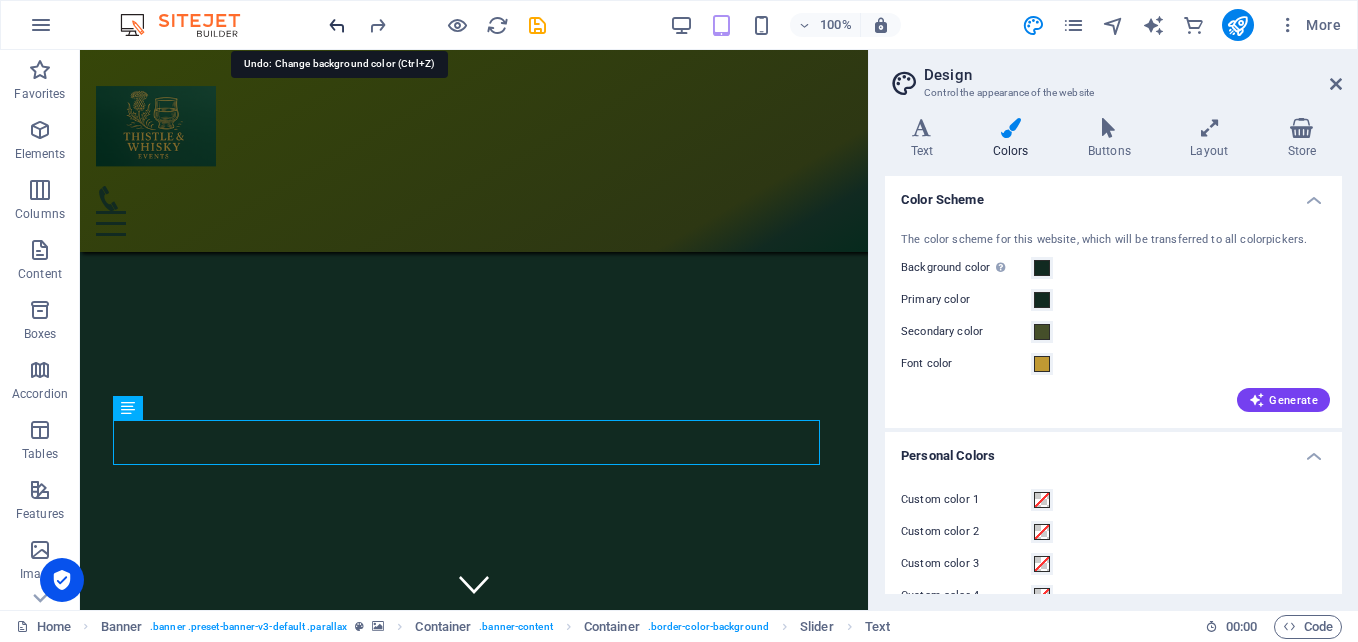 click at bounding box center (337, 25) 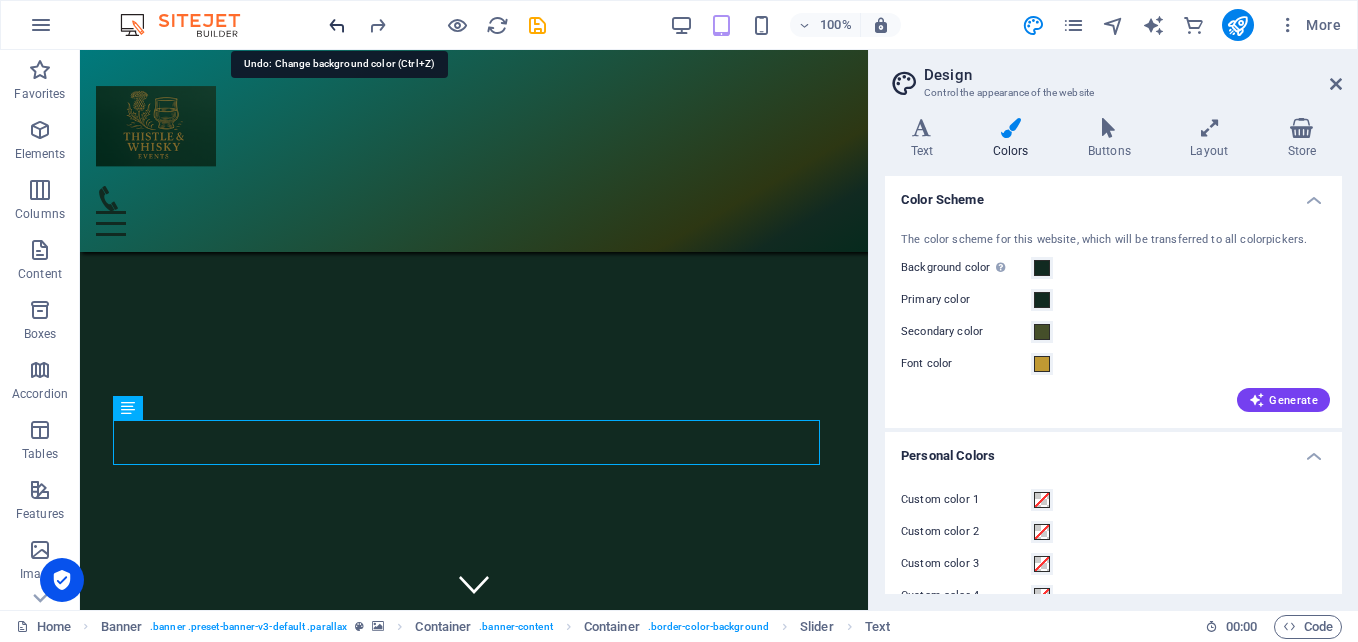 click at bounding box center (337, 25) 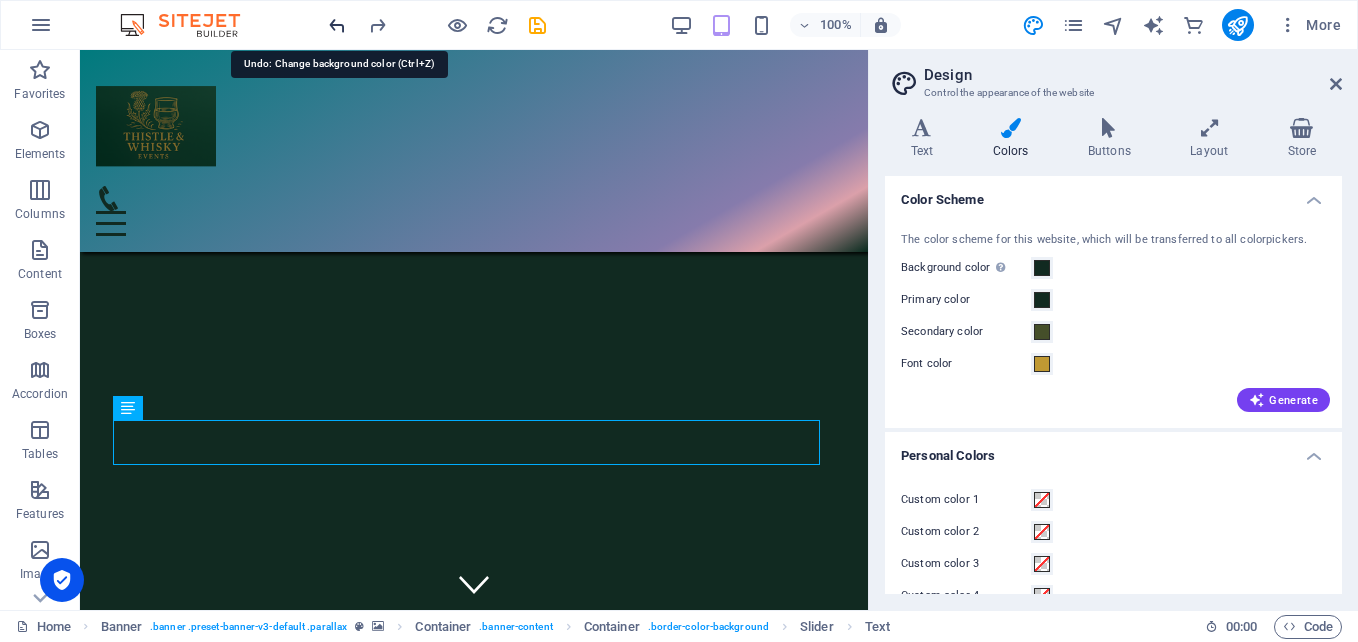 click at bounding box center (337, 25) 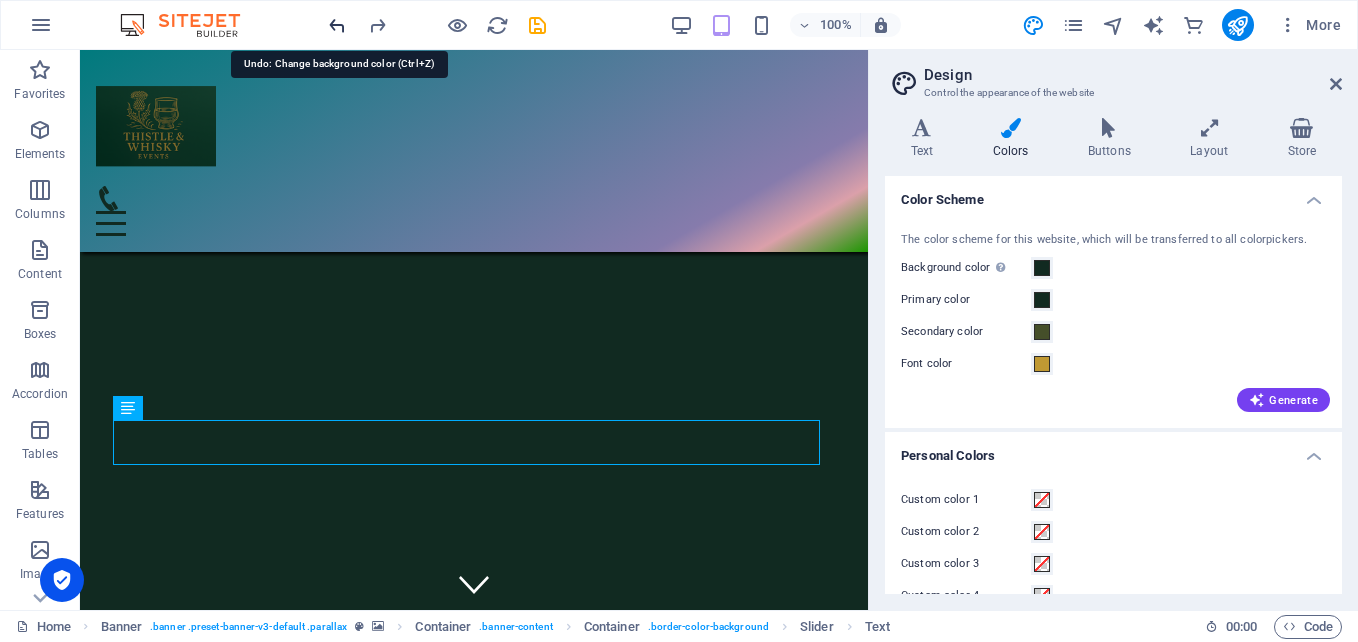 click at bounding box center [337, 25] 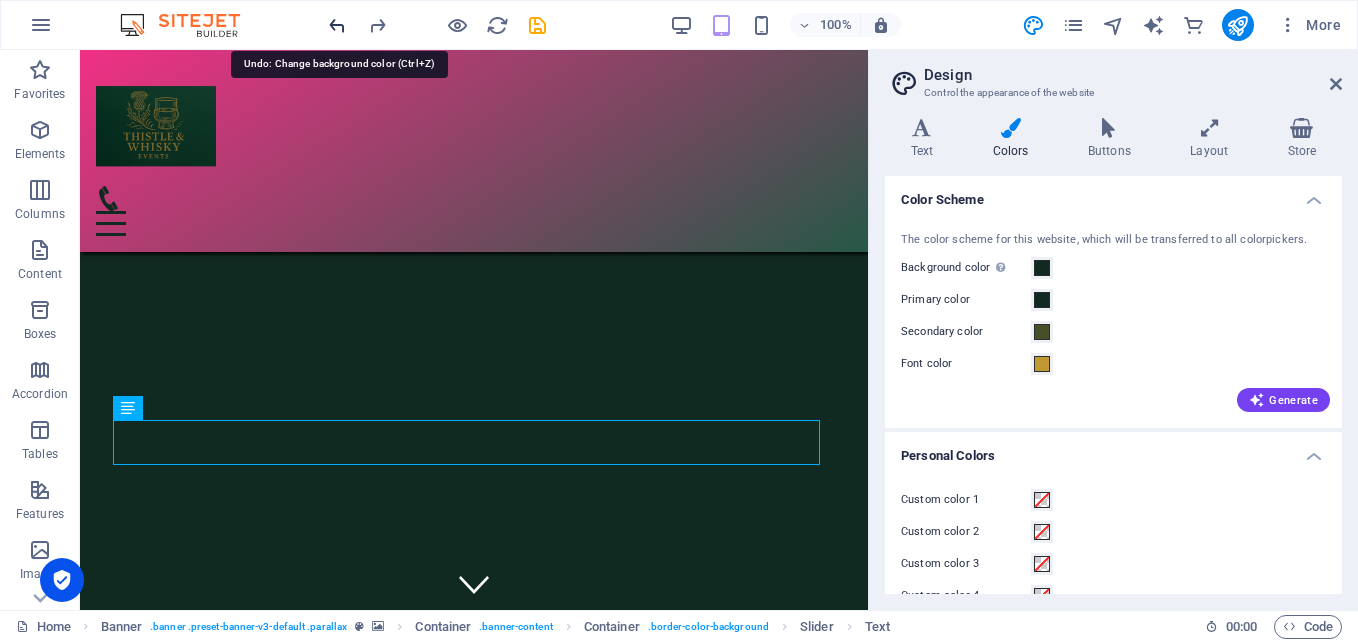 click at bounding box center (337, 25) 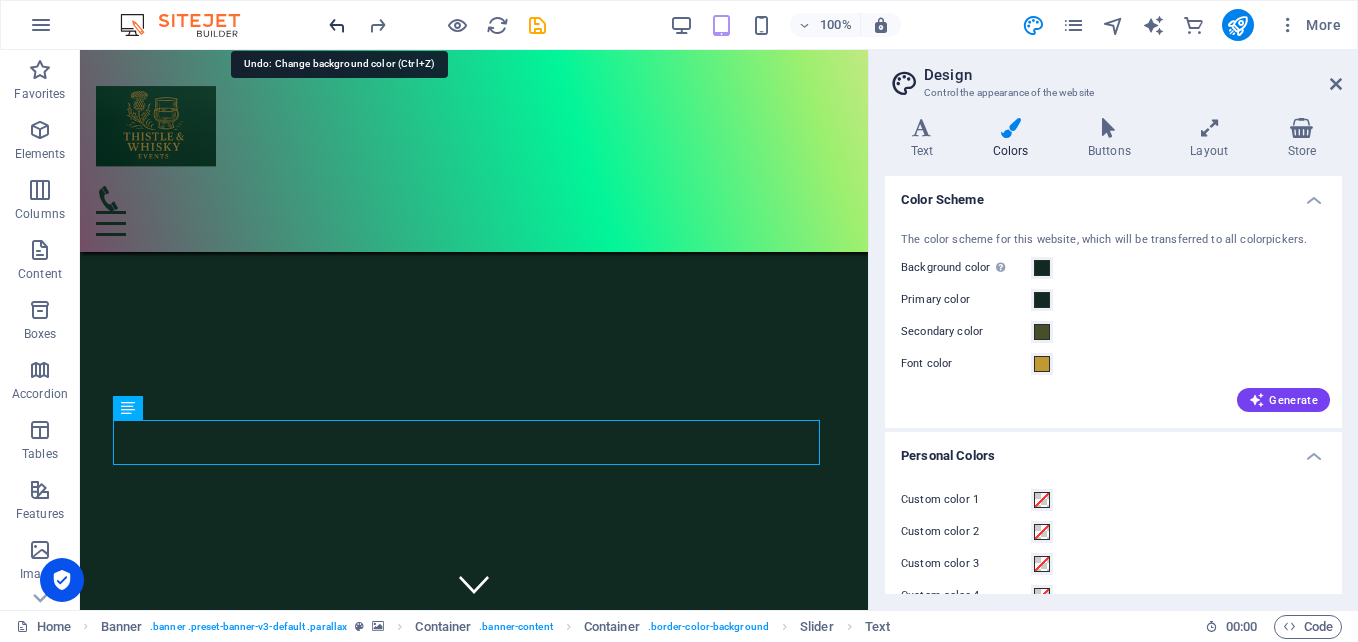 click at bounding box center (337, 25) 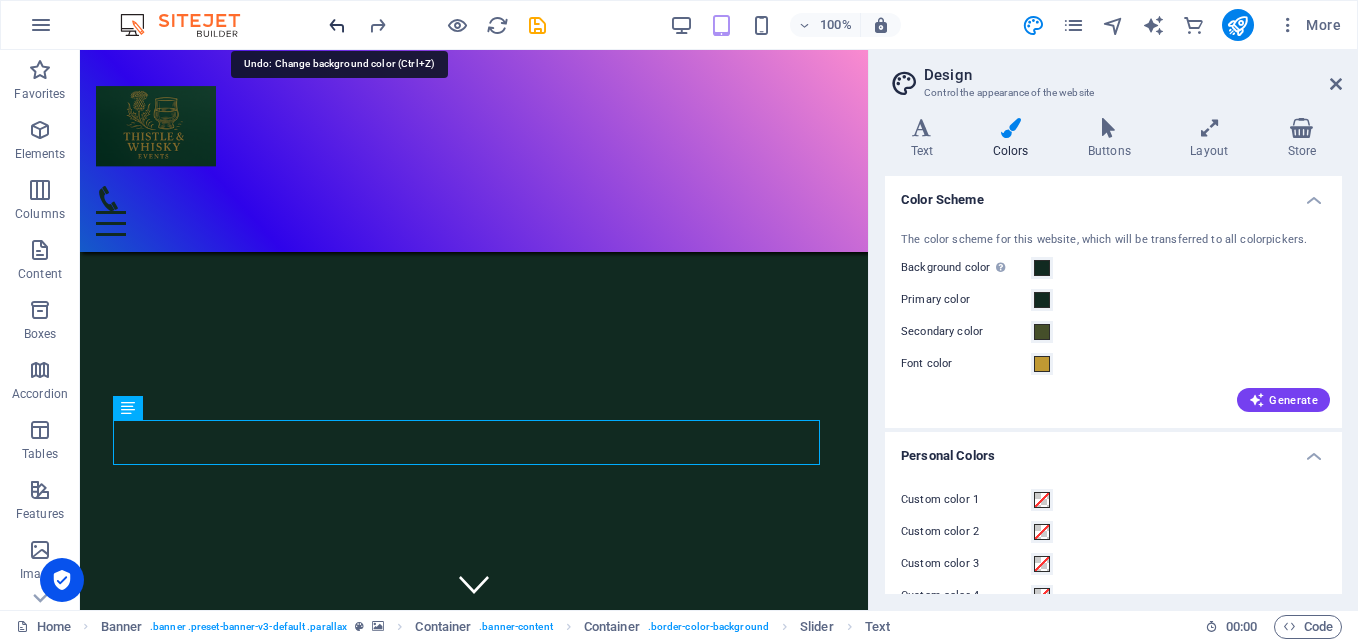 click at bounding box center [337, 25] 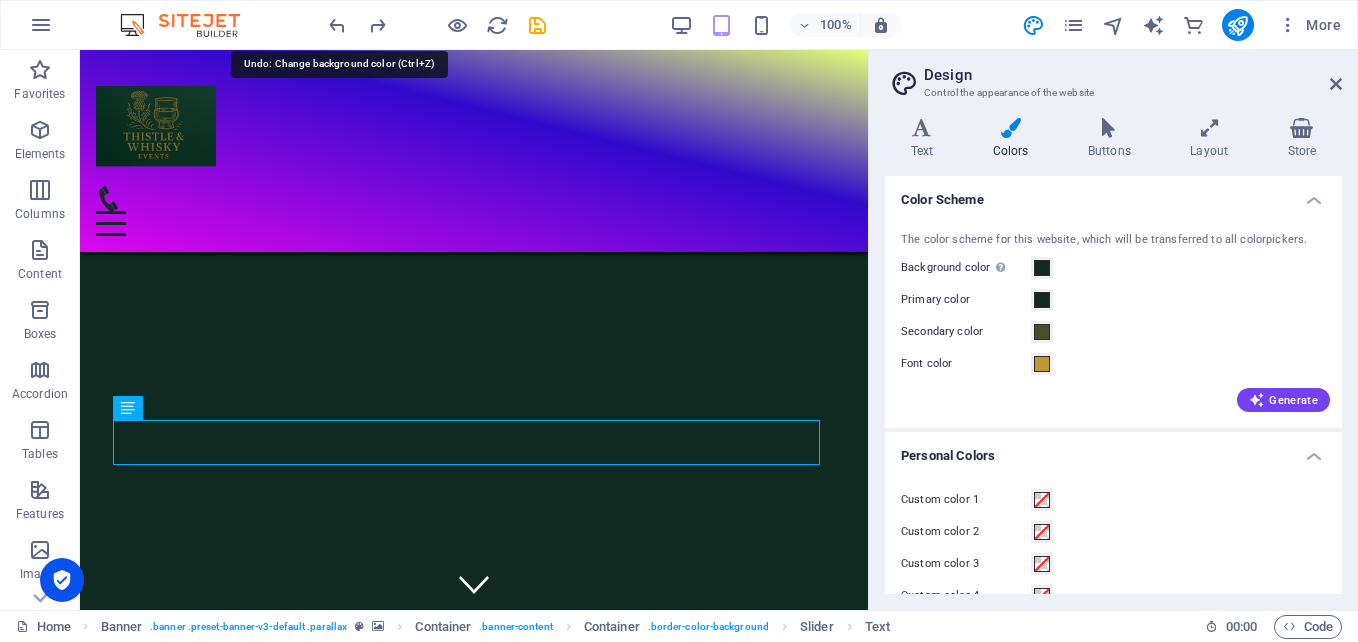 click at bounding box center [437, 25] 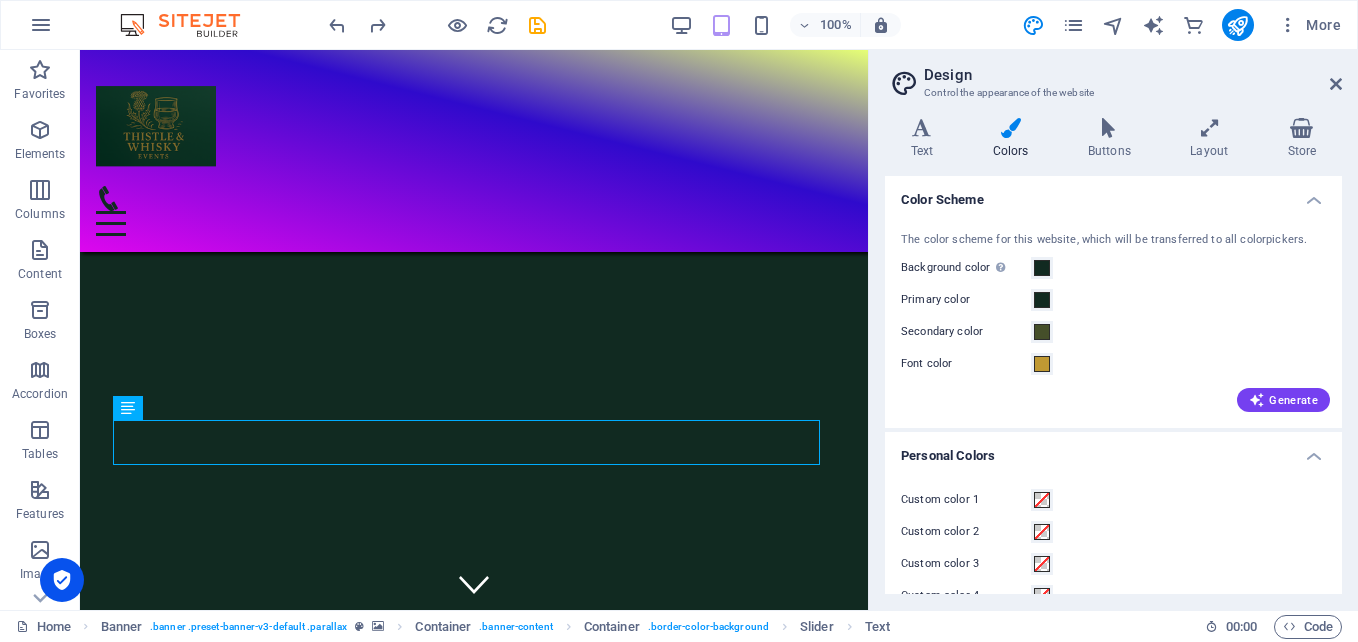 click at bounding box center [437, 25] 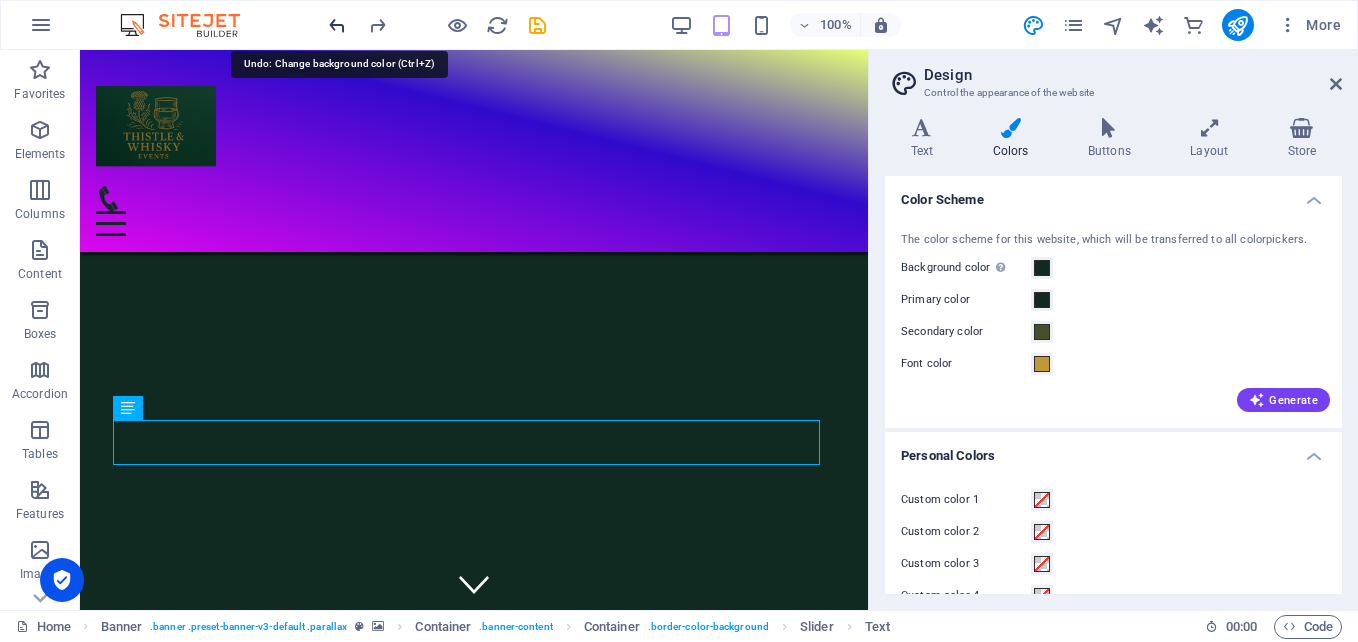 click at bounding box center [337, 25] 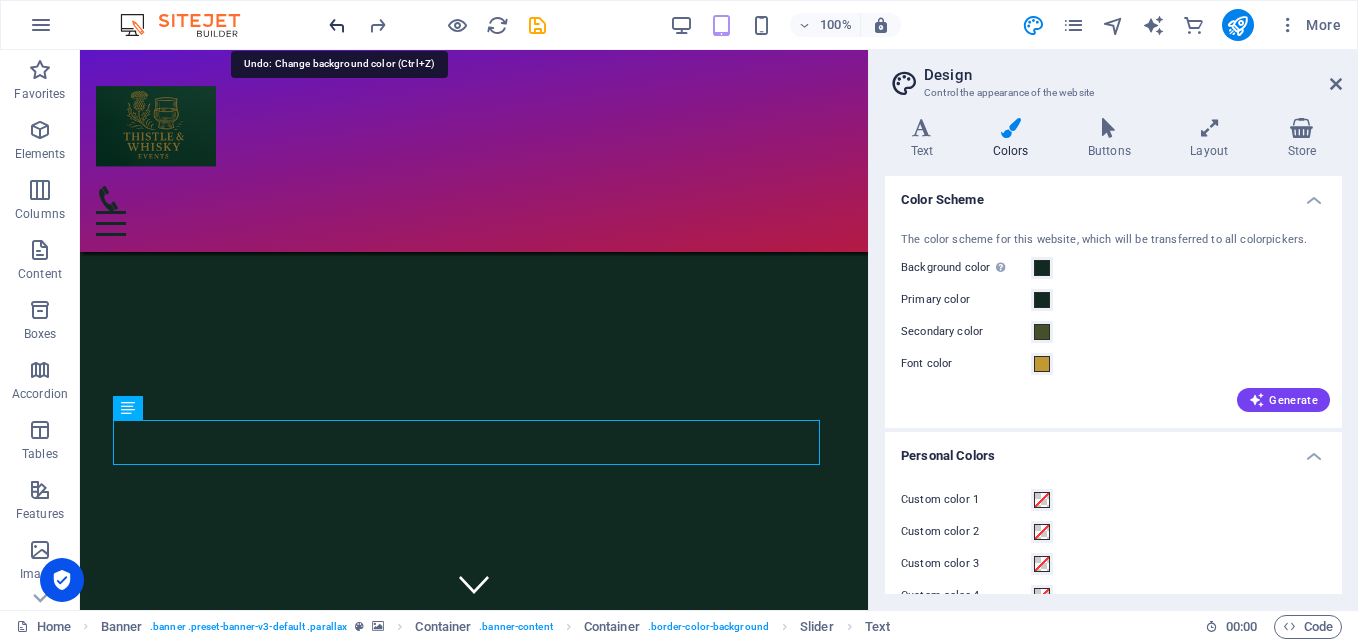 click at bounding box center [337, 25] 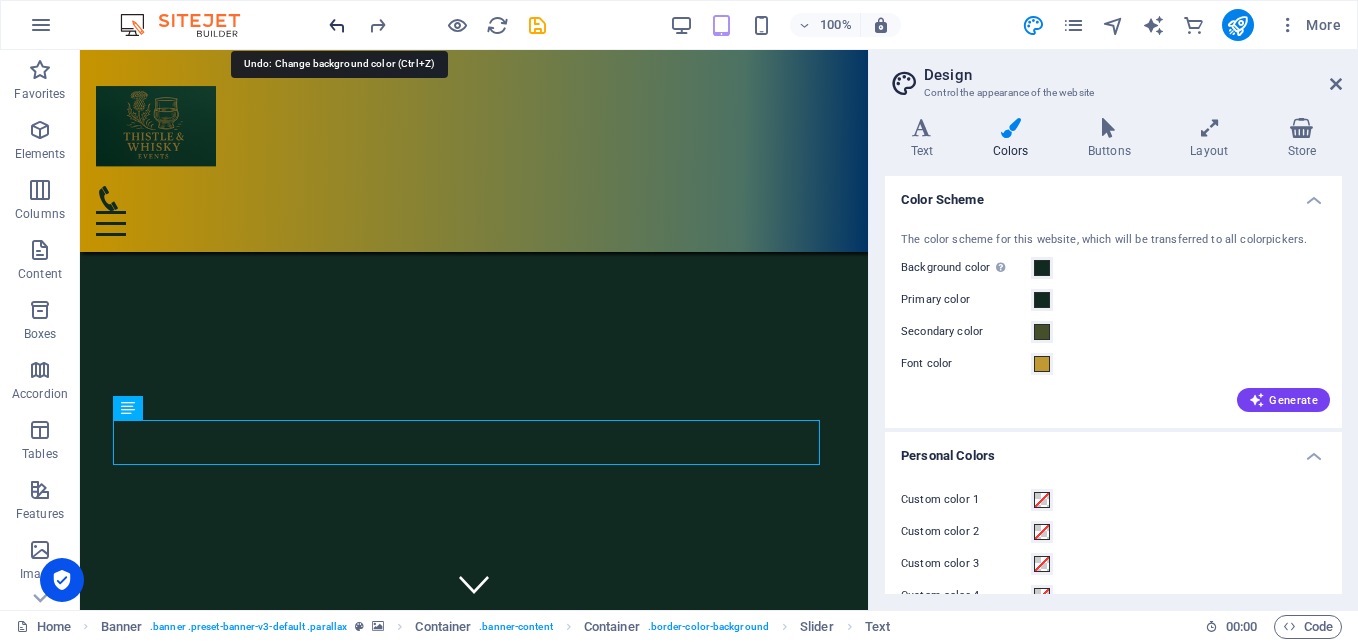 click at bounding box center (337, 25) 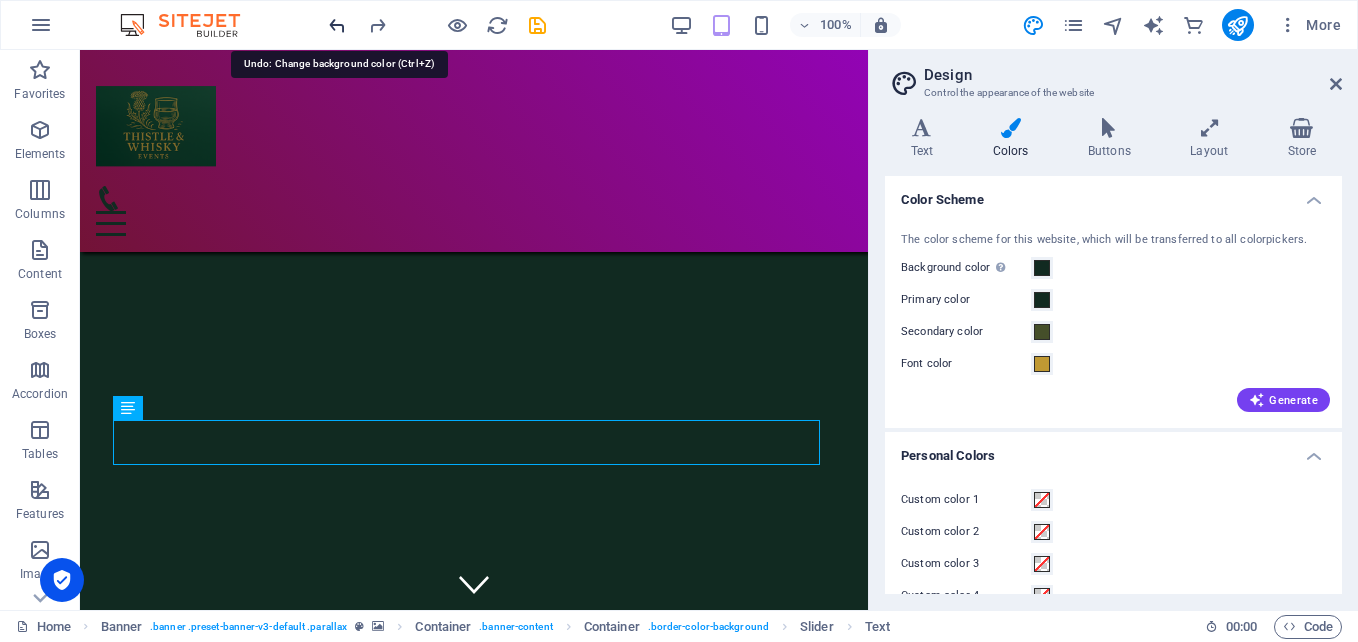 click at bounding box center (337, 25) 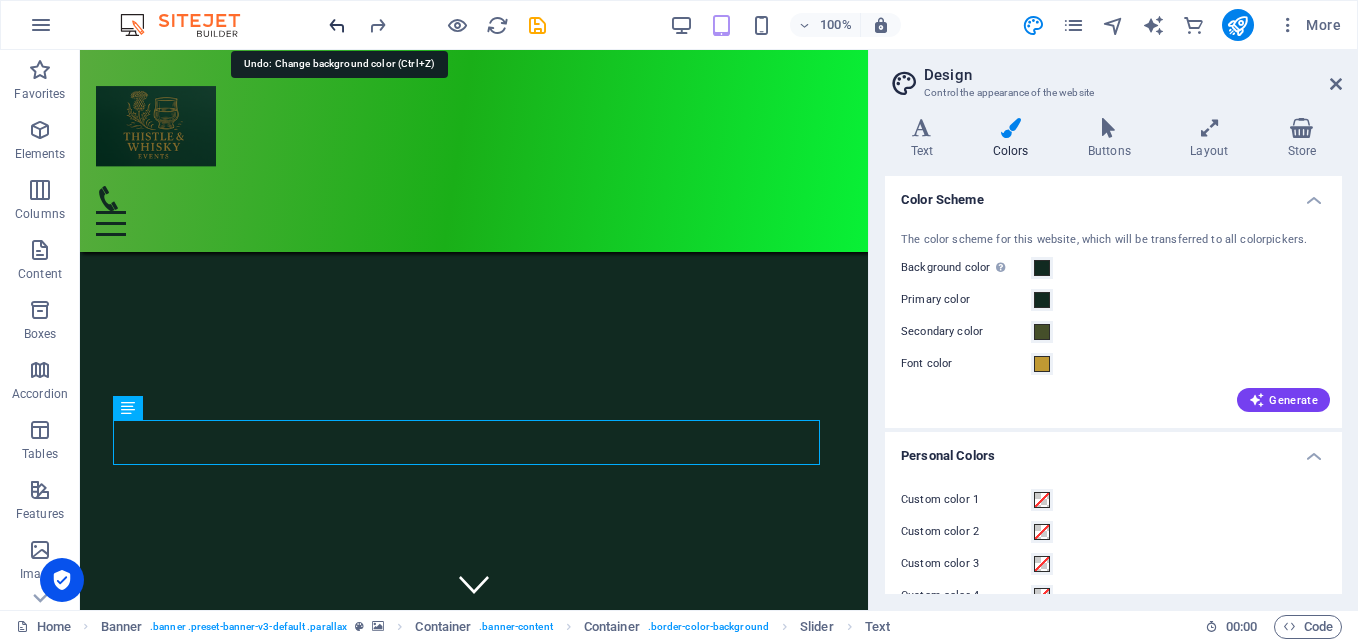 click at bounding box center [337, 25] 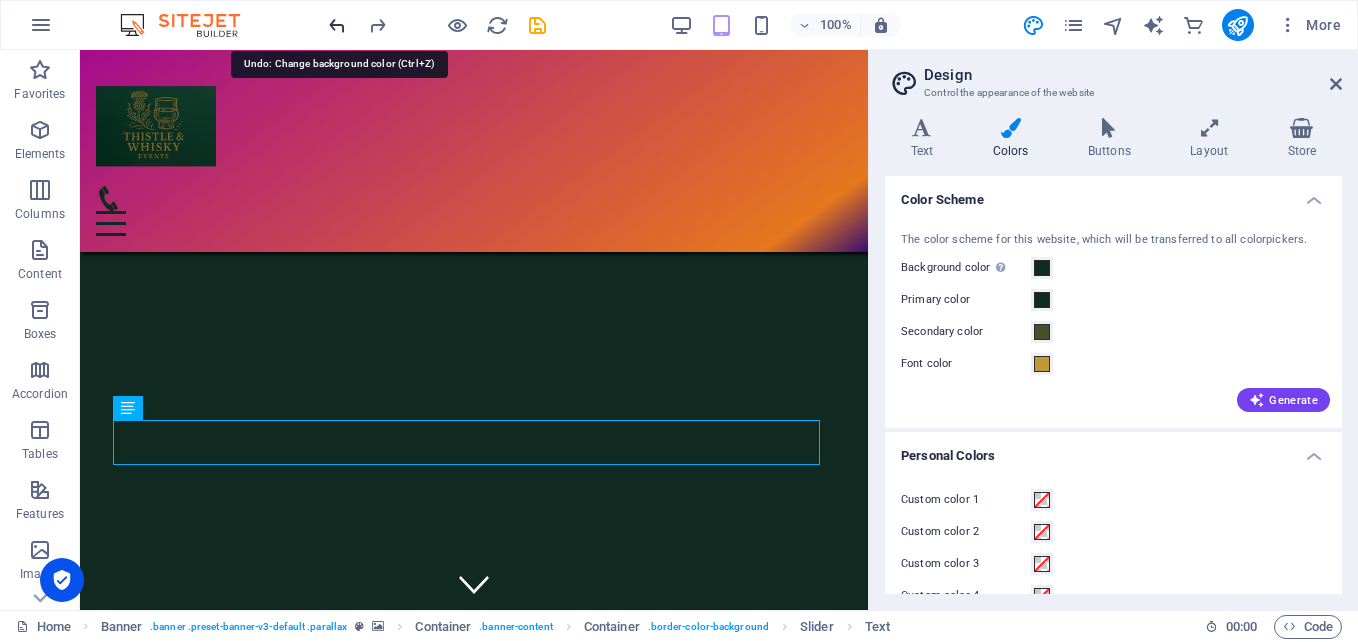 click at bounding box center [337, 25] 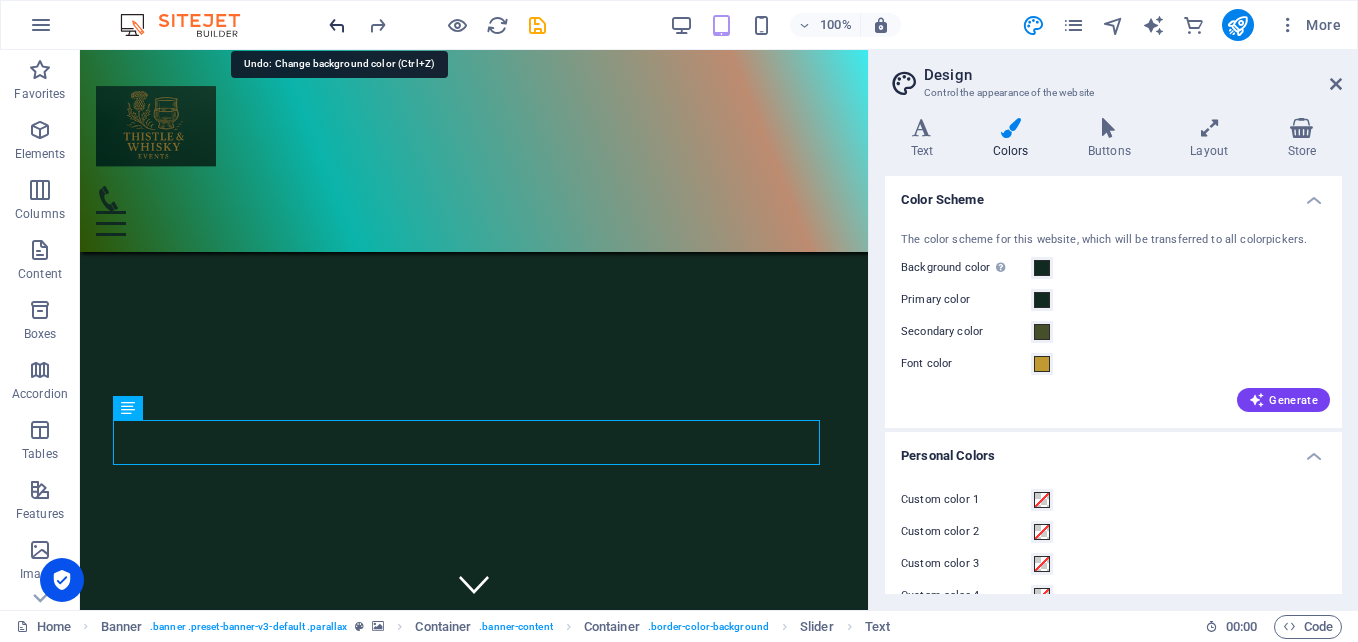 click at bounding box center (337, 25) 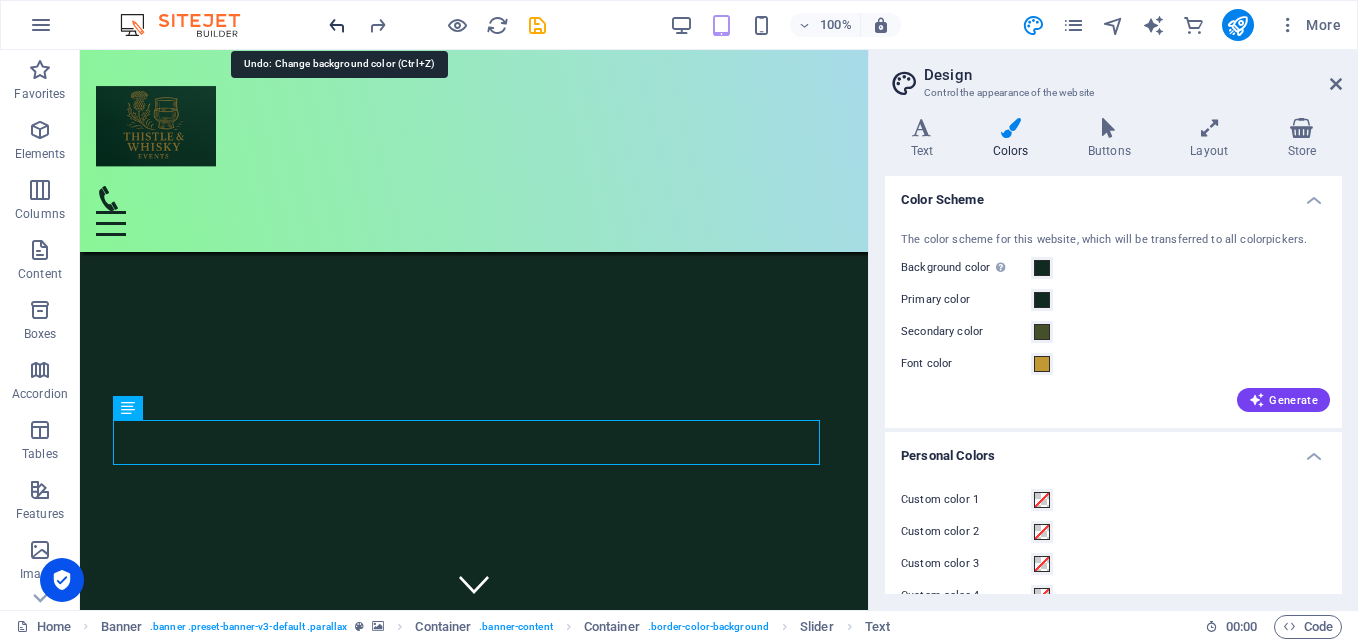 click at bounding box center [337, 25] 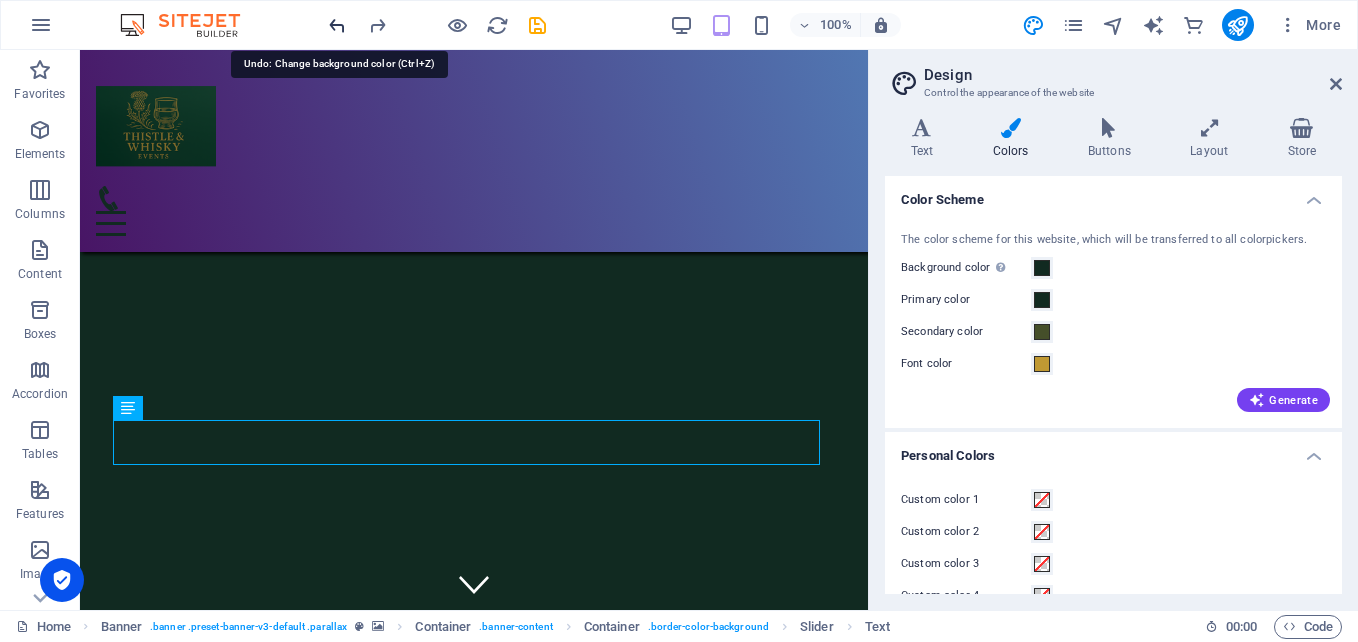 click at bounding box center (337, 25) 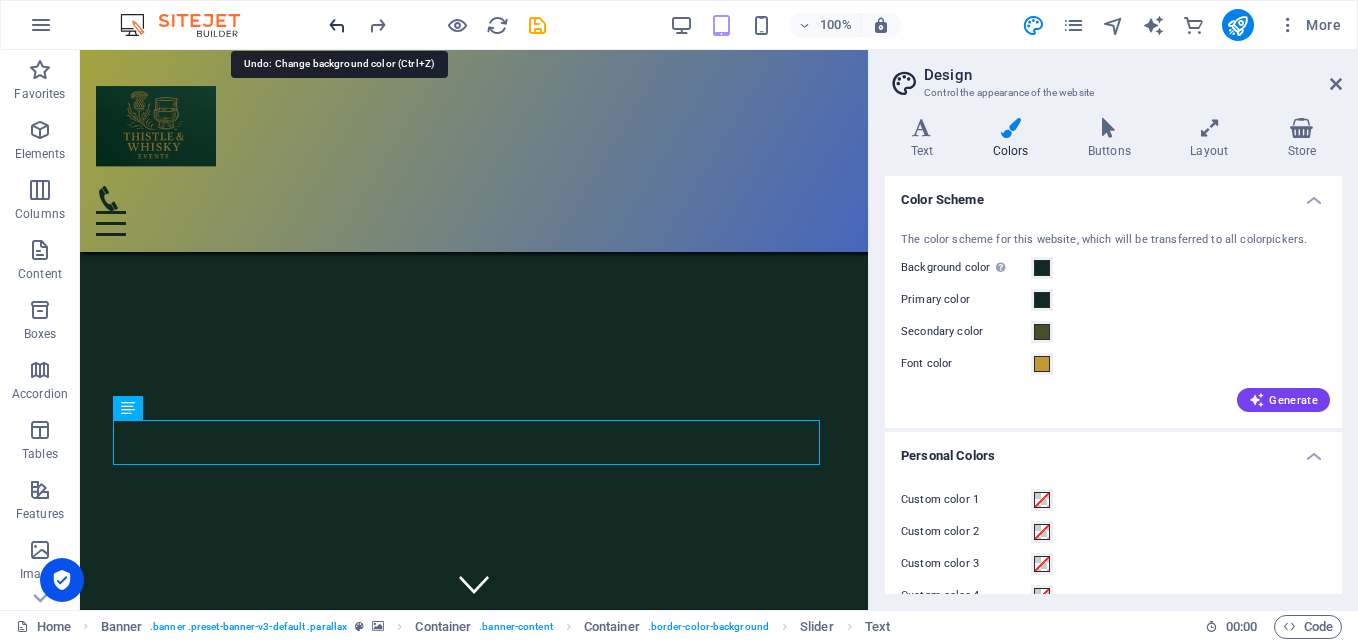 click at bounding box center [337, 25] 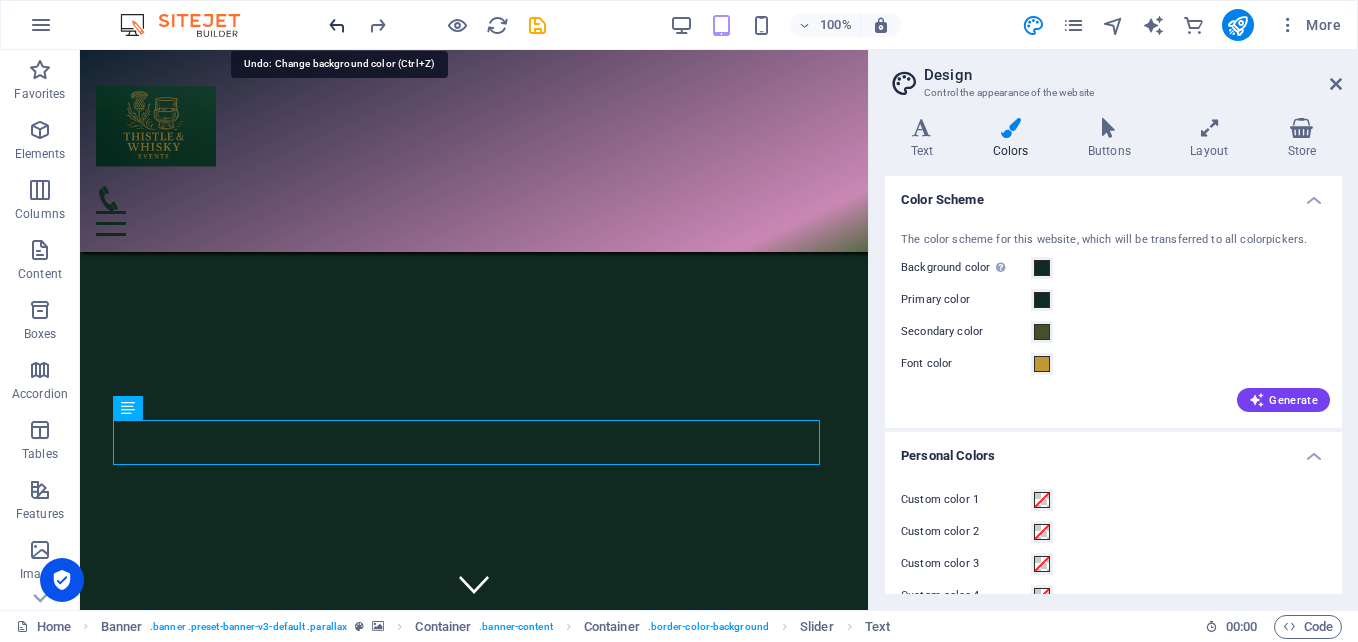 click at bounding box center (337, 25) 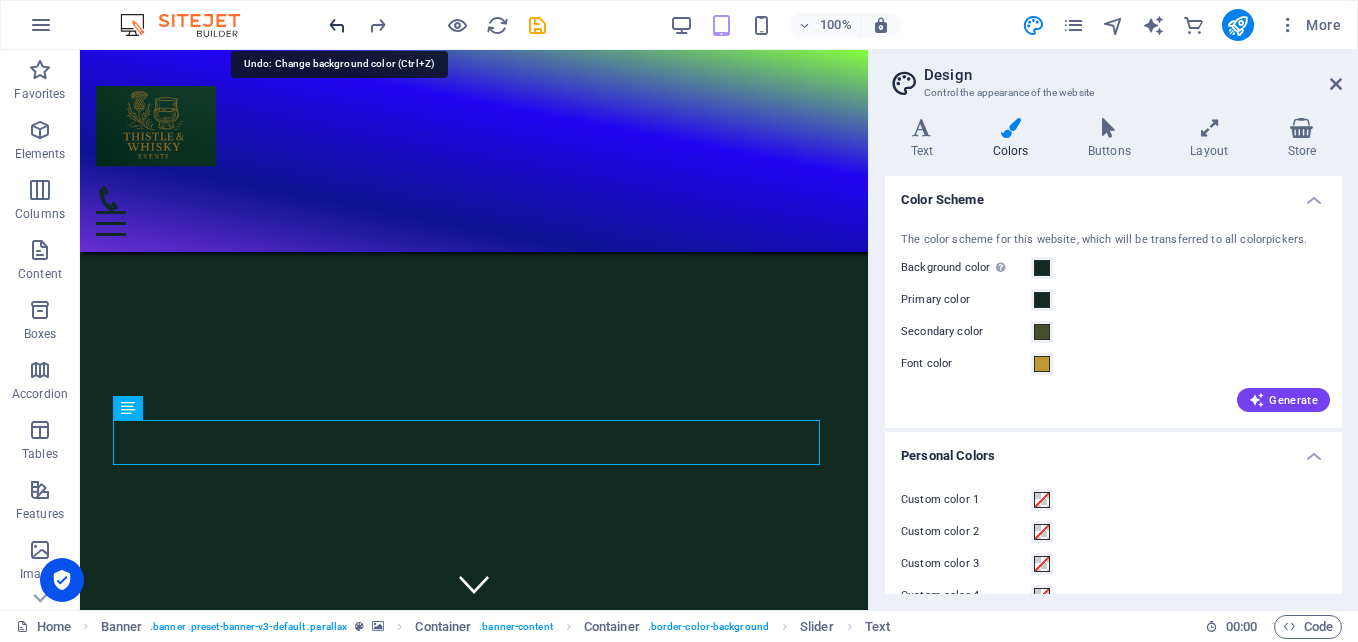 click at bounding box center (337, 25) 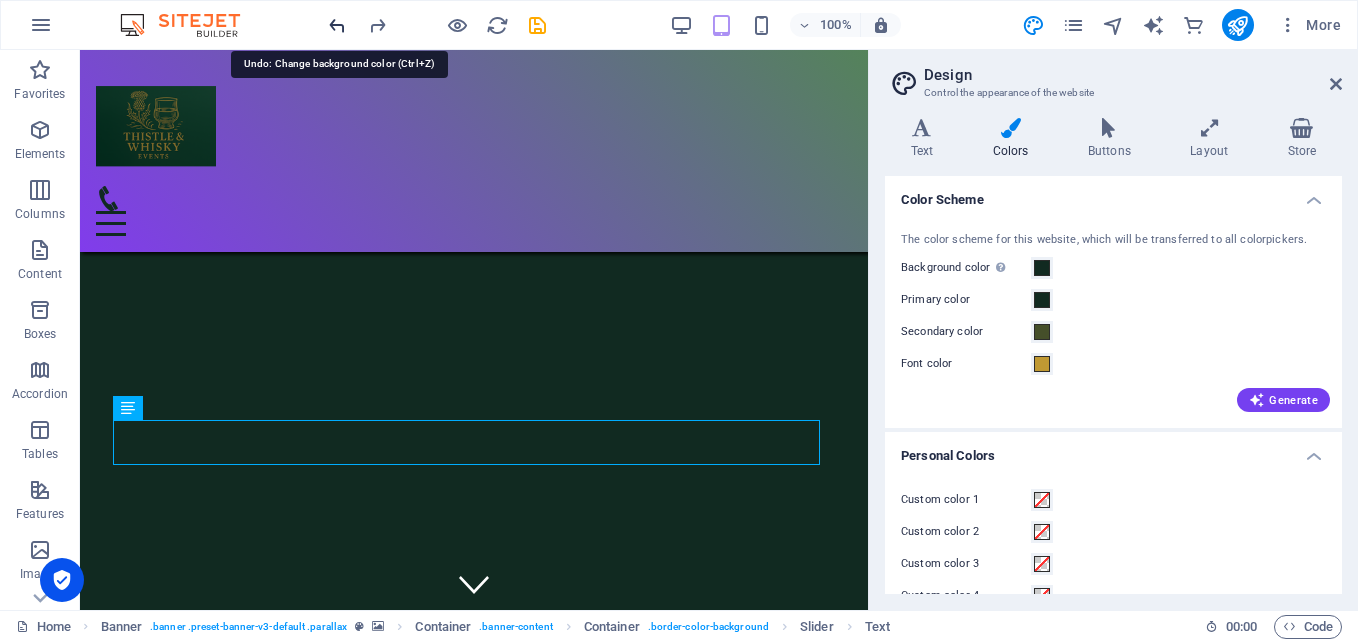 click at bounding box center (337, 25) 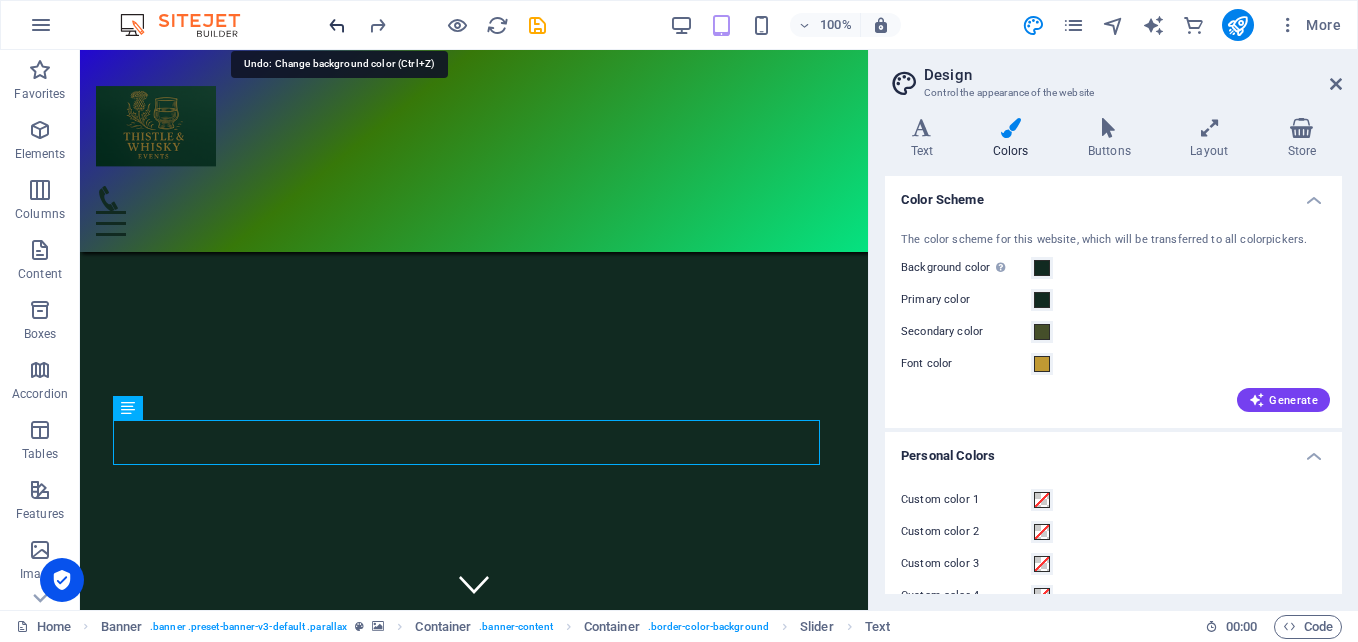 click at bounding box center [337, 25] 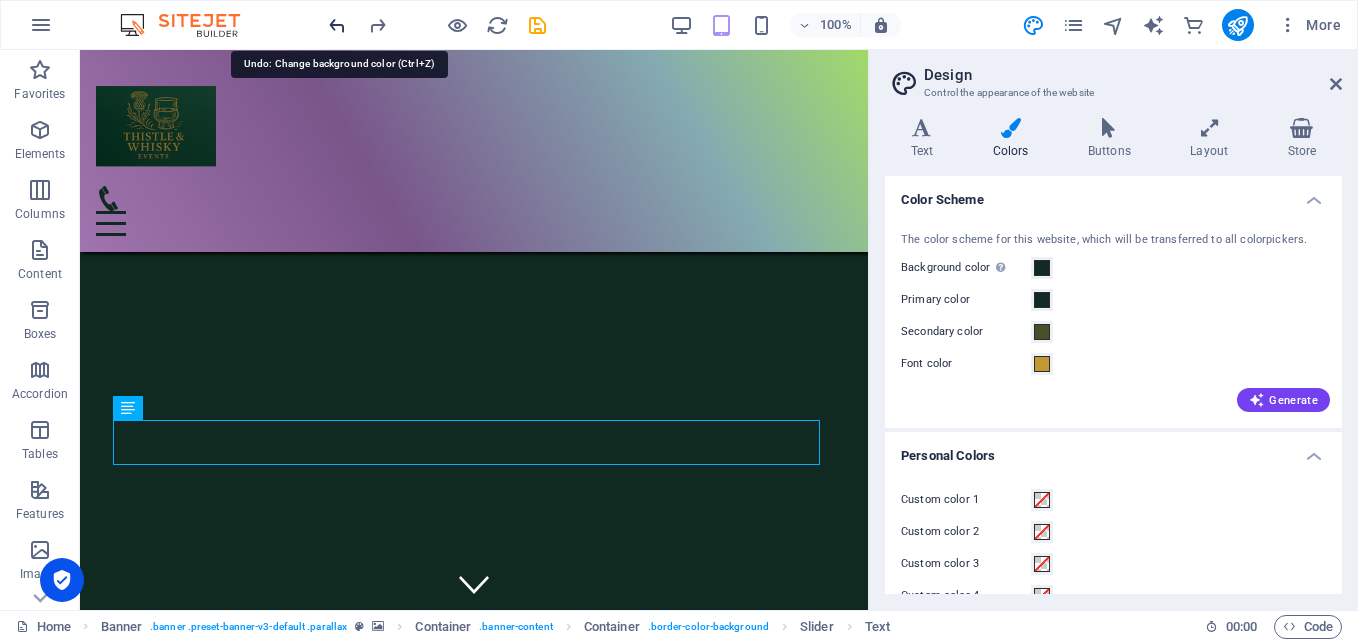 click at bounding box center [337, 25] 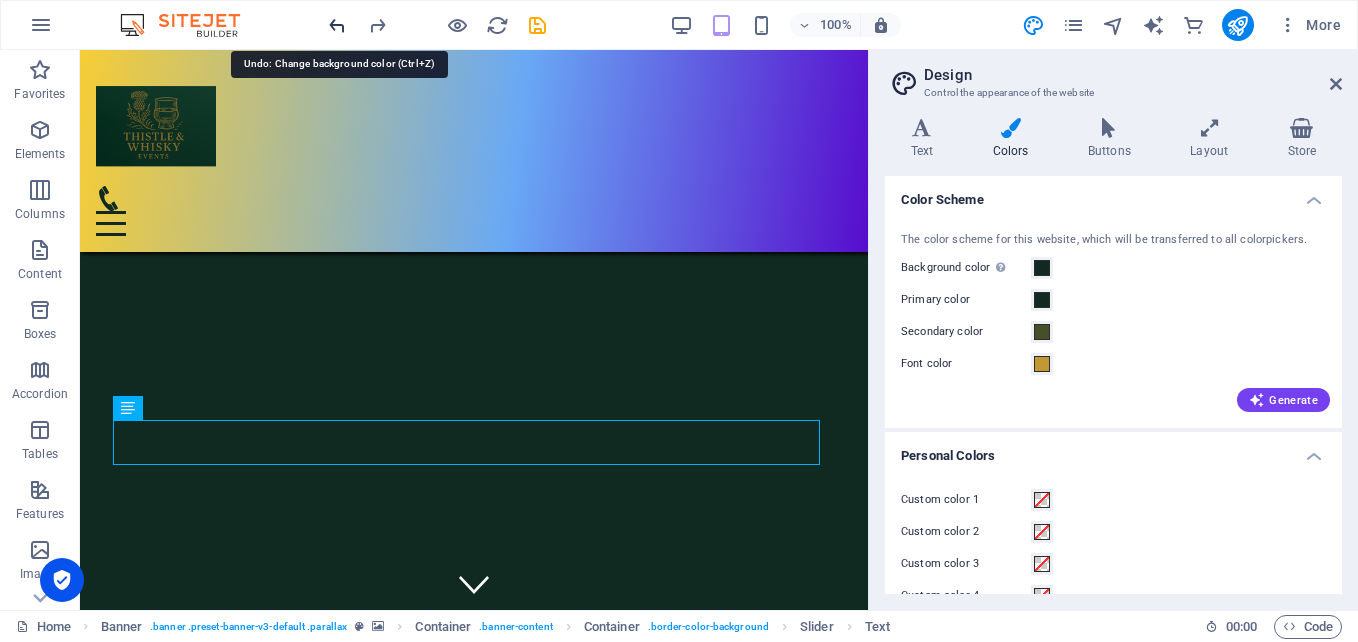 click at bounding box center [337, 25] 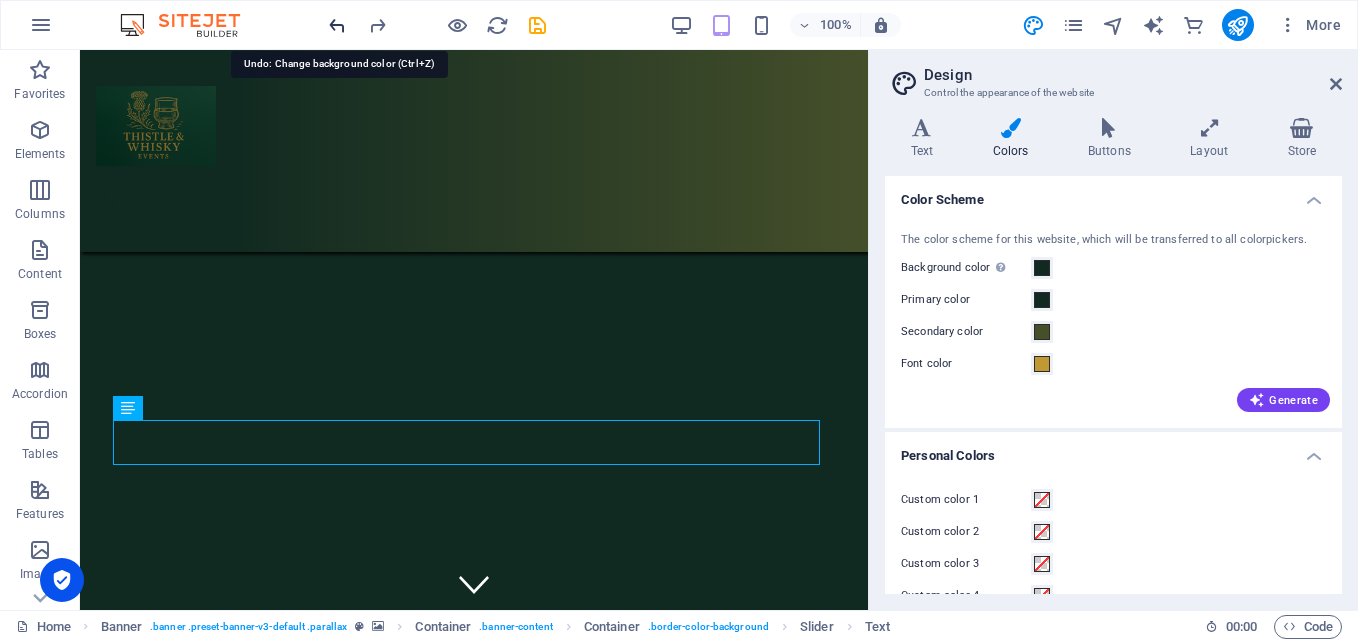 click at bounding box center (337, 25) 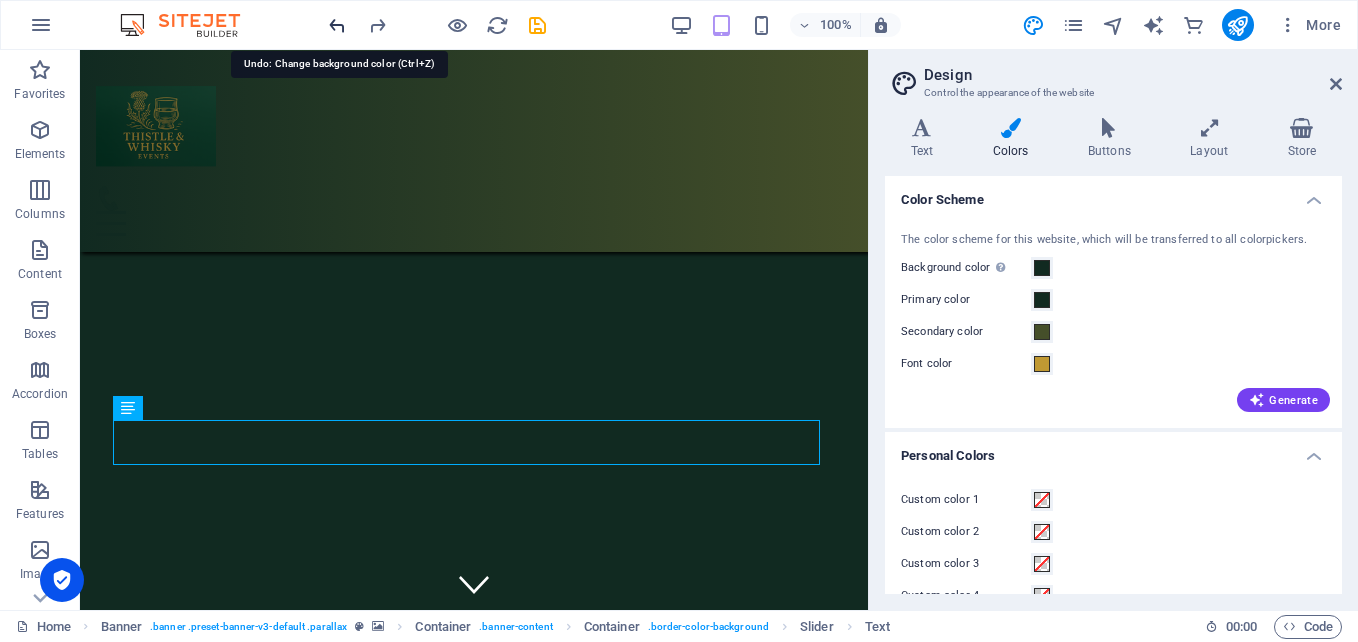 click at bounding box center [337, 25] 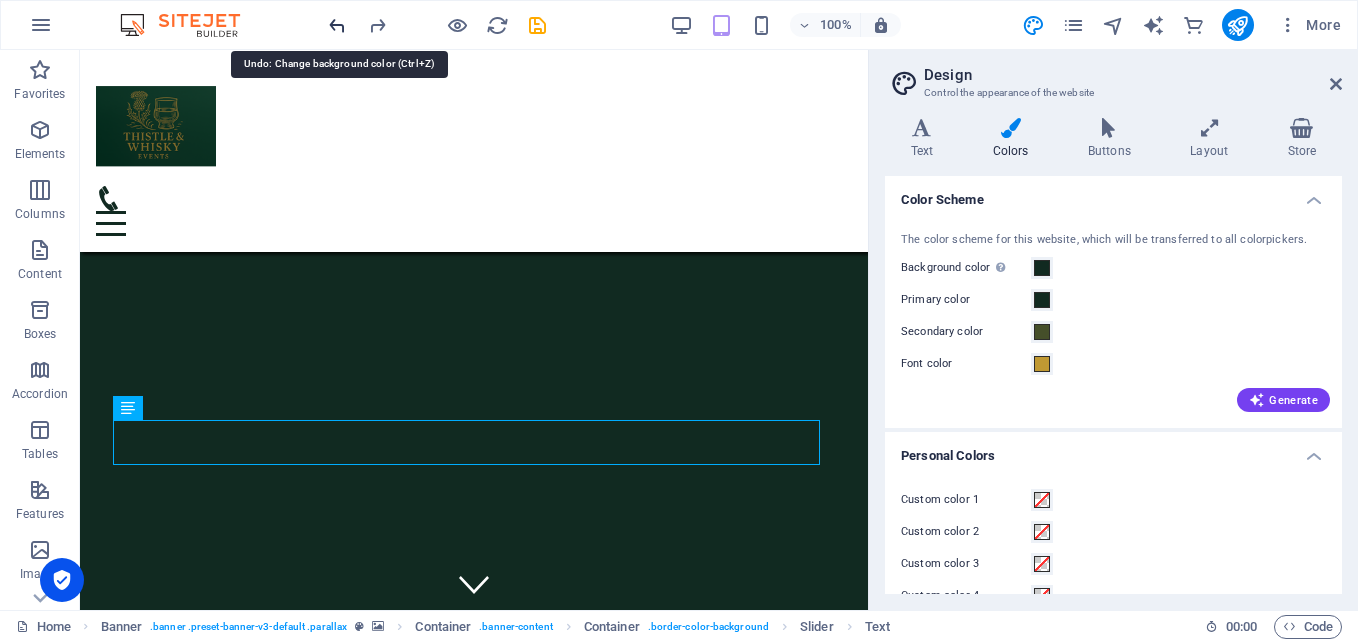 click at bounding box center [337, 25] 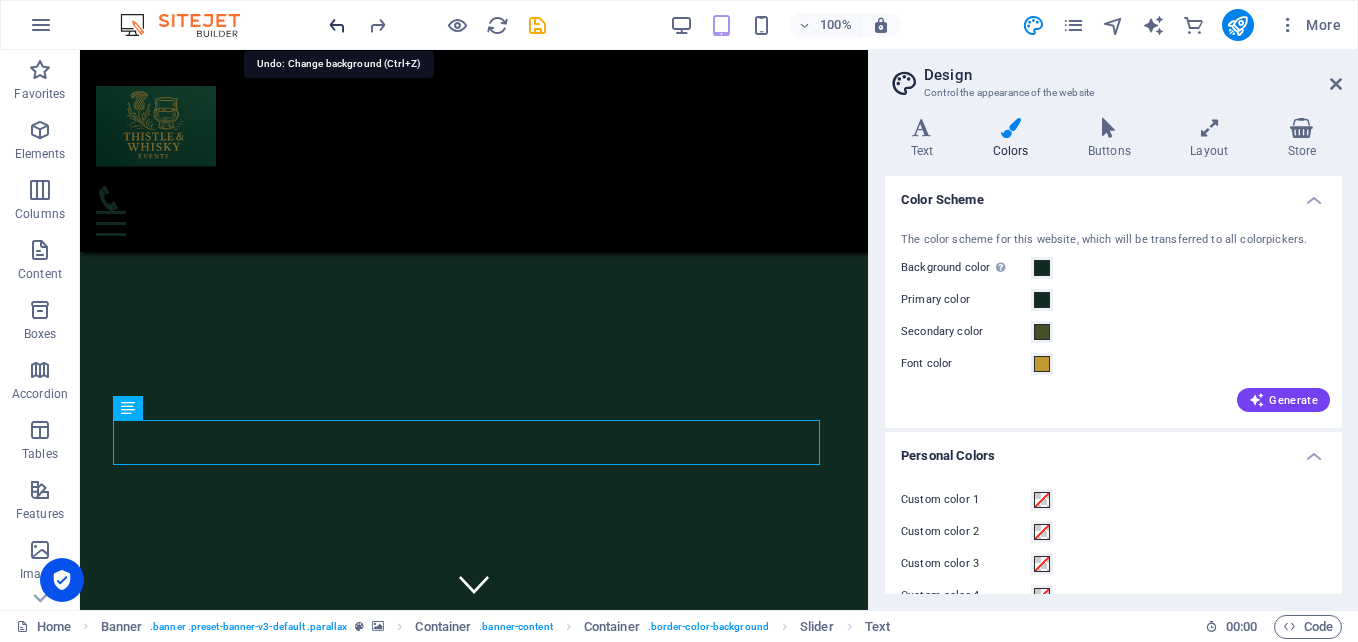 click at bounding box center (337, 25) 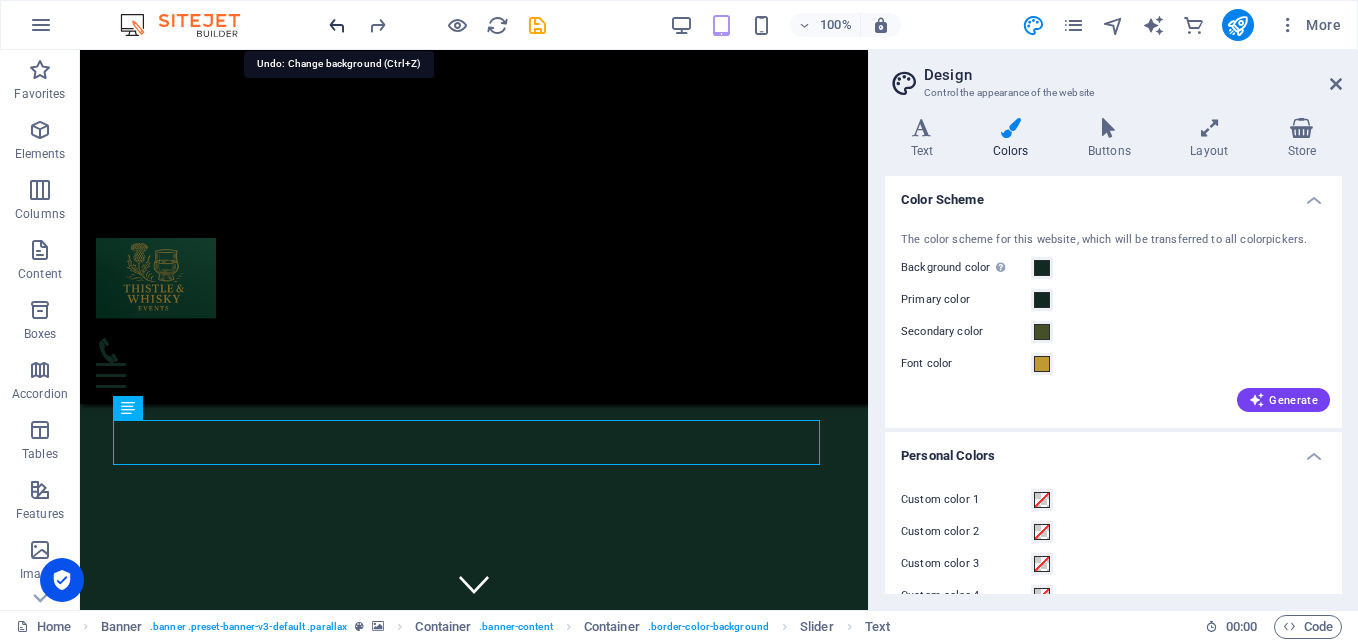 click at bounding box center (337, 25) 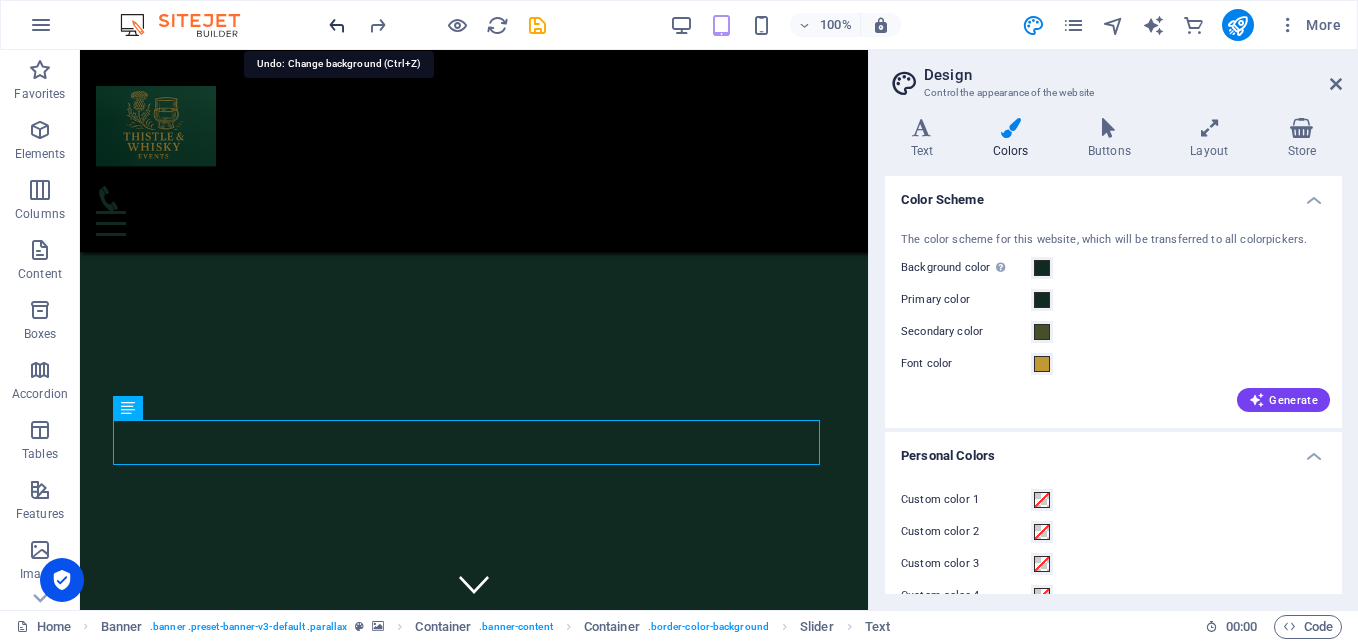 click at bounding box center [337, 25] 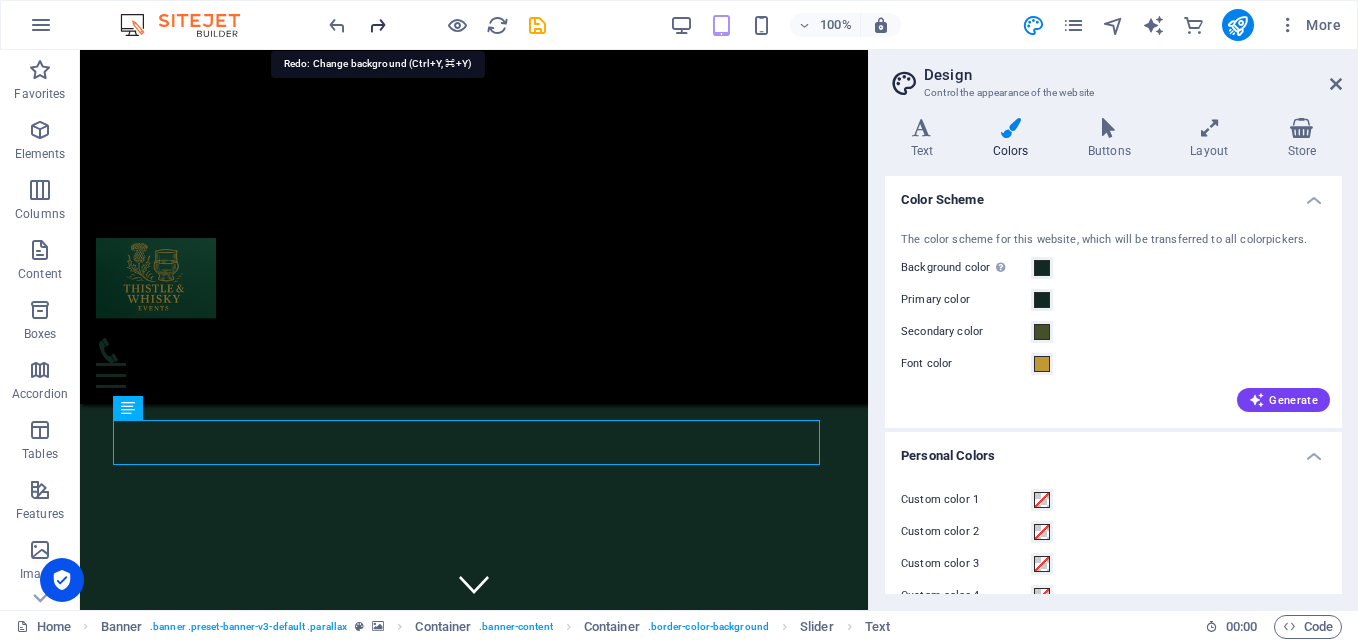 click at bounding box center [377, 25] 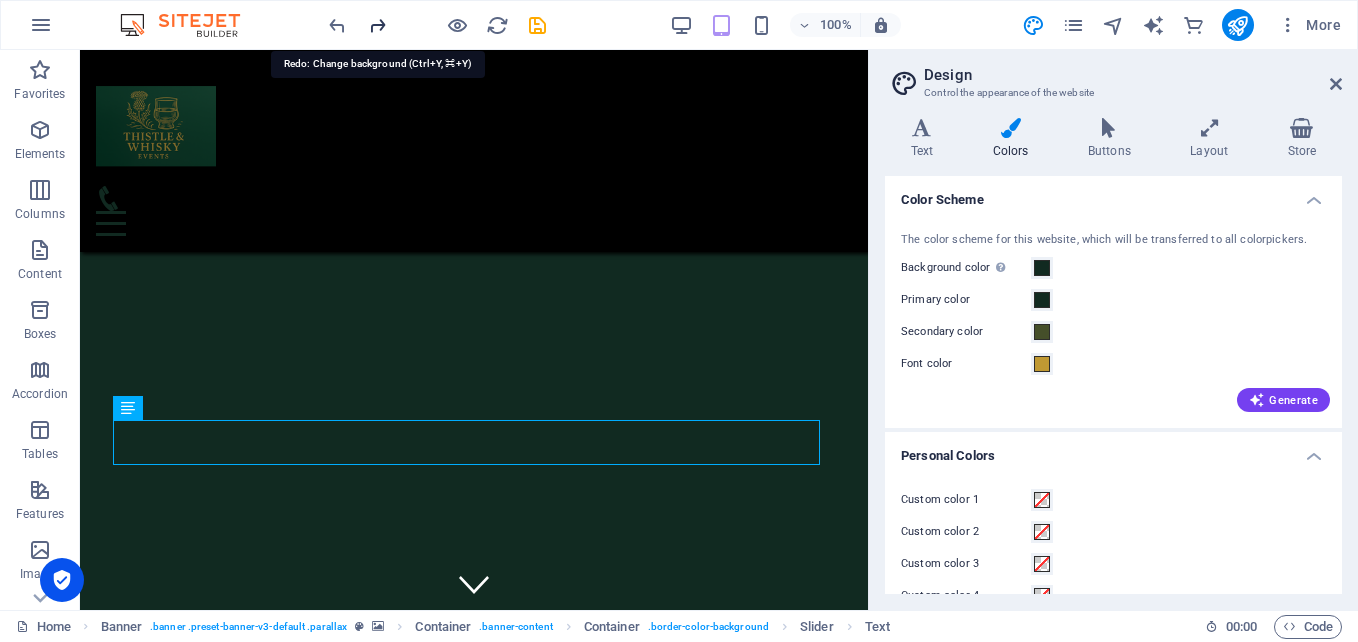 click at bounding box center [377, 25] 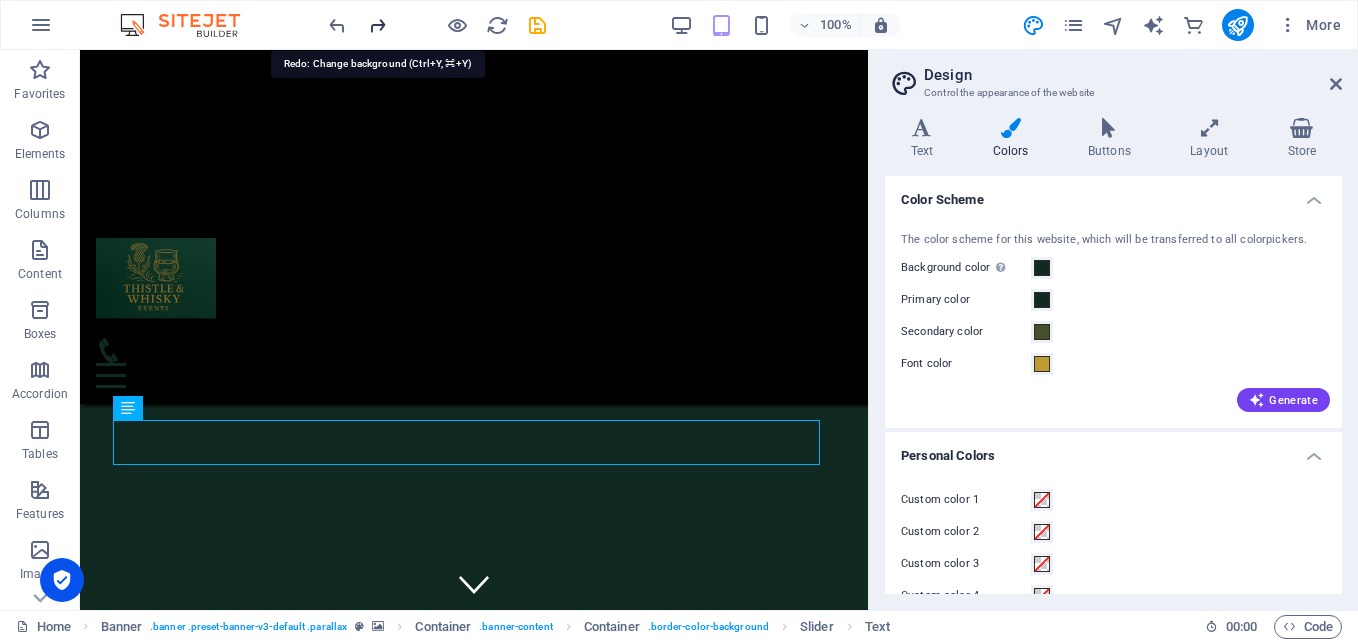 click at bounding box center (377, 25) 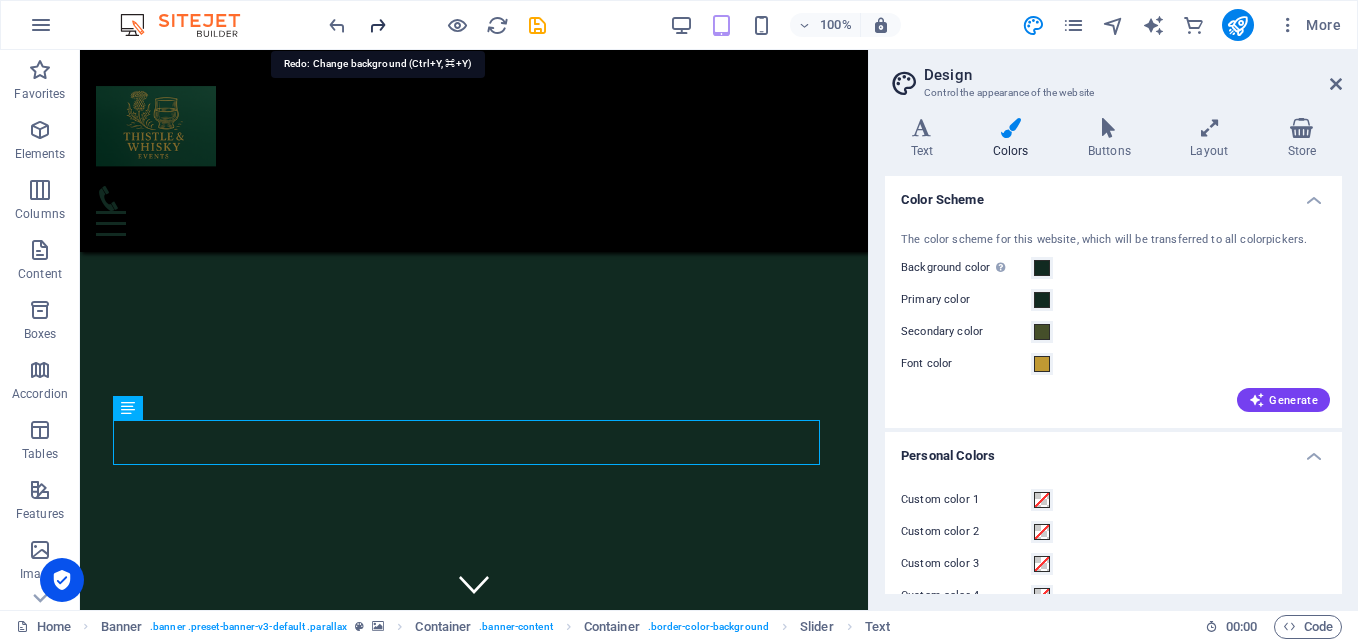 click at bounding box center (377, 25) 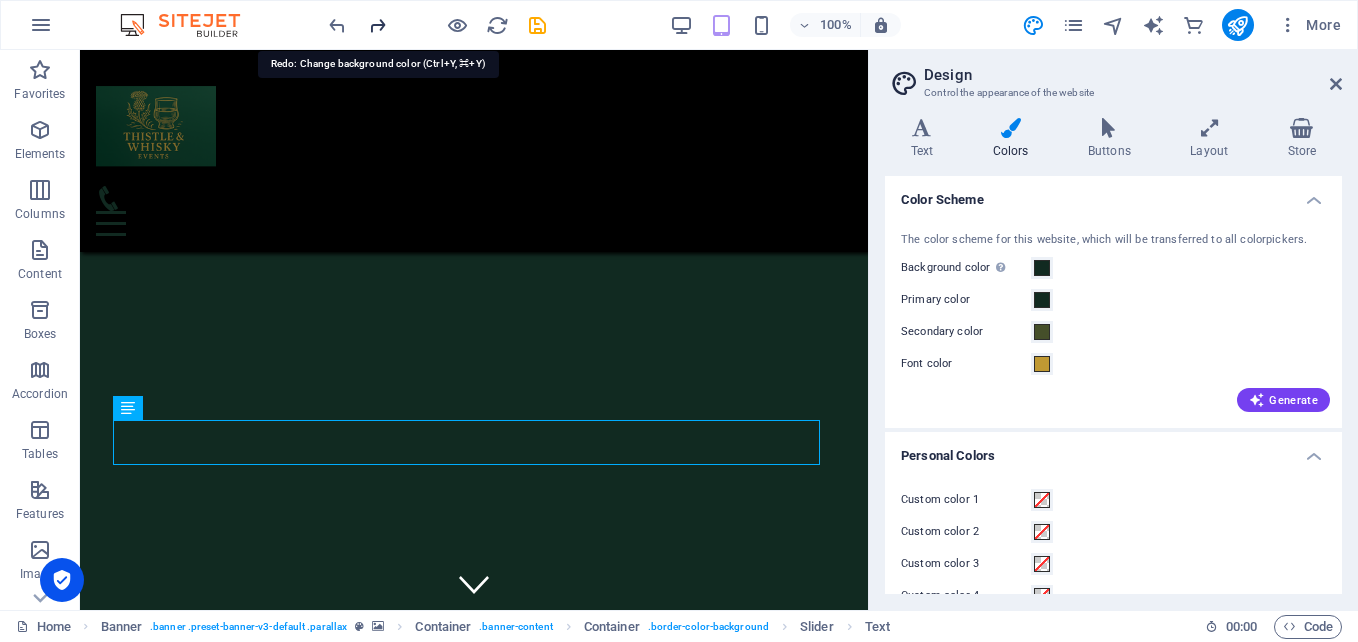 click at bounding box center (377, 25) 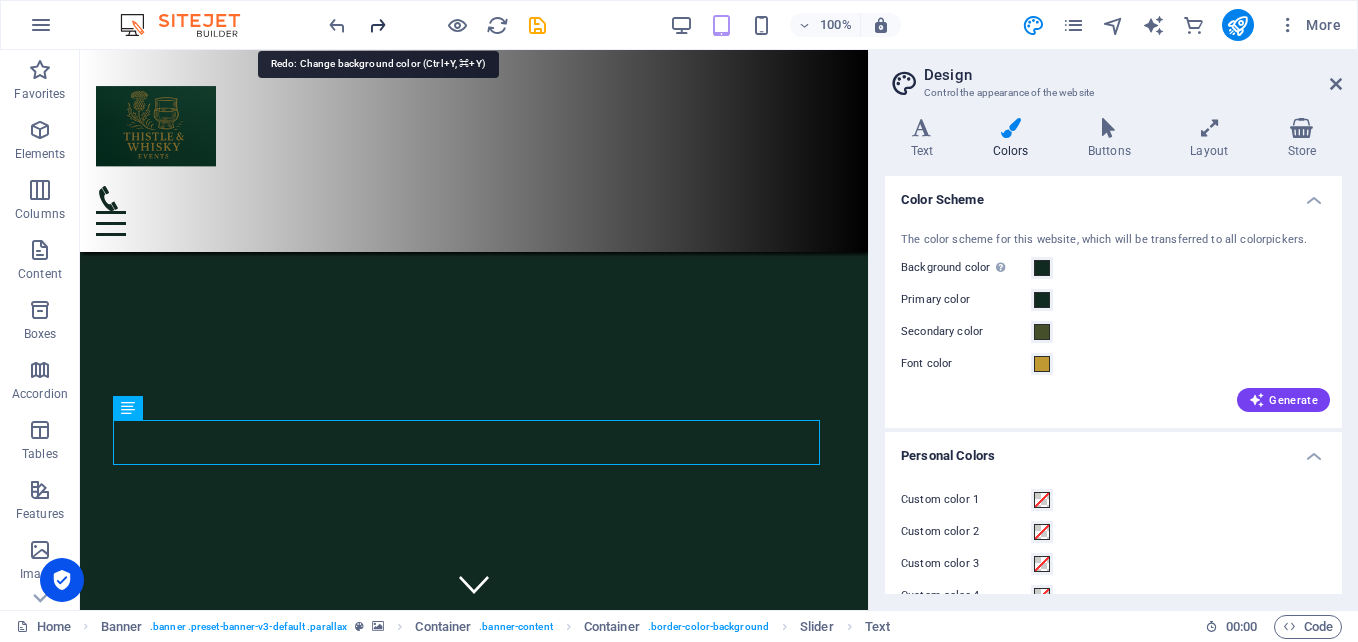 click at bounding box center (377, 25) 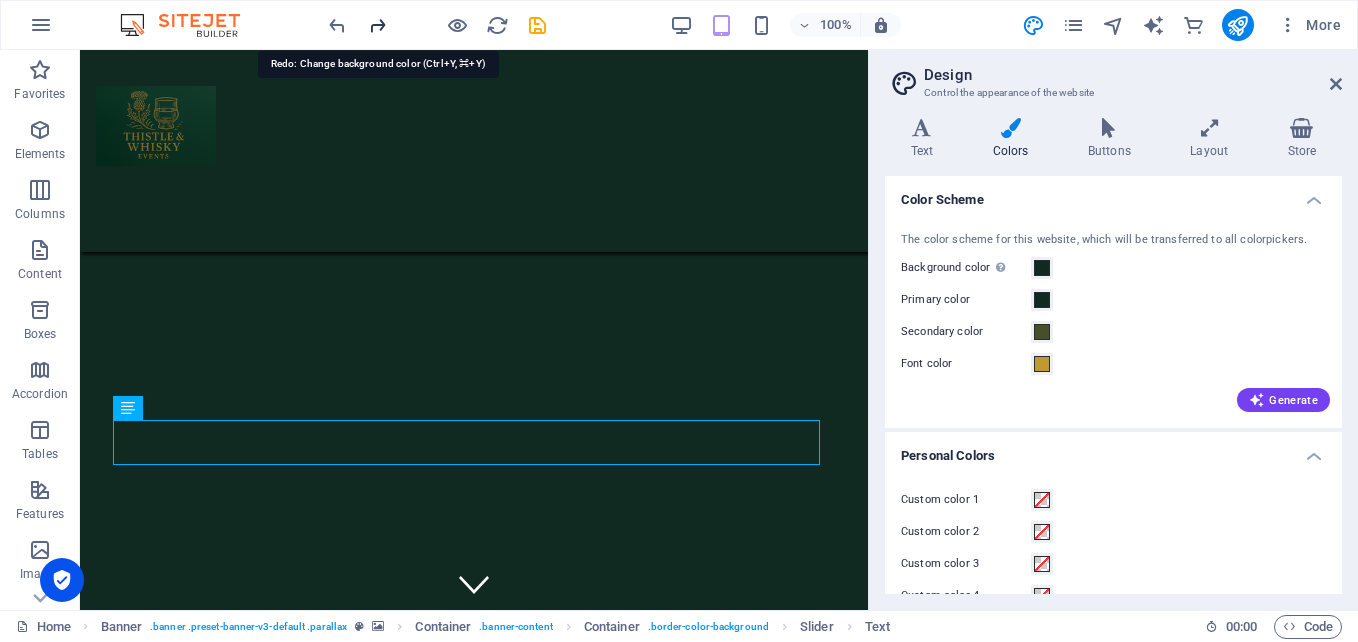 click at bounding box center [377, 25] 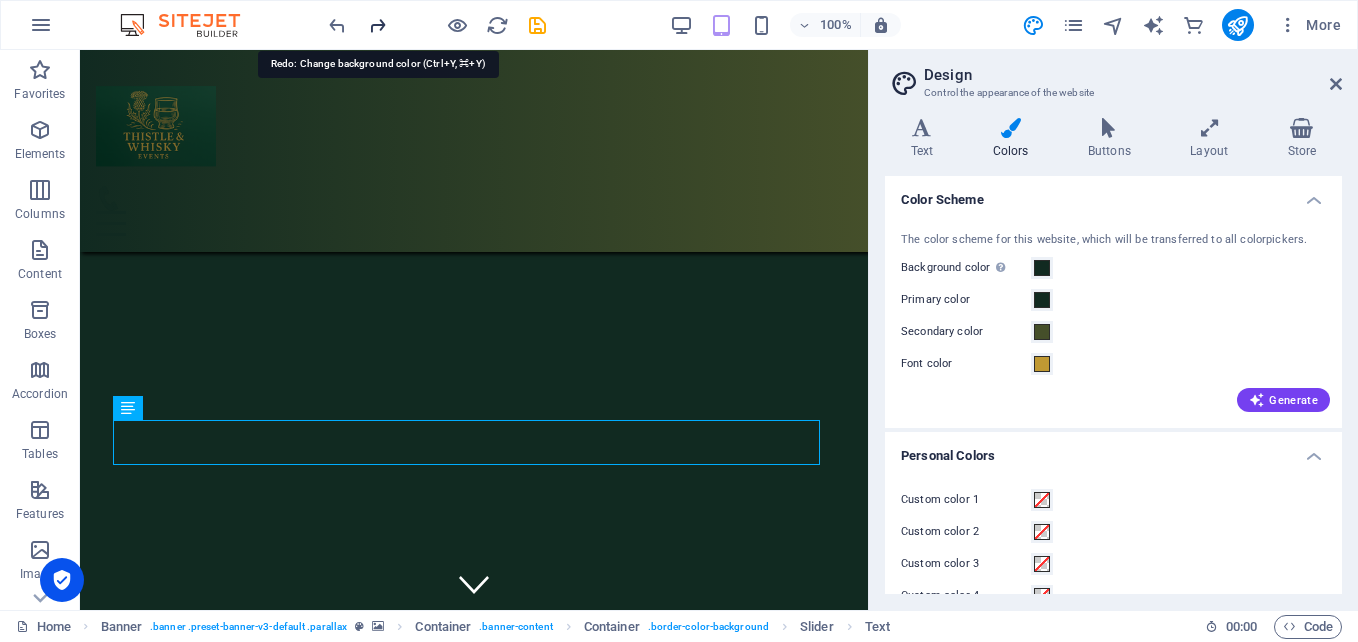 click at bounding box center (377, 25) 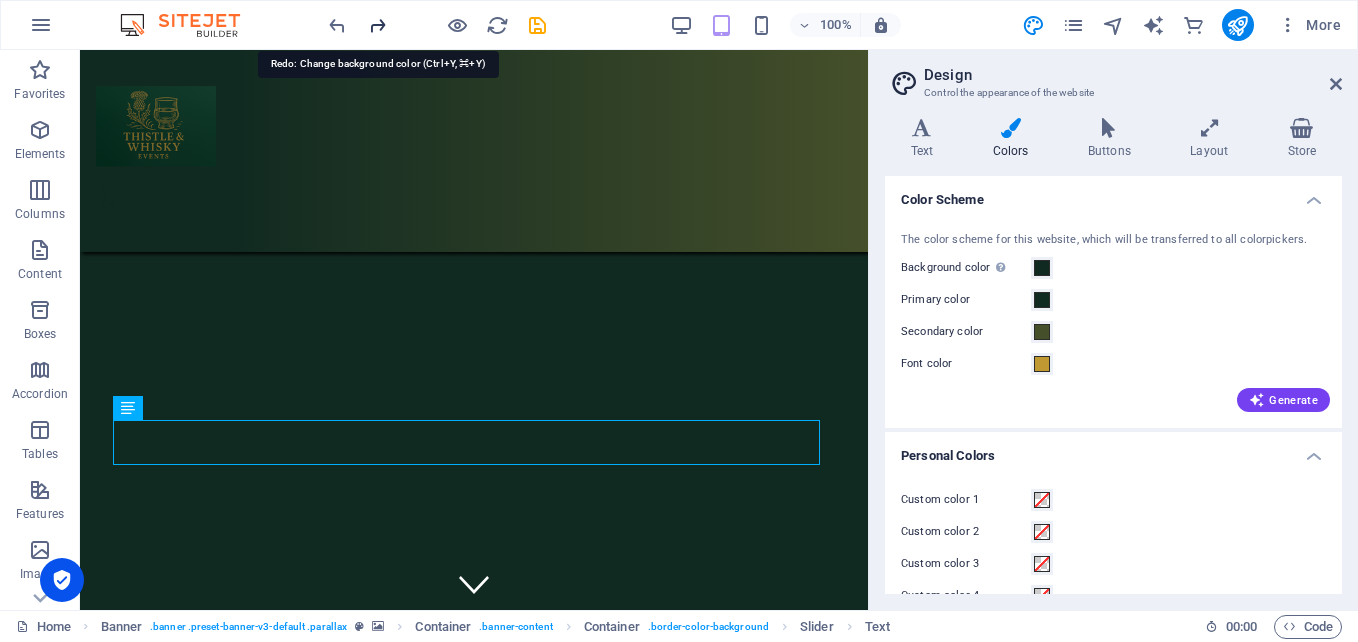 click at bounding box center (377, 25) 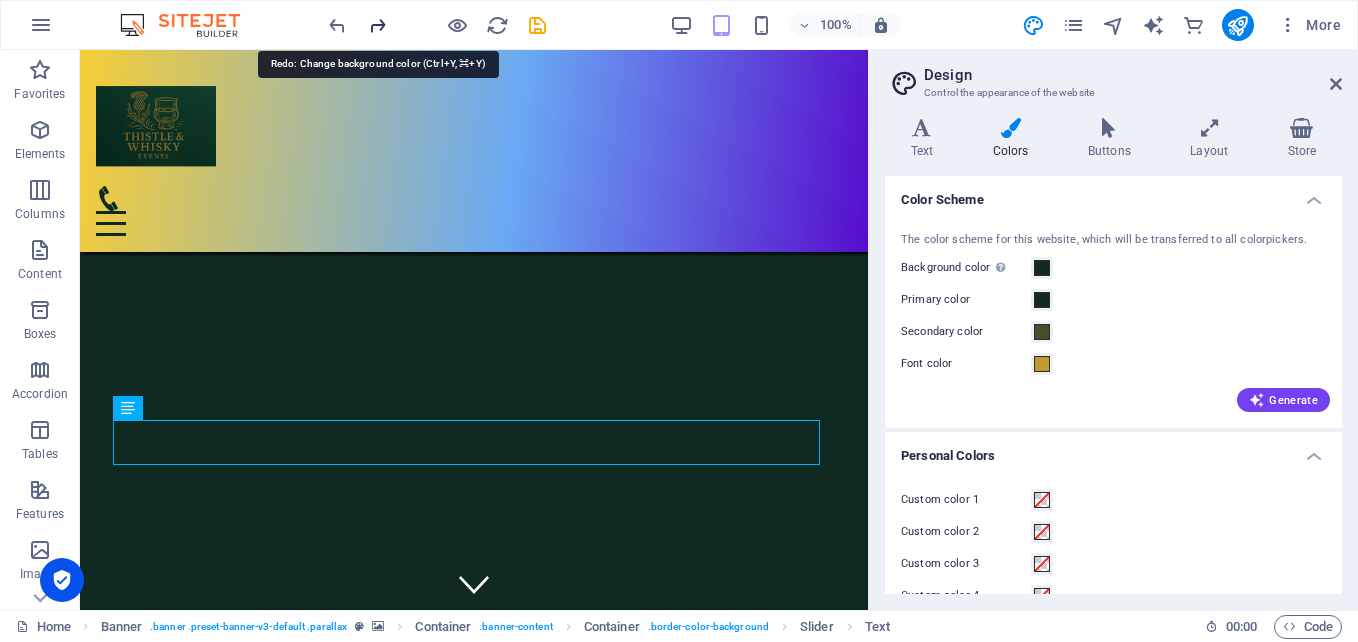 click at bounding box center [377, 25] 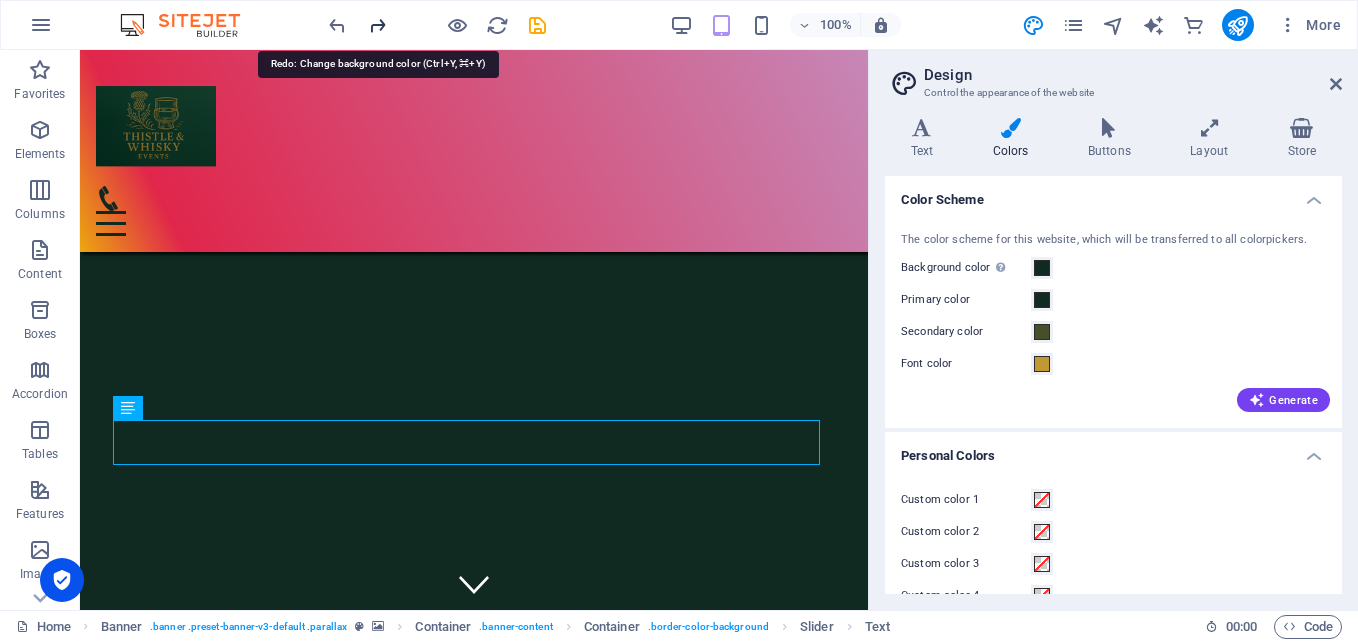 click at bounding box center [377, 25] 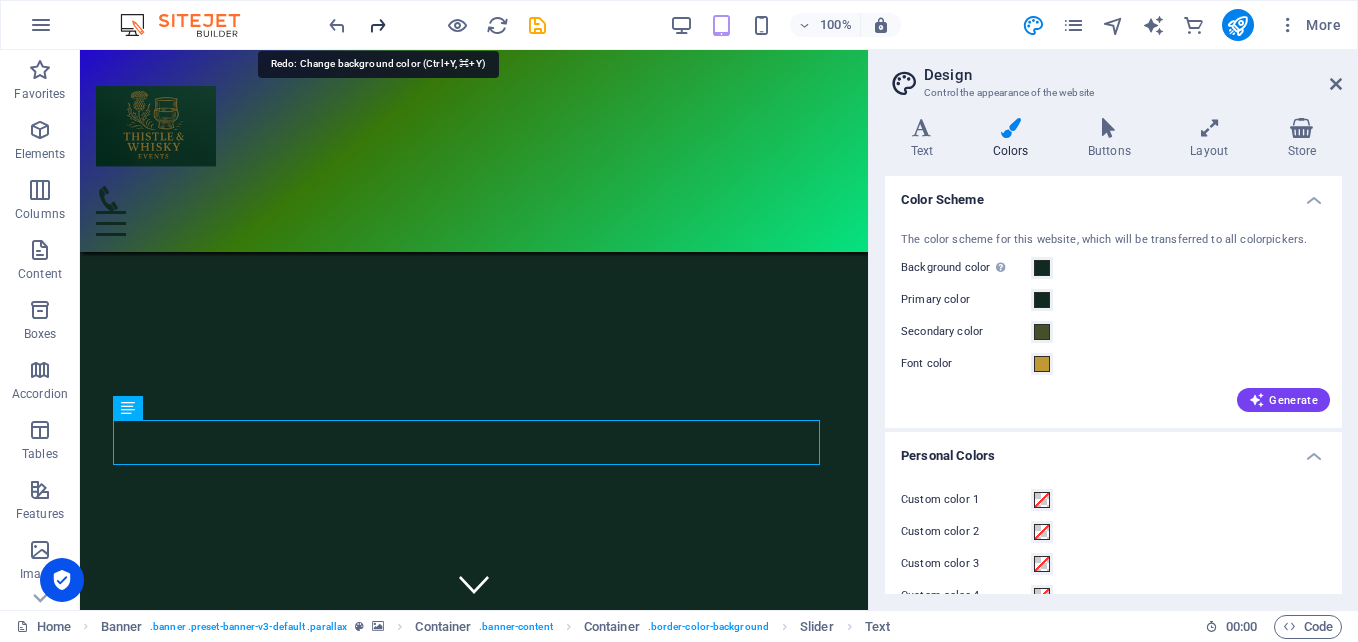 click at bounding box center [377, 25] 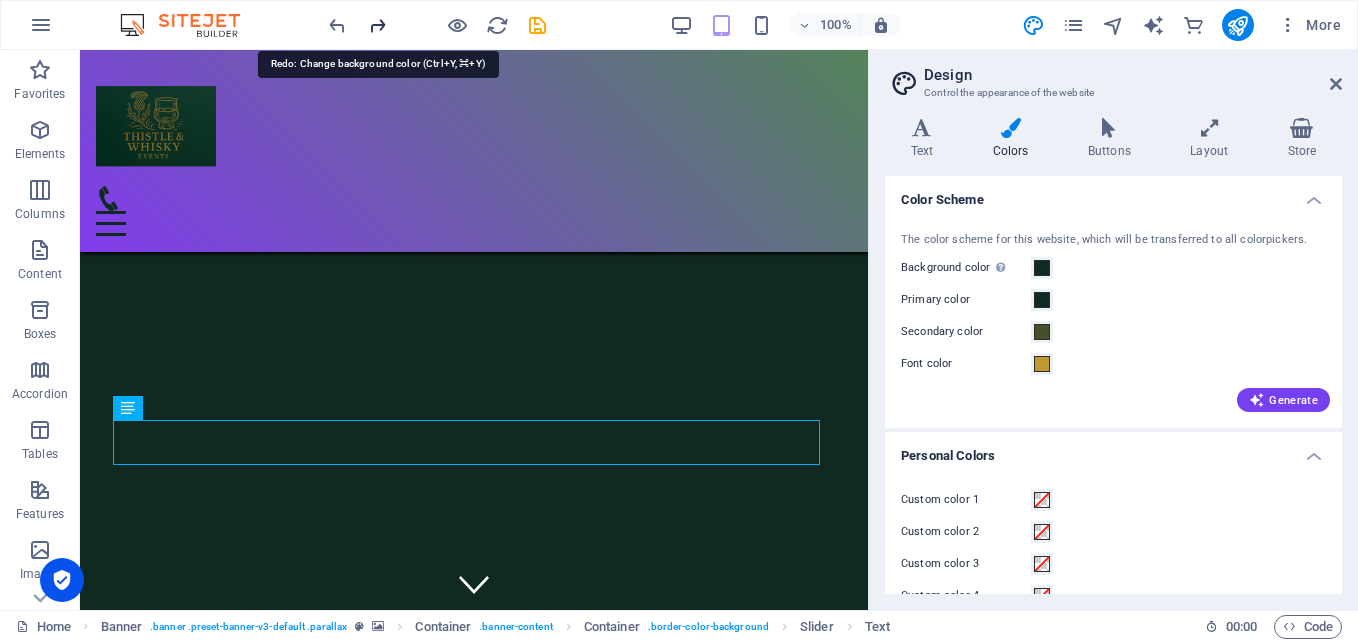 click at bounding box center (377, 25) 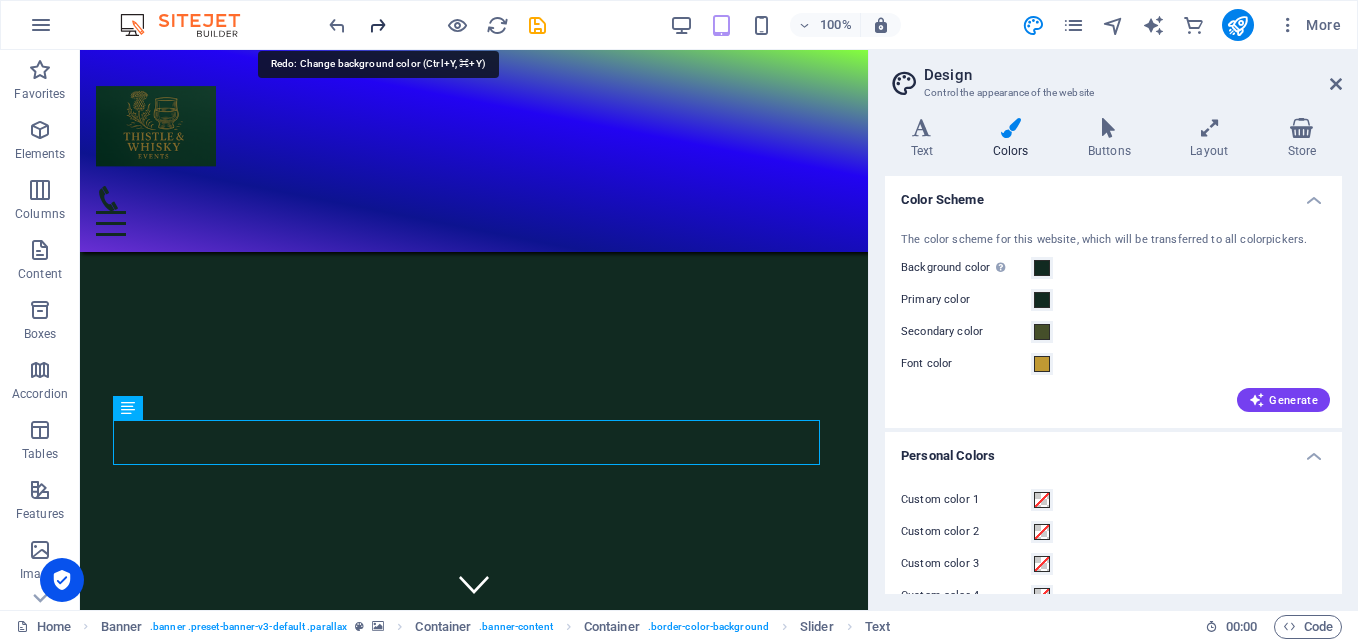 click at bounding box center [377, 25] 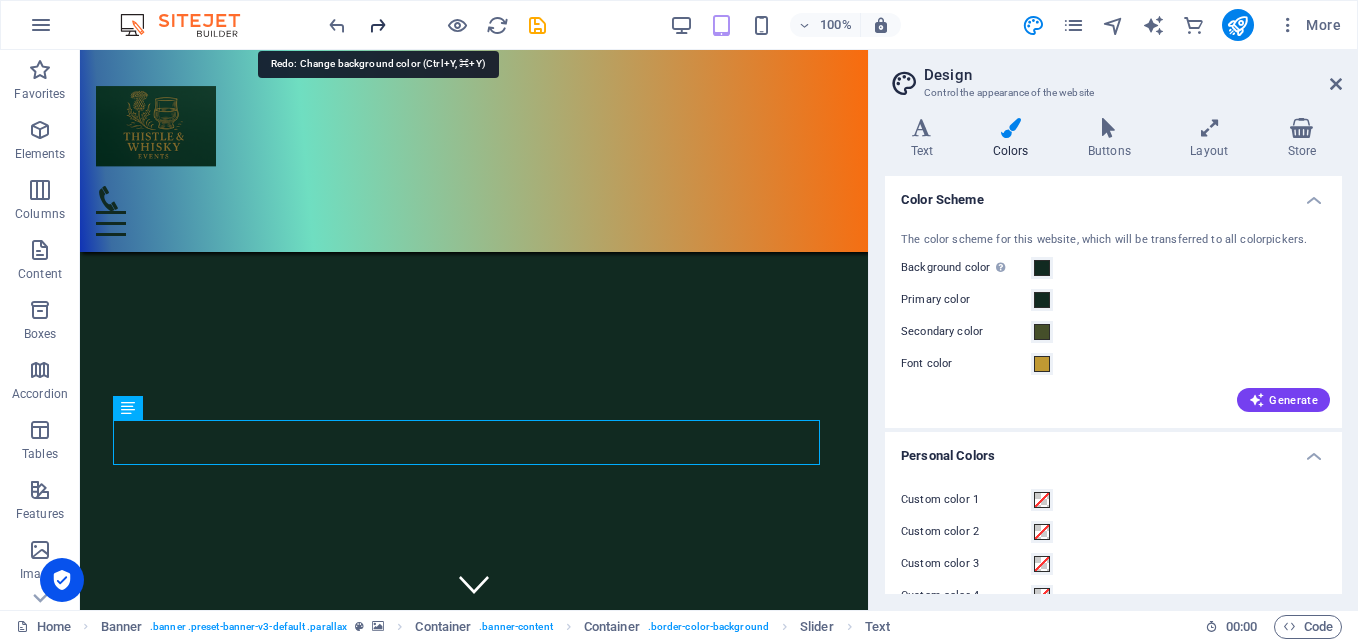 click at bounding box center (377, 25) 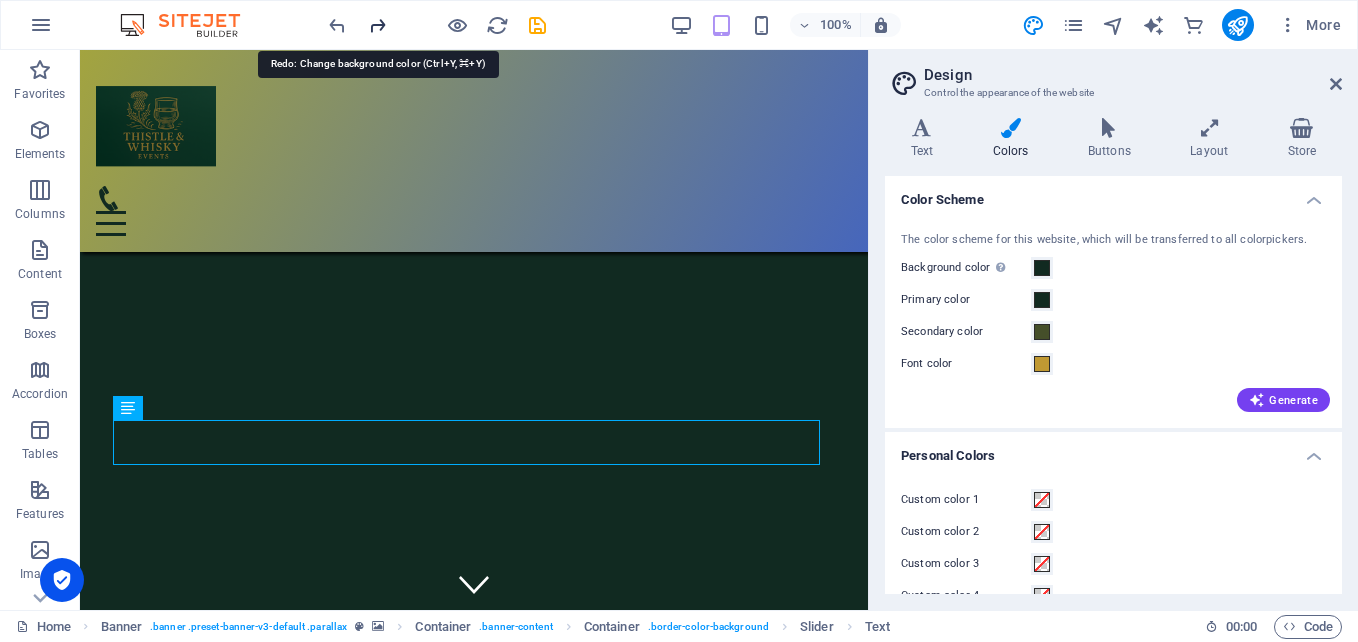 click at bounding box center (377, 25) 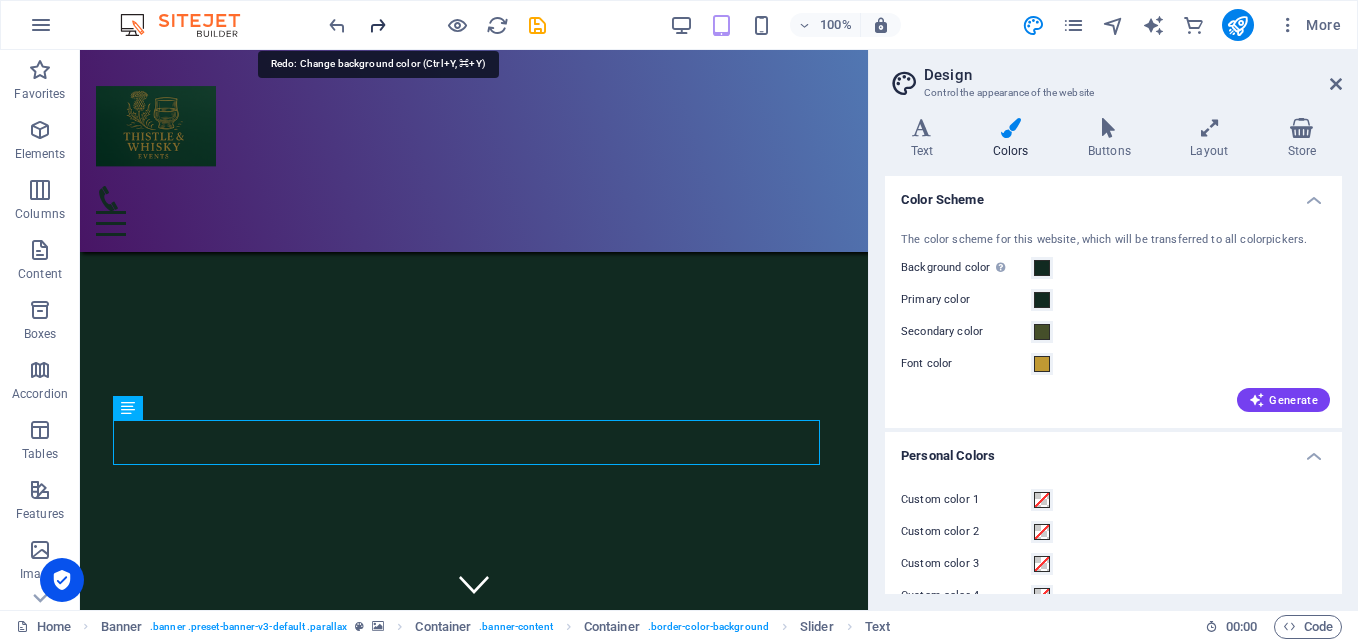 click at bounding box center (377, 25) 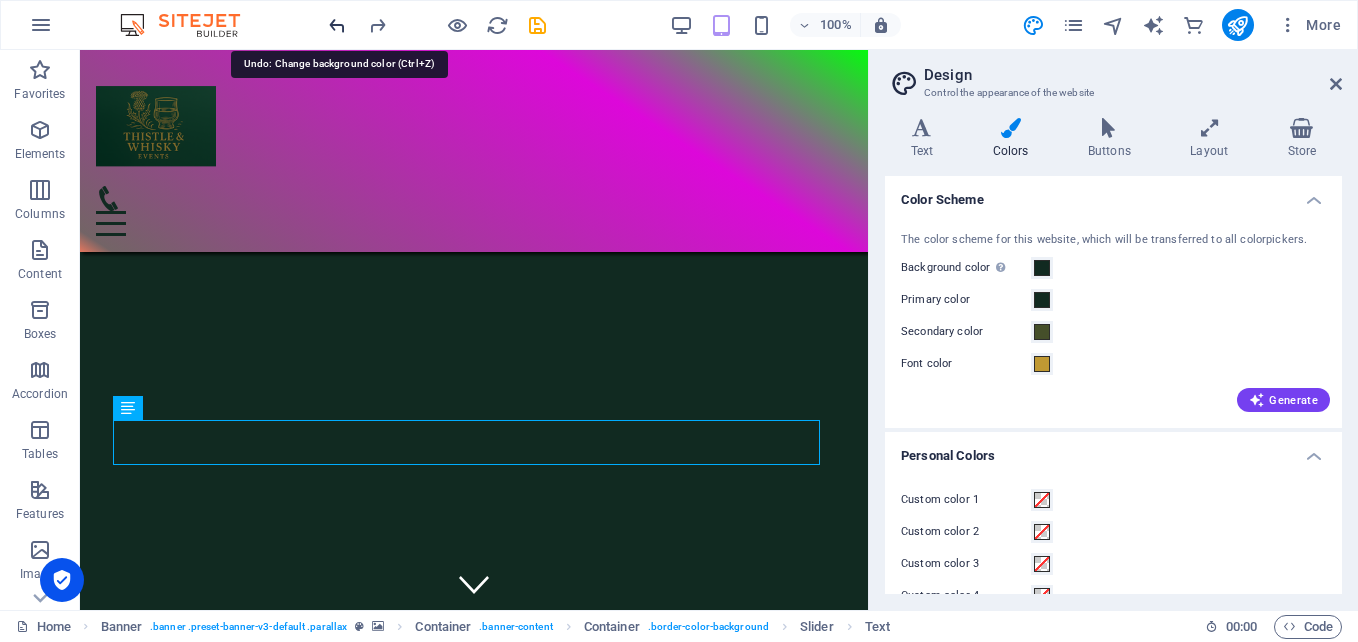 click at bounding box center (337, 25) 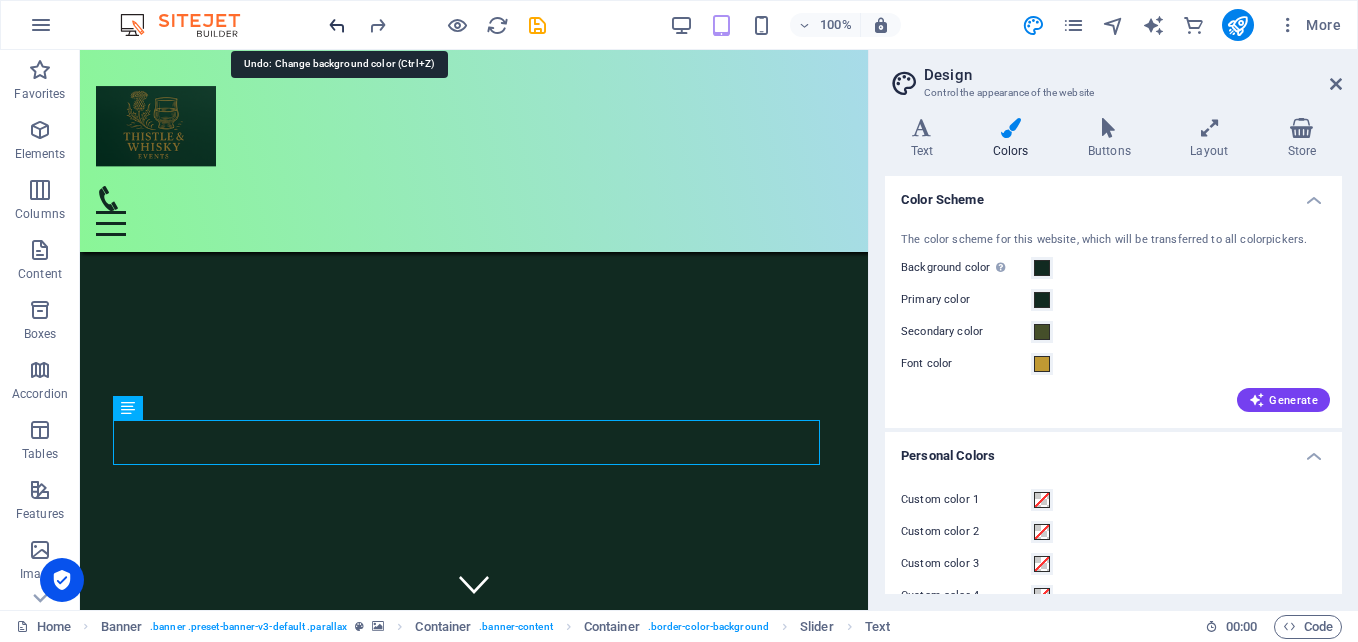 click at bounding box center [337, 25] 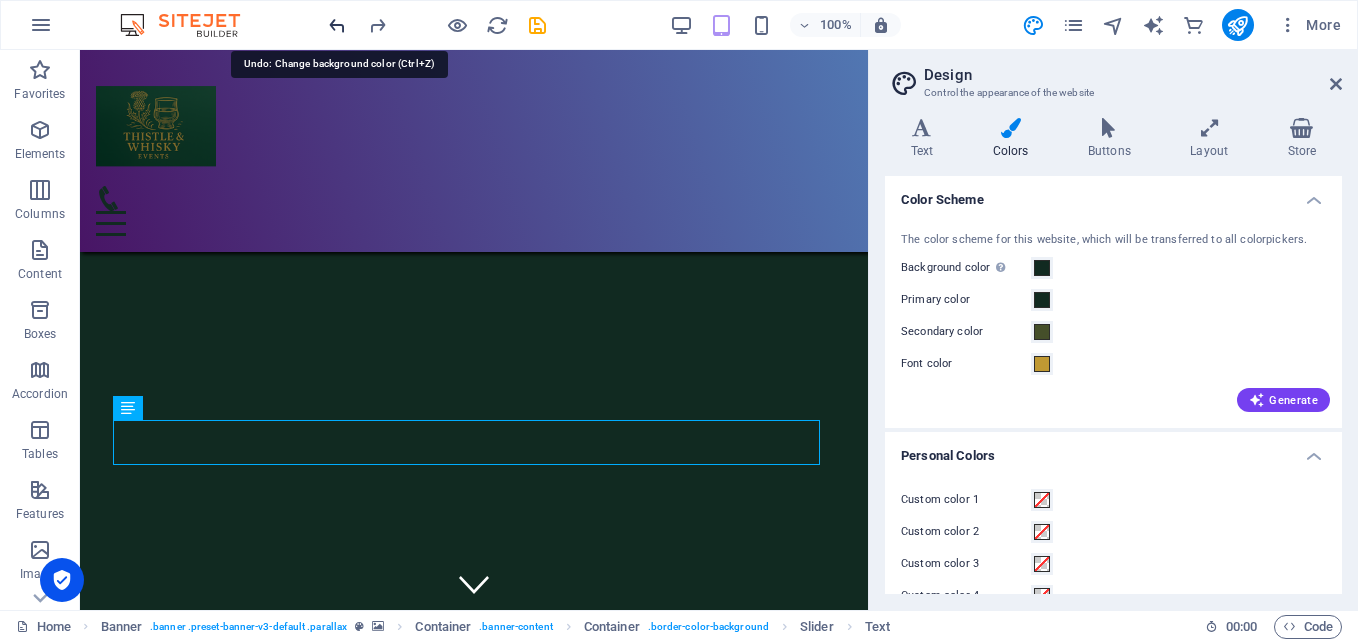 click at bounding box center [337, 25] 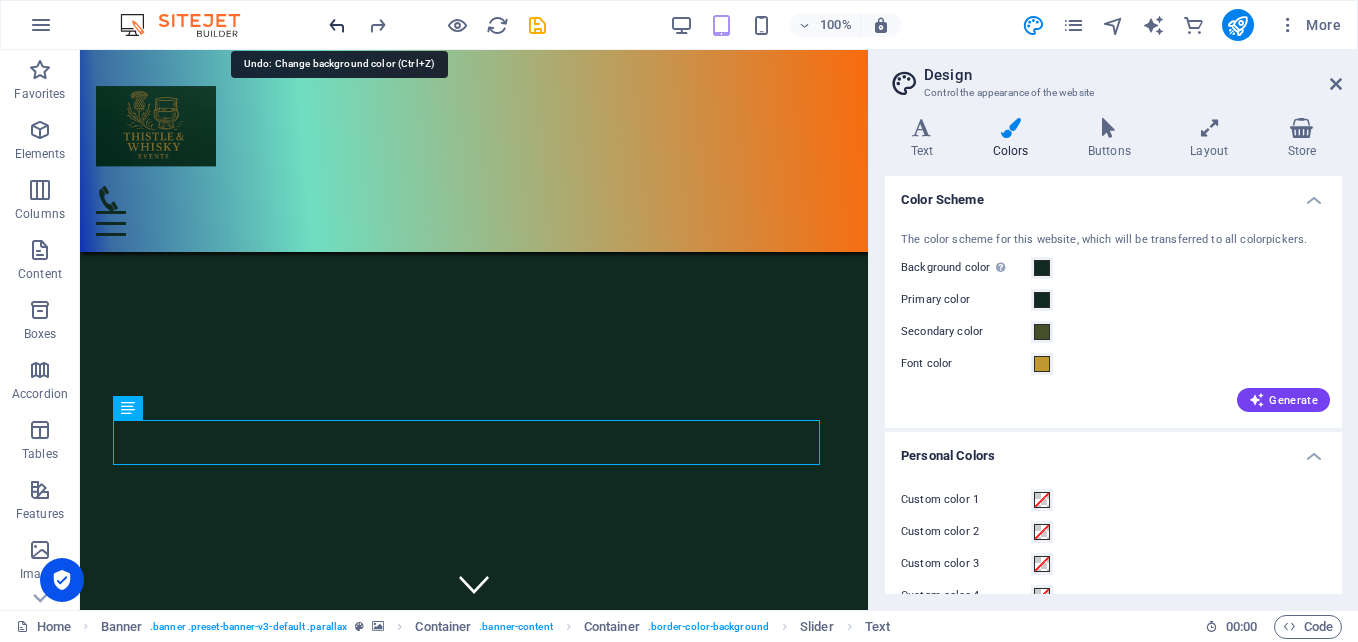 click at bounding box center (337, 25) 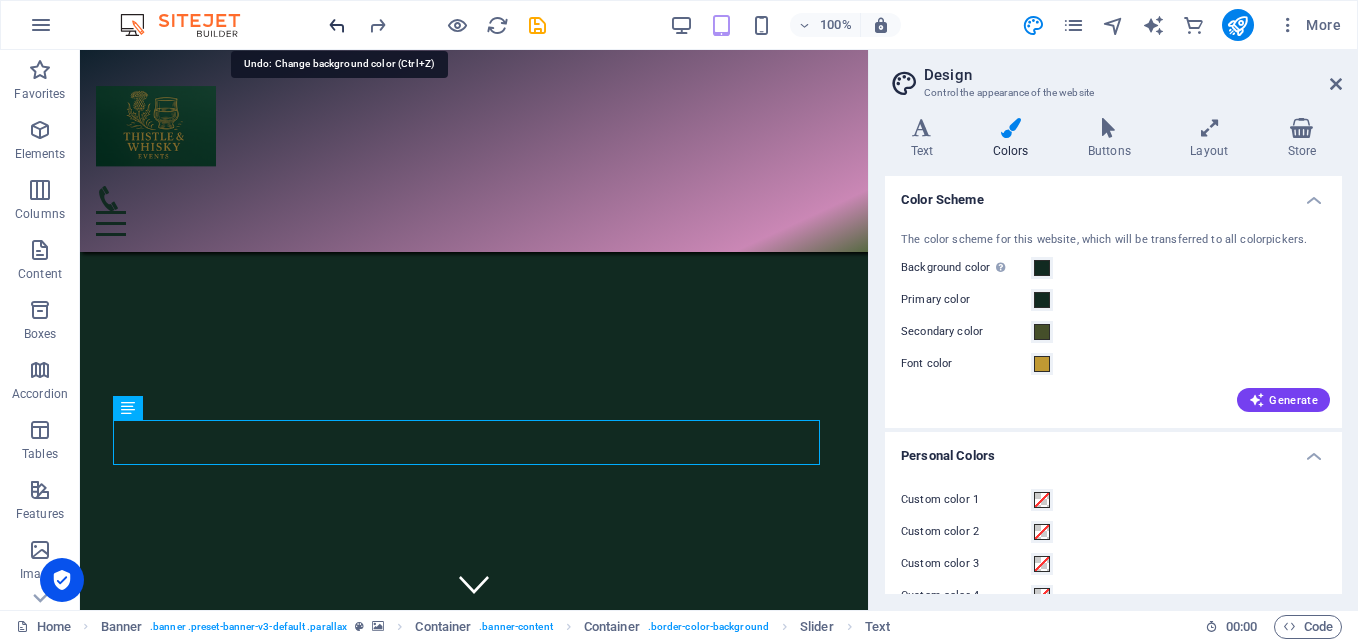 click at bounding box center [337, 25] 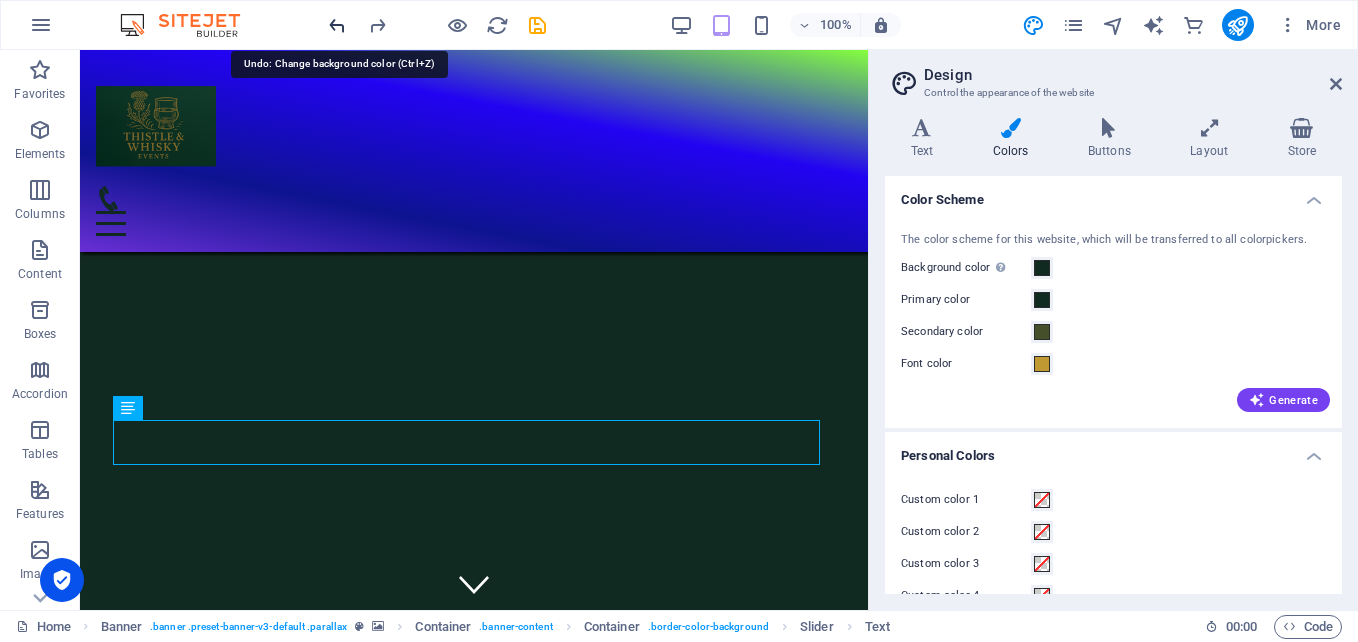 click at bounding box center (337, 25) 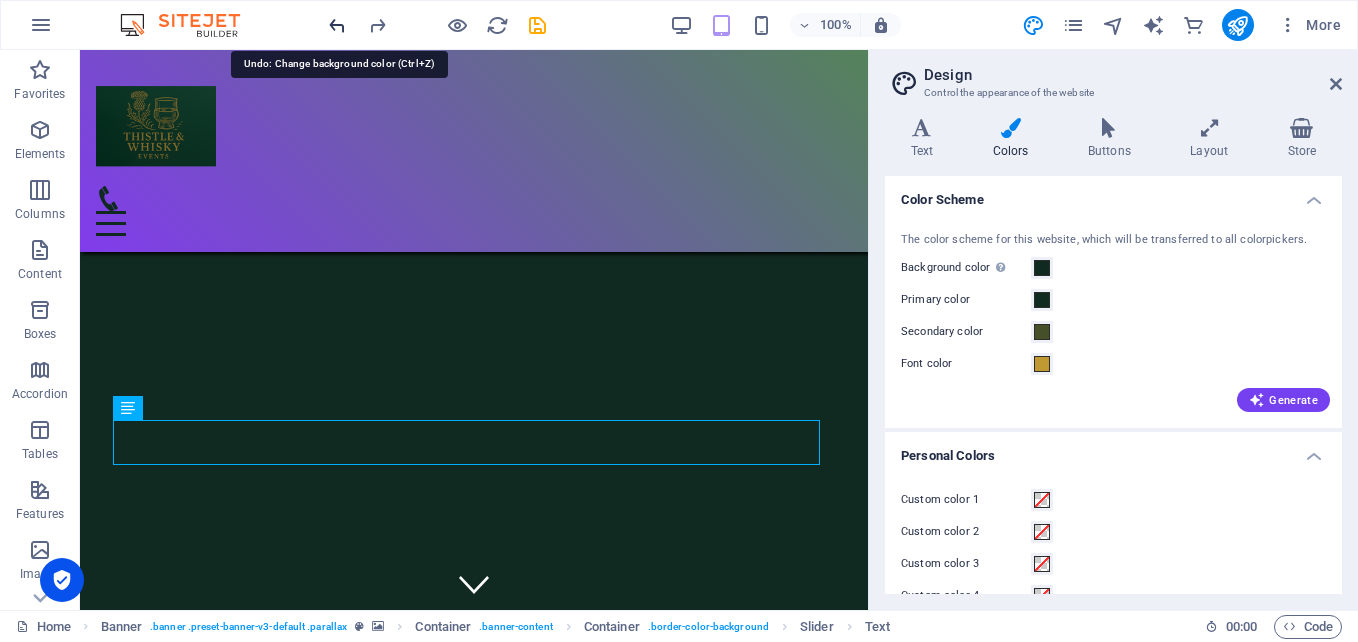 click at bounding box center [337, 25] 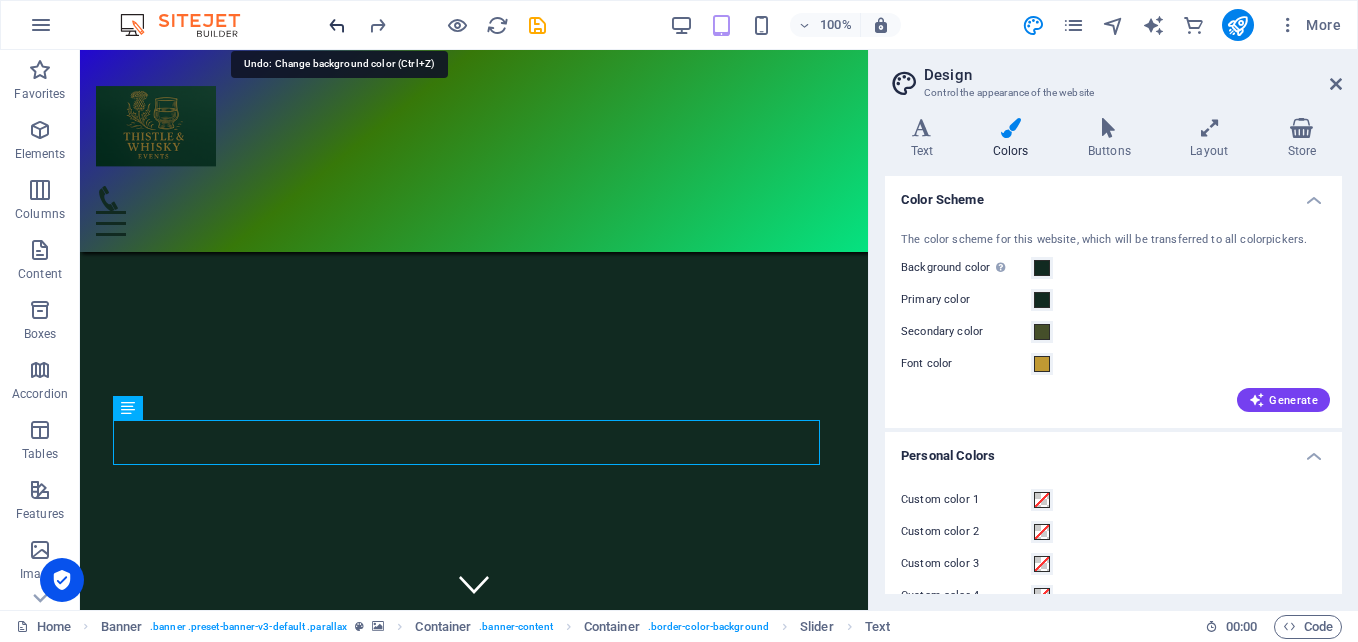 click at bounding box center [337, 25] 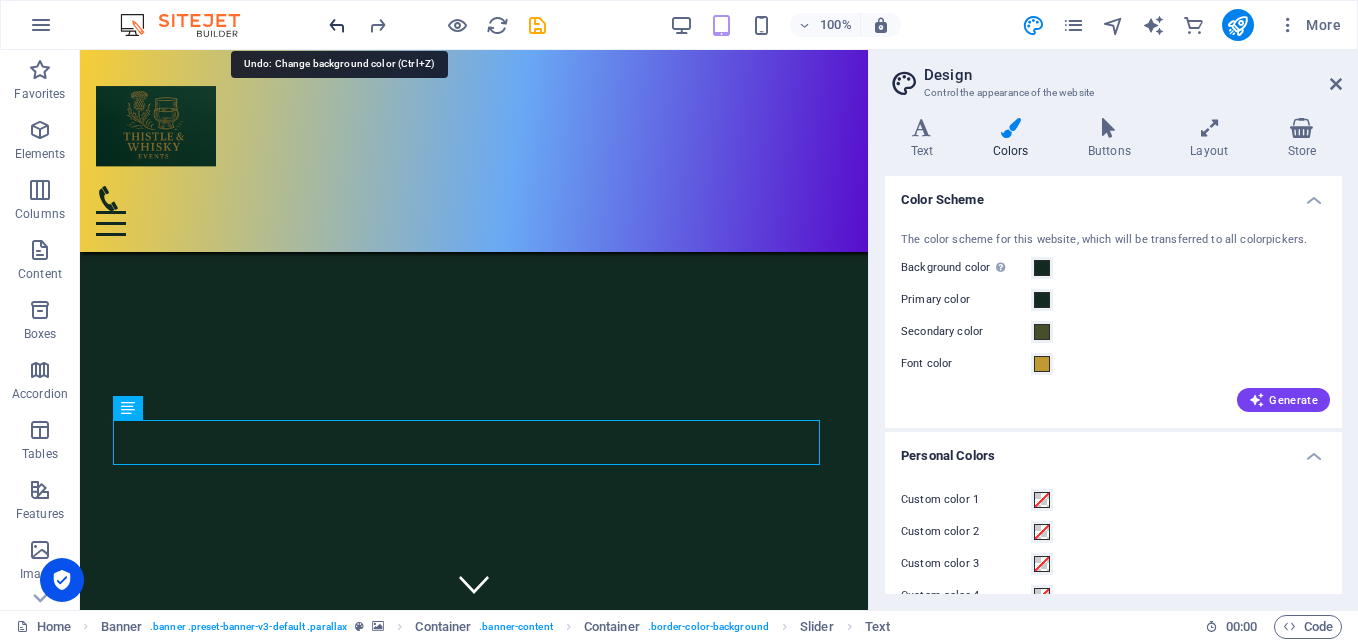 click at bounding box center [337, 25] 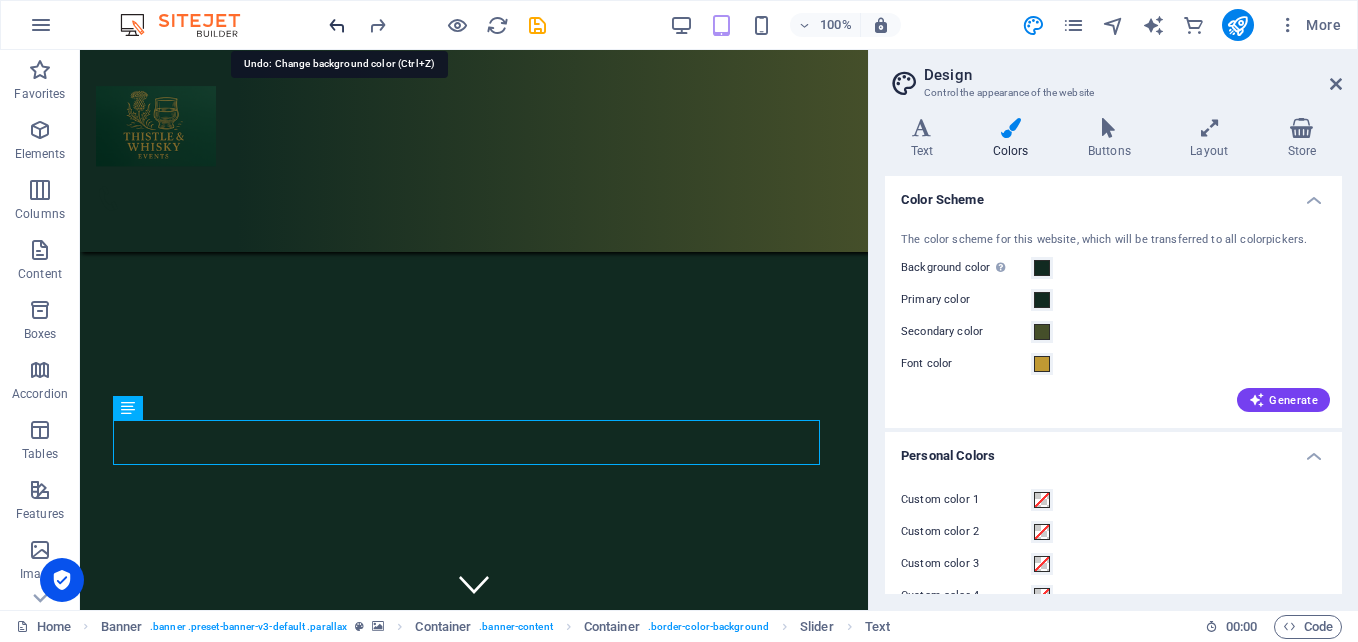 click at bounding box center [337, 25] 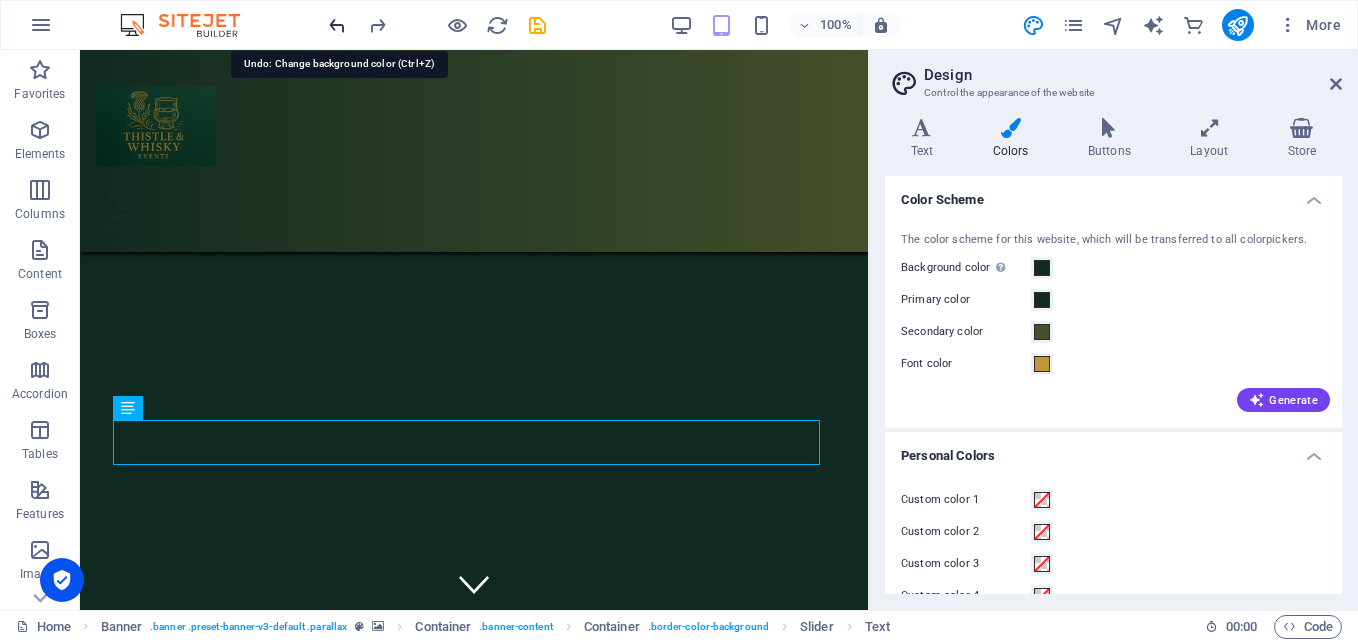 click at bounding box center (337, 25) 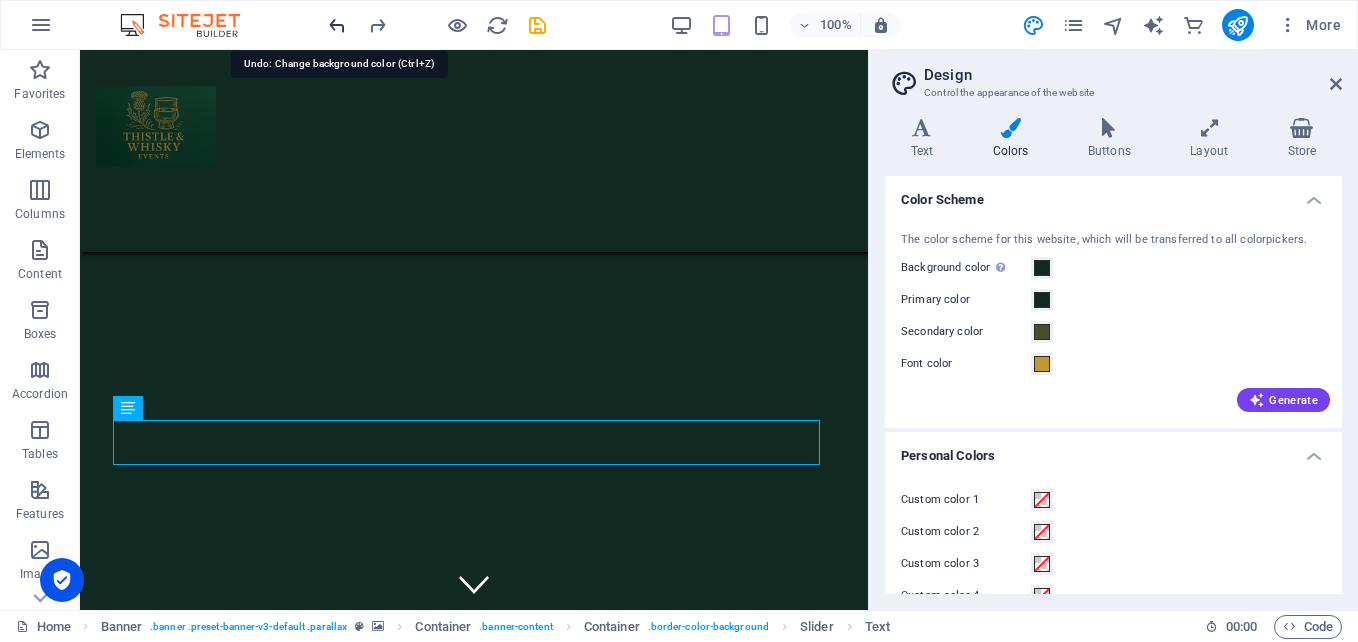 click at bounding box center (337, 25) 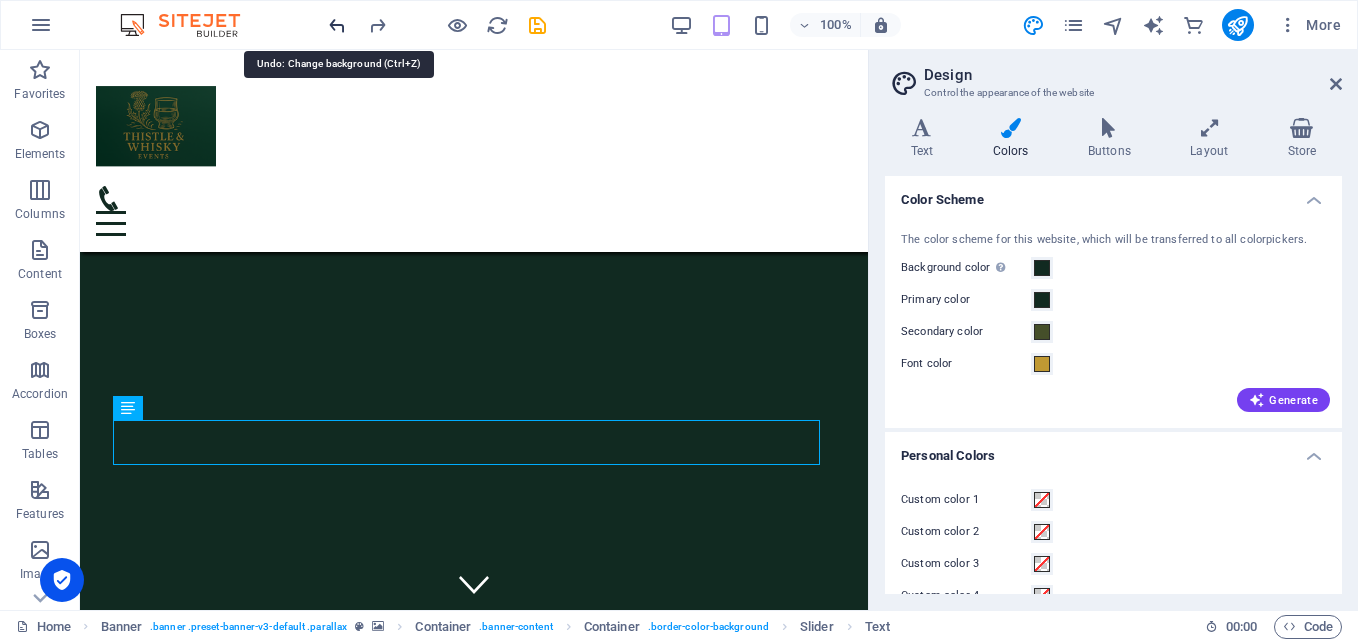click at bounding box center (337, 25) 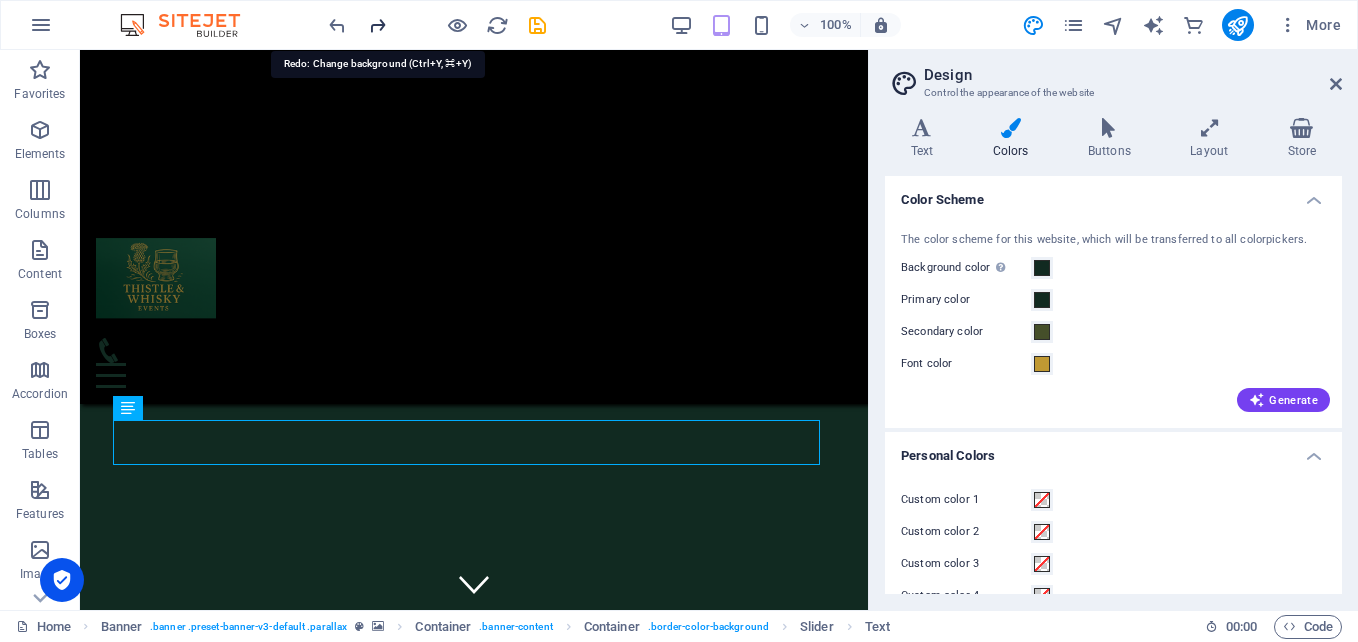 click at bounding box center (377, 25) 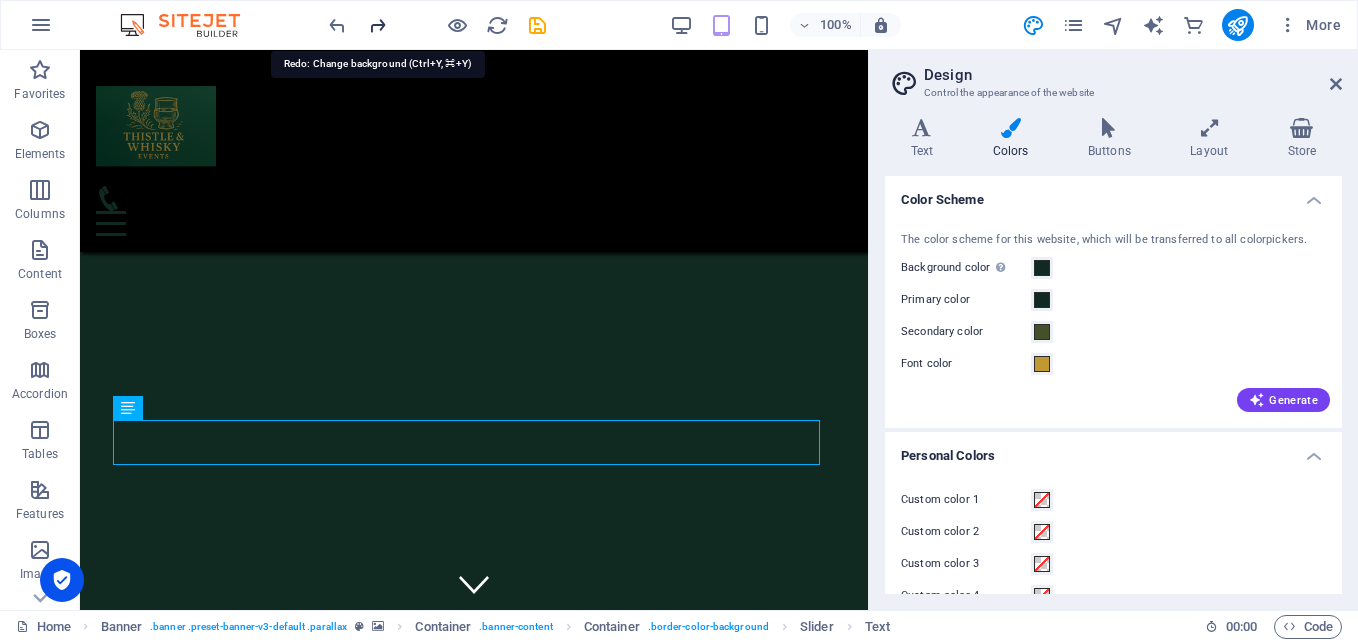 click at bounding box center [377, 25] 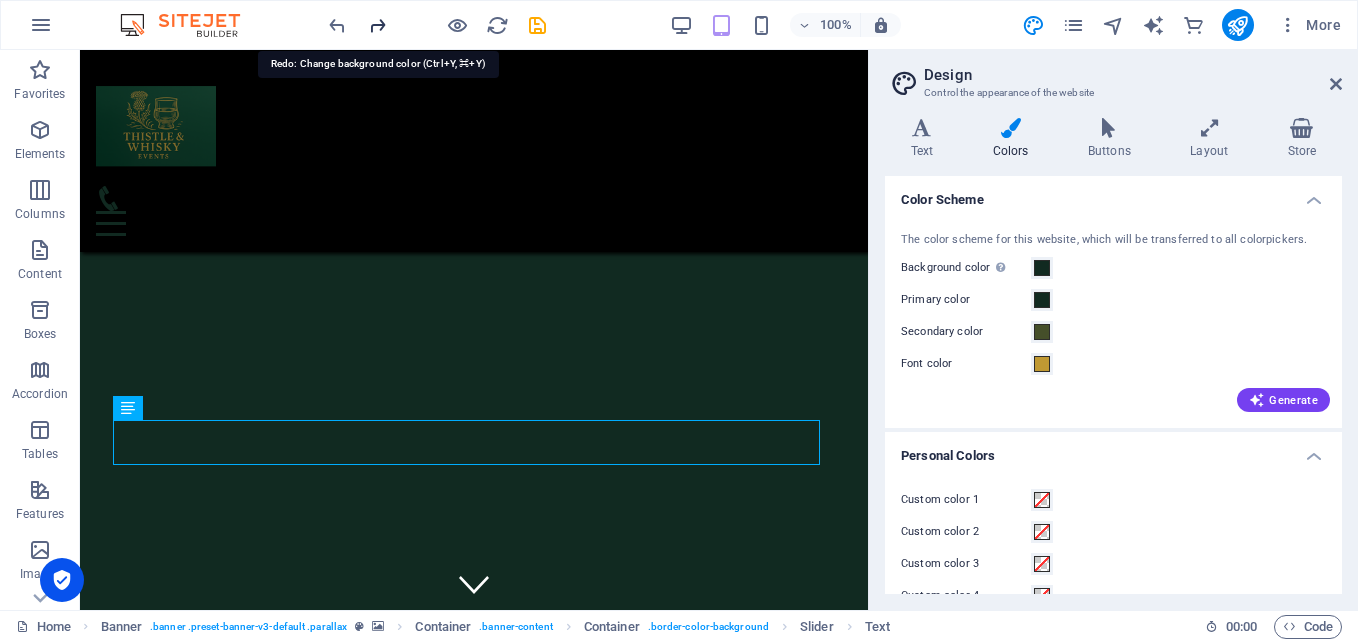 click at bounding box center [377, 25] 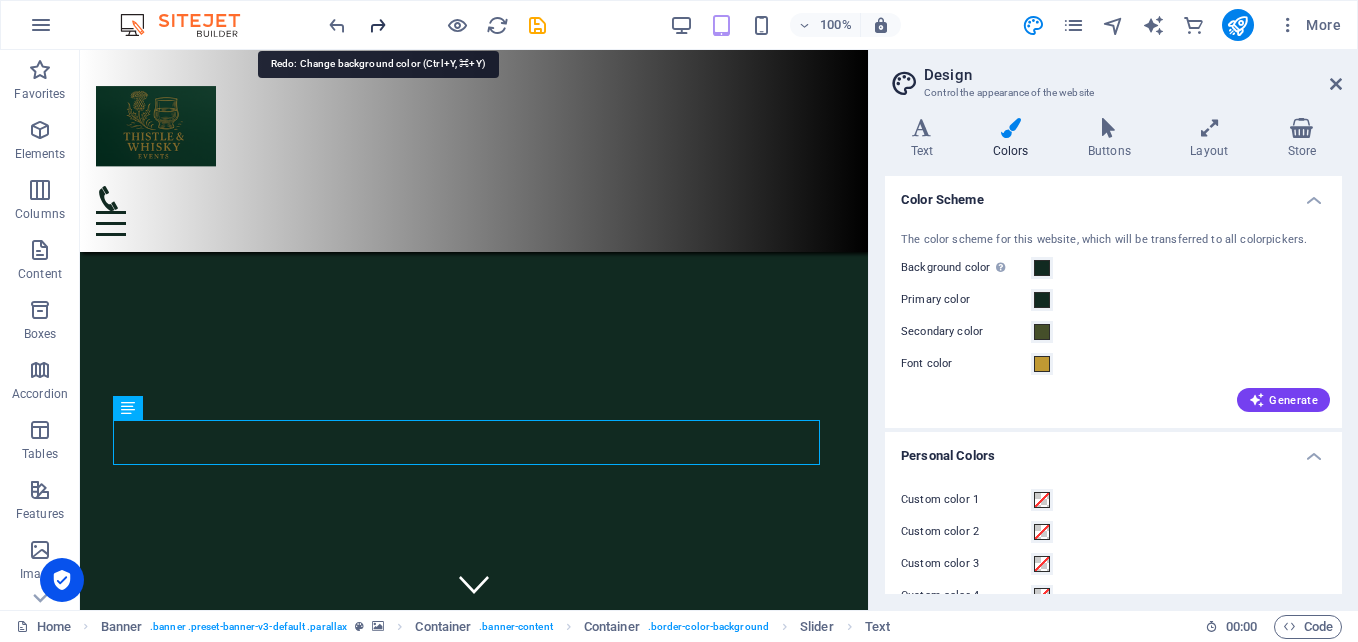 click at bounding box center [377, 25] 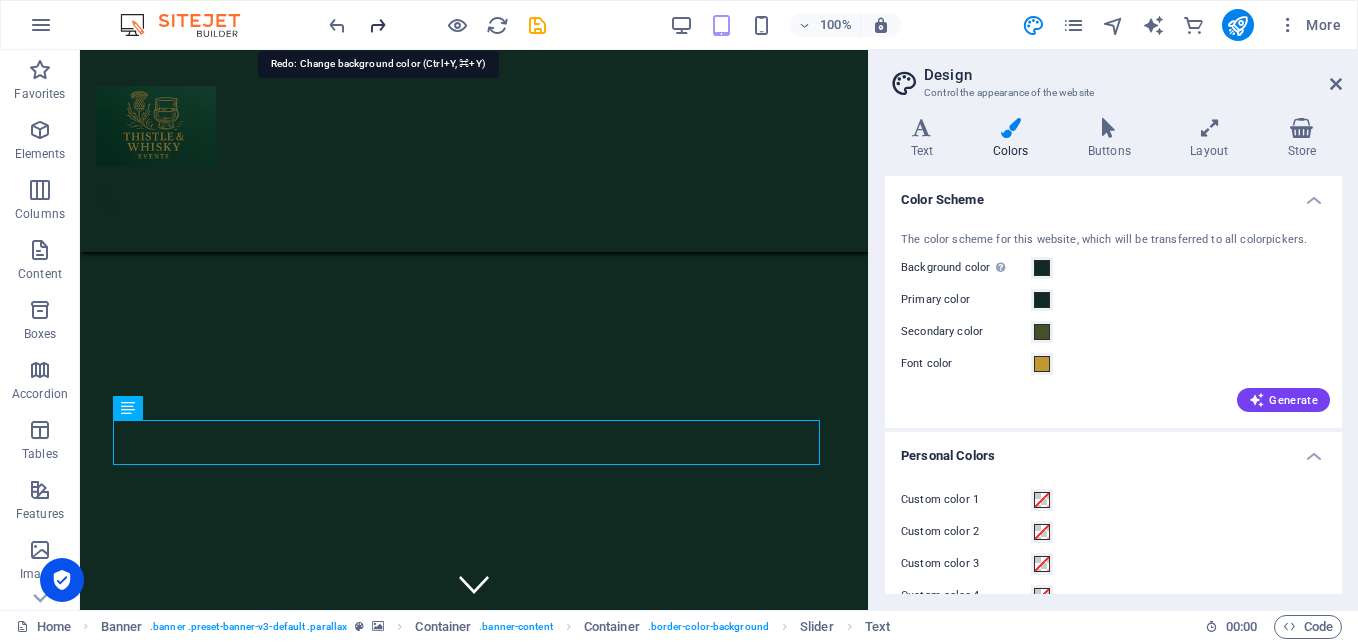 click at bounding box center (377, 25) 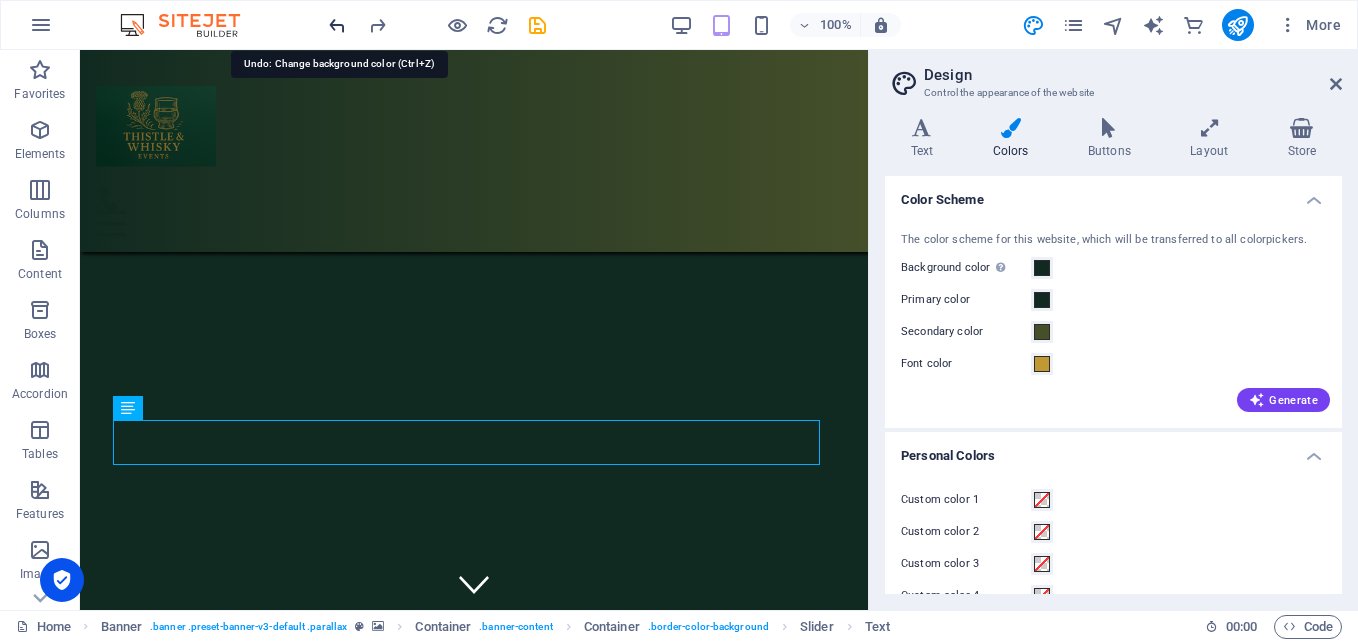 click at bounding box center (337, 25) 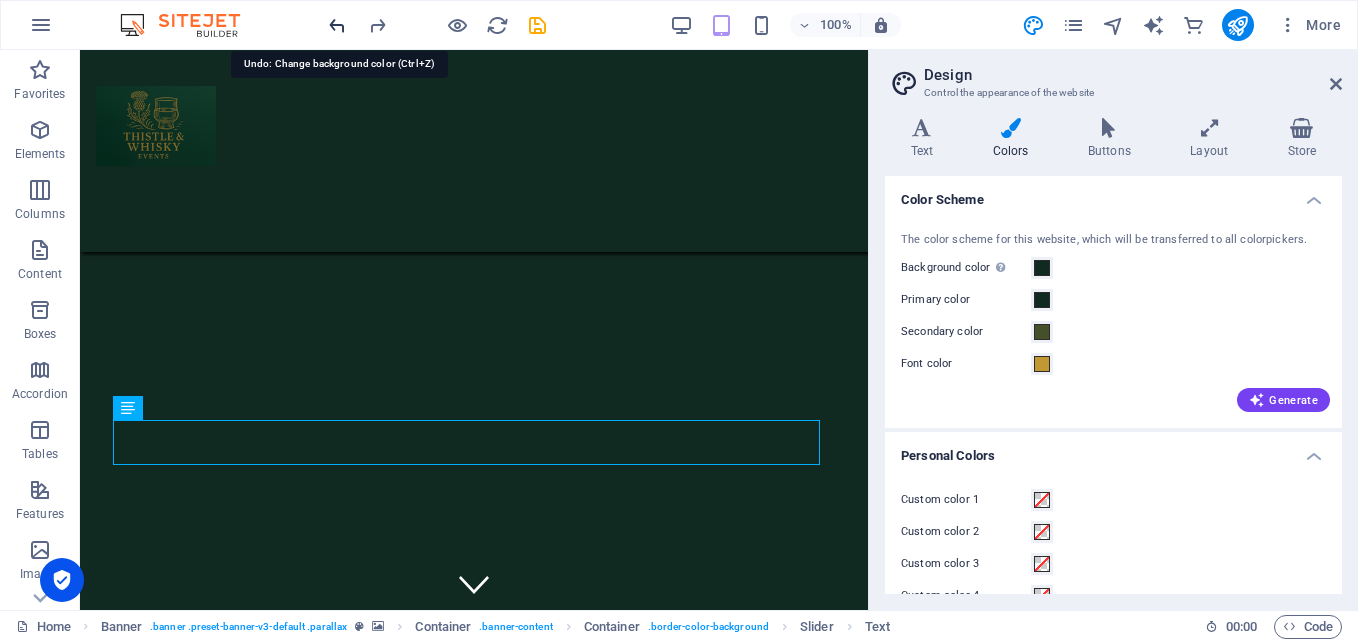 click at bounding box center (337, 25) 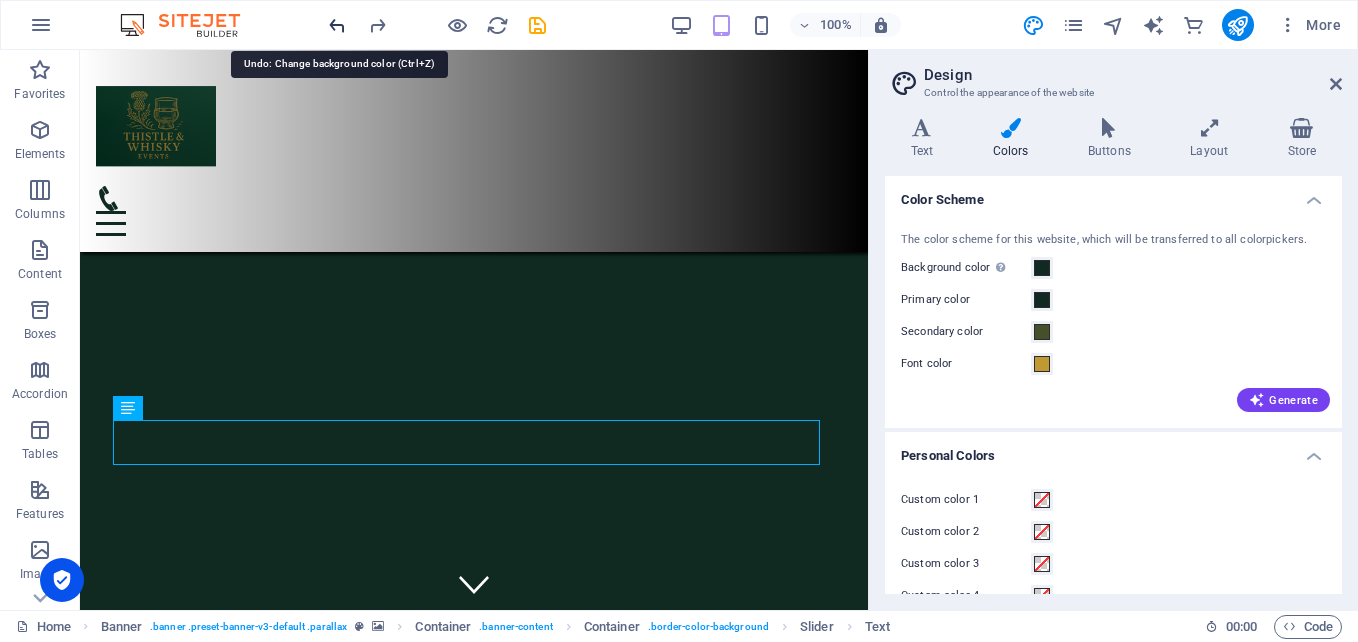 click at bounding box center [337, 25] 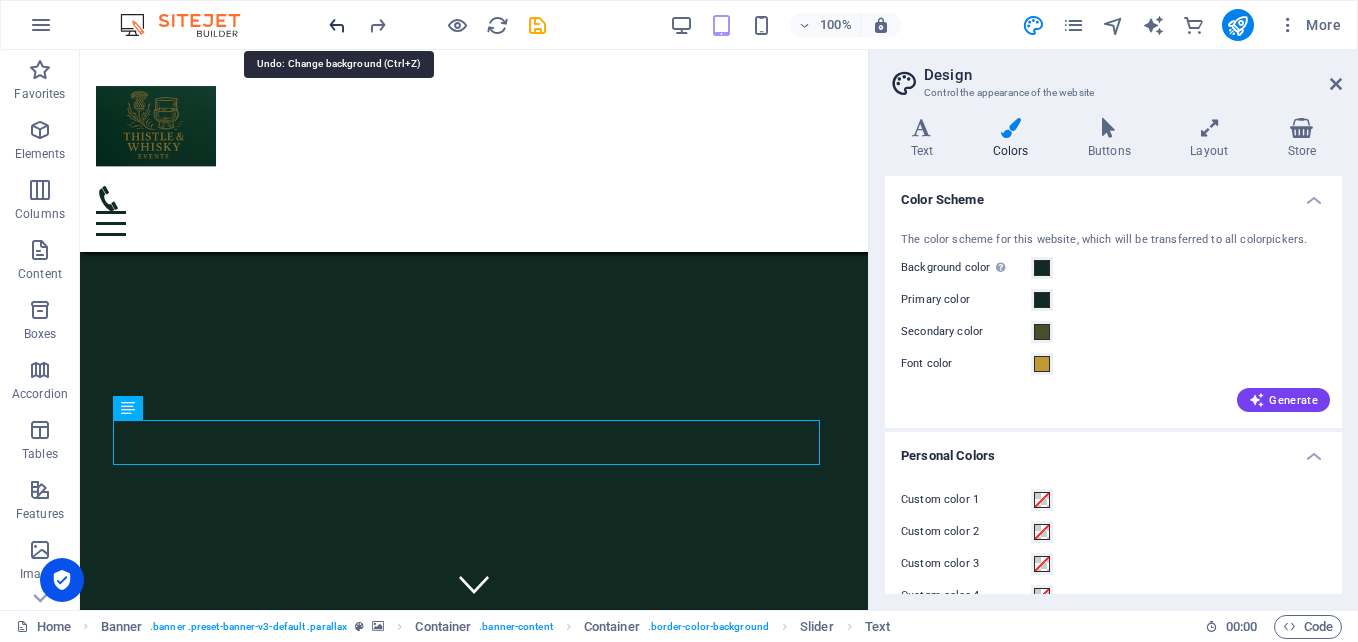 click at bounding box center (337, 25) 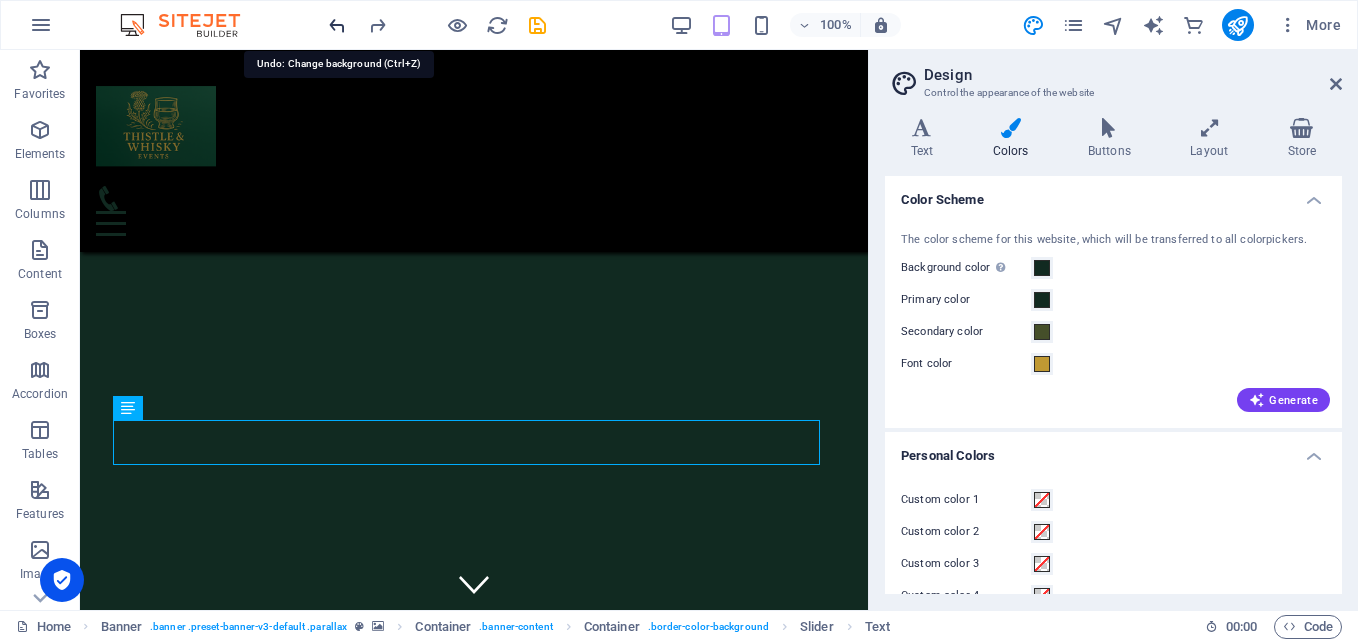 click at bounding box center (337, 25) 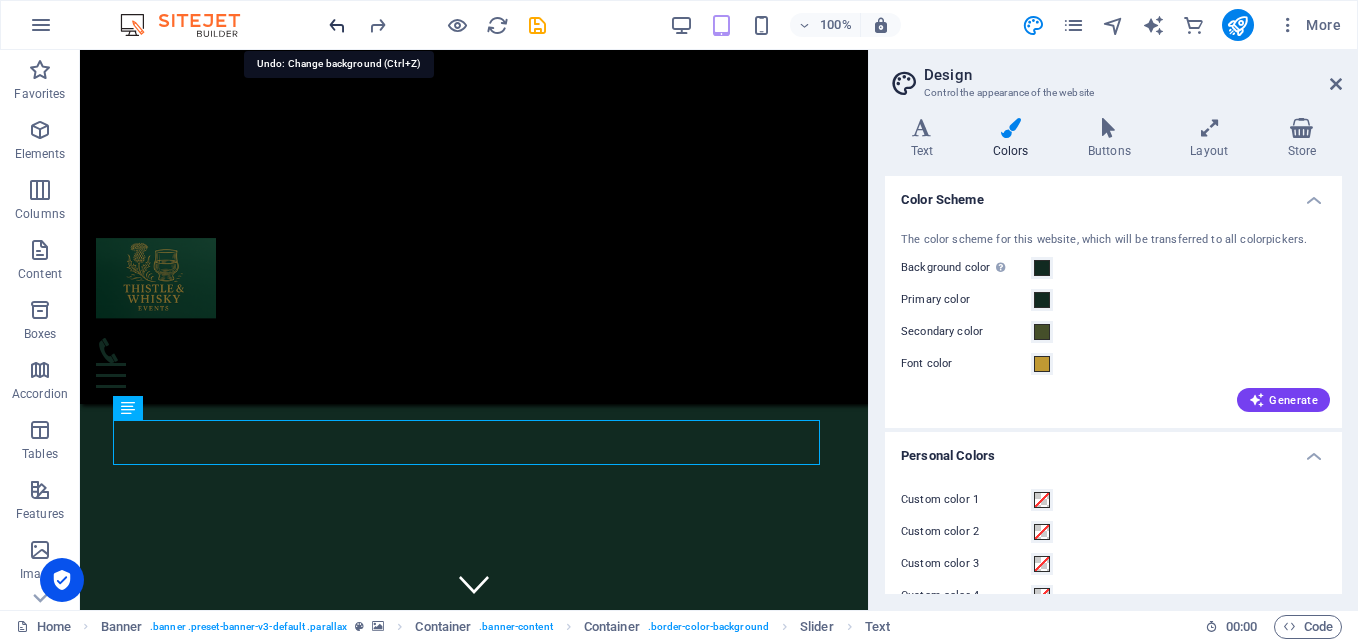 click at bounding box center (337, 25) 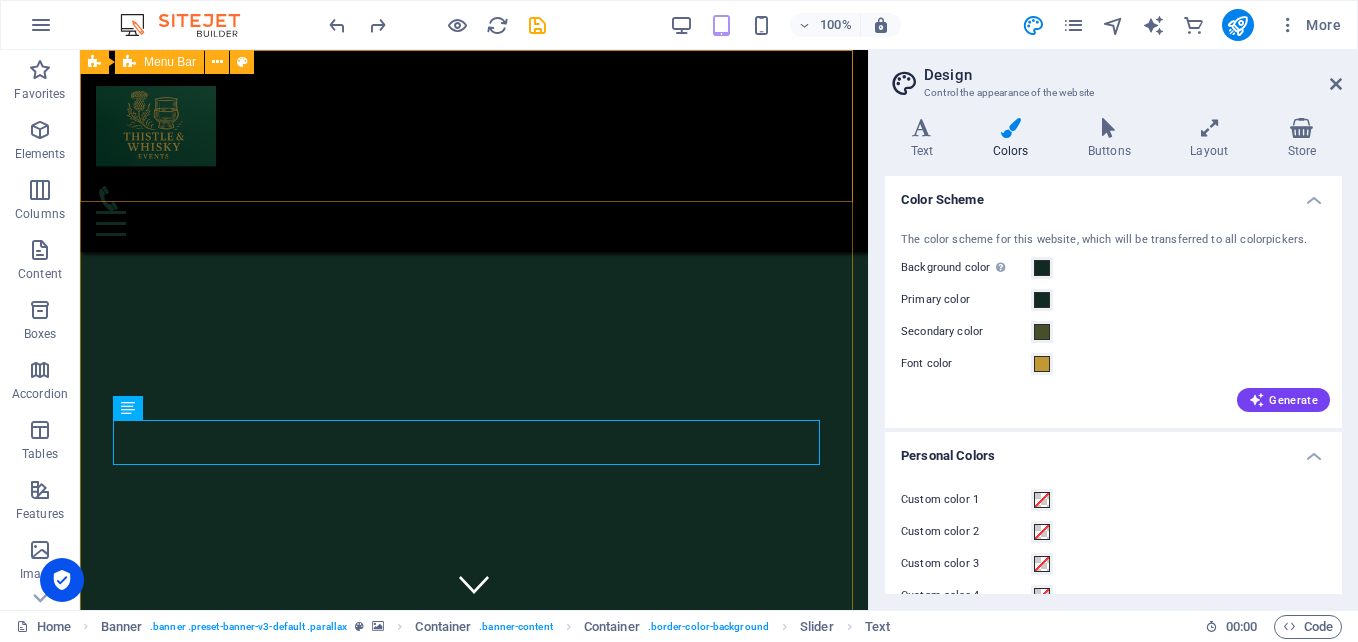 click on "Home About services gallery" at bounding box center (474, 151) 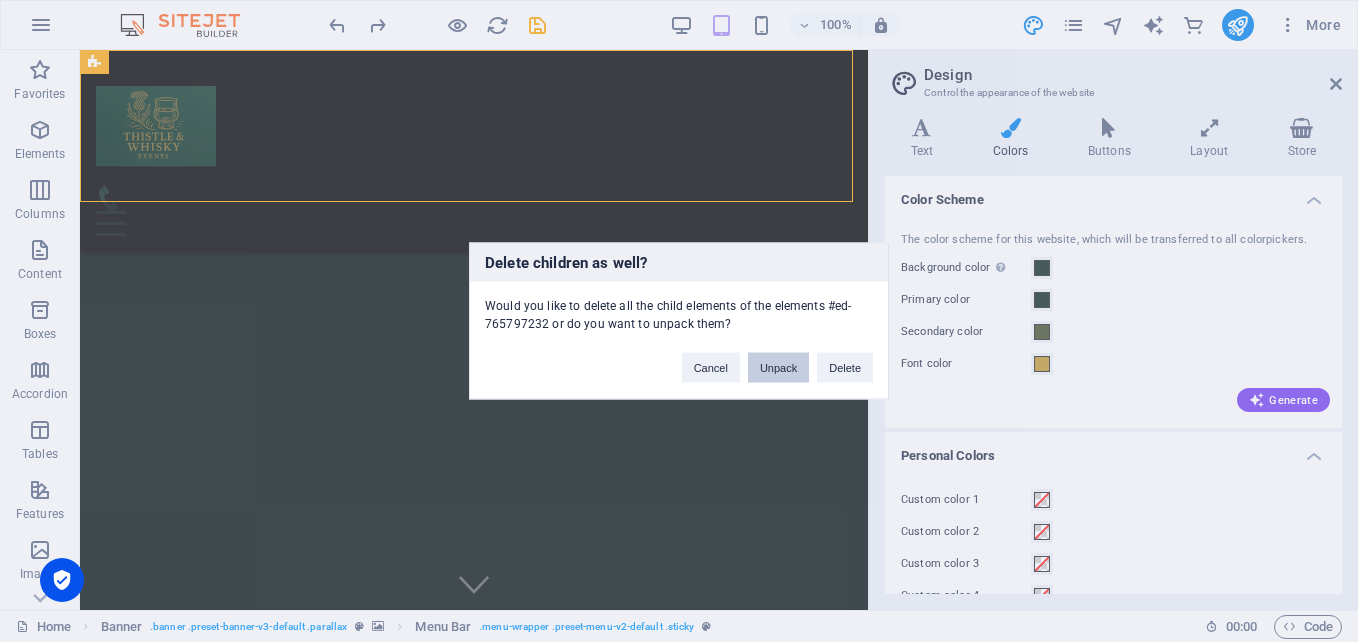 click on "Unpack" at bounding box center [778, 368] 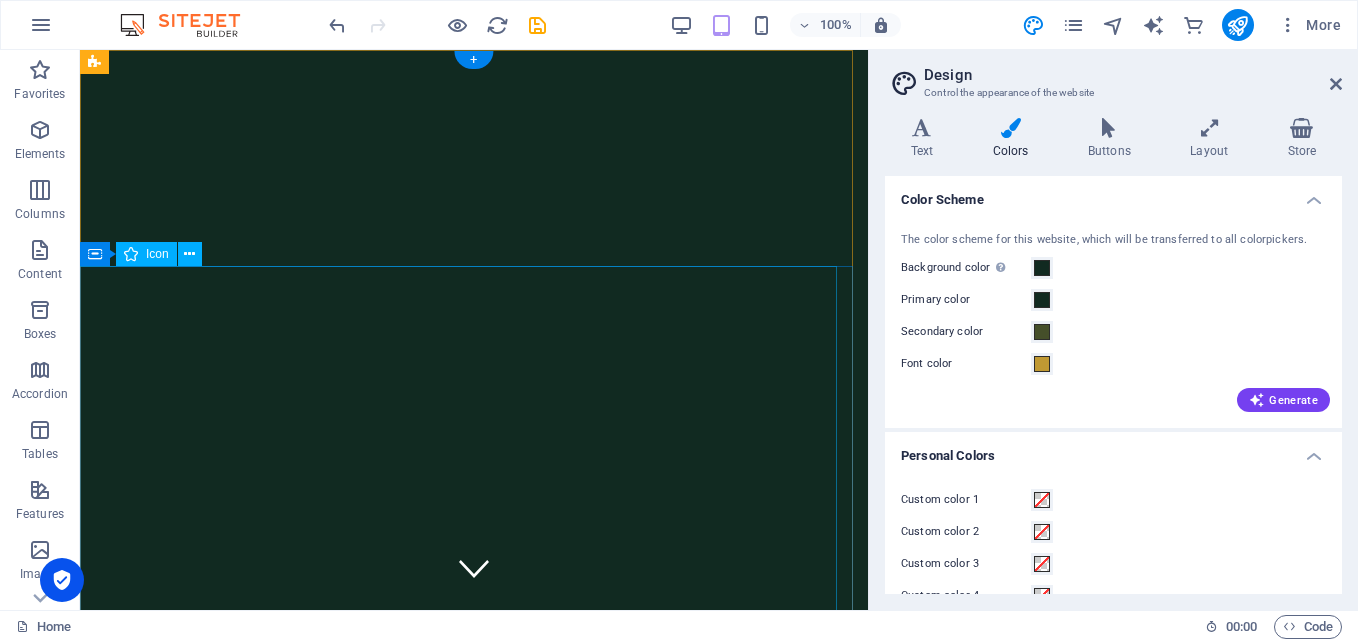 scroll, scrollTop: 0, scrollLeft: 0, axis: both 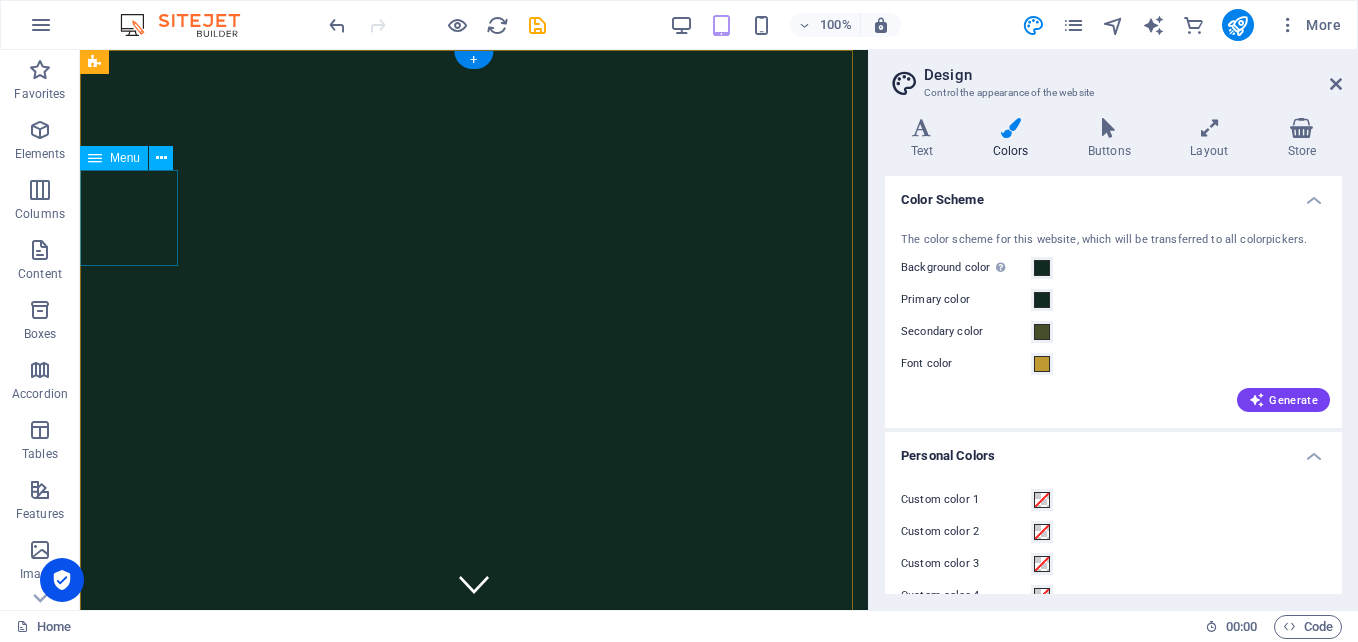 click on "Home About services gallery" at bounding box center [474, 1371] 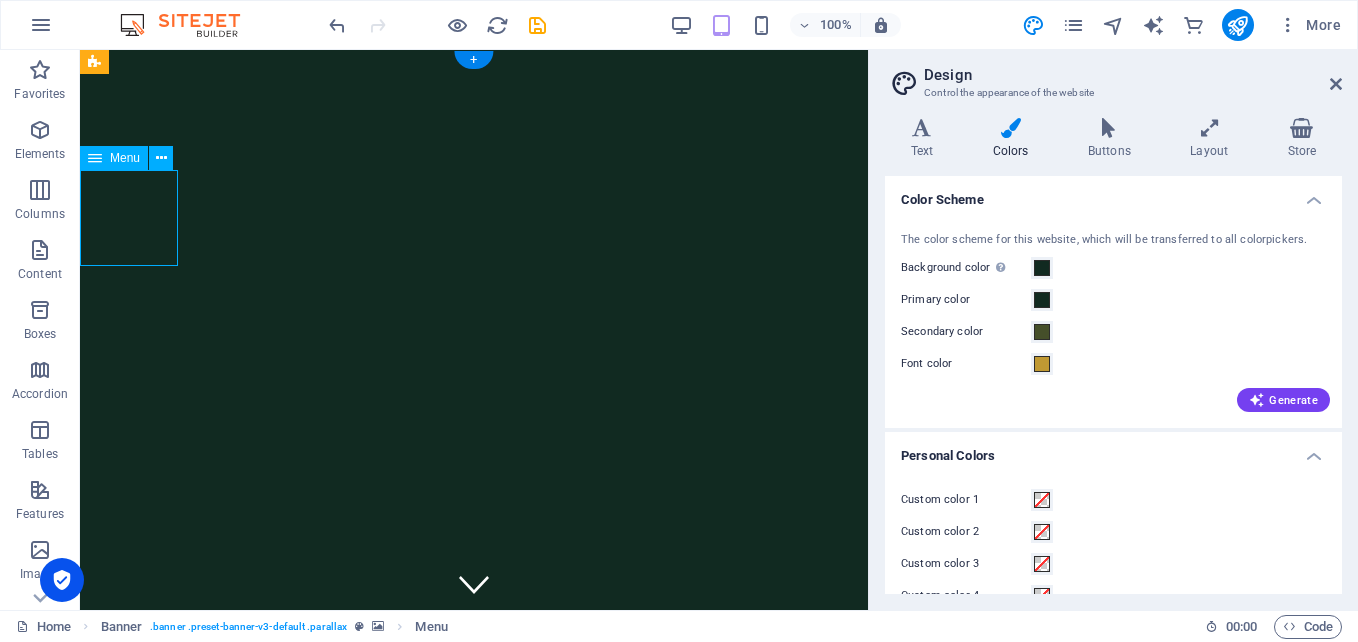 click on "Home About services gallery" at bounding box center [474, 1371] 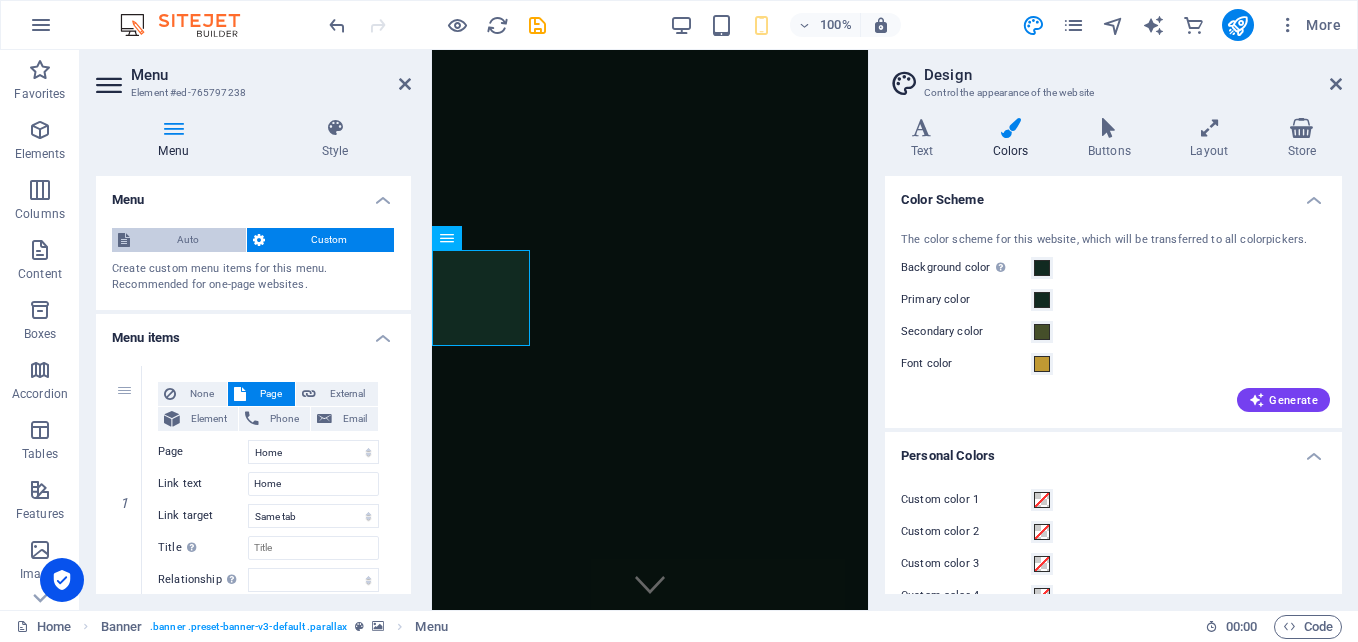 click on "Auto" at bounding box center [188, 240] 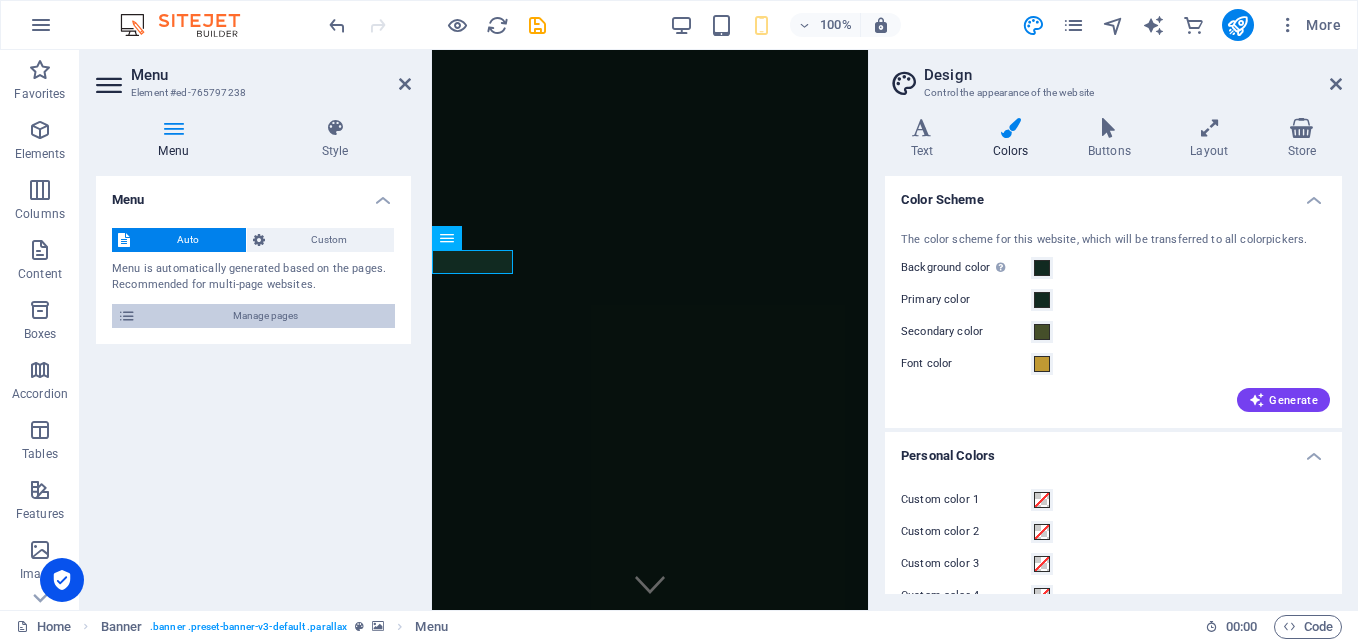 click on "Manage pages" at bounding box center (265, 316) 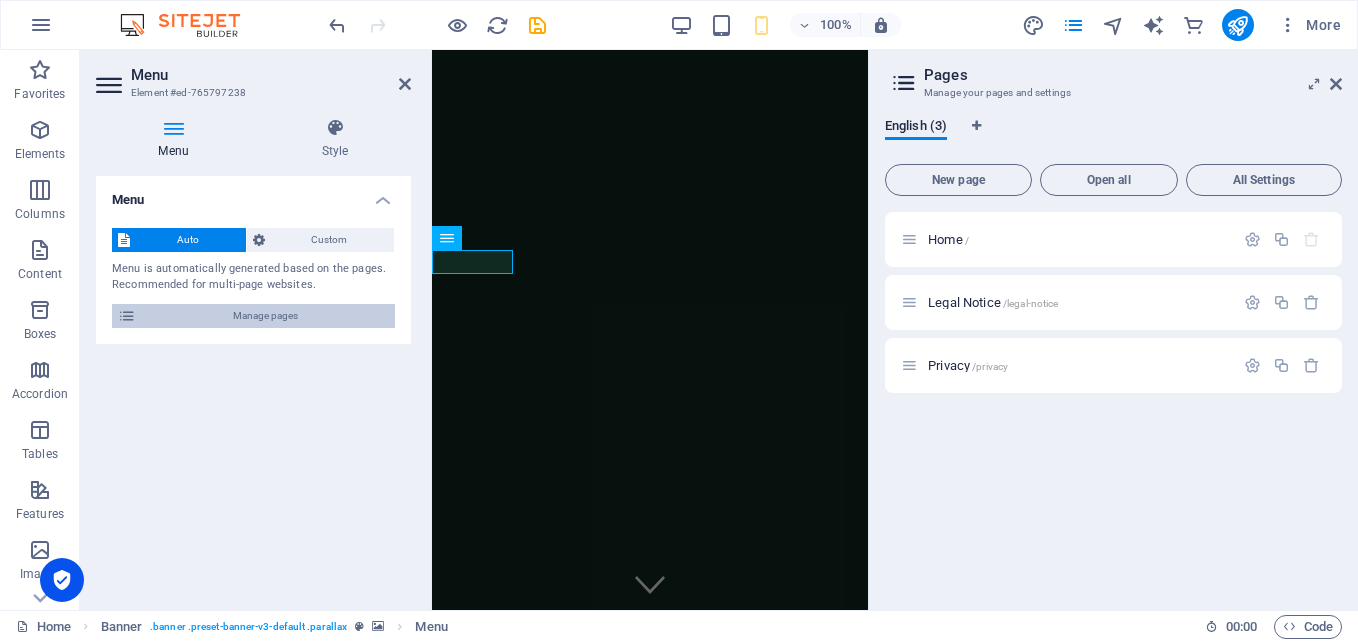 click on "Manage pages" at bounding box center (265, 316) 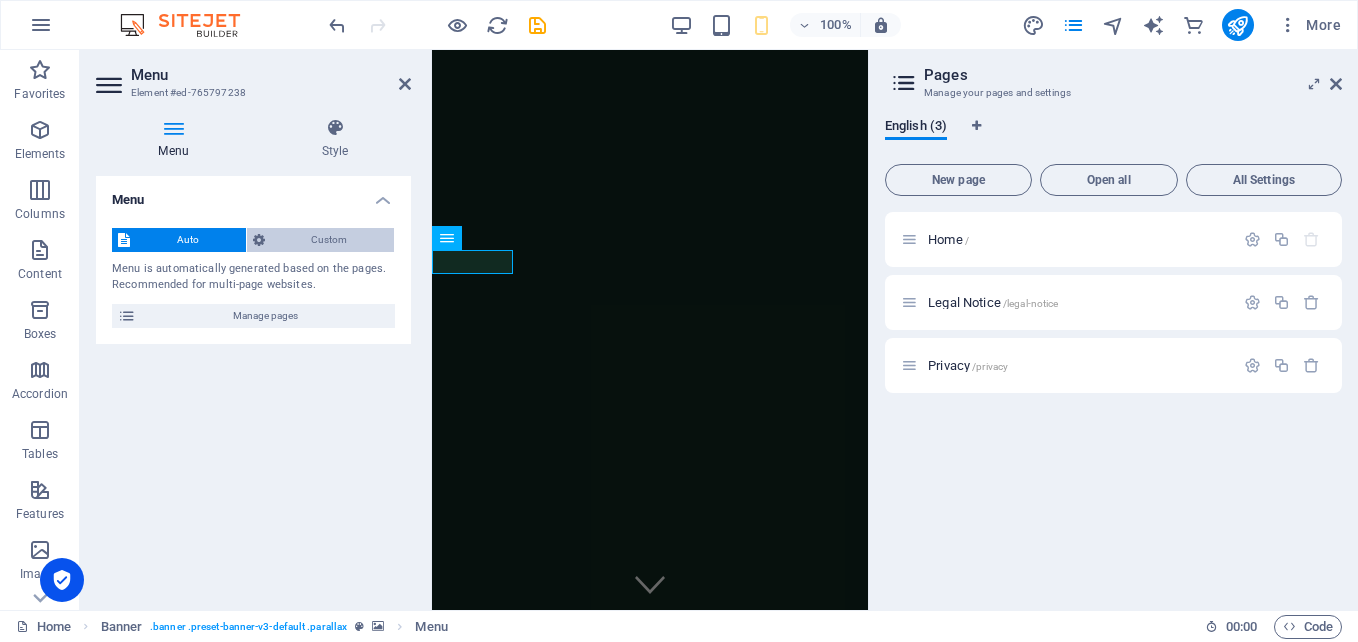 click on "Custom" at bounding box center [330, 240] 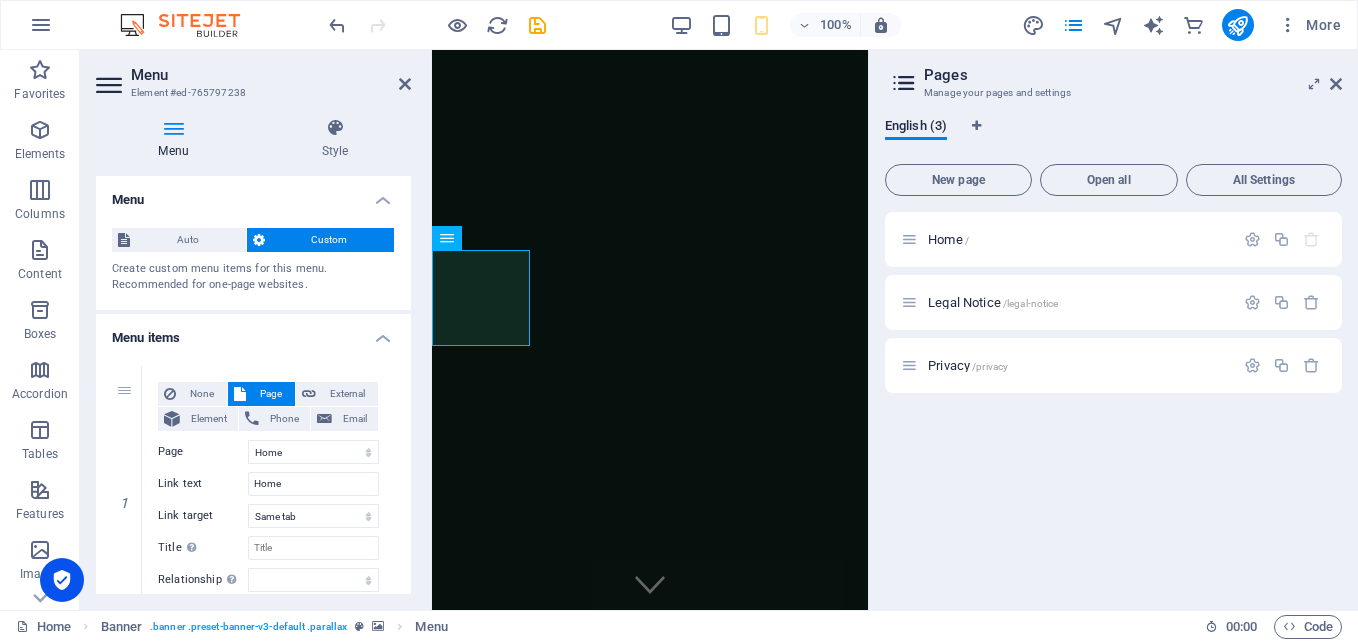 click on "Auto Custom Create custom menu items for this menu. Recommended for one-page websites. Manage pages" at bounding box center [253, 261] 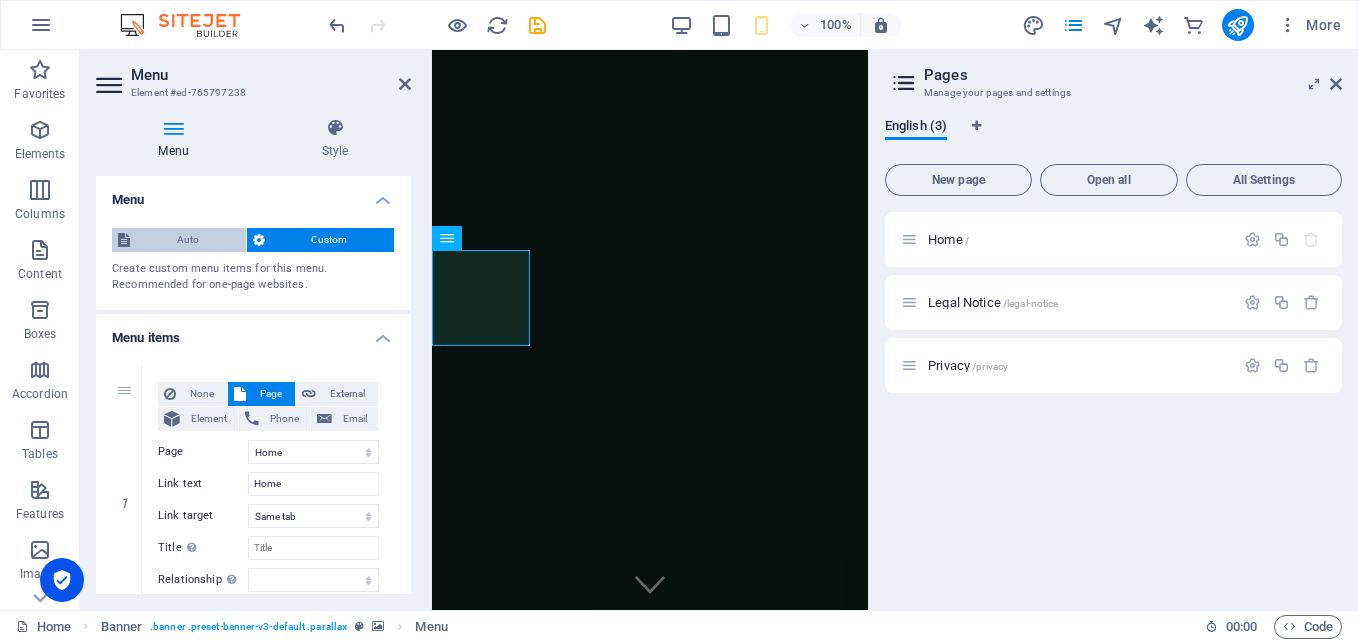 click on "Auto Custom Create custom menu items for this menu. Recommended for one-page websites. Manage pages" at bounding box center (253, 261) 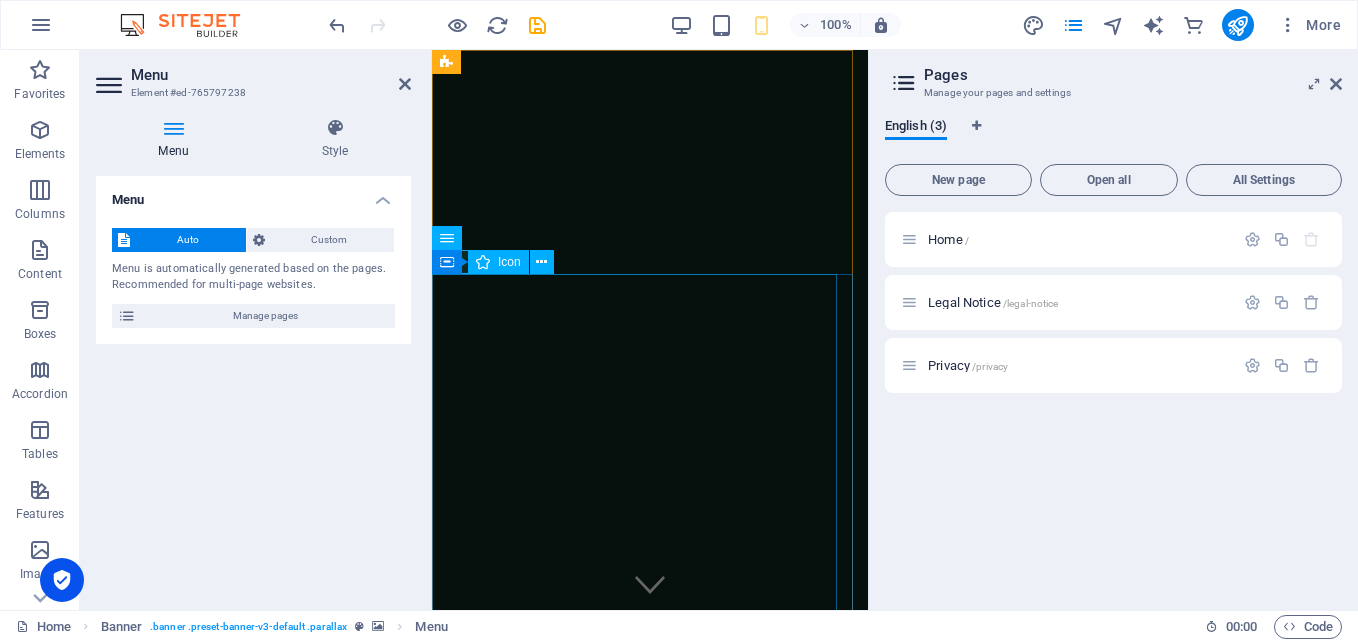 click at bounding box center (642, 1480) 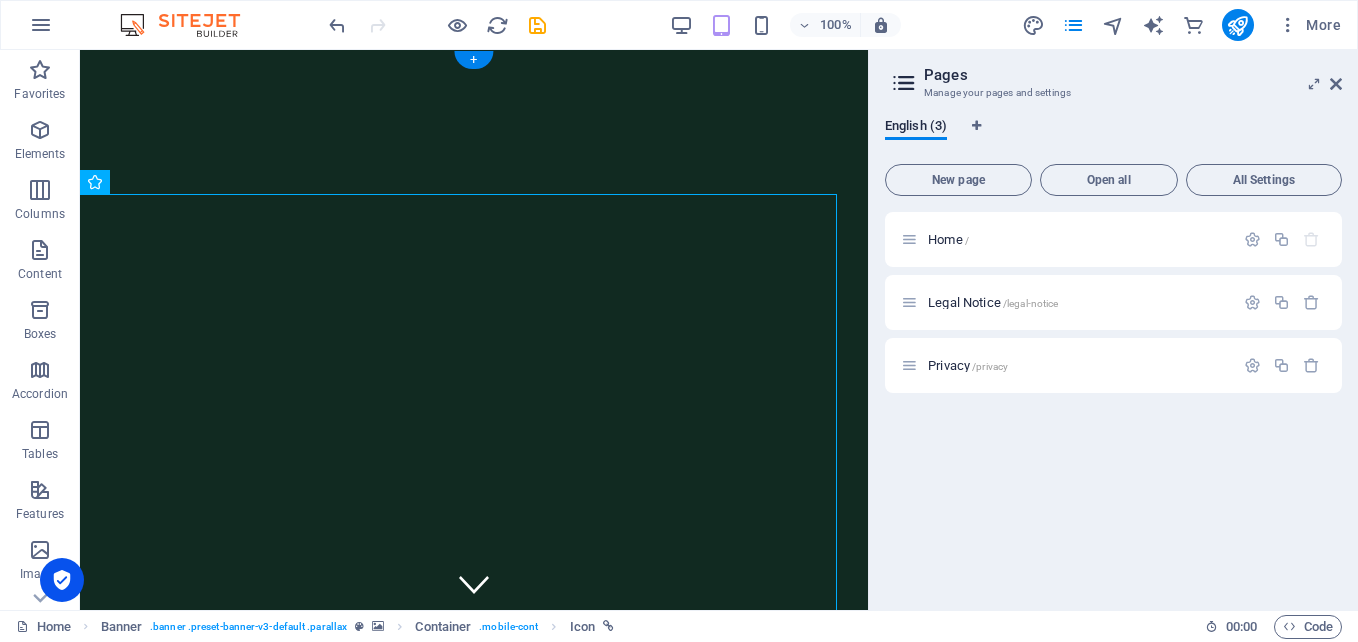 click at bounding box center [474, 512] 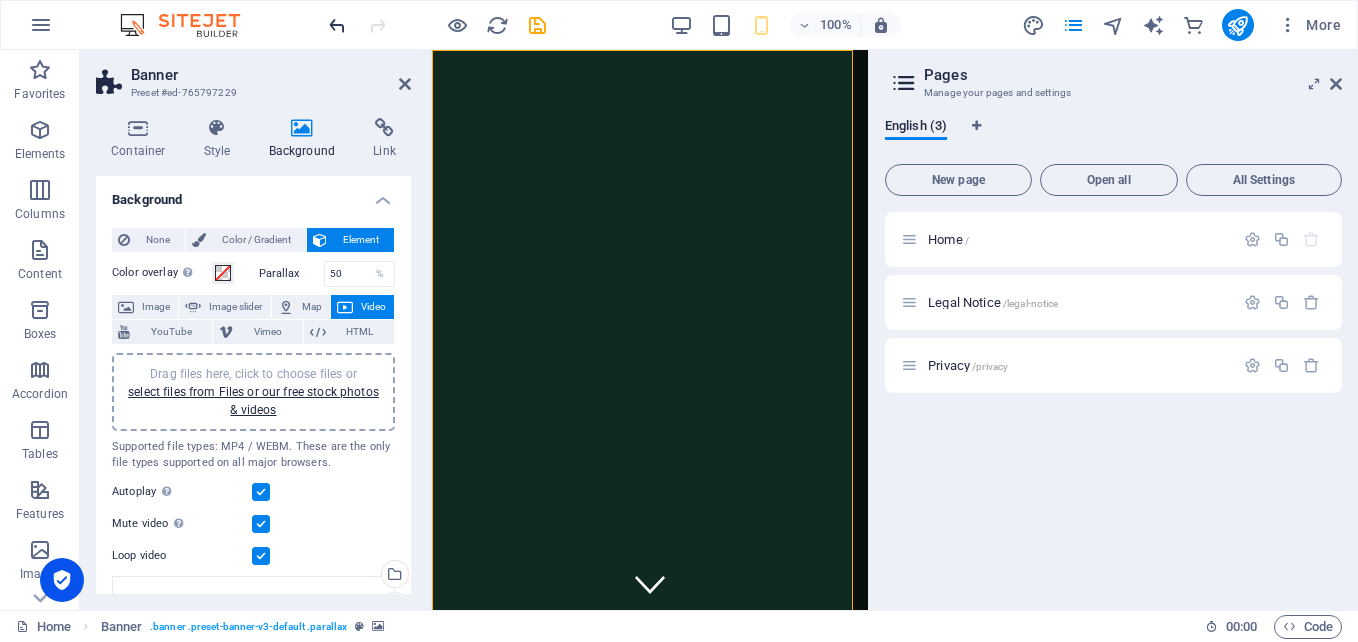 click at bounding box center (337, 25) 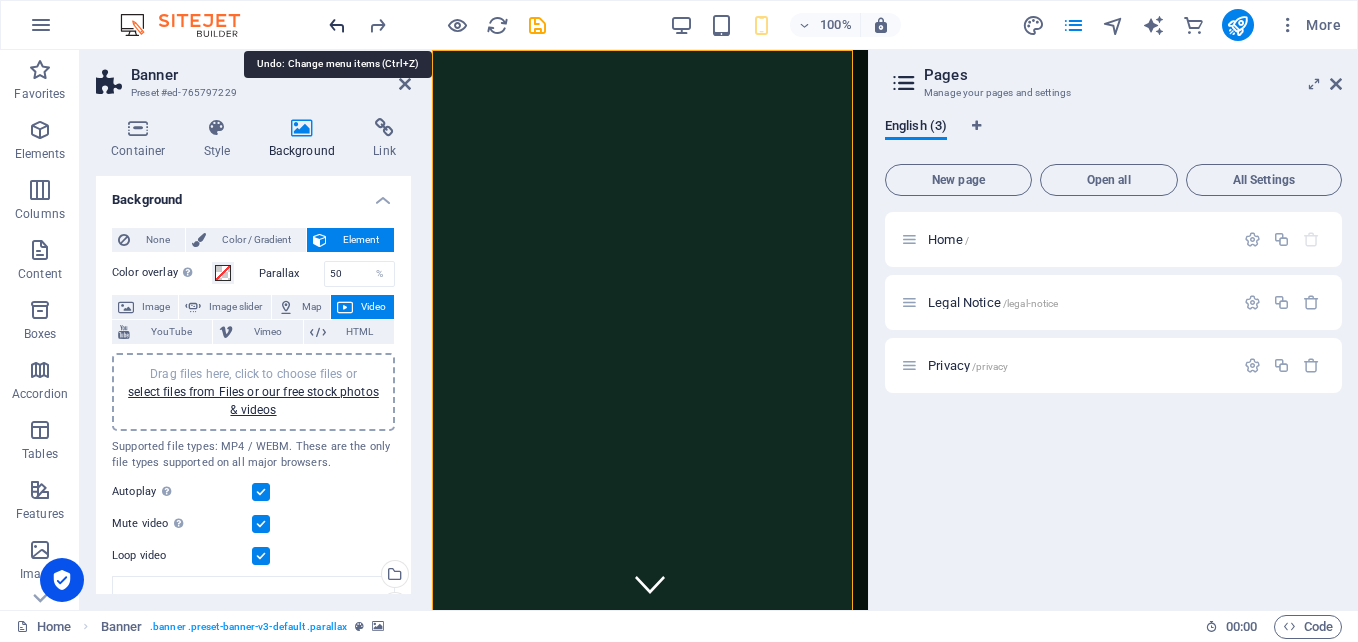 click at bounding box center [337, 25] 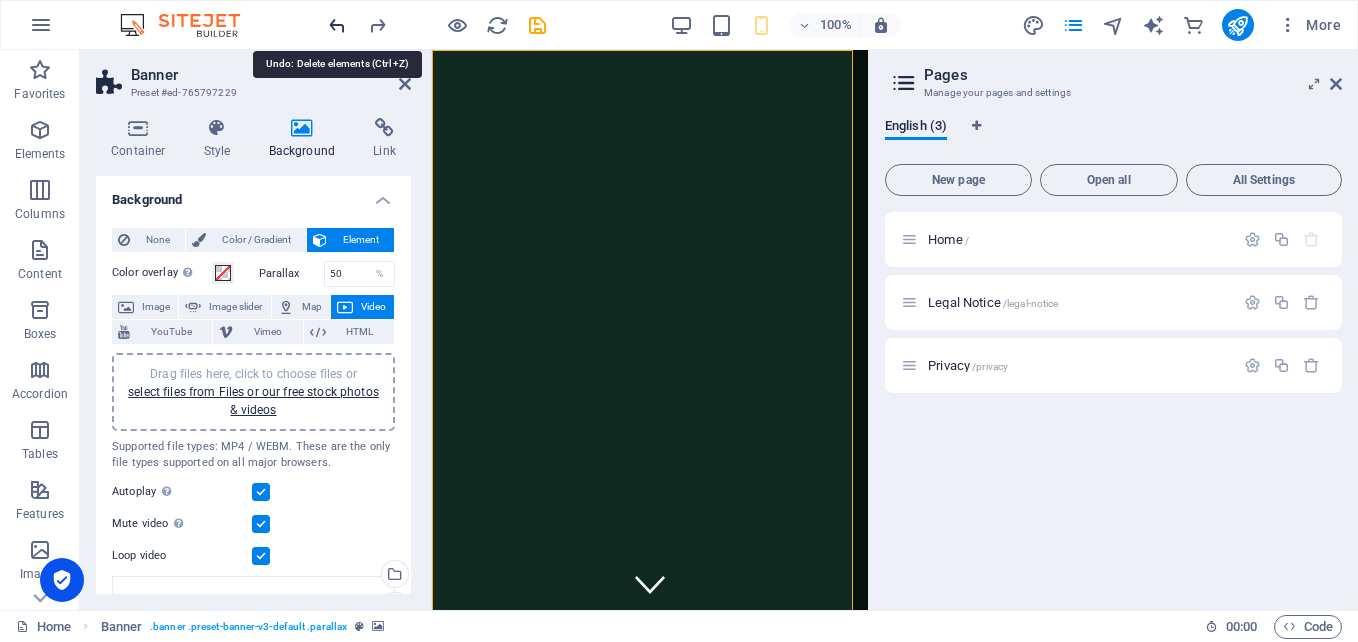 click at bounding box center (337, 25) 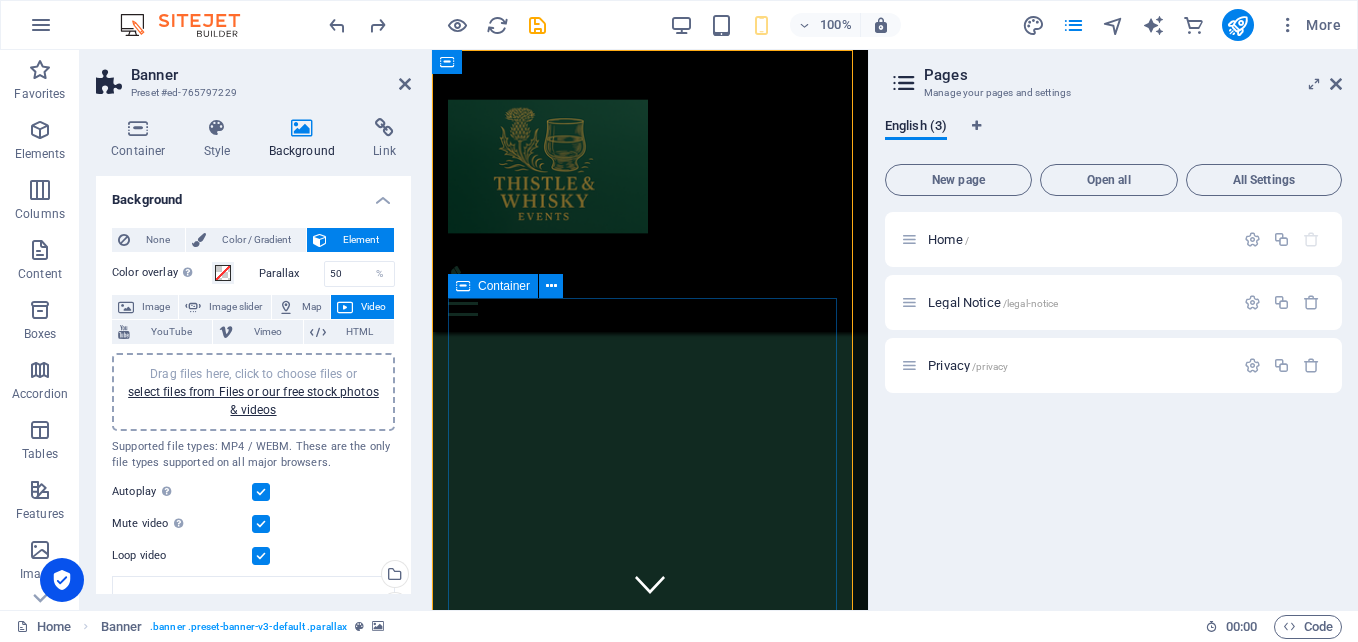 drag, startPoint x: 520, startPoint y: 336, endPoint x: 838, endPoint y: 300, distance: 320.03125 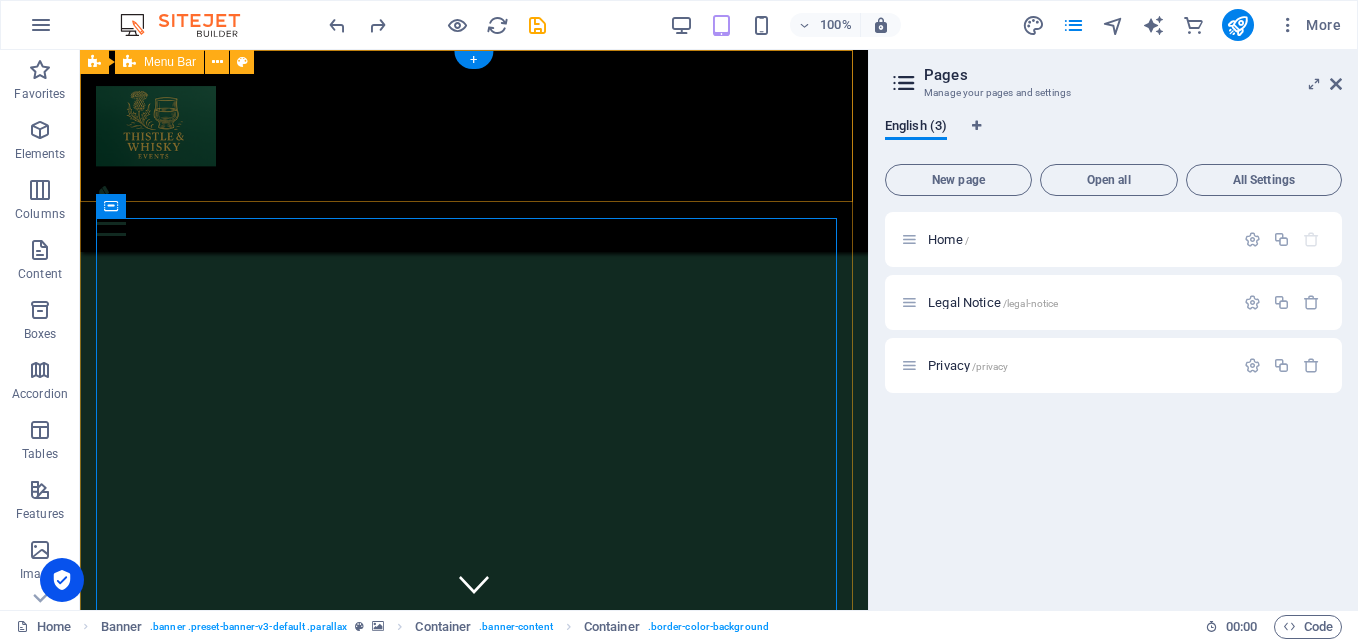 click on "Home About services gallery" at bounding box center (474, 151) 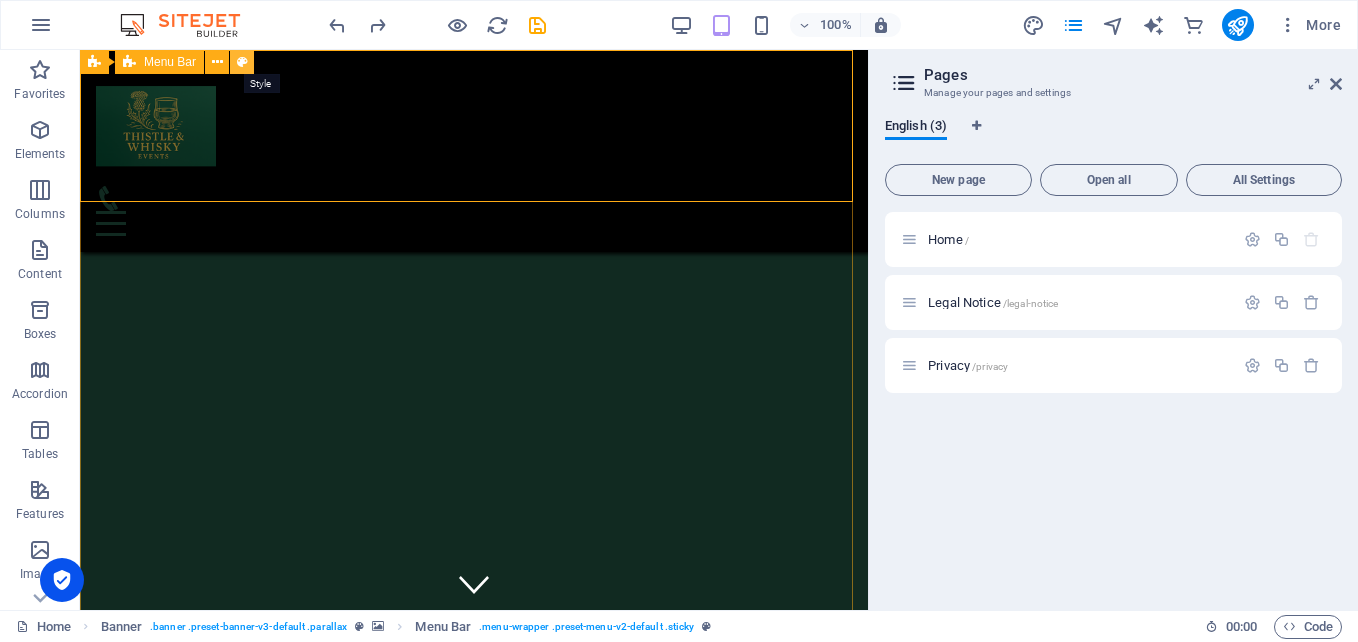 click at bounding box center (242, 62) 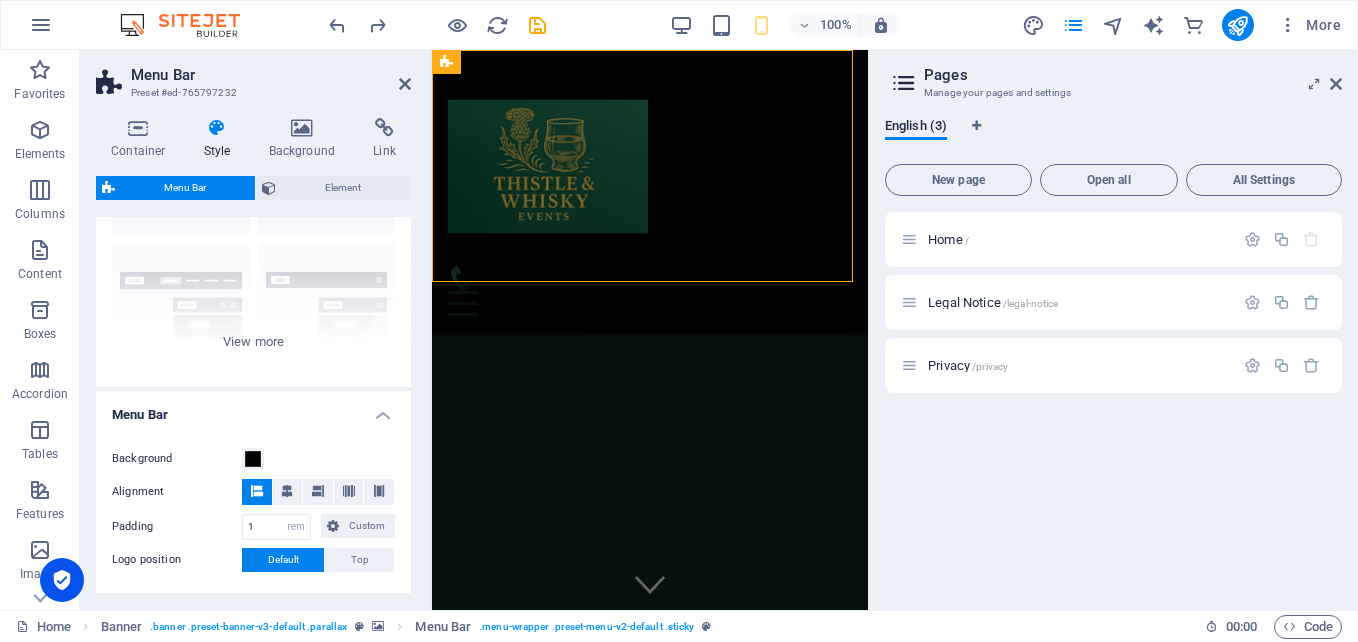 scroll, scrollTop: 200, scrollLeft: 0, axis: vertical 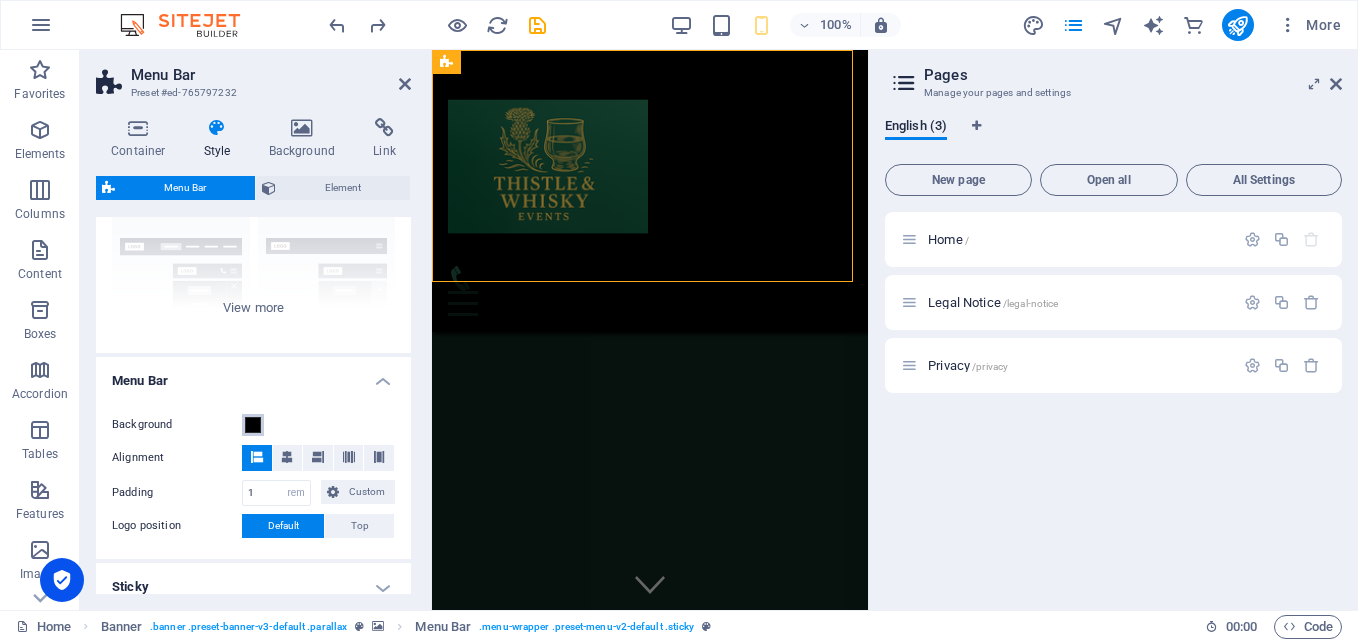 click on "Background Alignment Padding 1 px rem % vh vw Custom Custom 1 px rem % vh vw 1 px rem % vh vw 1 px rem % vh vw 1 px rem % vh vw Logo position Default Top  - Padding 1 px rem % vh vw Custom Custom 1 px rem % vh vw 1 px rem % vh vw 1 px rem % vh vw 1 px rem % vh vw Menu width Default Wide  - Padding 0 px rem % vh vw Custom Custom 0 px rem % vh vw 0 px rem % vh vw 0 px rem % vh vw 0 px rem % vh vw  - Background" at bounding box center (253, 476) 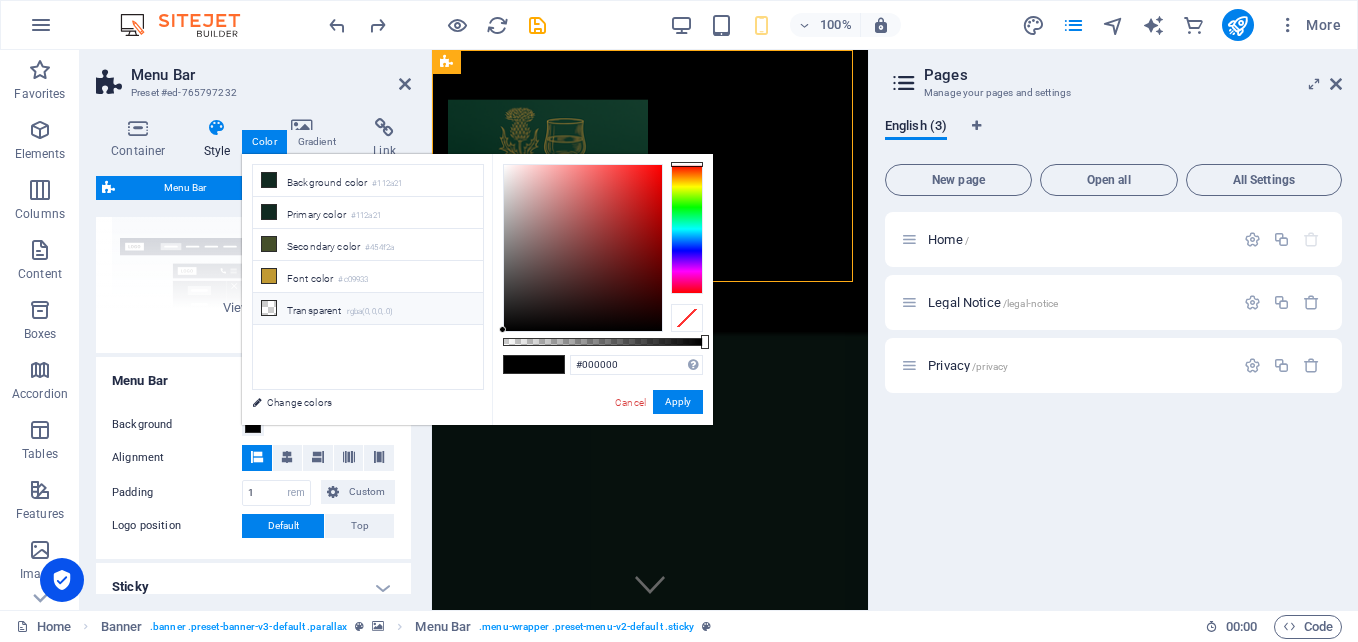 click at bounding box center (269, 308) 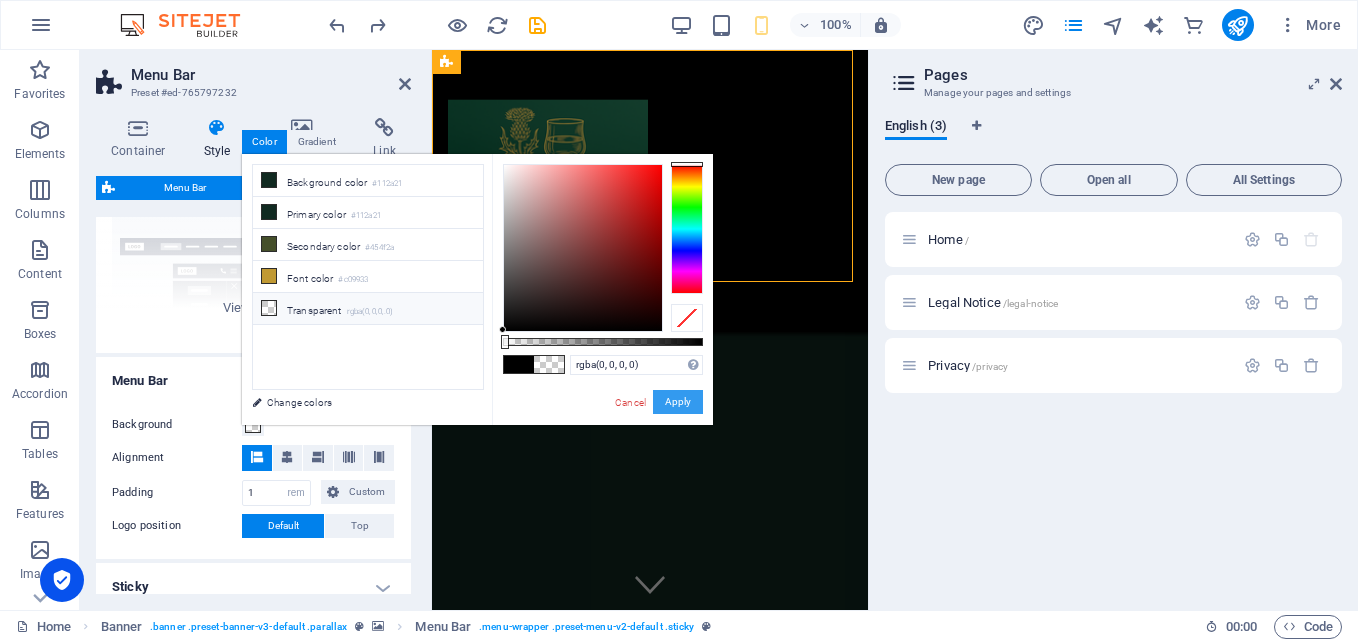 click on "Apply" at bounding box center [678, 402] 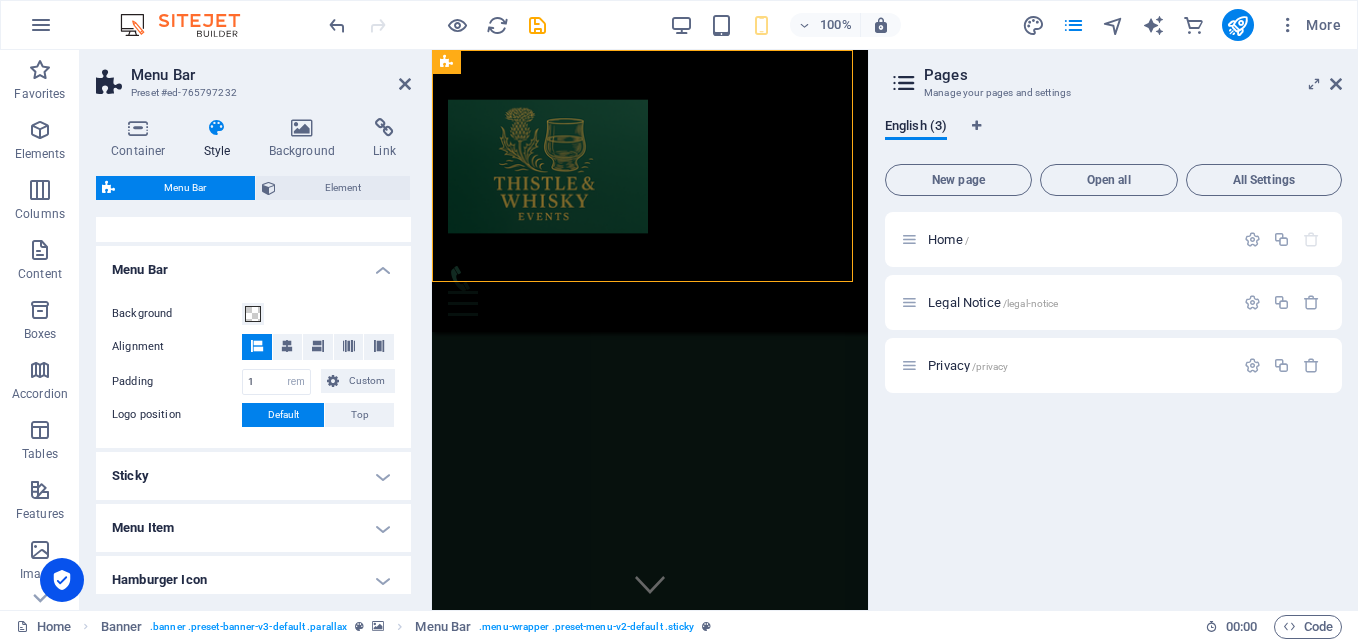 scroll, scrollTop: 505, scrollLeft: 0, axis: vertical 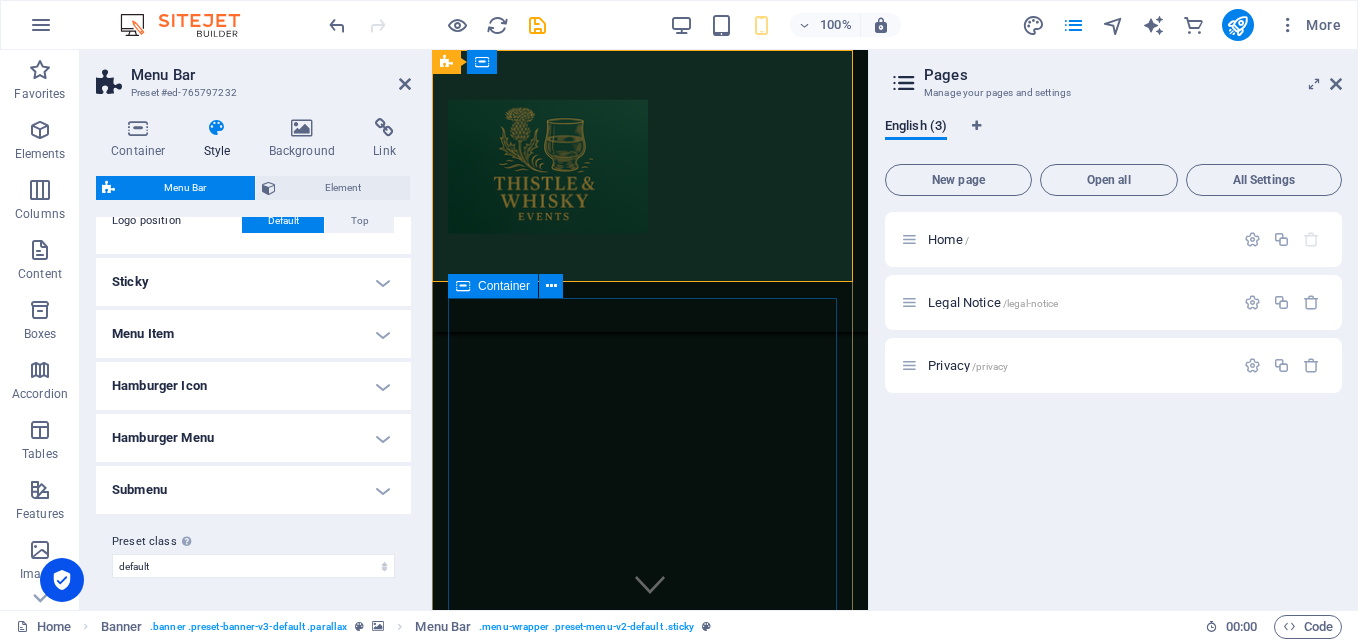 click on "REMOVE THE HURDLES IN YOUR LIFE Precision, Passion, and a Touch of Thistle. Big Days. Wee Details. Perfectly Done." at bounding box center (650, 1158) 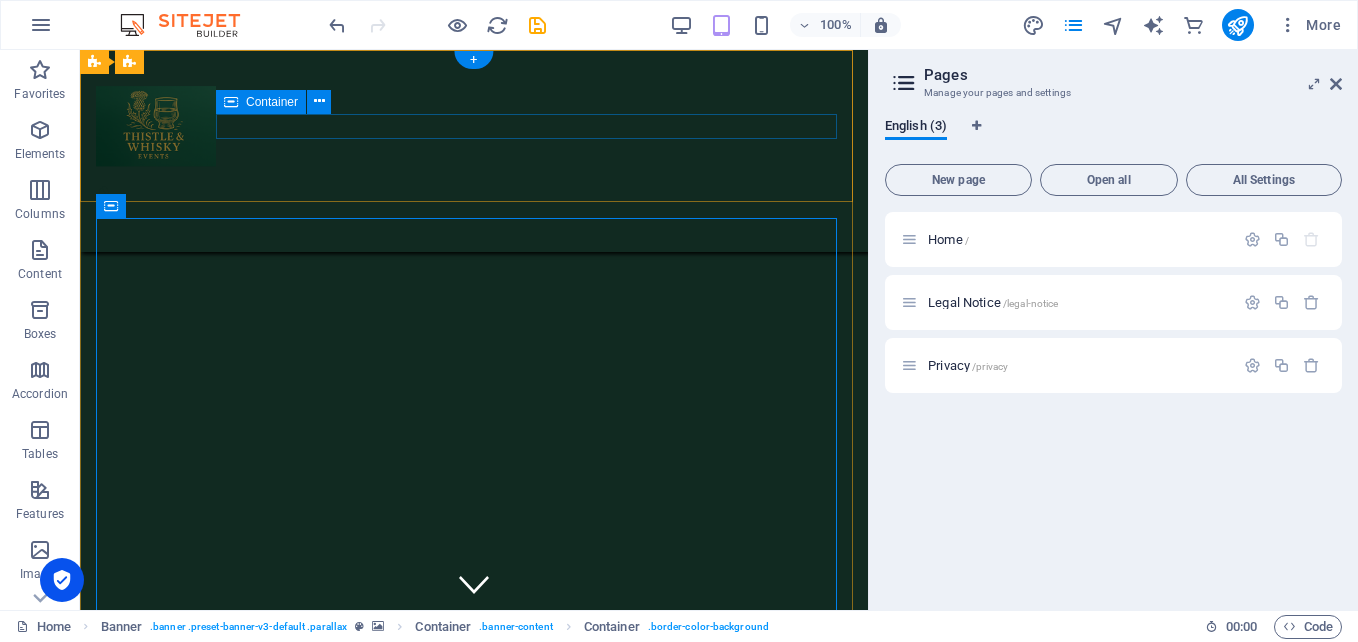click at bounding box center [474, 211] 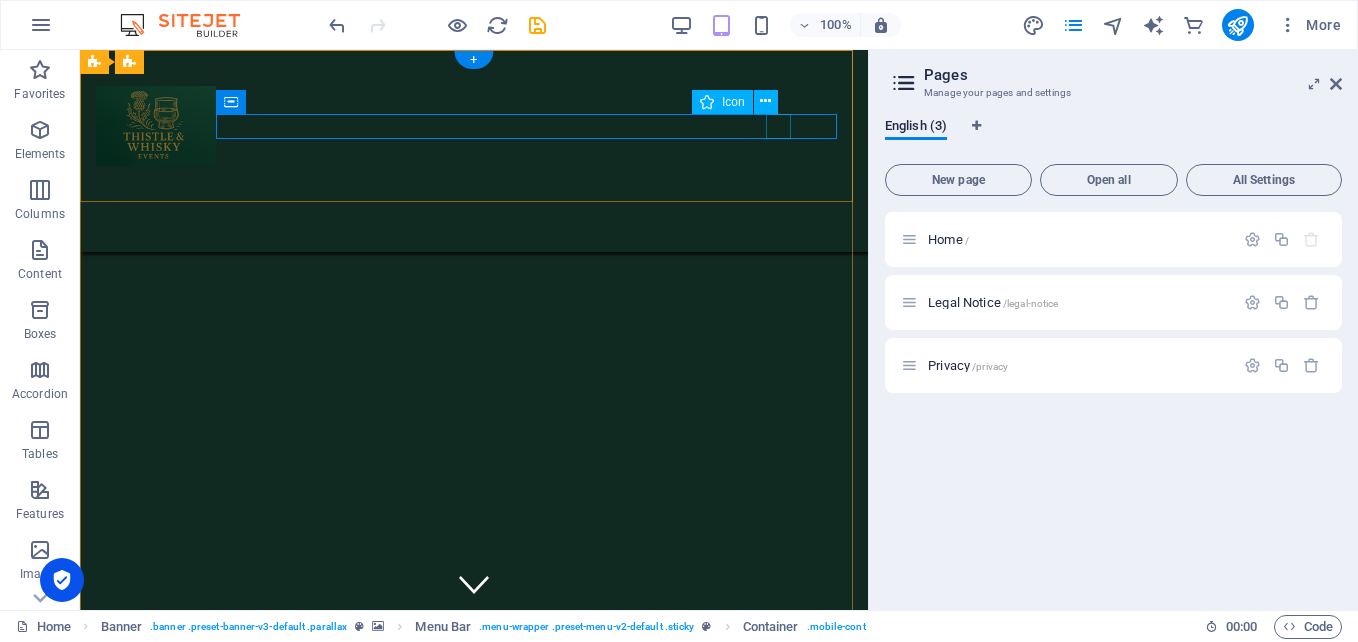 click at bounding box center [466, 198] 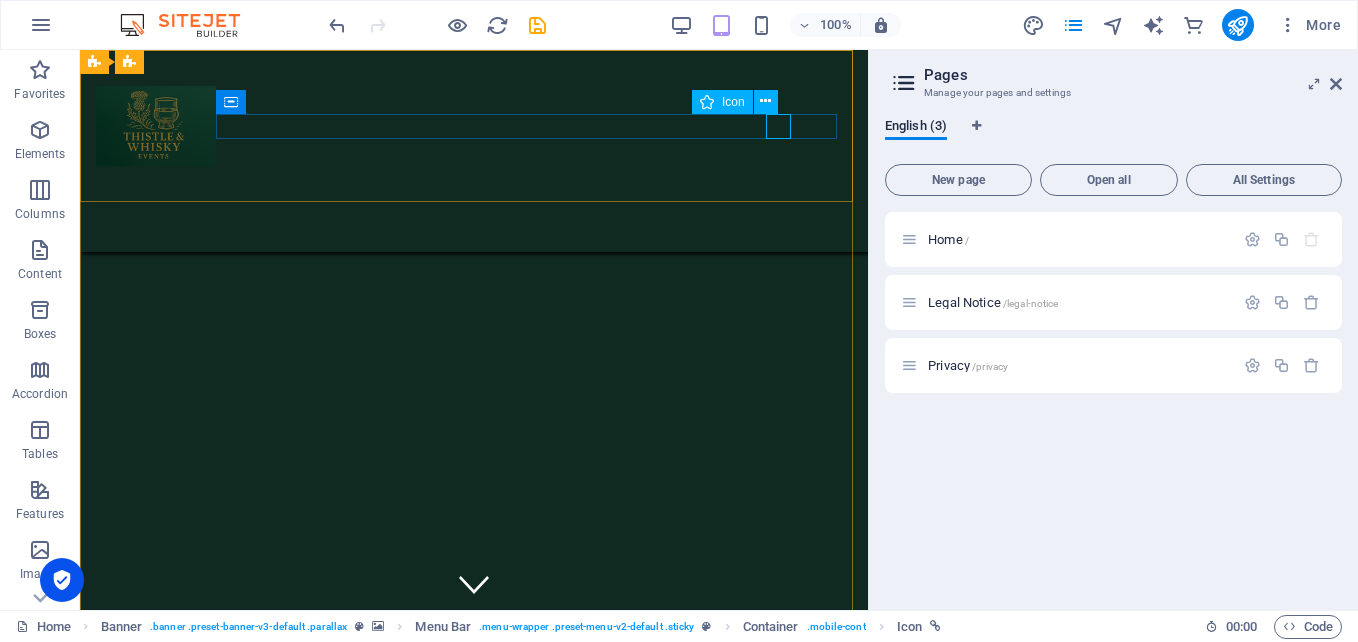 click on "Icon" at bounding box center [722, 102] 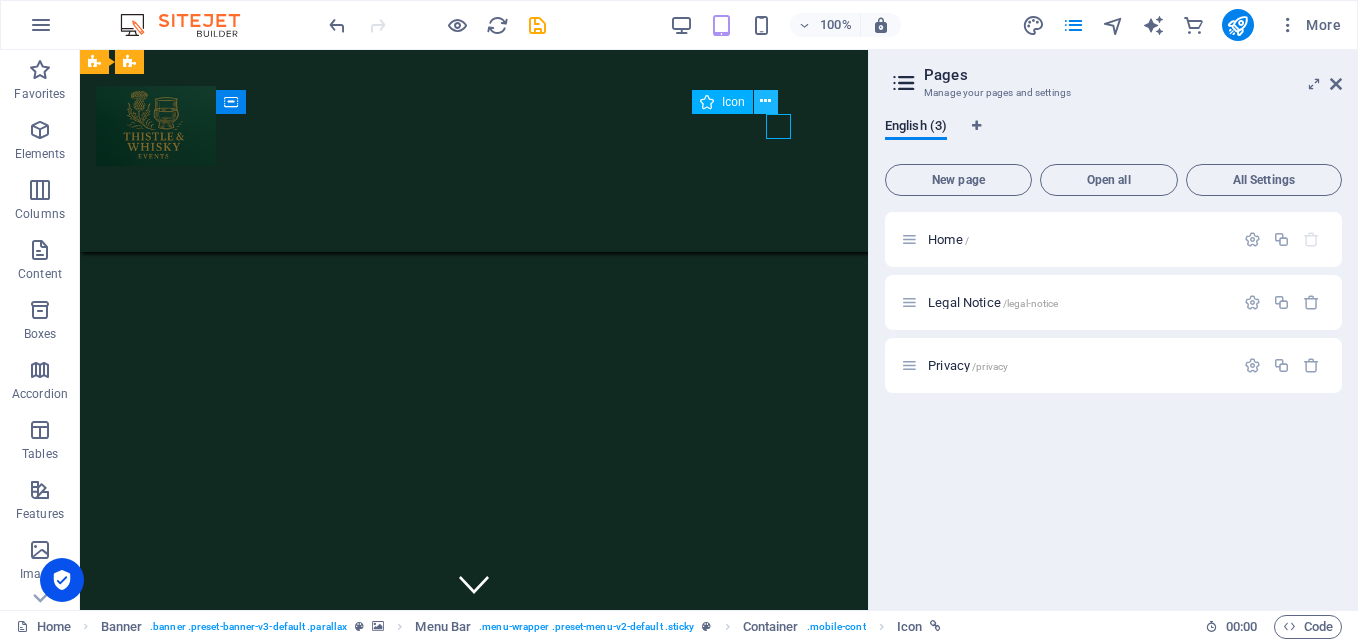 click at bounding box center (765, 101) 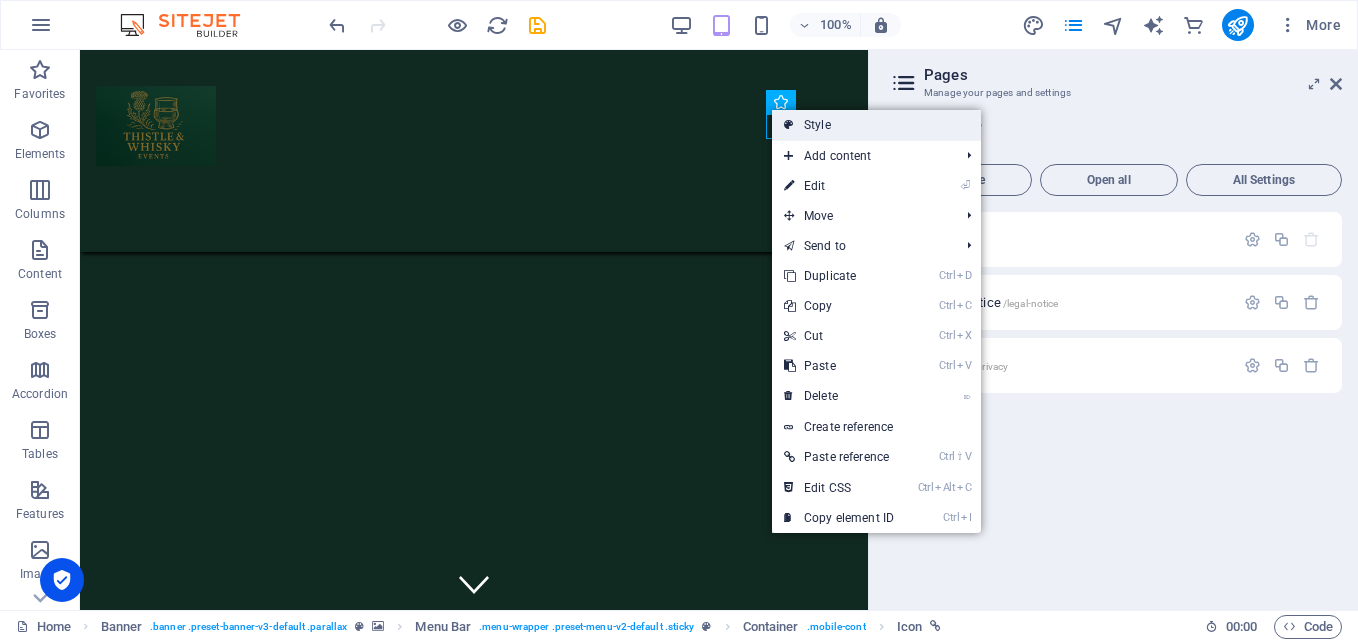 click on "Style" at bounding box center [876, 125] 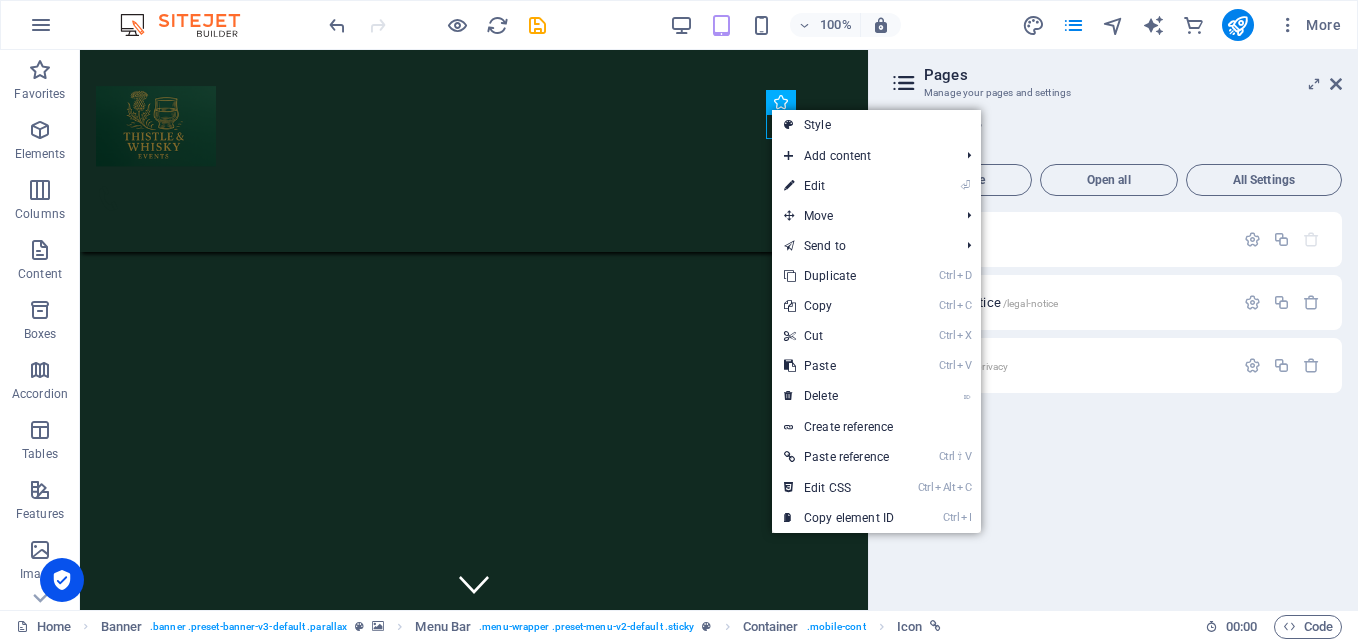 select on "rem" 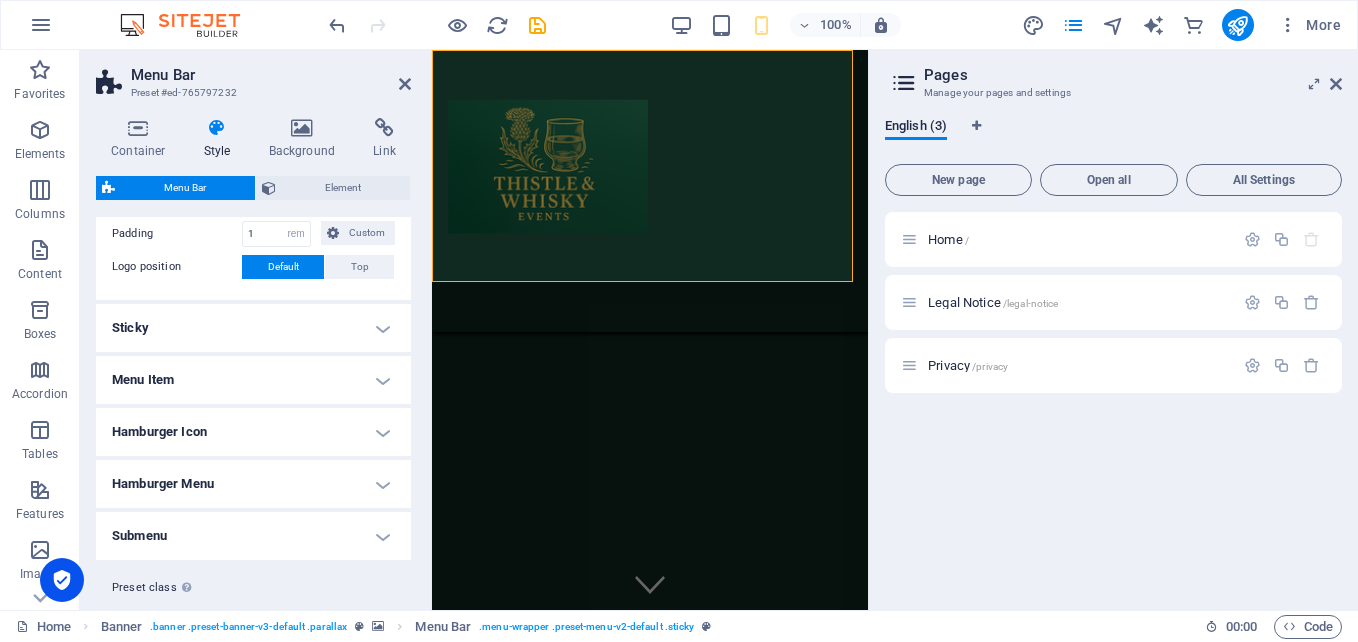 scroll, scrollTop: 500, scrollLeft: 0, axis: vertical 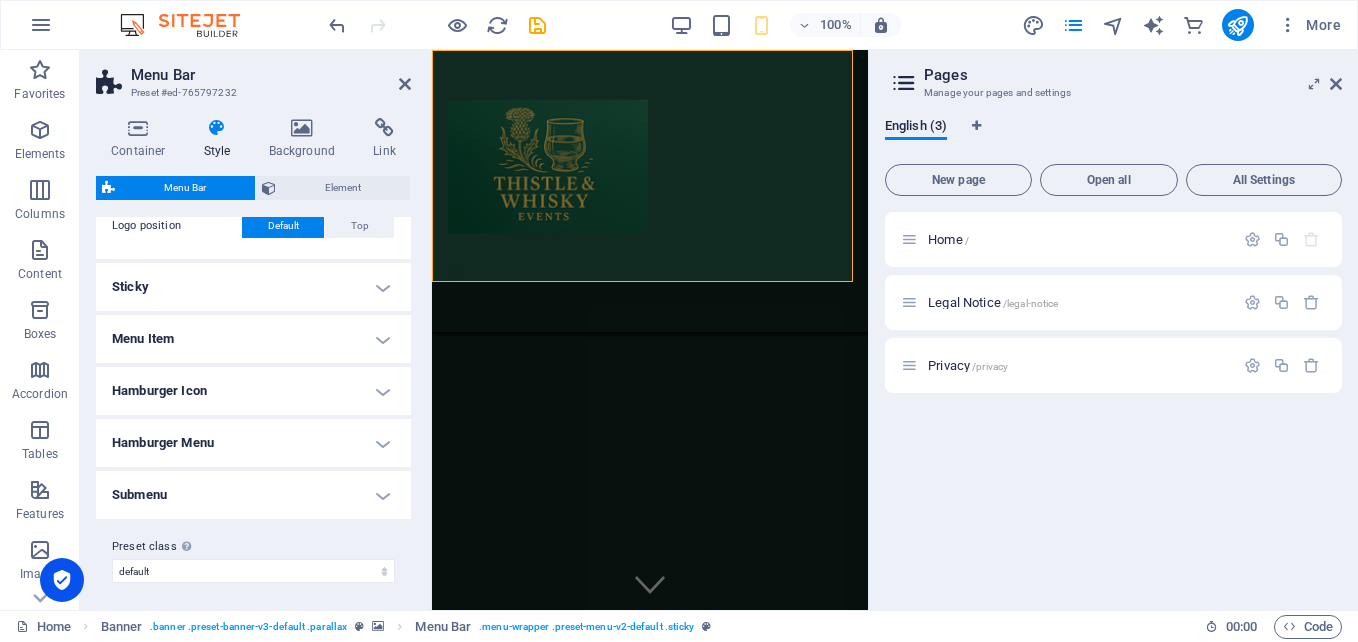 click on "Menu Item" at bounding box center (253, 339) 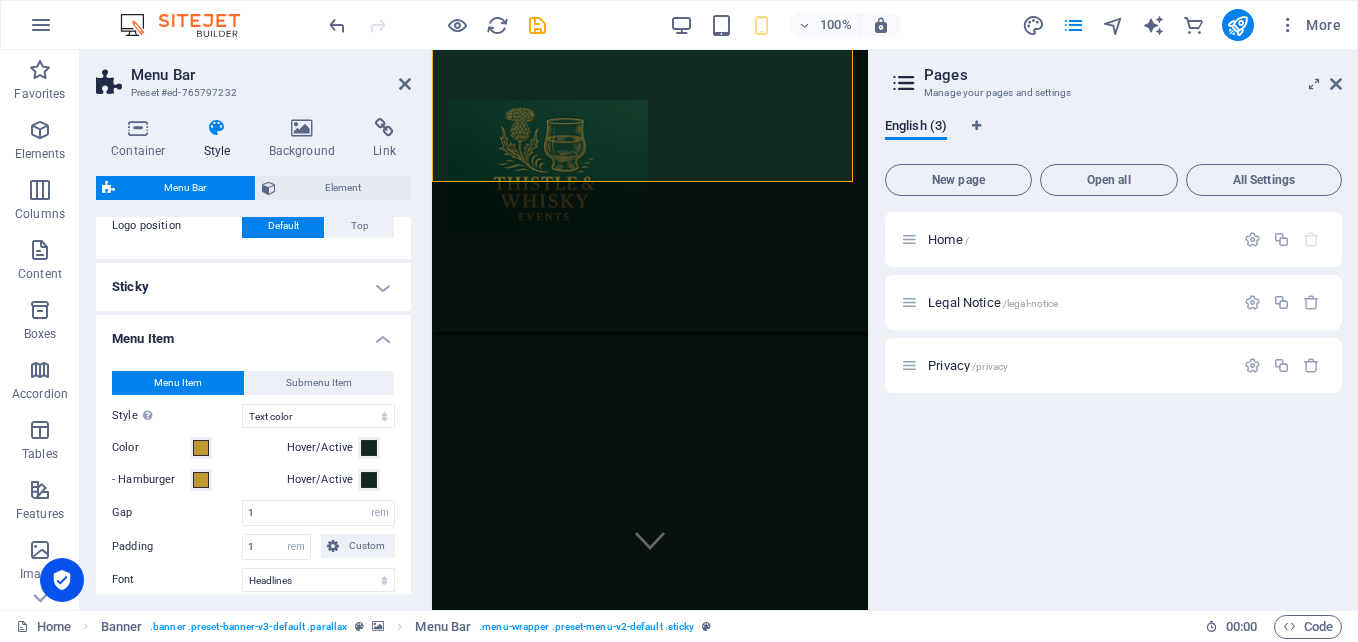scroll, scrollTop: 100, scrollLeft: 0, axis: vertical 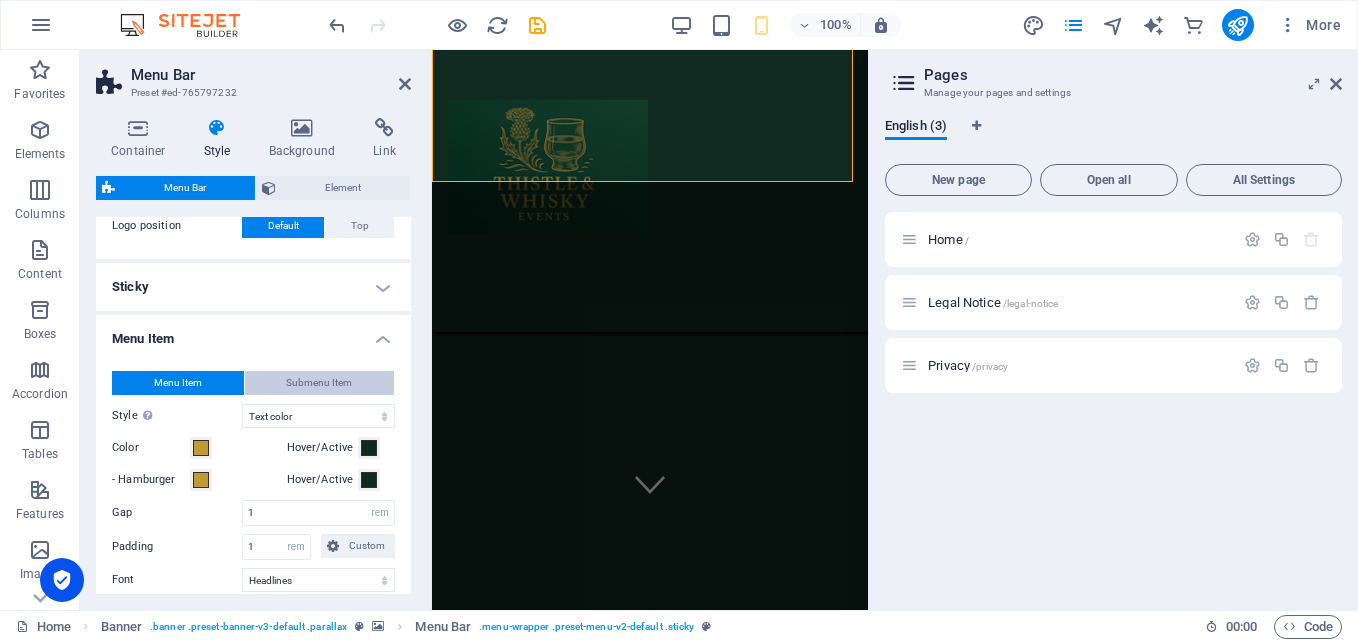 click on "Submenu Item" at bounding box center [320, 383] 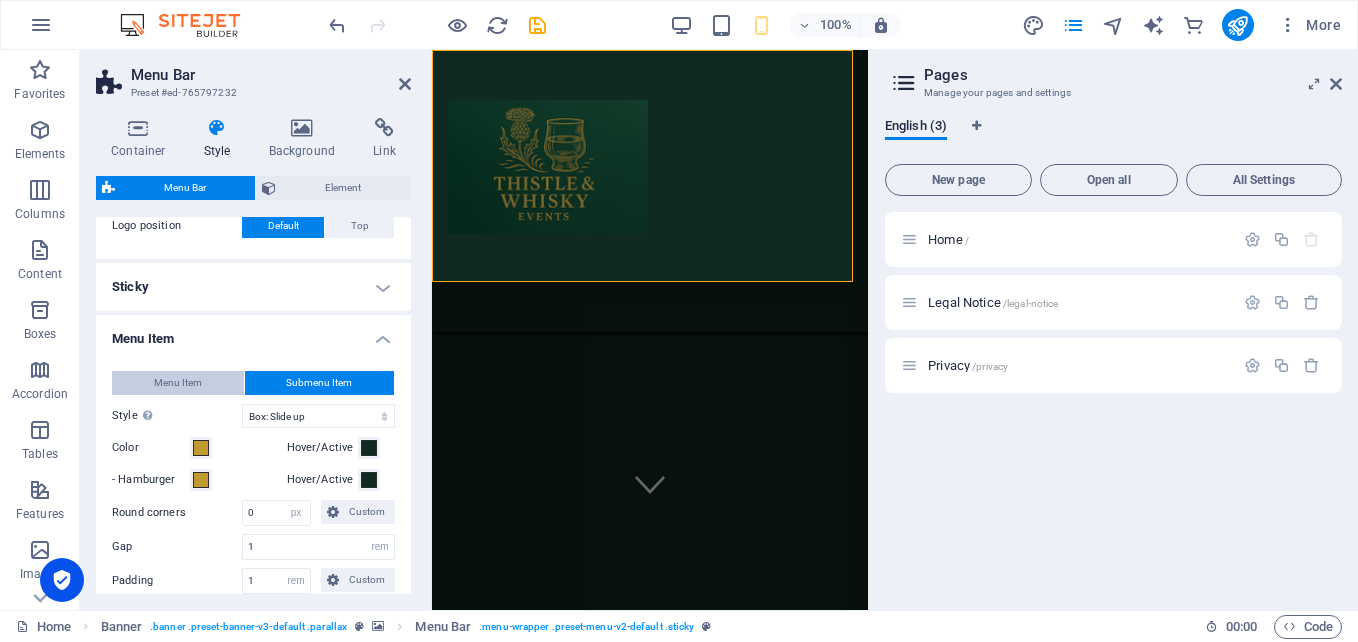 click on "Menu Item" at bounding box center (178, 383) 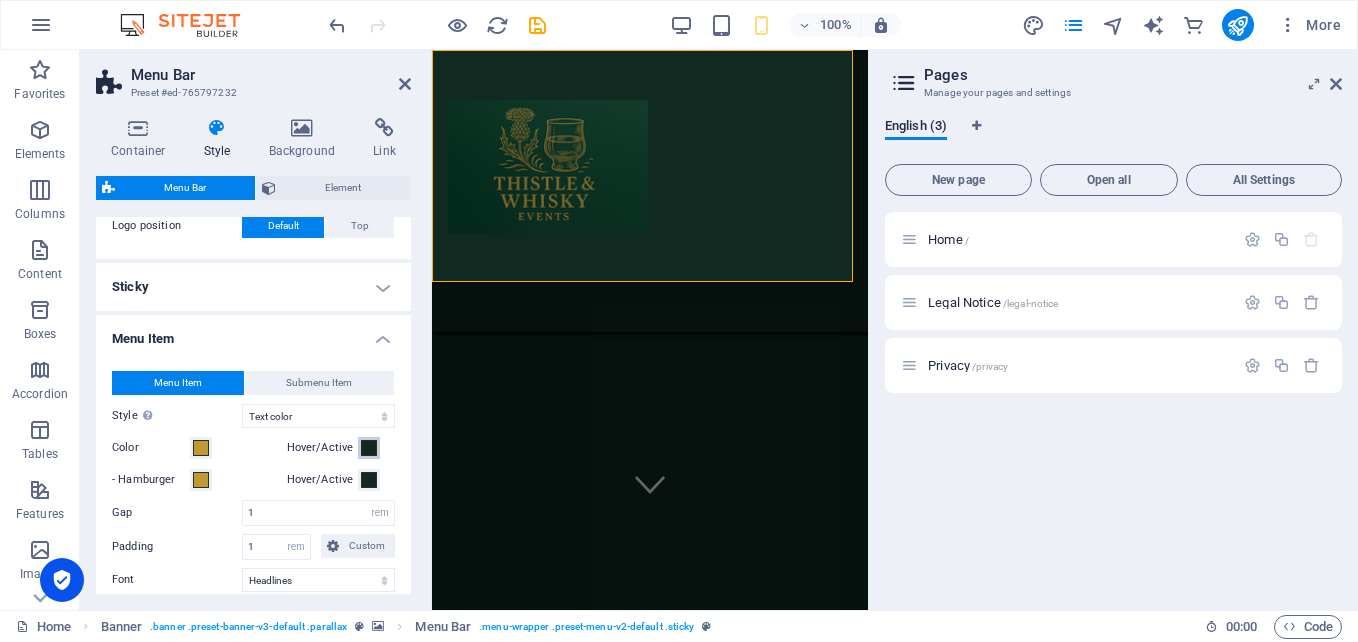 click on "Hover/Active" at bounding box center [369, 448] 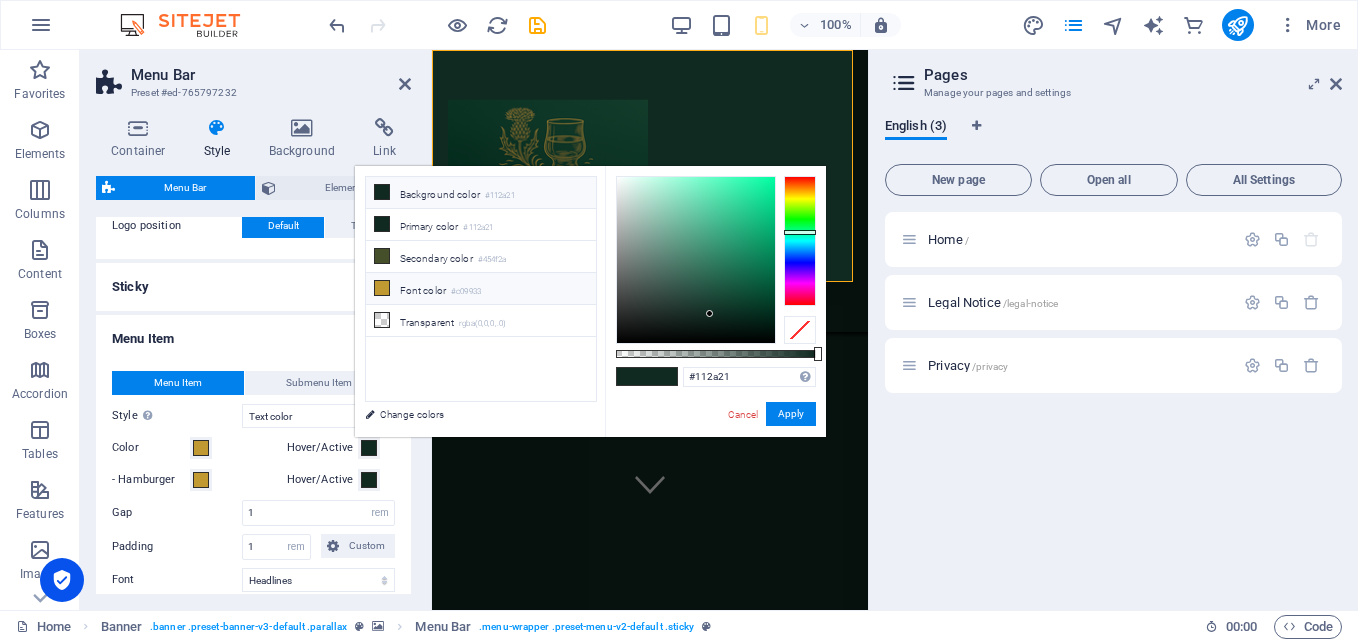 select 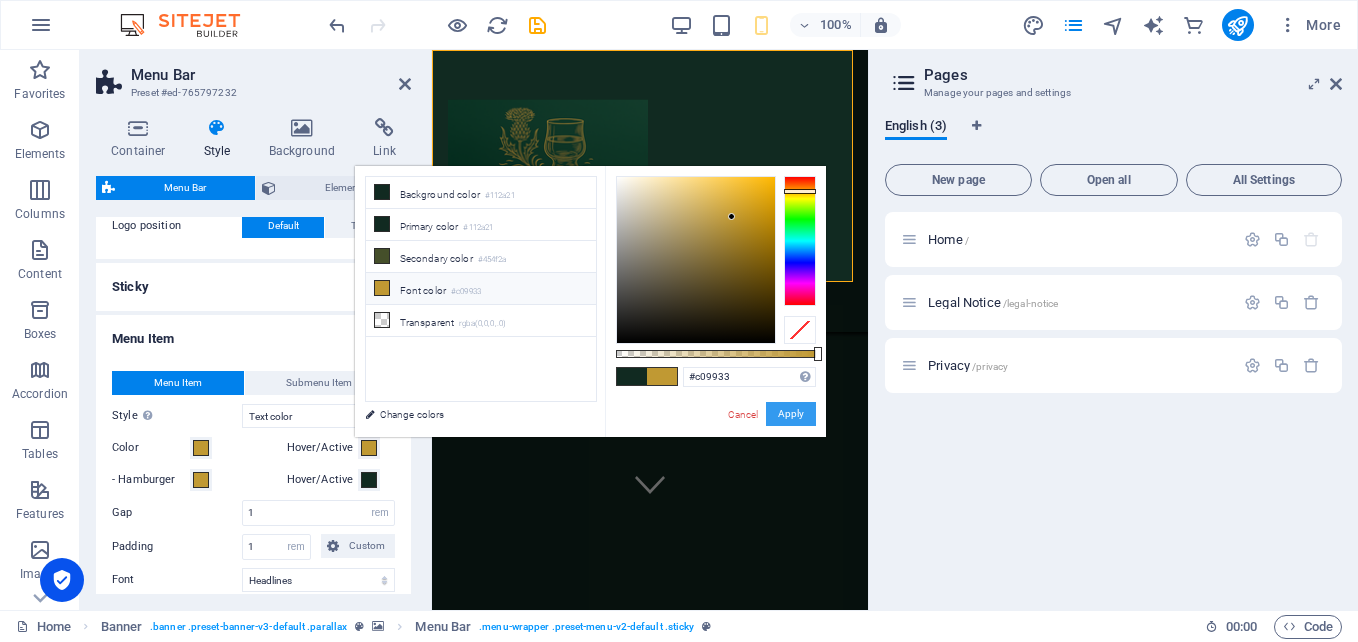 click on "Apply" at bounding box center (791, 414) 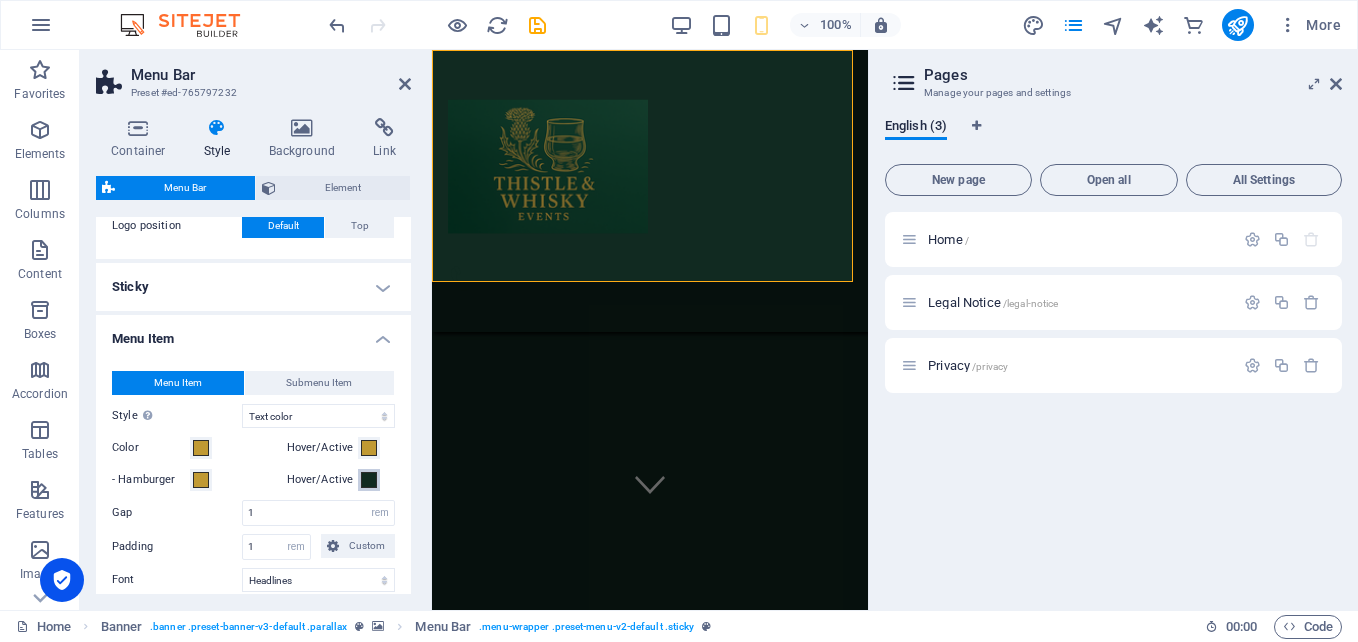 click at bounding box center (369, 480) 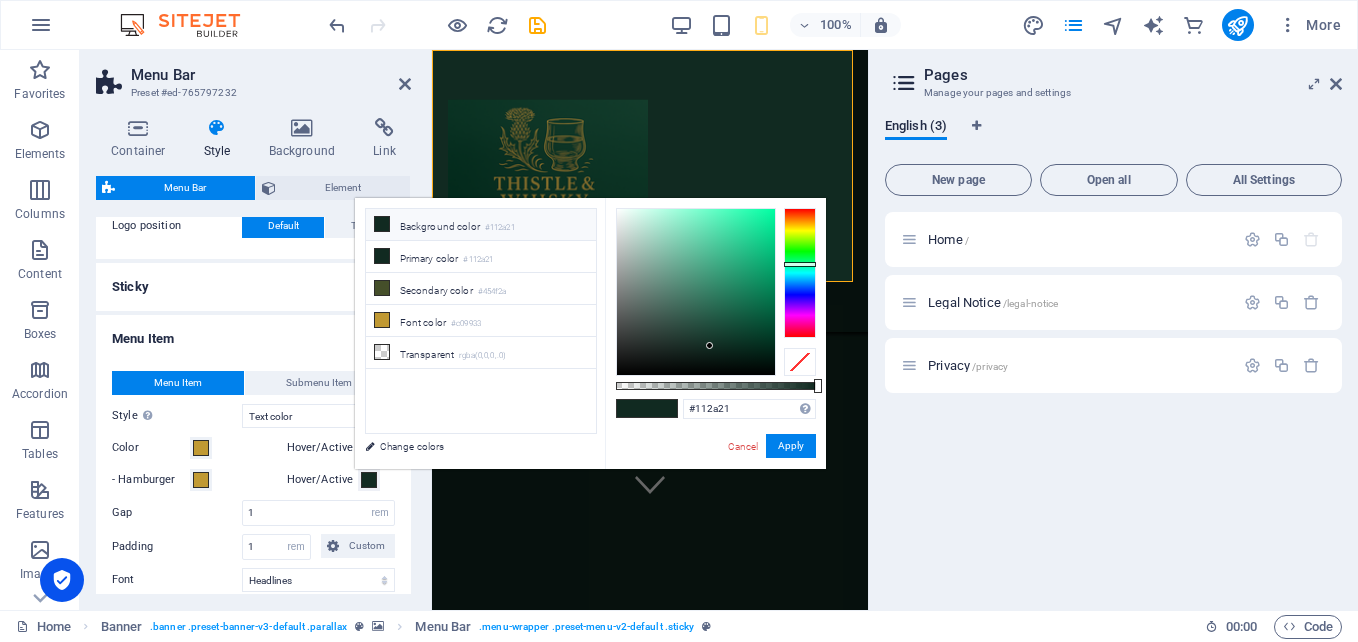 select 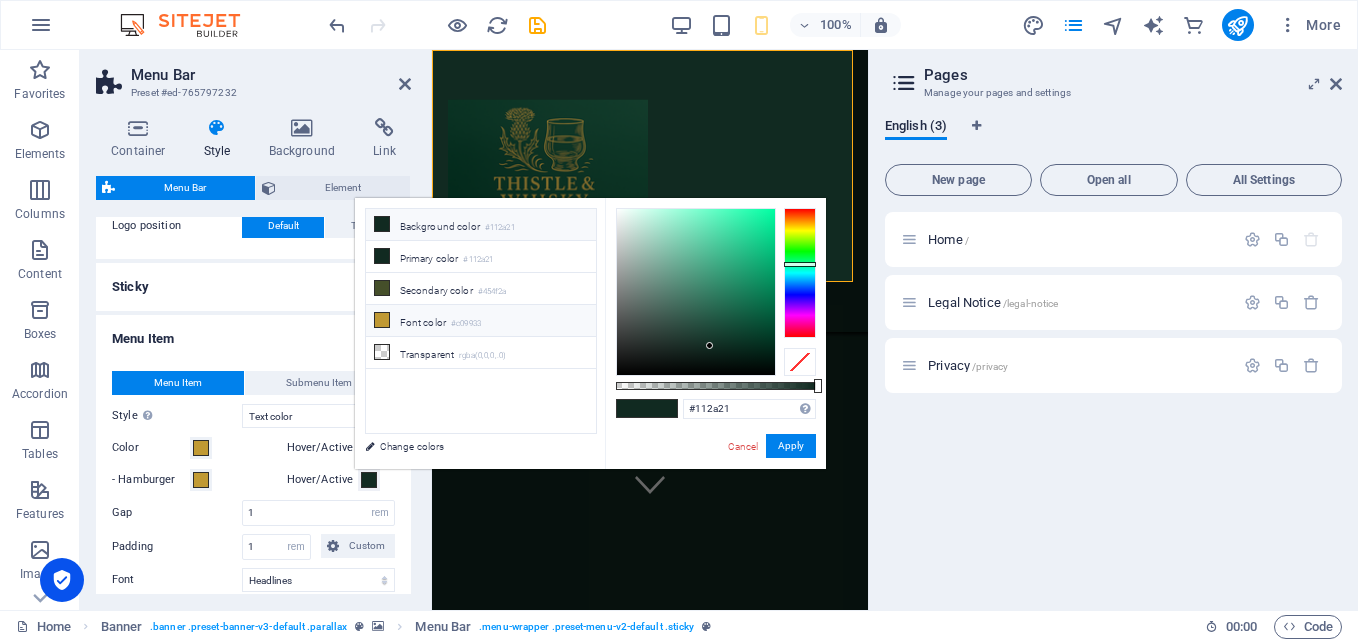 click on "#c09933" at bounding box center (466, 324) 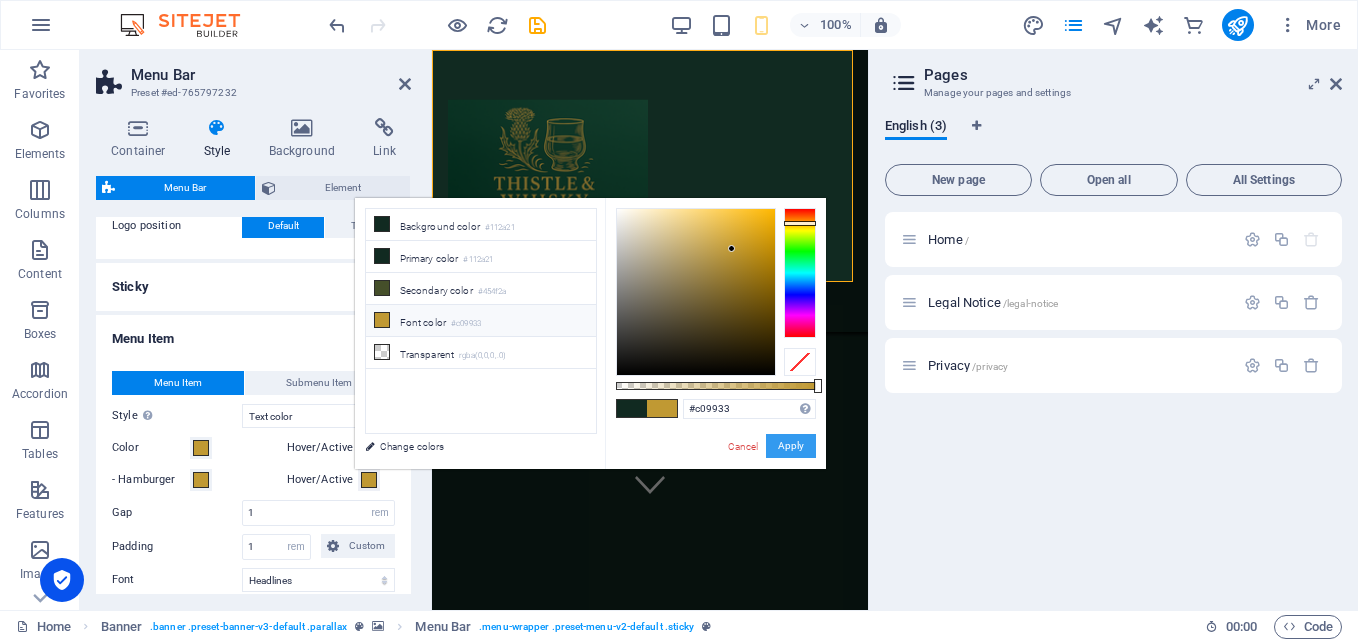 click on "Apply" at bounding box center (791, 446) 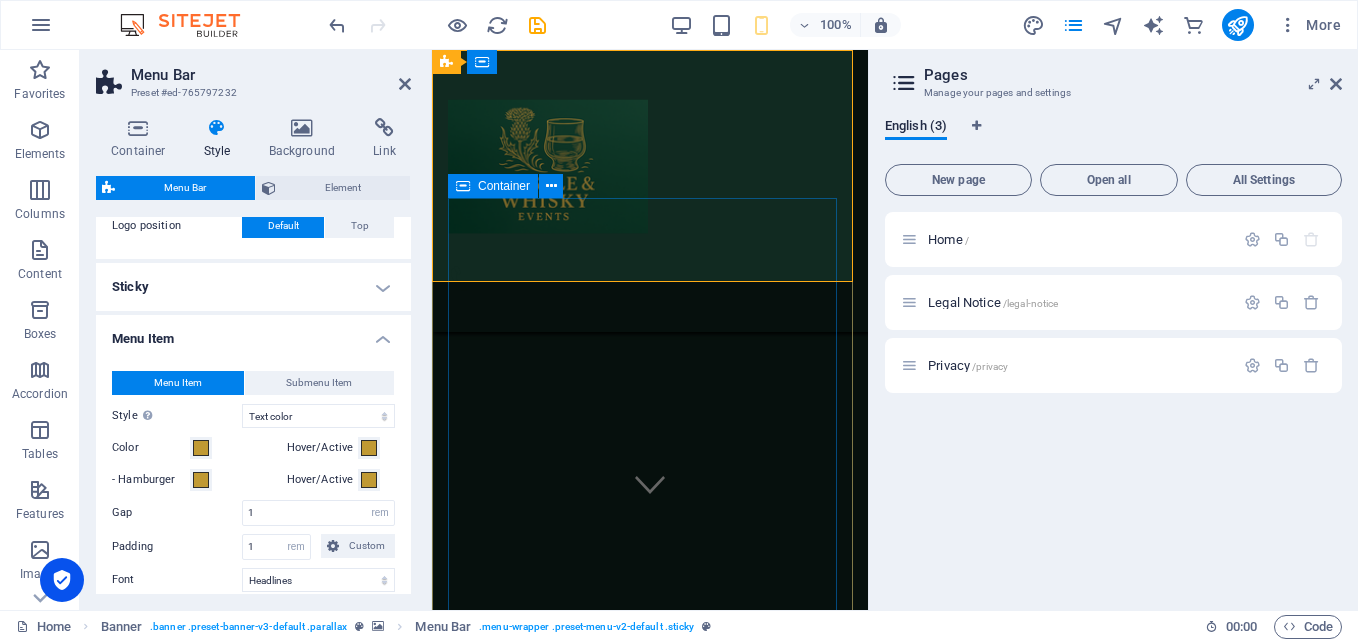 scroll, scrollTop: 0, scrollLeft: 0, axis: both 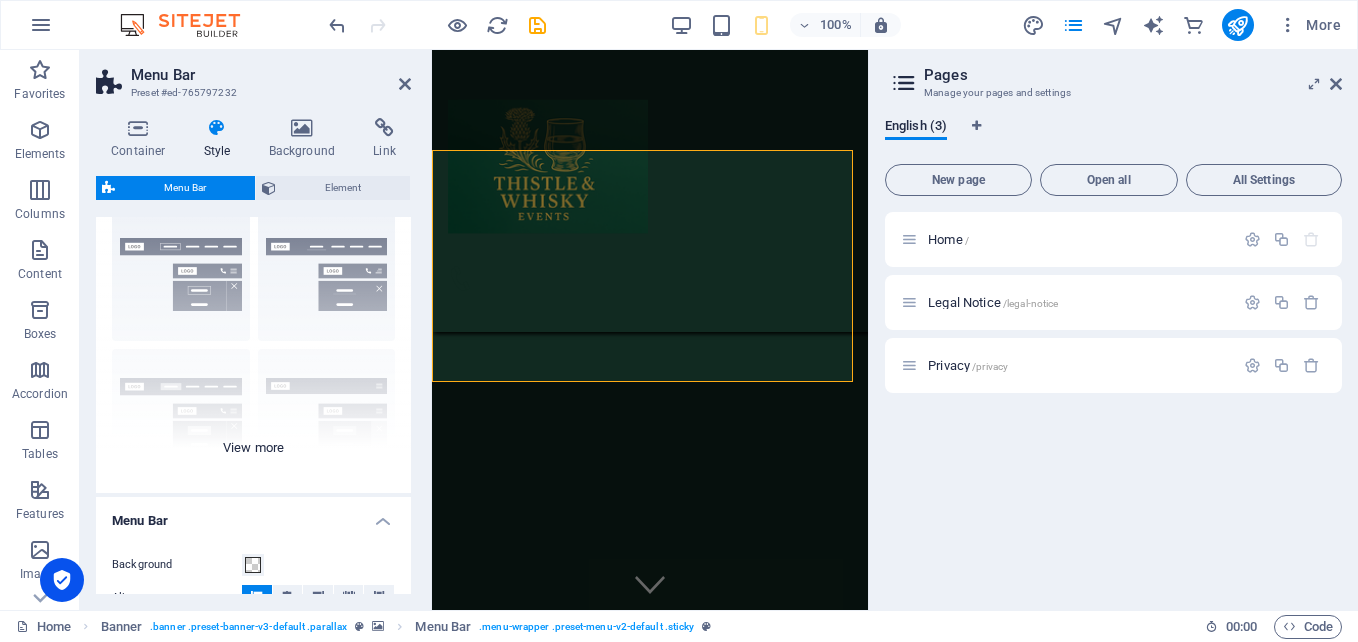 select 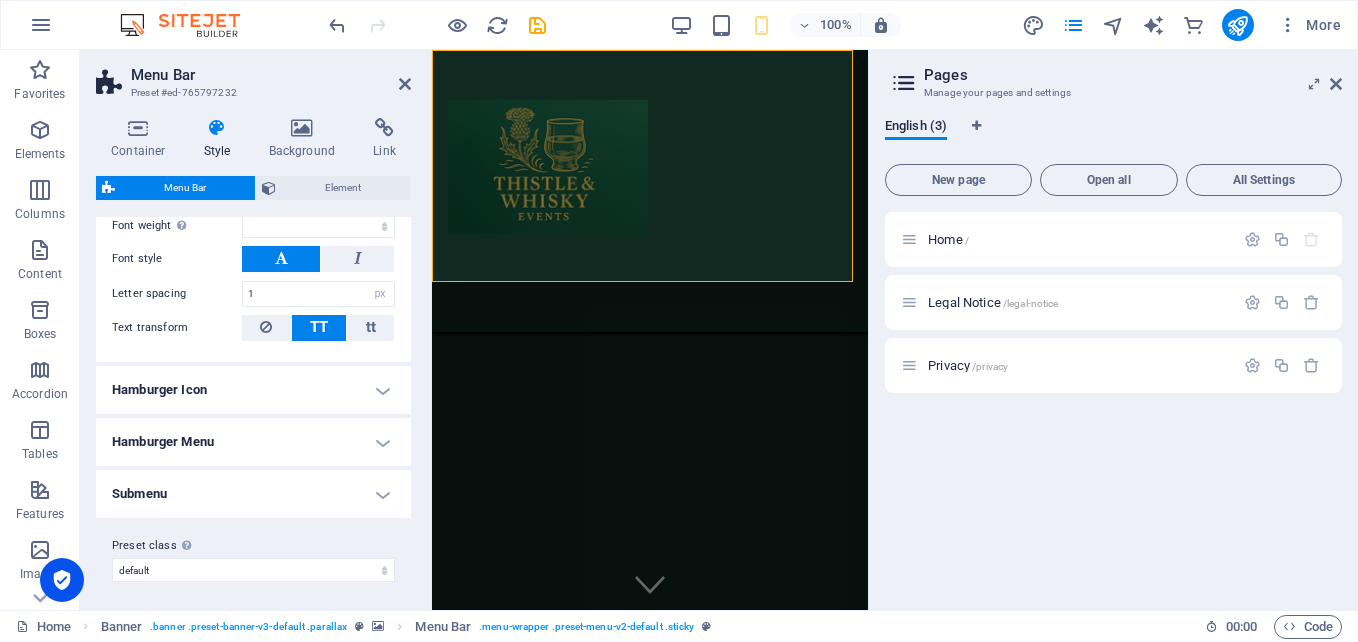 scroll, scrollTop: 924, scrollLeft: 0, axis: vertical 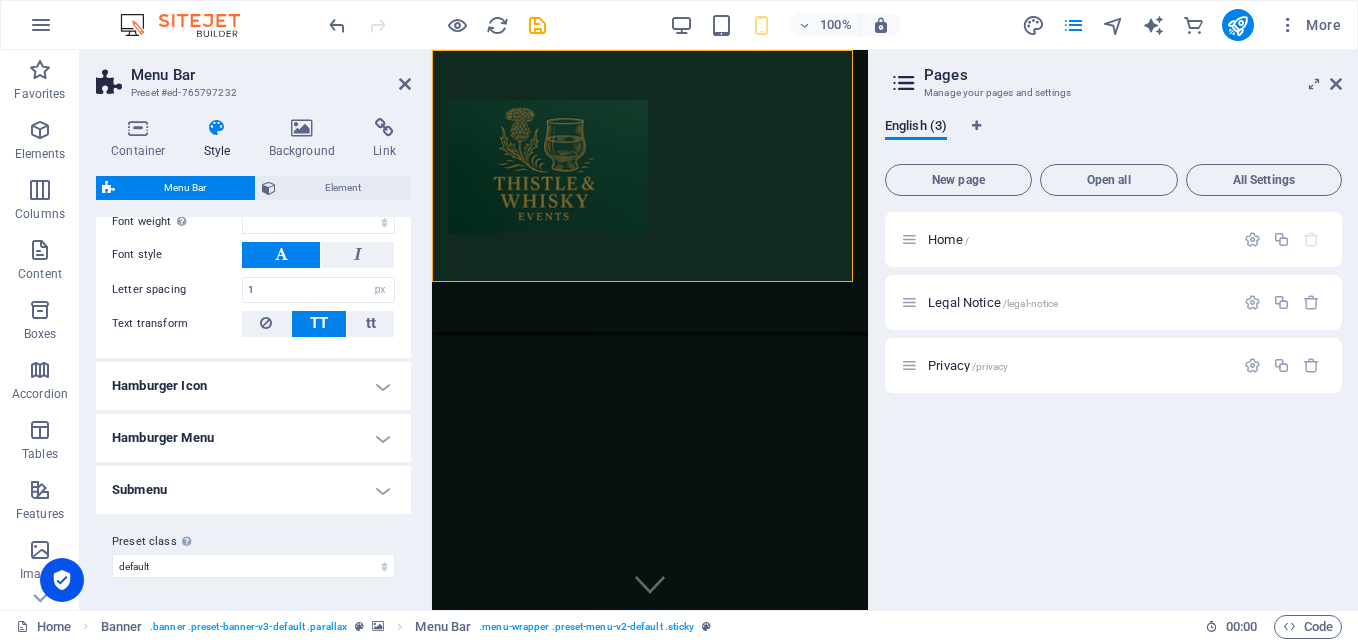 click on "Hamburger Icon" at bounding box center [253, 386] 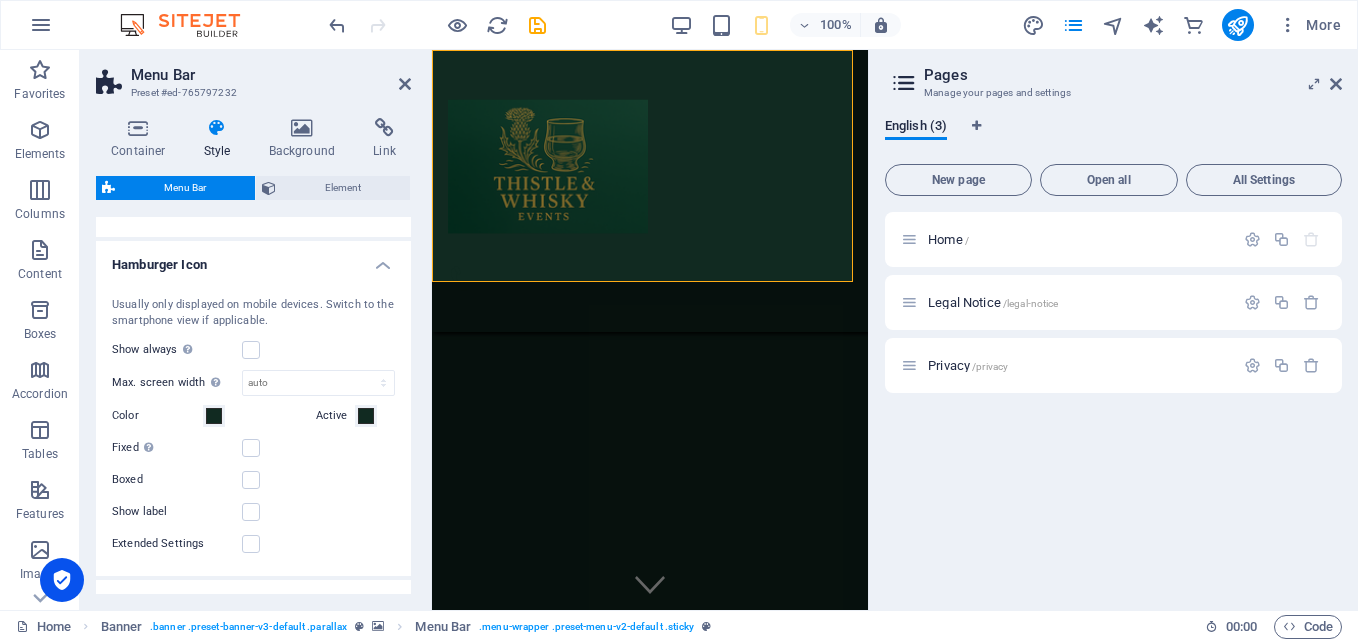 scroll, scrollTop: 1124, scrollLeft: 0, axis: vertical 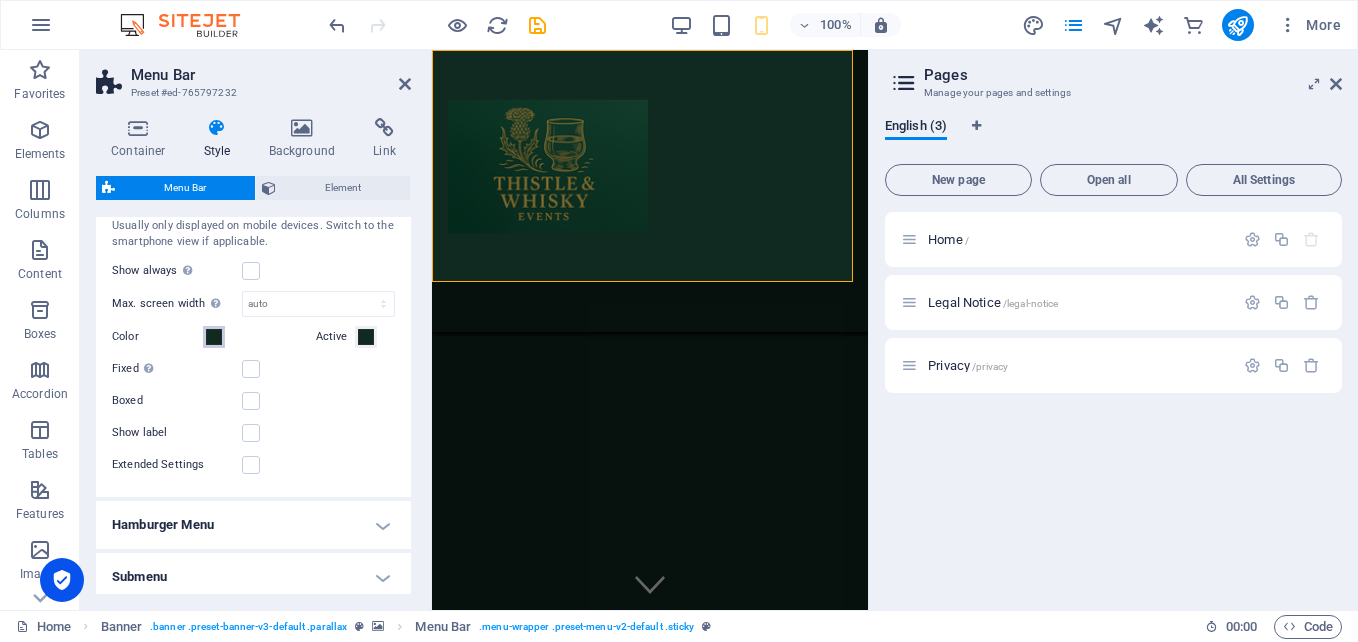click on "Color" at bounding box center [214, 337] 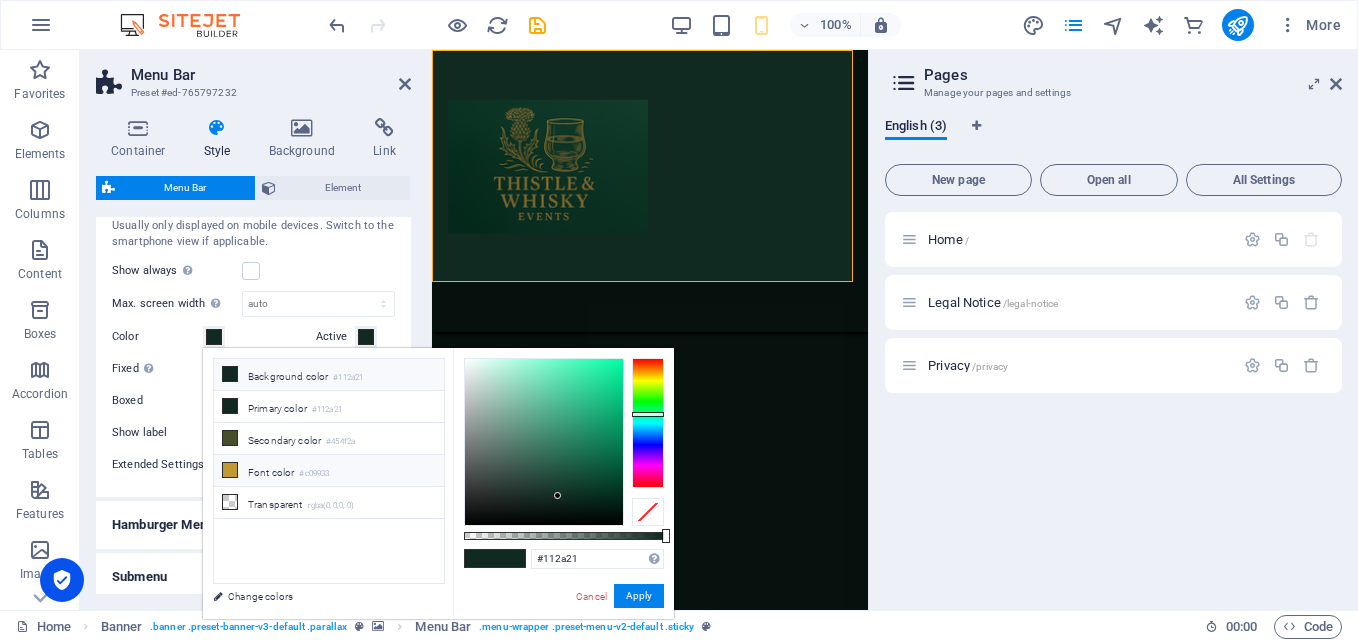 click at bounding box center [230, 470] 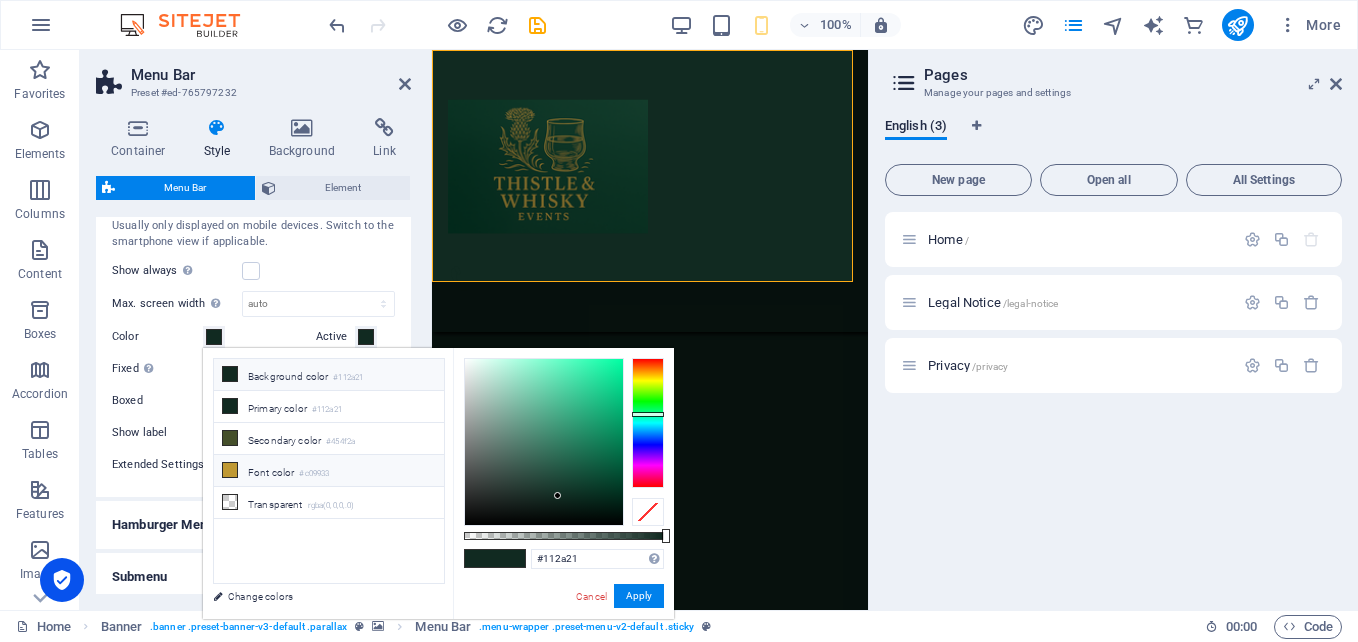 type on "#c09933" 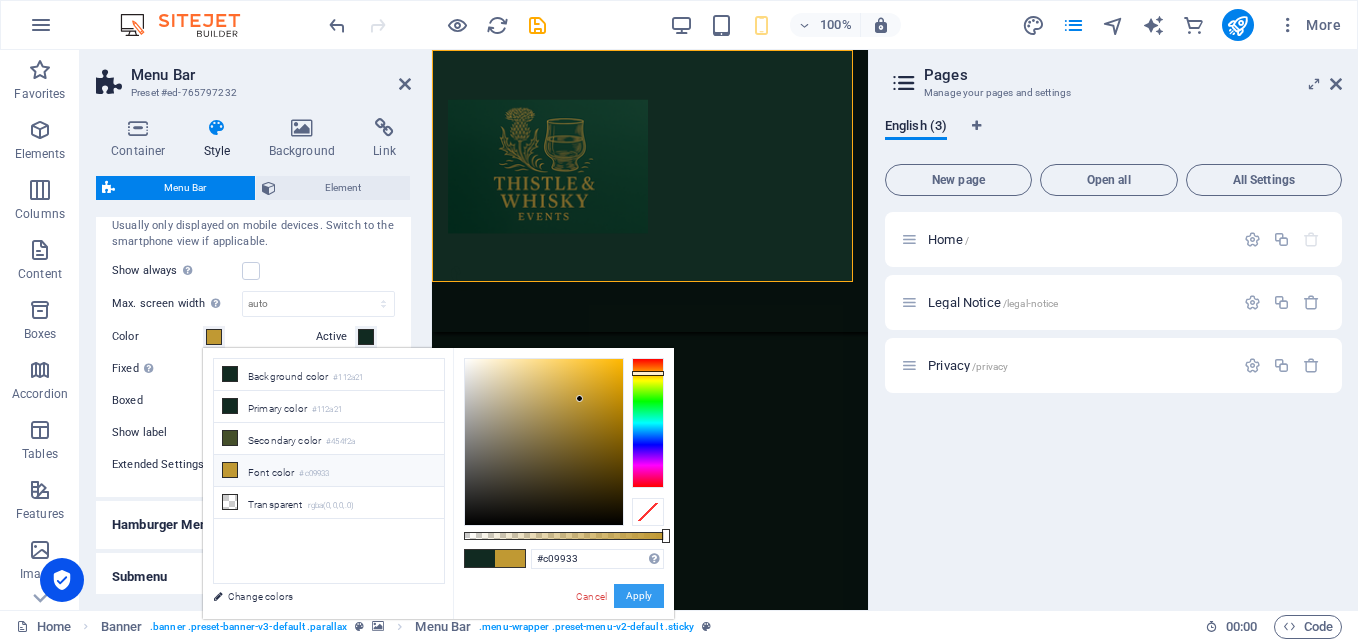 click on "Apply" at bounding box center (639, 596) 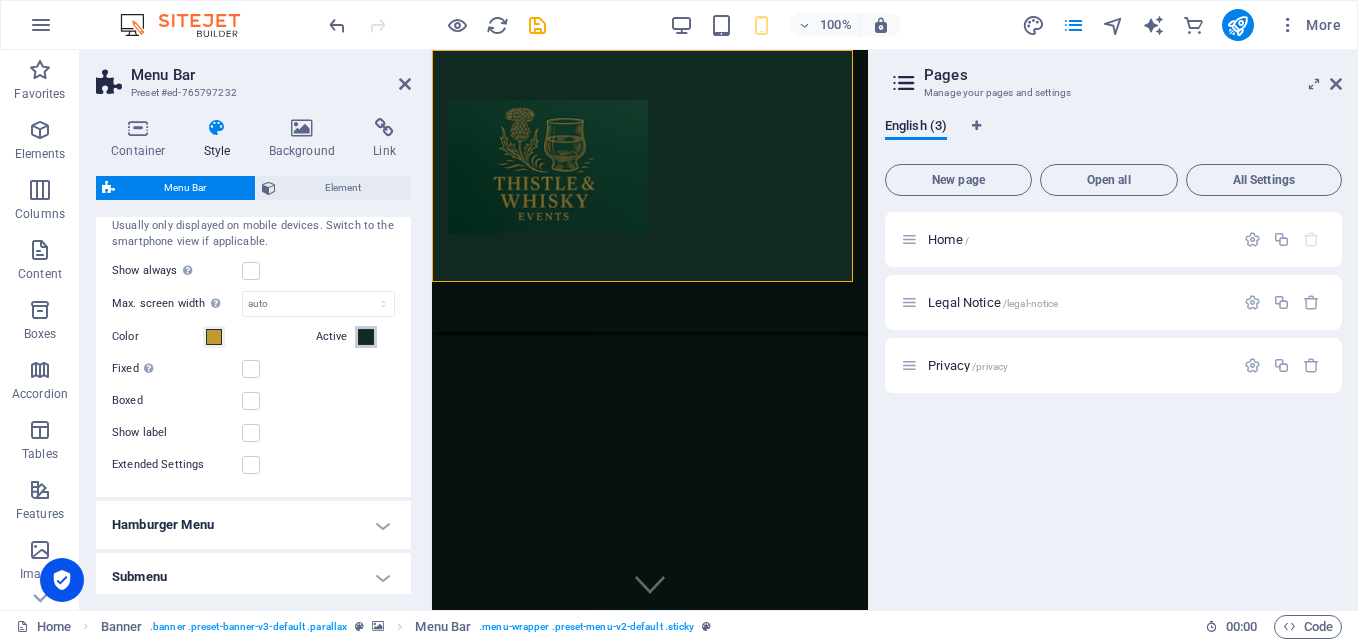 click on "Active" at bounding box center [366, 337] 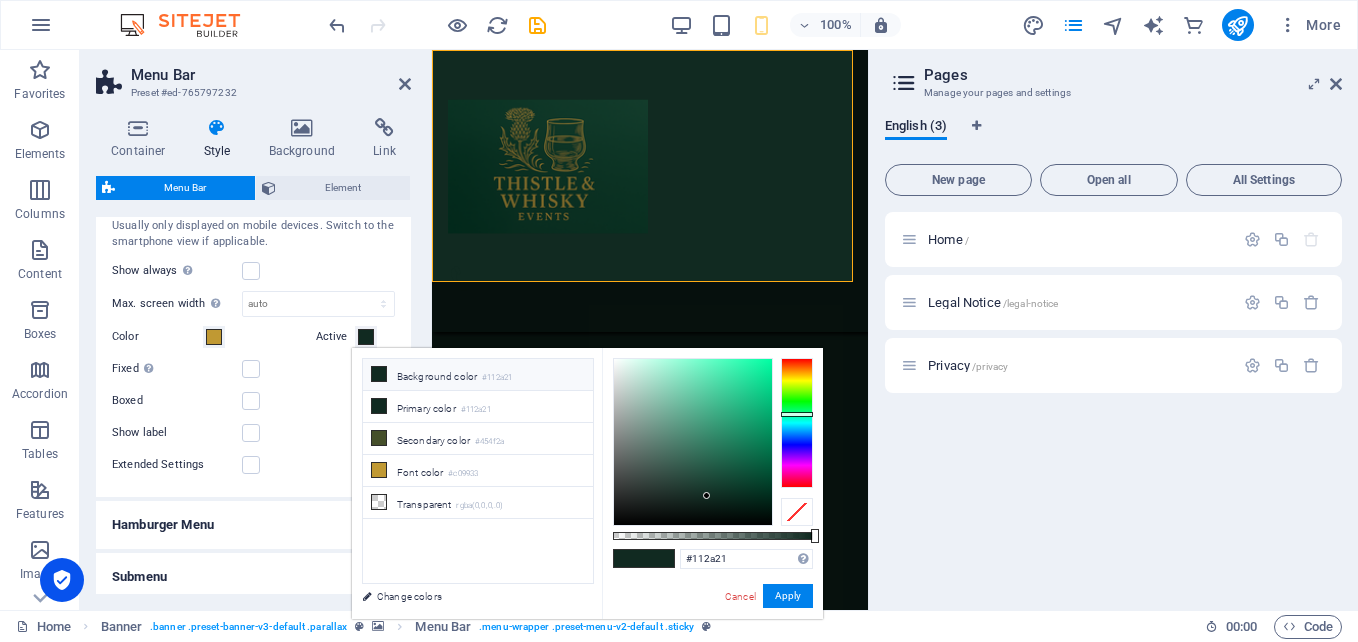 click at bounding box center [366, 337] 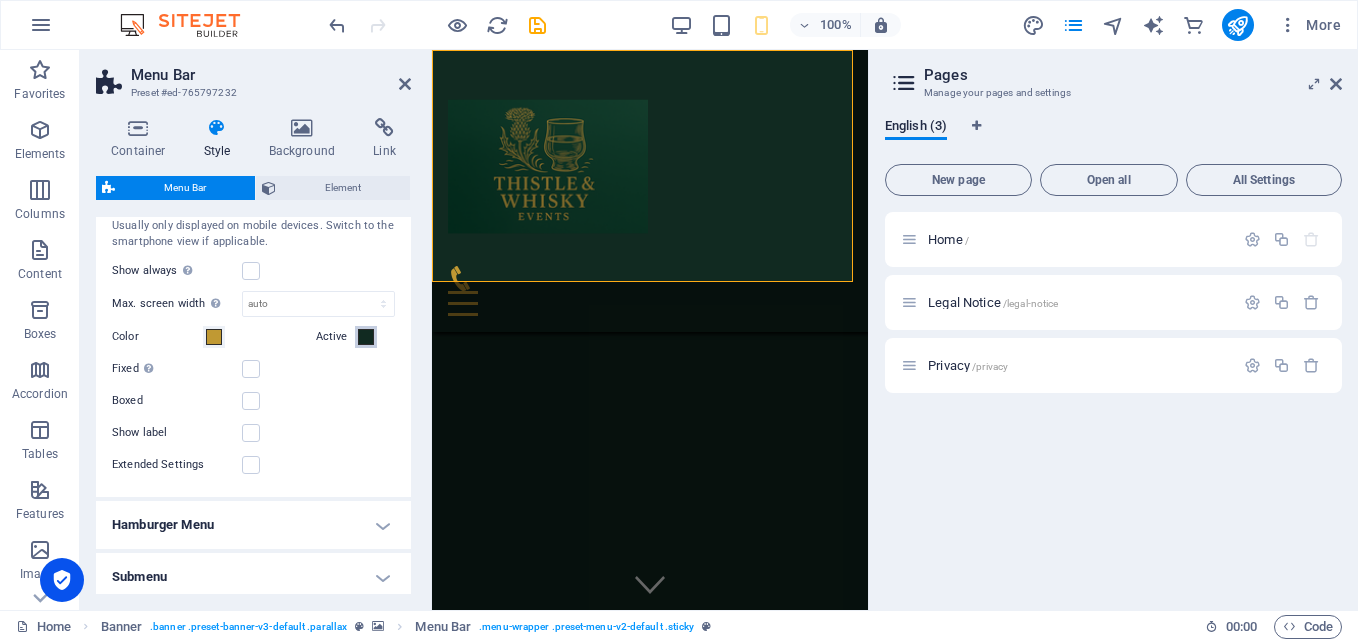 click at bounding box center (366, 337) 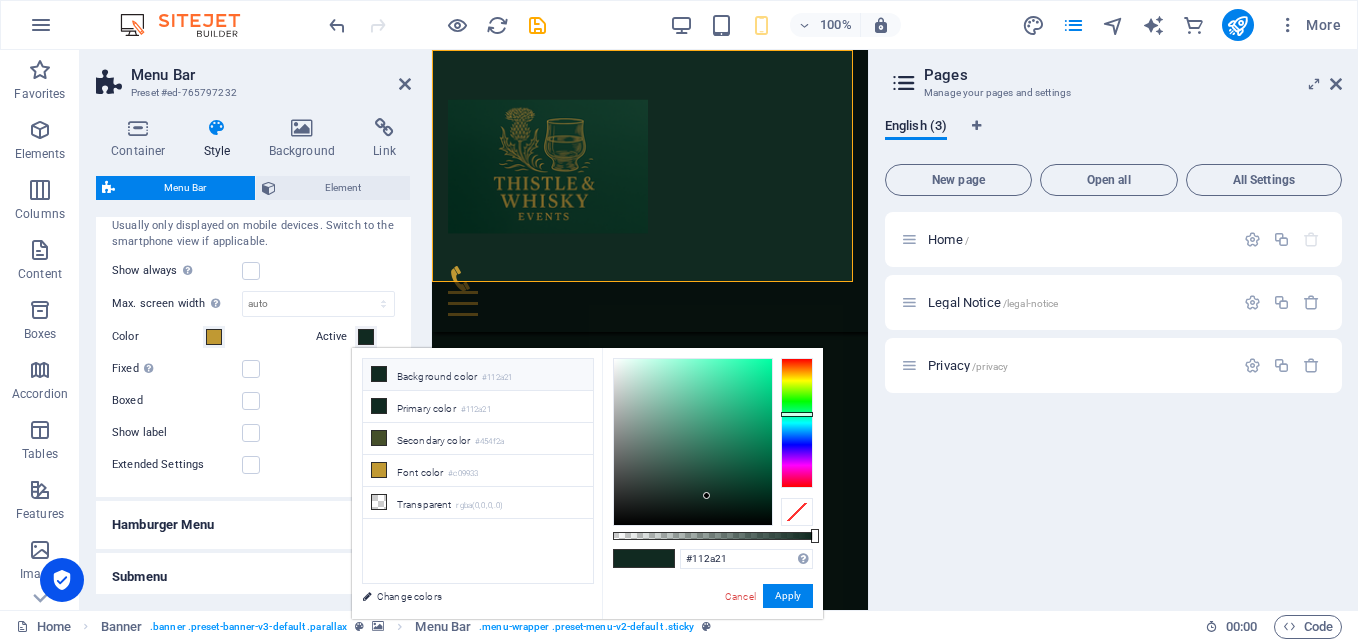 select 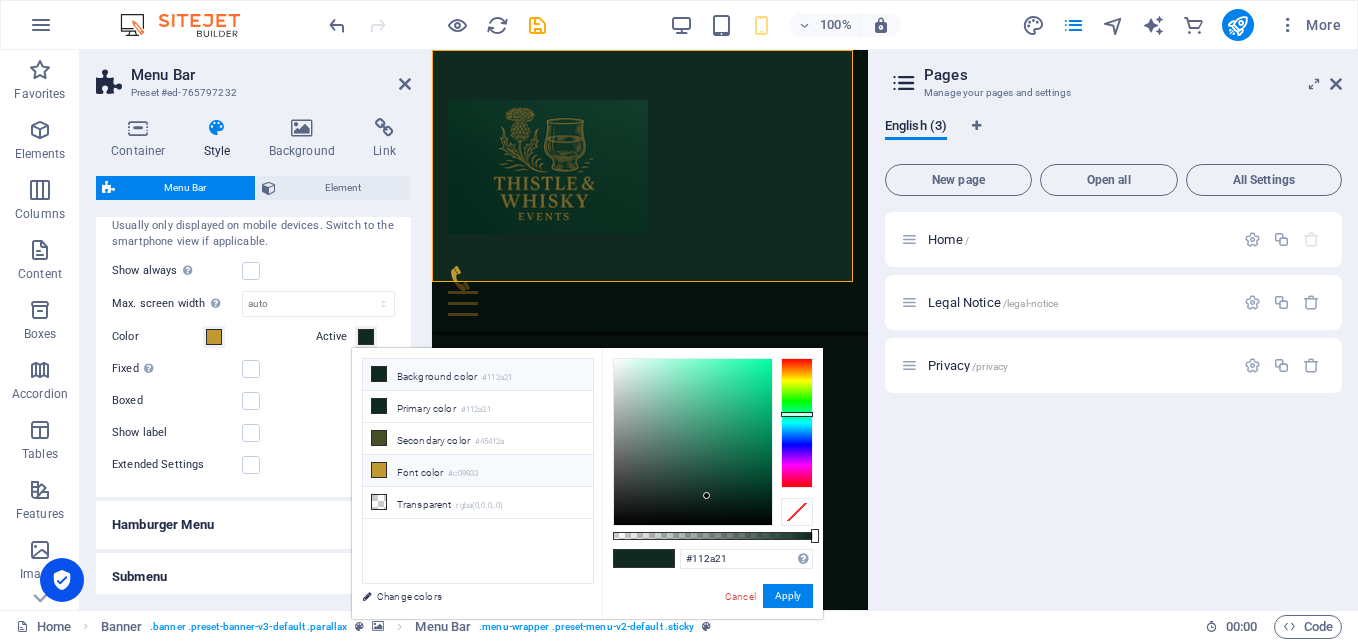 click on "Font color
#c09933" at bounding box center [478, 471] 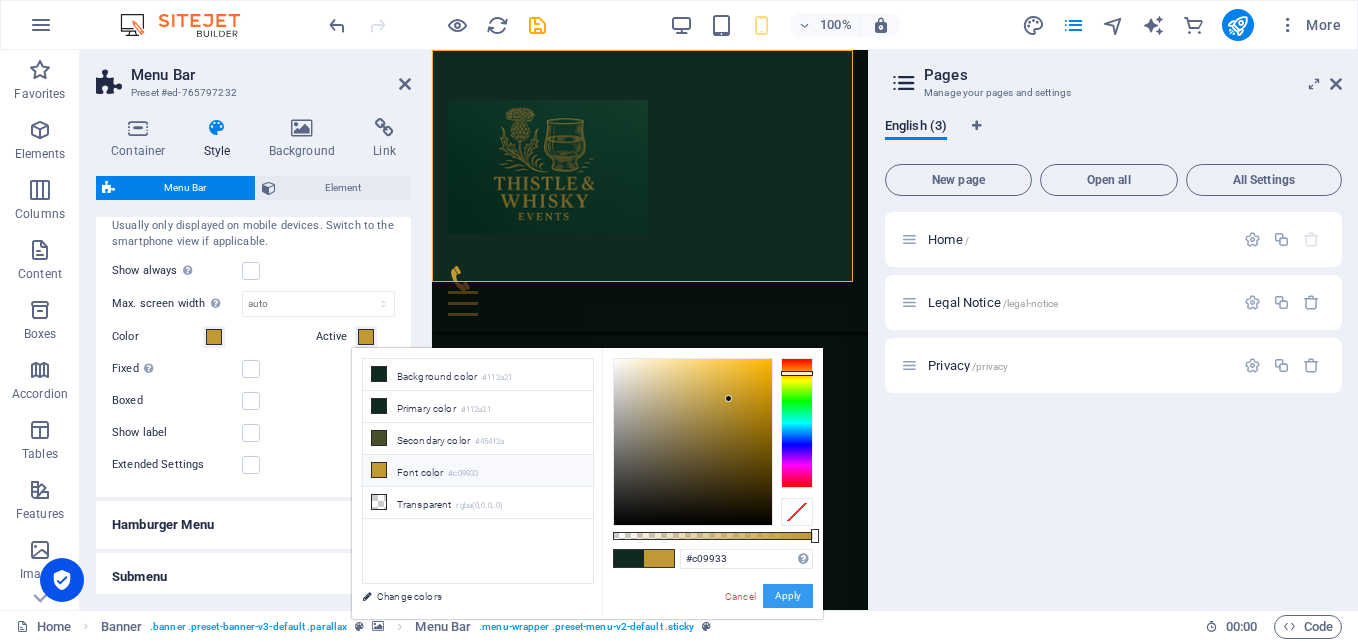 click on "Apply" at bounding box center (788, 596) 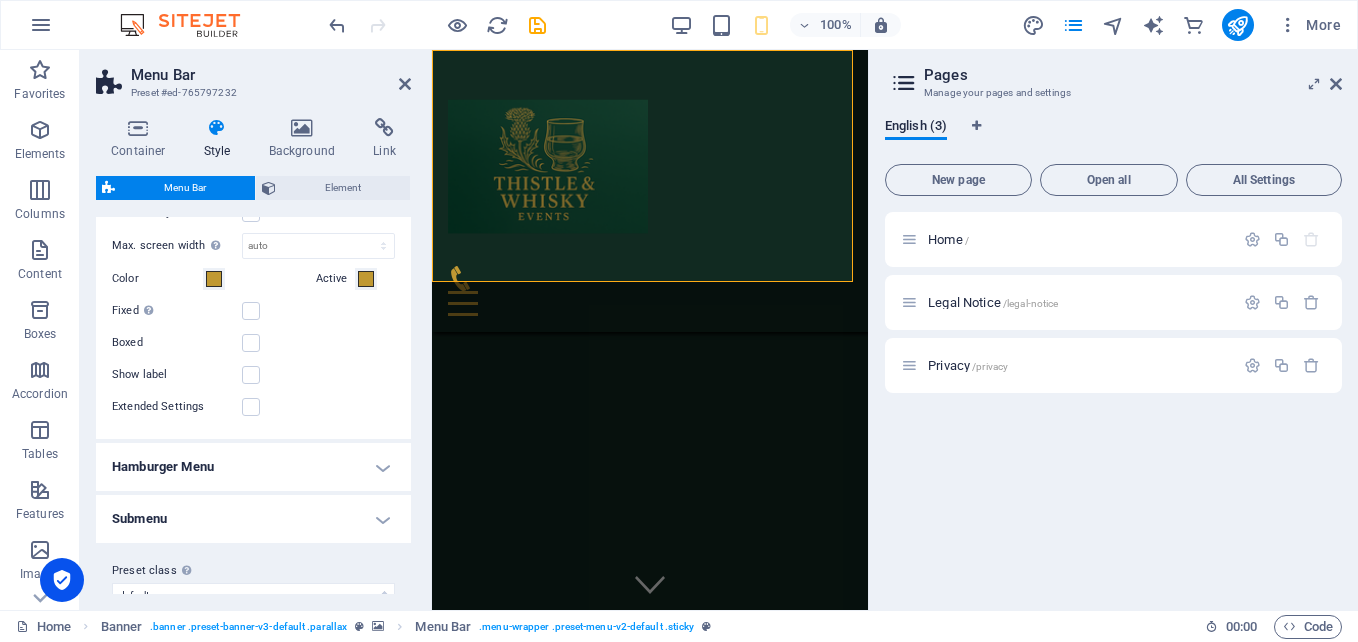 select 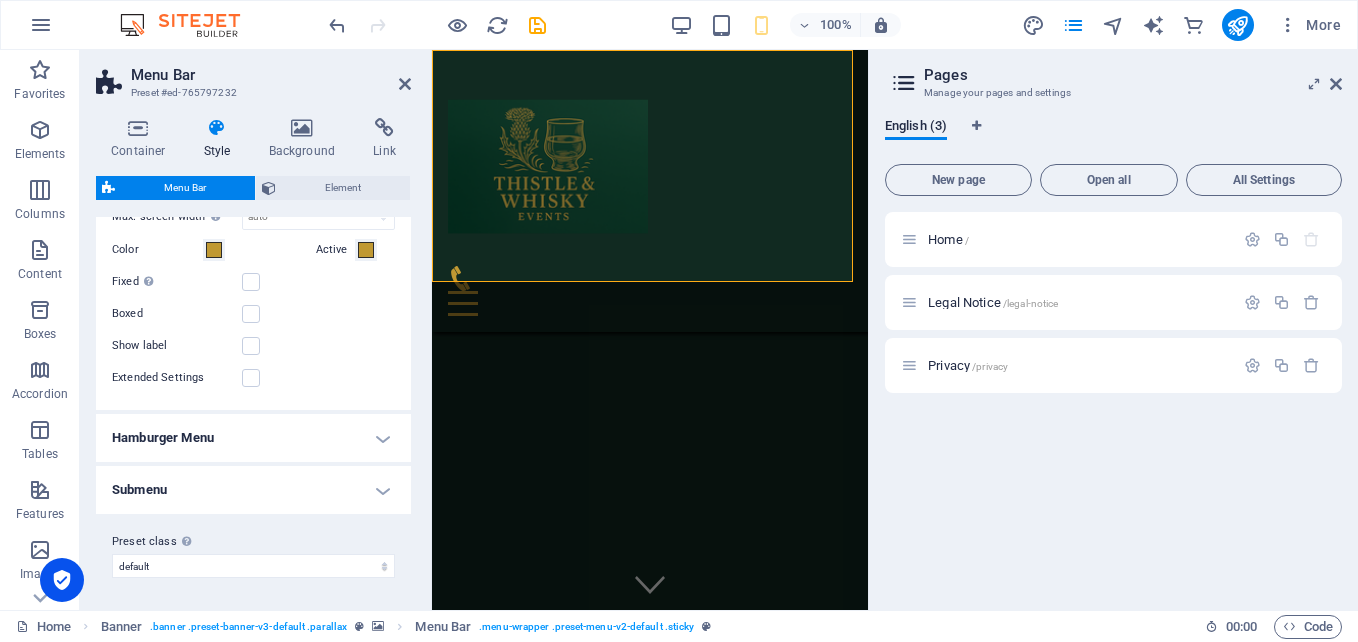 click on "Hamburger Menu" at bounding box center [253, 438] 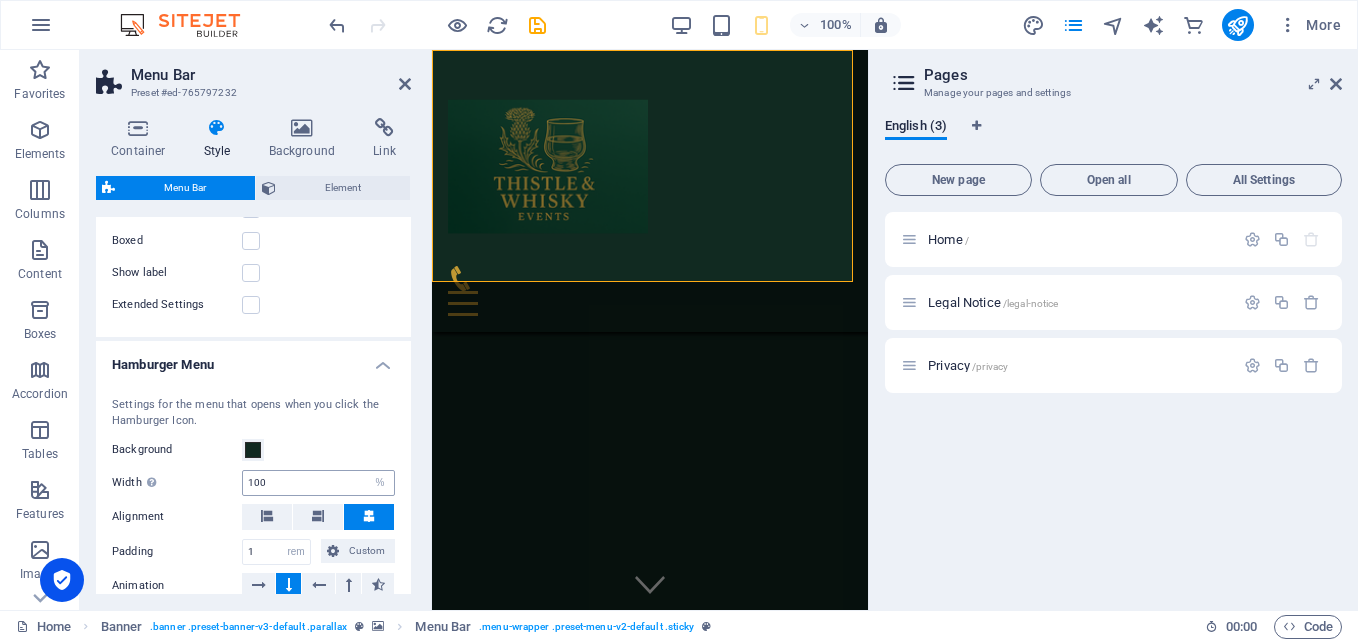 scroll, scrollTop: 1311, scrollLeft: 0, axis: vertical 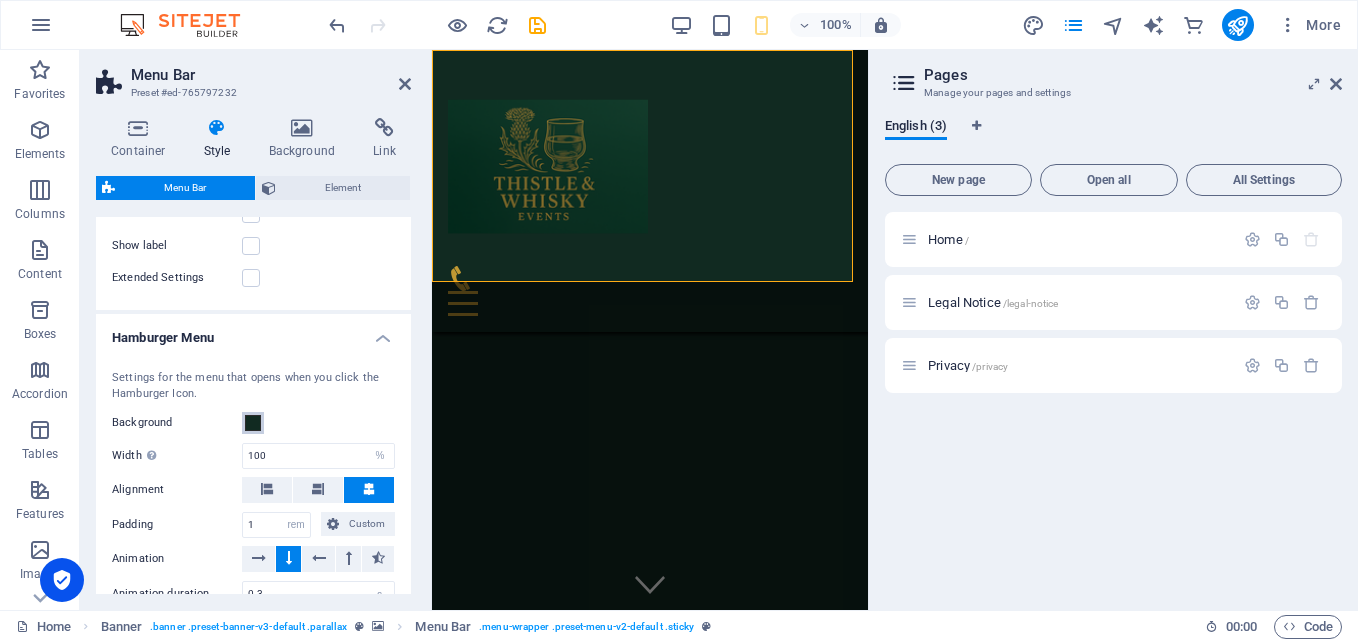 click at bounding box center (253, 423) 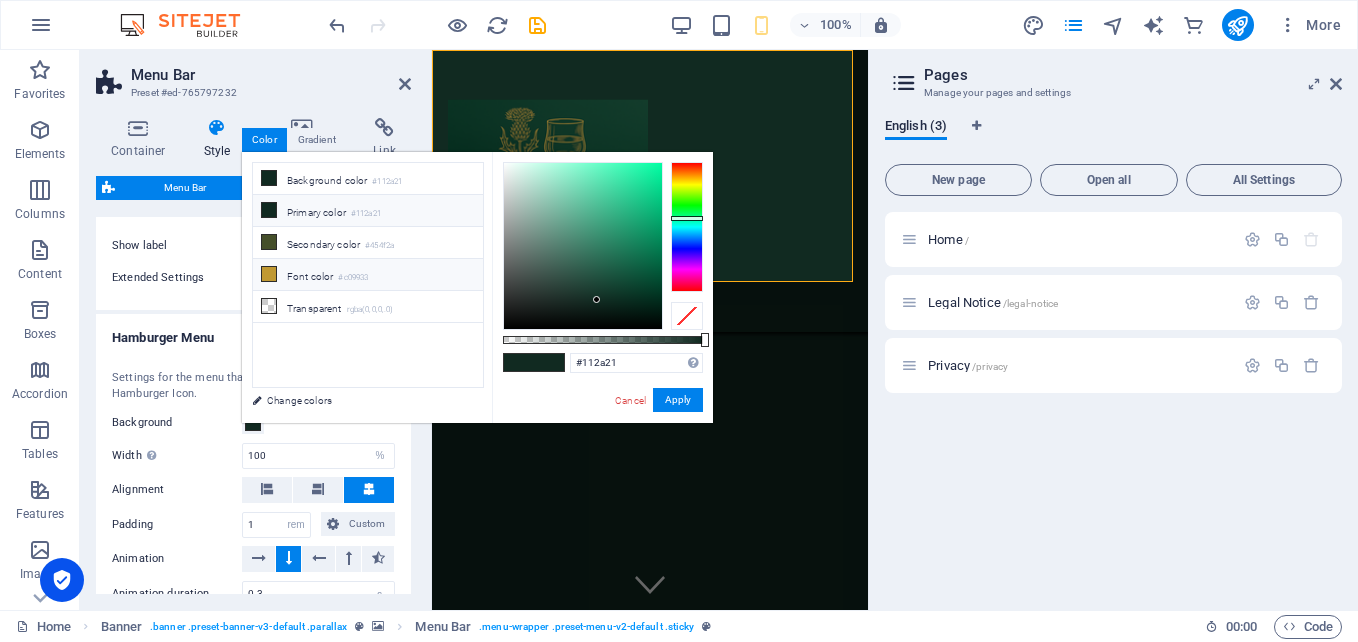 click on "Font color
#c09933" at bounding box center (368, 275) 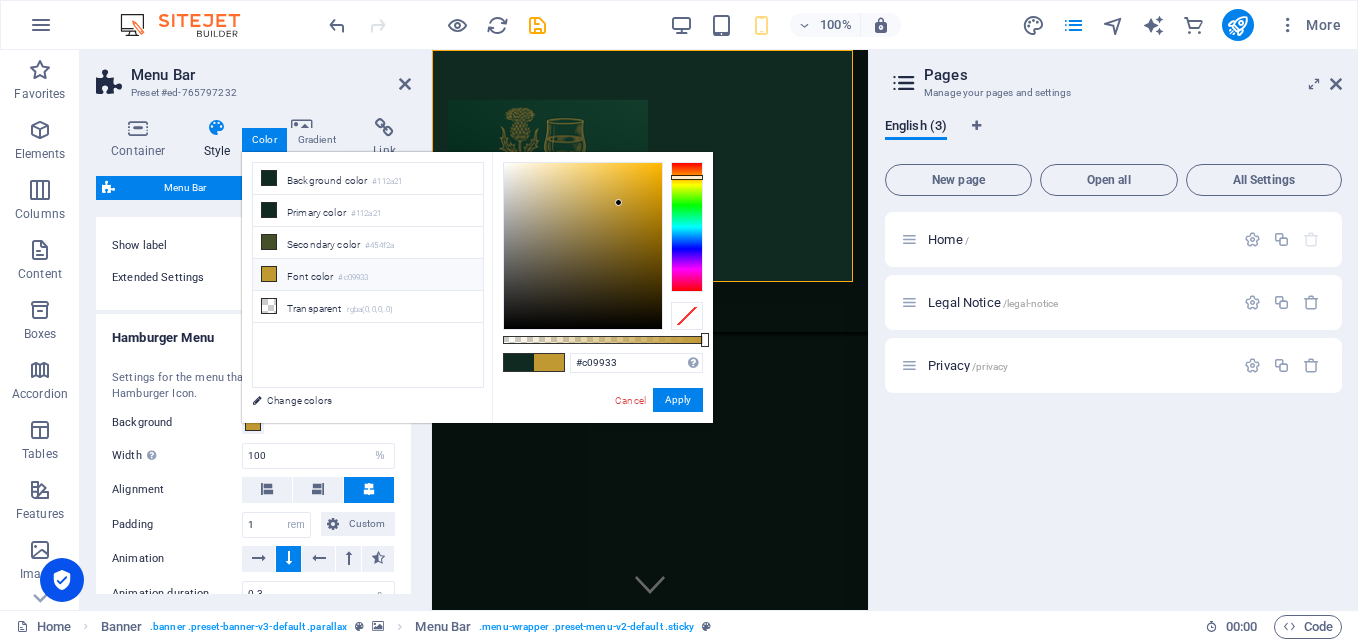 click on "#c09933 Supported formats #0852ed rgb(8, 82, 237) rgba(8, 82, 237, 90%) hsv(221,97,93) hsl(221, 93%, 48%) Cancel Apply" at bounding box center (602, 432) 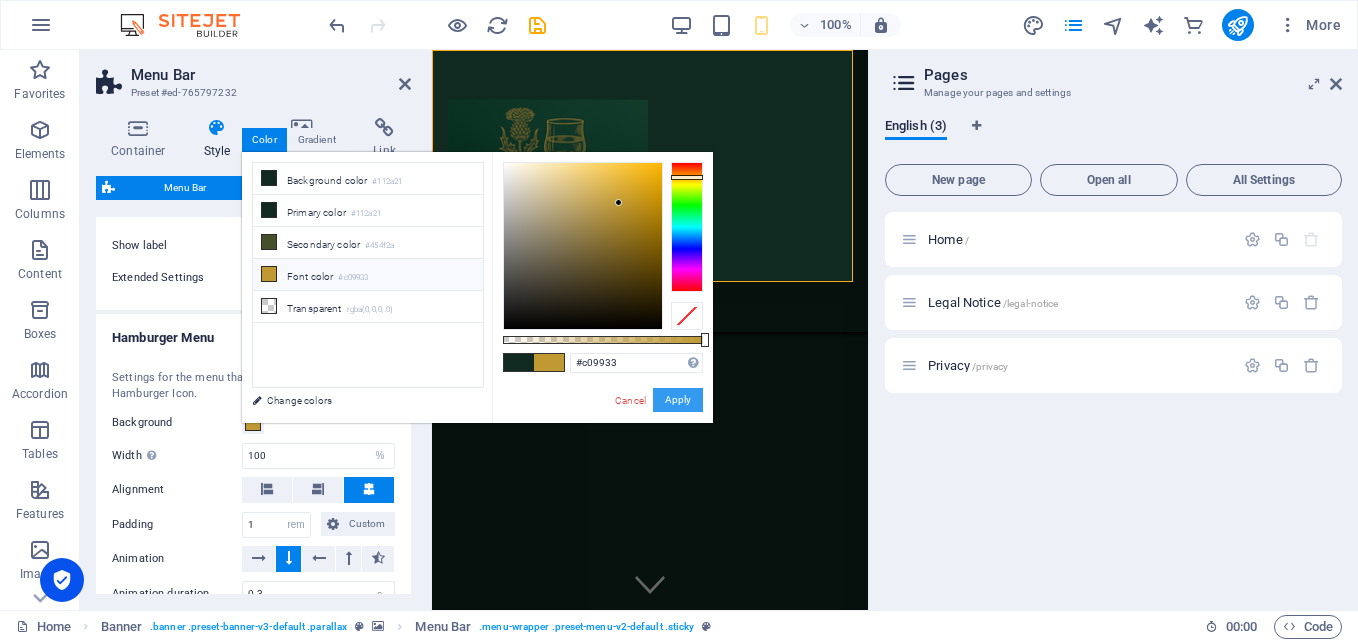 click on "Apply" at bounding box center [678, 400] 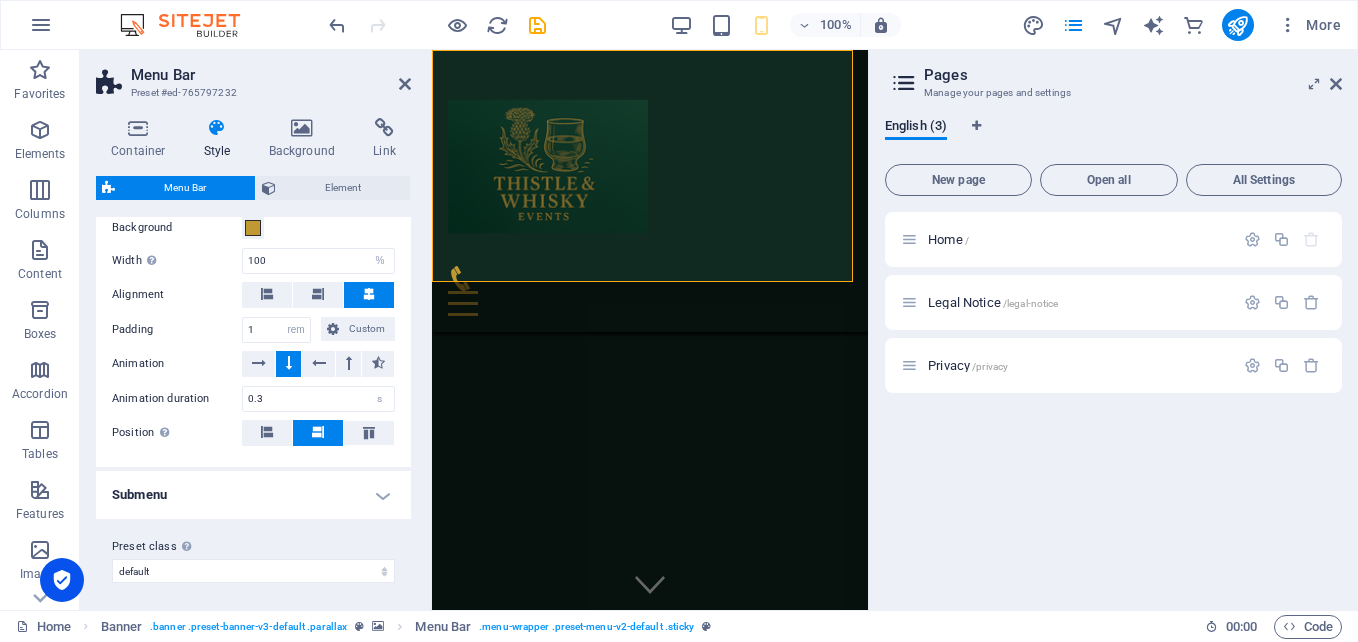 scroll, scrollTop: 1511, scrollLeft: 0, axis: vertical 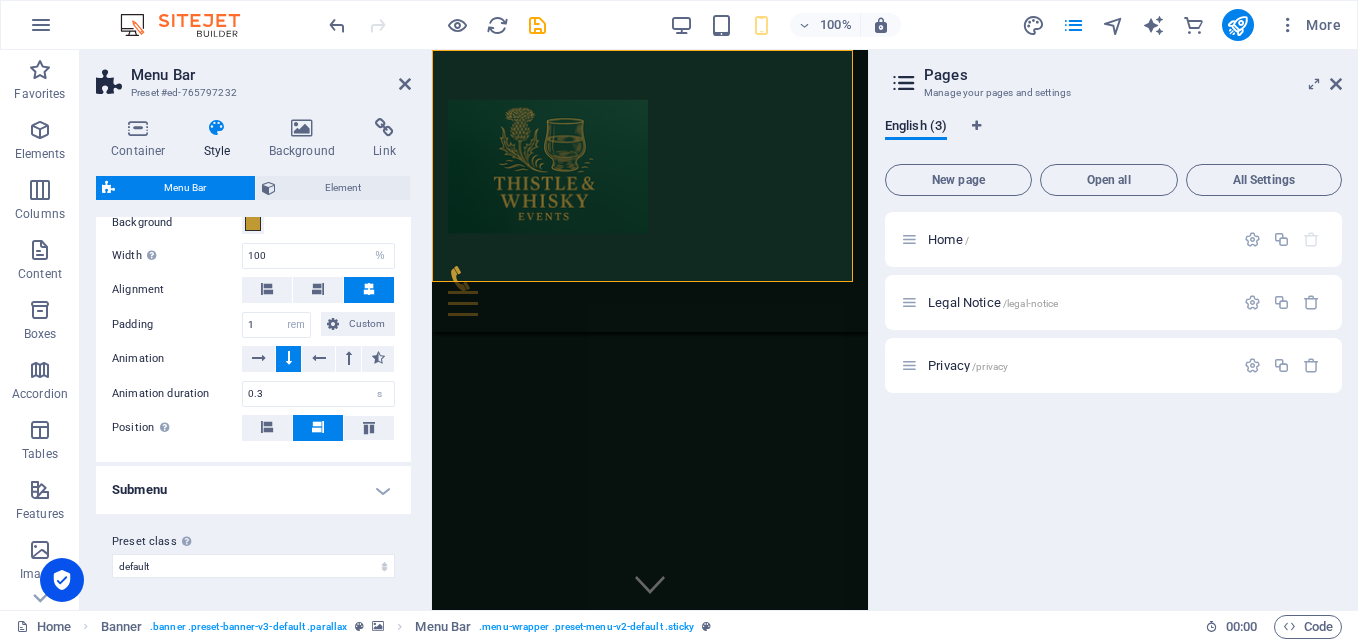 click on "Submenu" at bounding box center [253, 490] 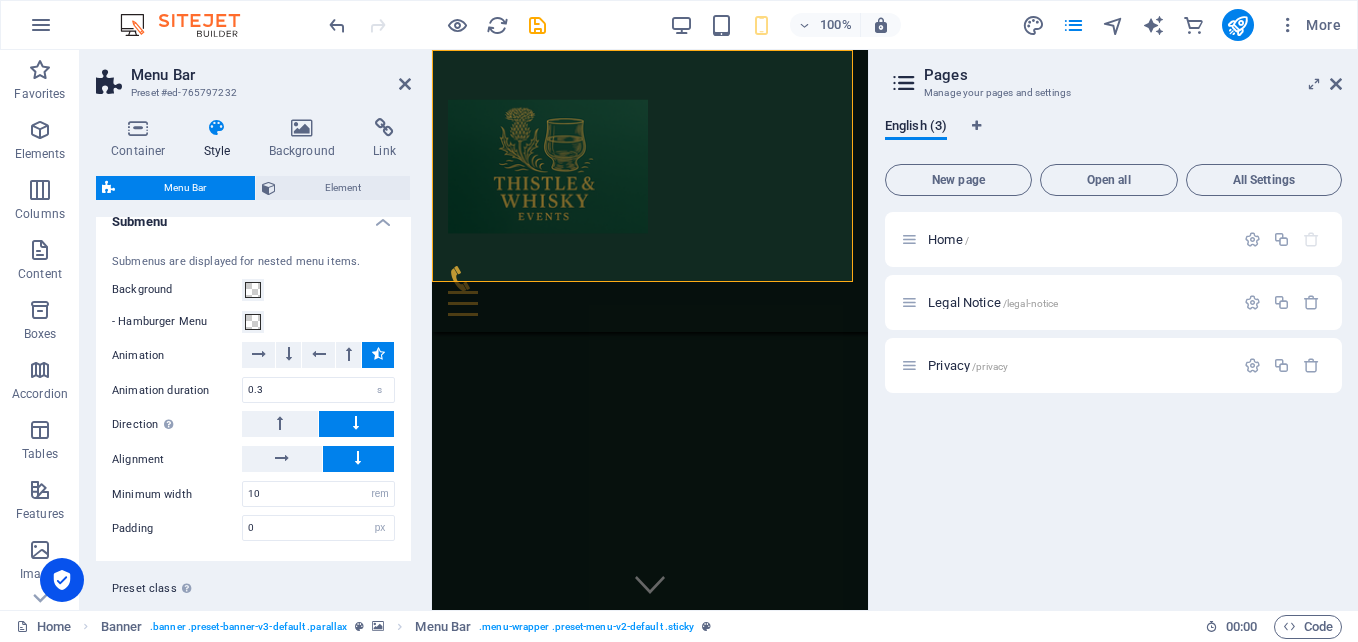 scroll, scrollTop: 1811, scrollLeft: 0, axis: vertical 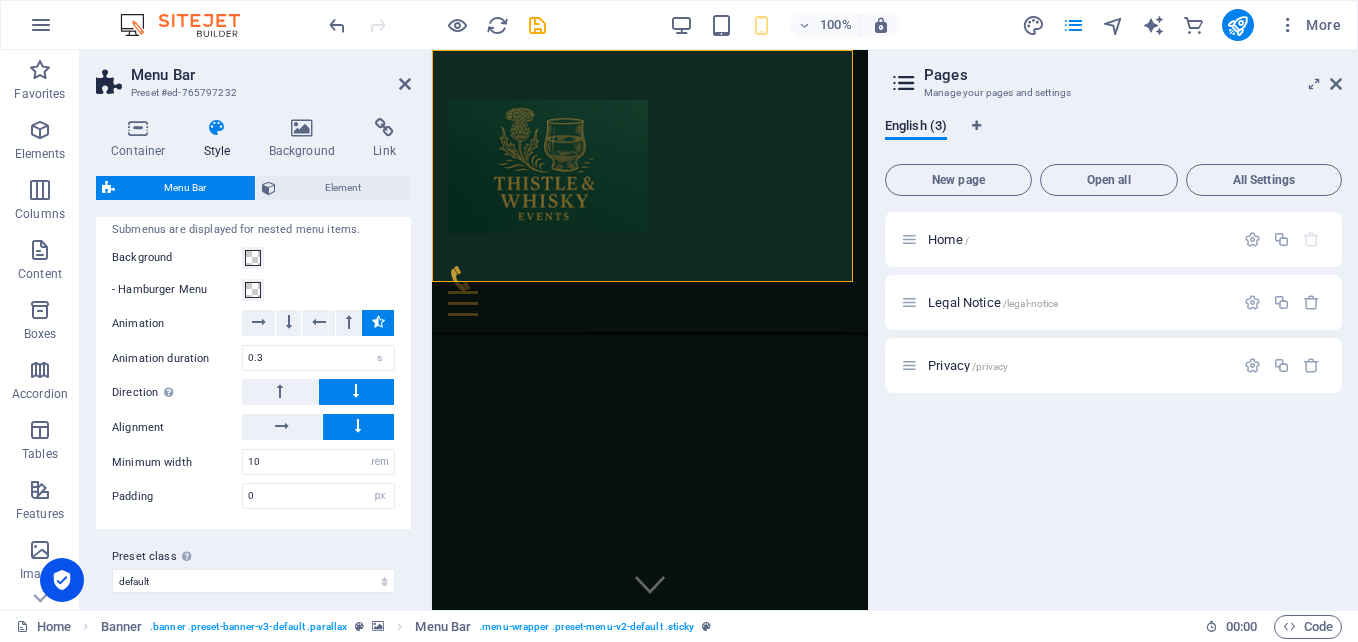select 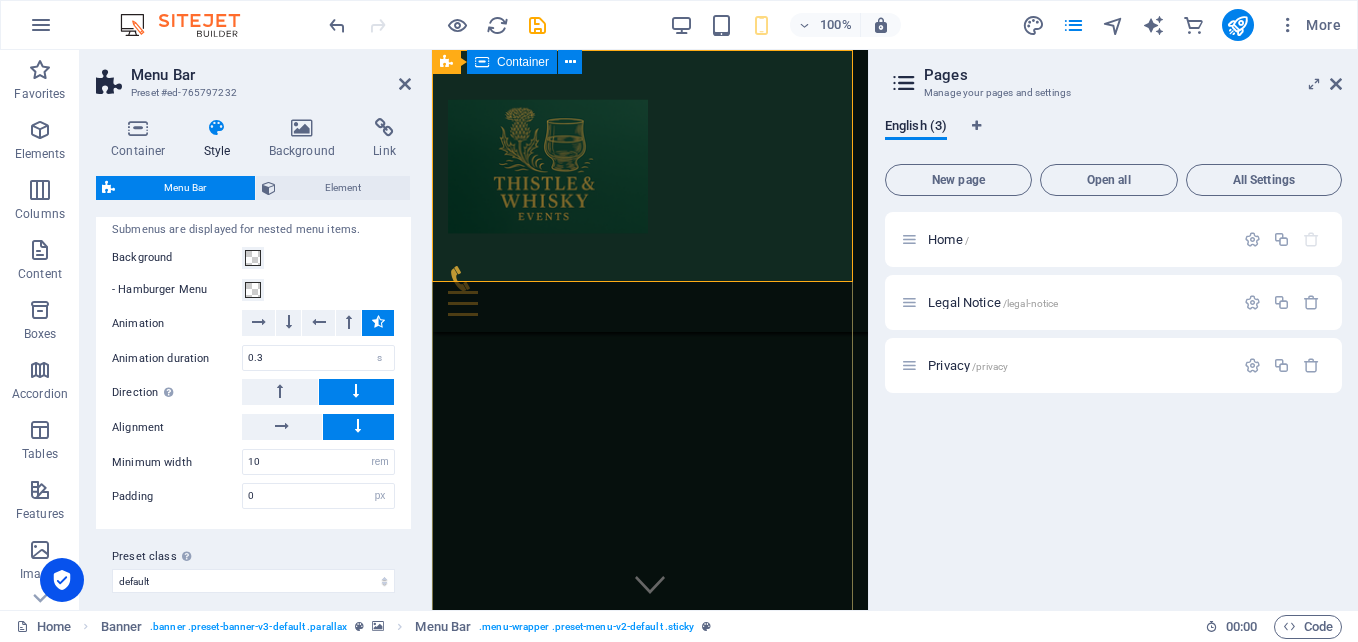 click on "REMOVE THE HURDLES IN YOUR LIFE Precision, Passion, and a Touch of Thistle. Big Days. Wee Details. Perfectly Done." at bounding box center (650, 1042) 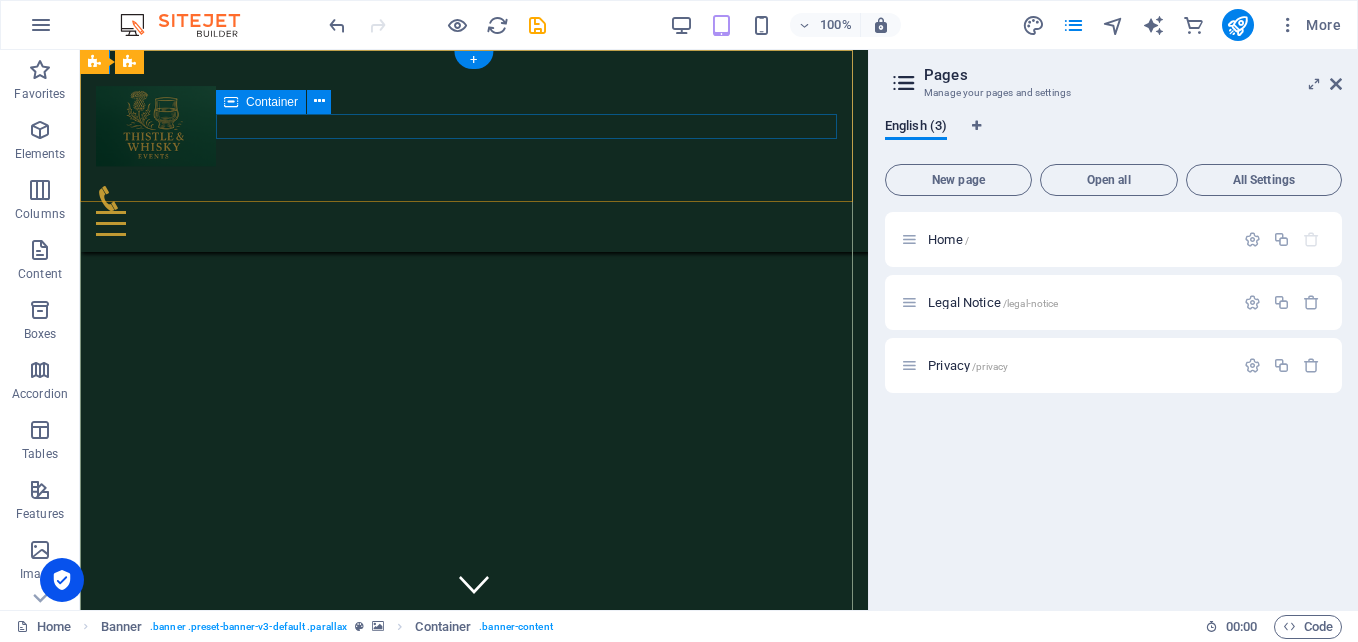 click at bounding box center (474, 211) 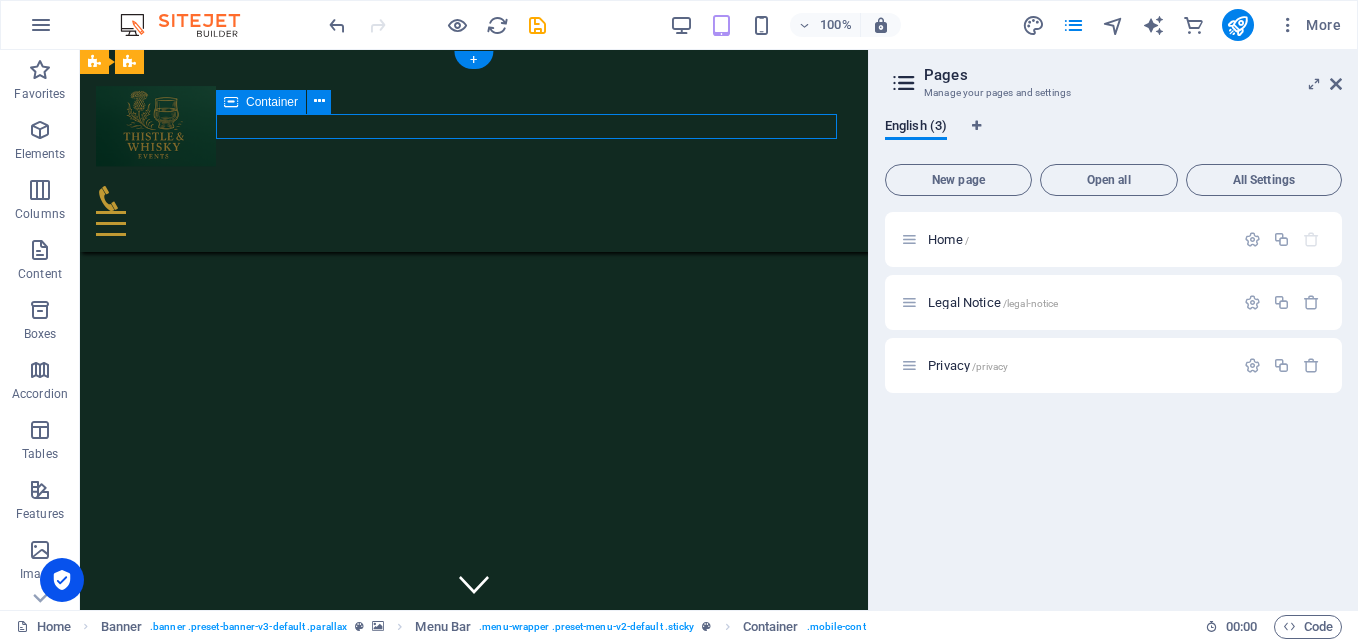 click at bounding box center [474, 211] 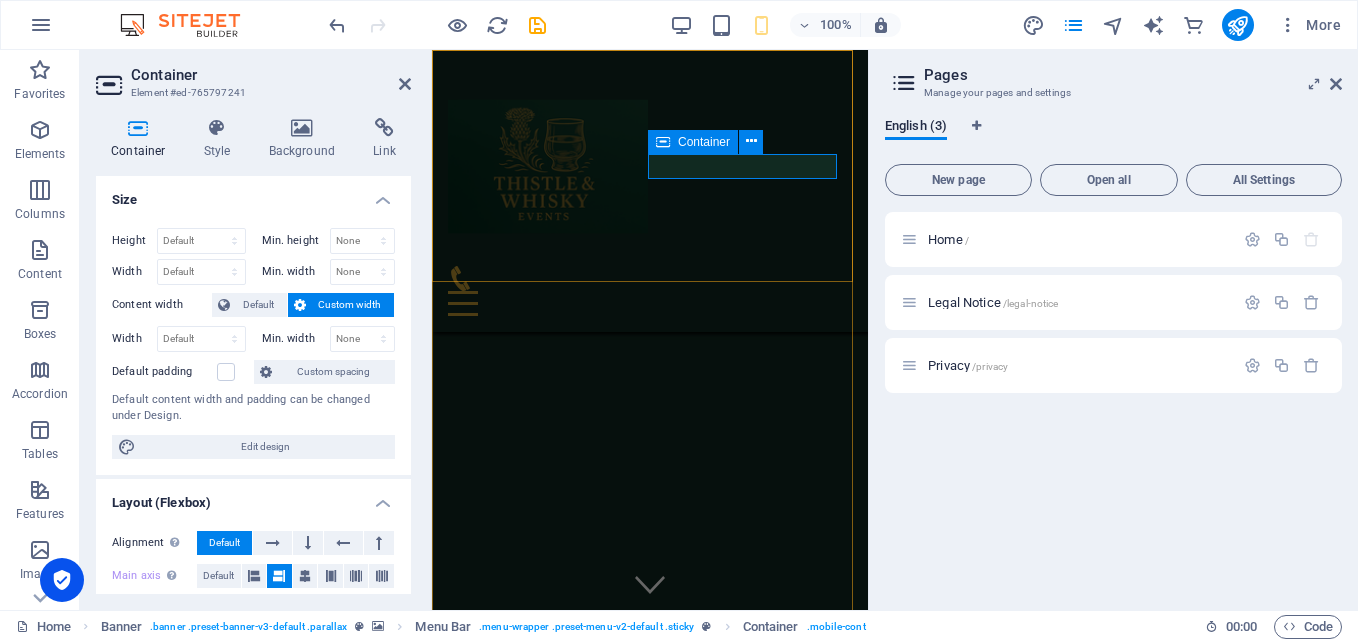 click at bounding box center (650, 291) 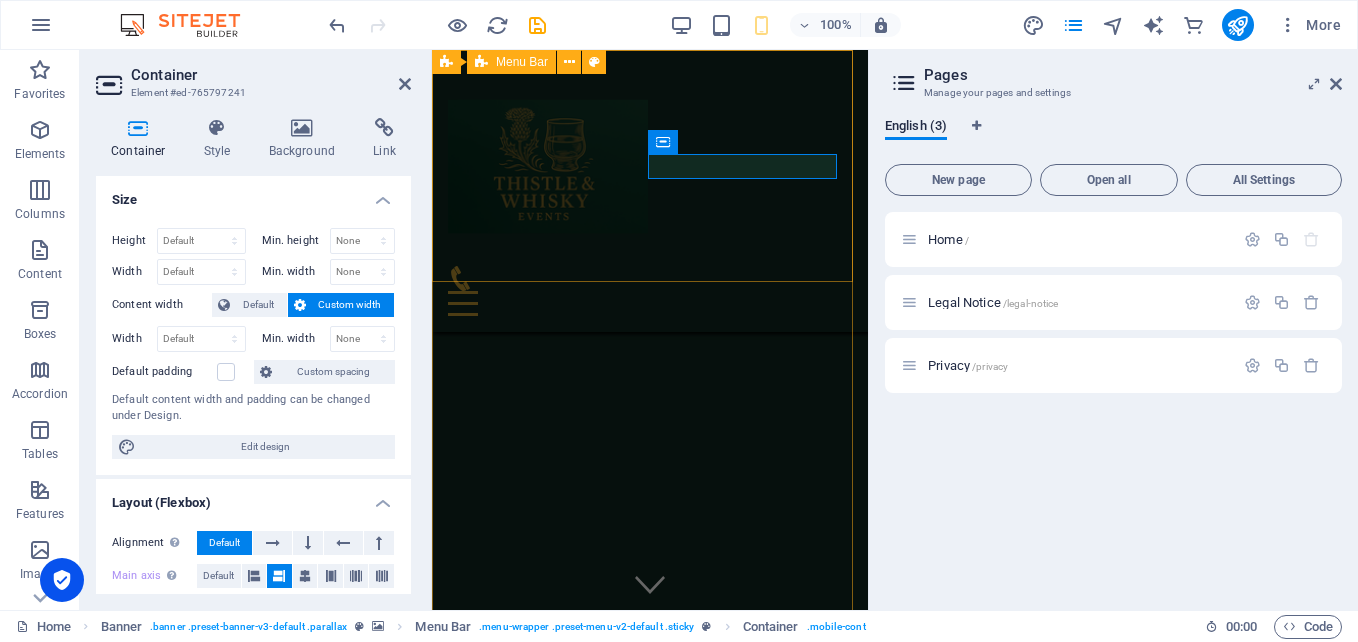click on "Home About services gallery" at bounding box center (650, 191) 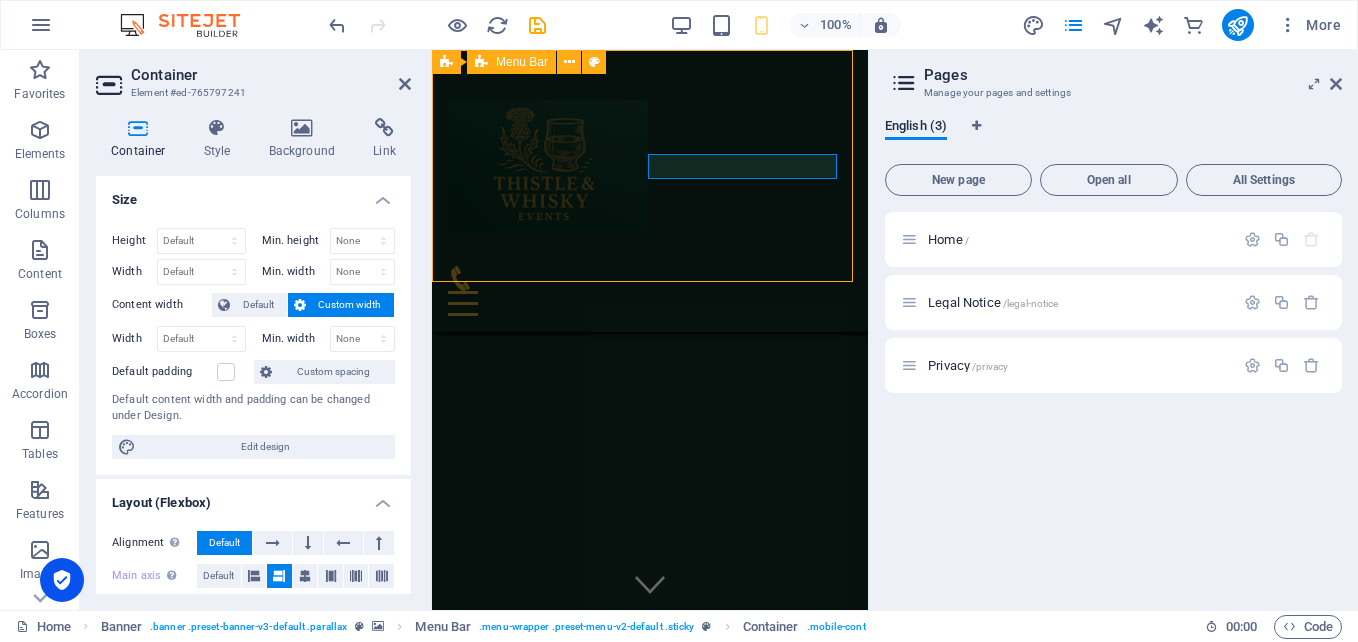 click on "Home About services gallery" at bounding box center [650, 191] 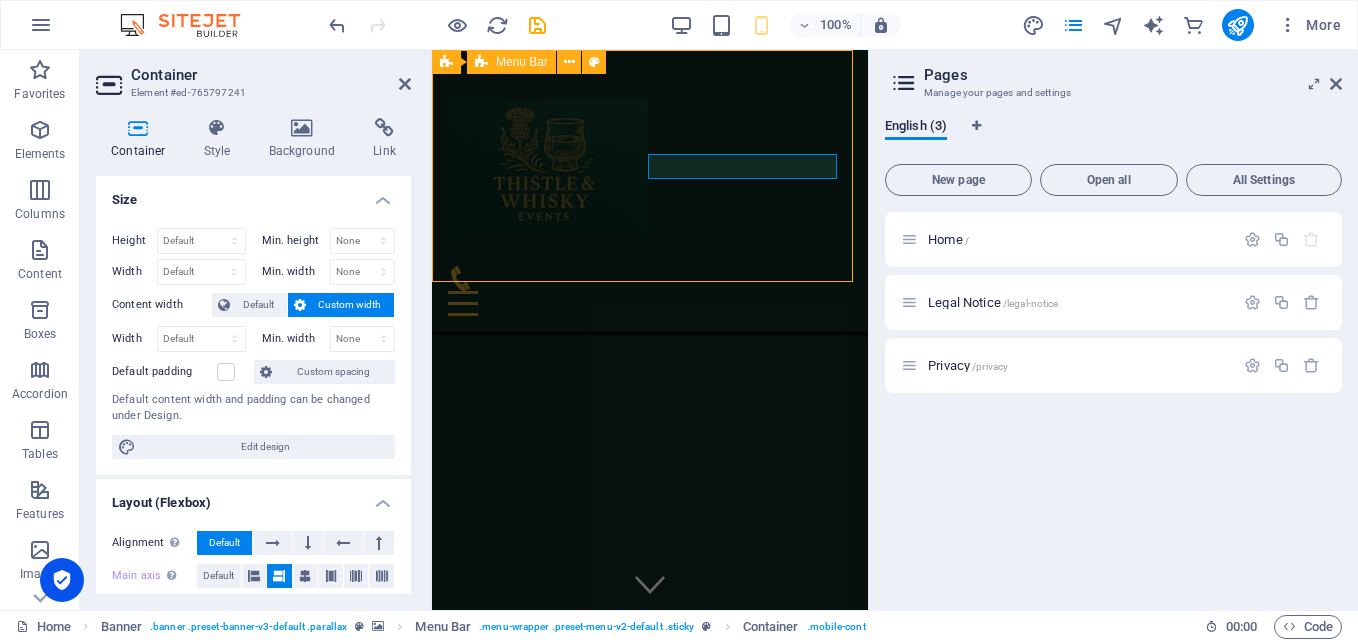 select on "rem" 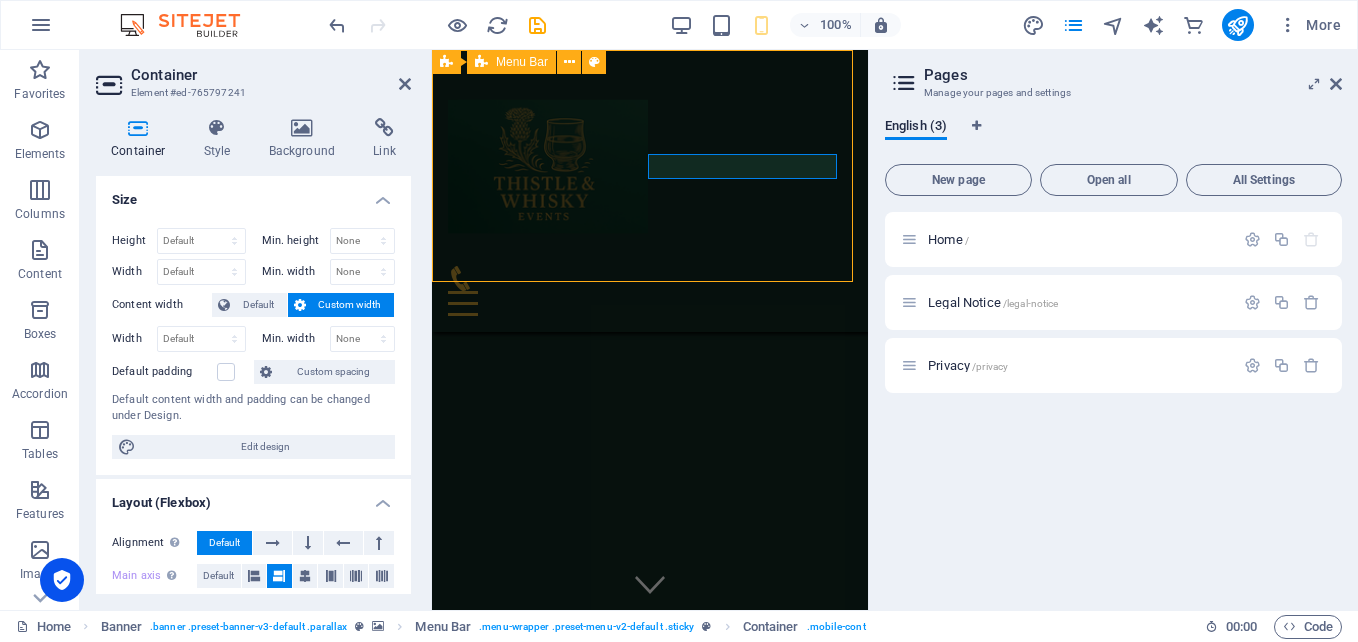 select on "rem" 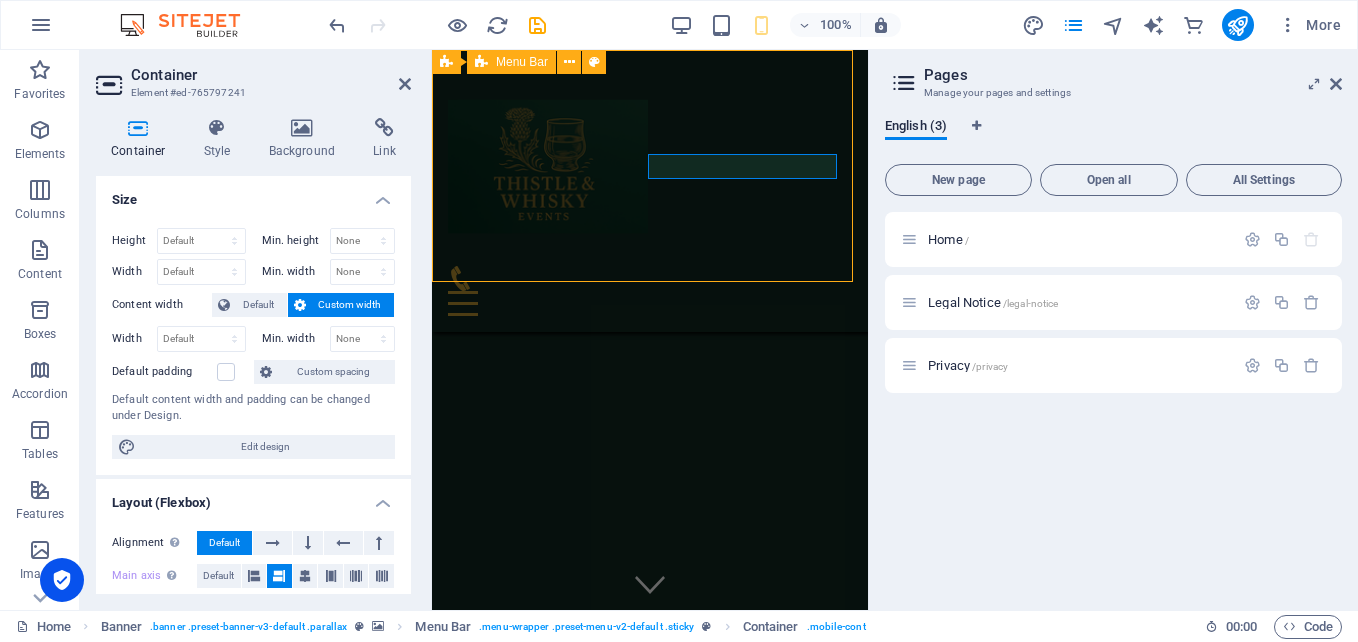 select on "link-special-font" 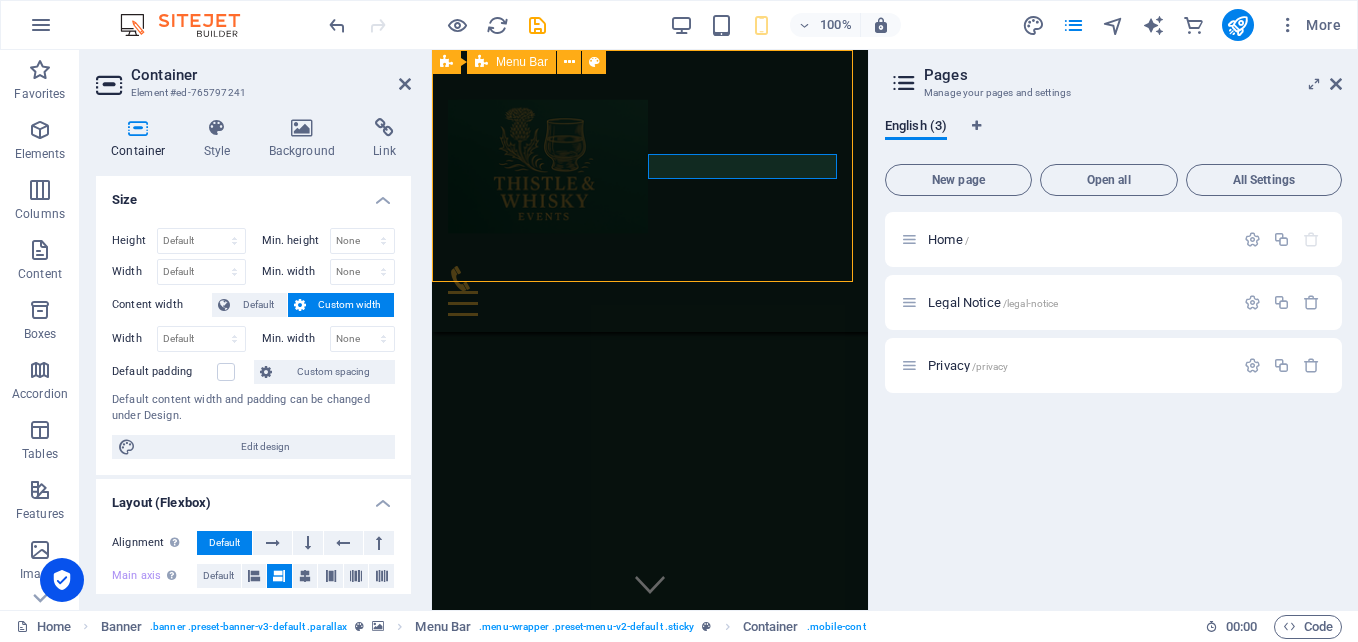 select on "rem" 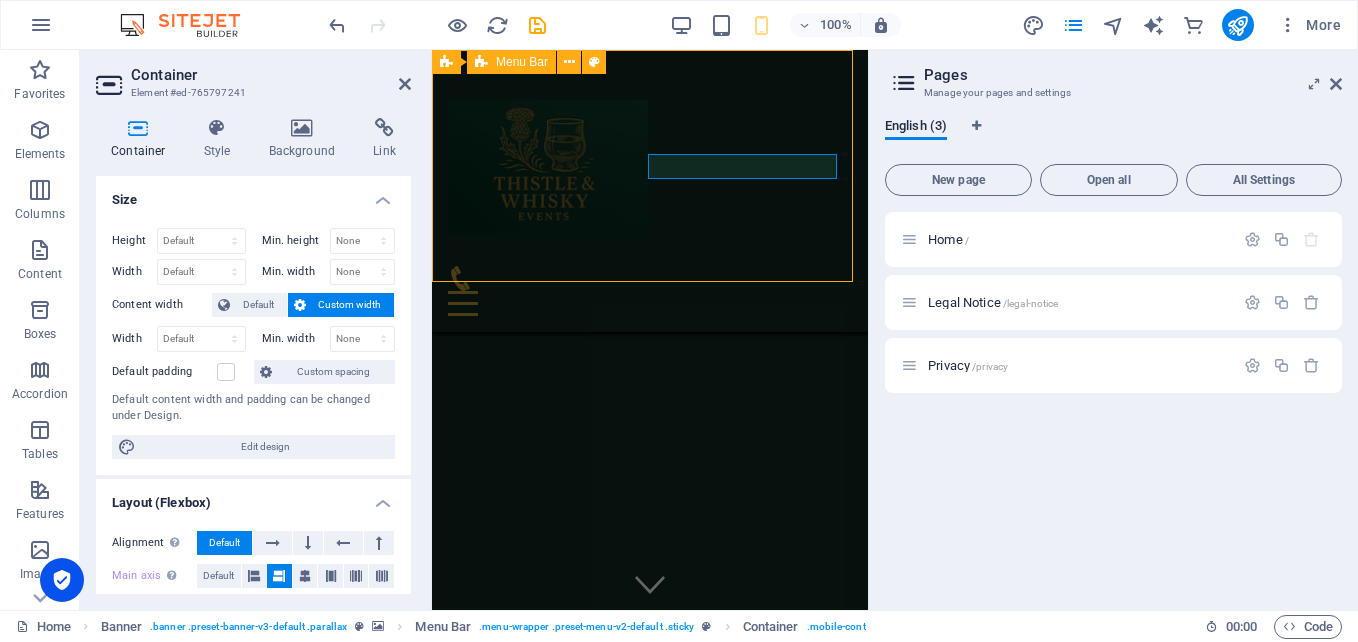 select 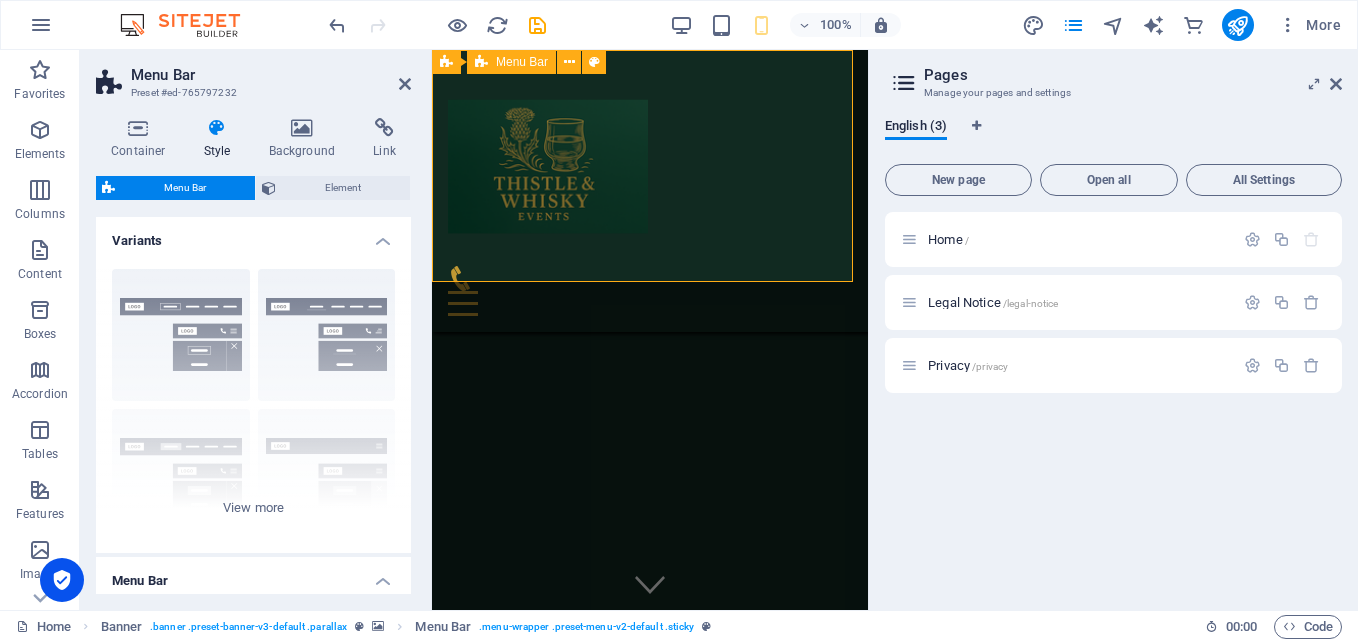 click on "Home About services gallery" at bounding box center (650, 191) 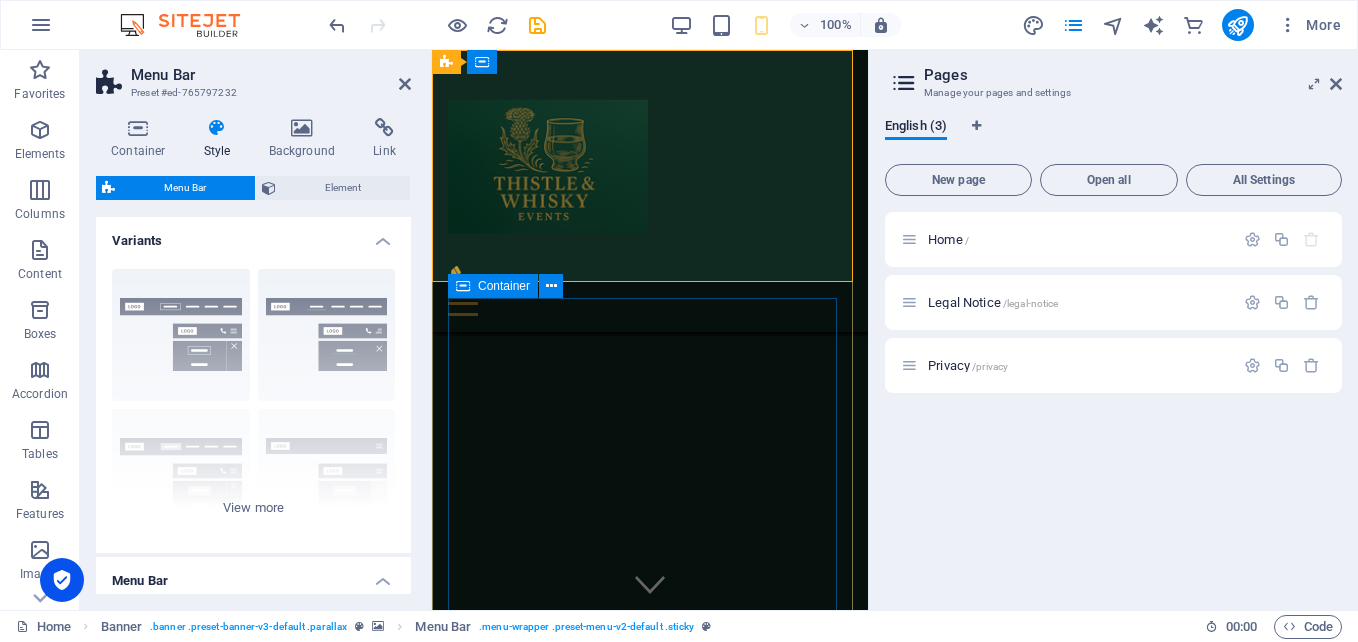 click on "REMOVE THE HURDLES IN YOUR LIFE Precision, Passion, and a Touch of Thistle. Big Days. Wee Details. Perfectly Done." at bounding box center [650, 1158] 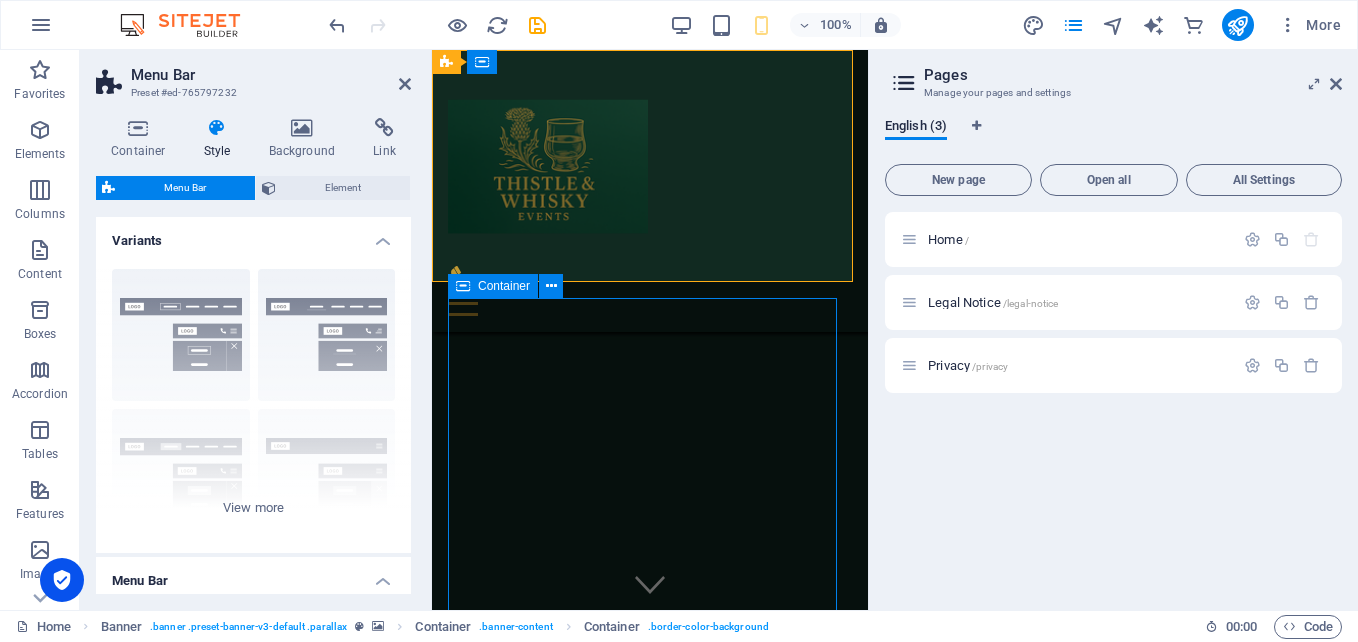 click on "REMOVE THE HURDLES IN YOUR LIFE Precision, Passion, and a Touch of Thistle. Big Days. Wee Details. Perfectly Done." at bounding box center (650, 1158) 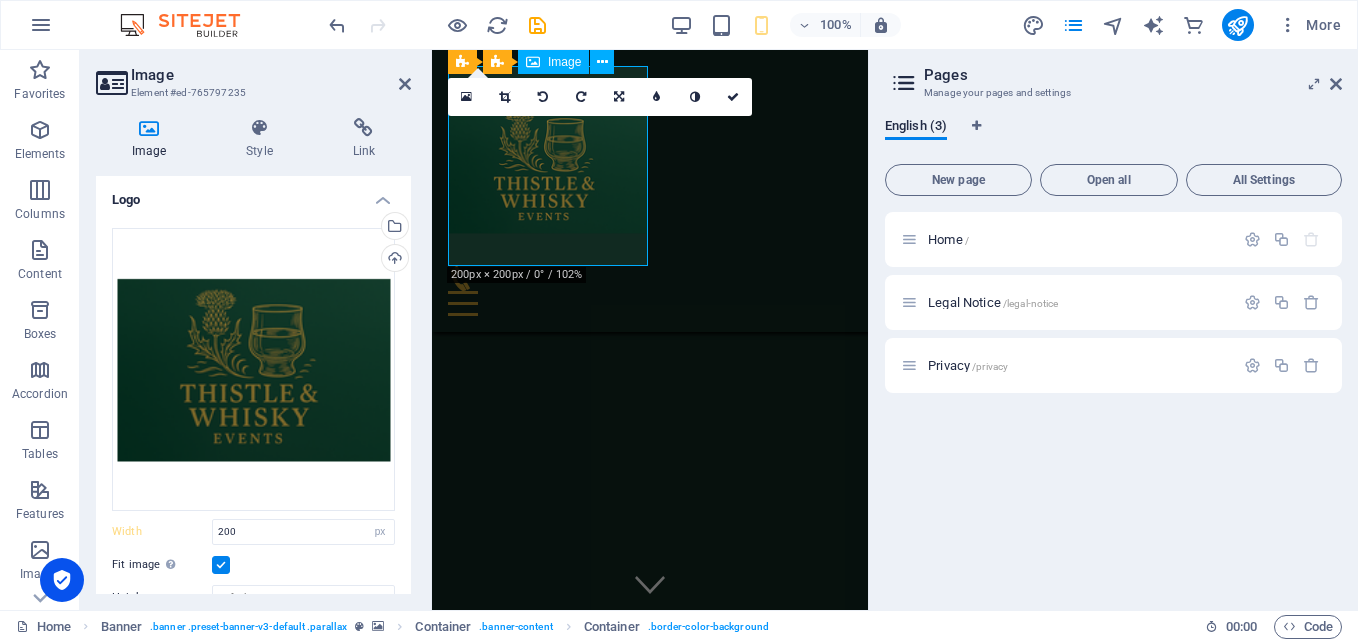click on "Home About services gallery" at bounding box center (650, 191) 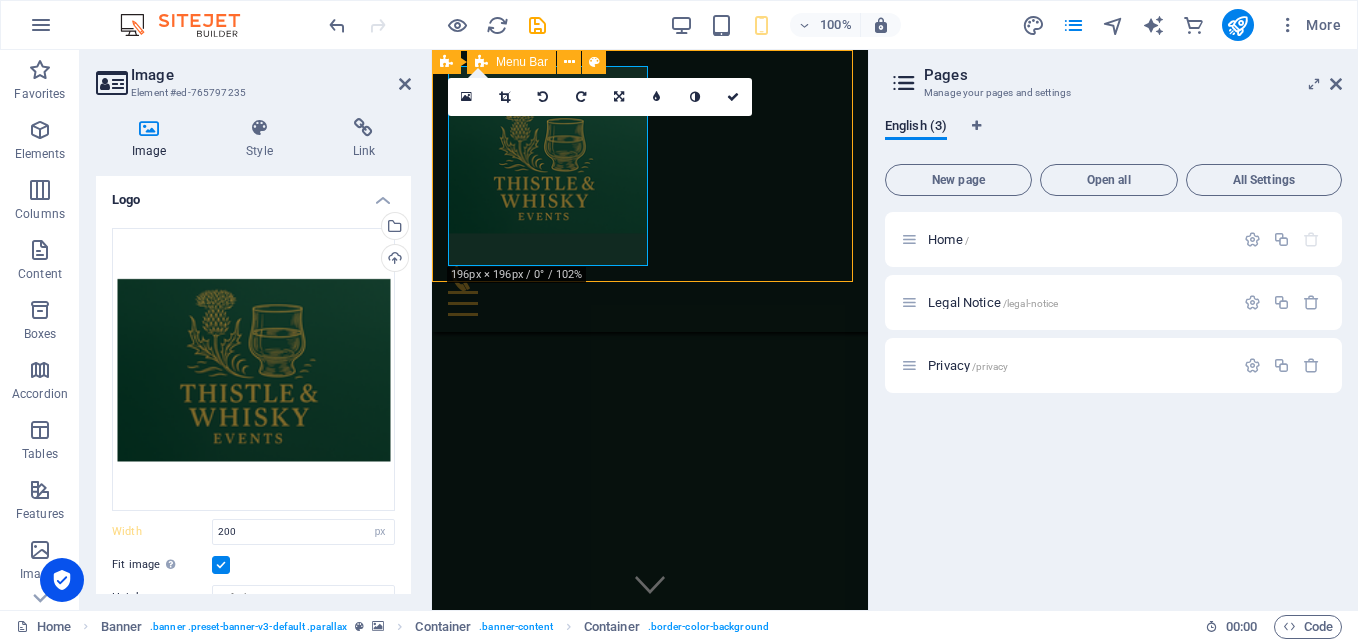 click on "Home About services gallery" at bounding box center [650, 191] 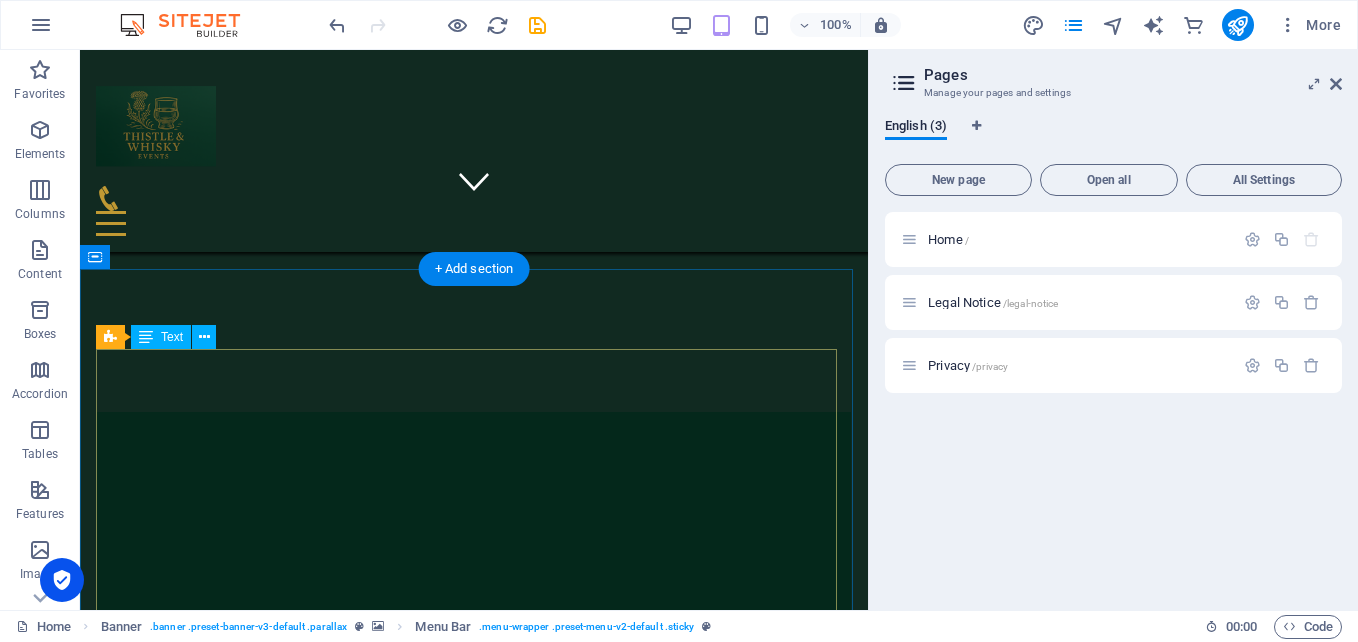 scroll, scrollTop: 0, scrollLeft: 0, axis: both 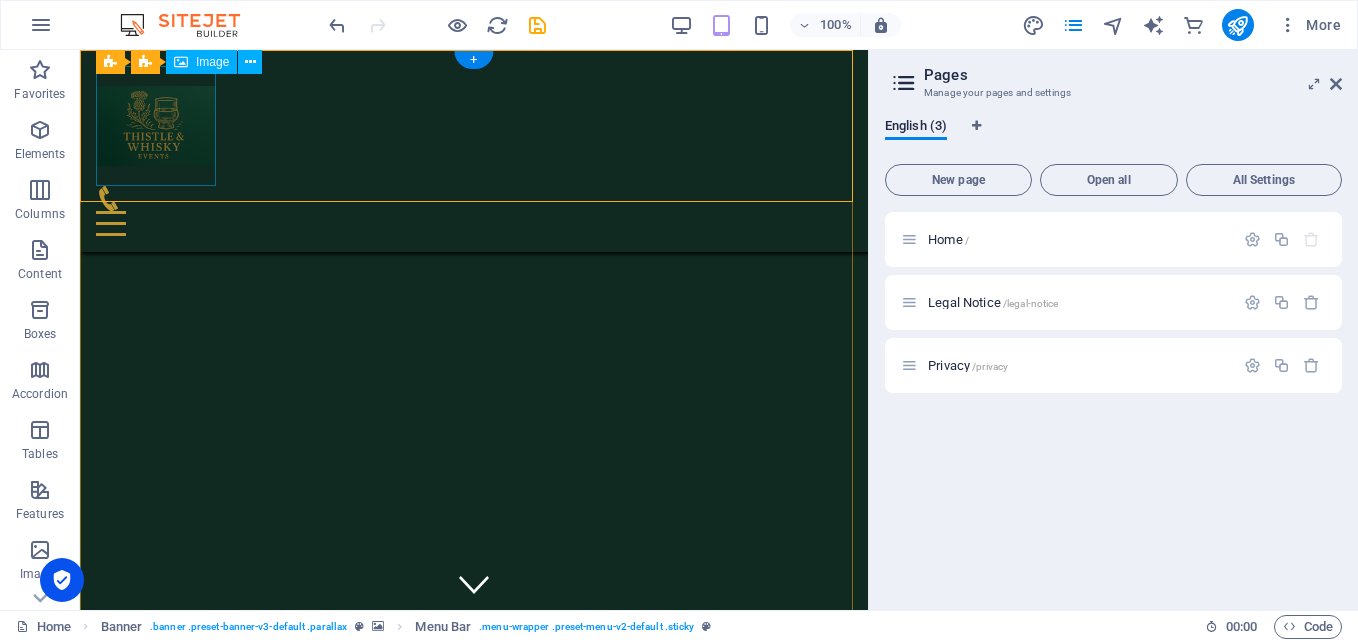 click at bounding box center [474, 126] 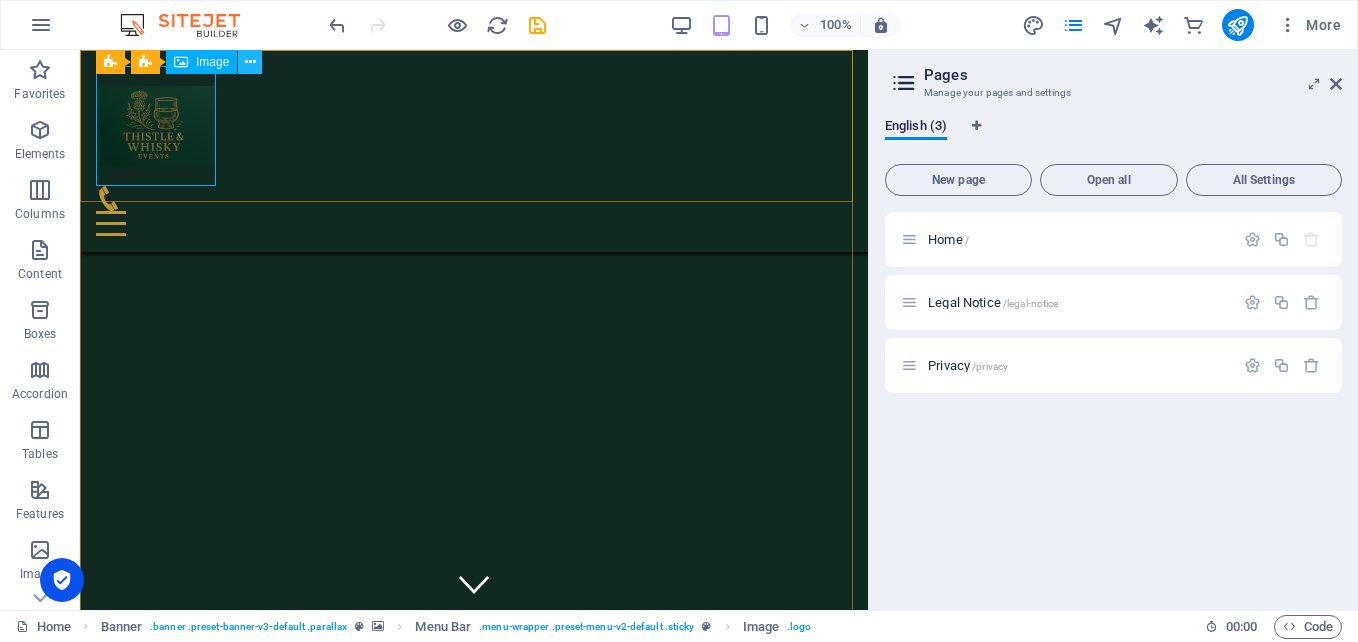 click at bounding box center (250, 62) 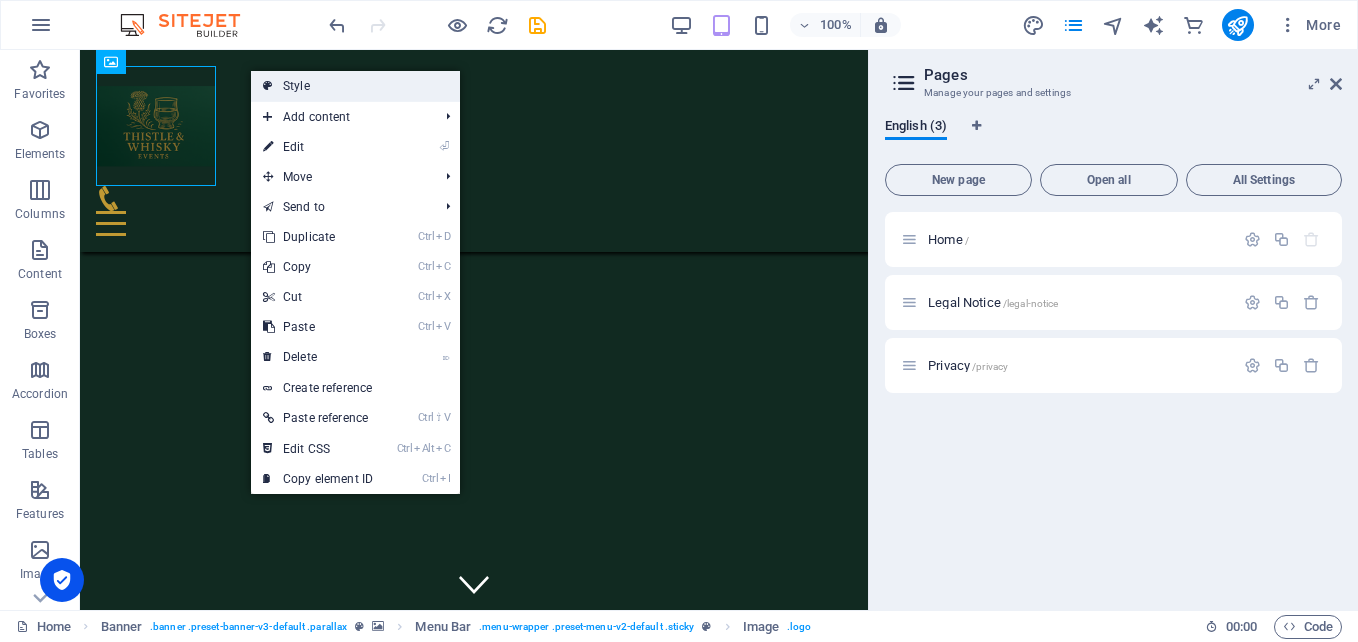 click on "Style" at bounding box center (355, 86) 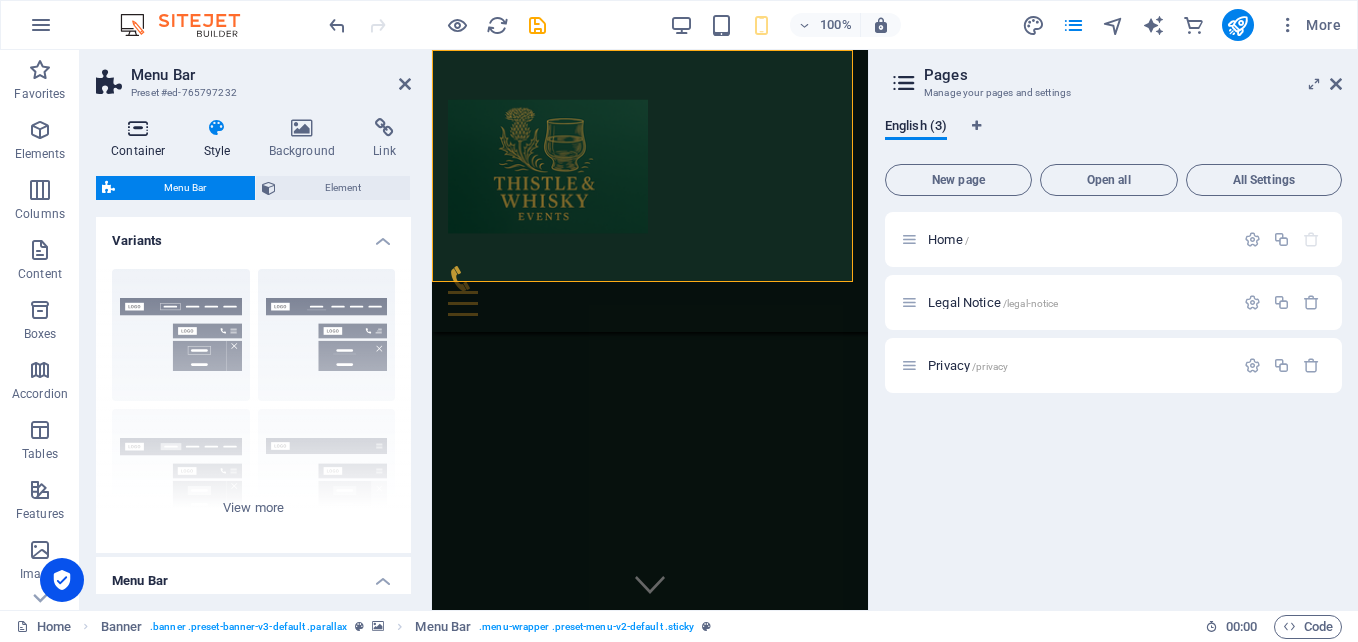 click on "Container" at bounding box center (142, 139) 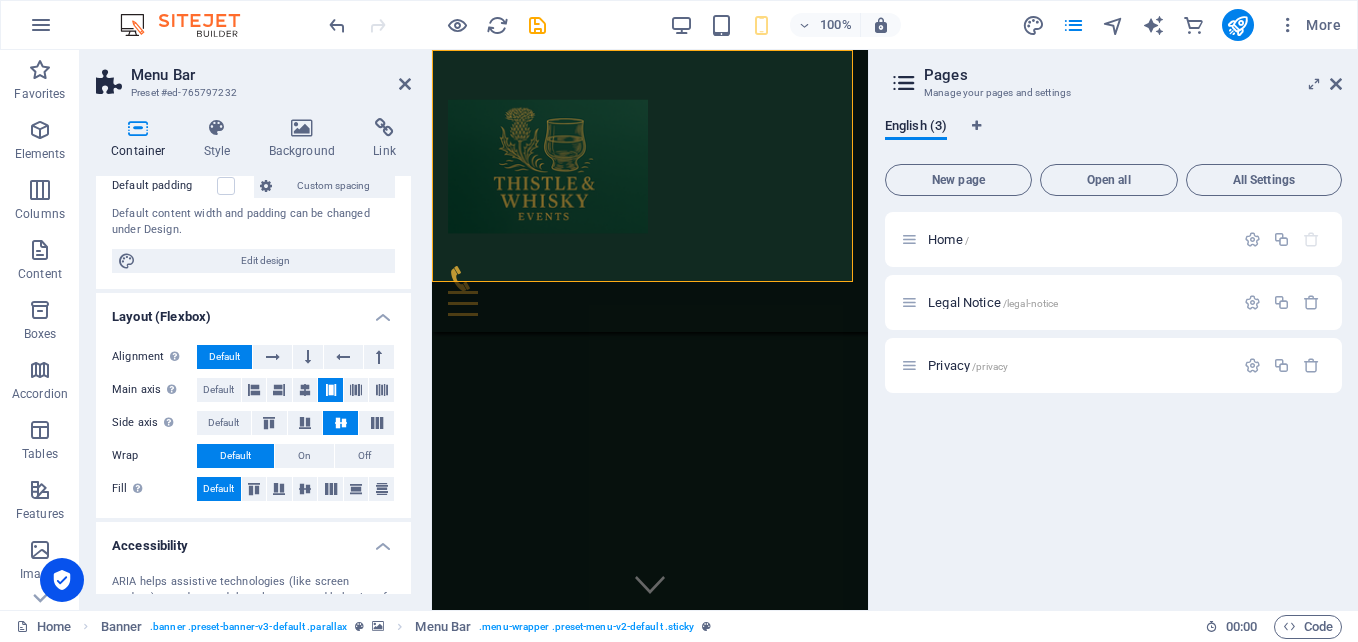 scroll, scrollTop: 91, scrollLeft: 0, axis: vertical 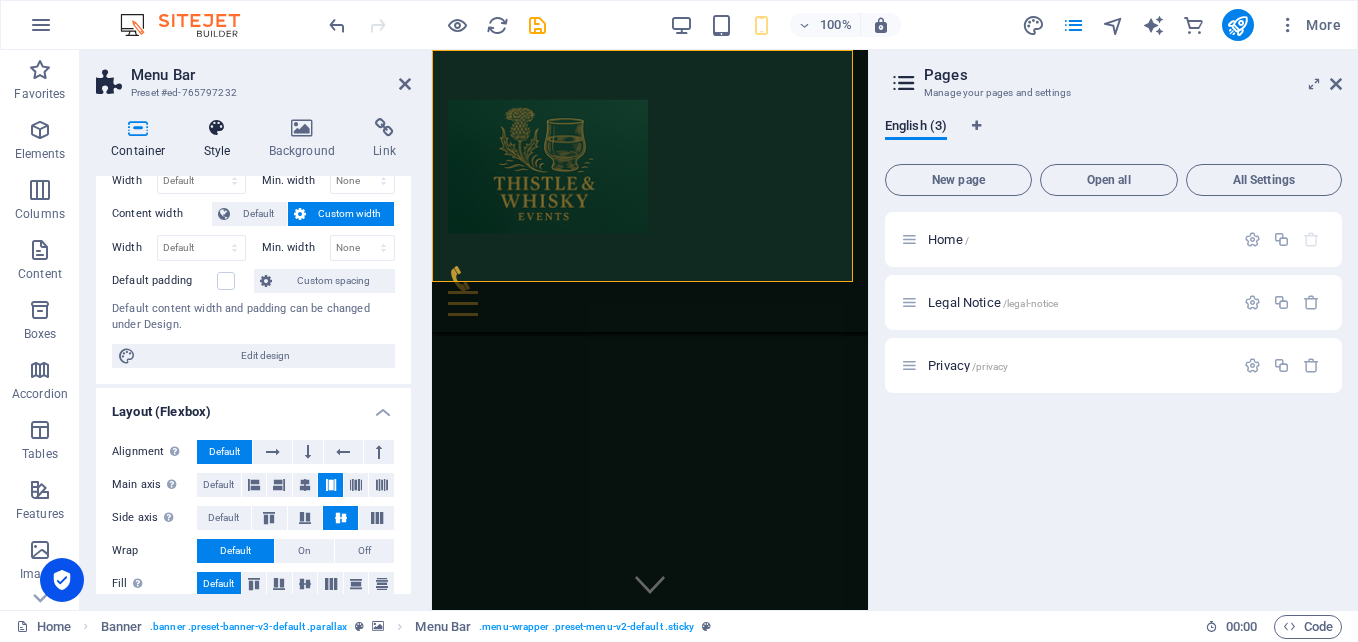 click at bounding box center [217, 128] 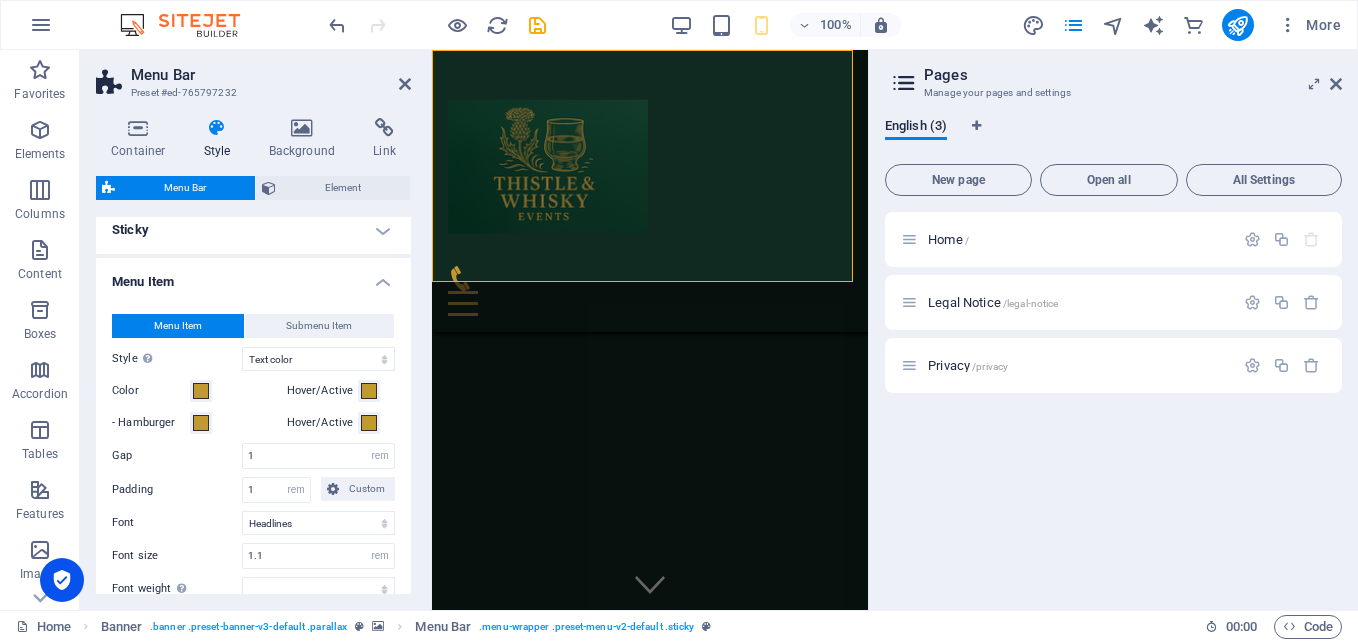 scroll, scrollTop: 500, scrollLeft: 0, axis: vertical 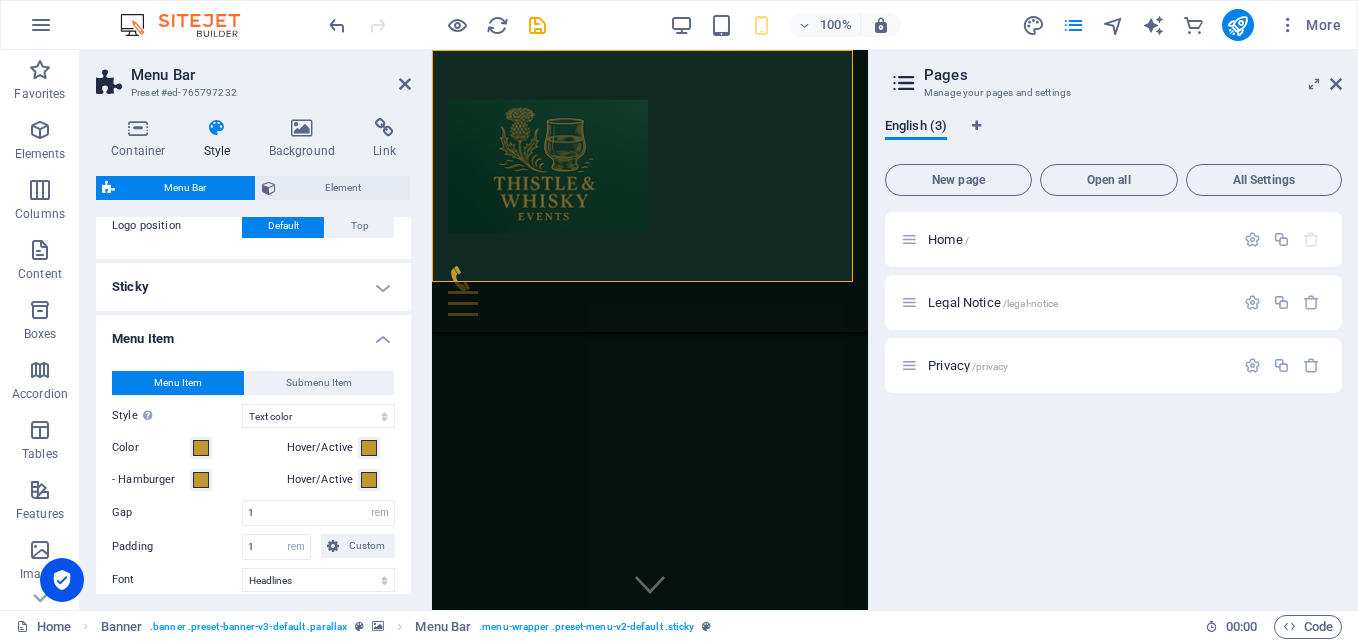 click on "Sticky" at bounding box center [253, 287] 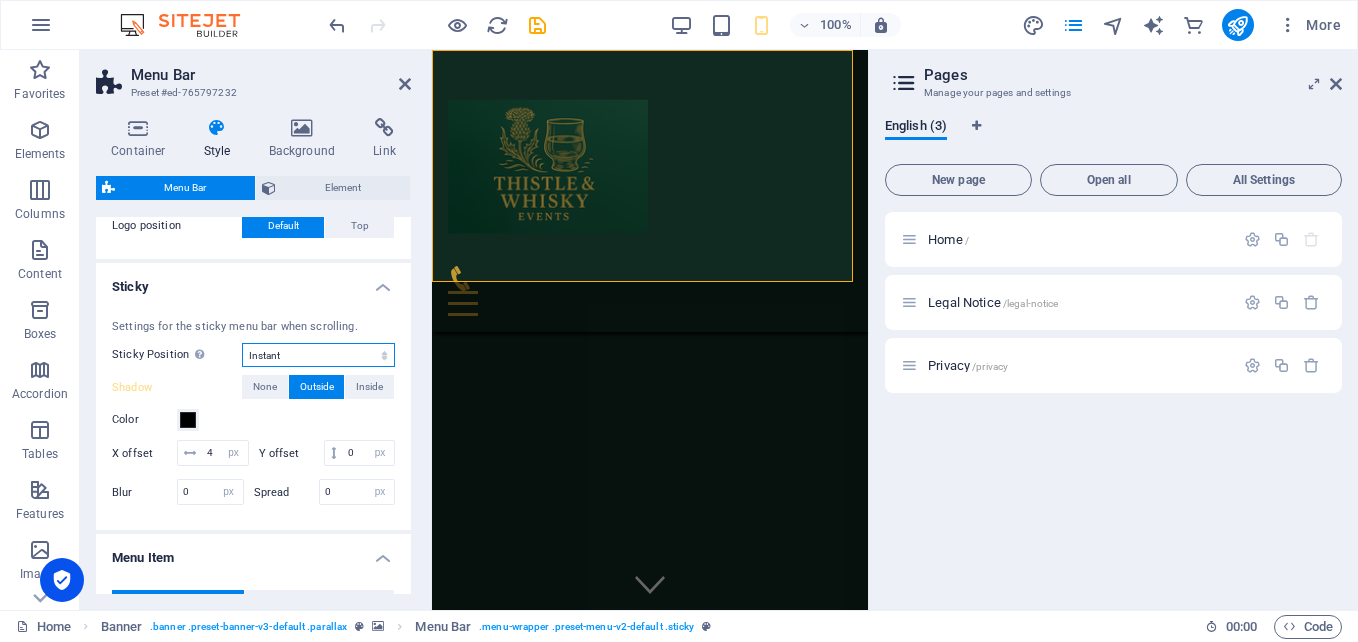 click on "Off Instant After menu After banner When scrolling up" at bounding box center [318, 355] 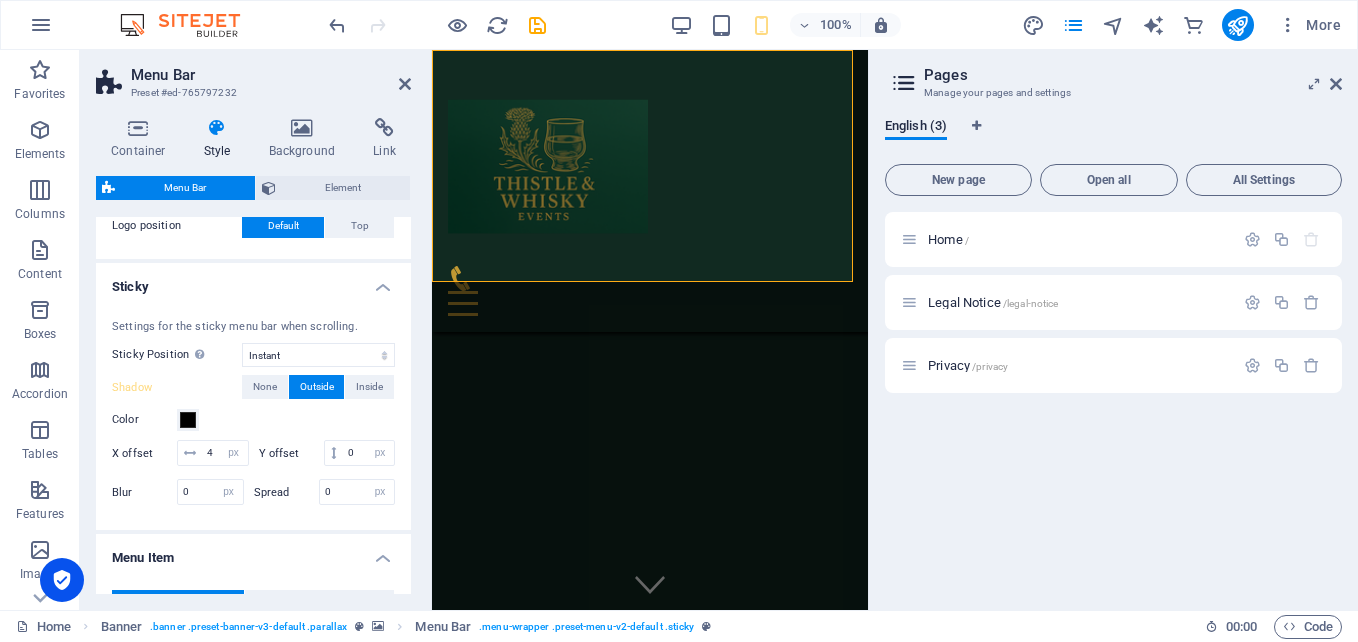 click on "None" at bounding box center (265, 387) 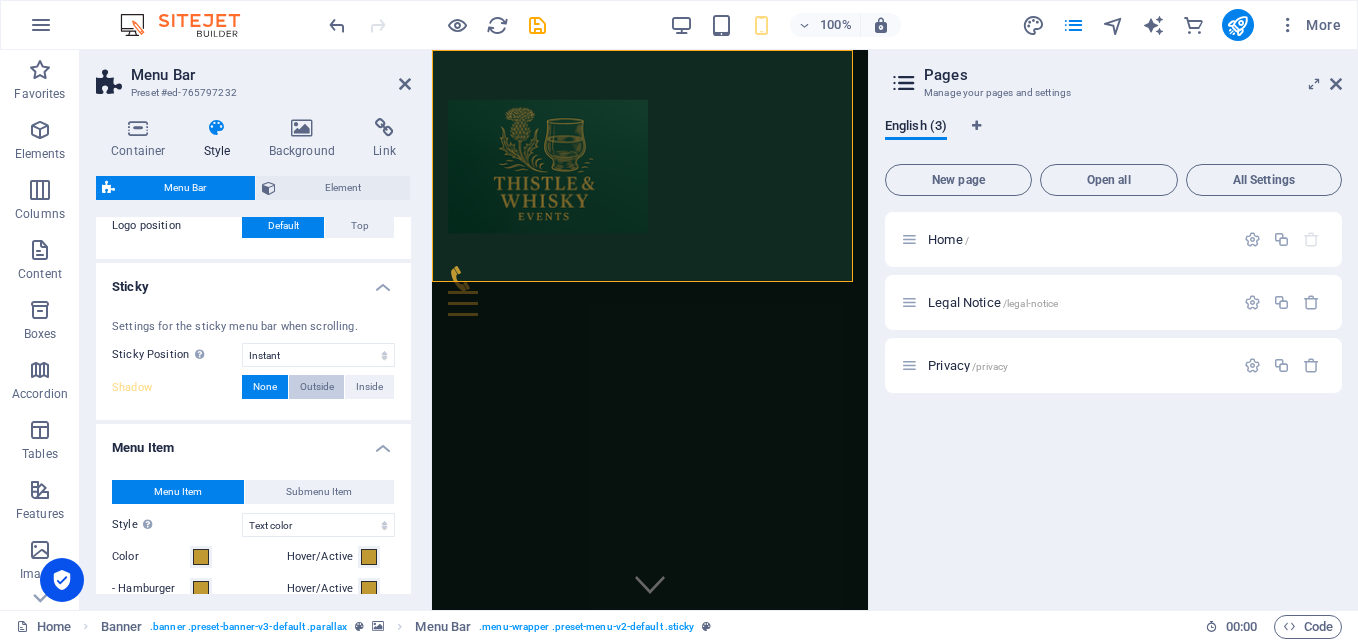 select 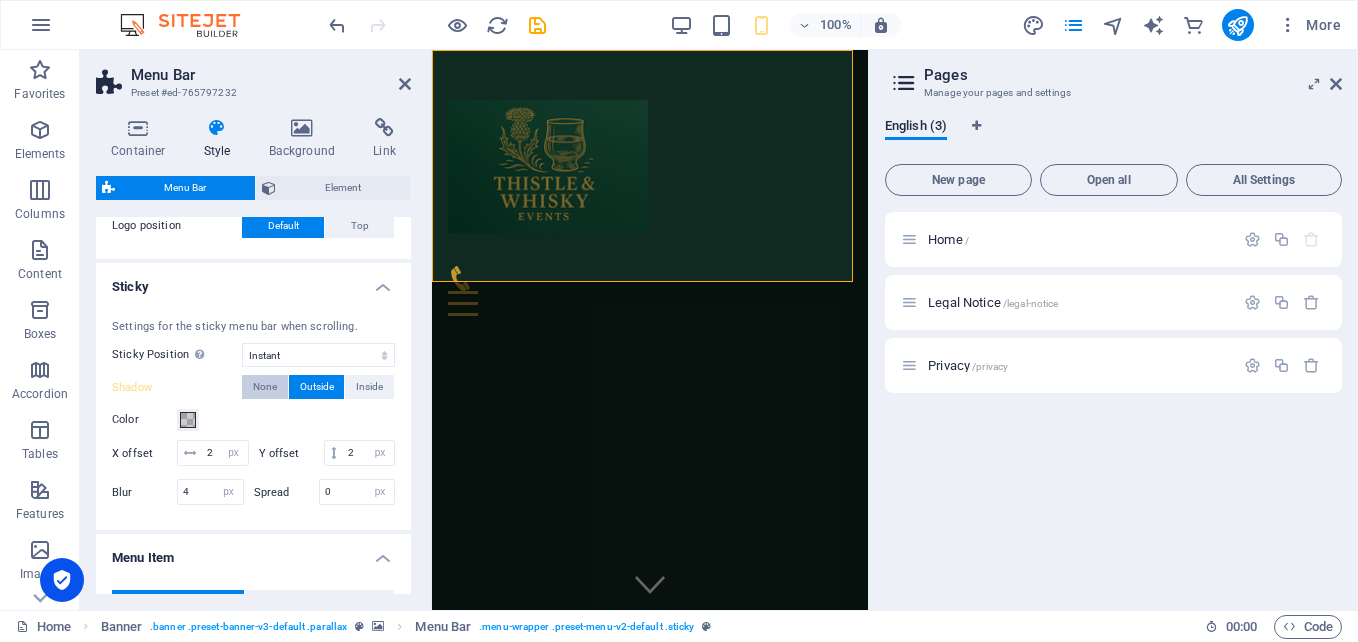 click on "None" at bounding box center (265, 387) 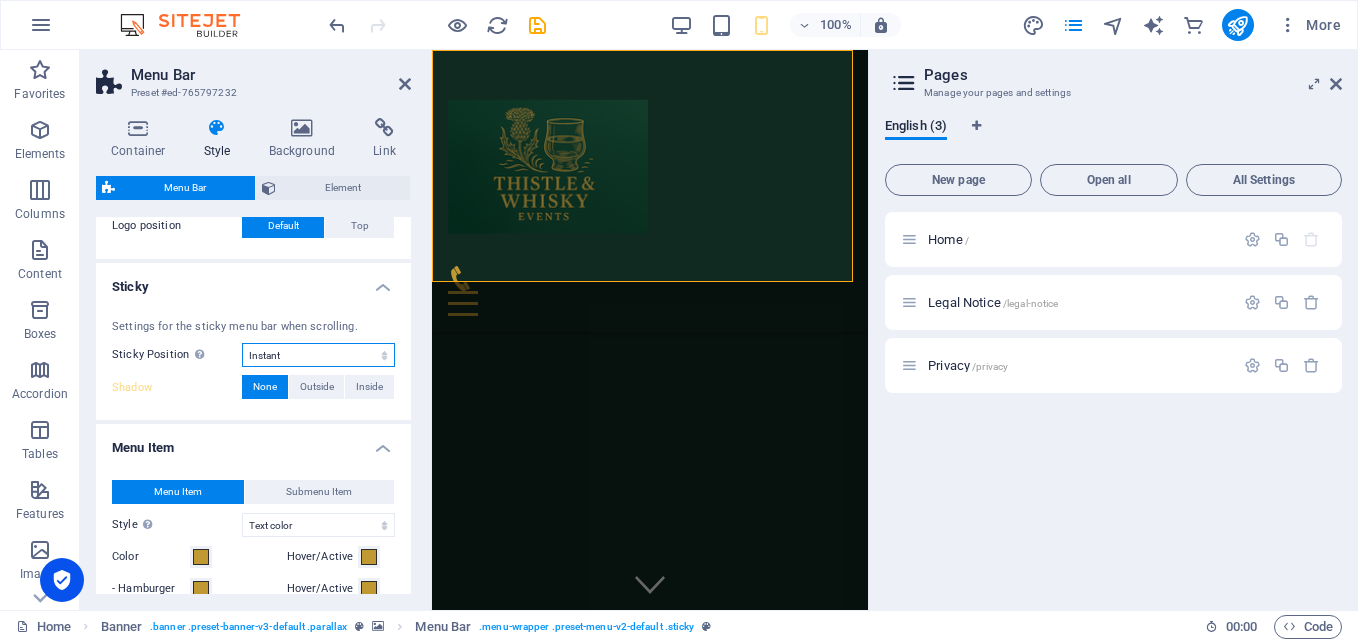 select 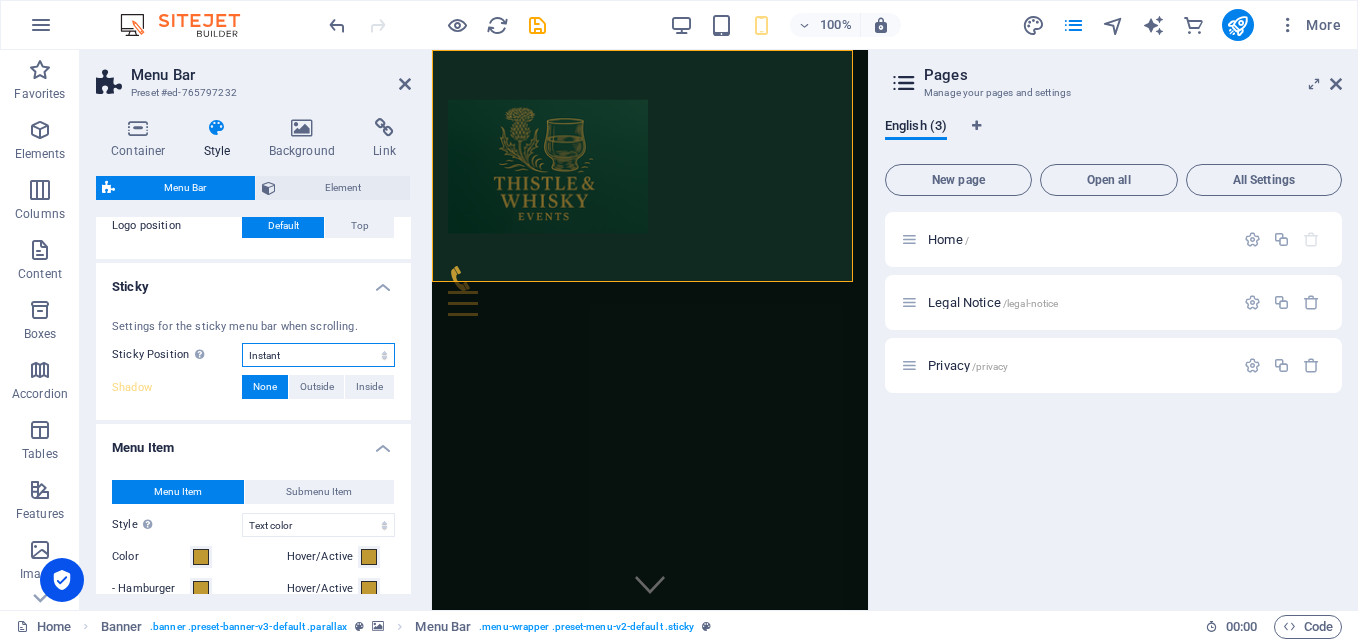 select on "sticky_reverse" 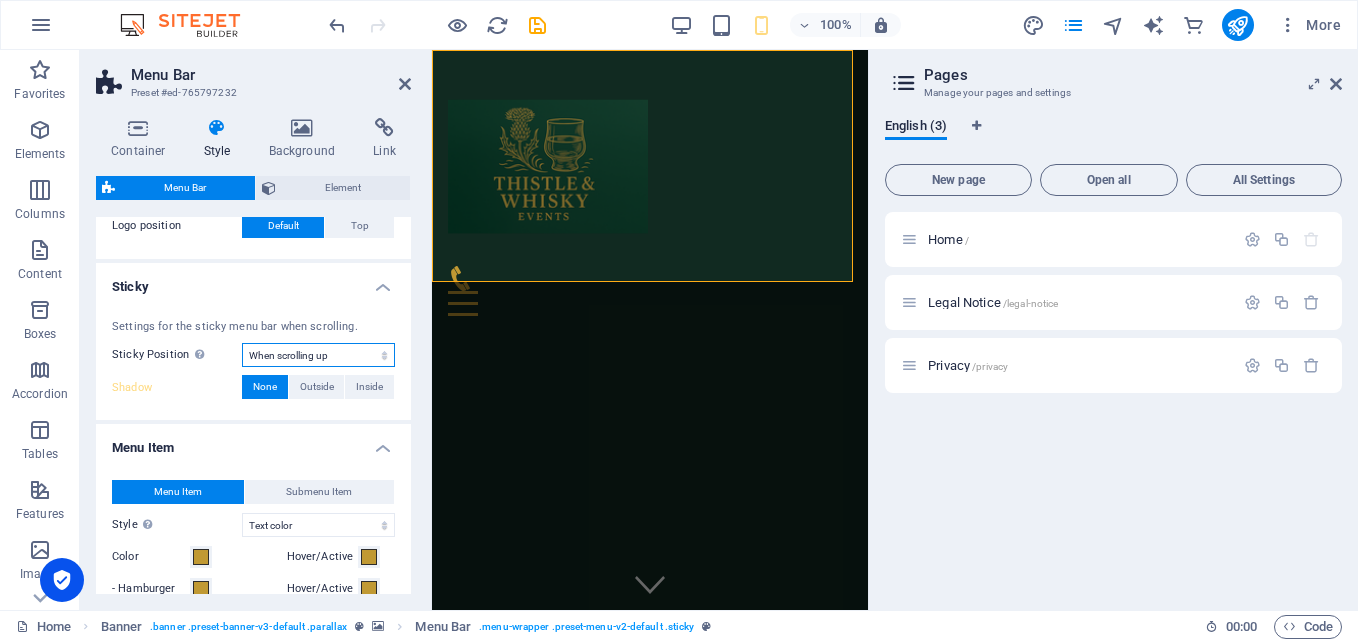 click on "Off Instant After menu After banner When scrolling up" at bounding box center [318, 355] 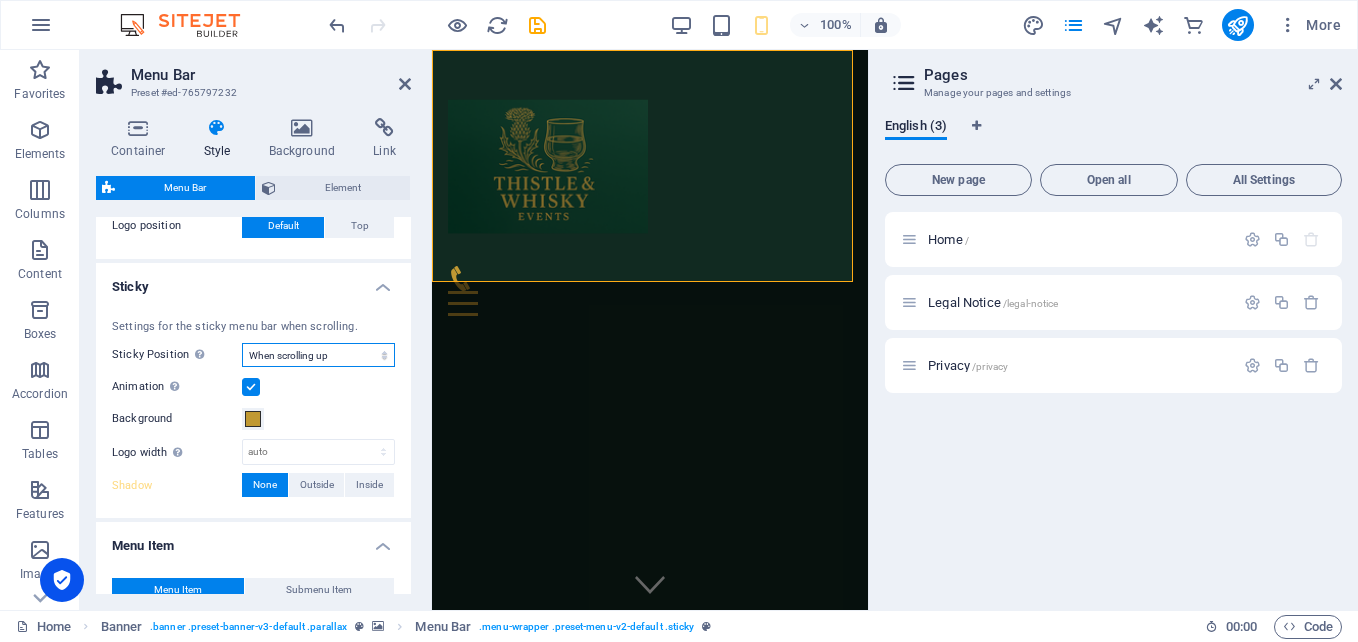 select 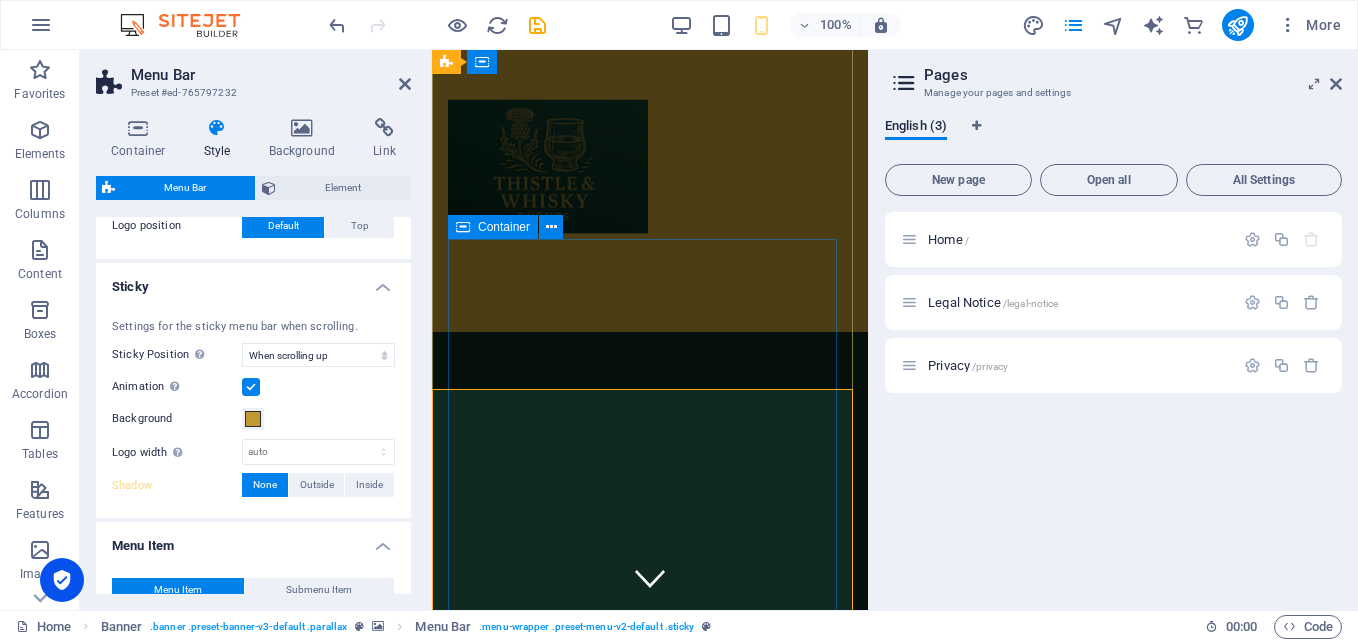 scroll, scrollTop: 0, scrollLeft: 0, axis: both 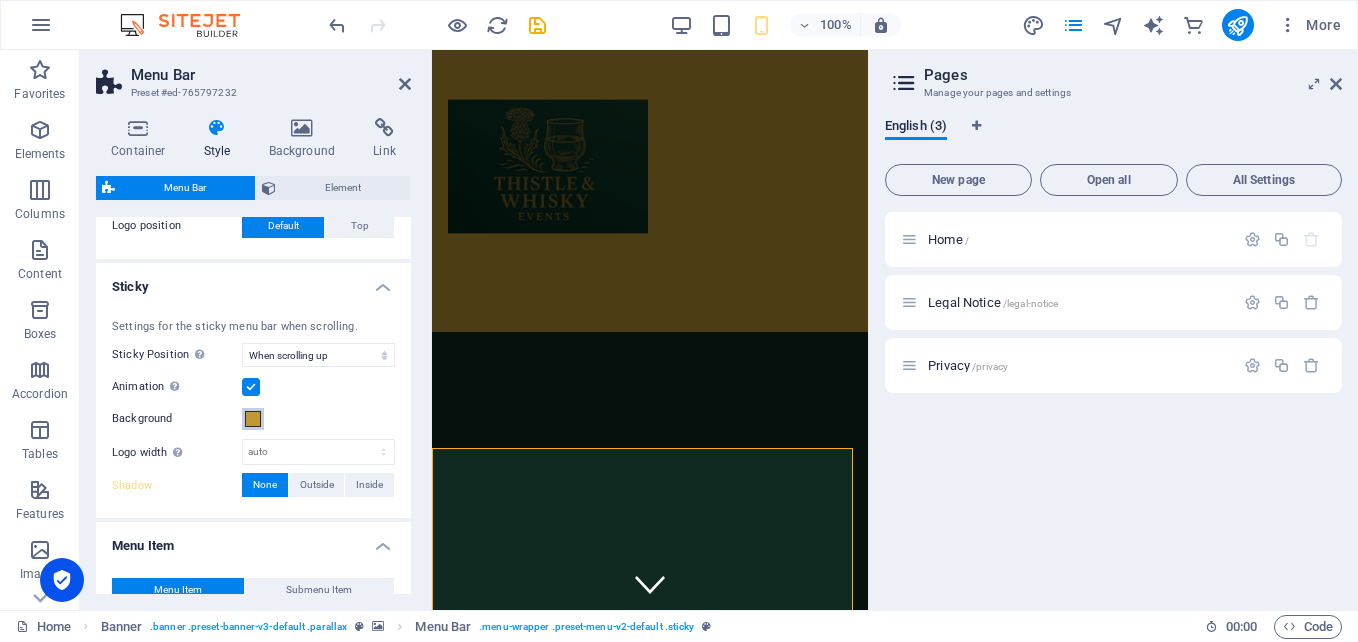 click at bounding box center [253, 419] 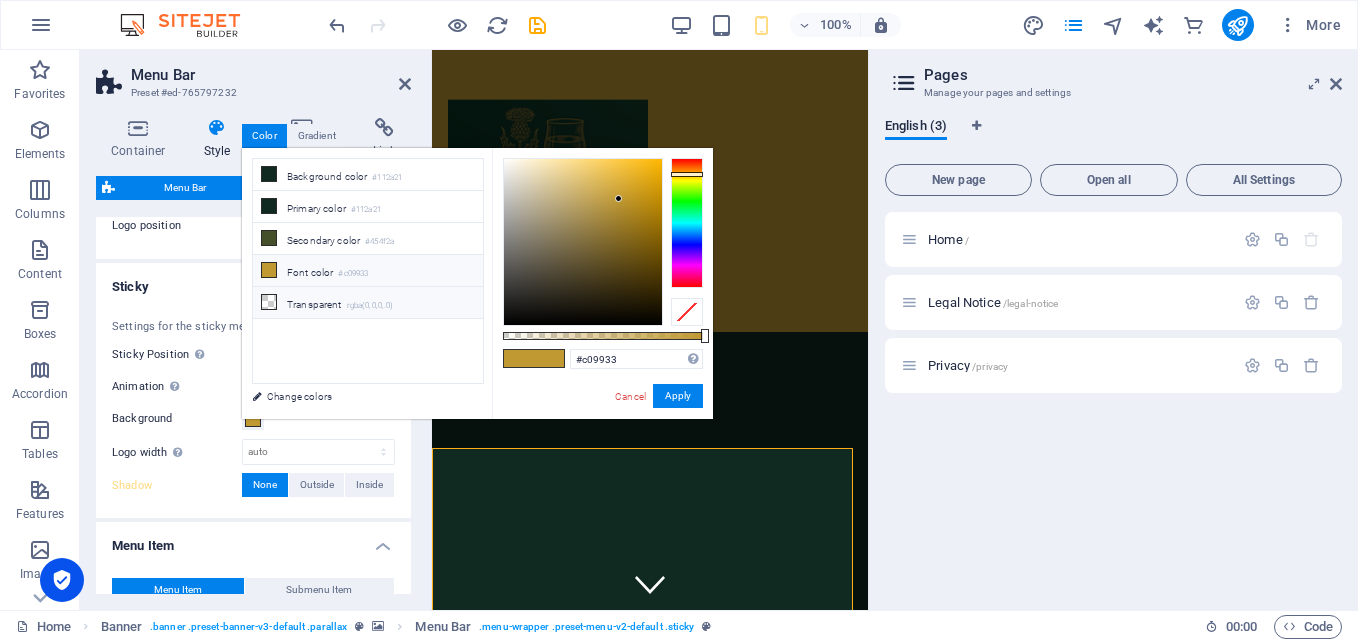 click at bounding box center (269, 302) 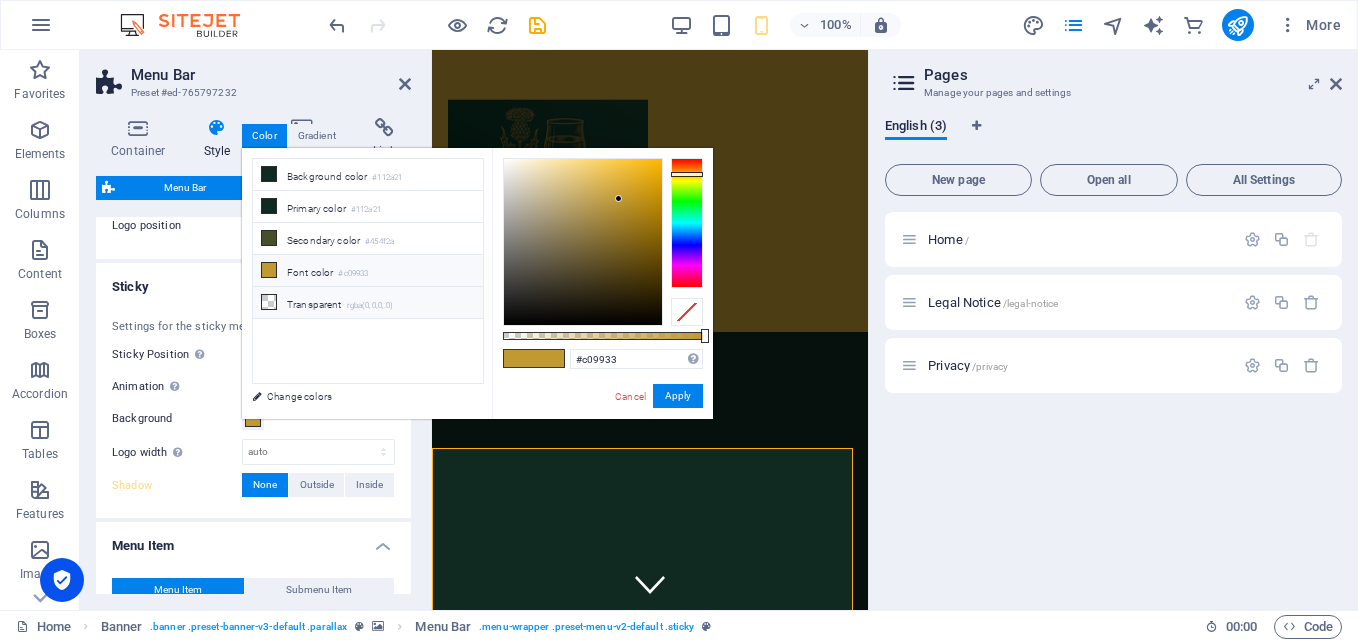 type on "rgba(0, 0, 0, 0)" 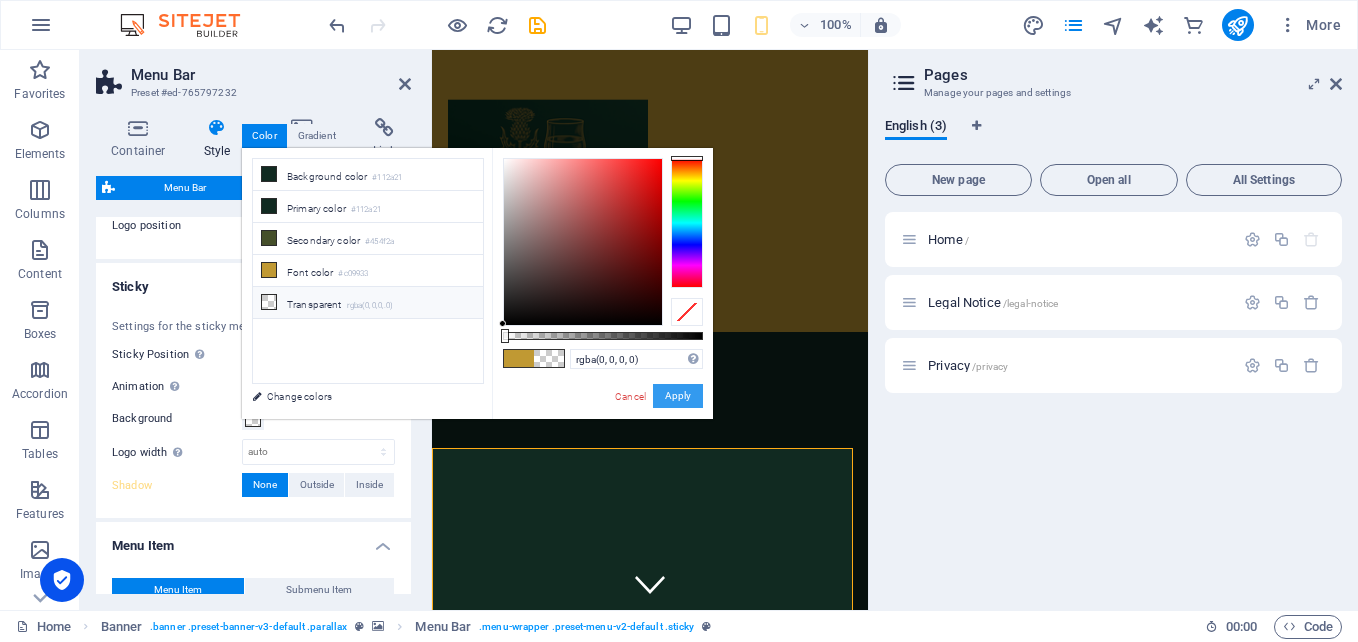 click on "Apply" at bounding box center (678, 396) 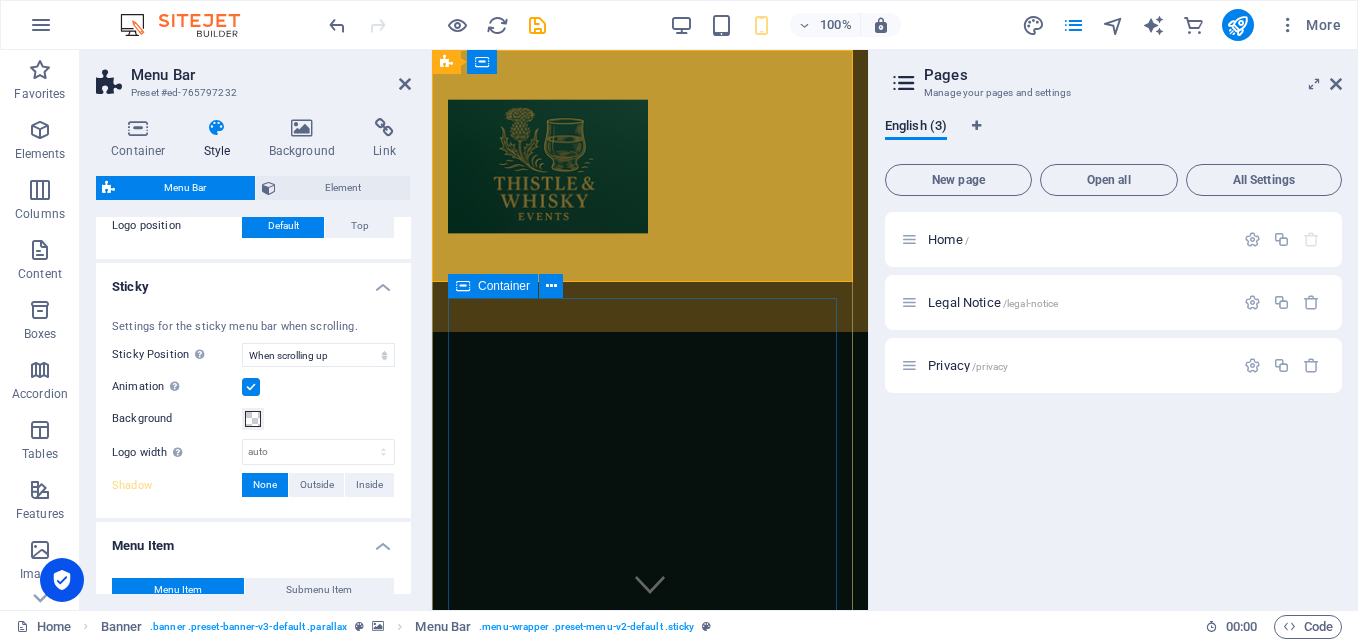 select 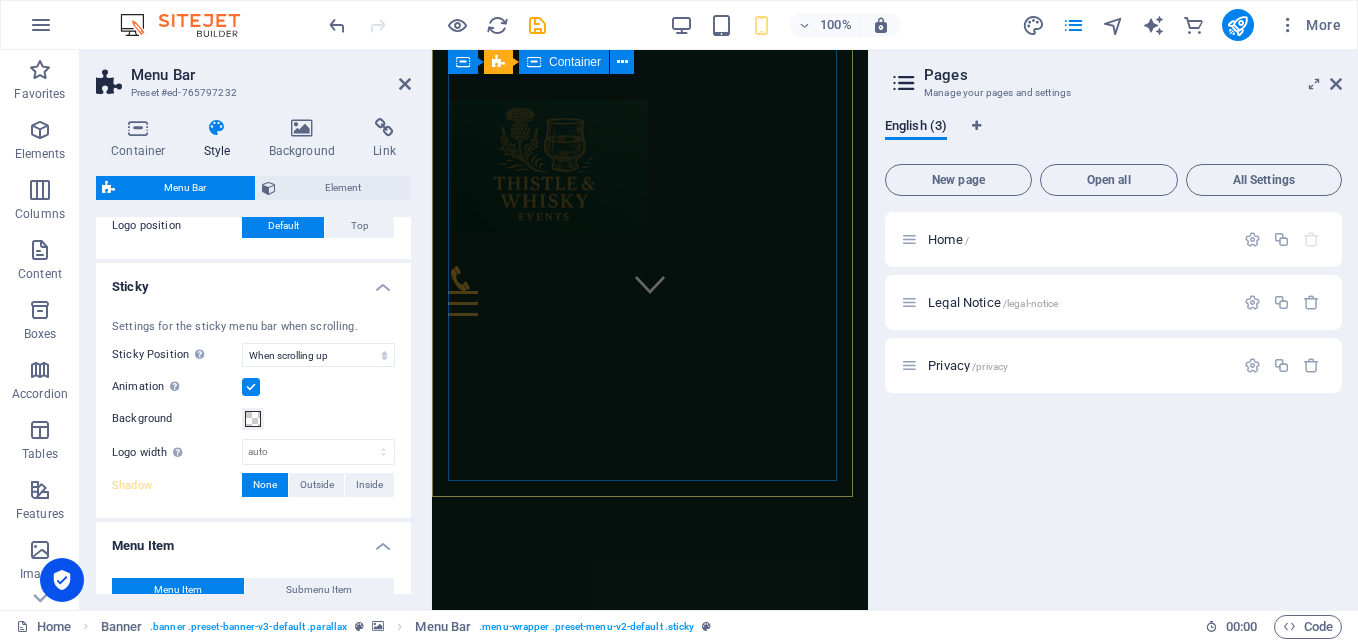 scroll, scrollTop: 0, scrollLeft: 0, axis: both 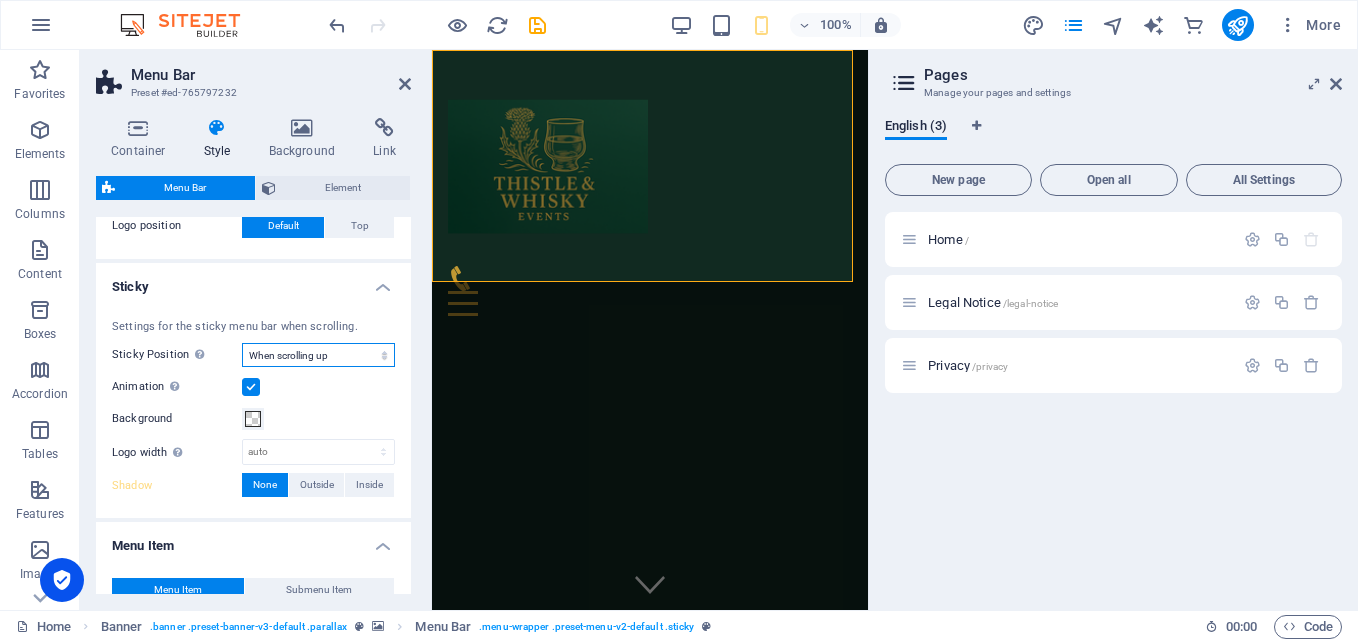 click on "Off Instant After menu After banner When scrolling up" at bounding box center (318, 355) 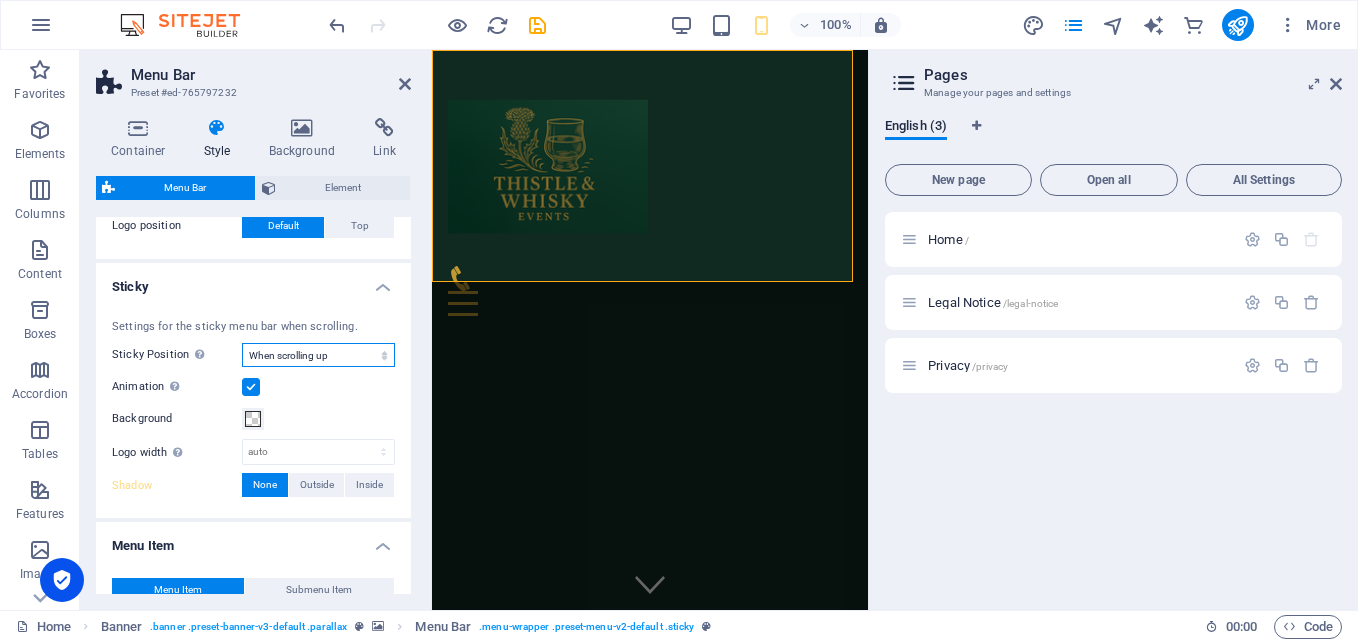 select on "sticky_none" 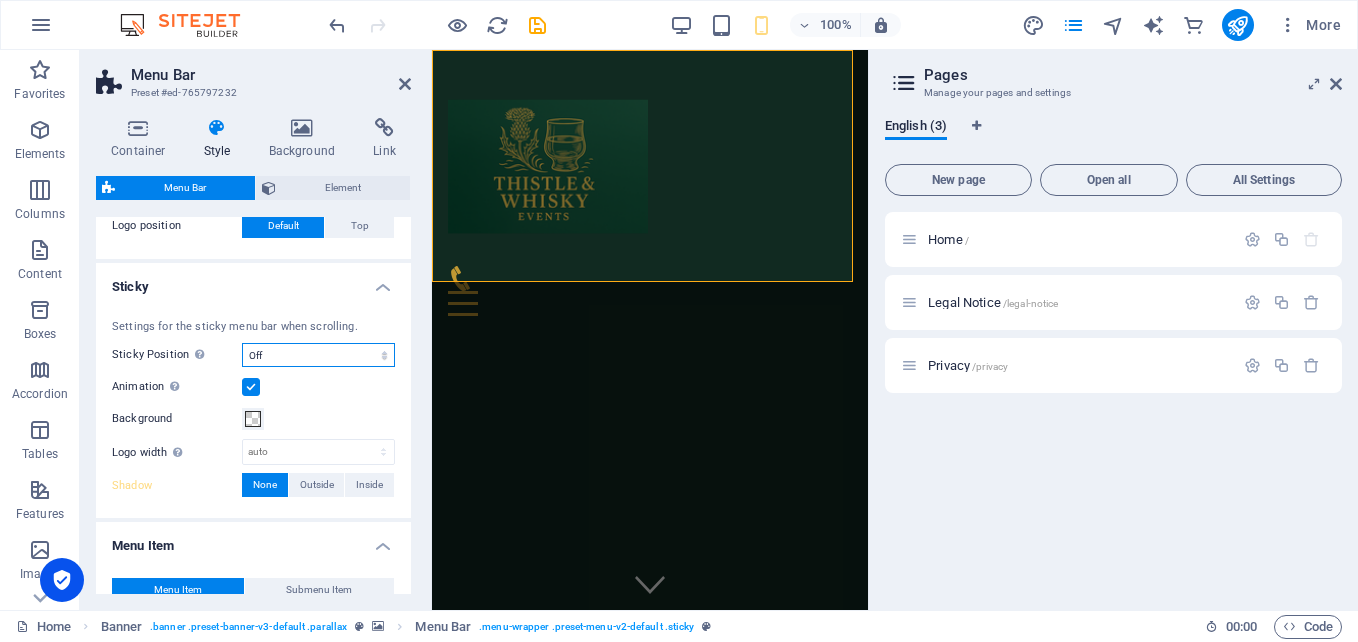 click on "Off Instant After menu After banner When scrolling up" at bounding box center [318, 355] 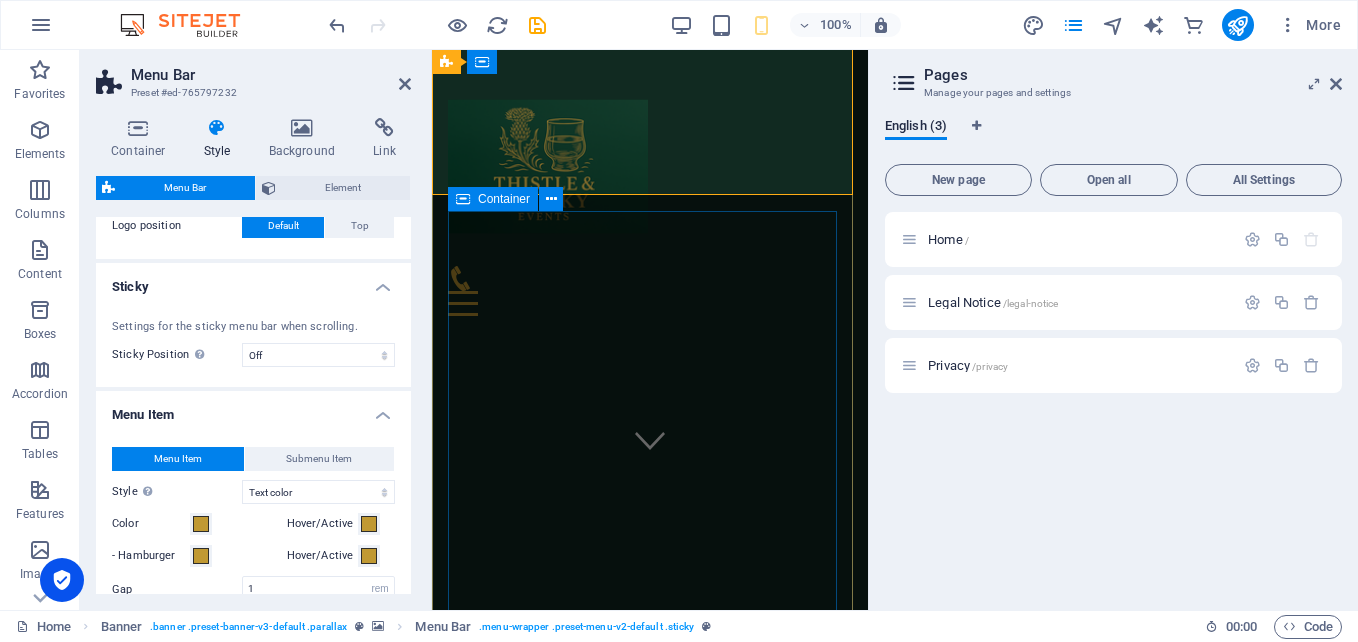 scroll, scrollTop: 0, scrollLeft: 0, axis: both 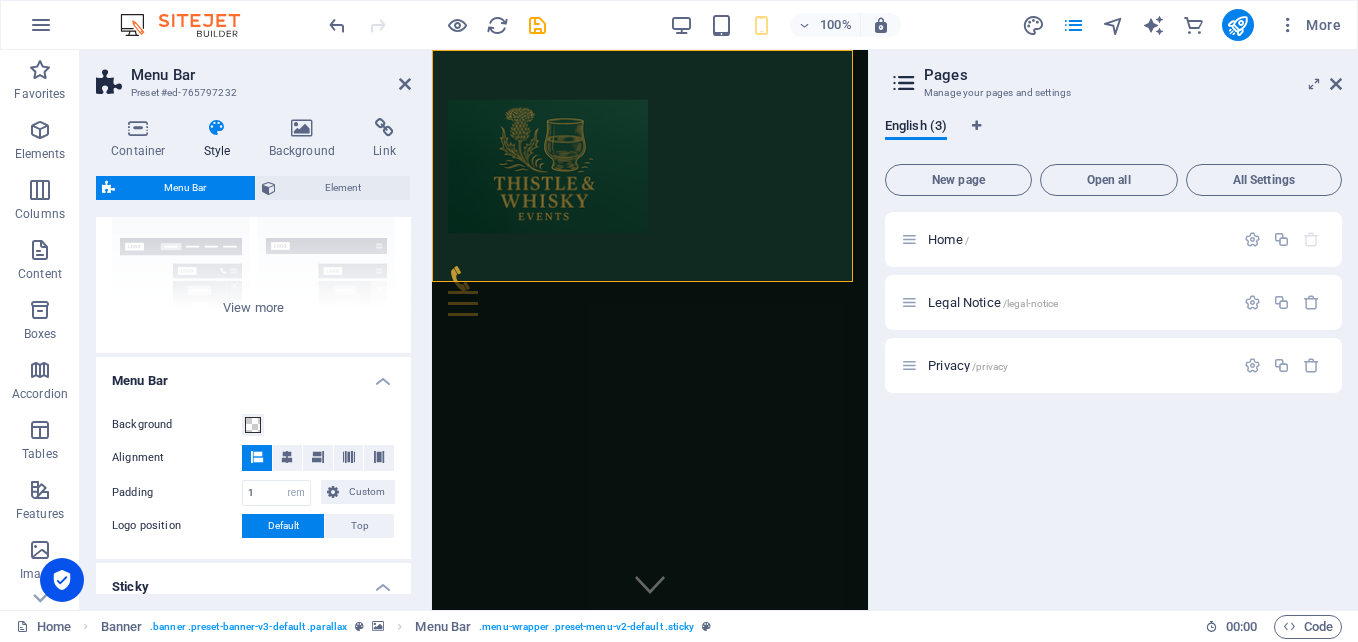 select 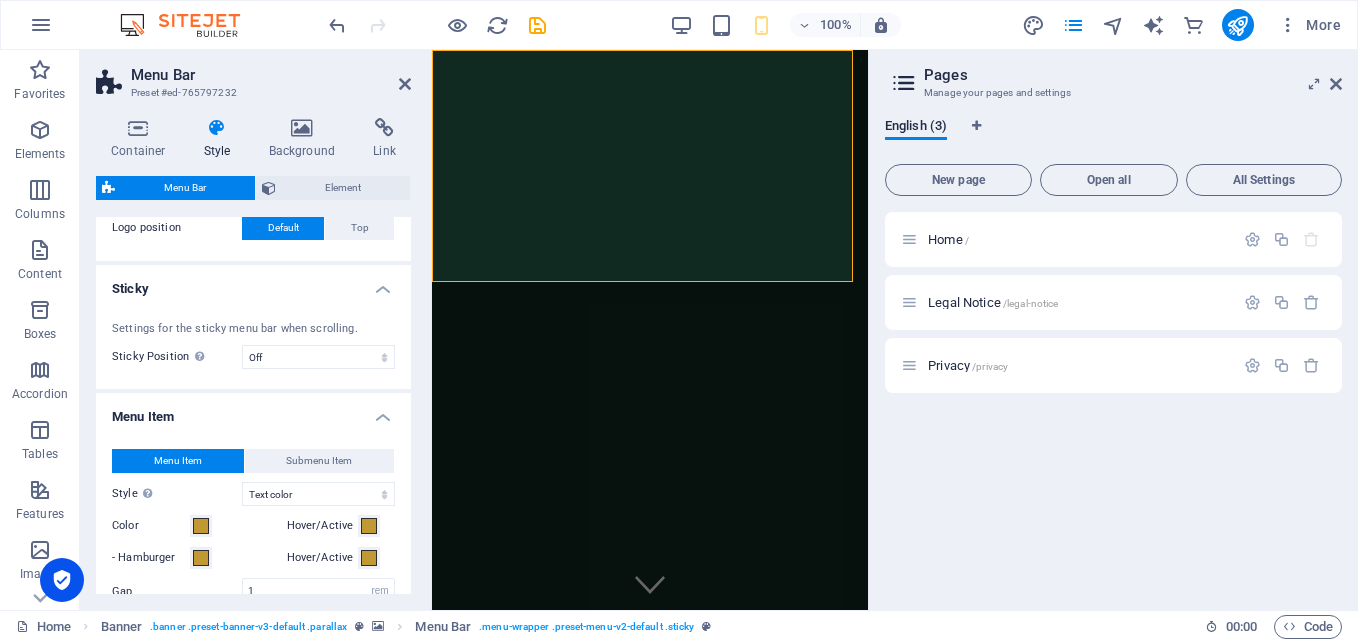 scroll, scrollTop: 500, scrollLeft: 0, axis: vertical 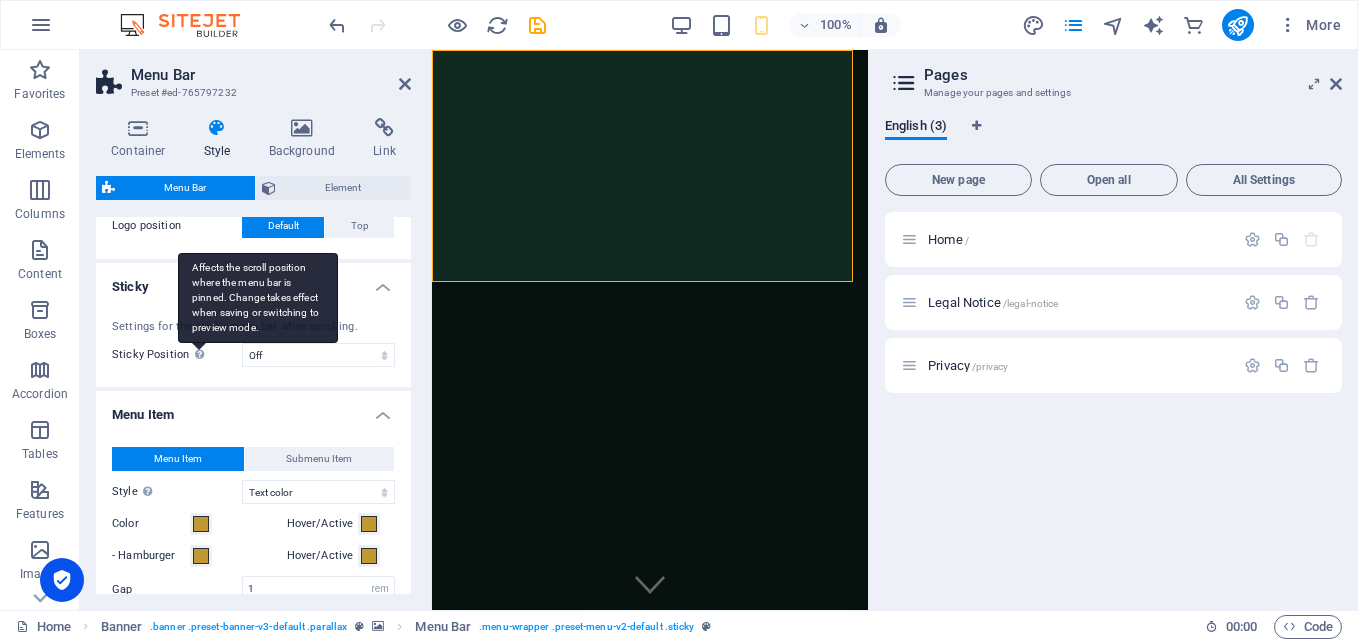 click on "Affects the scroll position where the menu bar is pinned. Change takes effect when saving or switching to preview mode." at bounding box center [258, 298] 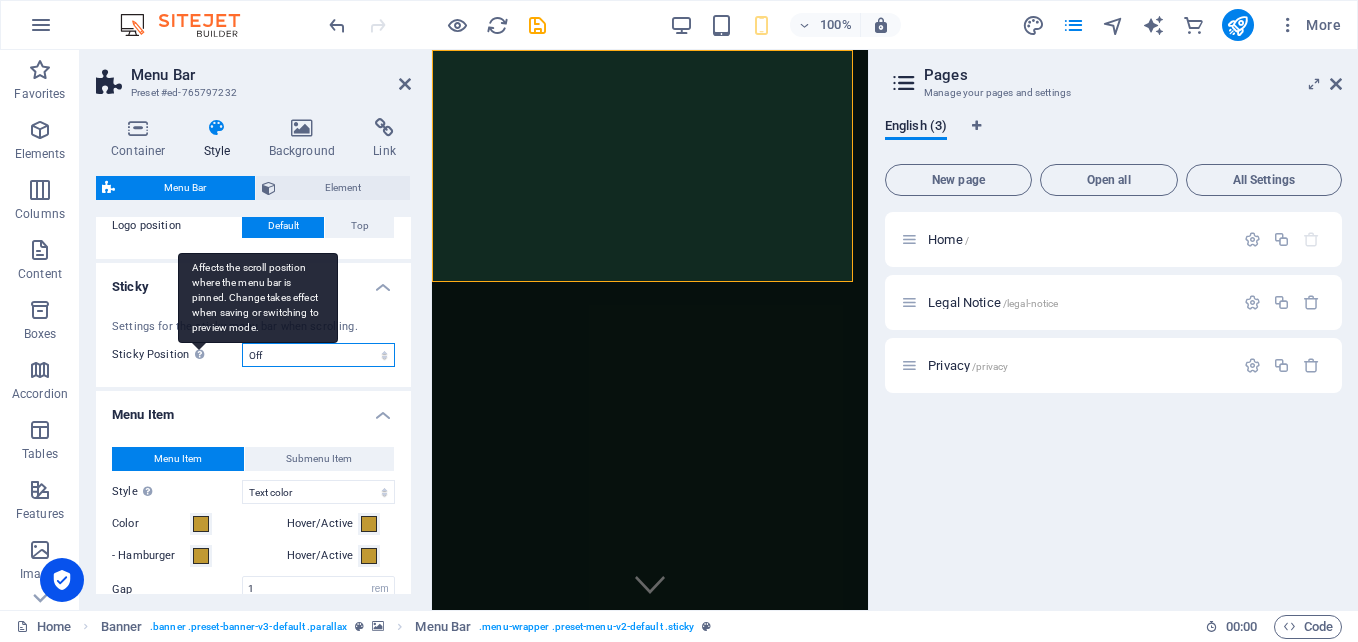 click on "Off Instant After menu After banner When scrolling up" at bounding box center (318, 355) 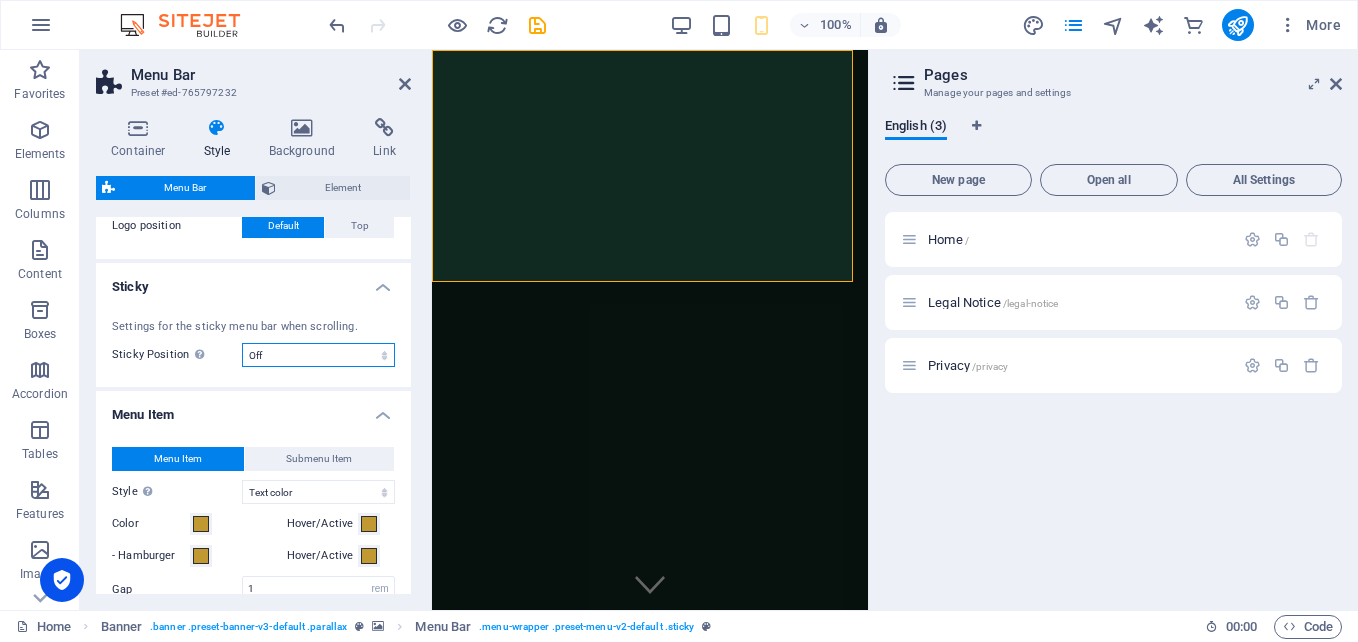 click on "Off Instant After menu After banner When scrolling up" at bounding box center [318, 355] 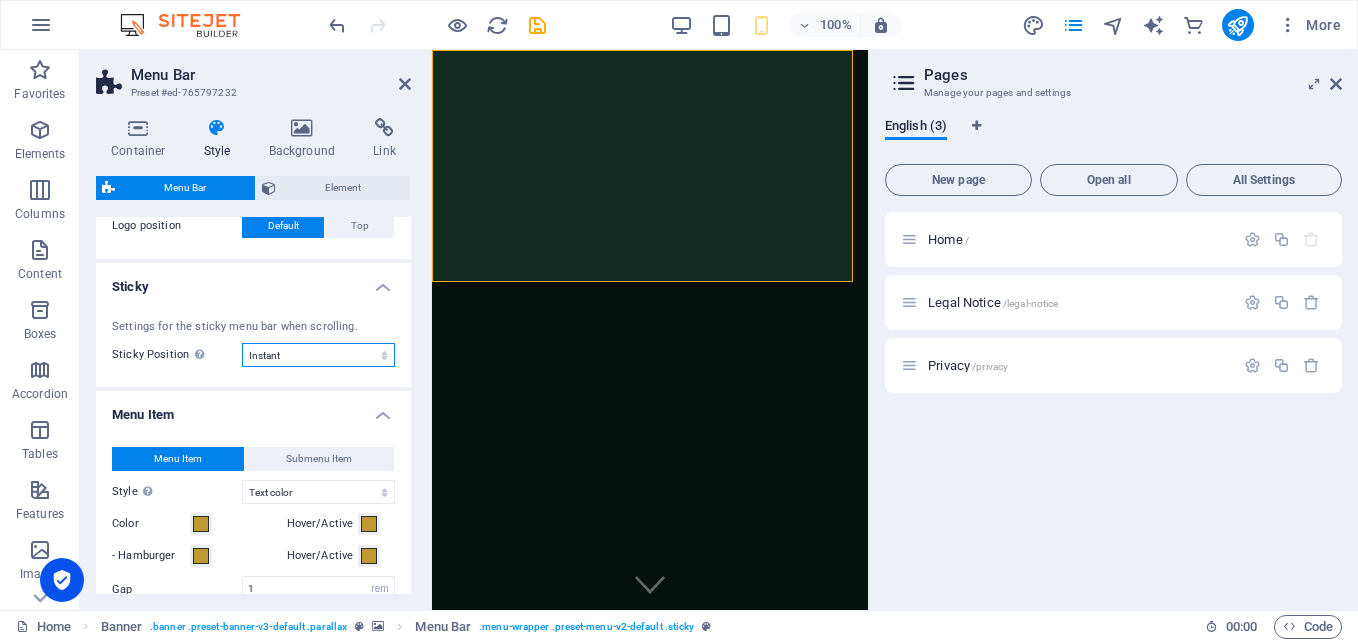 click on "Off Instant After menu After banner When scrolling up" at bounding box center [318, 355] 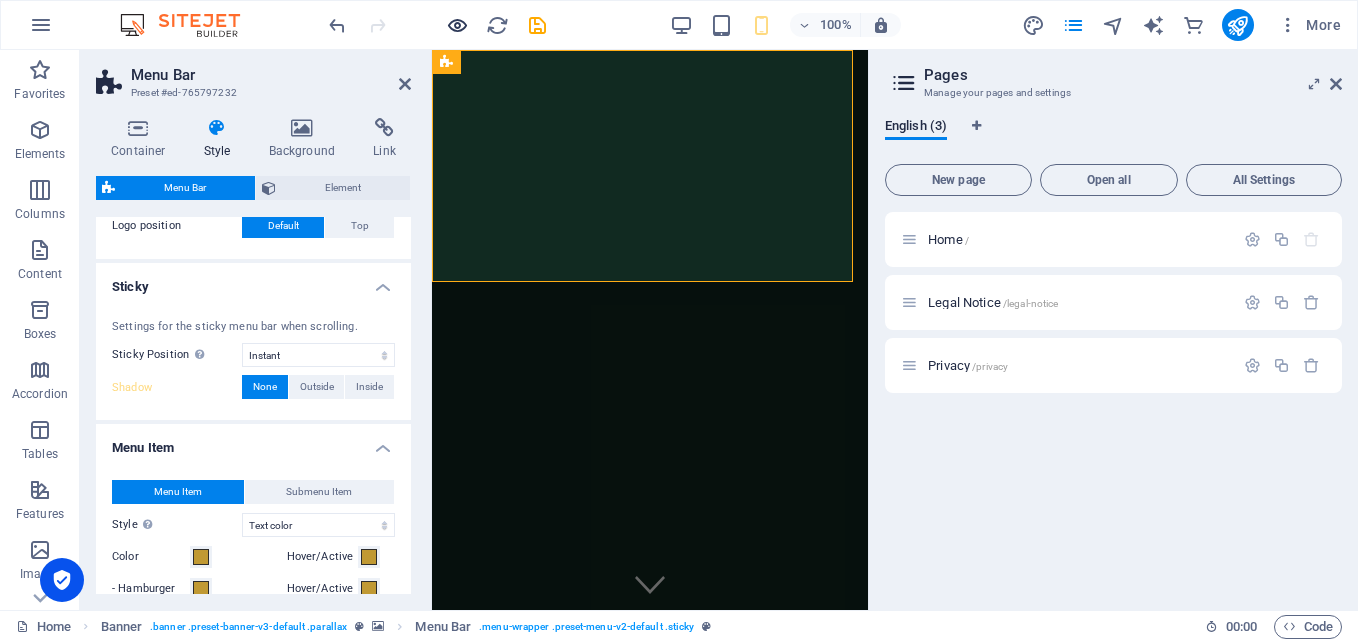 select 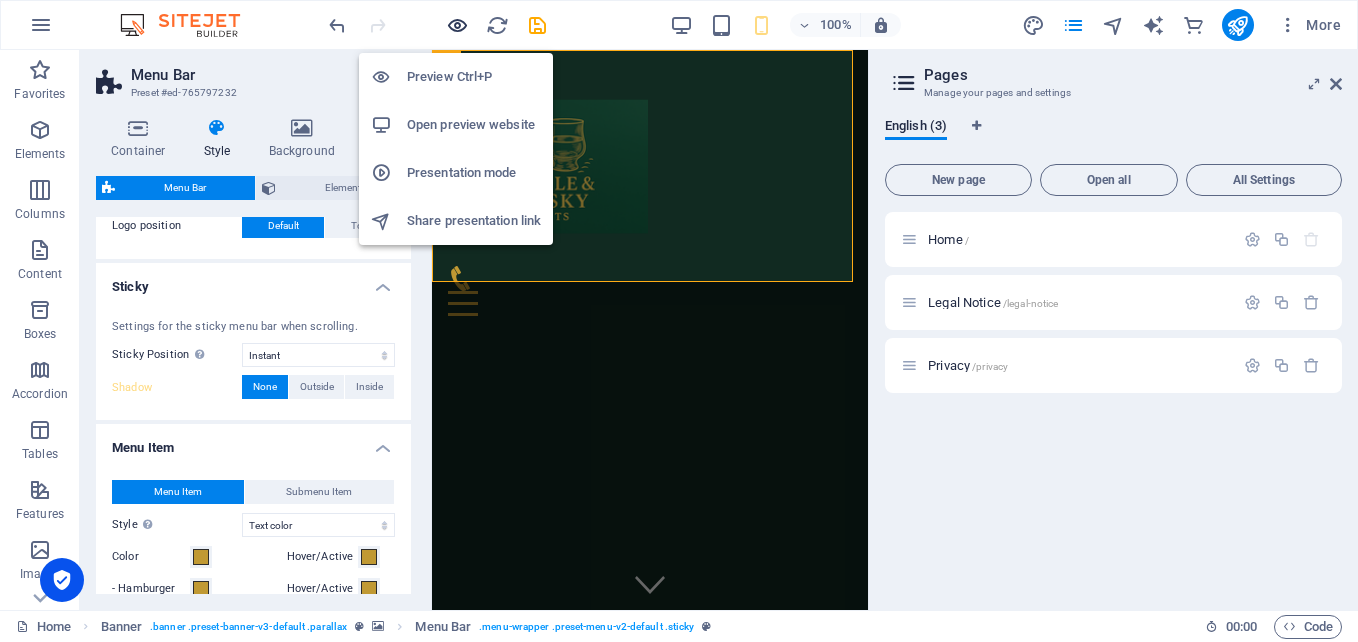 click at bounding box center [457, 25] 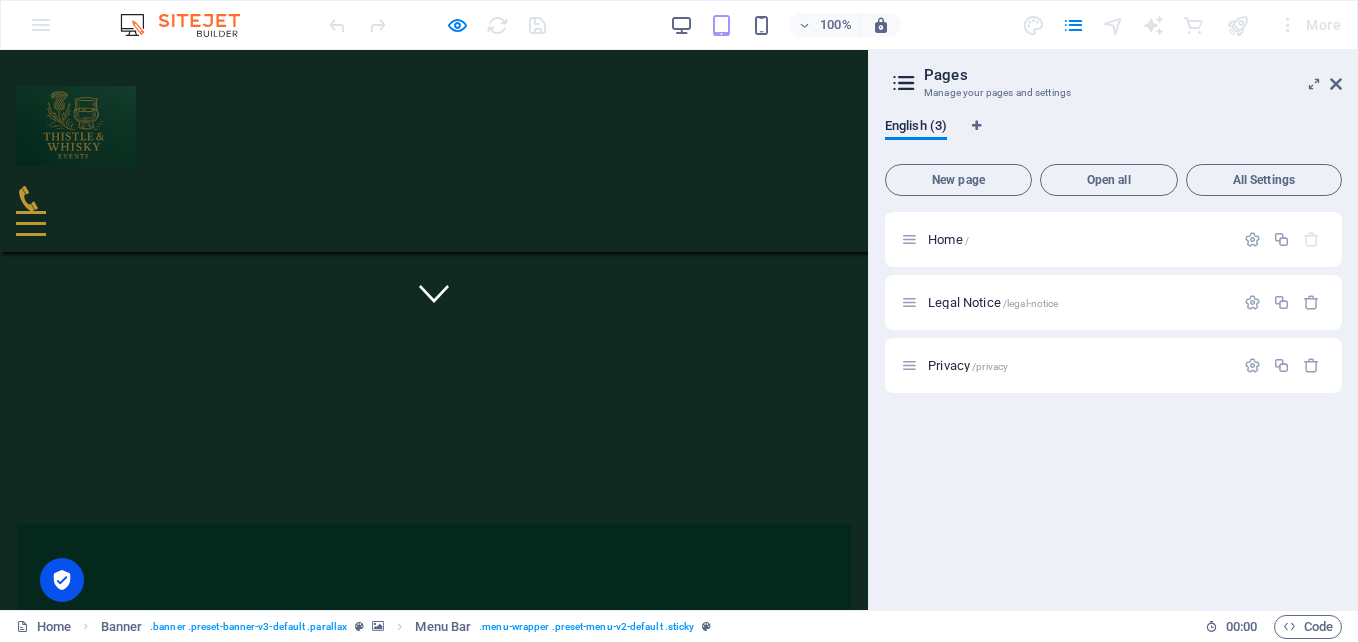 scroll, scrollTop: 300, scrollLeft: 0, axis: vertical 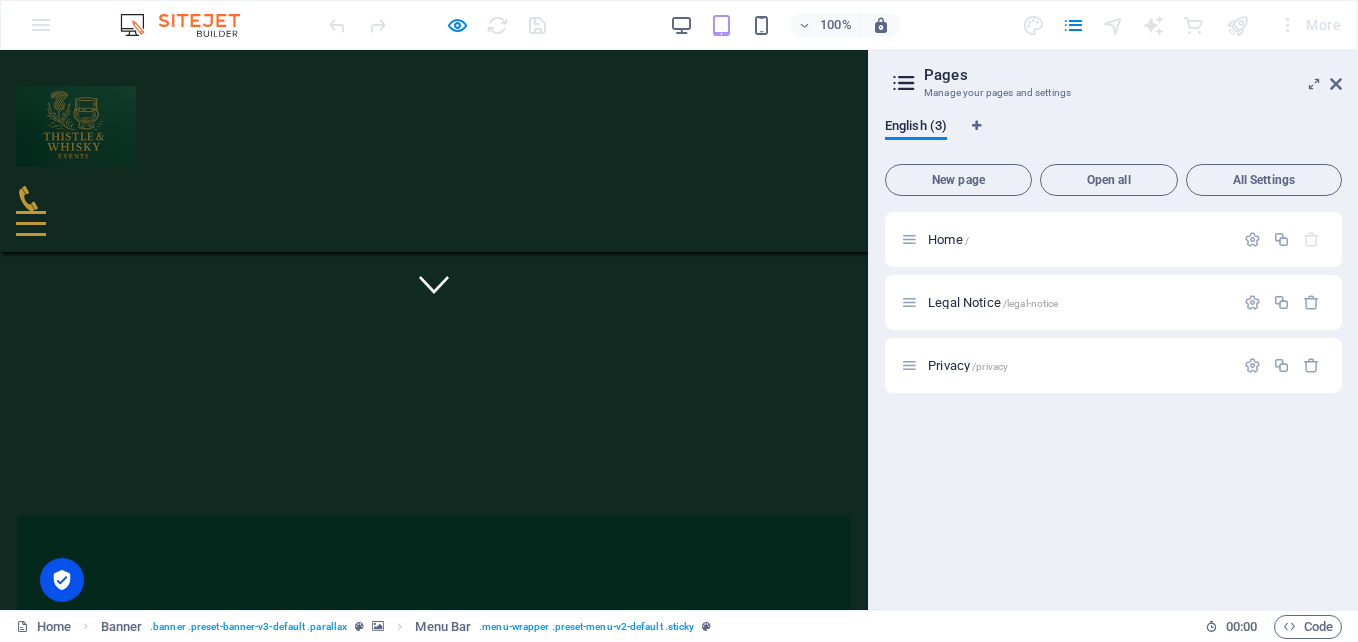 click on "Home About services gallery" at bounding box center (434, 151) 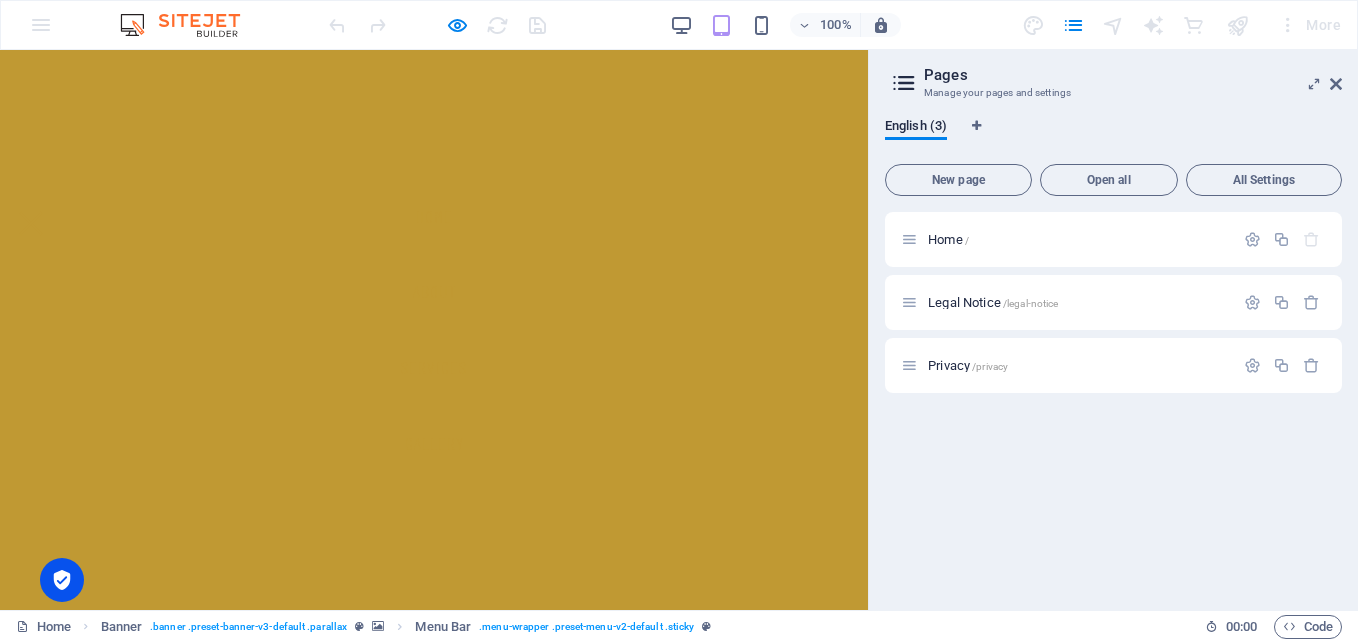 scroll, scrollTop: 0, scrollLeft: 0, axis: both 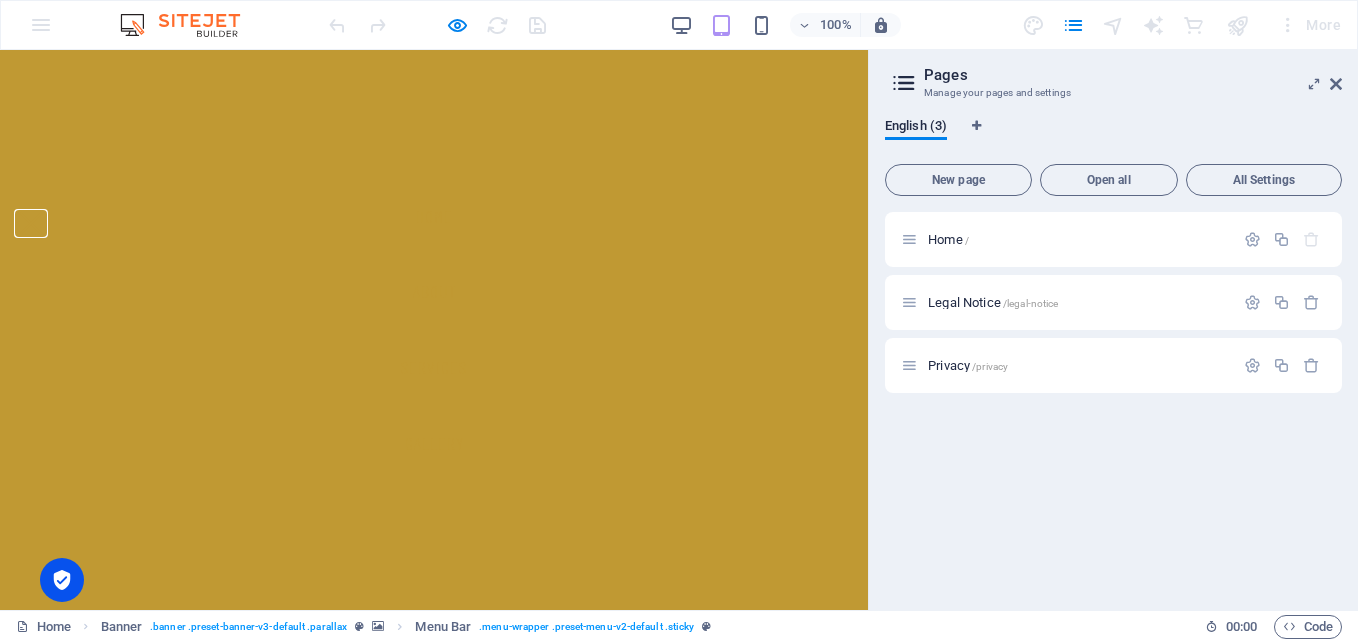 click at bounding box center [30, 223] 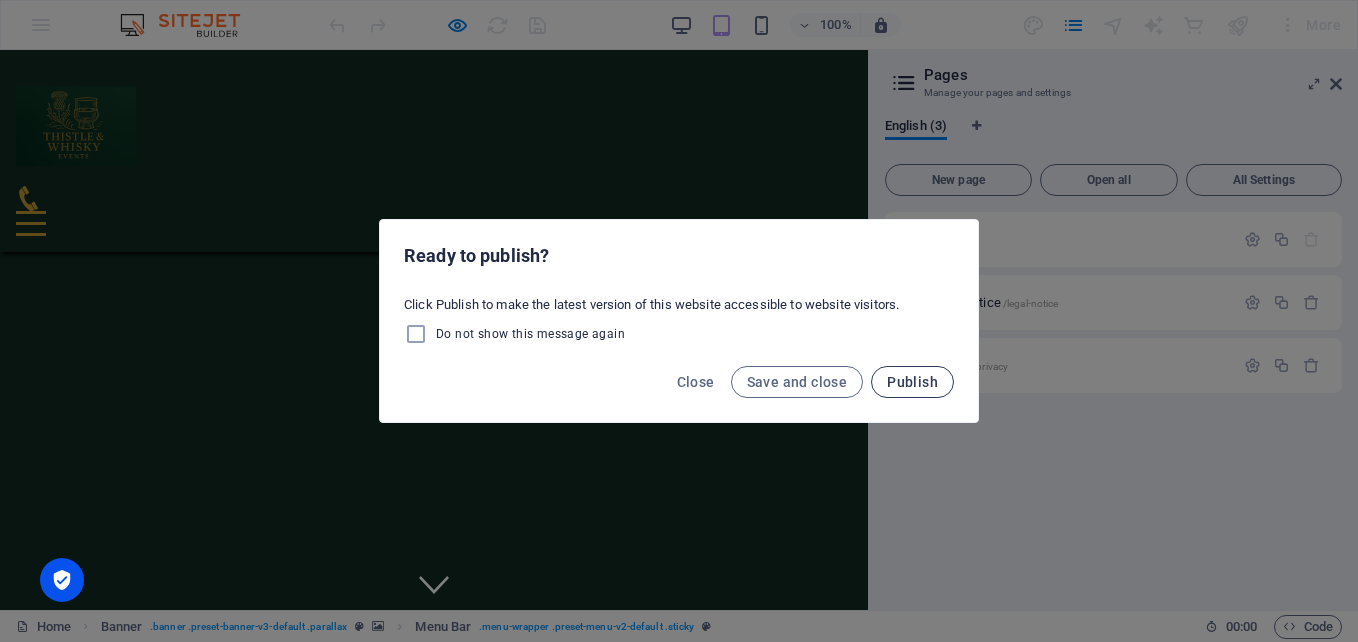click on "Publish" at bounding box center (912, 382) 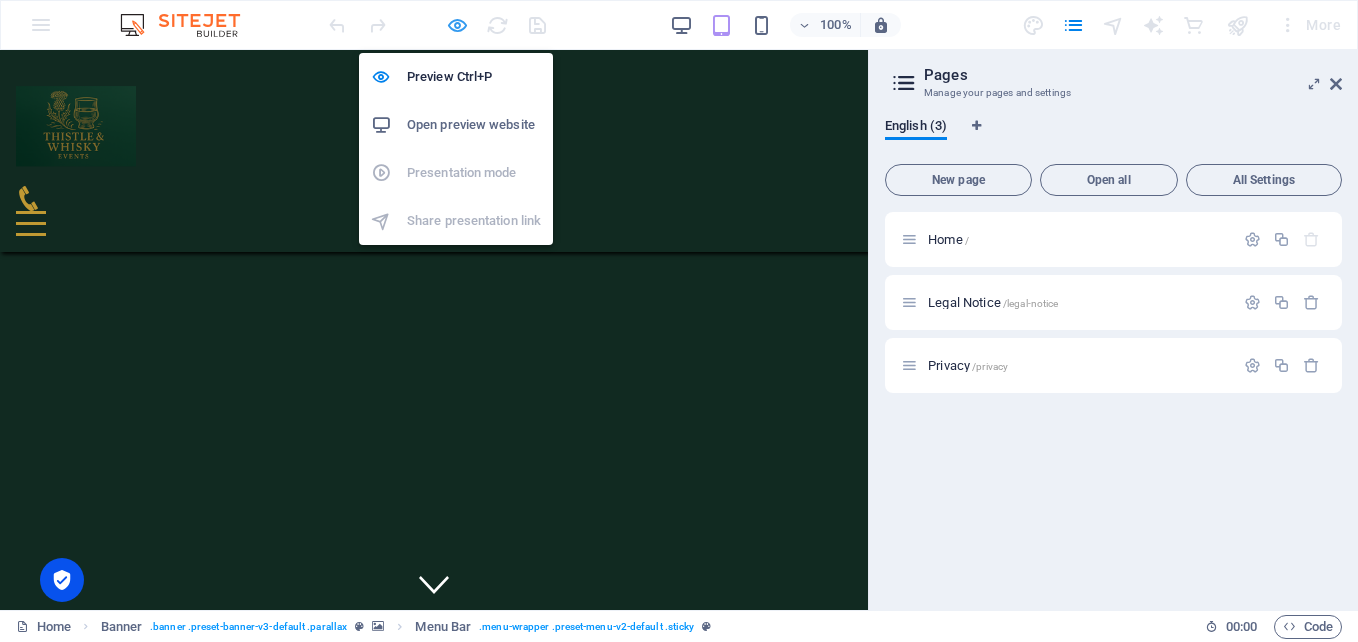 click at bounding box center [457, 25] 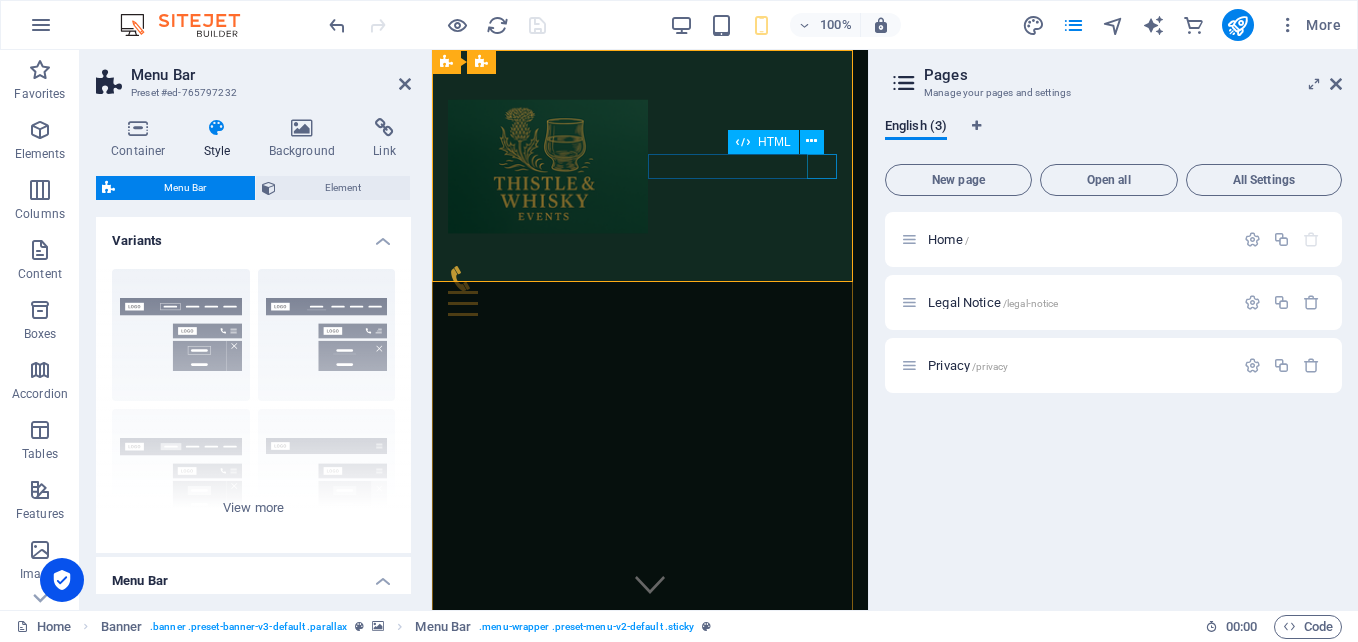 click at bounding box center [650, 303] 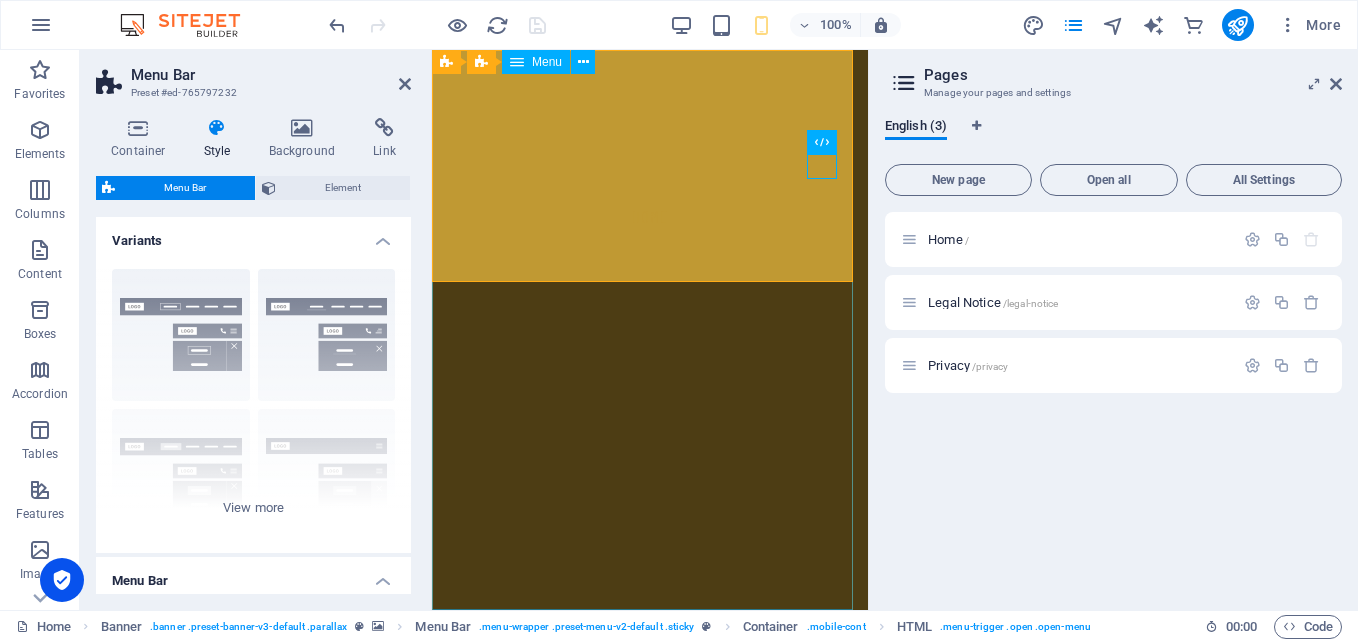 click on "Home About services gallery" at bounding box center [650, 330] 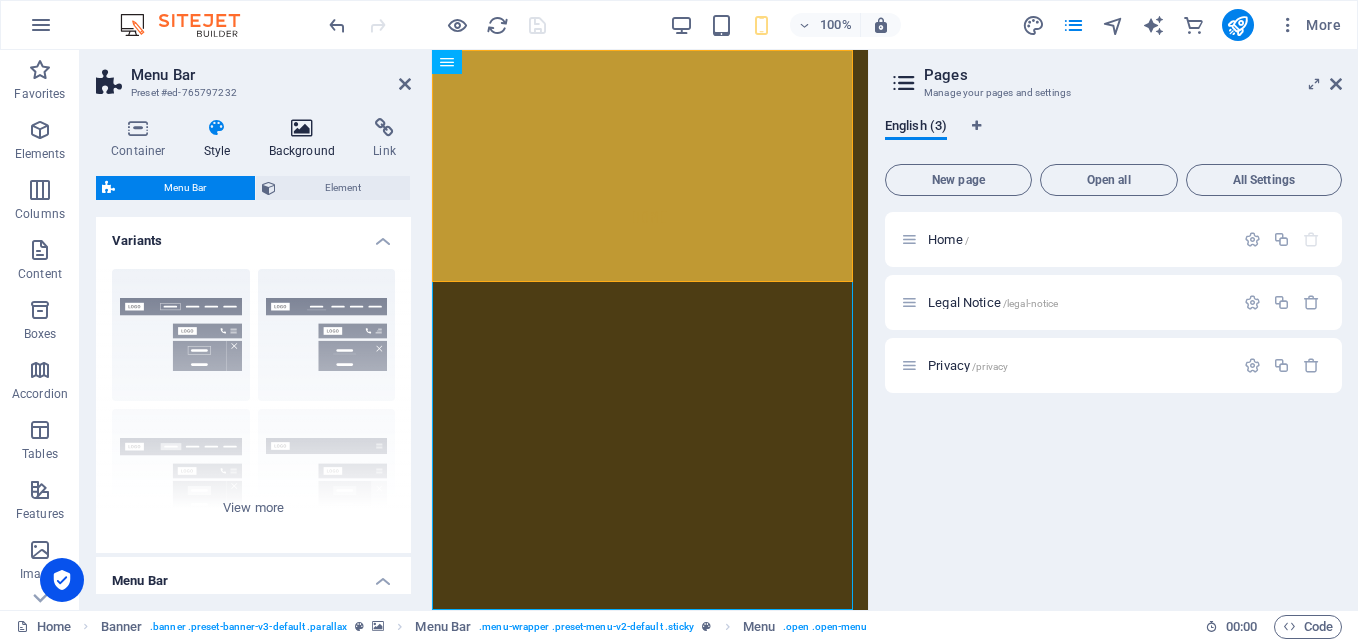click on "Background" at bounding box center (306, 139) 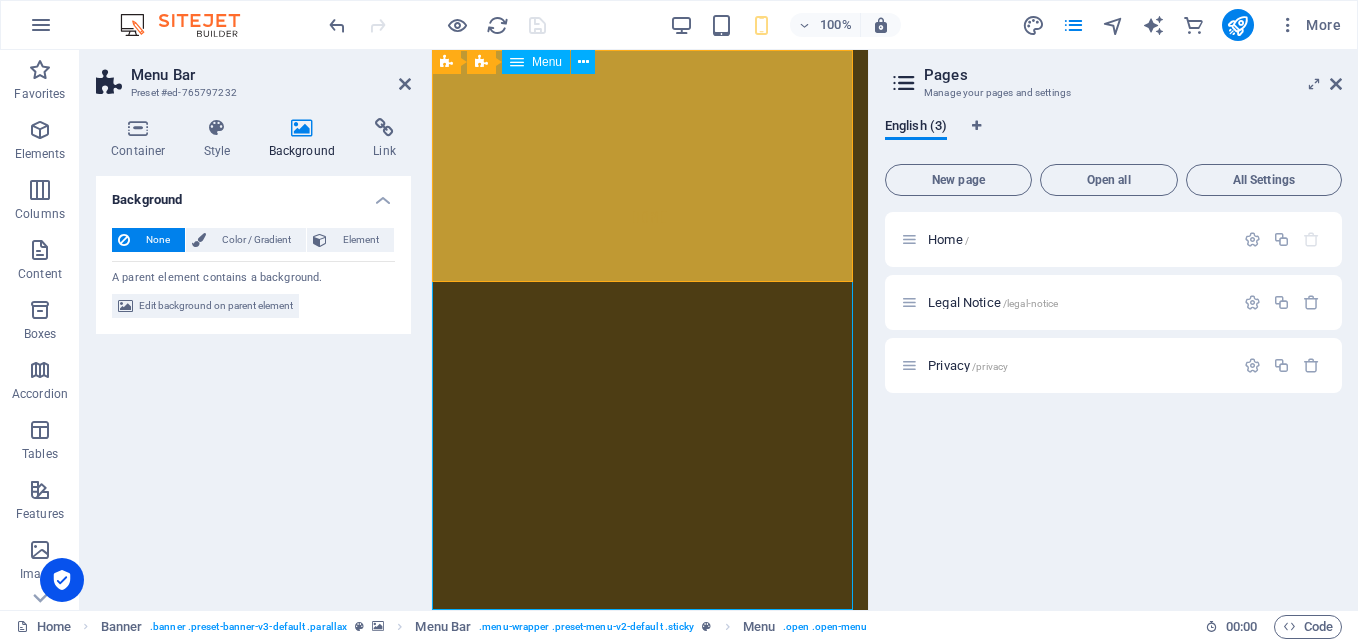 click on "Home About services gallery" at bounding box center [650, 330] 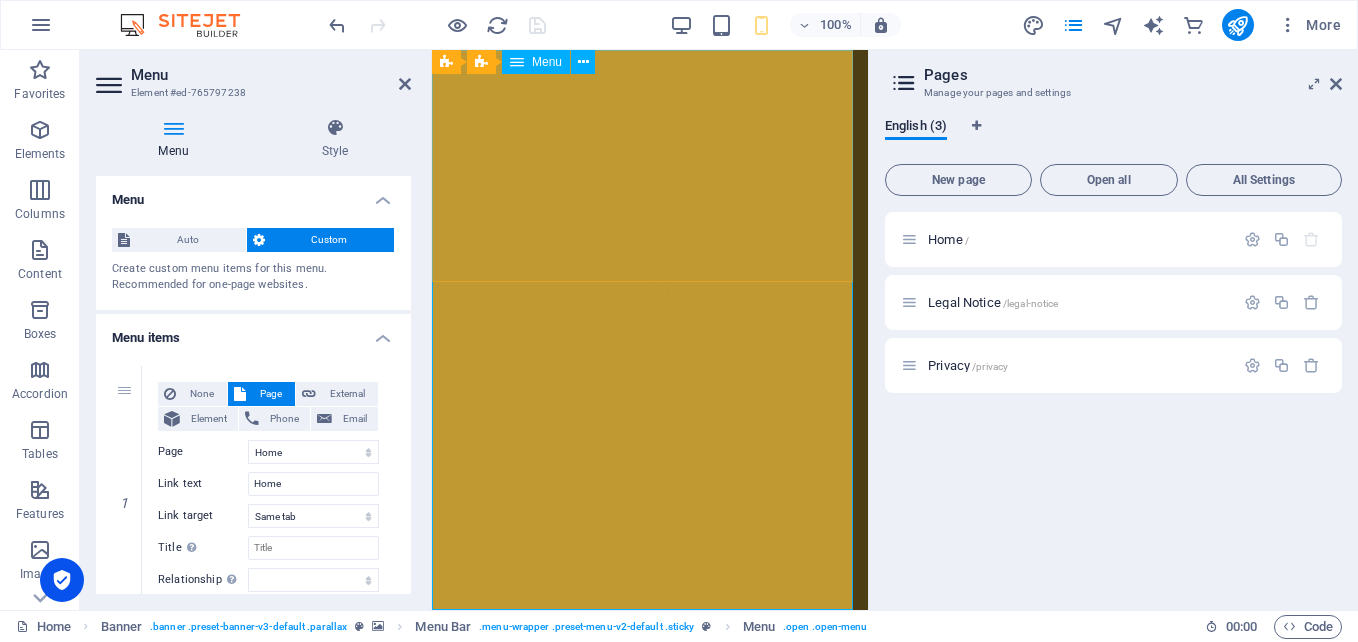click on "Menu" at bounding box center (547, 62) 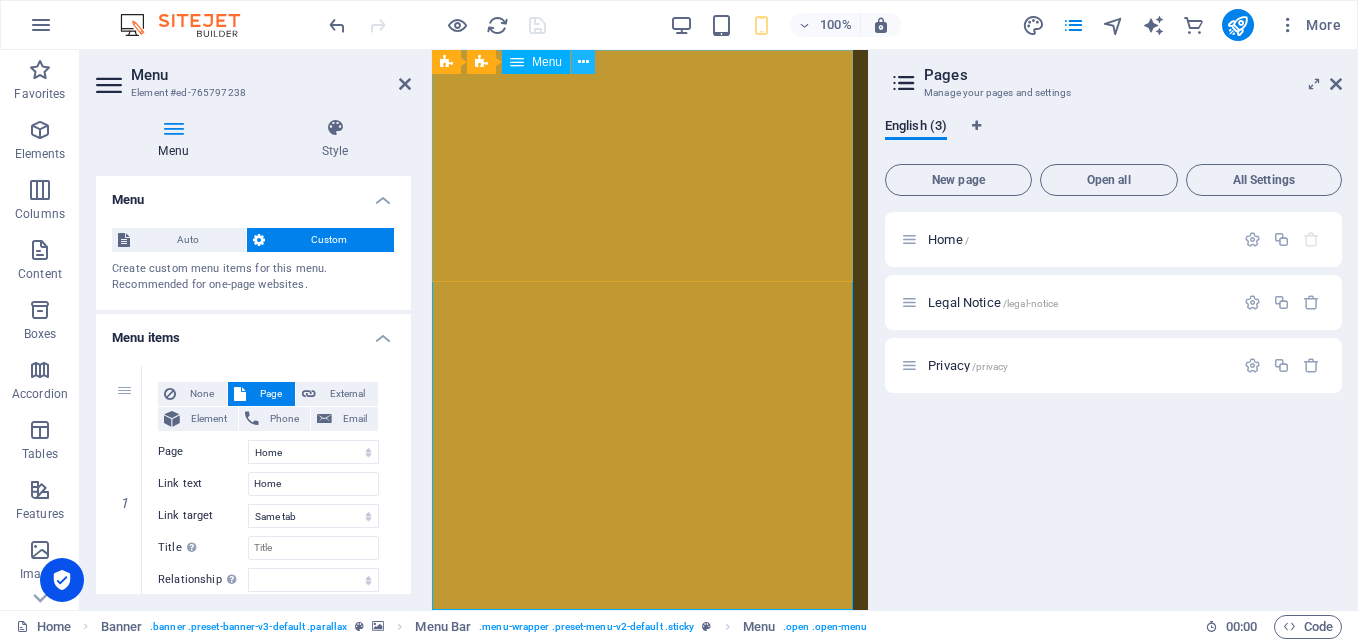 click at bounding box center (583, 62) 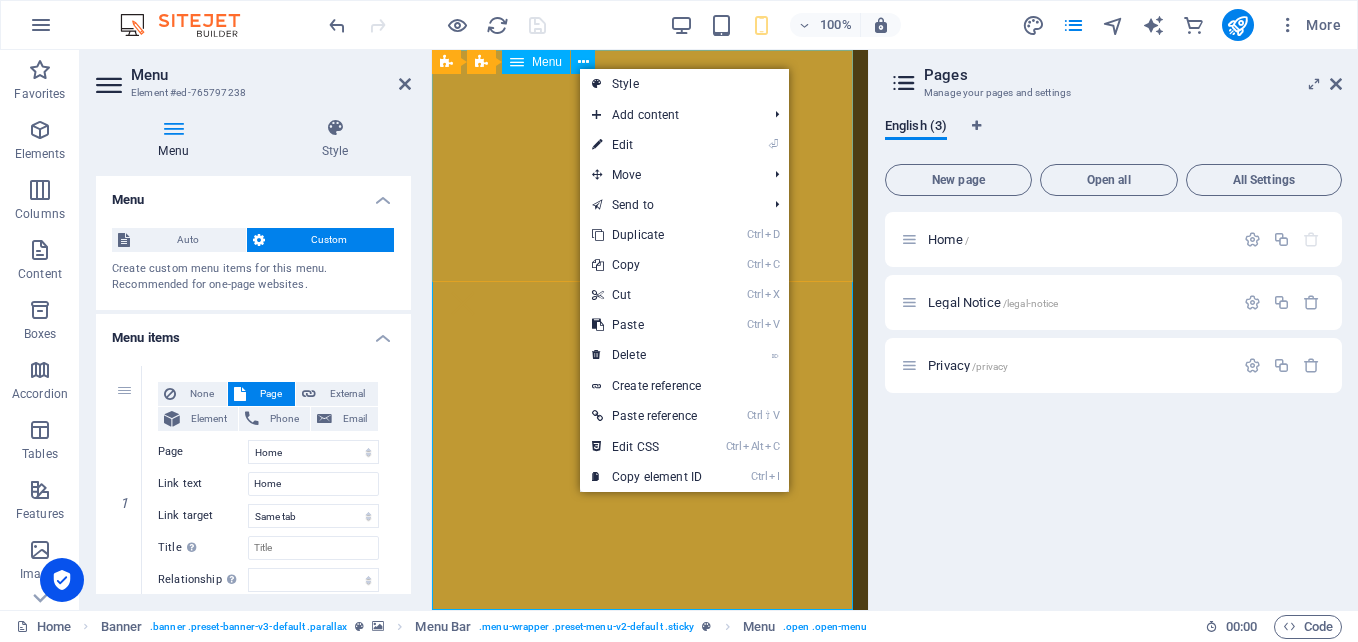 click on "Home About services gallery" at bounding box center (650, 330) 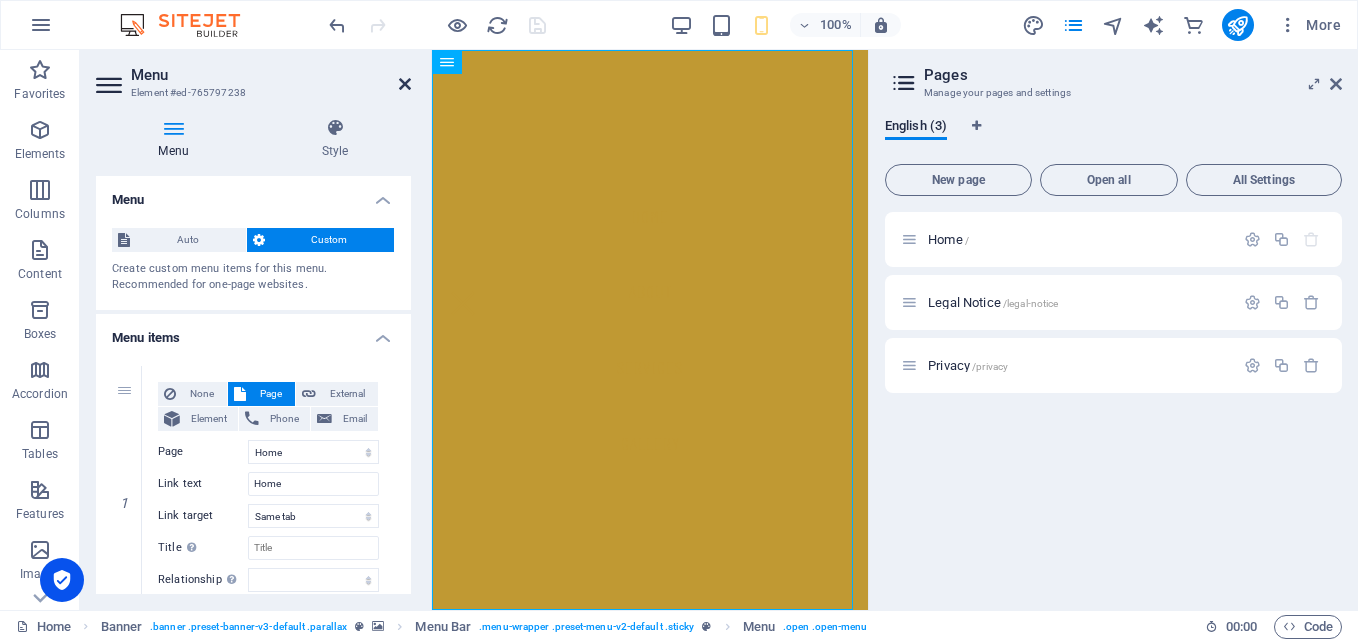 click at bounding box center [405, 84] 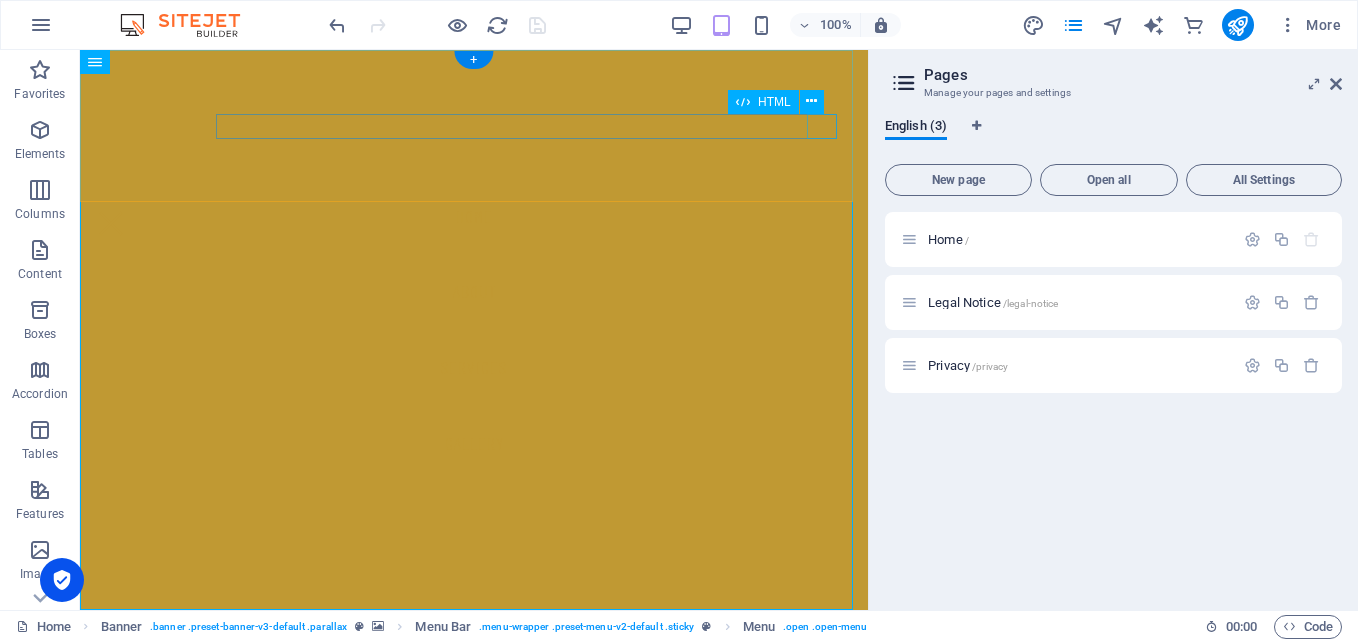 click at bounding box center [111, 223] 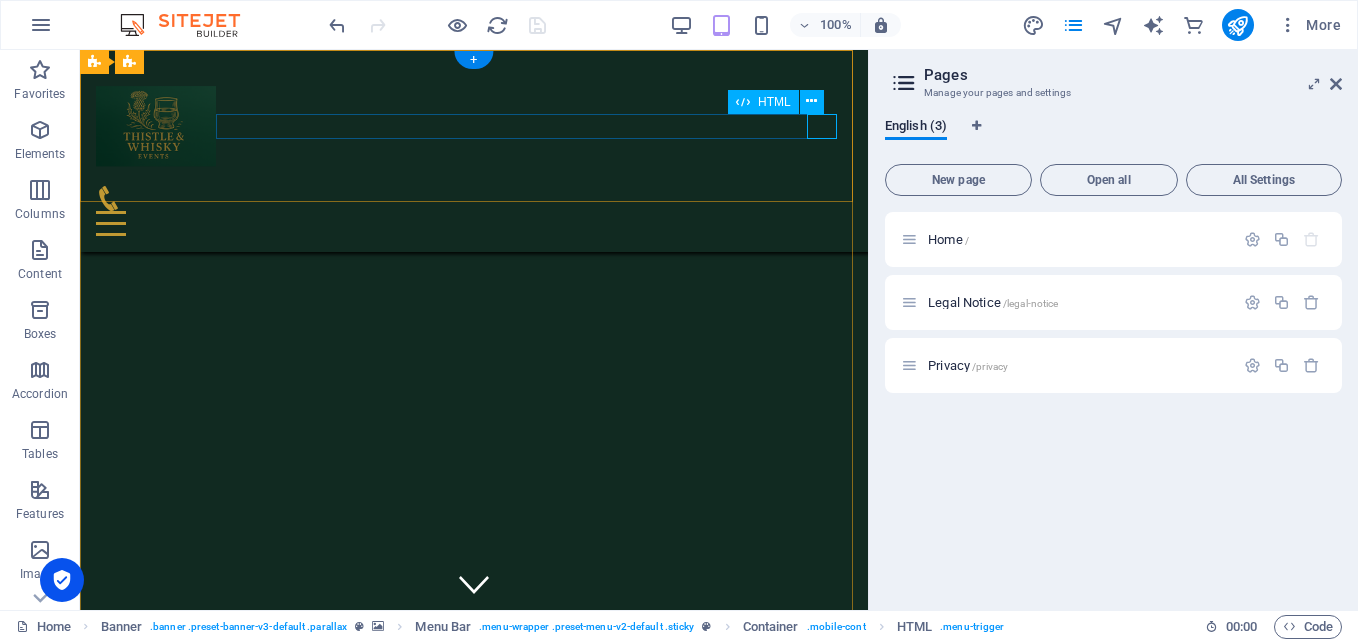 click on "Home About services gallery" at bounding box center [474, 151] 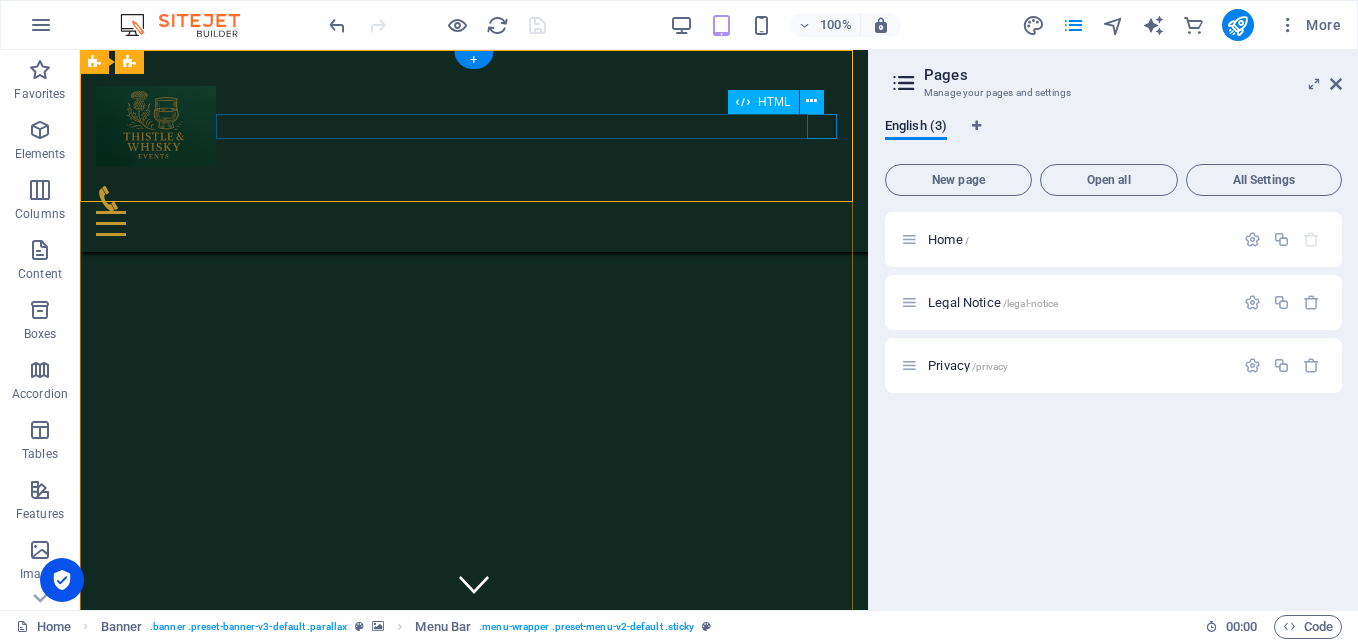 click at bounding box center (474, 223) 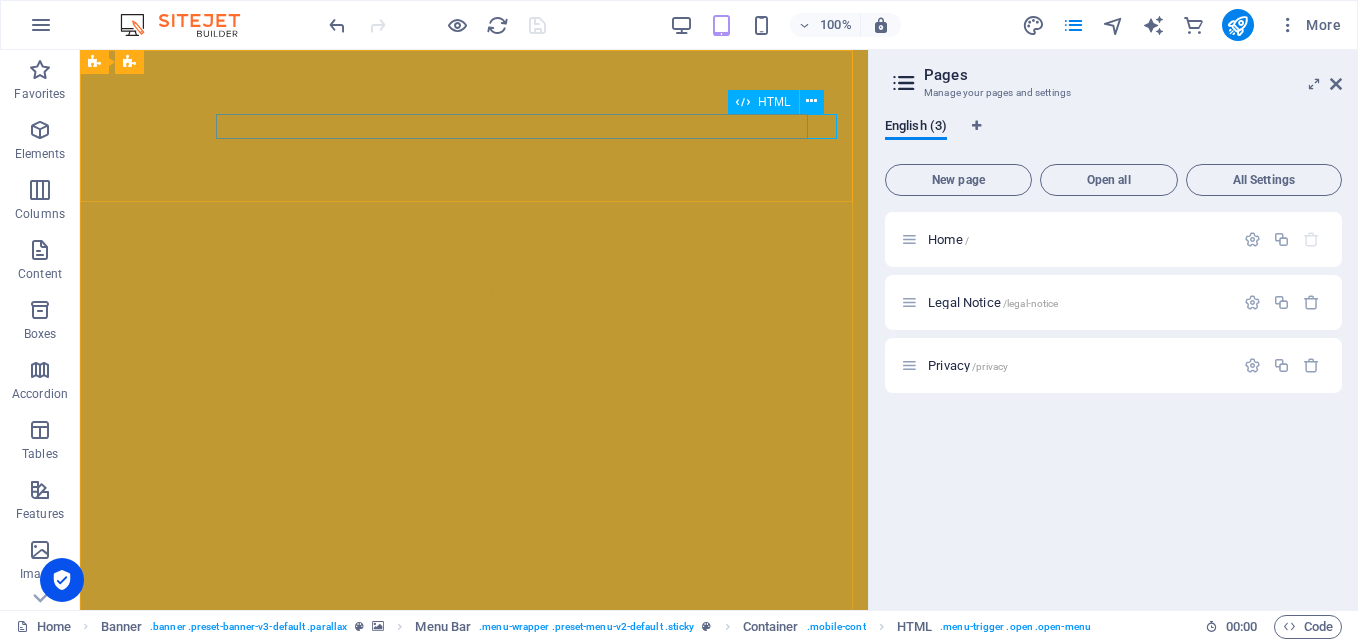 click on "HTML" at bounding box center (774, 102) 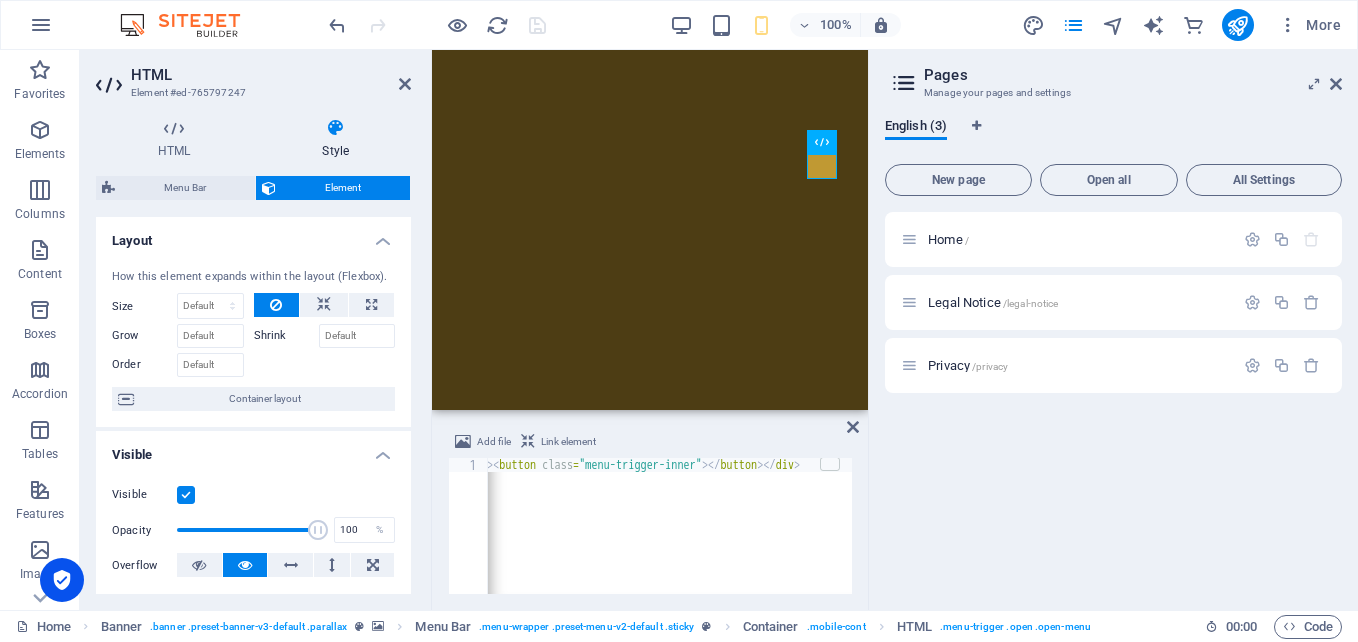scroll, scrollTop: 0, scrollLeft: 183, axis: horizontal 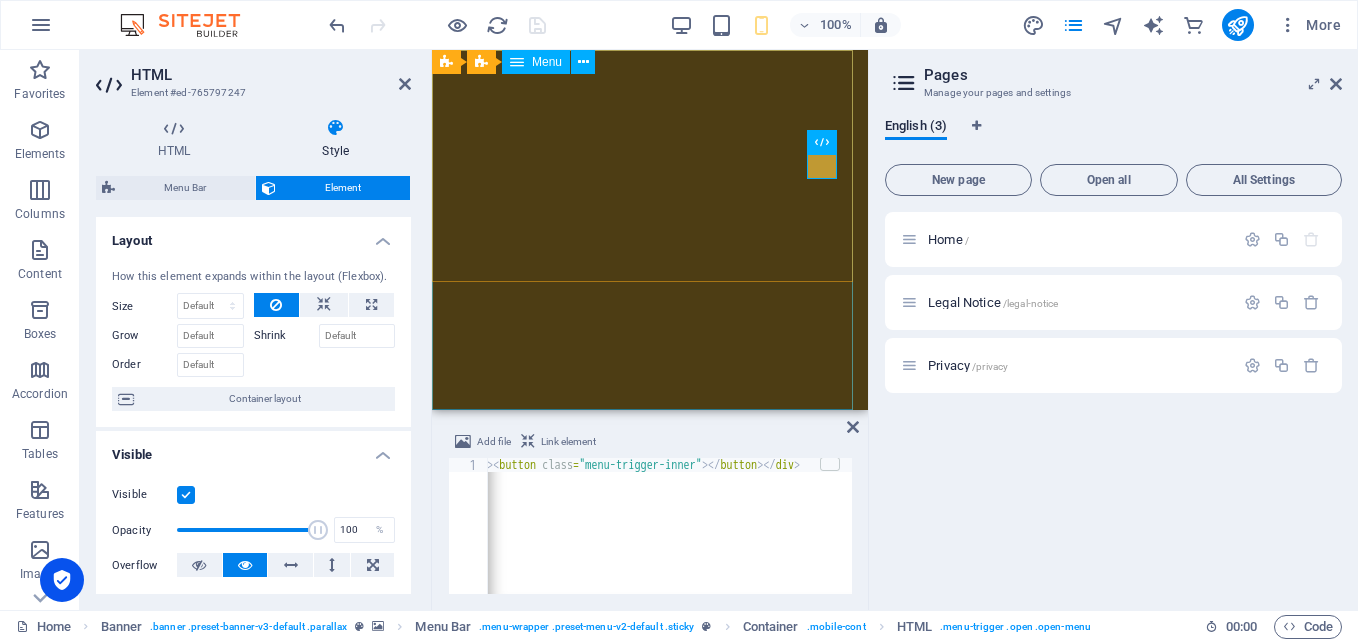 click on "Home About services gallery" at bounding box center [650, 230] 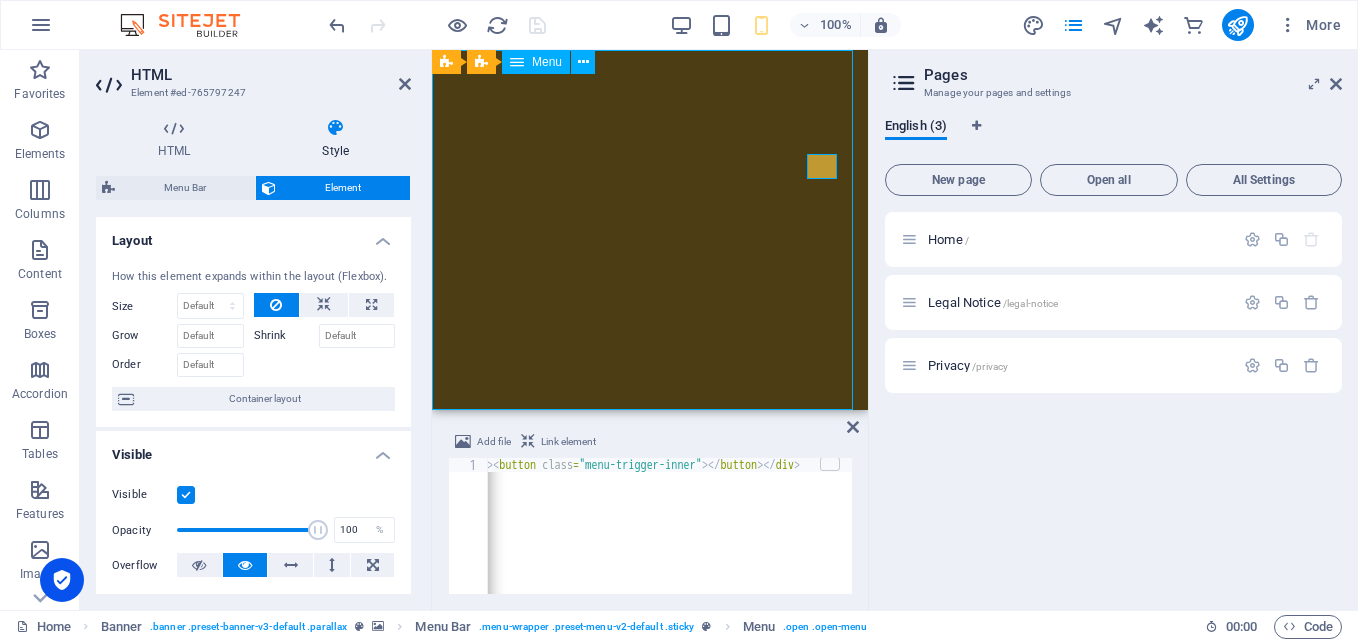 drag, startPoint x: 818, startPoint y: 323, endPoint x: 1183, endPoint y: 321, distance: 365.0055 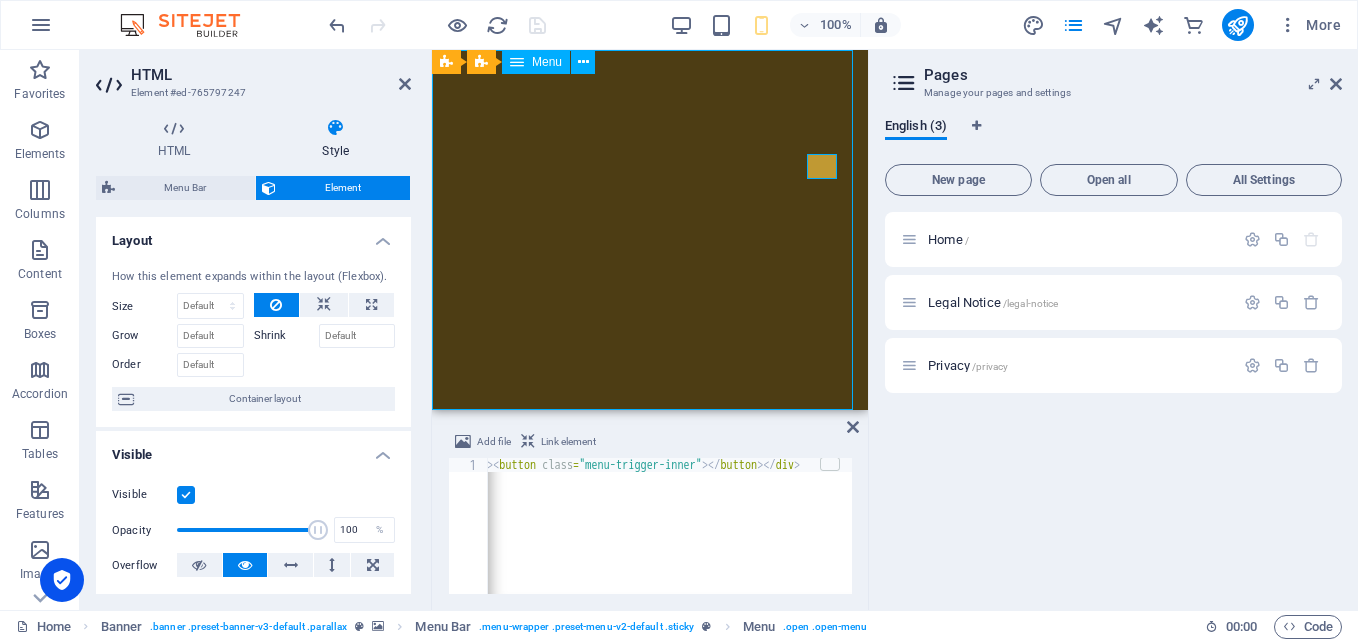 click on "Home About services gallery" at bounding box center [650, 230] 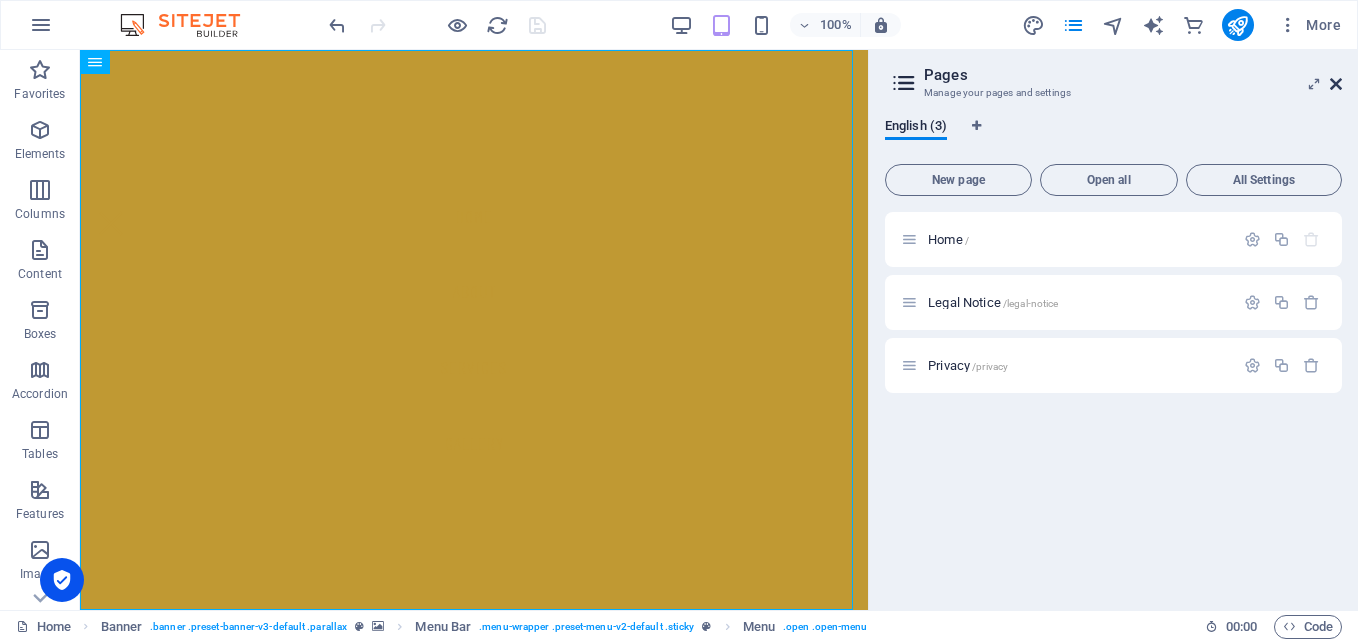 click at bounding box center (1336, 84) 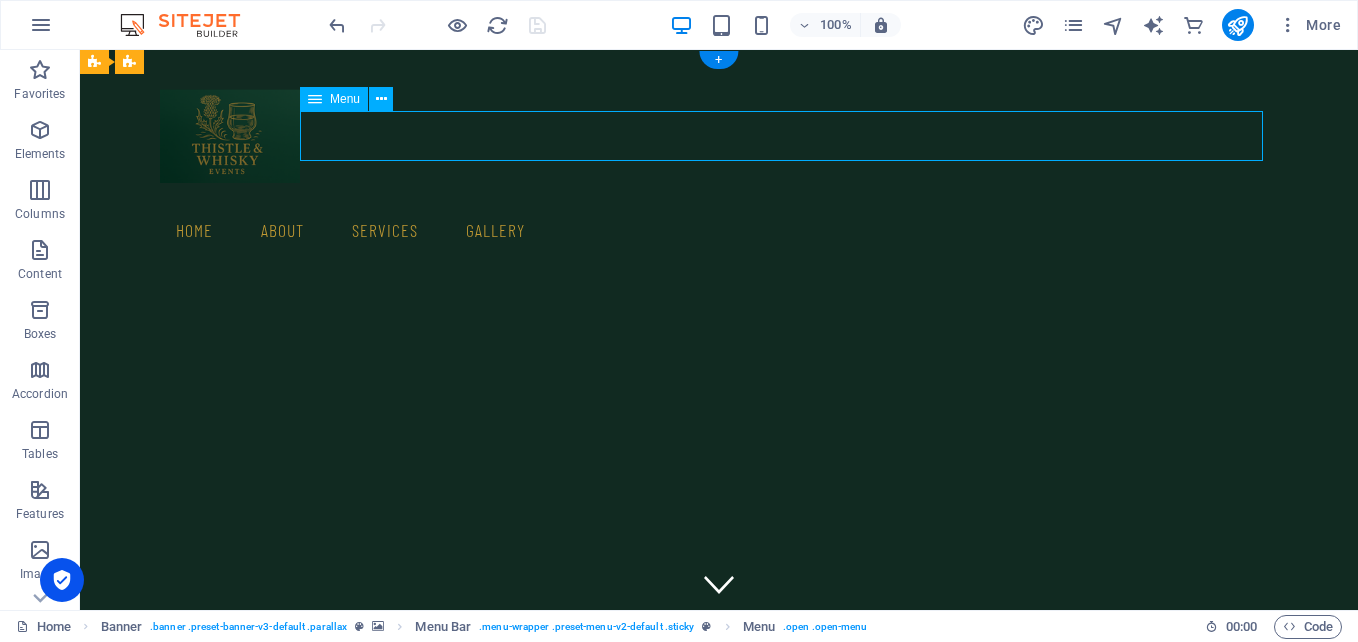 click on "Home About services gallery" at bounding box center [719, 231] 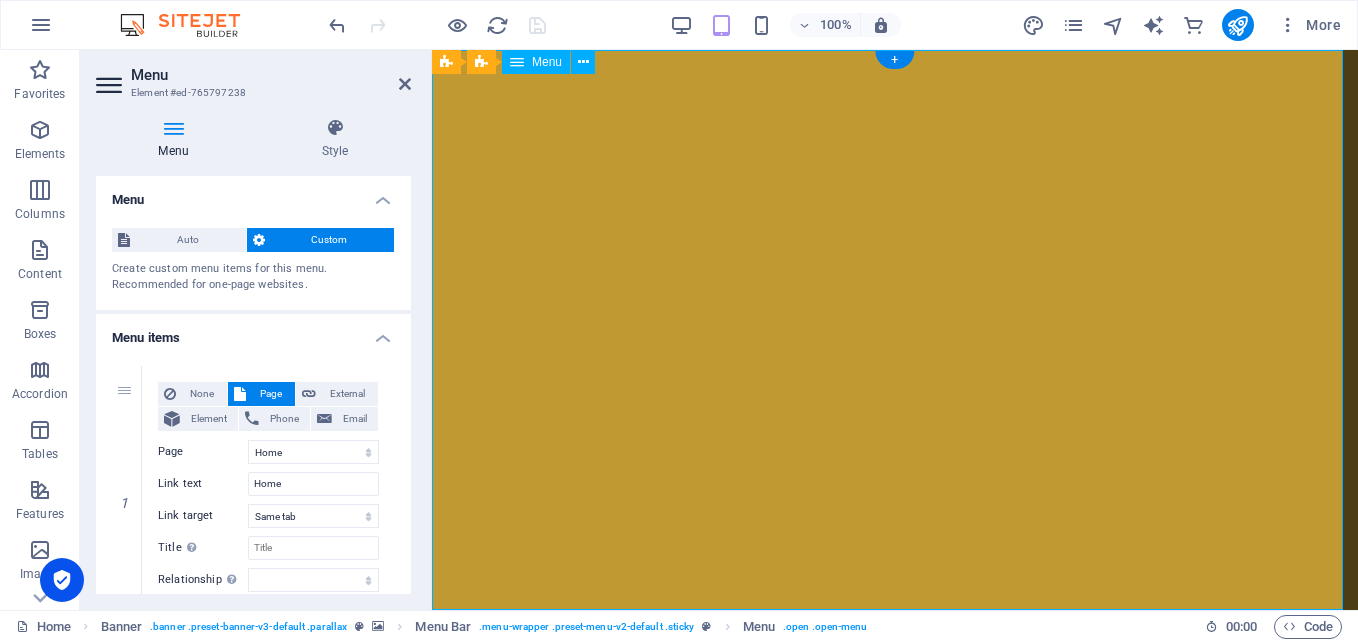 click on "Home About services gallery" at bounding box center (895, 330) 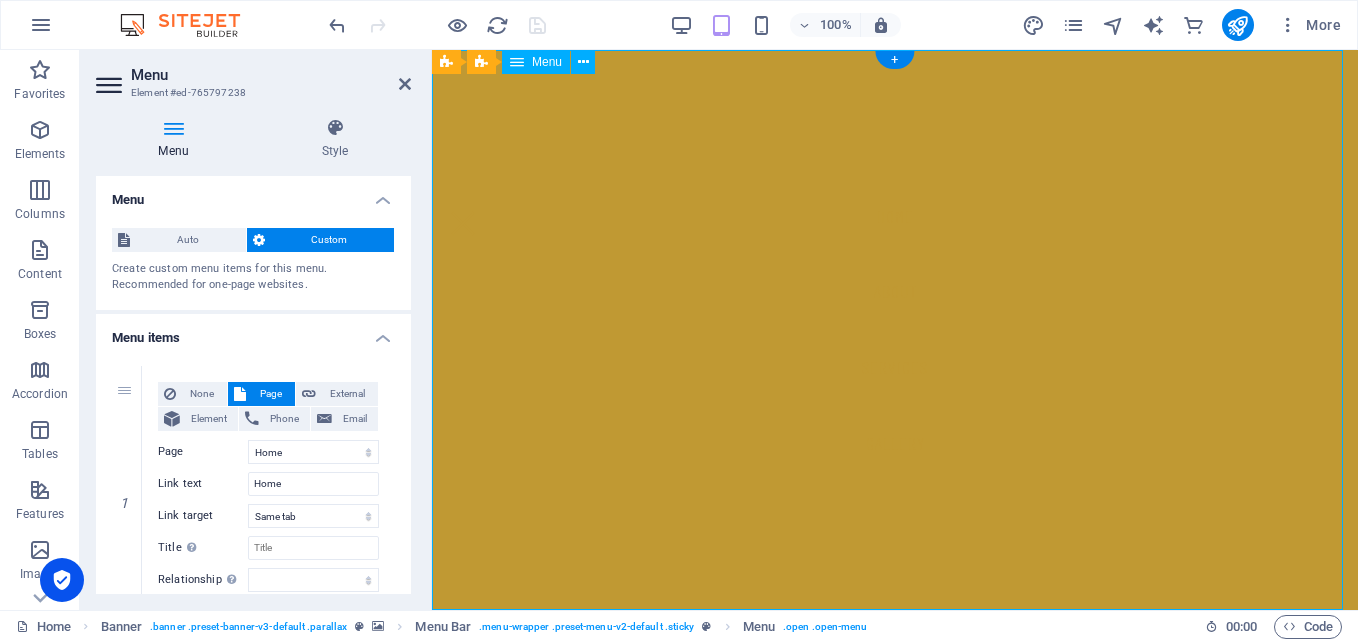 drag, startPoint x: 714, startPoint y: 425, endPoint x: 713, endPoint y: 439, distance: 14.035668 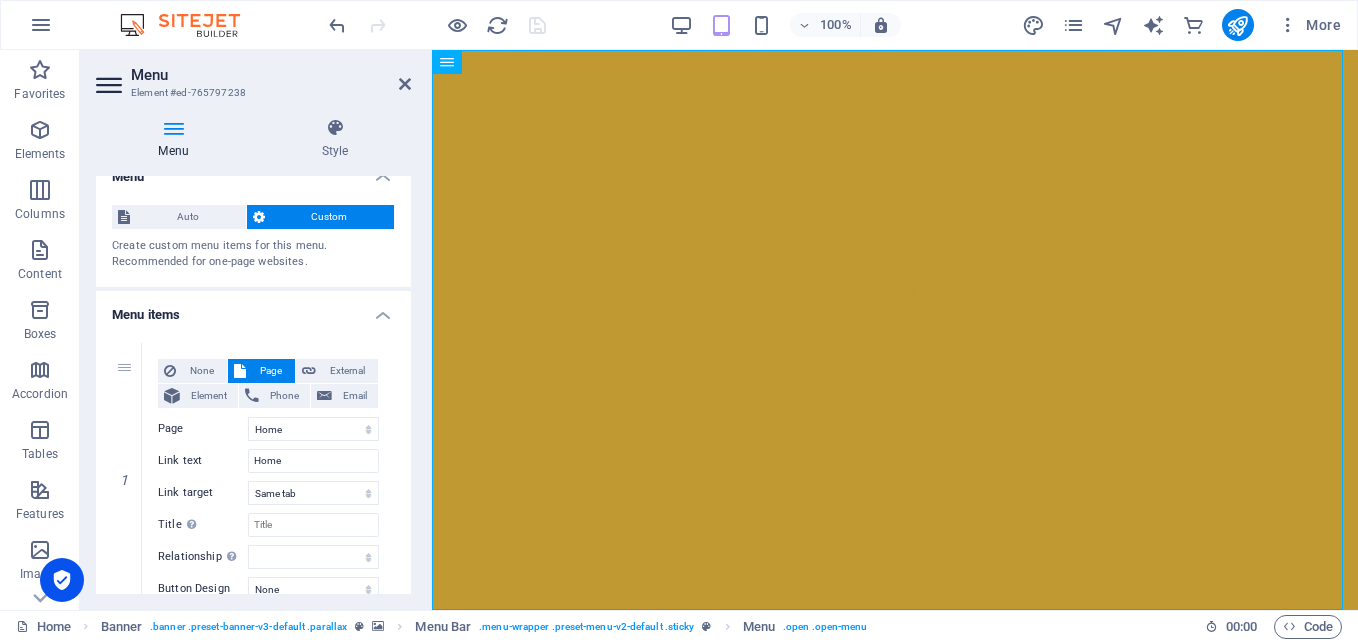 scroll, scrollTop: 0, scrollLeft: 0, axis: both 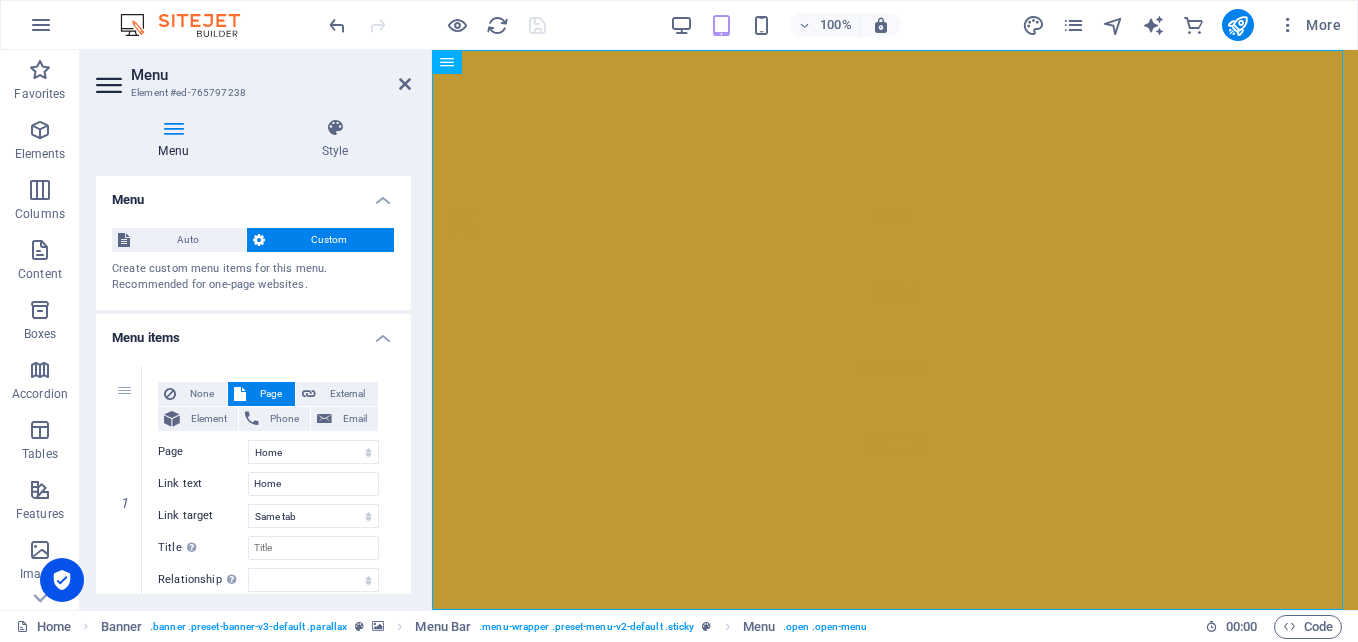 click on "Menu" at bounding box center [177, 139] 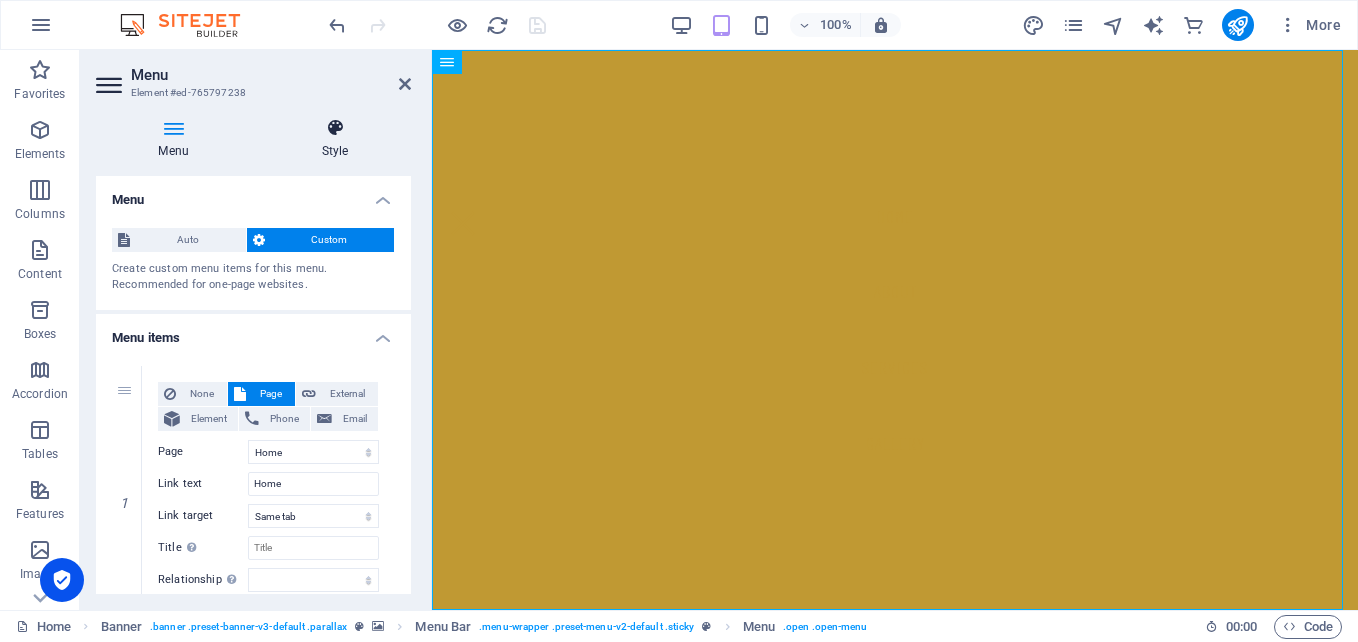 click on "Style" at bounding box center [335, 139] 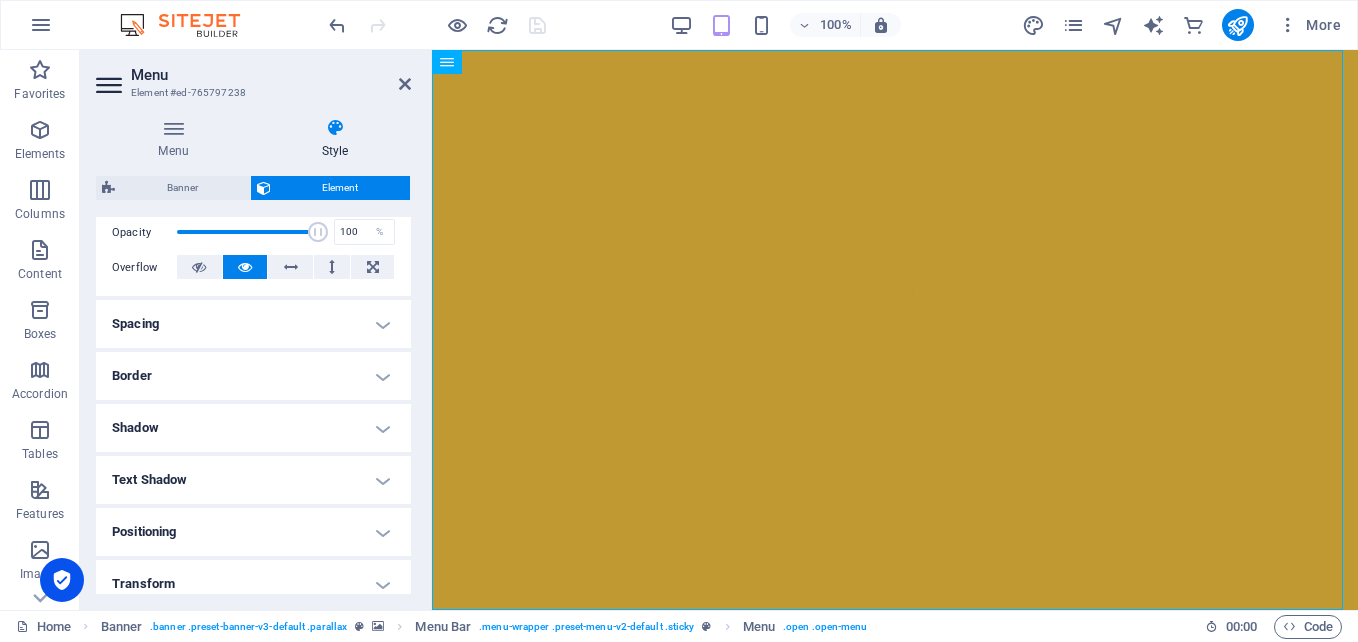 scroll, scrollTop: 0, scrollLeft: 0, axis: both 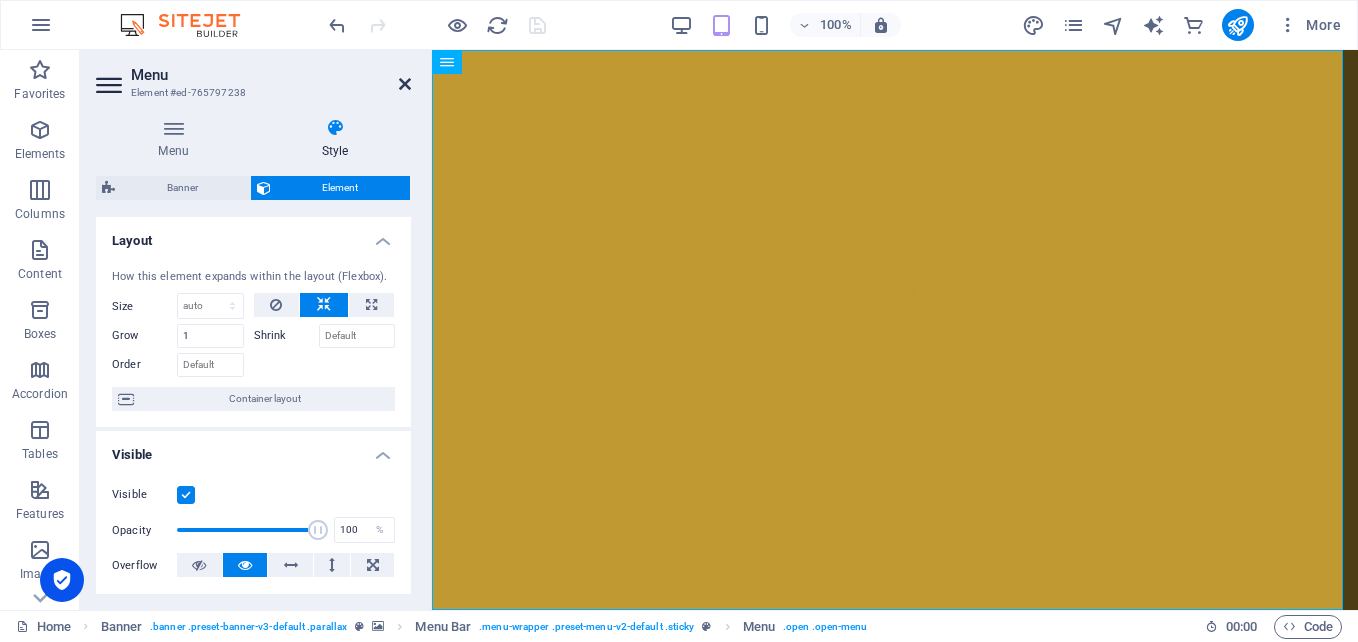 click at bounding box center [405, 84] 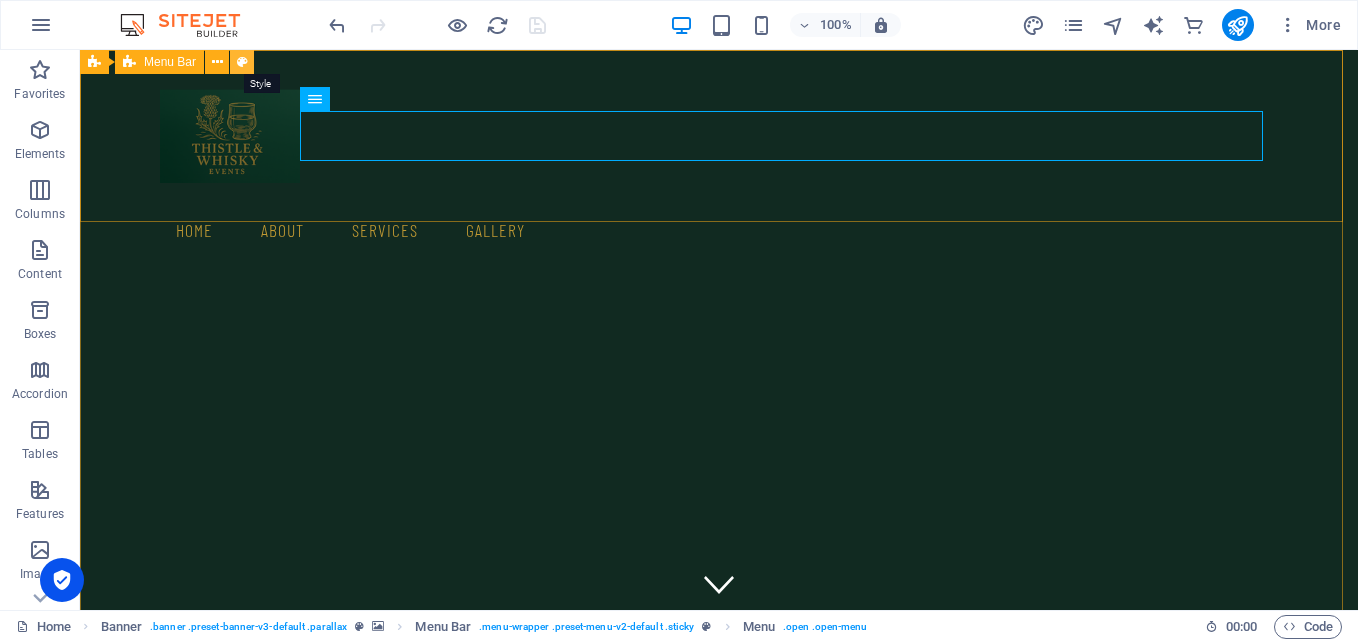 click at bounding box center [242, 62] 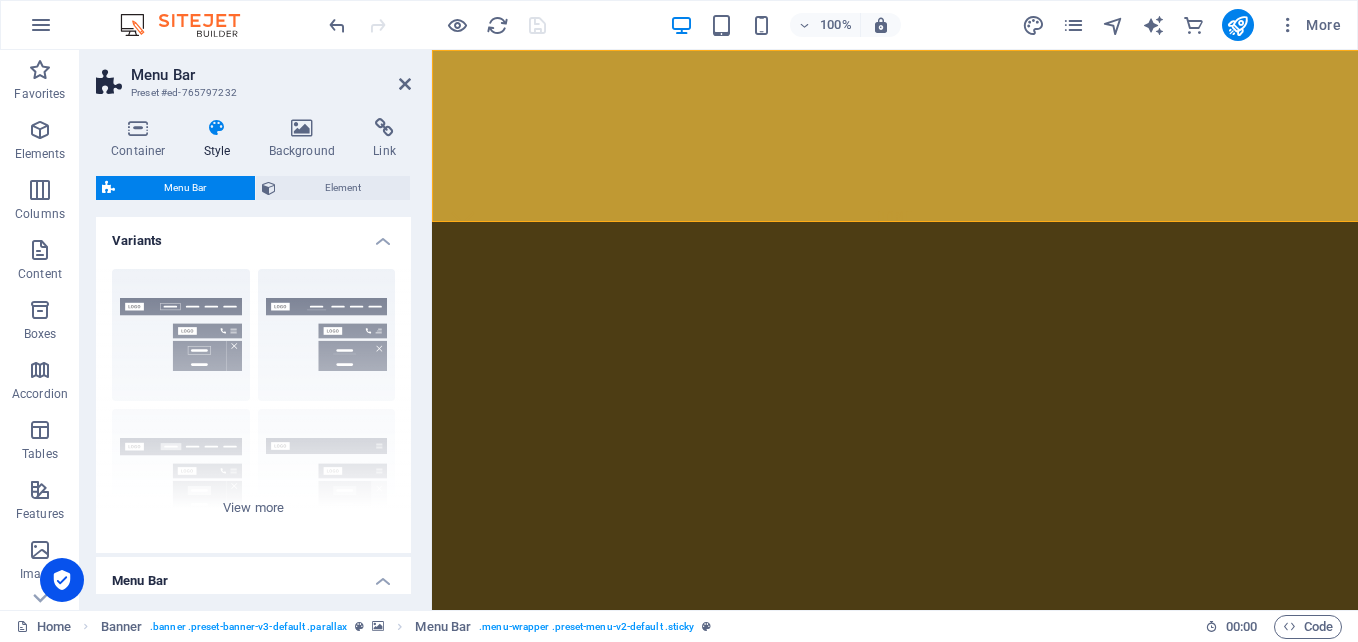select 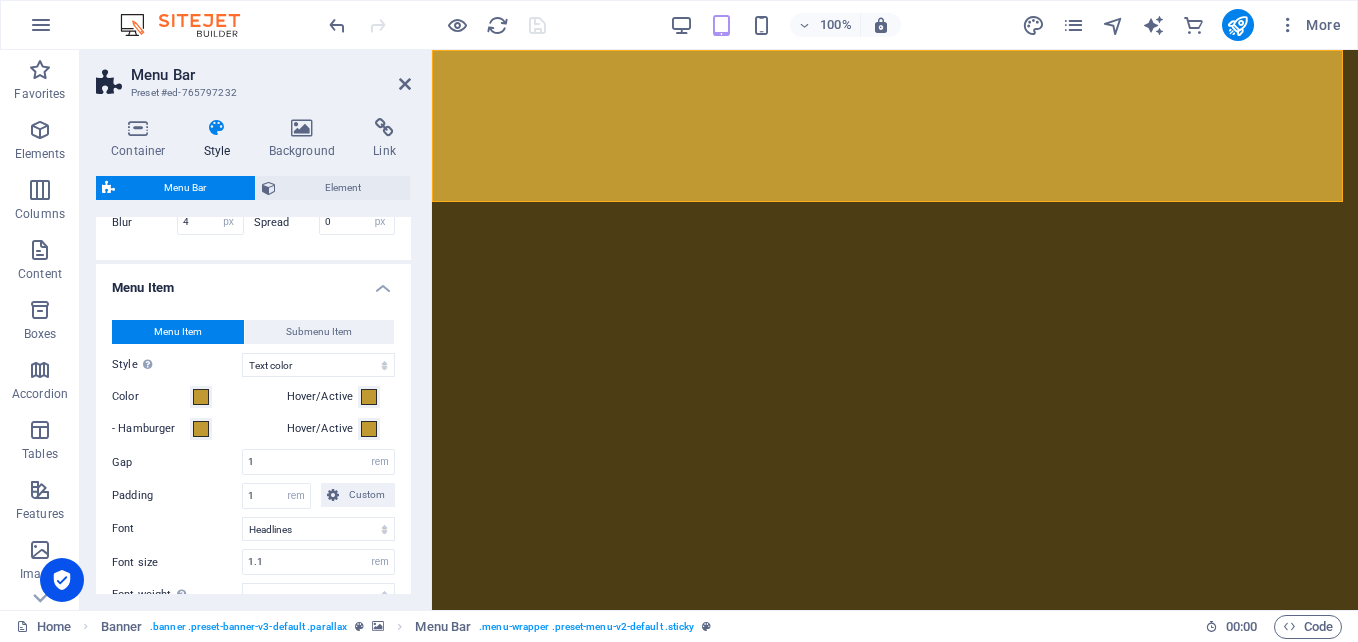 scroll, scrollTop: 800, scrollLeft: 0, axis: vertical 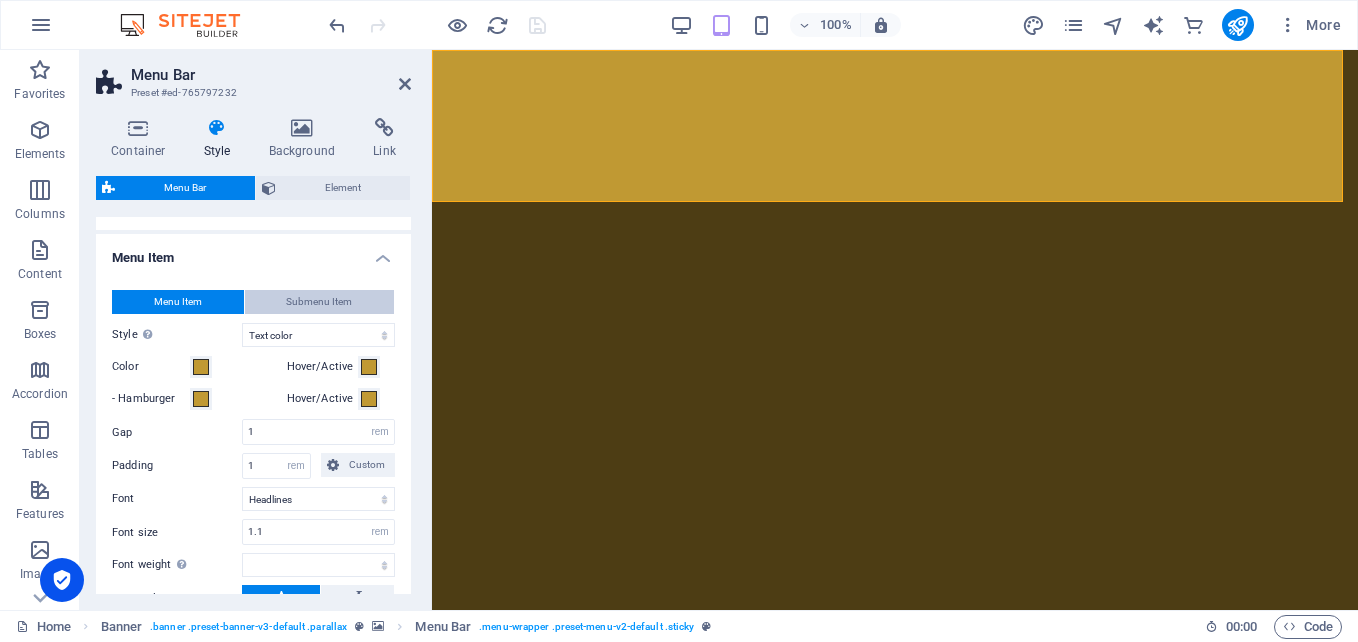 click on "Submenu Item" at bounding box center (319, 302) 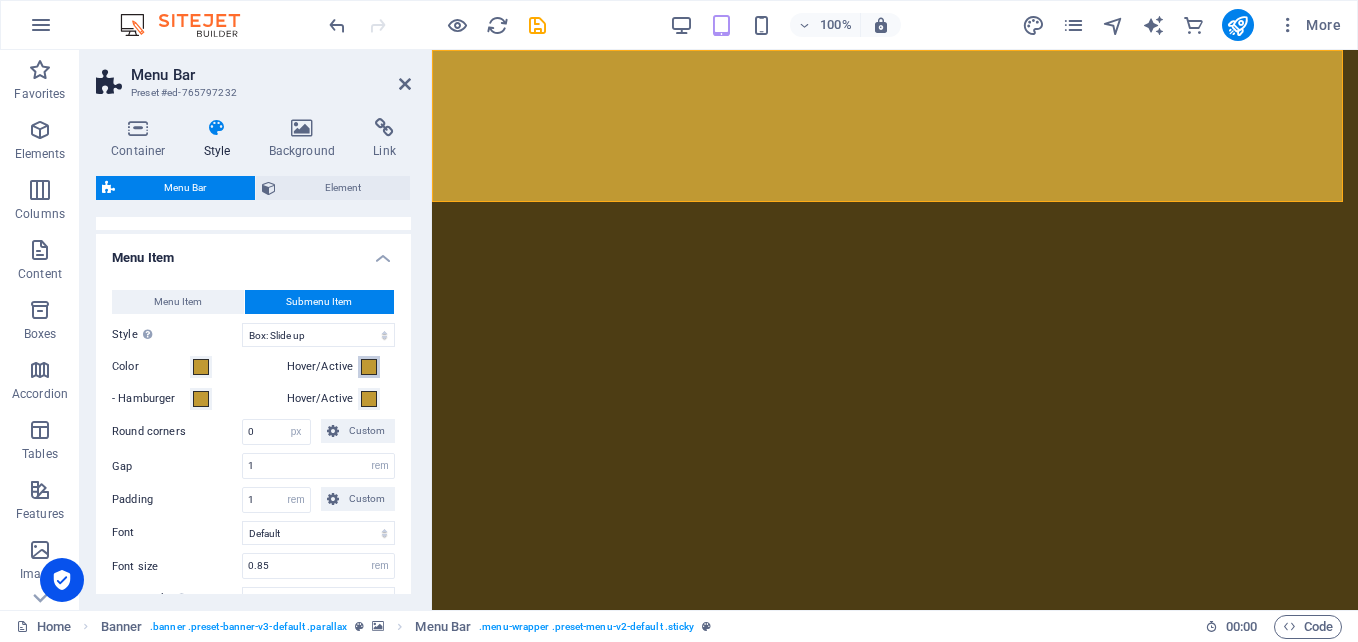 select 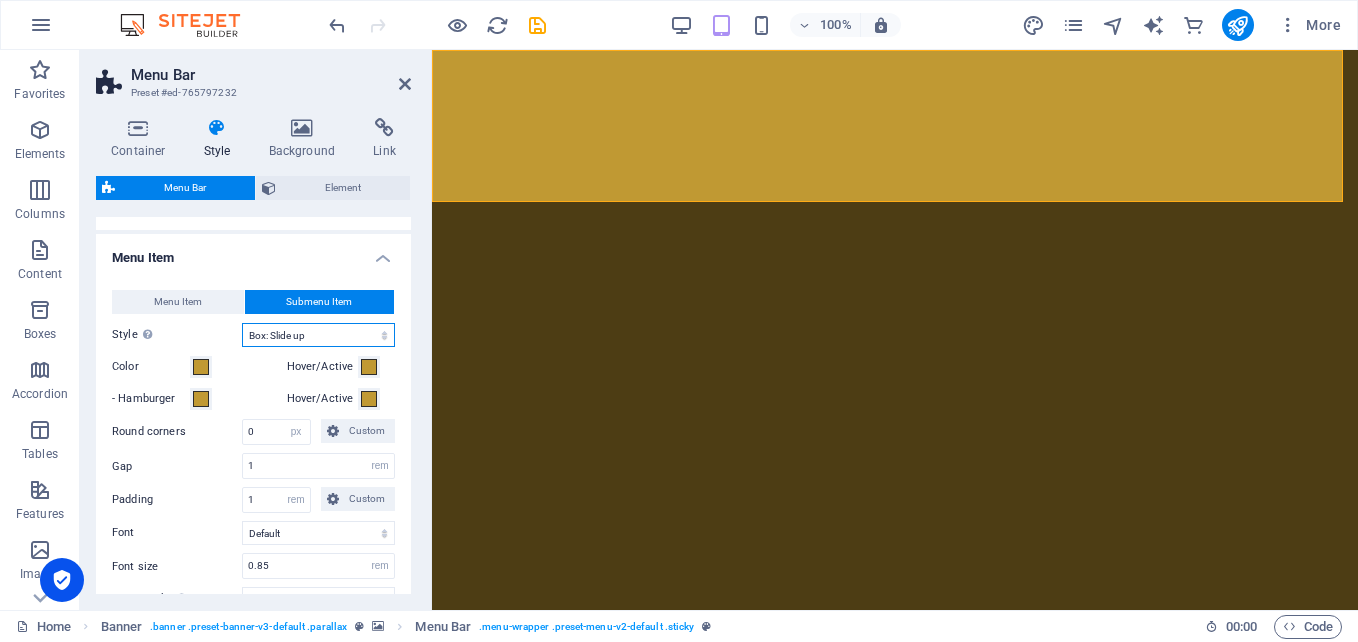 click on "Plain Text color Box: Fade Box: Flip vertical Box: Flip horizontal Box: Slide down Box: Slide up Box: Slide right Box: Slide left Box: Zoom effect Border Border top & bottom Border left & right Border top Border bottom" at bounding box center (318, 335) 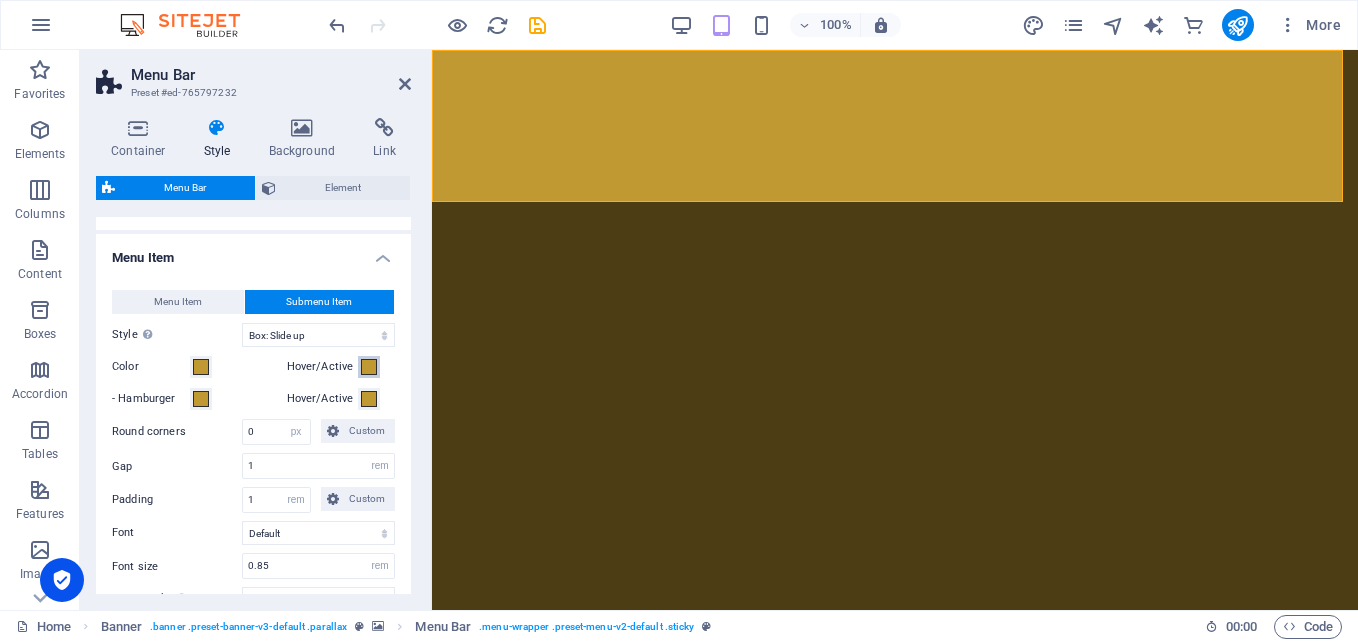 click at bounding box center [369, 367] 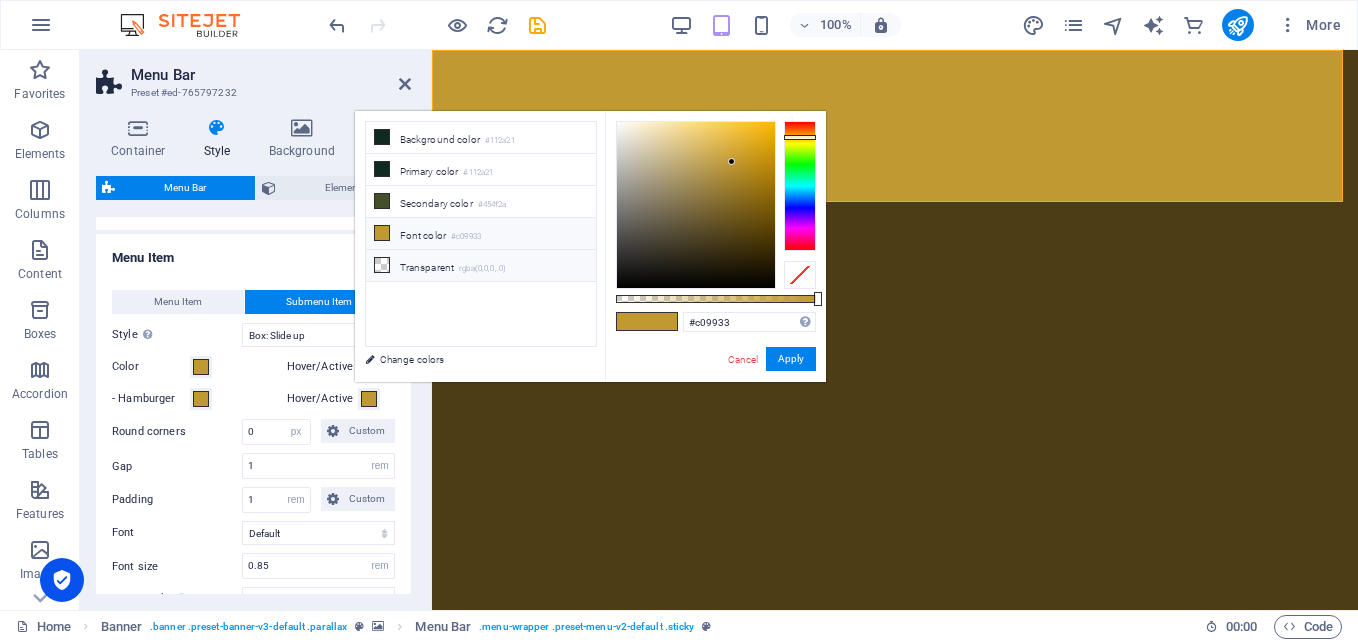 click on "Transparent
rgba(0,0,0,.0)" at bounding box center (481, 266) 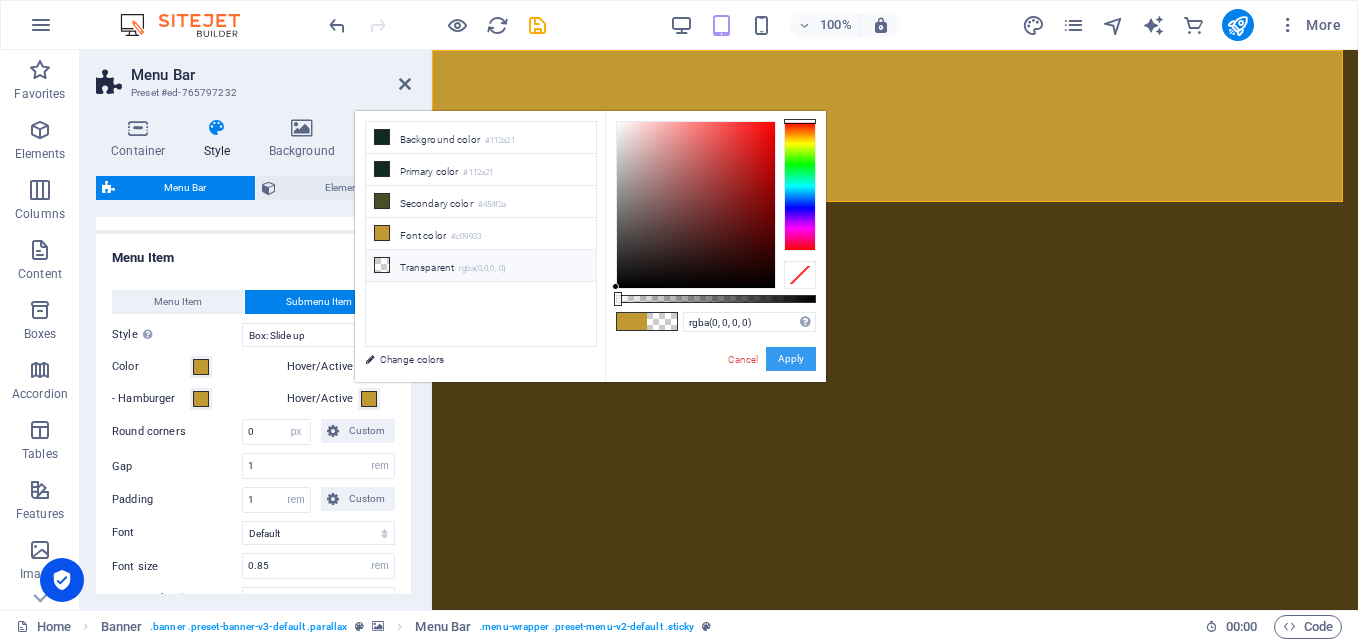 click on "Apply" at bounding box center (791, 359) 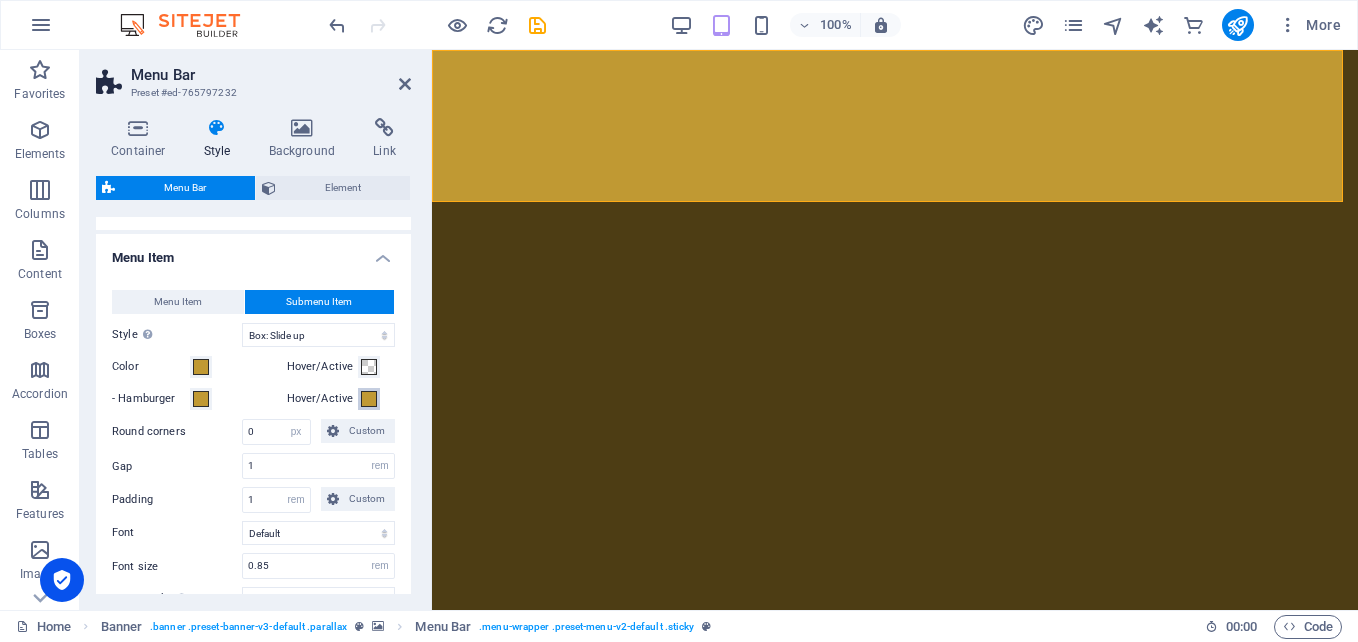click at bounding box center (369, 399) 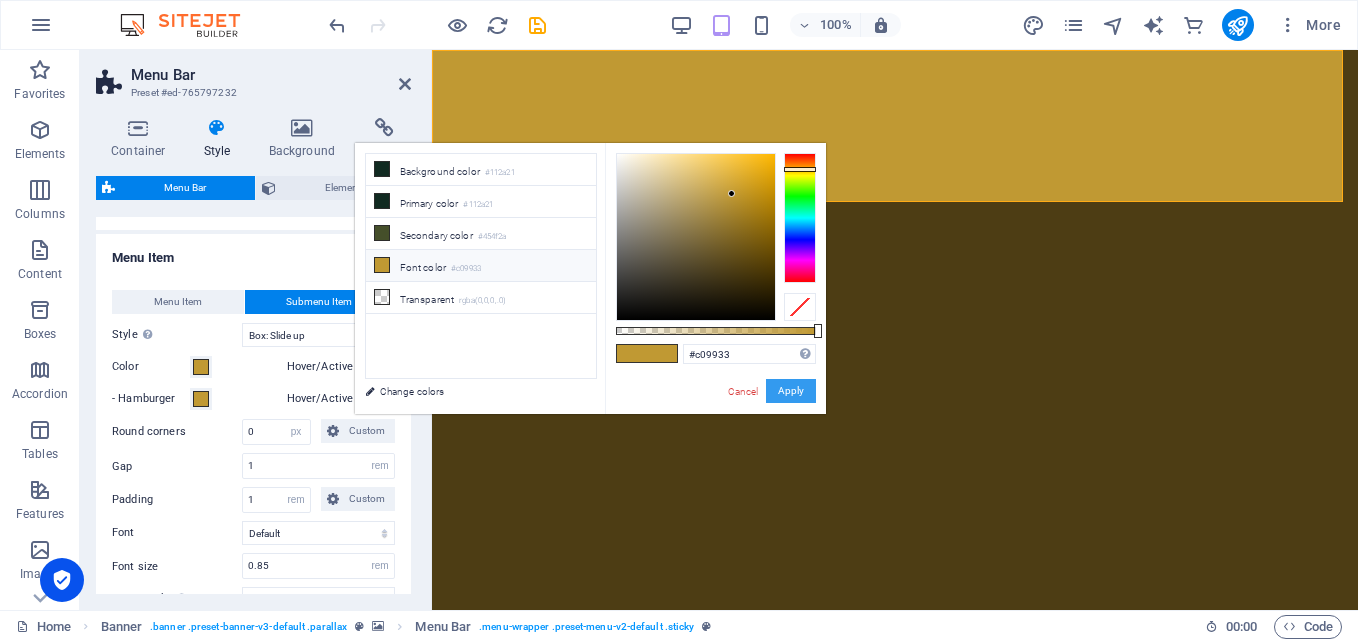 click on "Apply" at bounding box center [791, 391] 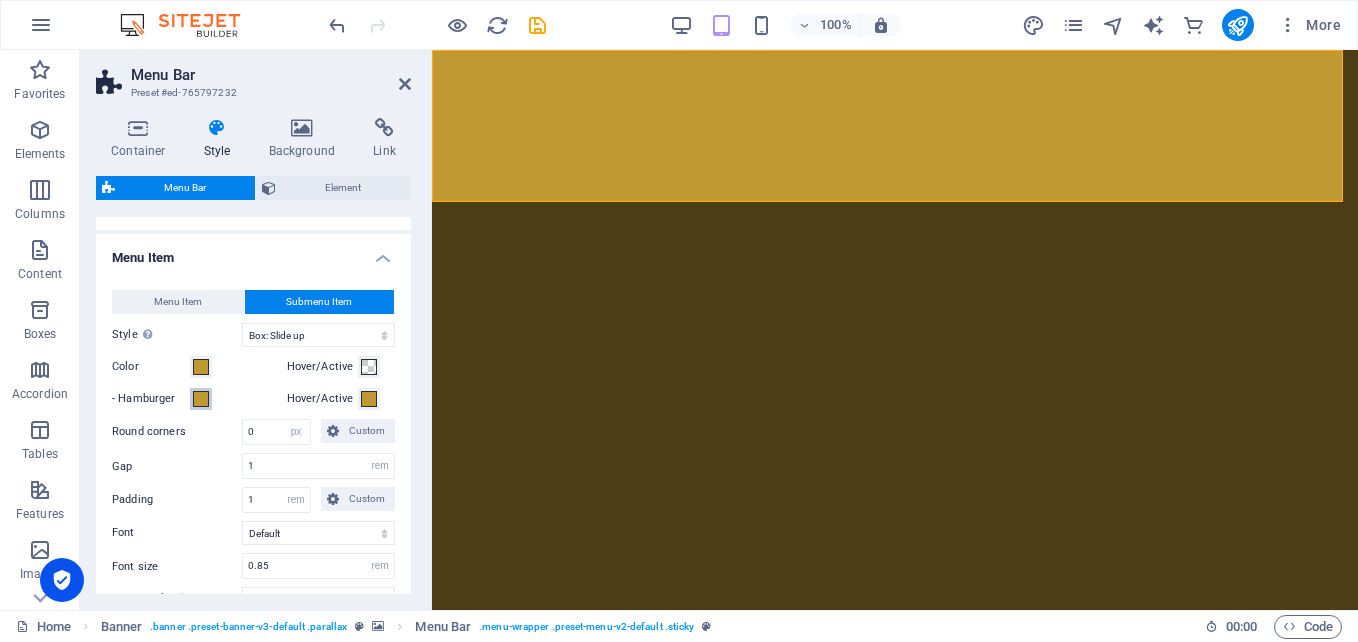 click at bounding box center (201, 399) 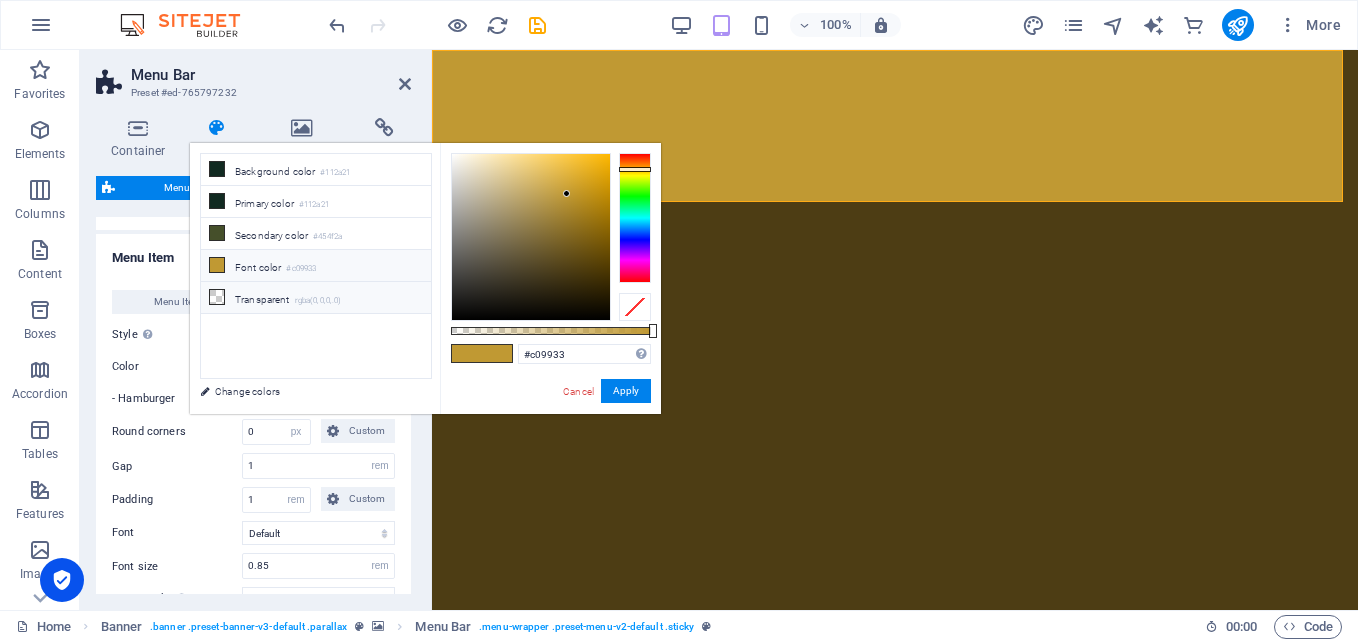 click on "Transparent
rgba(0,0,0,.0)" at bounding box center [316, 298] 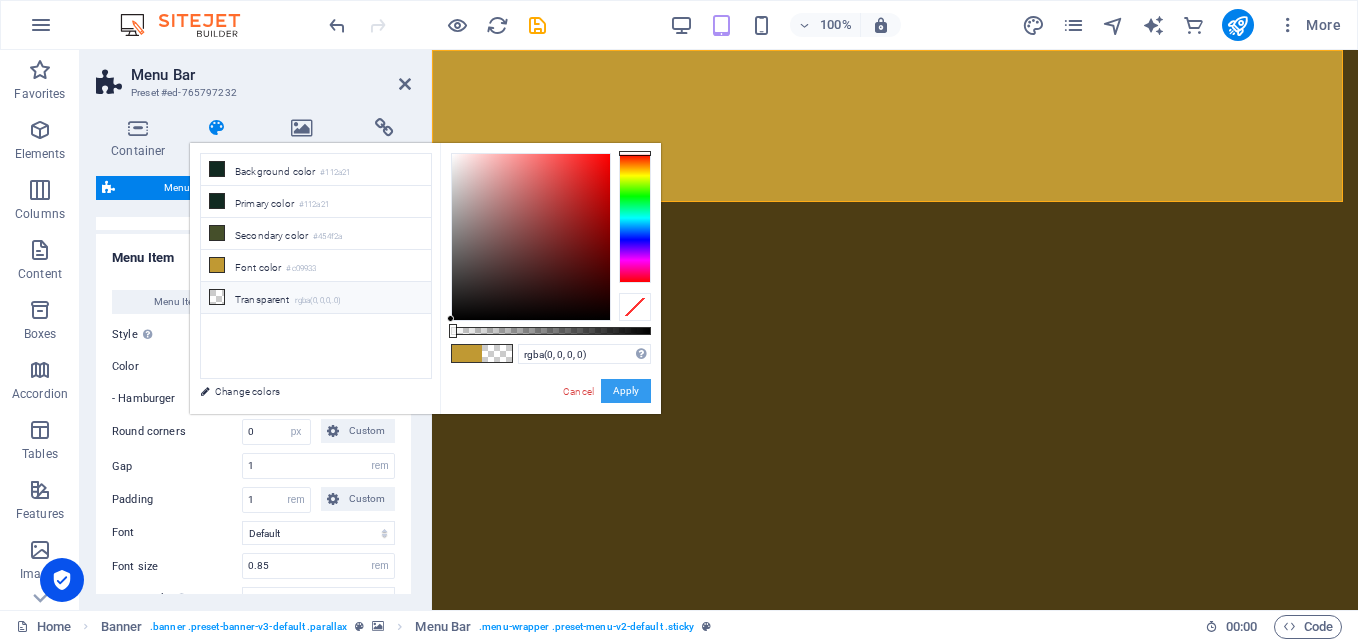 click on "Apply" at bounding box center (626, 391) 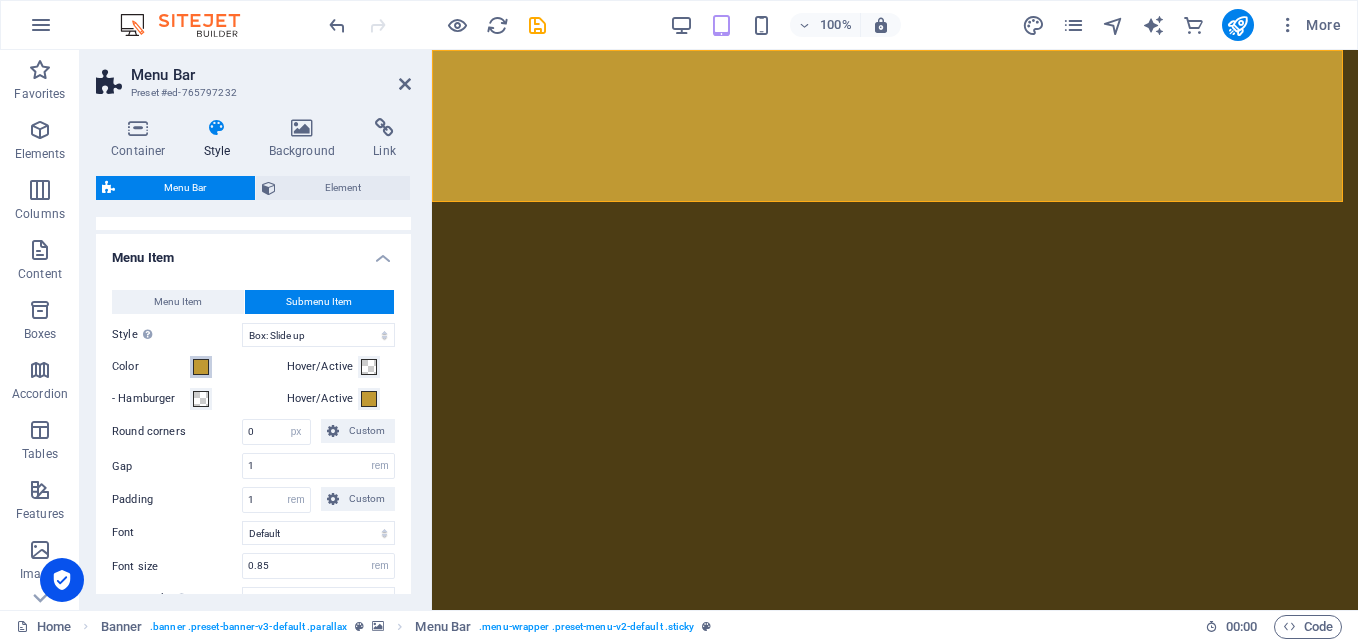 click at bounding box center [201, 367] 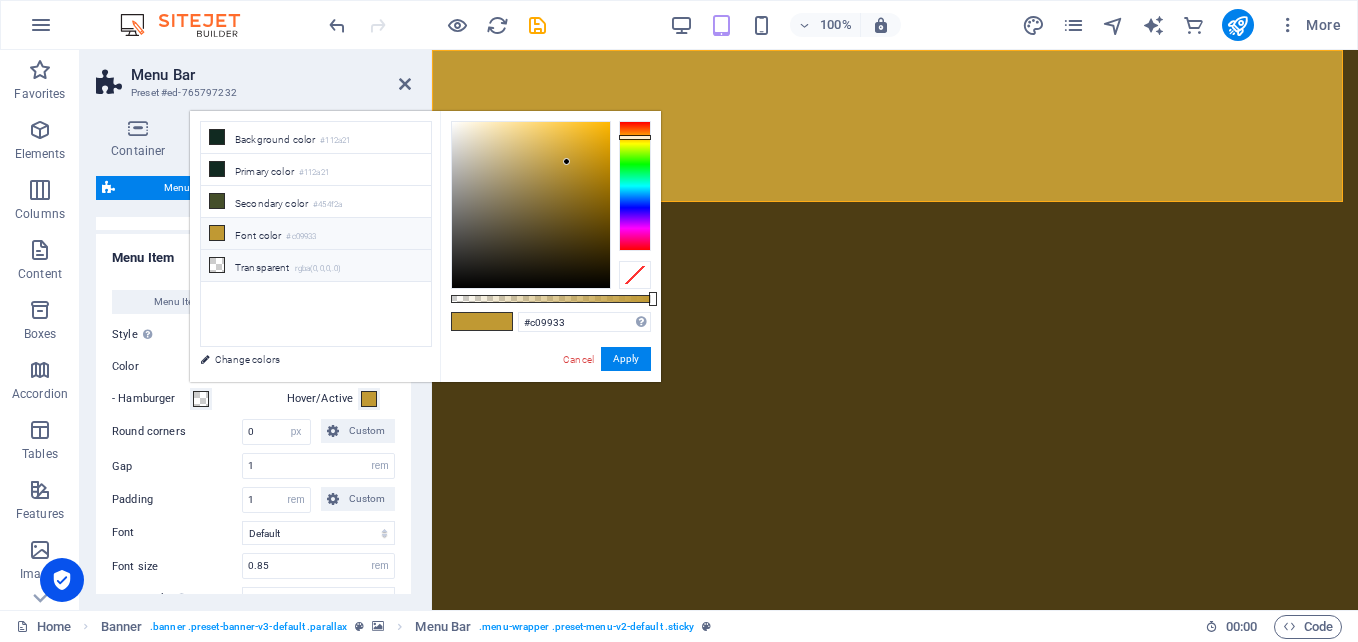 click on "Transparent
rgba(0,0,0,.0)" at bounding box center [316, 266] 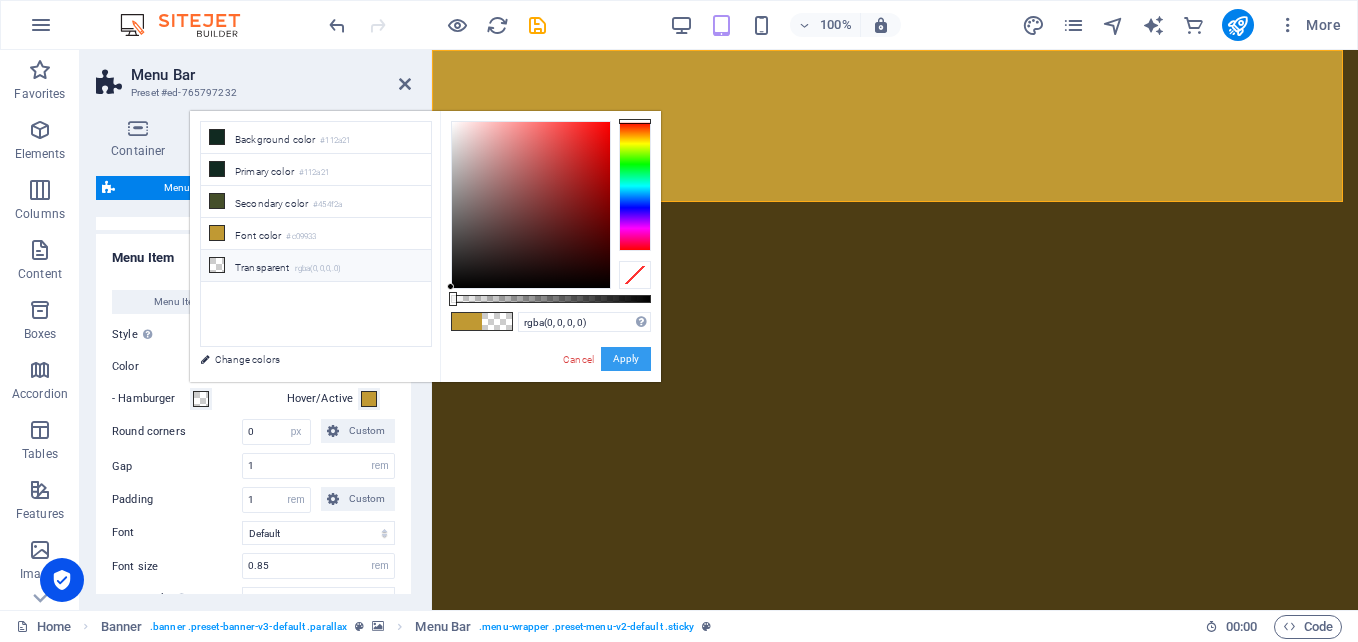 click on "Apply" at bounding box center (626, 359) 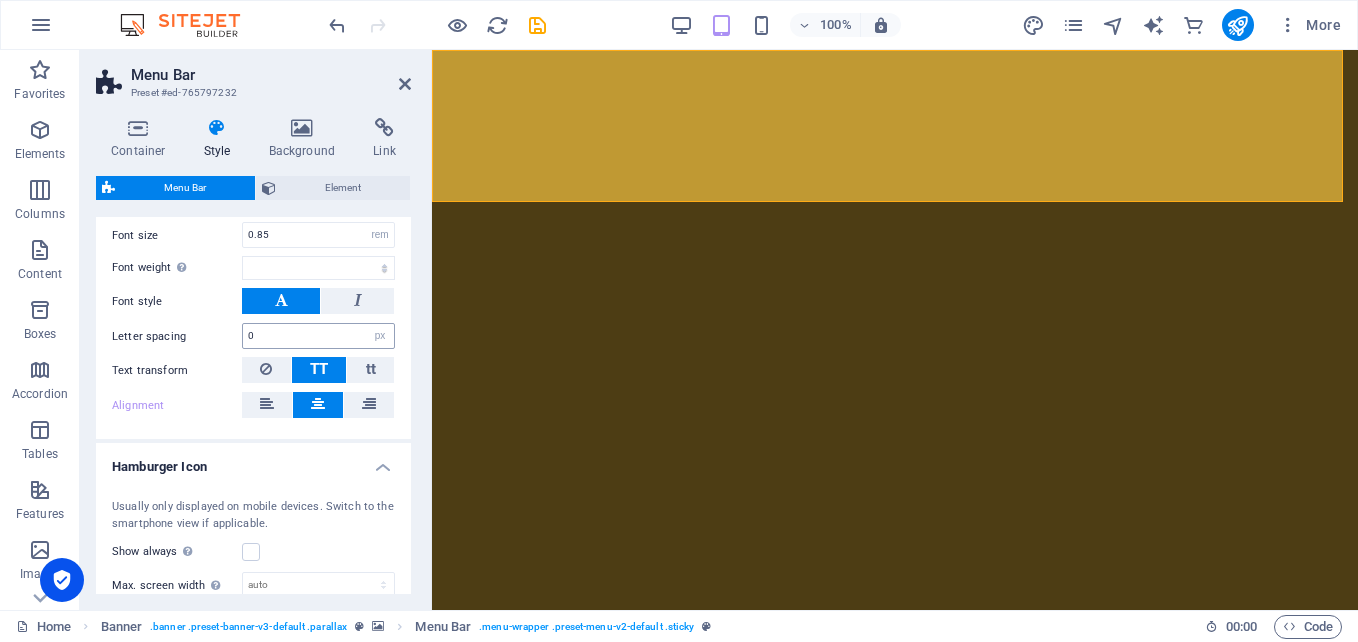 scroll, scrollTop: 1300, scrollLeft: 0, axis: vertical 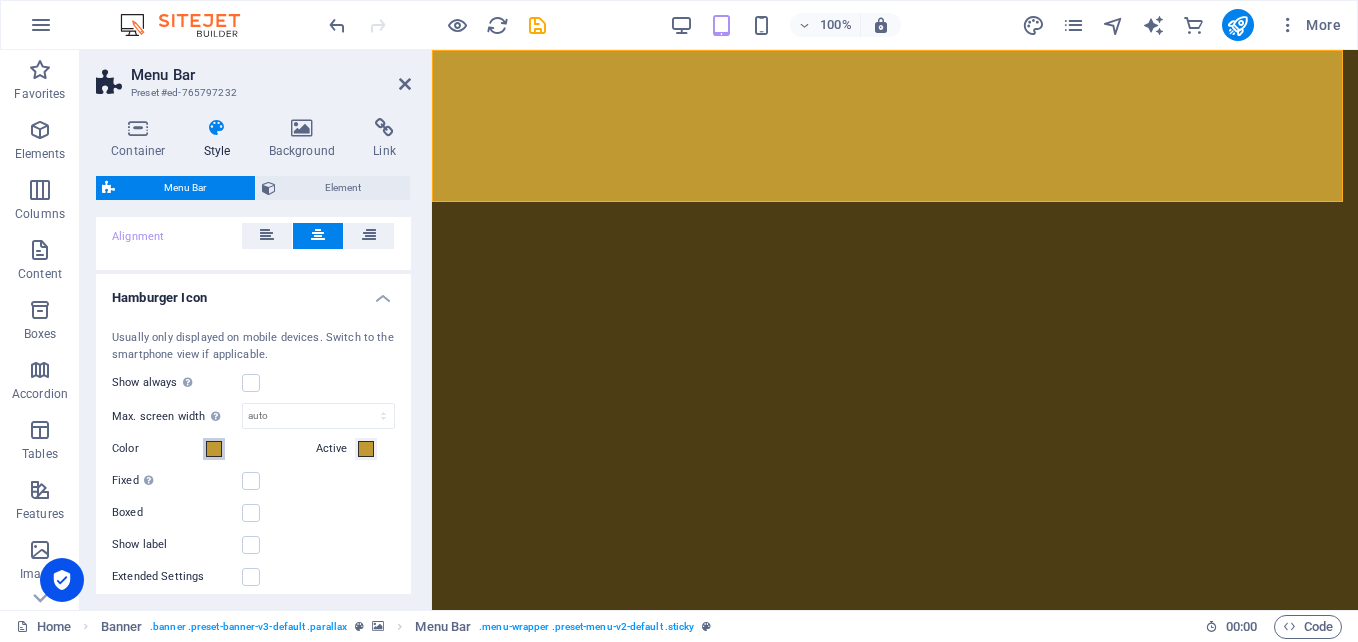 click at bounding box center [214, 449] 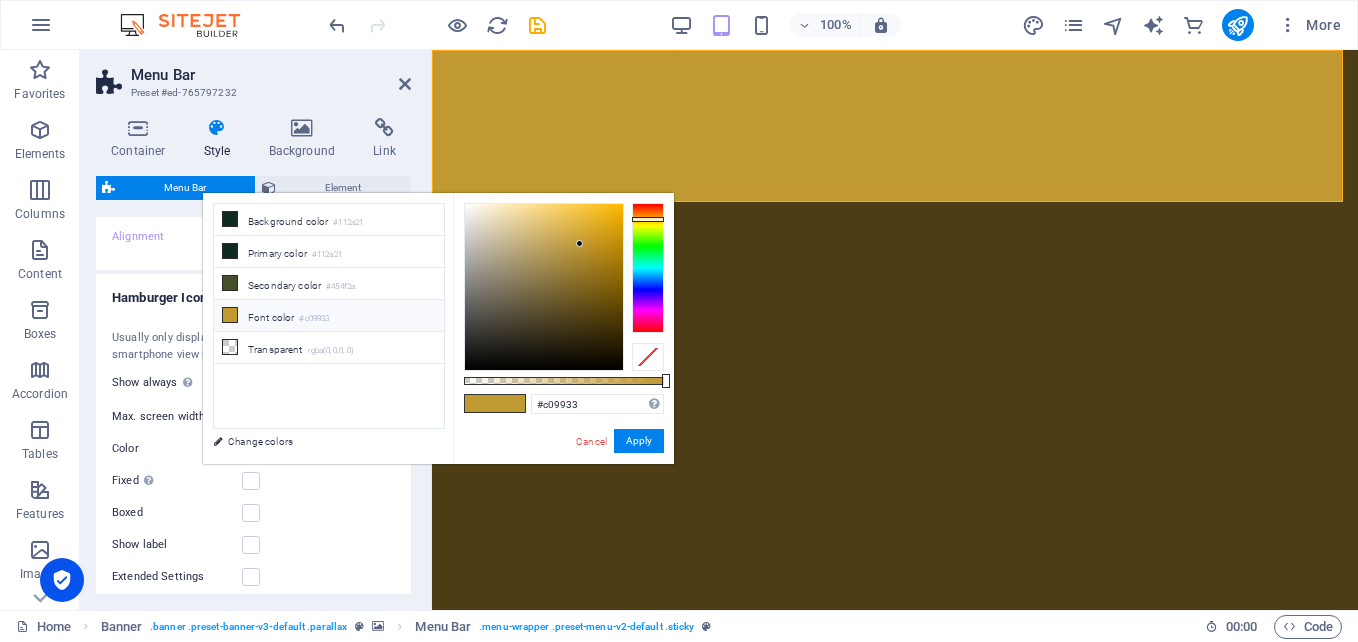 click at bounding box center (214, 449) 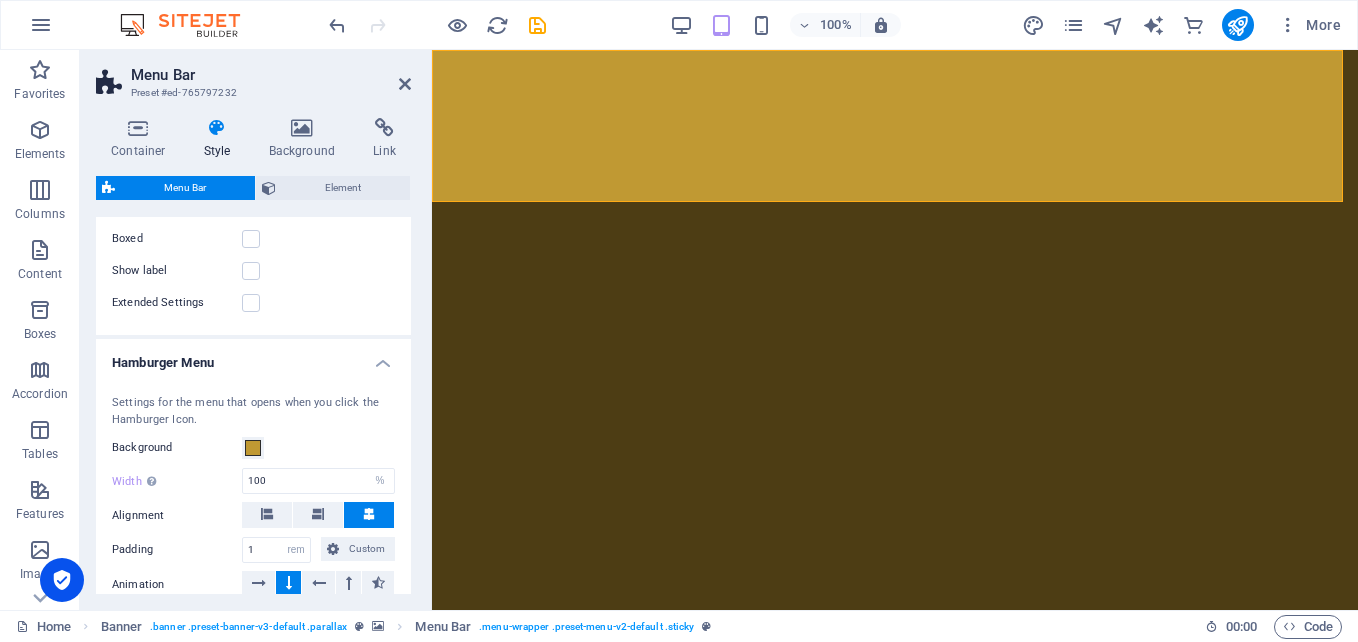 scroll, scrollTop: 1600, scrollLeft: 0, axis: vertical 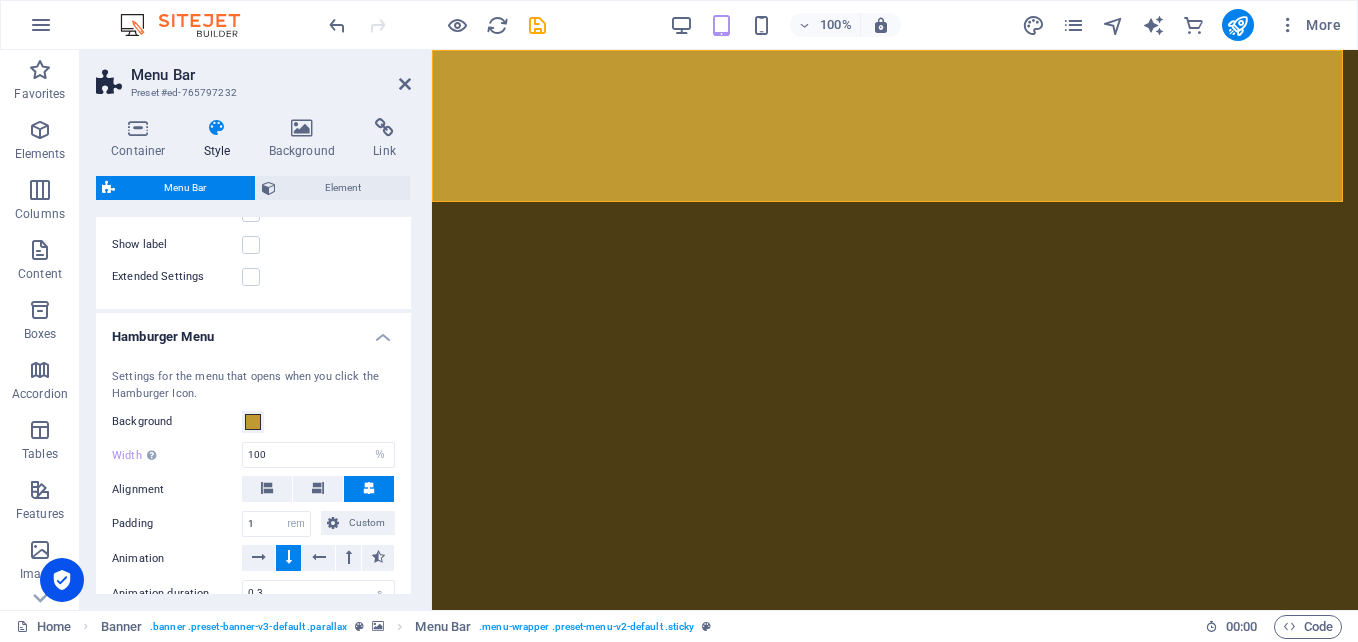select 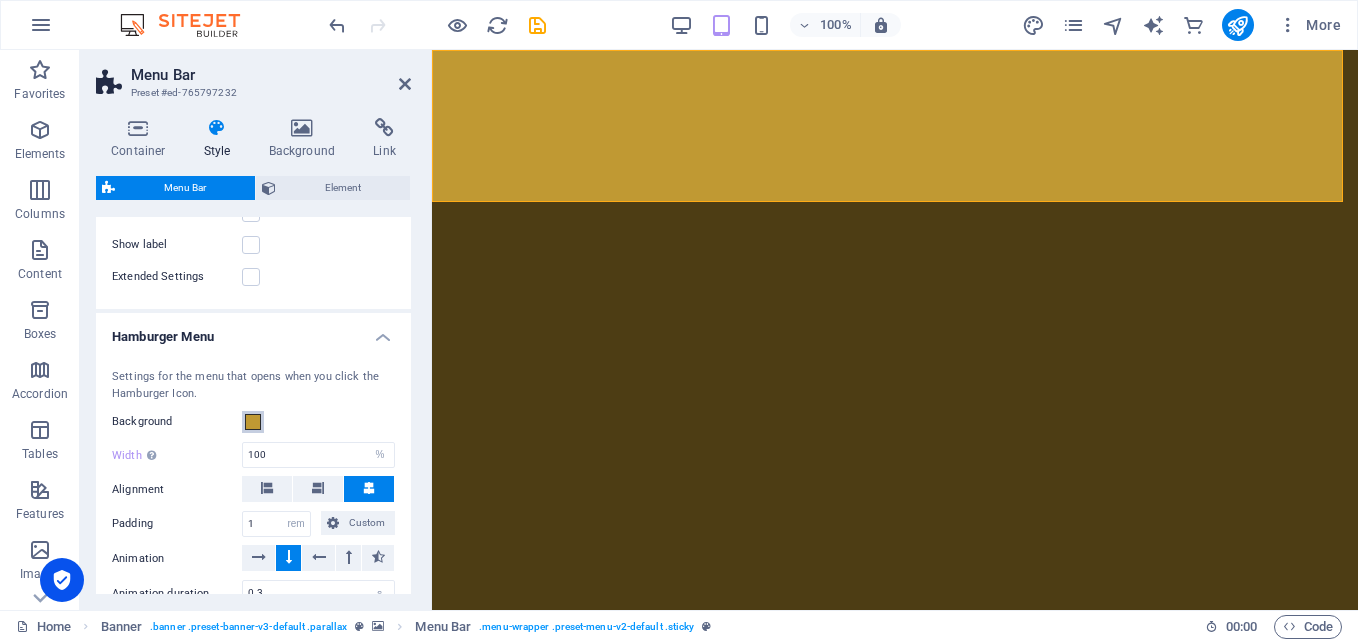 click at bounding box center [253, 422] 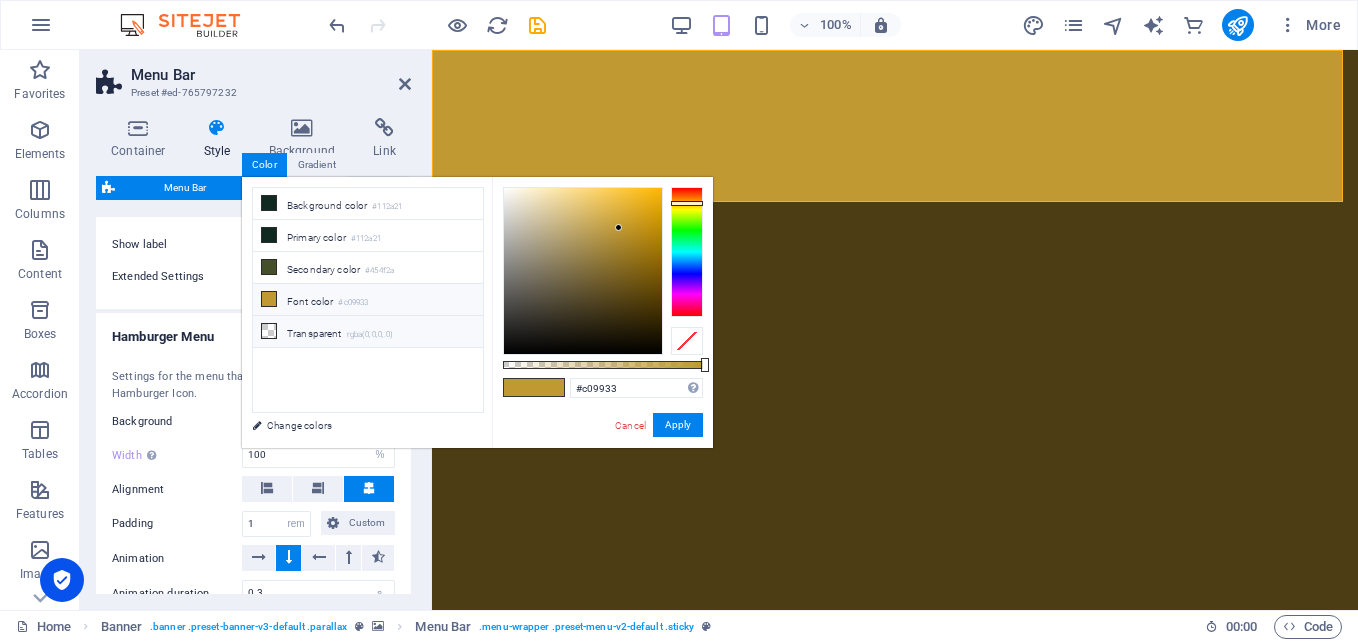 click on "Transparent
rgba(0,0,0,.0)" at bounding box center [368, 332] 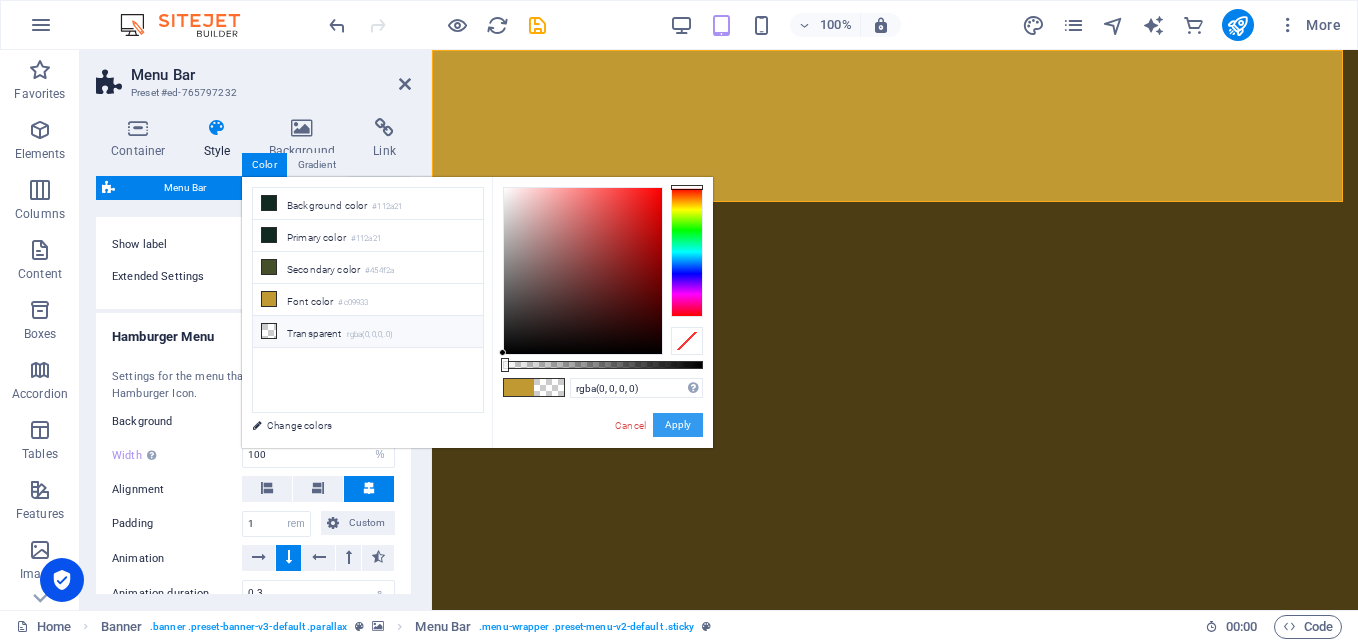 click on "Apply" at bounding box center [678, 425] 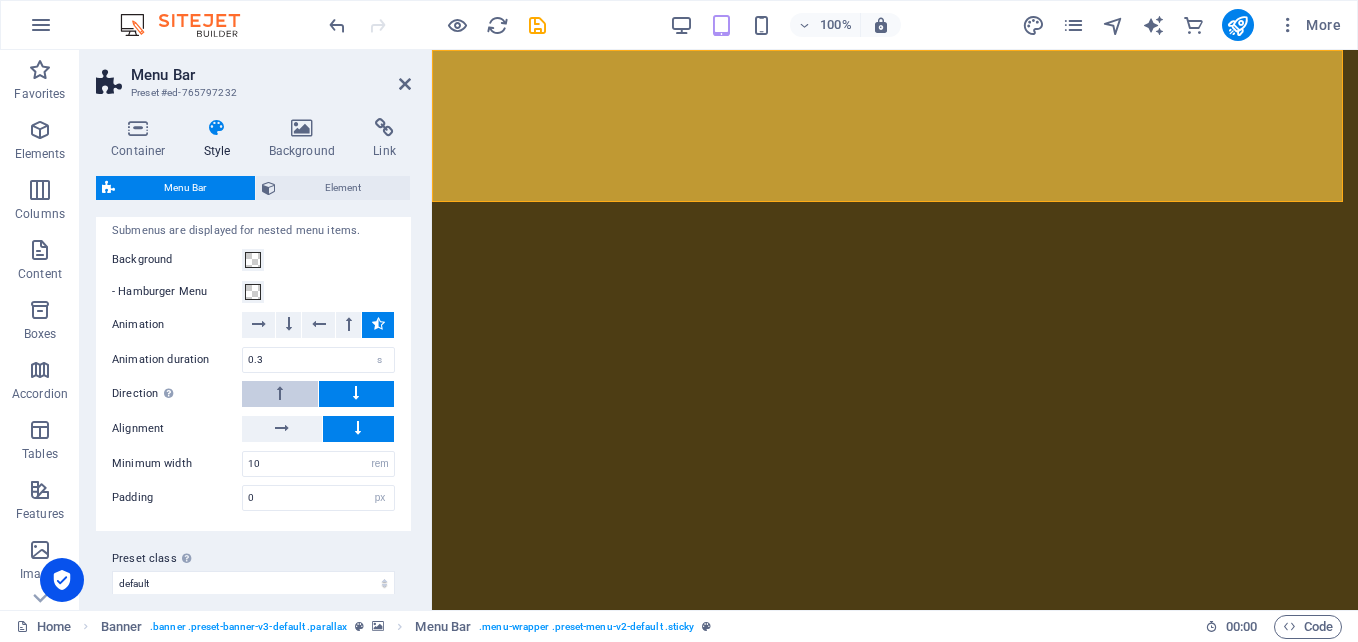 select 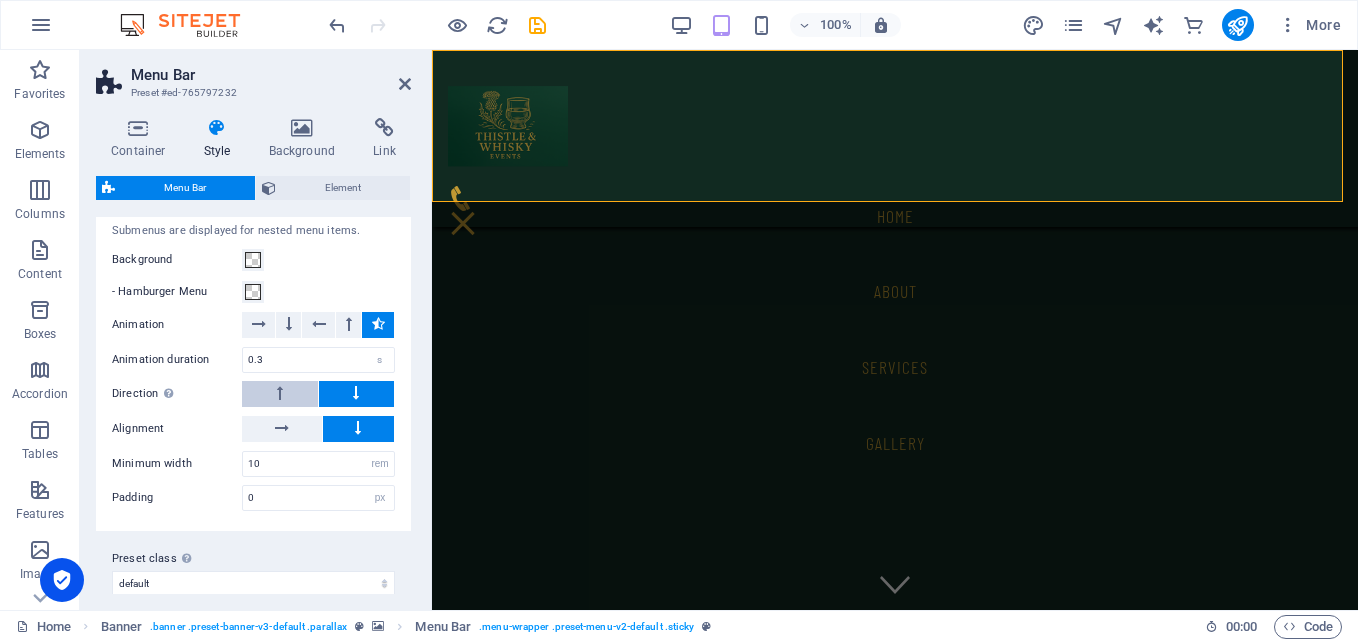 scroll, scrollTop: 2141, scrollLeft: 0, axis: vertical 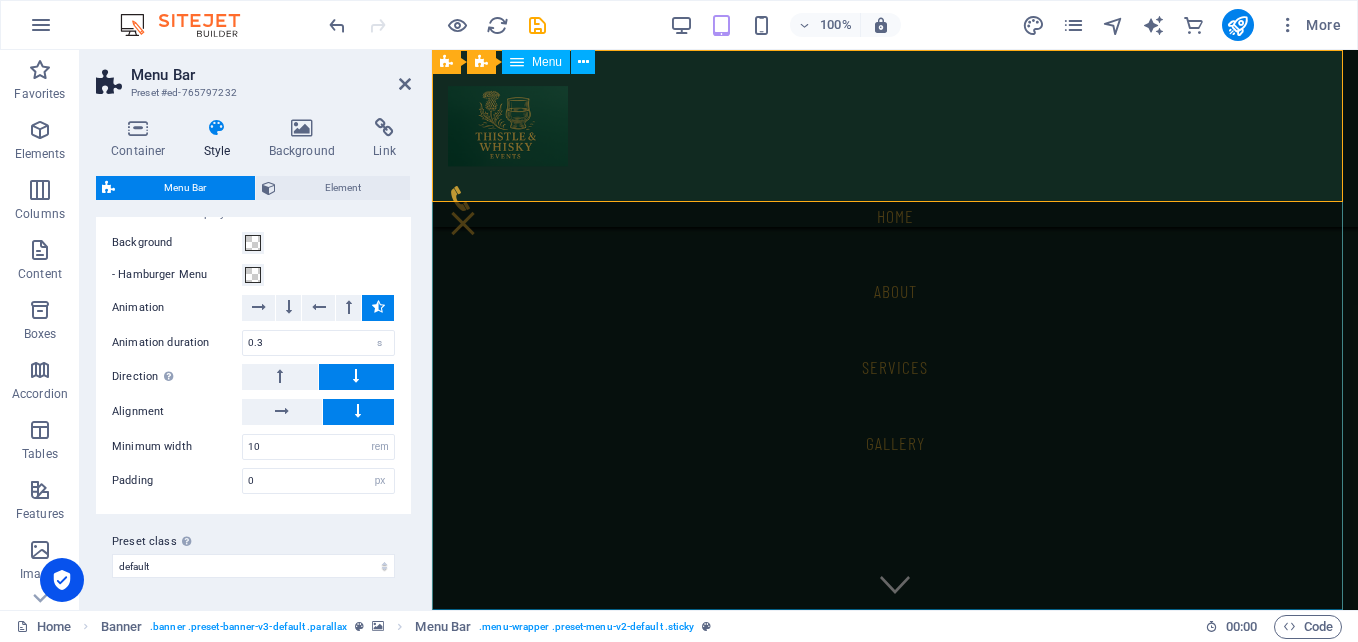 click on "Home About services gallery" at bounding box center [895, 330] 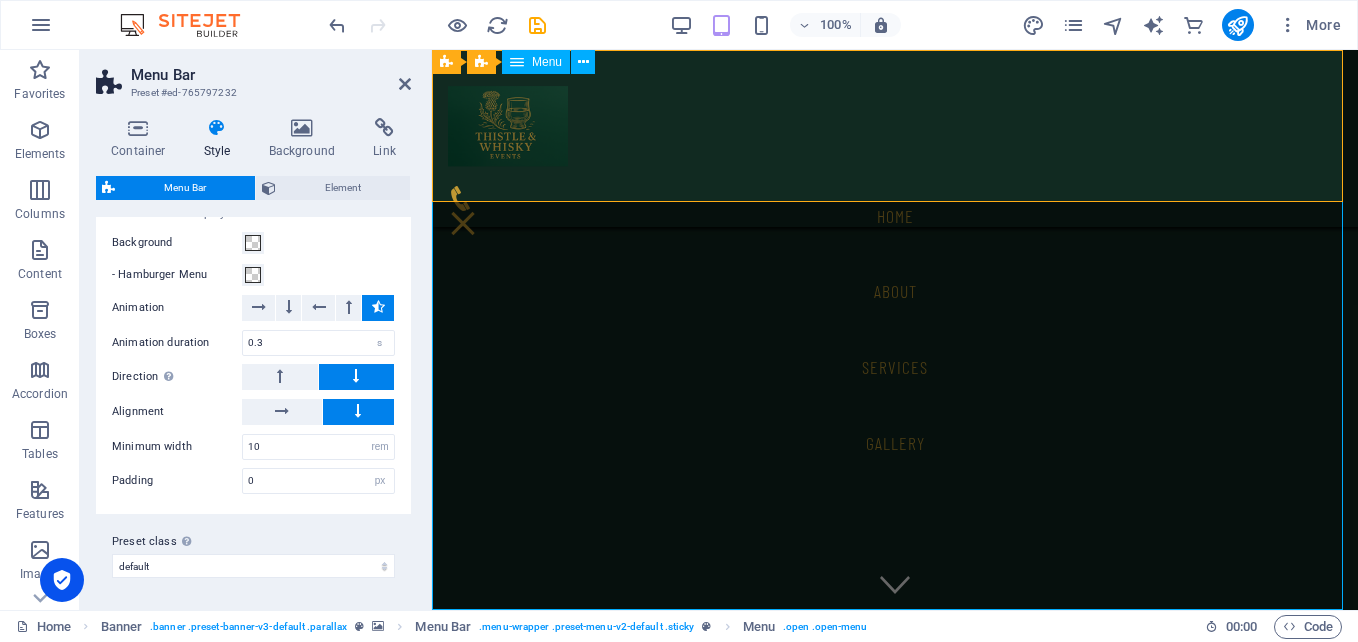 click on "Home About services gallery" at bounding box center (895, 330) 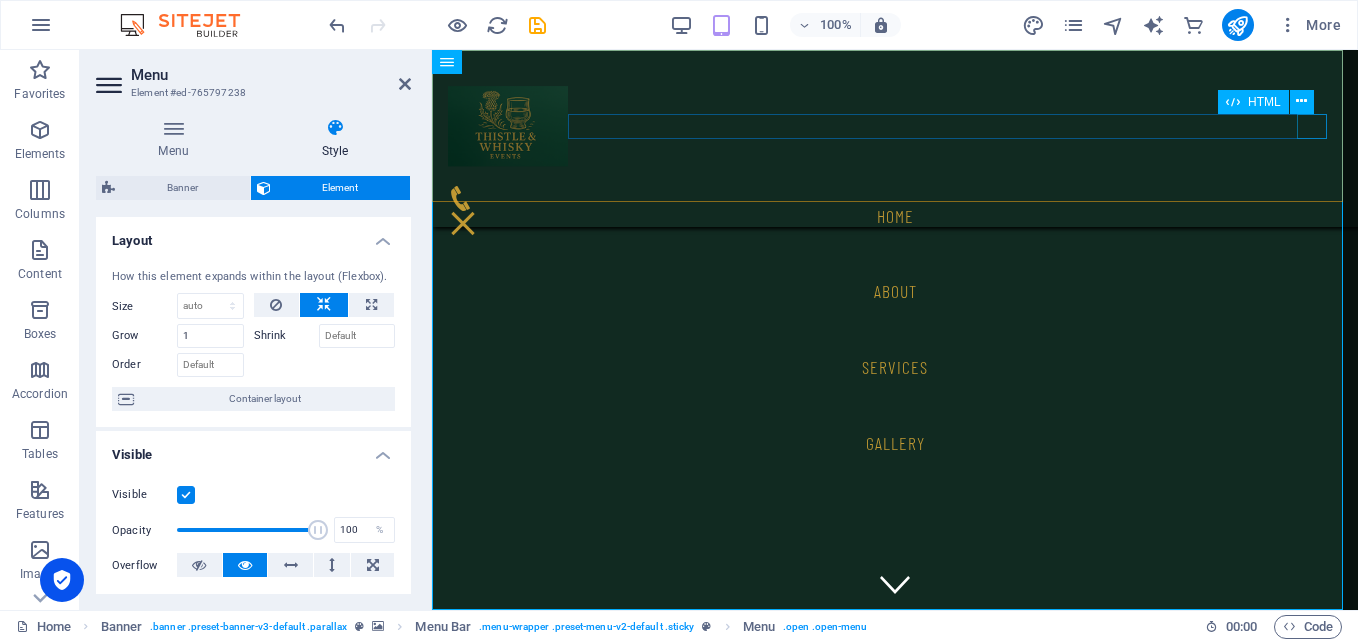 drag, startPoint x: 1312, startPoint y: 130, endPoint x: 1663, endPoint y: 128, distance: 351.0057 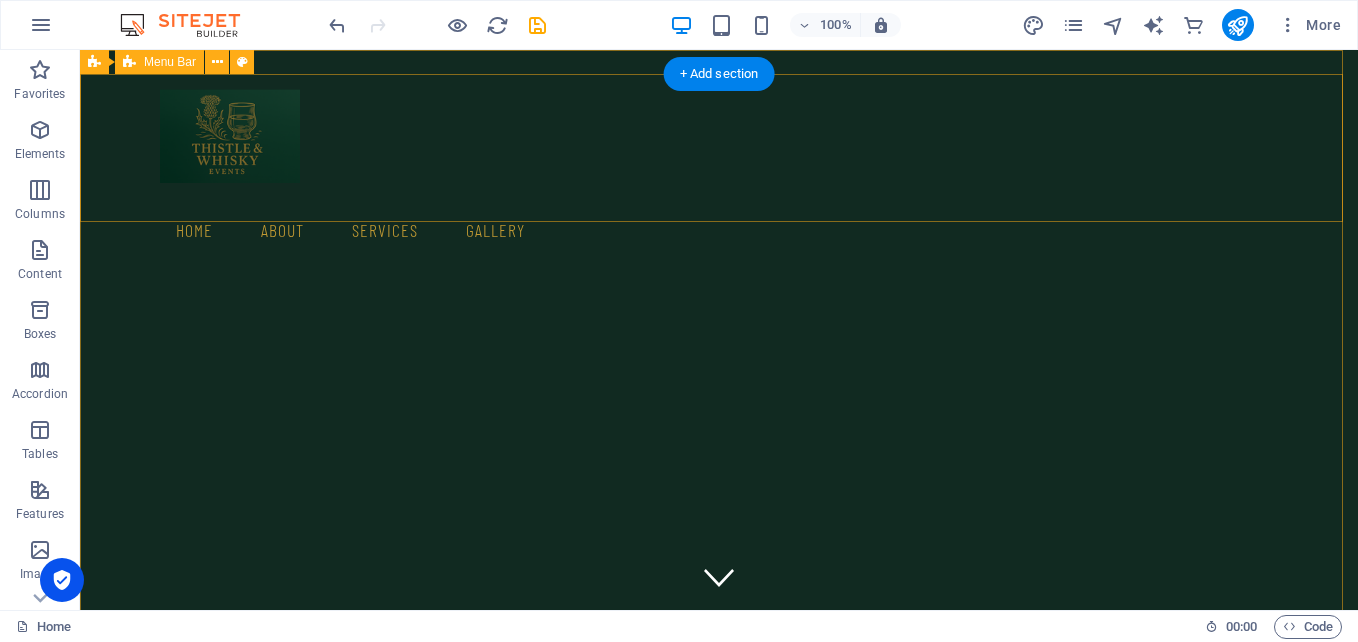 scroll, scrollTop: 0, scrollLeft: 0, axis: both 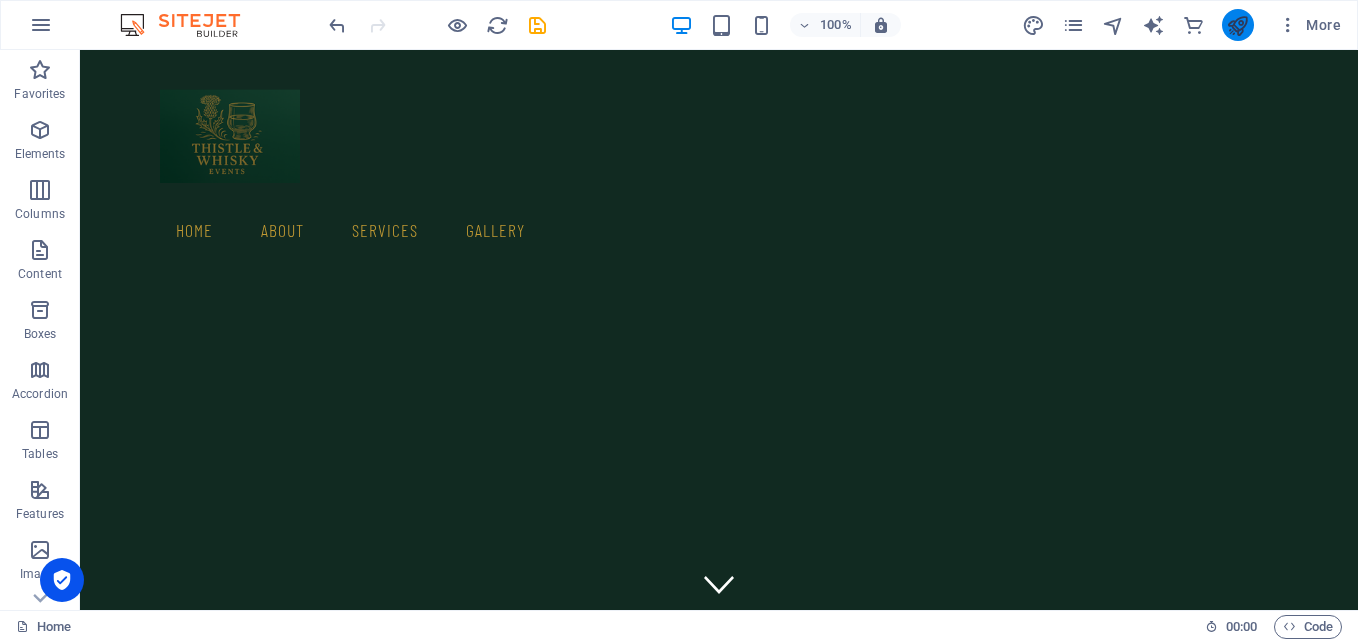 click at bounding box center (1237, 25) 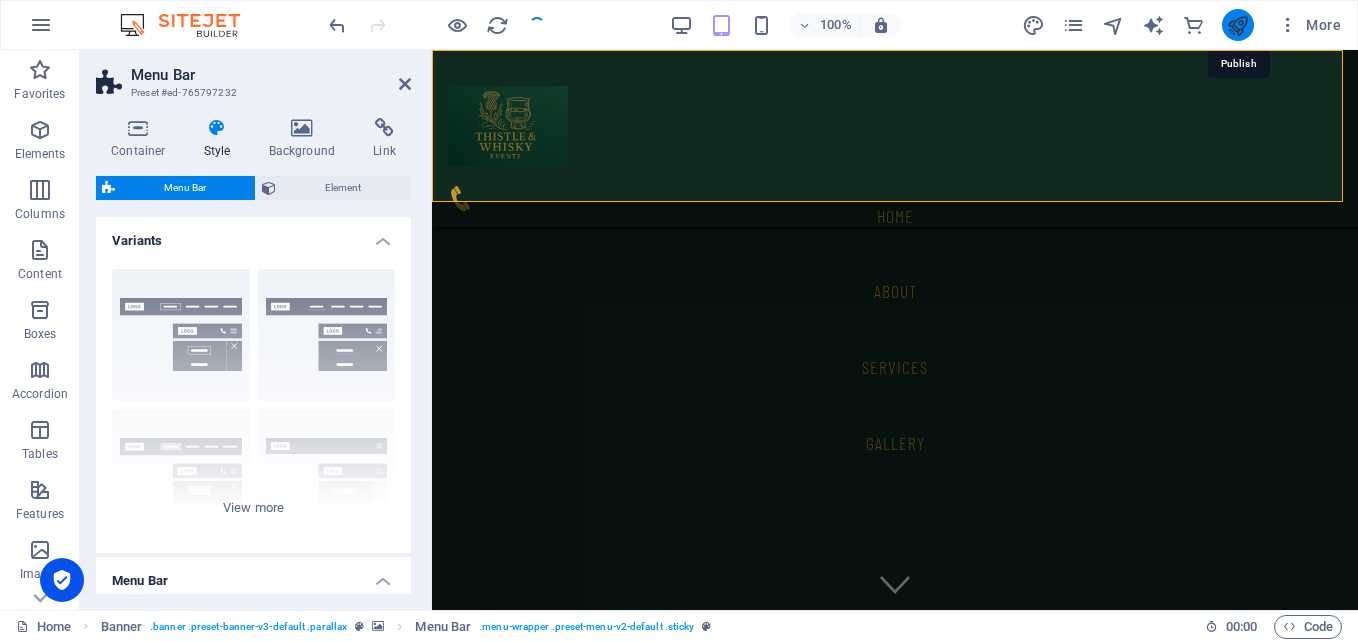 click at bounding box center [1237, 25] 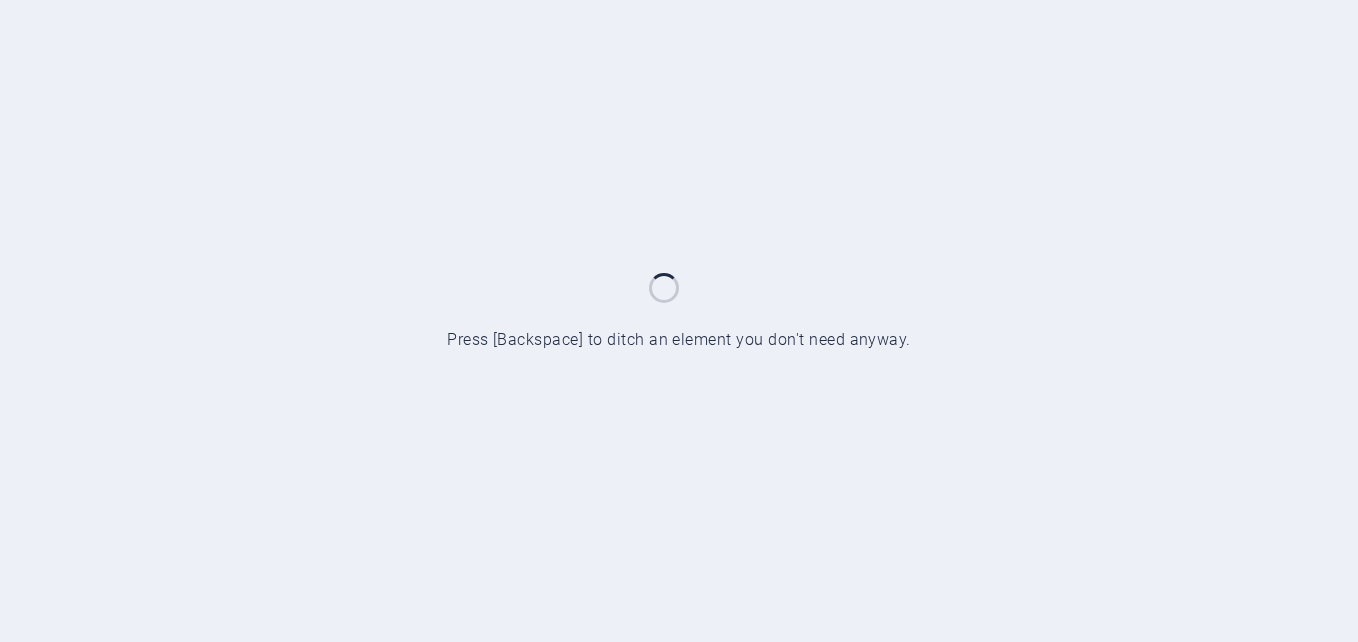 scroll, scrollTop: 0, scrollLeft: 0, axis: both 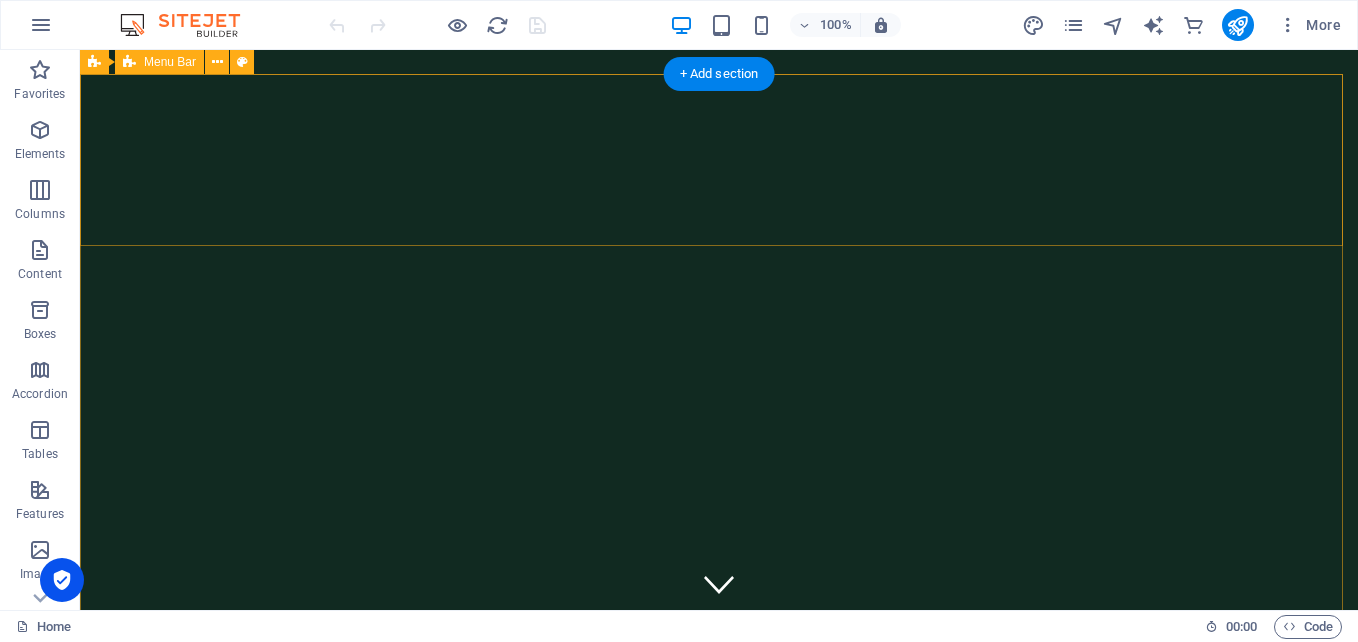 click on "Home About services gallery" at bounding box center [719, 757] 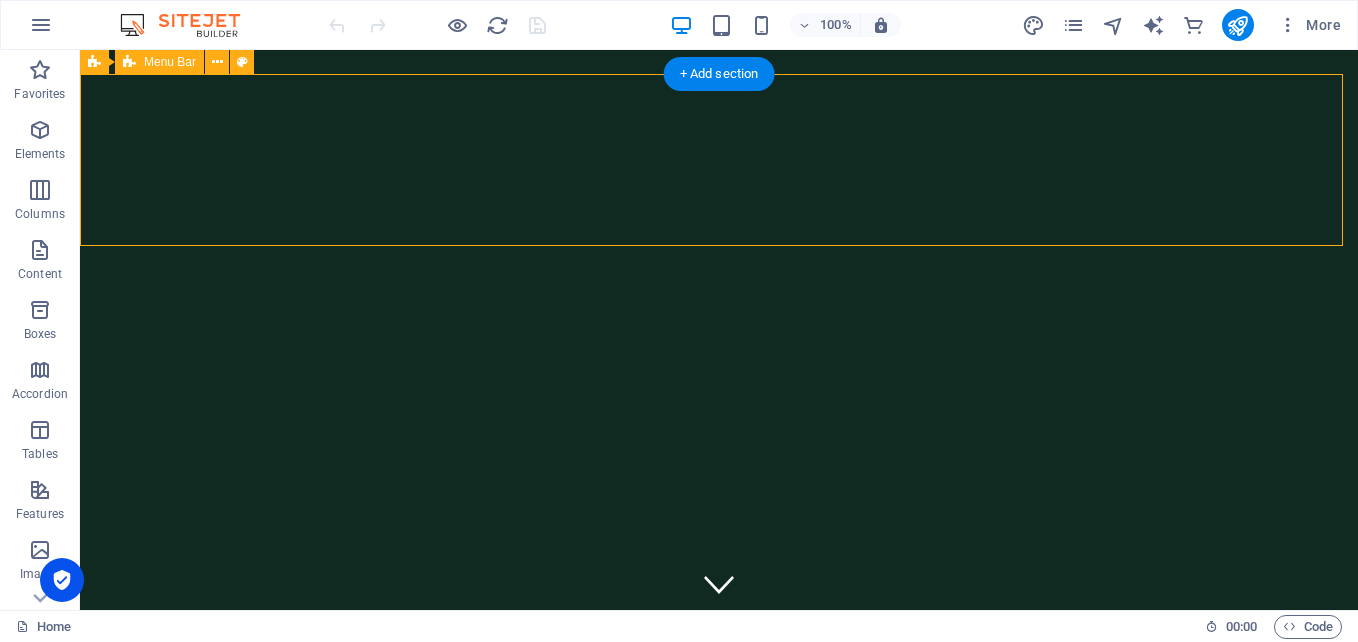 click on "Home About services gallery" at bounding box center [719, 757] 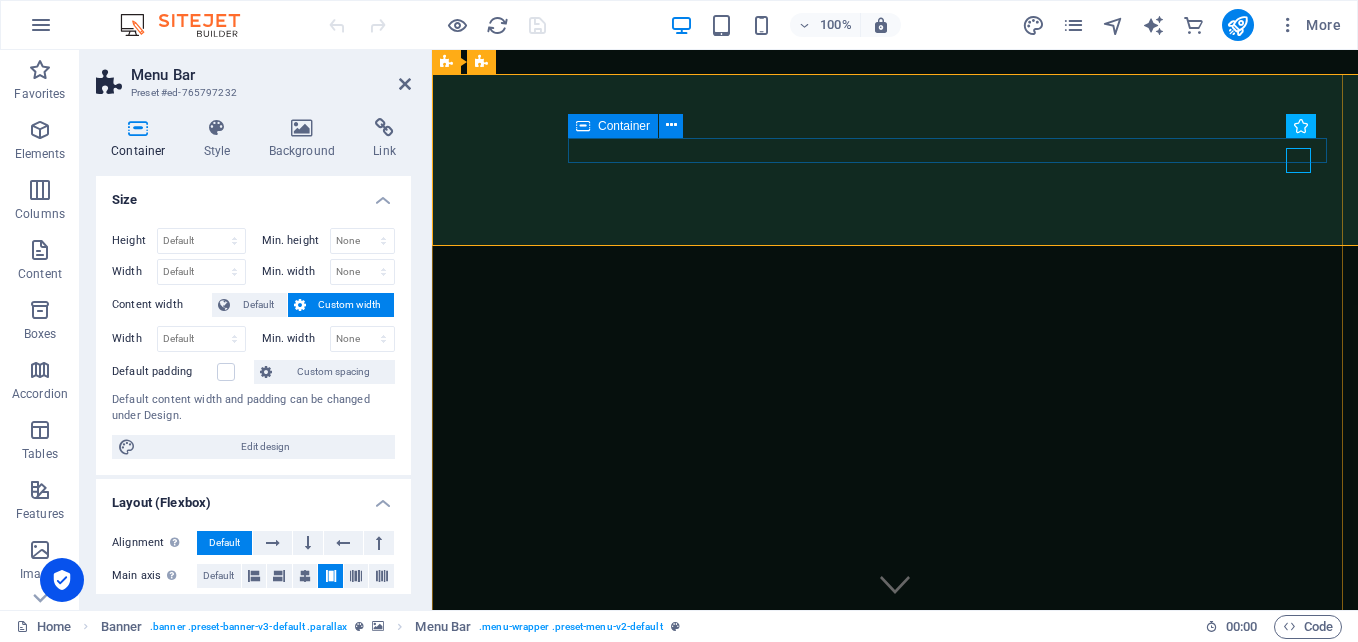 click at bounding box center [895, 794] 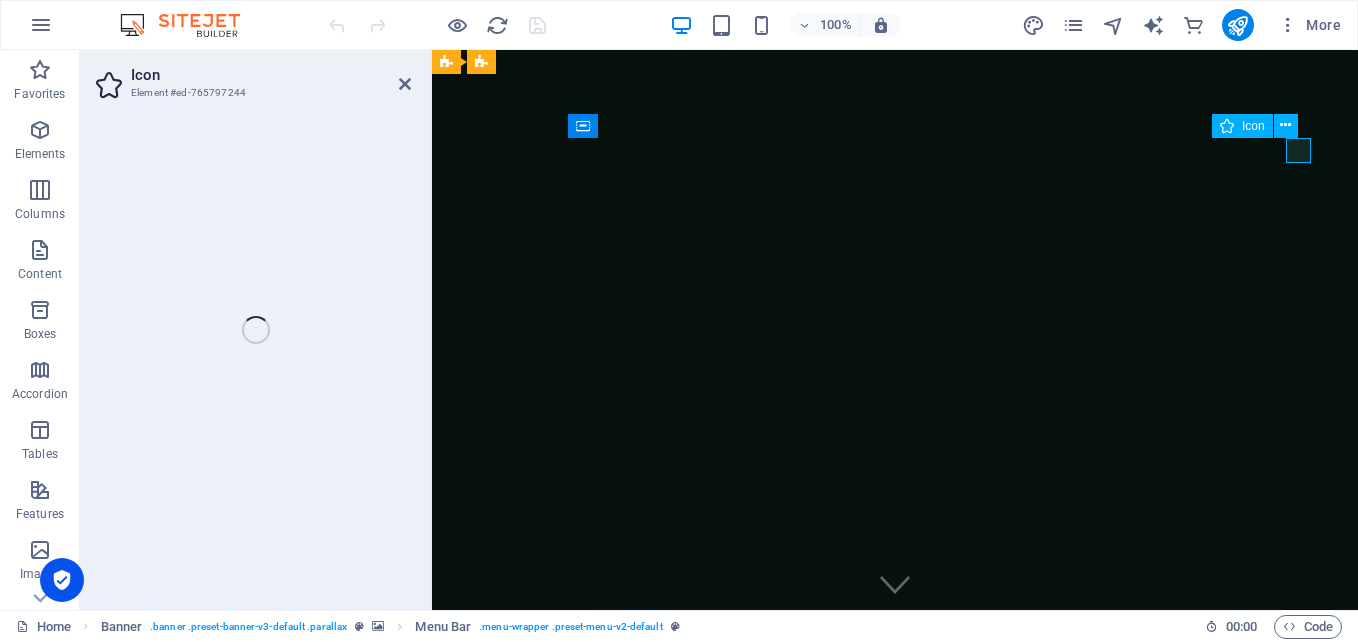 click at bounding box center [887, 794] 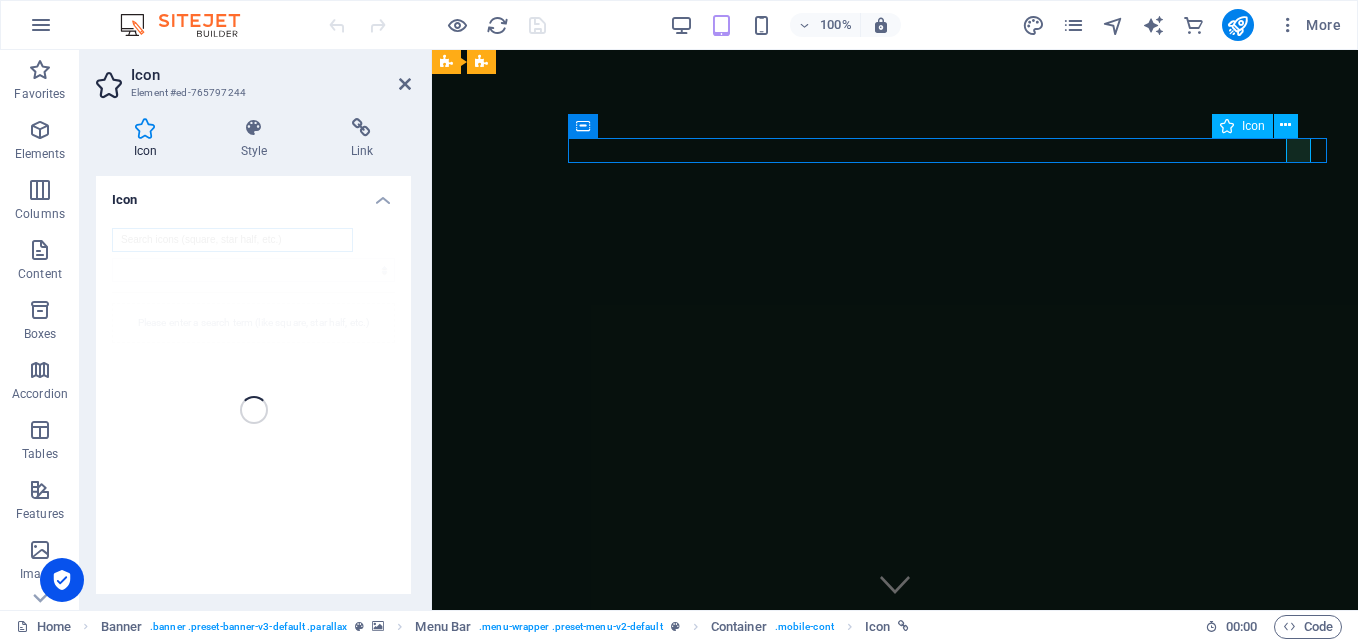 type 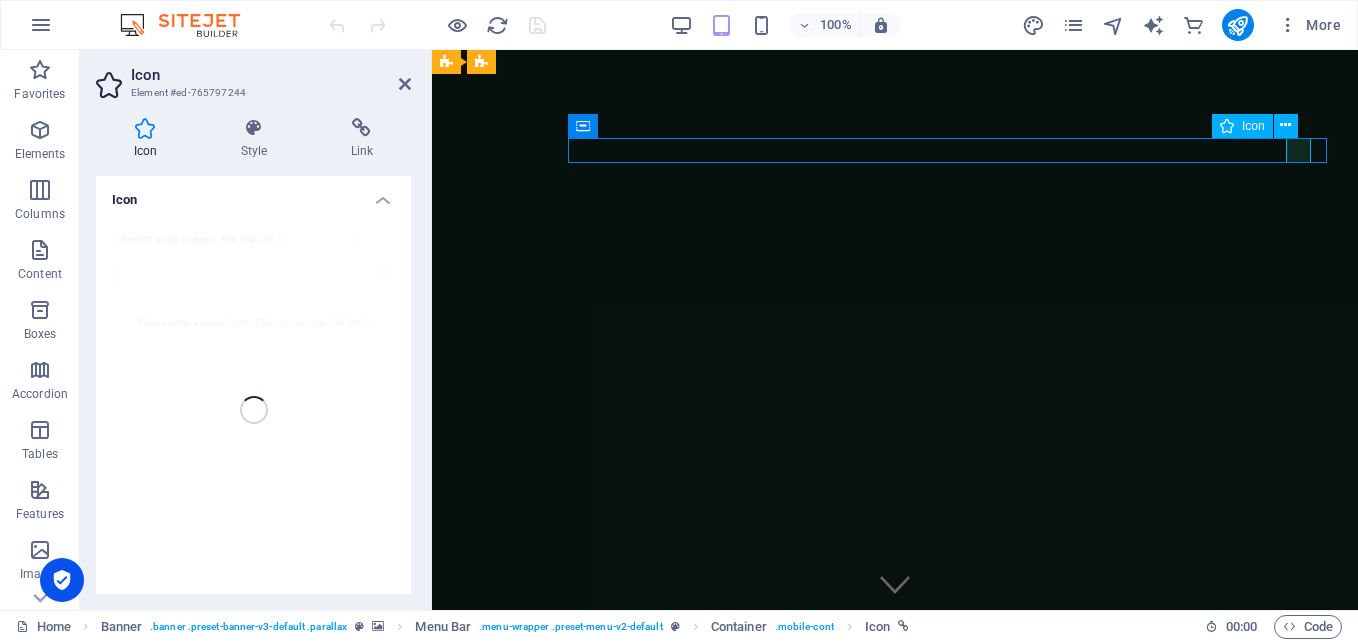 click at bounding box center (887, 794) 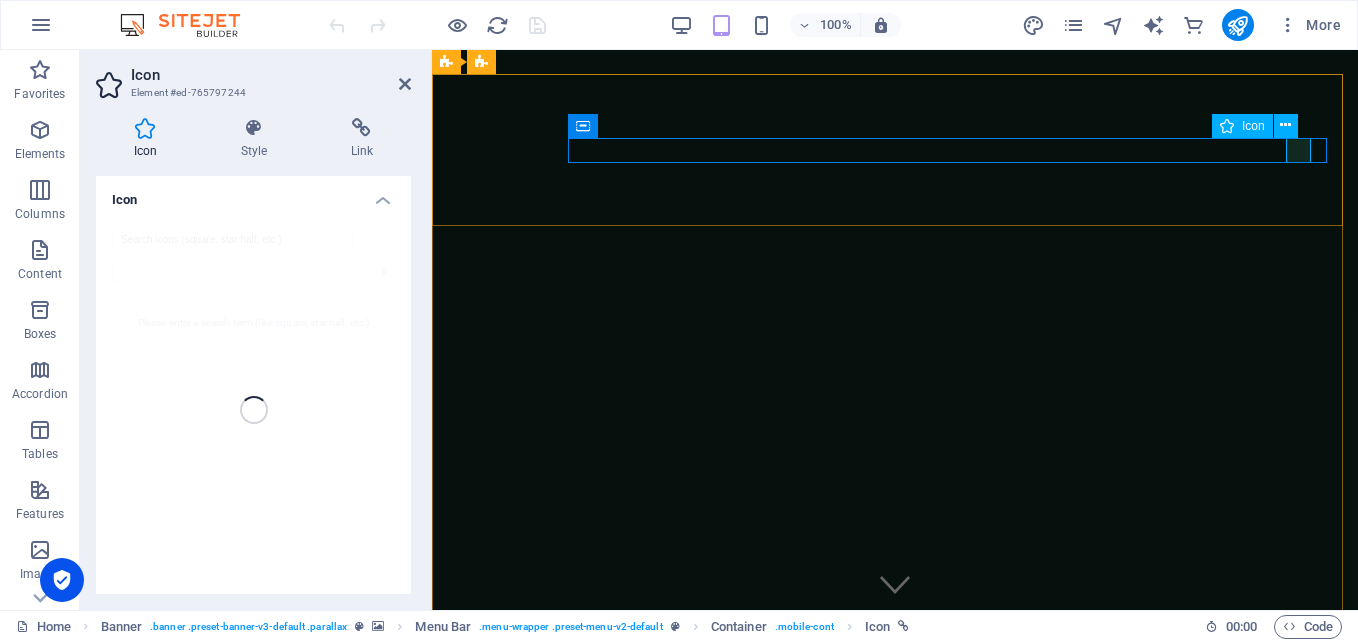 click at bounding box center [887, 794] 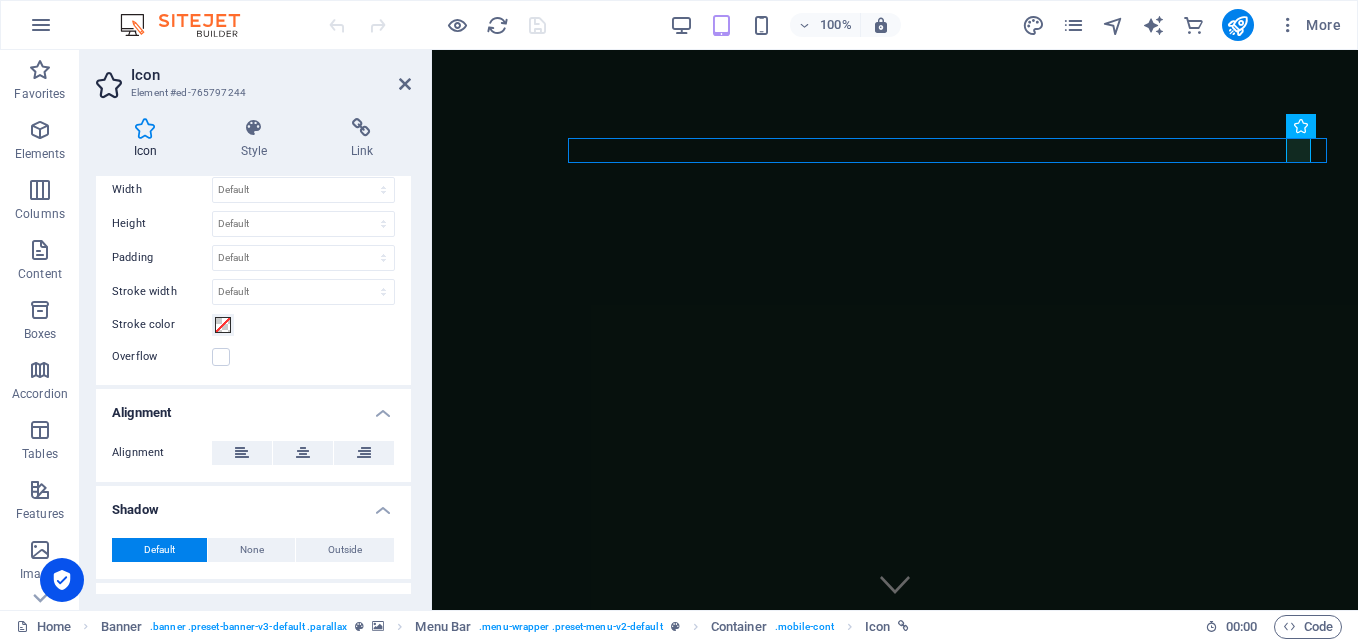 scroll, scrollTop: 632, scrollLeft: 0, axis: vertical 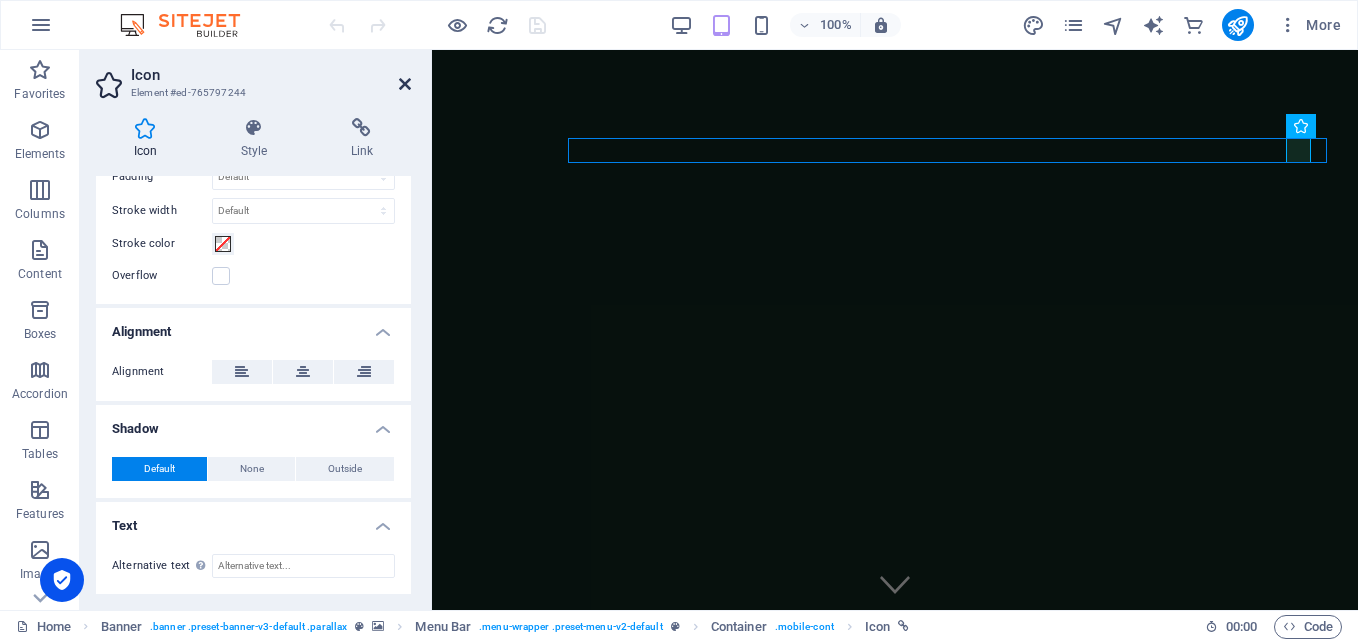 click on "Icon Element #ed-765797244 Icon Style Link Icon Please enter a search term (like square, star half, etc.) Appearance Color Background Mode Scale Left Center Right Width Default auto px rem % em vh vw Height Default auto px rem em vh vw Padding Default px rem % em vh vw Stroke width Default px rem % em vh vw Stroke color Overflow Alignment Alignment Shadow Default None Outside Color X offset 0 px rem vh vw Y offset 0 px rem vh vw Blur 0 px rem % vh vw Text Alternative text The alternative text is used by devices that cannot display images (e.g. image search engines) and should be added to every image to improve website accessibility. Menu Bar Element Layout How this element expands within the layout (Flexbox). Size Default auto px % 1/1 1/2 1/3 1/4 1/5 1/6 1/7 1/8 1/9 1/10 Grow Shrink Order Container layout Visible Visible Opacity 100 % Overflow Spacing Margin Default auto px % rem vw vh Custom Custom 0 auto px % rem vw vh auto px % rem vw vh auto px % rem vw vh 1 auto px % rem vw vh Padding Default px rem % %" at bounding box center (256, 330) 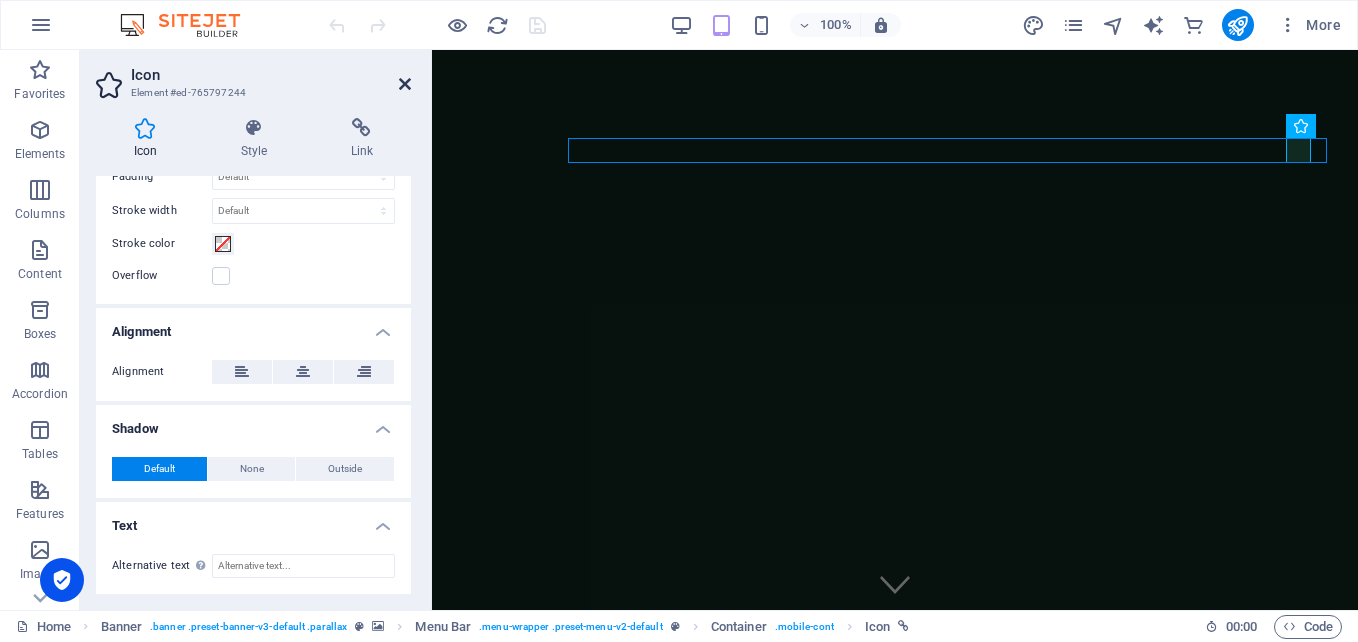 click at bounding box center [405, 84] 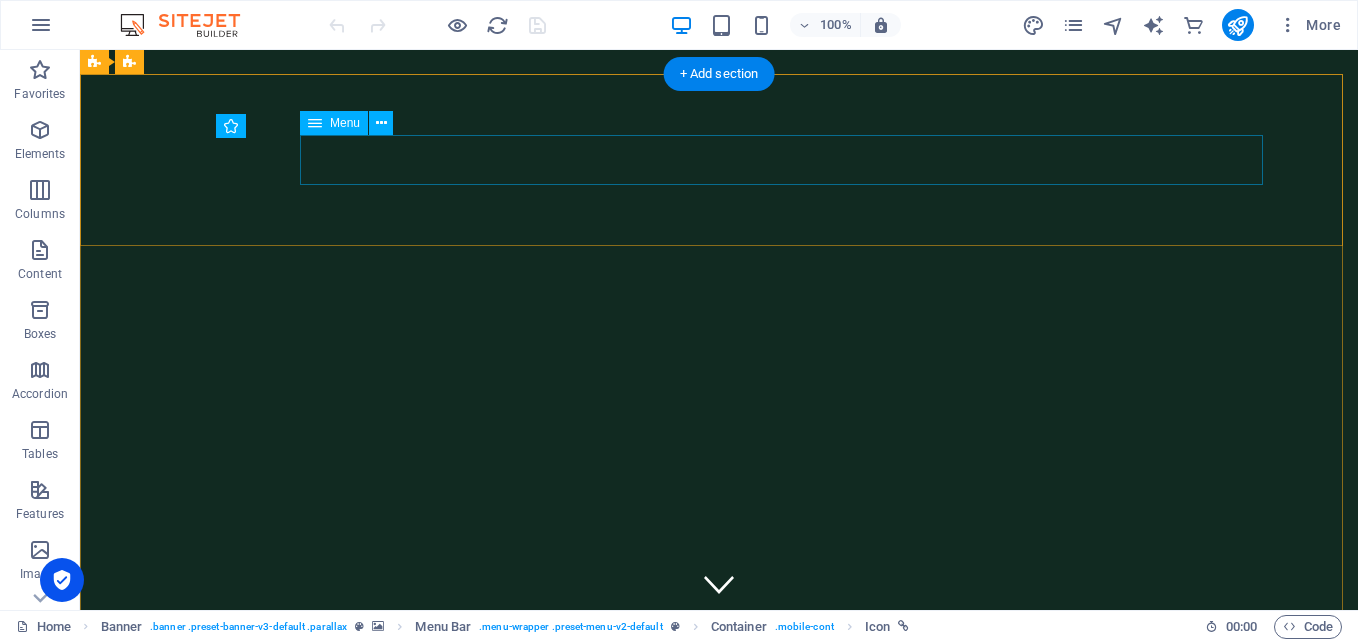 click on "Home About services gallery" at bounding box center (719, 827) 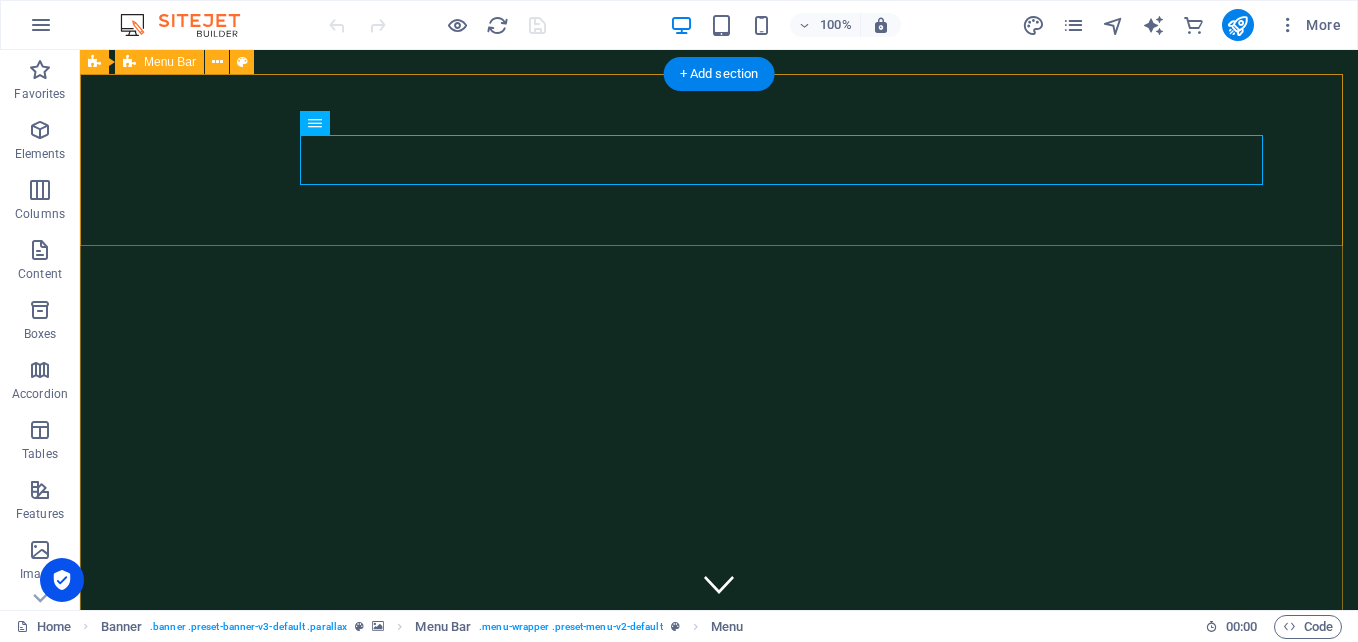 click on "Home About services gallery" at bounding box center (719, 757) 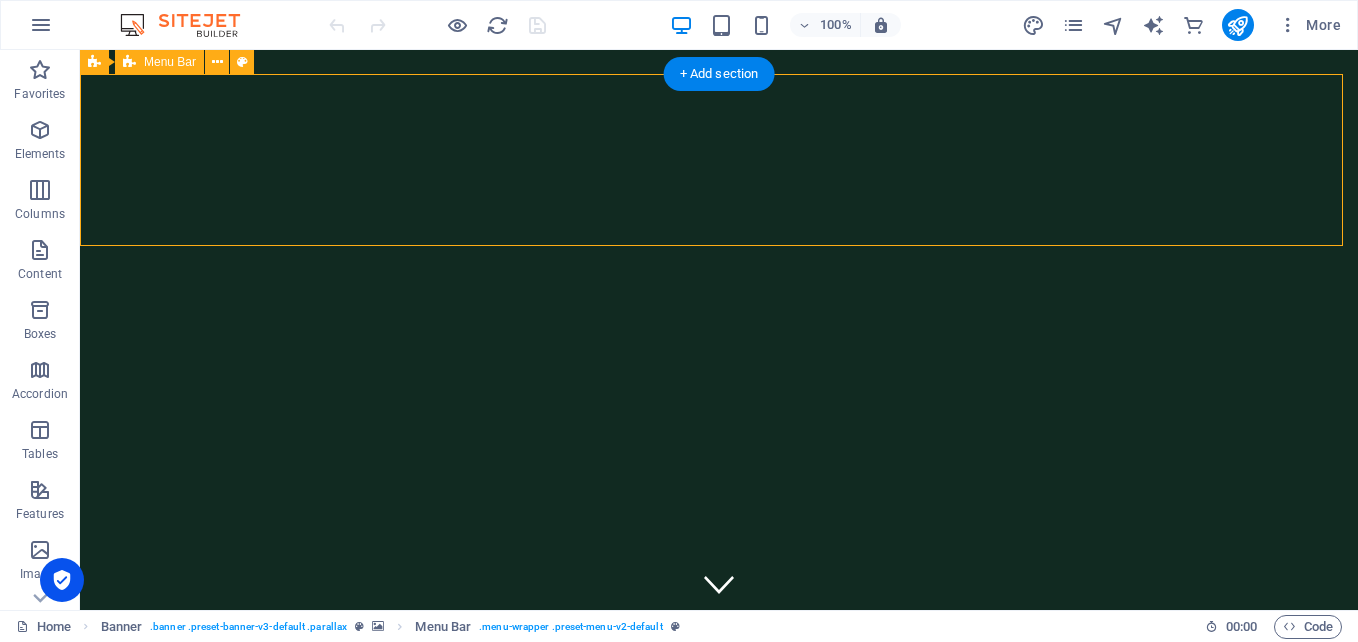 click on "Home About services gallery" at bounding box center [719, 757] 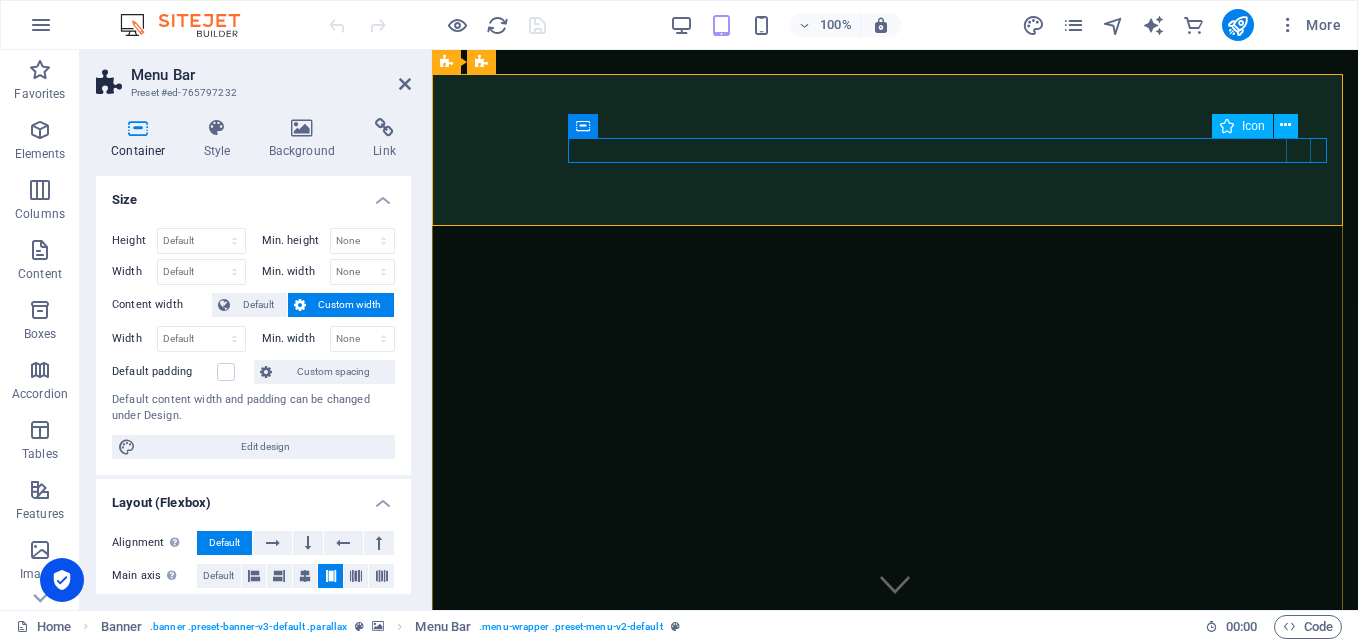 click at bounding box center [887, 794] 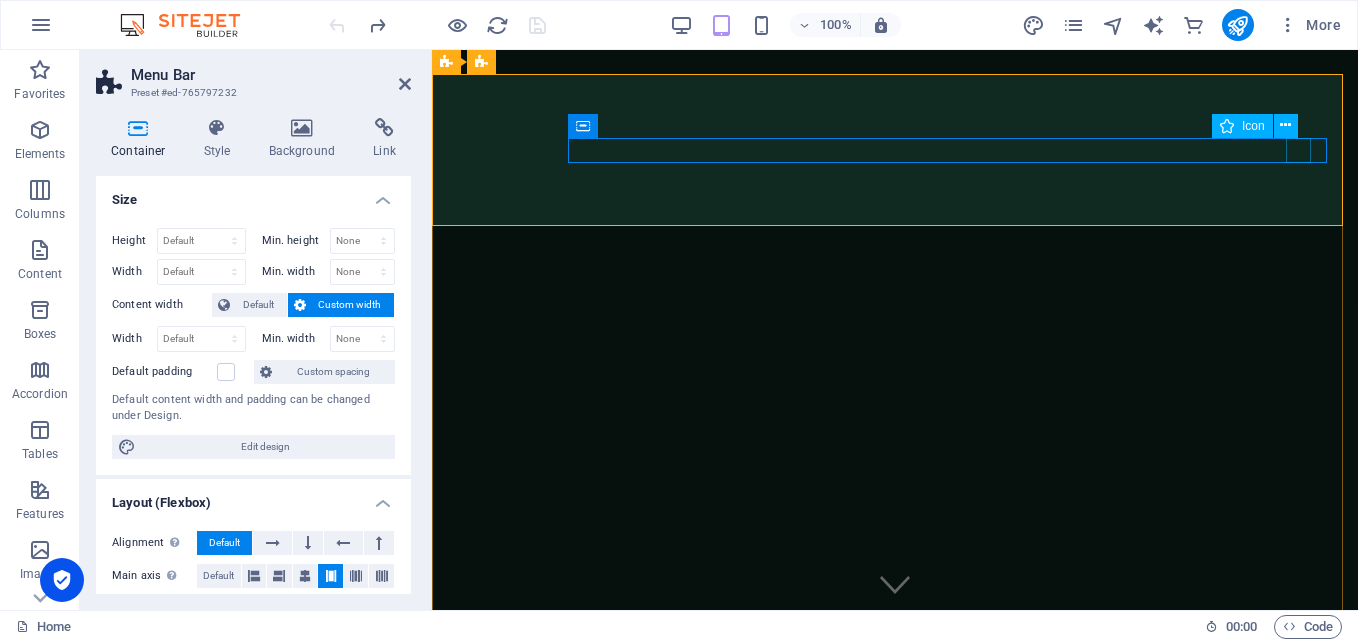 click at bounding box center [887, 818] 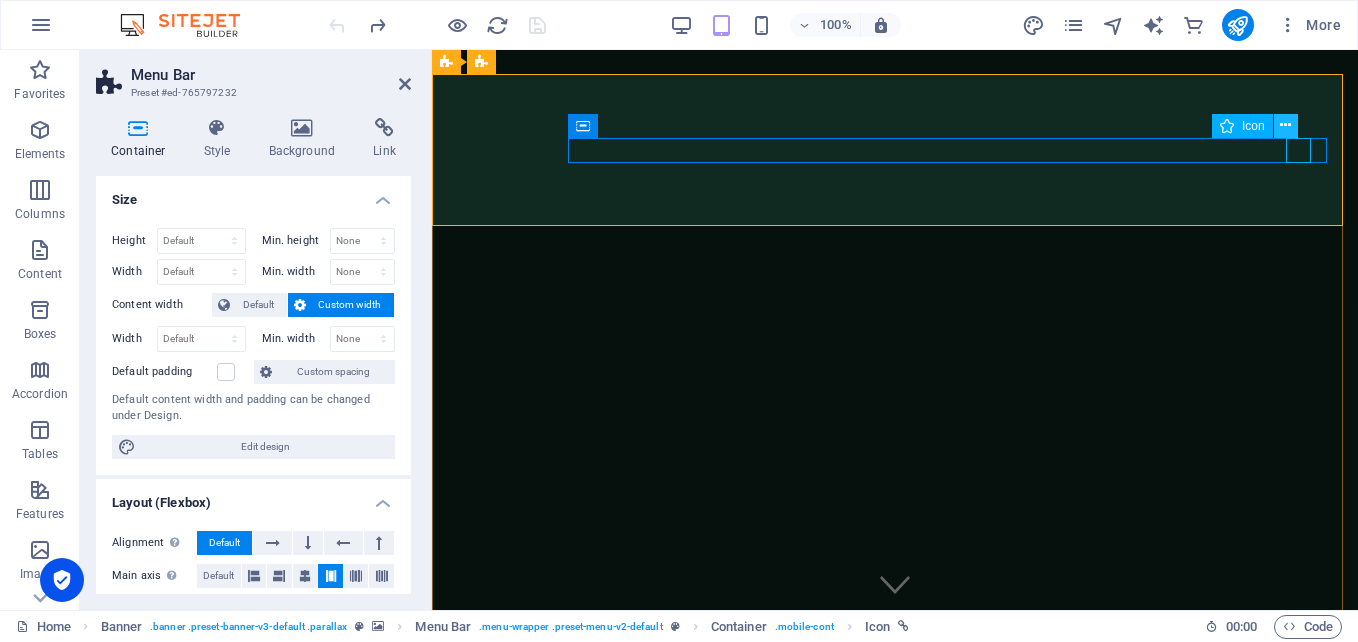 click at bounding box center [1286, 126] 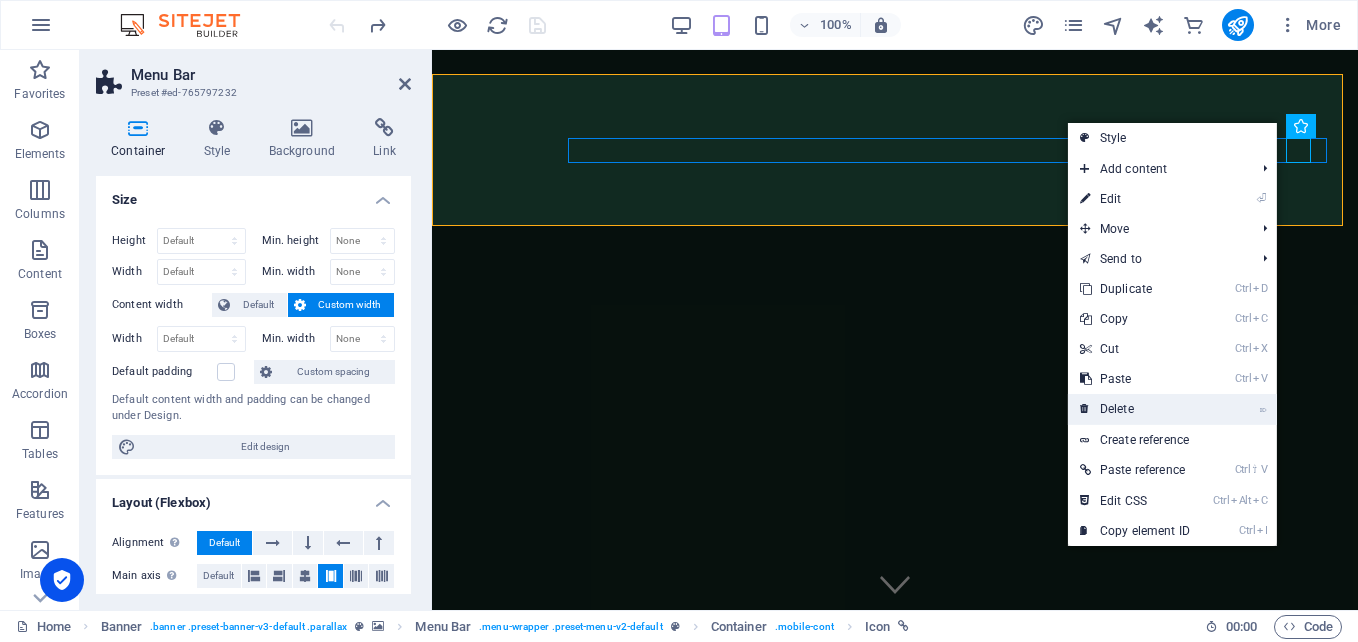click on "⌦  Delete" at bounding box center [1135, 409] 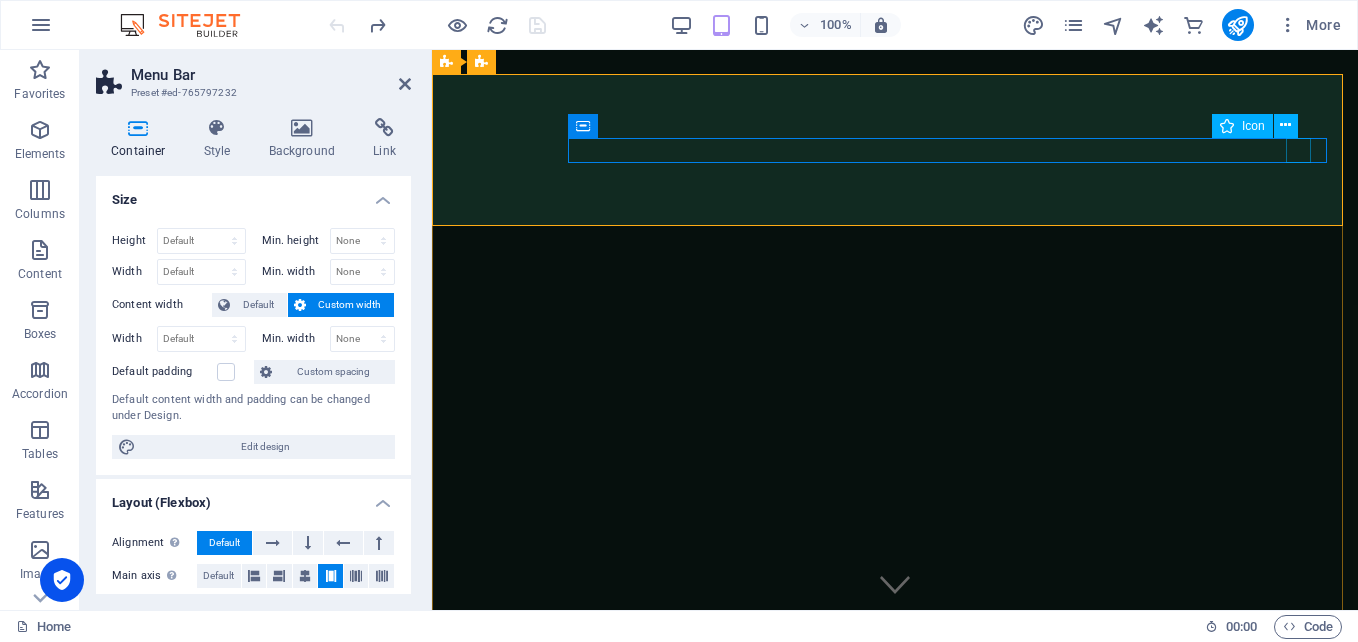 click at bounding box center [887, 818] 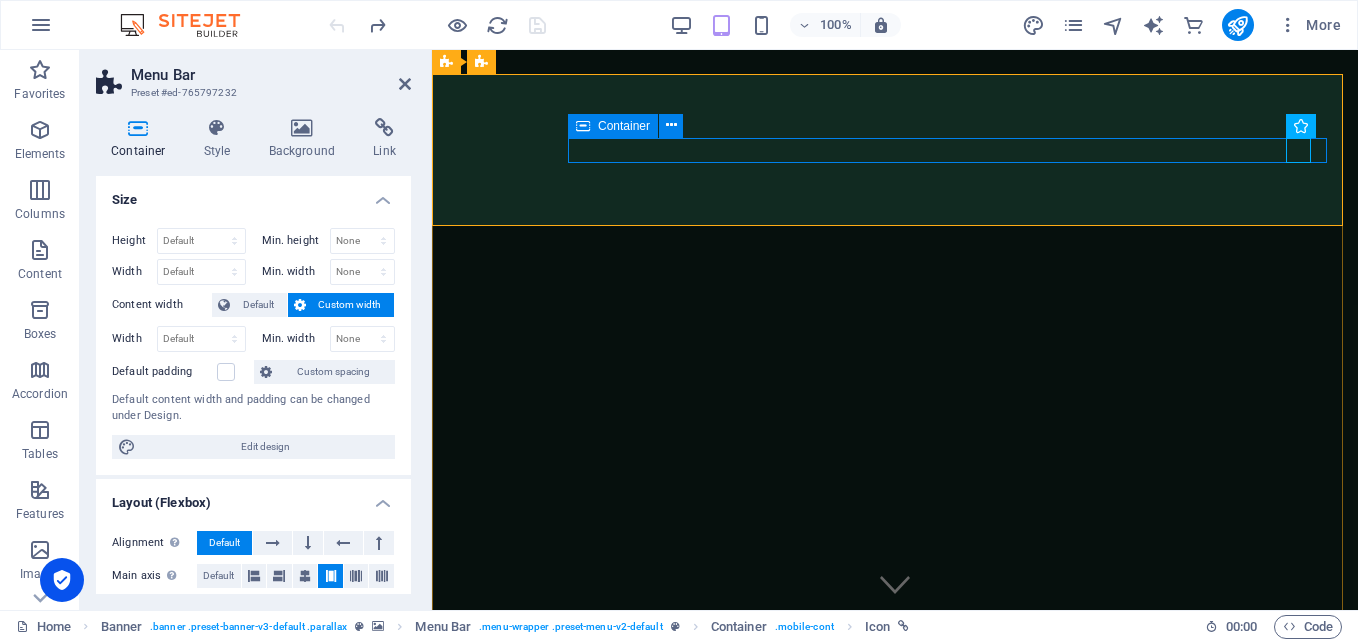 click at bounding box center [895, 818] 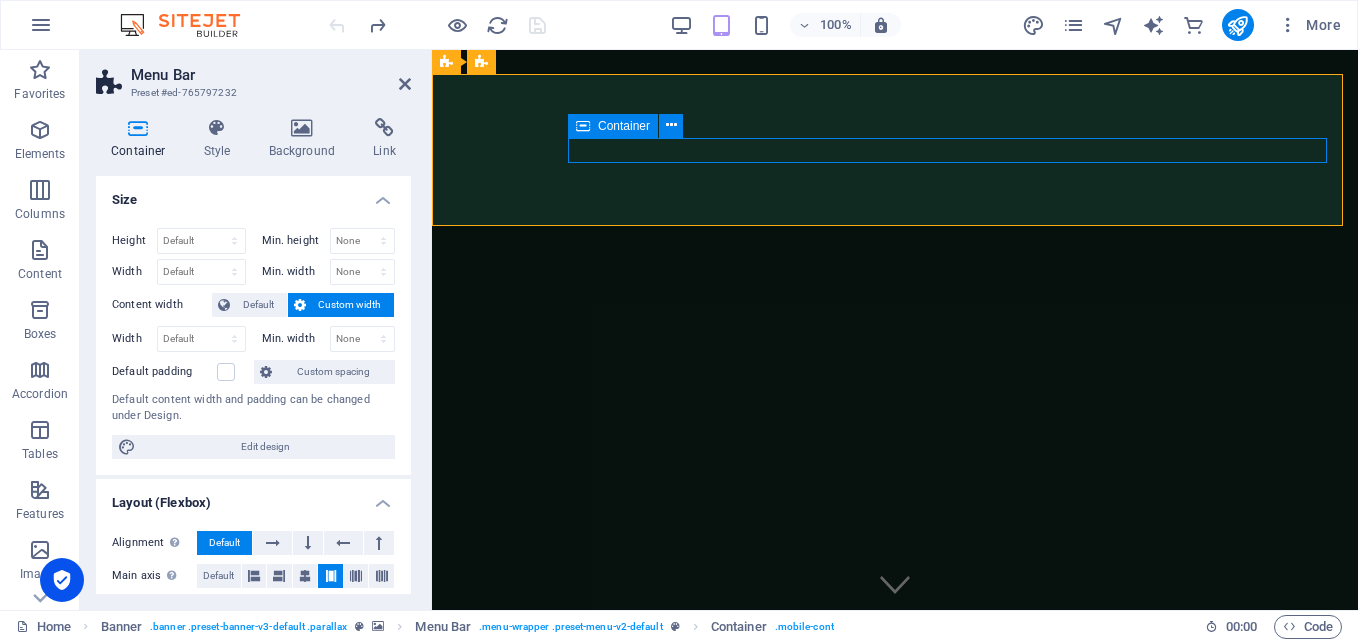 click at bounding box center (895, 818) 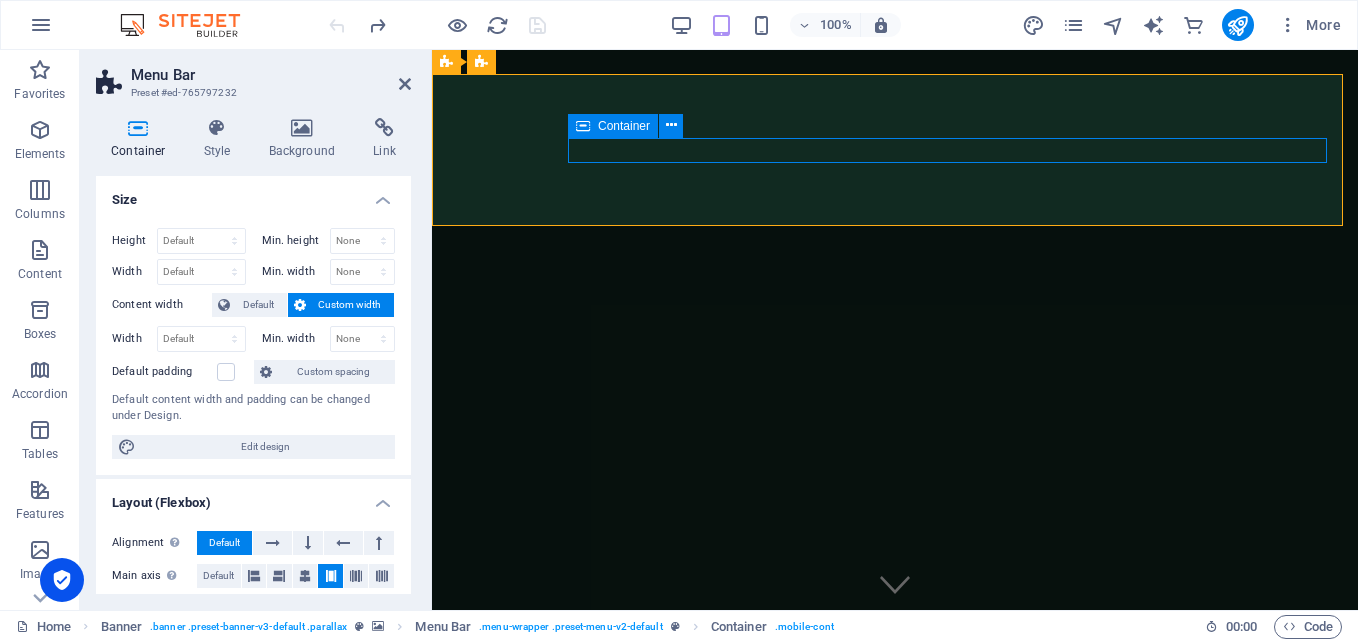 click at bounding box center (895, 818) 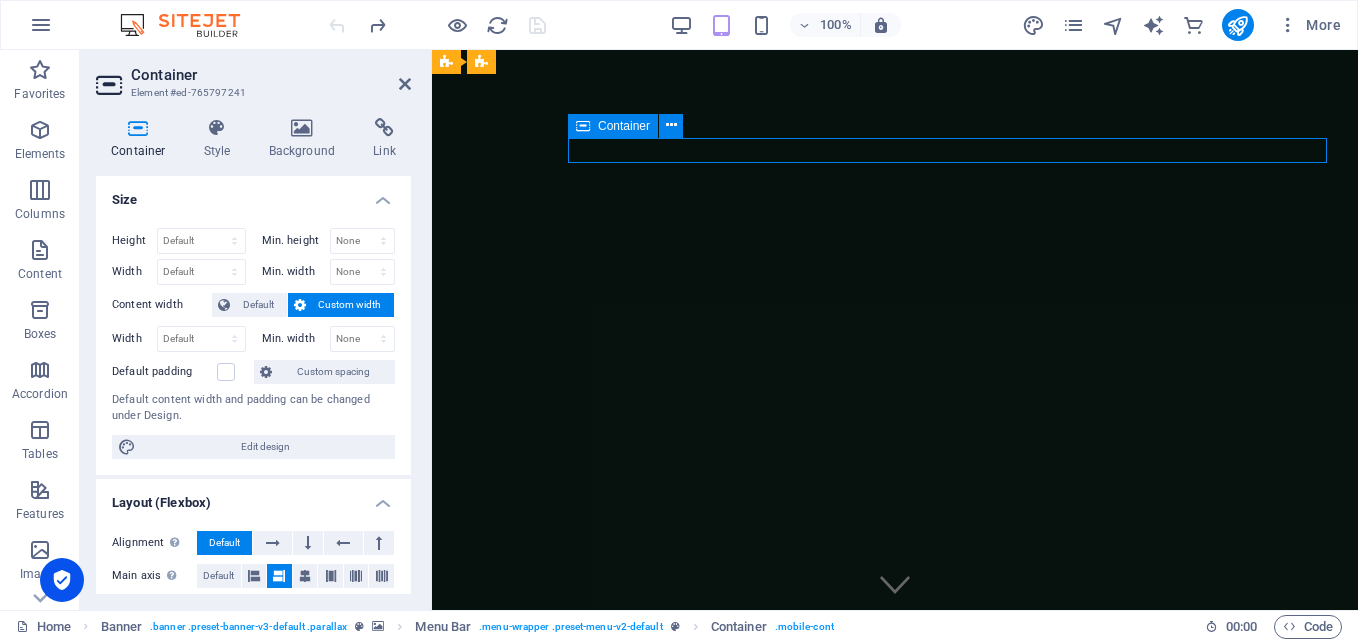 click at bounding box center (895, 818) 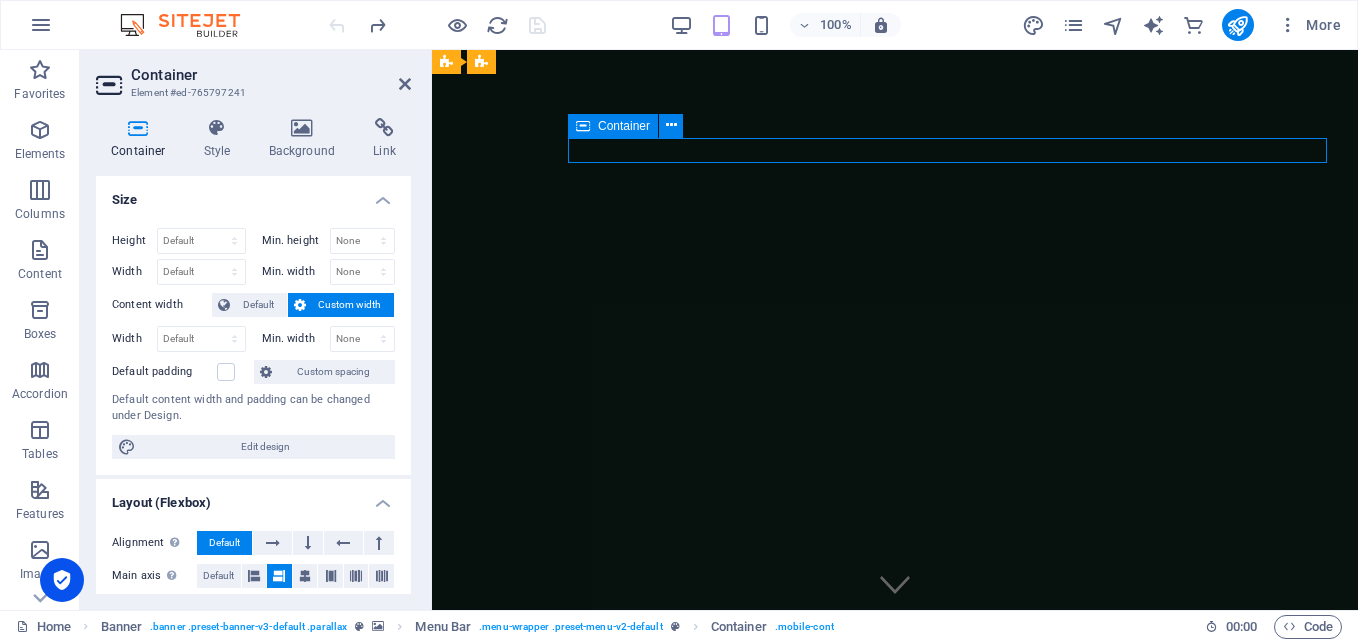 click at bounding box center (895, 818) 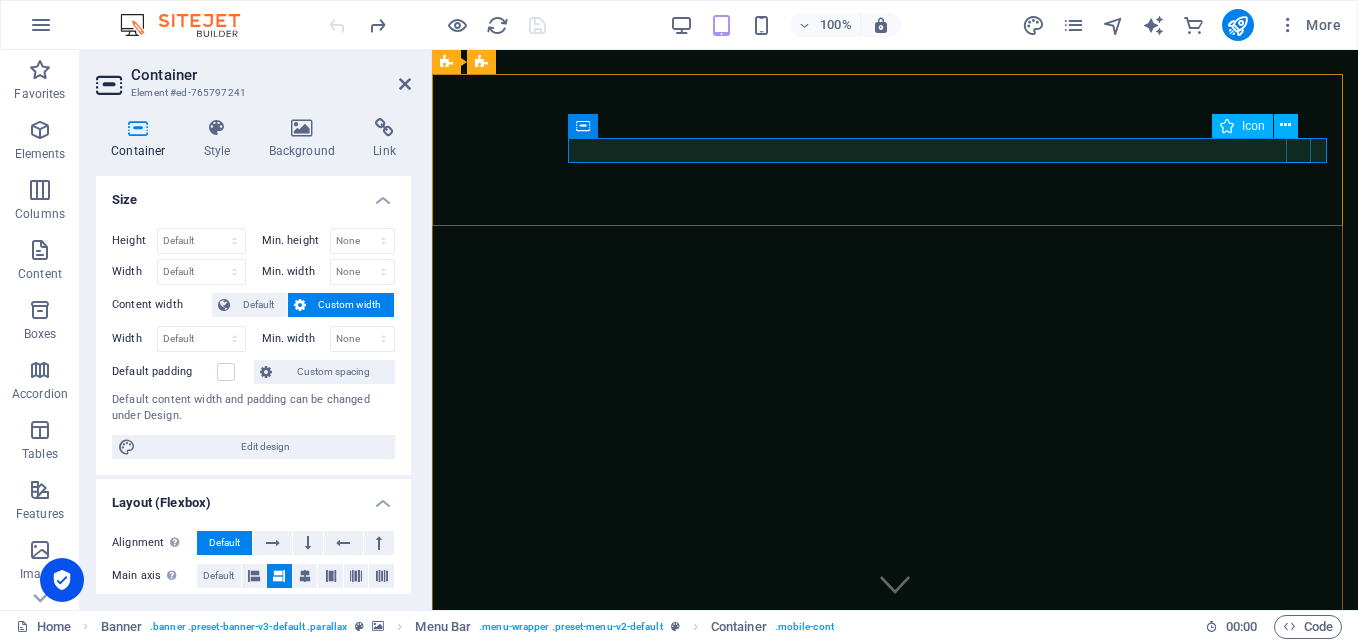 click at bounding box center [887, 818] 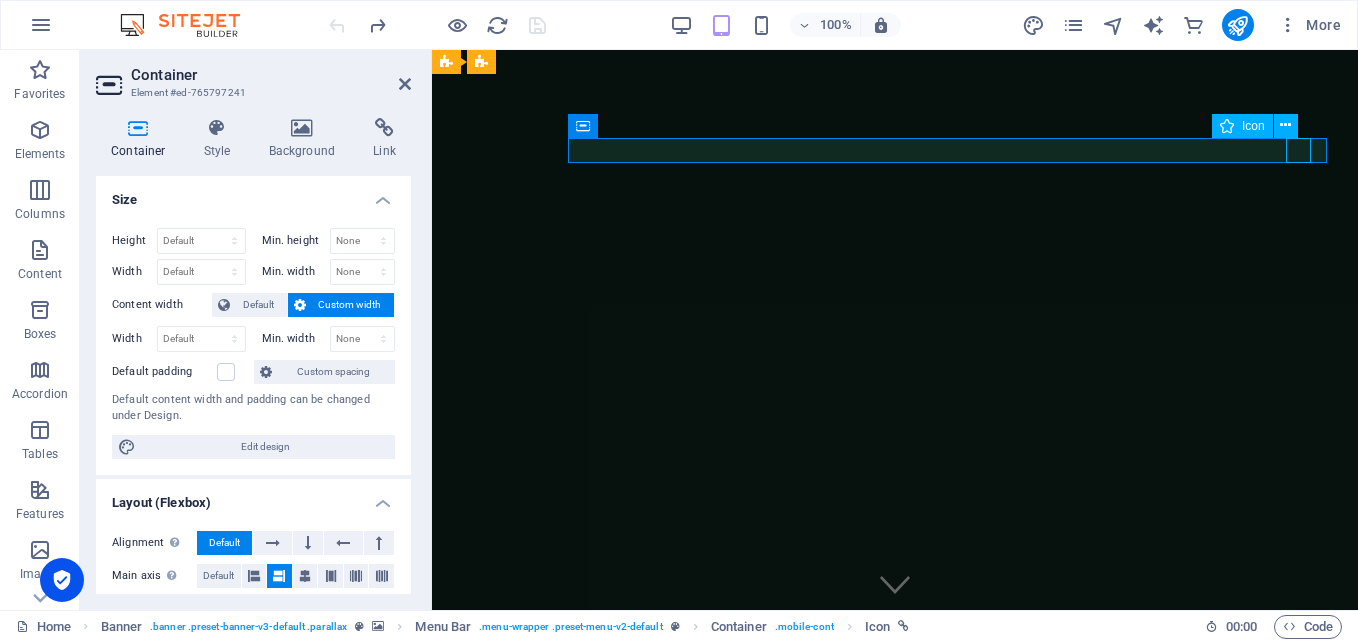 click at bounding box center (887, 818) 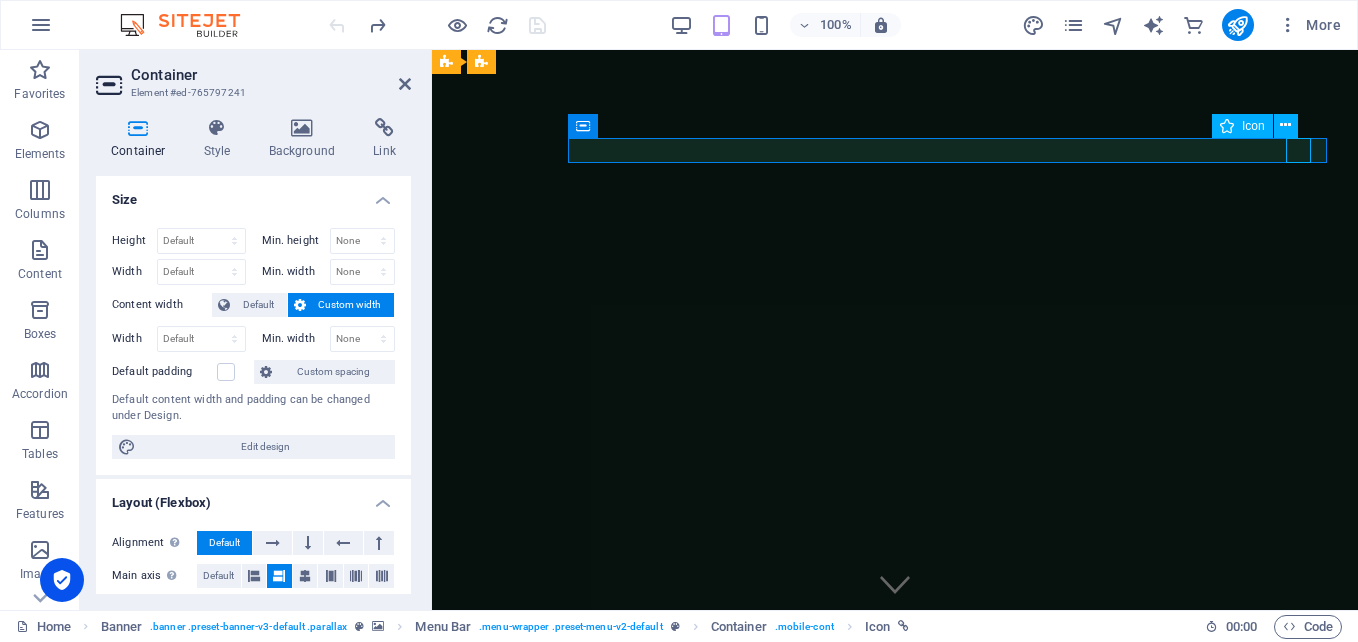 click at bounding box center [887, 818] 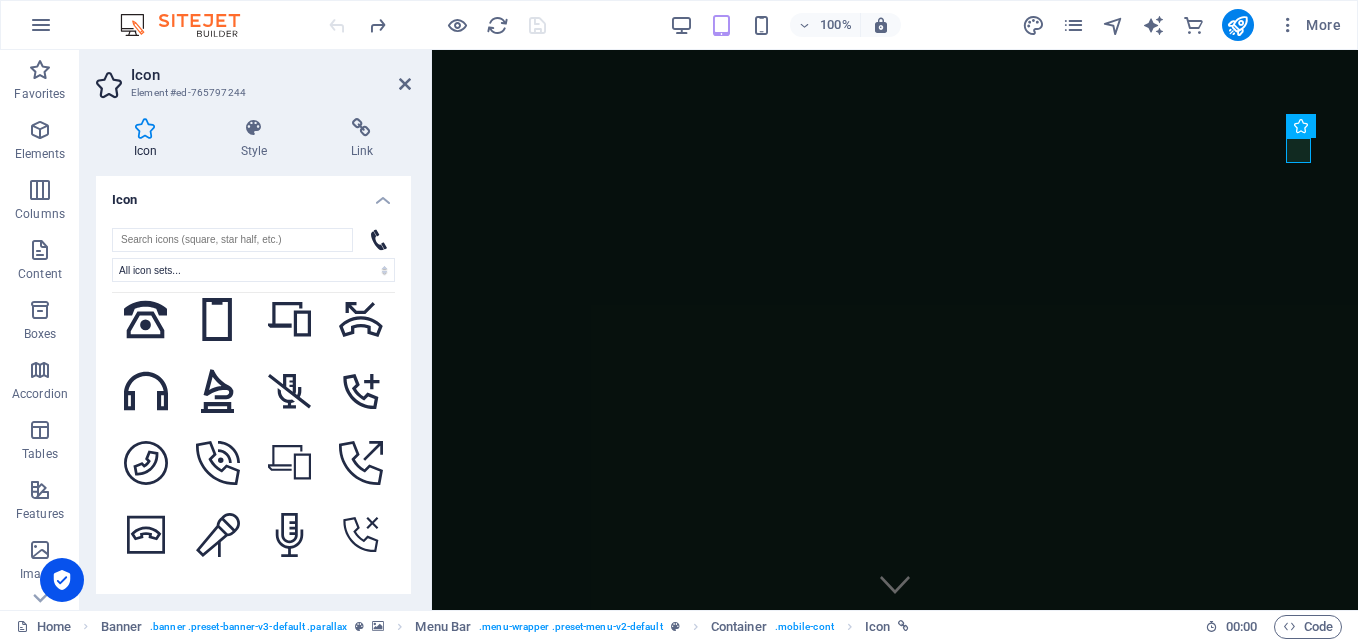 scroll, scrollTop: 5400, scrollLeft: 0, axis: vertical 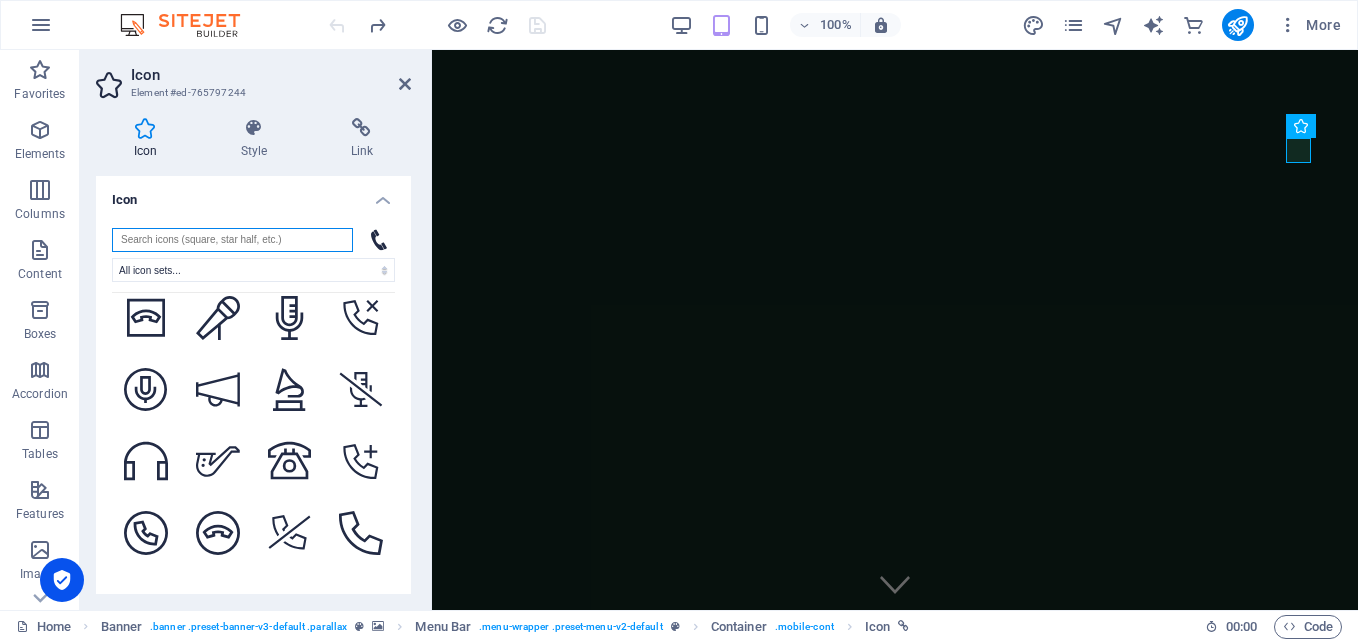 click on "All icon sets... IcoFont Ionicons FontAwesome Brands FontAwesome Duotone FontAwesome Solid FontAwesome Regular FontAwesome Light FontAwesome Thin FontAwesome Sharp Solid FontAwesome Sharp Regular FontAwesome Sharp Light FontAwesome Sharp Thin .fa-secondary{opacity:.4} .fa-secondary{opacity:.4} .fa-secondary{opacity:.4} .fa-secondary{opacity:.4} .fa-secondary{opacity:.4} .fa-secondary{opacity:.4} .fa-secondary{opacity:.4} .fa-secondary{opacity:.4} .fa-secondary{opacity:.4} .fa-secondary{opacity:.4} .fa-secondary{opacity:.4} .fa-secondary{opacity:.4} .fa-secondary{opacity:.4} .fa-secondary{opacity:.4} .fa-secondary{opacity:.4} .fa-secondary{opacity:.4} .fa-secondary{opacity:.4} .fa-secondary{opacity:.4} .fa-secondary{opacity:.4} .fa-secondary{opacity:.4} .fa-secondary{opacity:.4} .fa-secondary{opacity:.4} .fa-secondary{opacity:.4} .fa-secondary{opacity:.4} .fa-secondary{opacity:.4} .fa-secondary{opacity:.4} .fa-secondary{opacity:.4} .fa-secondary{opacity:.4} .fa-secondary{opacity:.4} .fa-secondary{opacity:.4}" at bounding box center (253, 410) 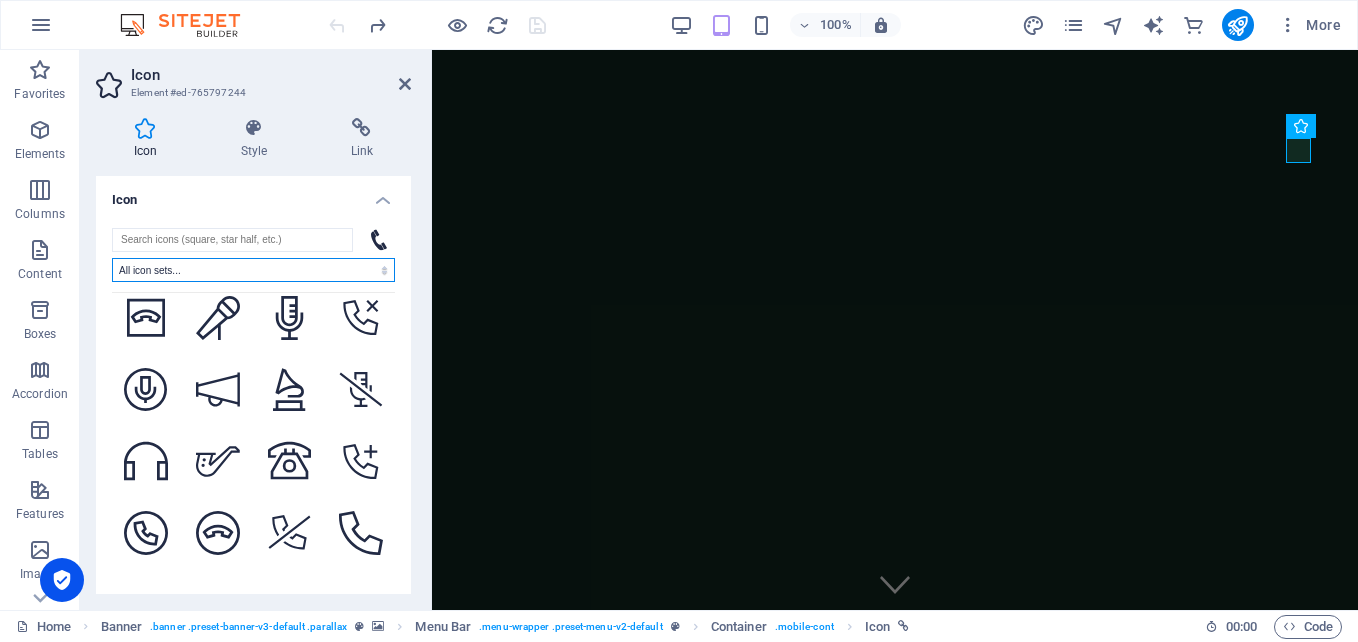 click on "All icon sets... IcoFont Ionicons FontAwesome Brands FontAwesome Duotone FontAwesome Solid FontAwesome Regular FontAwesome Light FontAwesome Thin FontAwesome Sharp Solid FontAwesome Sharp Regular FontAwesome Sharp Light FontAwesome Sharp Thin" at bounding box center (253, 270) 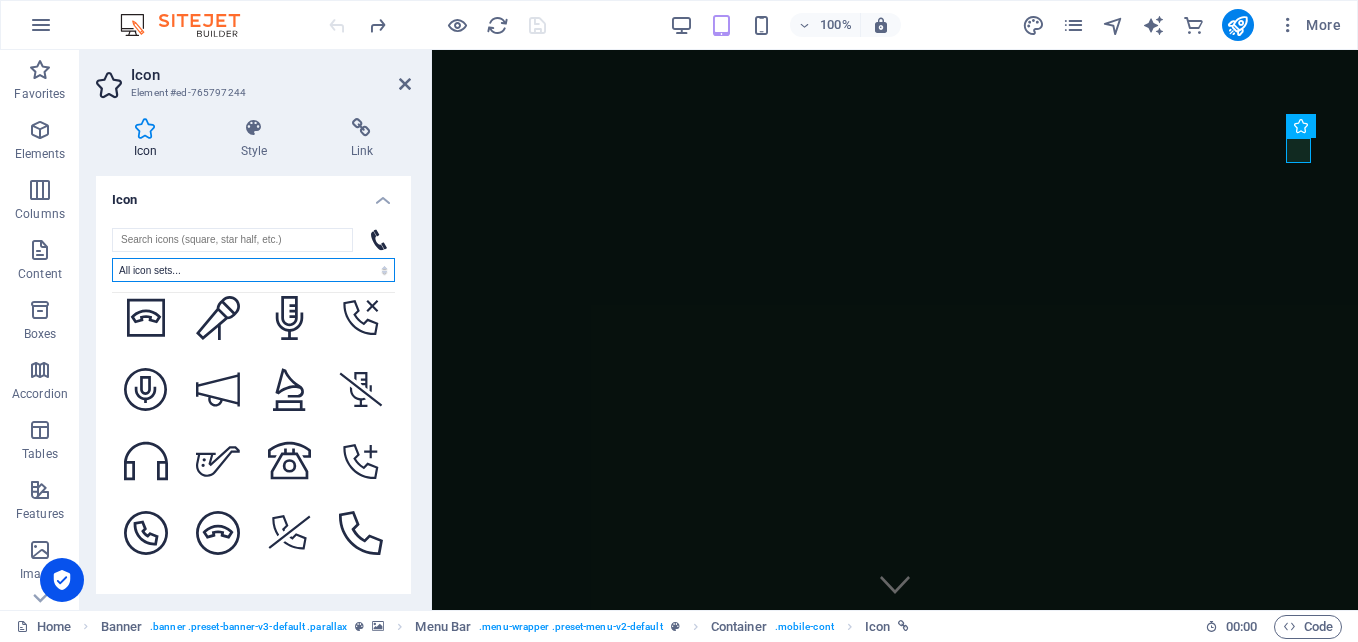 select on "font-awesome-sharp-thin" 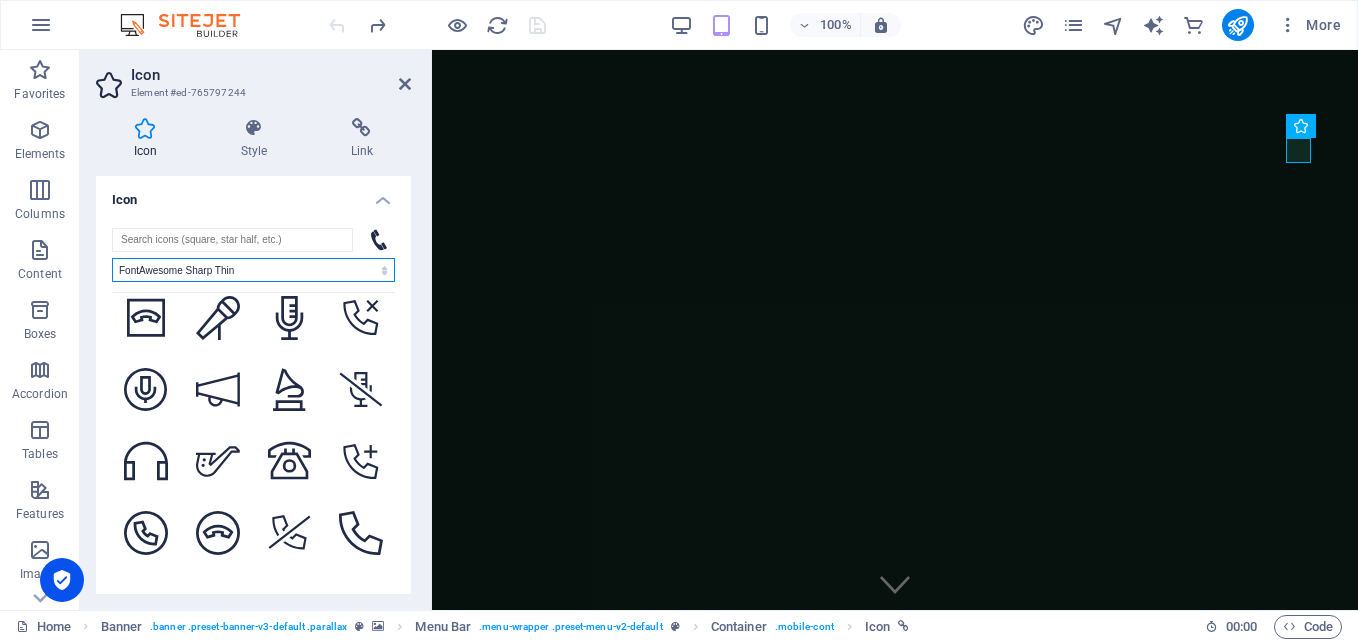 click on "All icon sets... IcoFont Ionicons FontAwesome Brands FontAwesome Duotone FontAwesome Solid FontAwesome Regular FontAwesome Light FontAwesome Thin FontAwesome Sharp Solid FontAwesome Sharp Regular FontAwesome Sharp Light FontAwesome Sharp Thin" at bounding box center [253, 270] 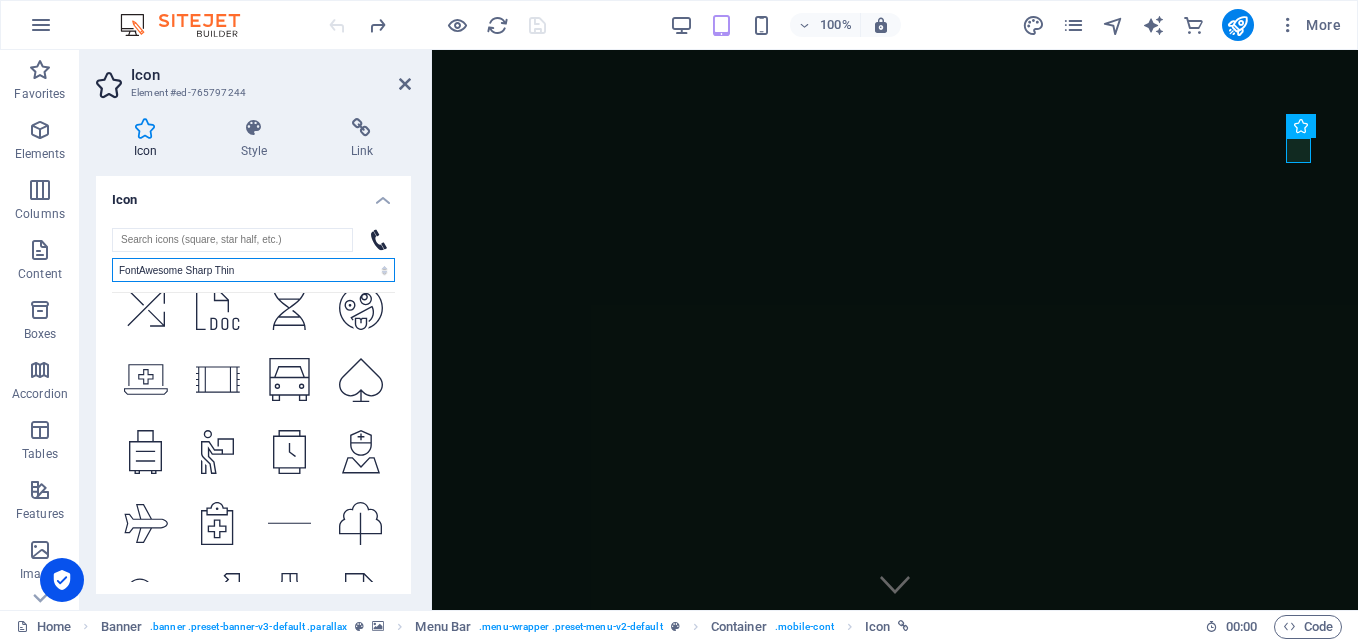 scroll, scrollTop: 0, scrollLeft: 0, axis: both 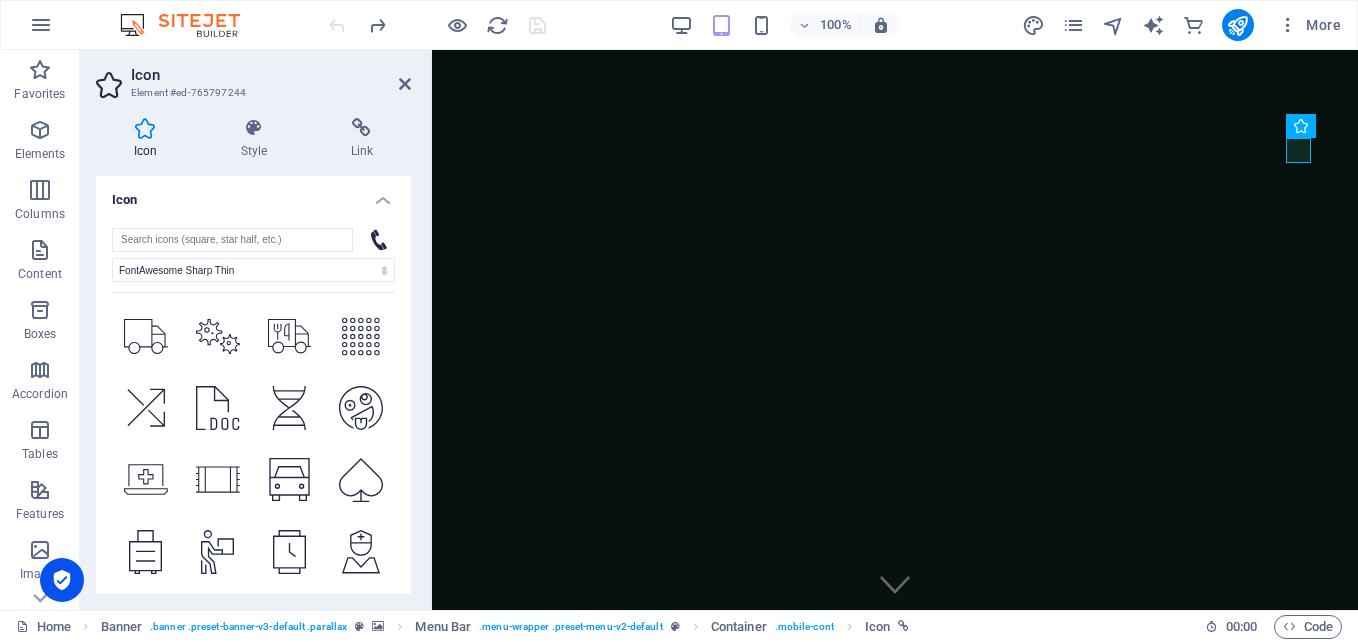click on "Icon" at bounding box center (253, 194) 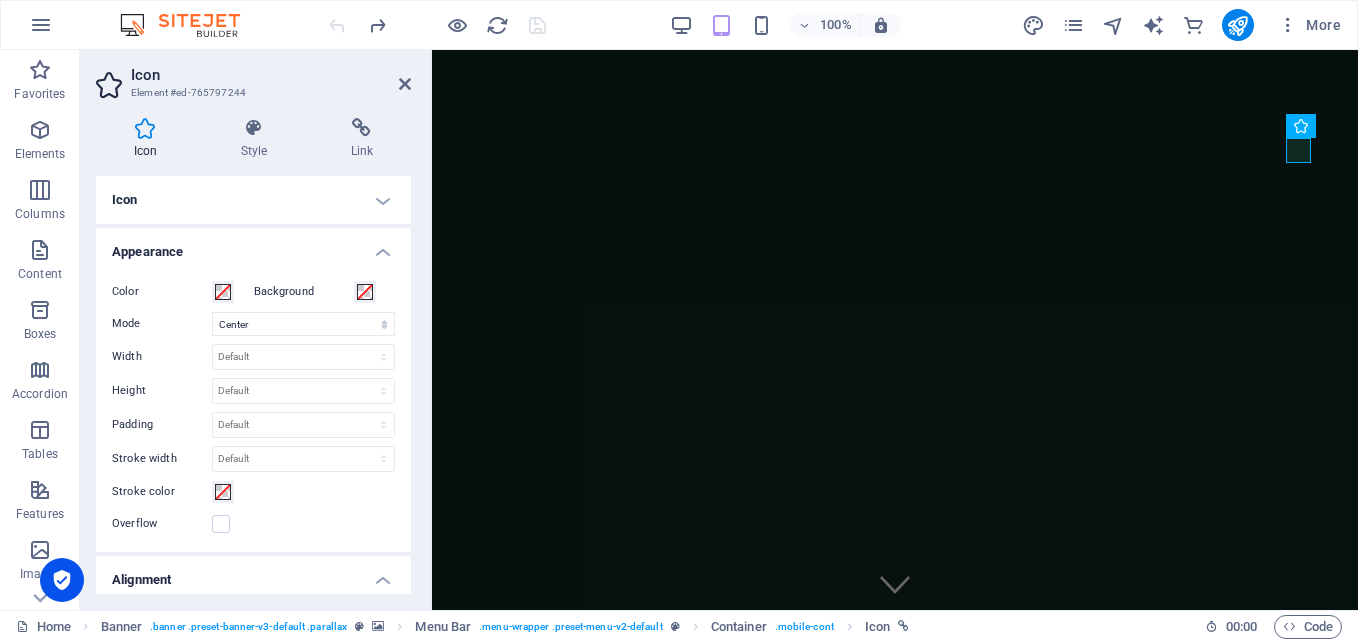 click on "Icon" at bounding box center (253, 200) 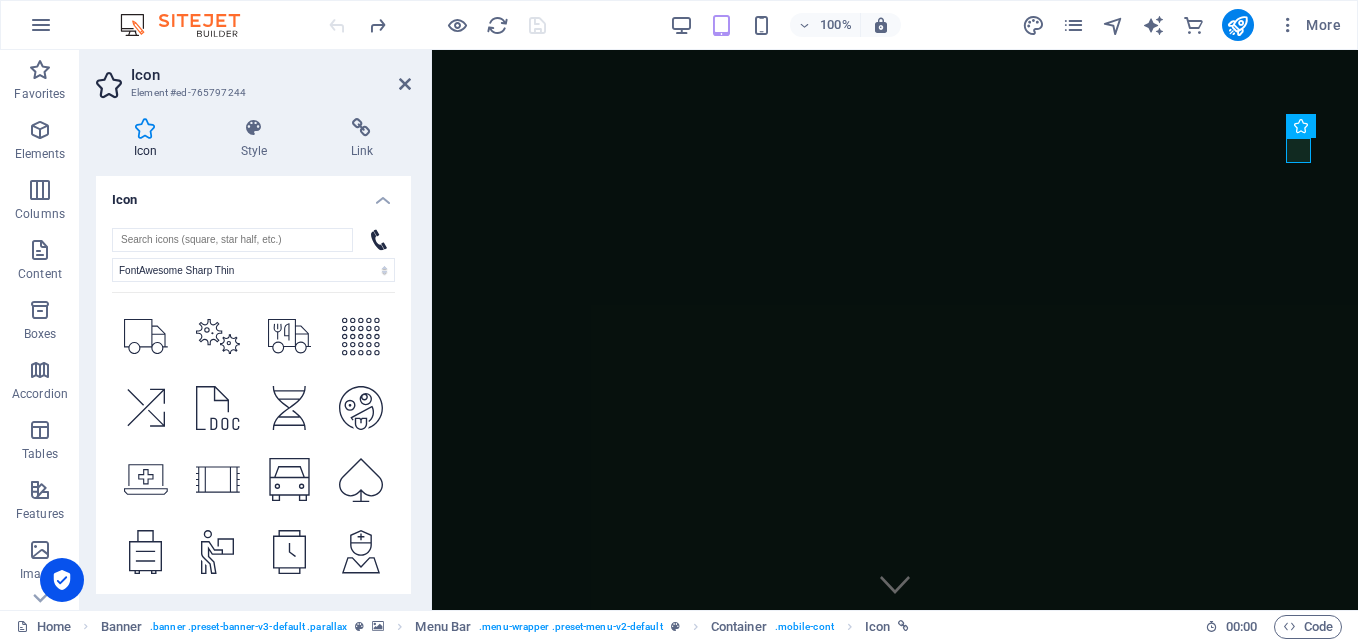 click 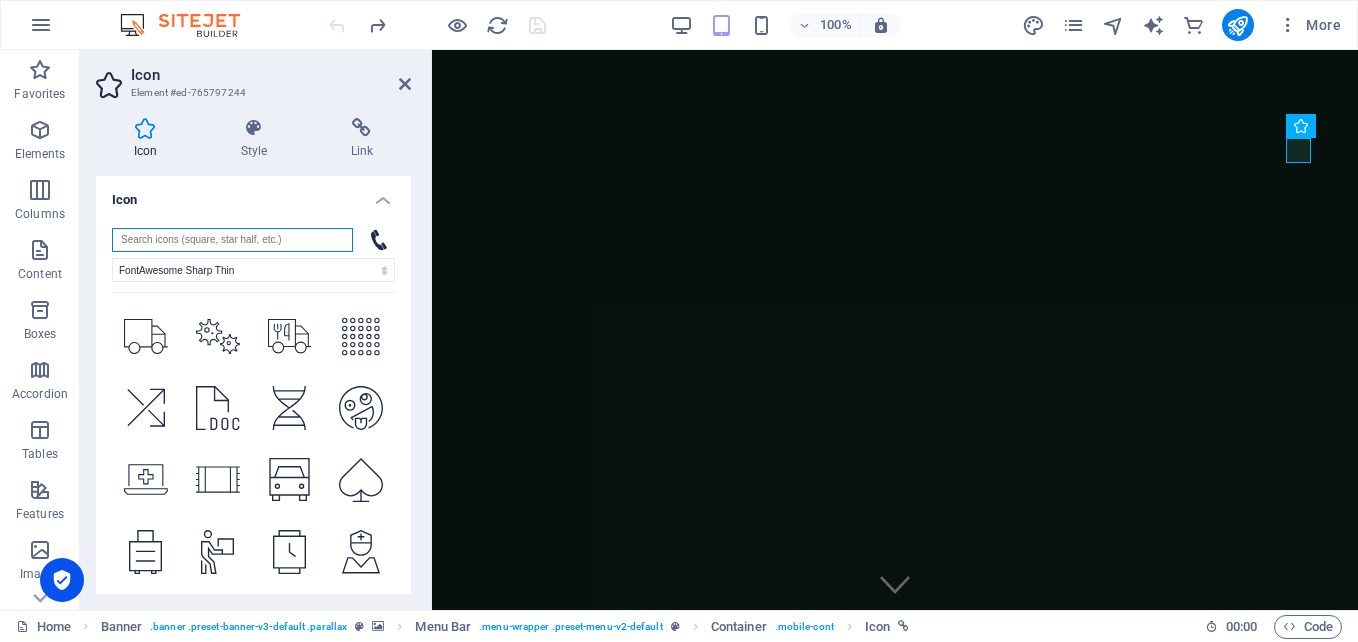 click at bounding box center [232, 240] 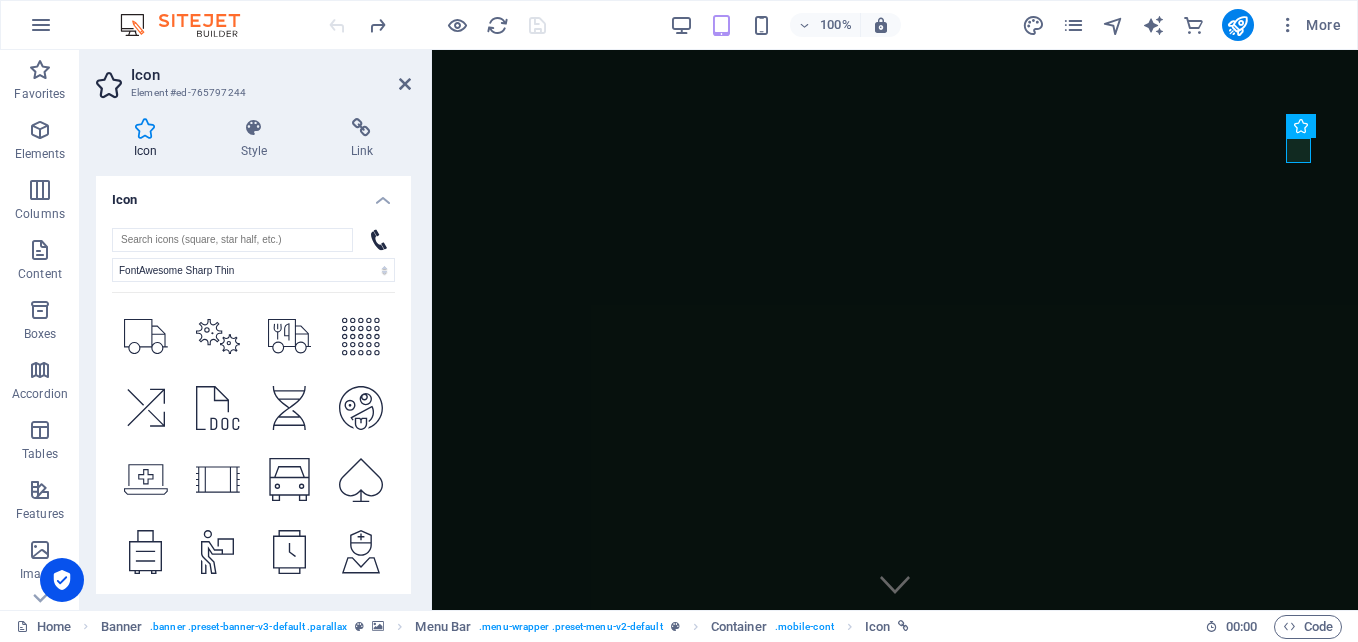 click on "All icon sets... IcoFont Ionicons FontAwesome Brands FontAwesome Duotone FontAwesome Solid FontAwesome Regular FontAwesome Light FontAwesome Thin FontAwesome Sharp Solid FontAwesome Sharp Regular FontAwesome Sharp Light FontAwesome Sharp Thin Your search returned more icons than we are able to display. Please narrow your search." at bounding box center (253, 410) 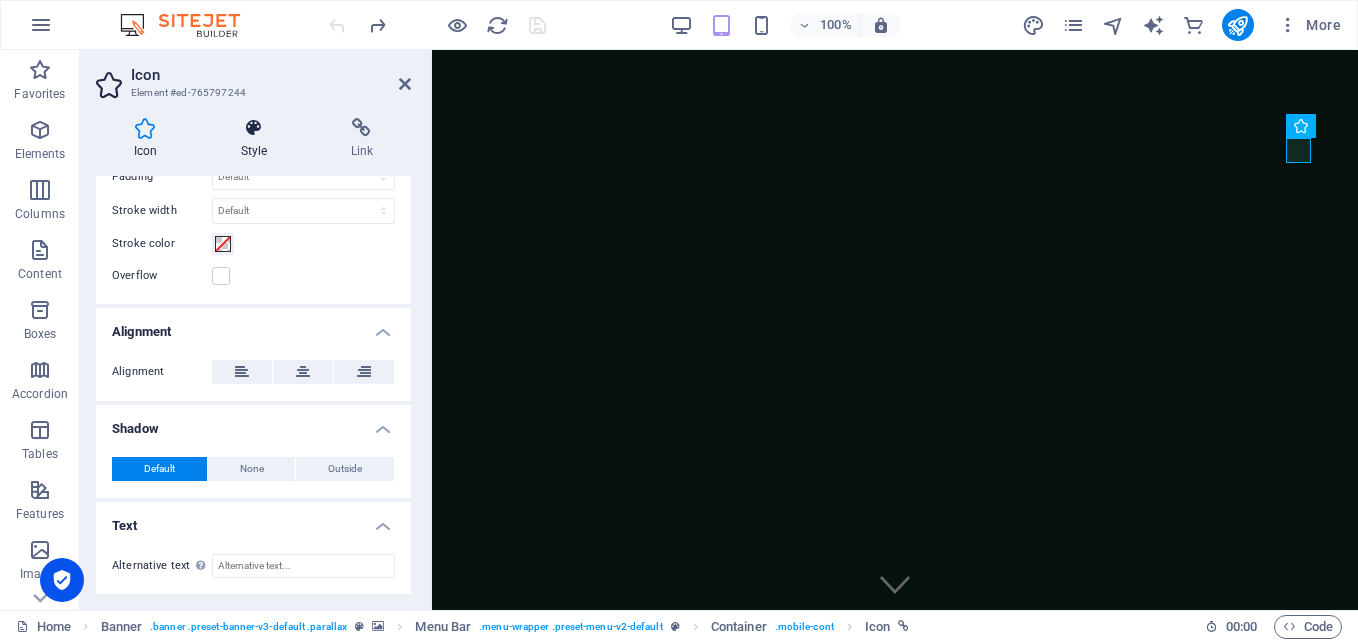 scroll, scrollTop: 0, scrollLeft: 0, axis: both 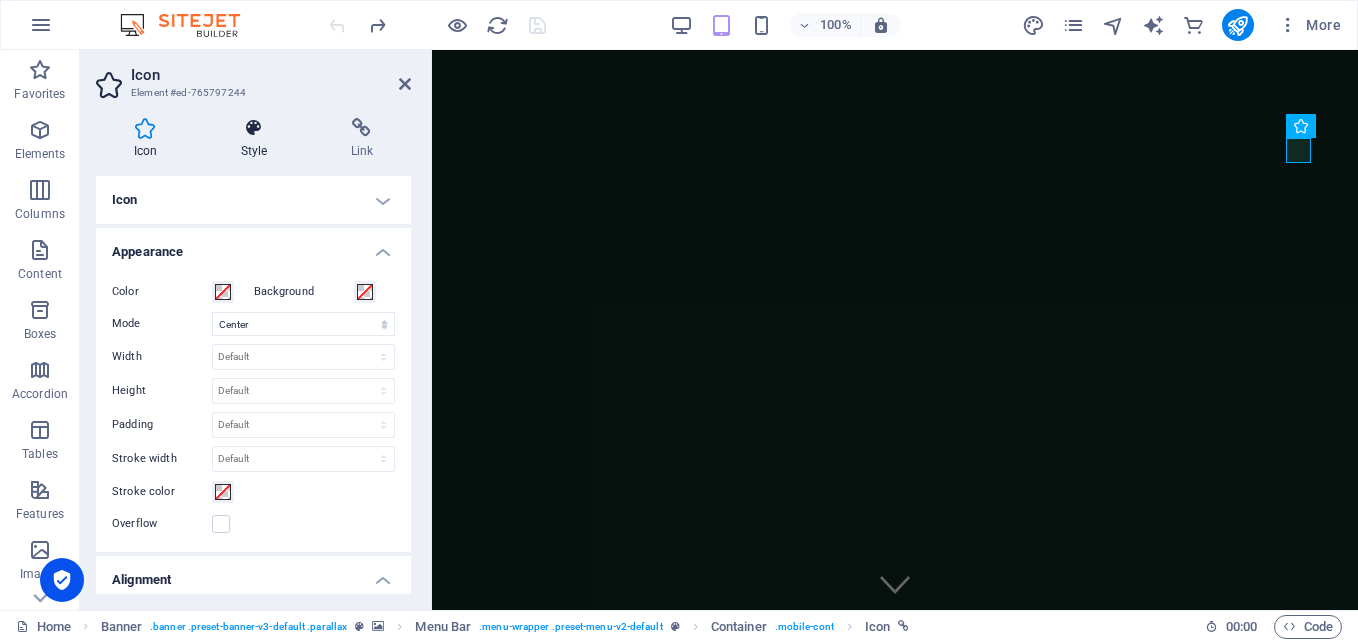 click on "Style" at bounding box center (258, 139) 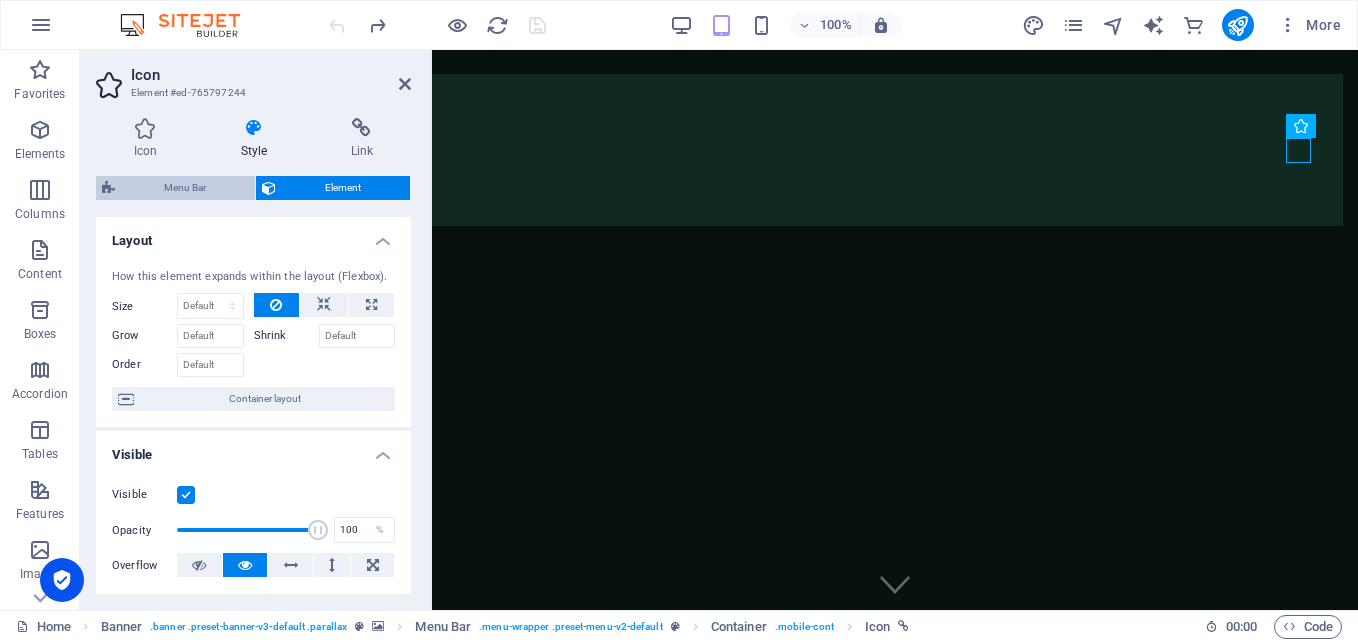 click on "Menu Bar" at bounding box center [185, 188] 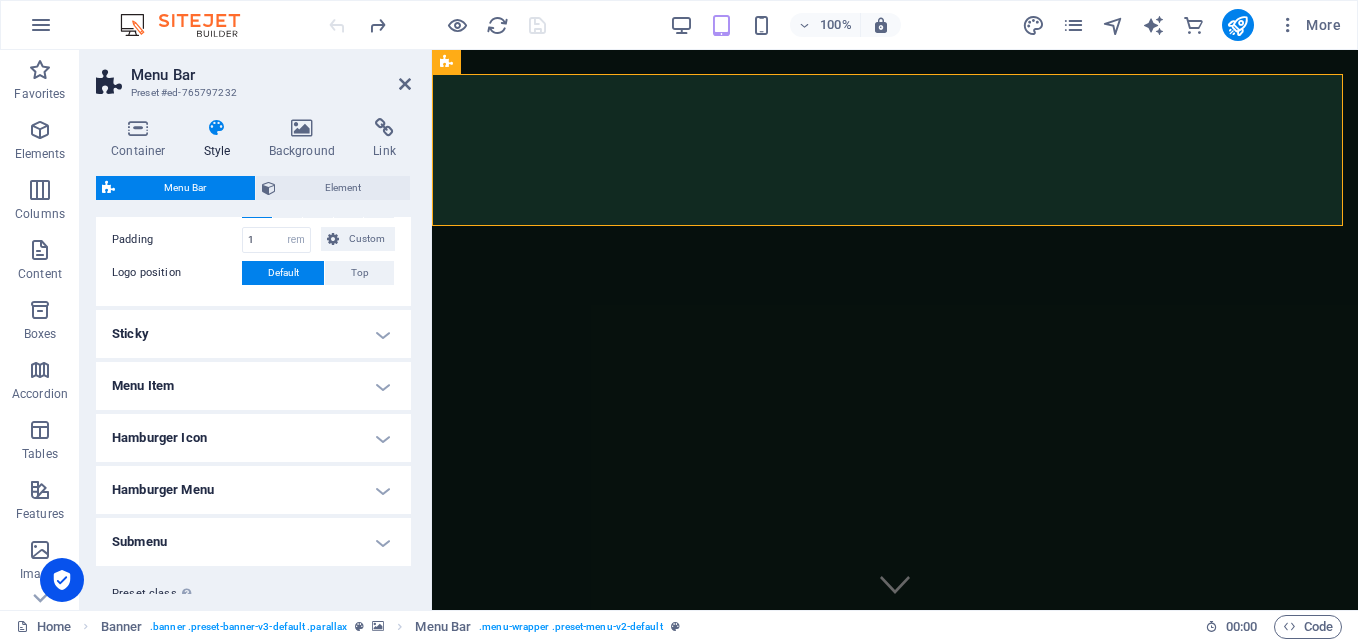 scroll, scrollTop: 505, scrollLeft: 0, axis: vertical 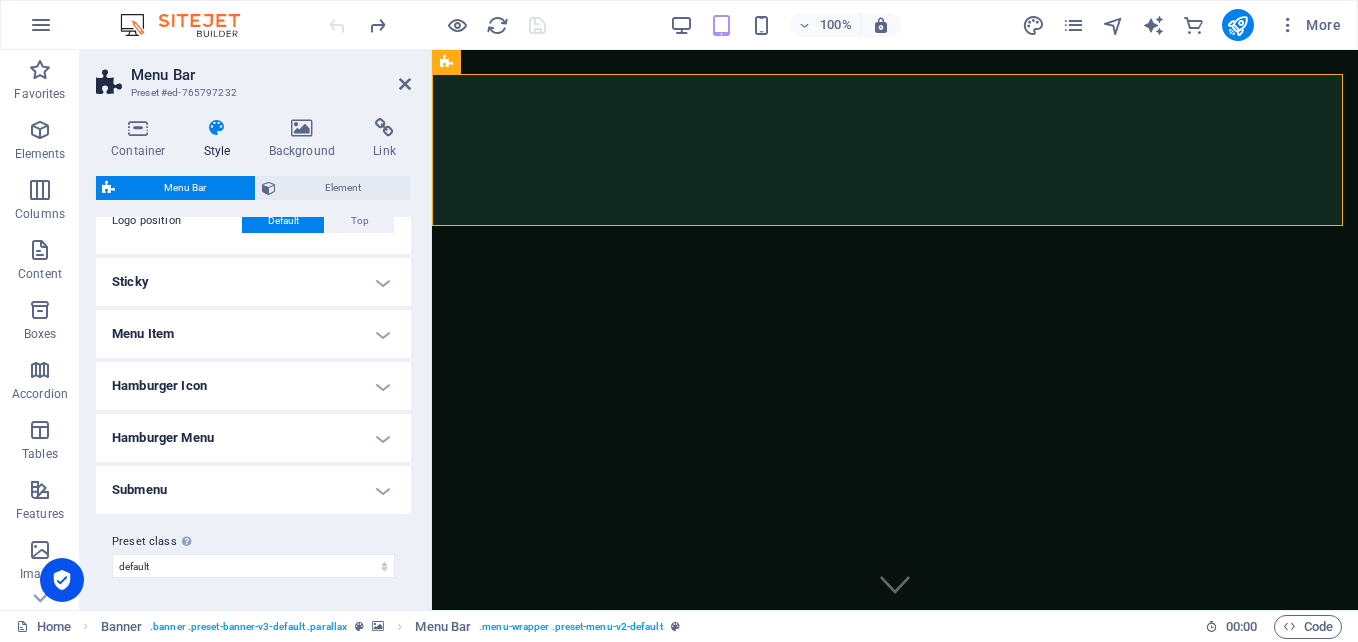 click on "Menu Item" at bounding box center [253, 334] 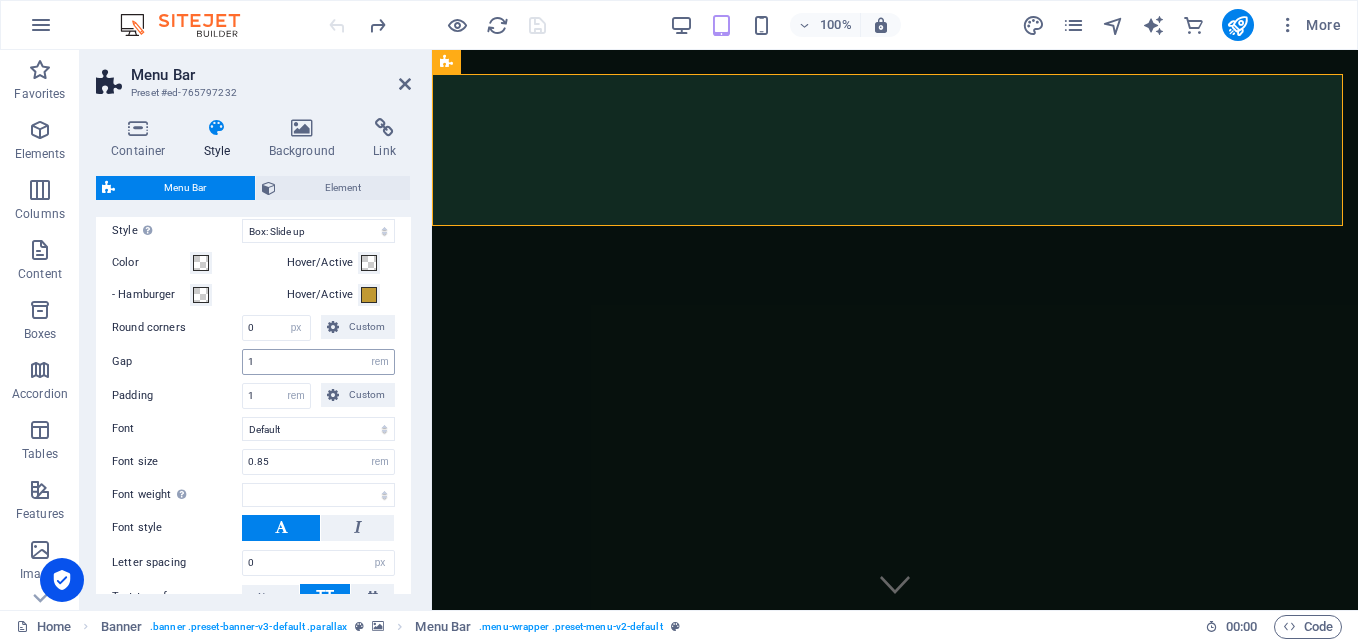 scroll, scrollTop: 705, scrollLeft: 0, axis: vertical 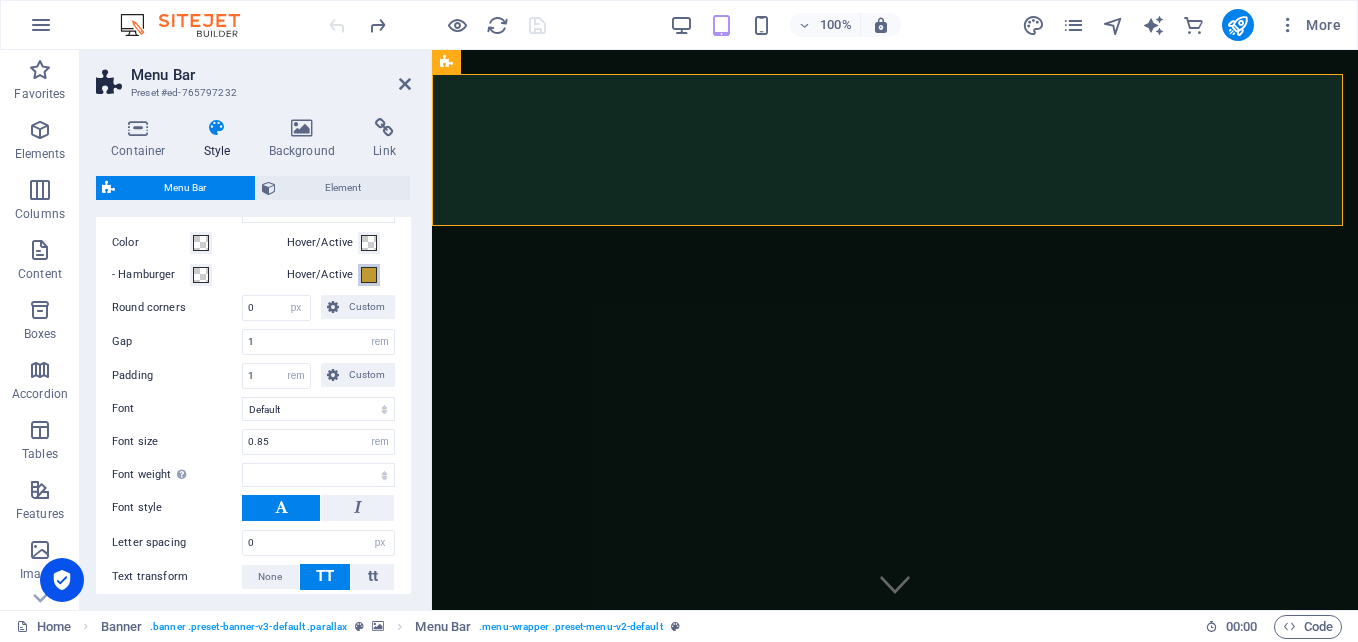 click at bounding box center (369, 275) 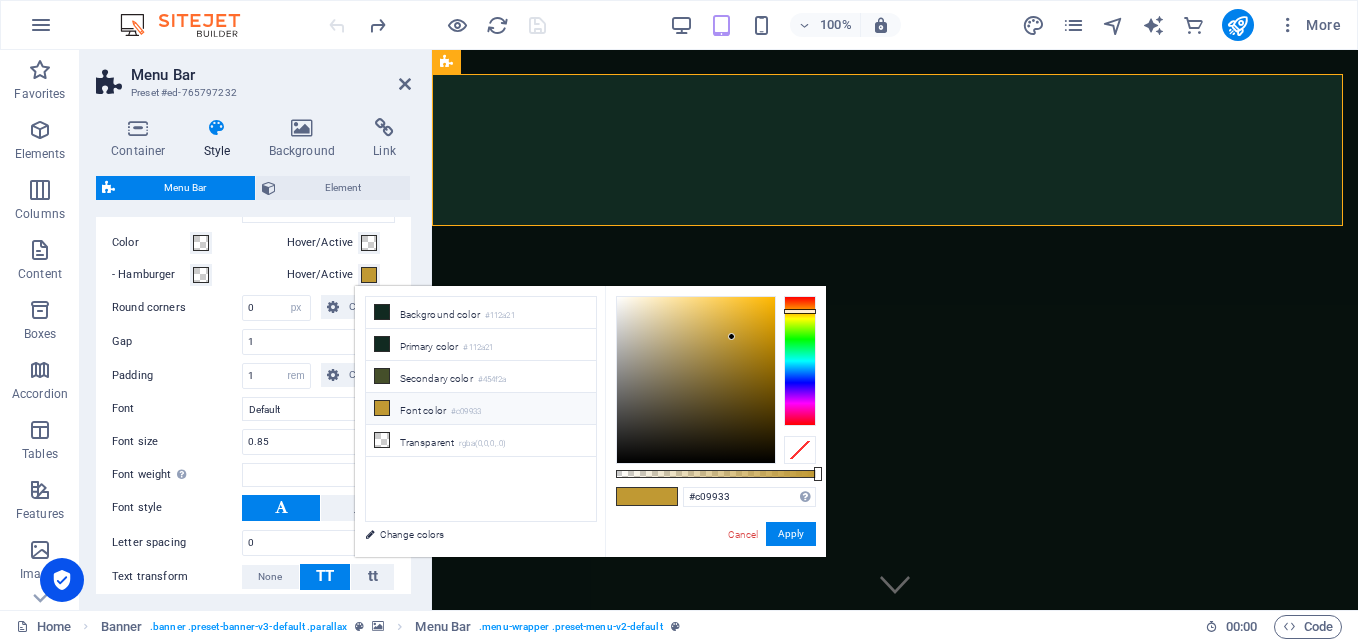 click on "Hover/Active" at bounding box center (323, 243) 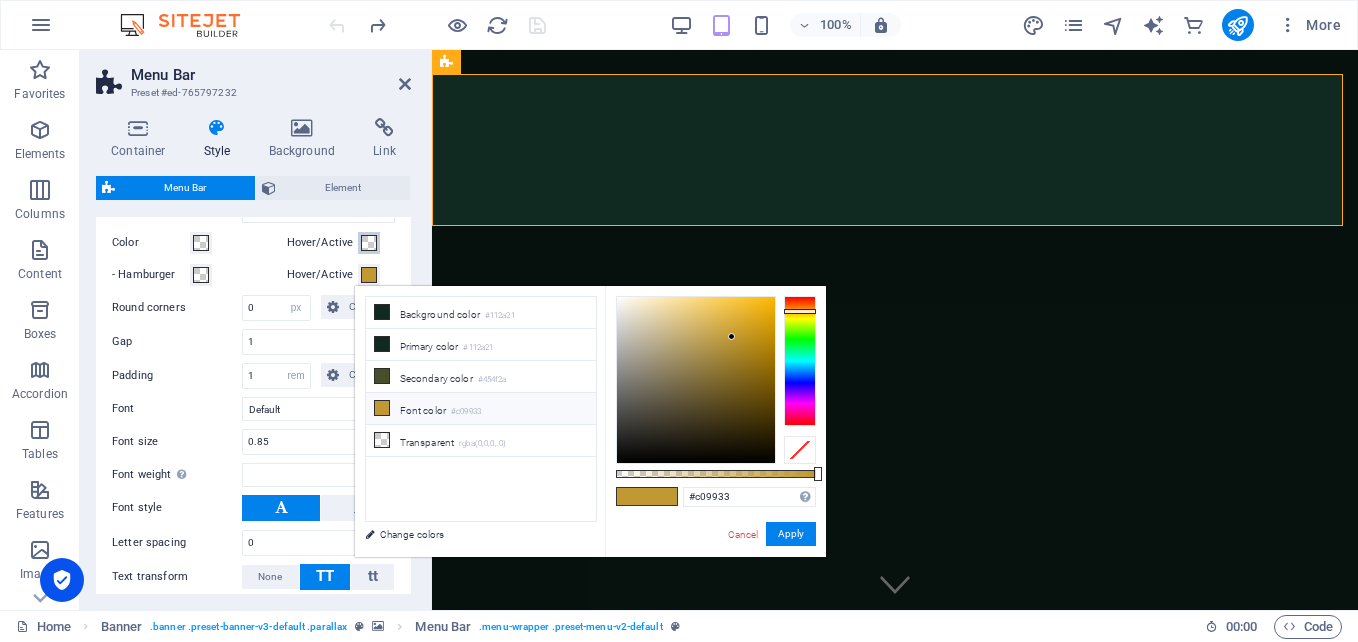 click on "Hover/Active" at bounding box center [369, 243] 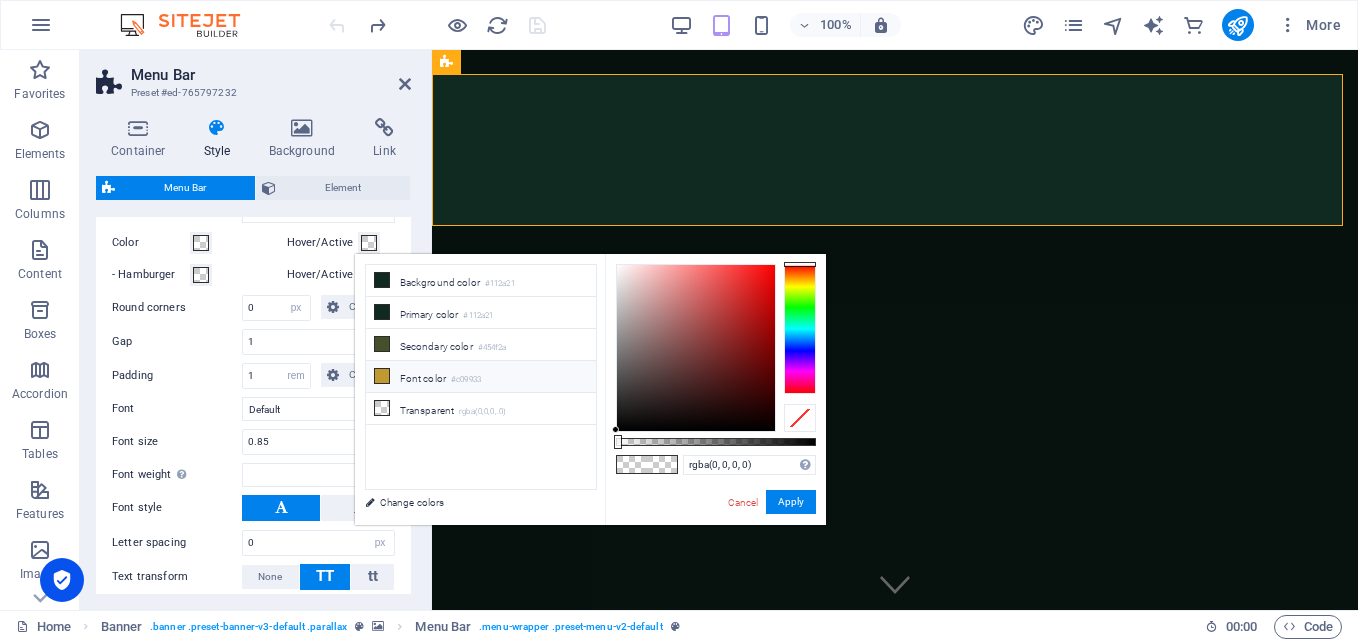 select 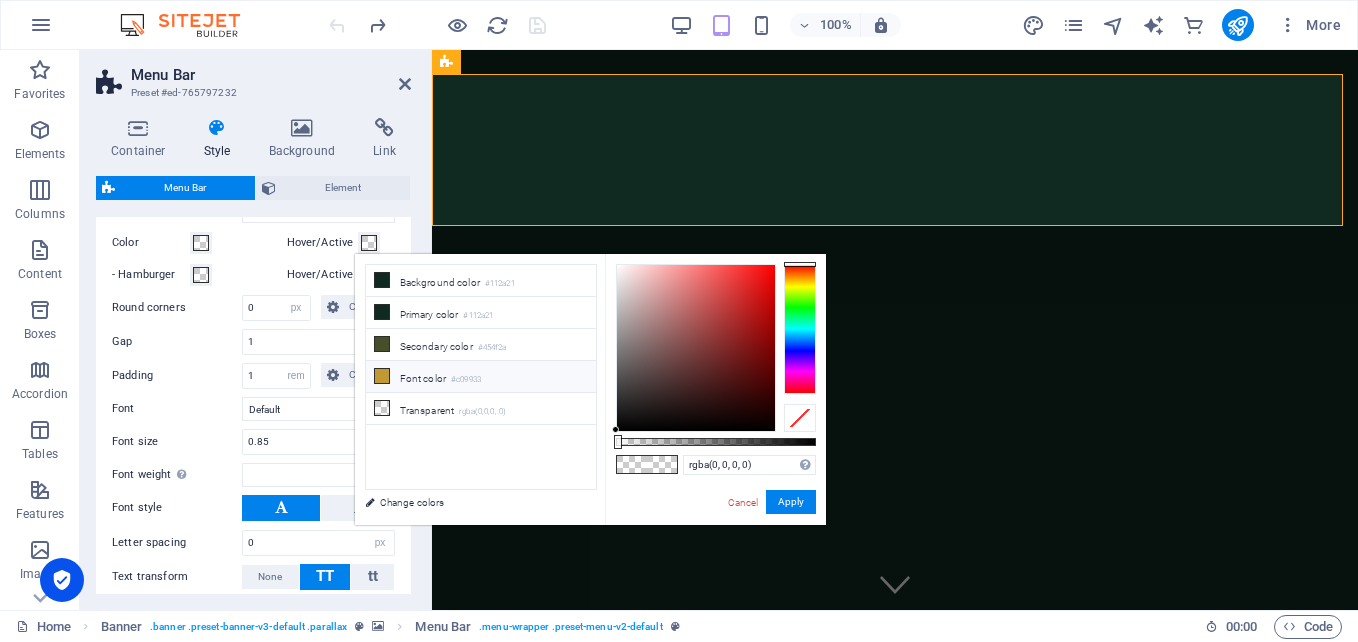 click at bounding box center (382, 376) 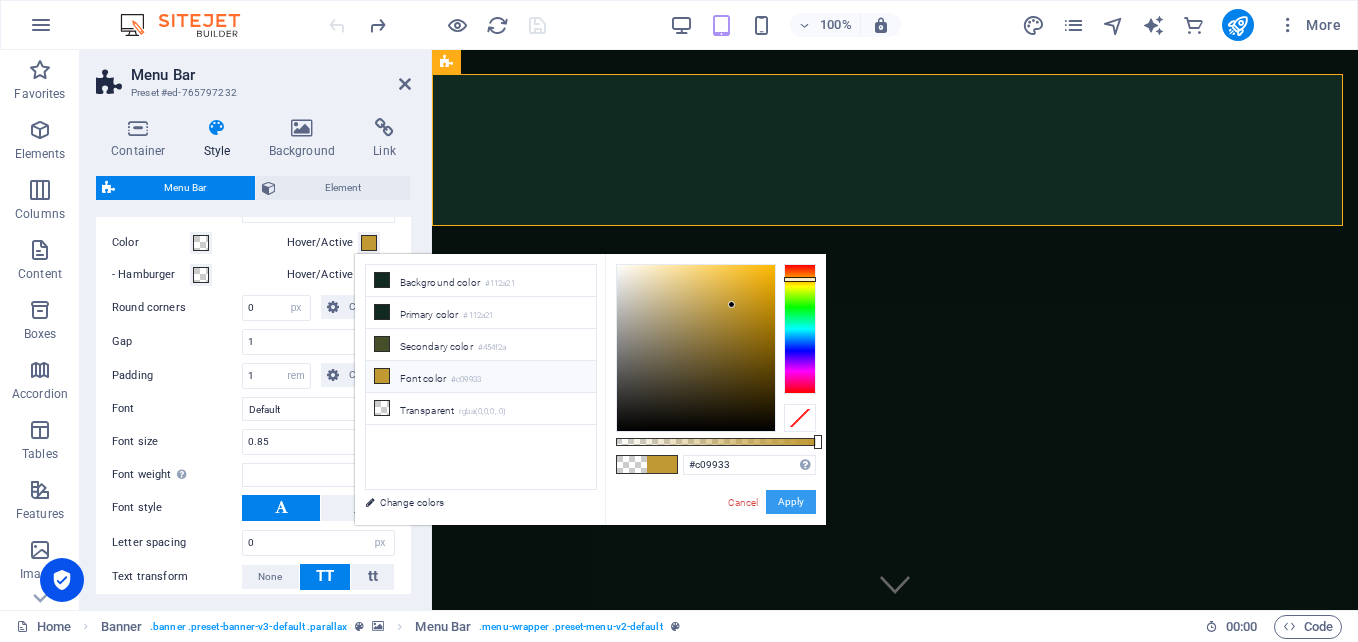 click on "Apply" at bounding box center (791, 502) 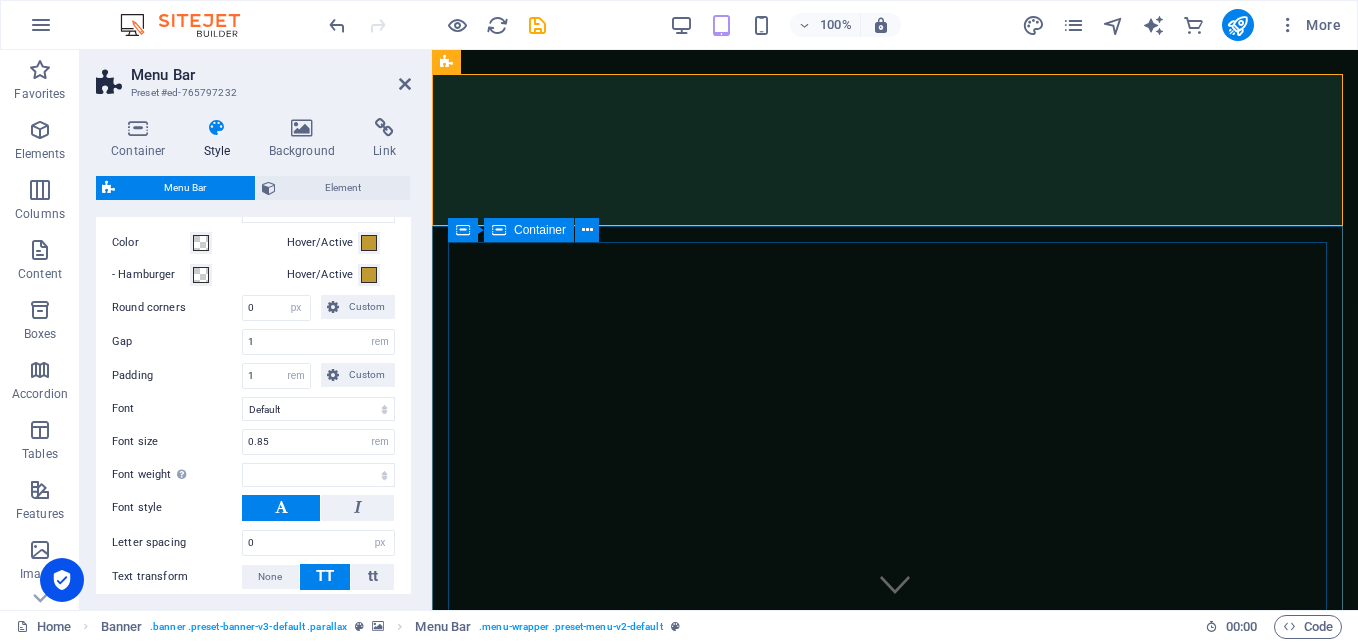 select 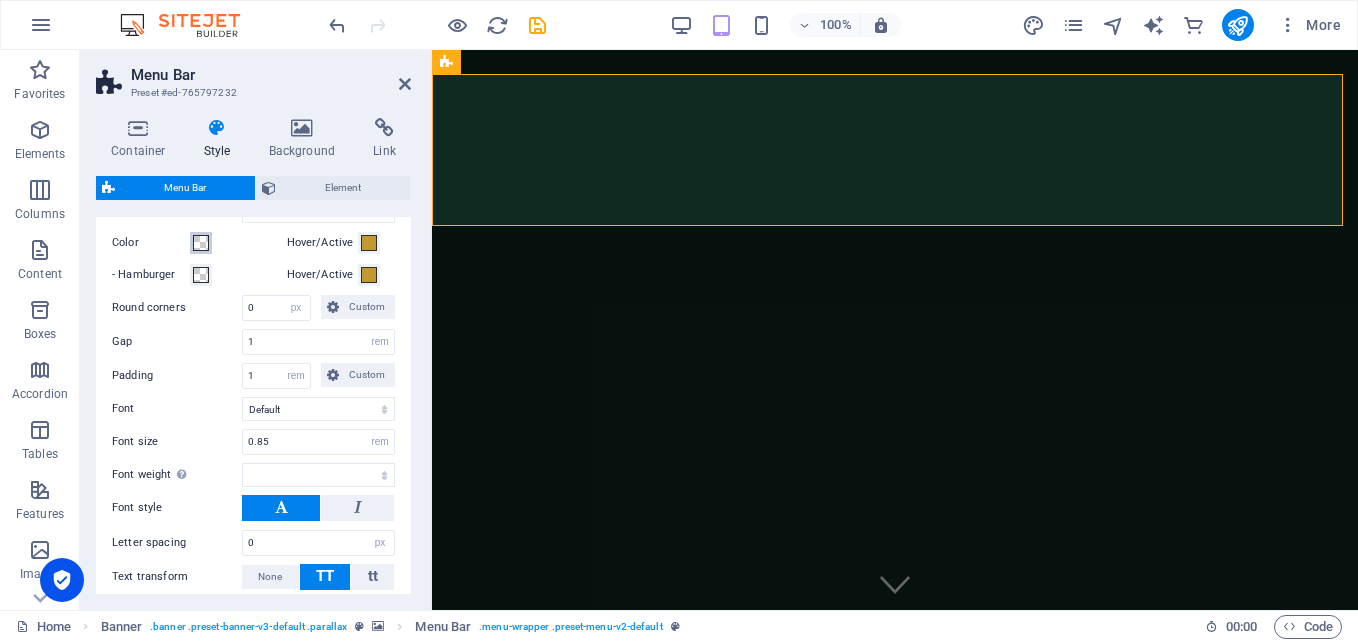click at bounding box center [201, 243] 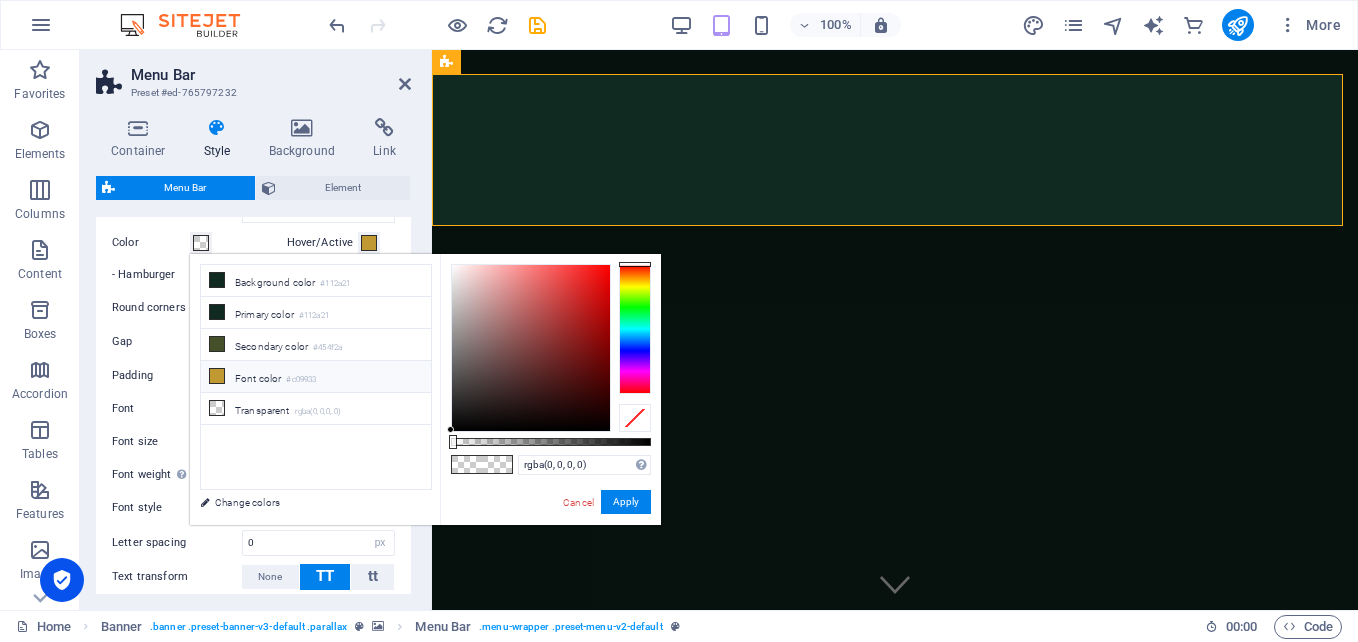 click on "Font color
#c09933" at bounding box center [316, 377] 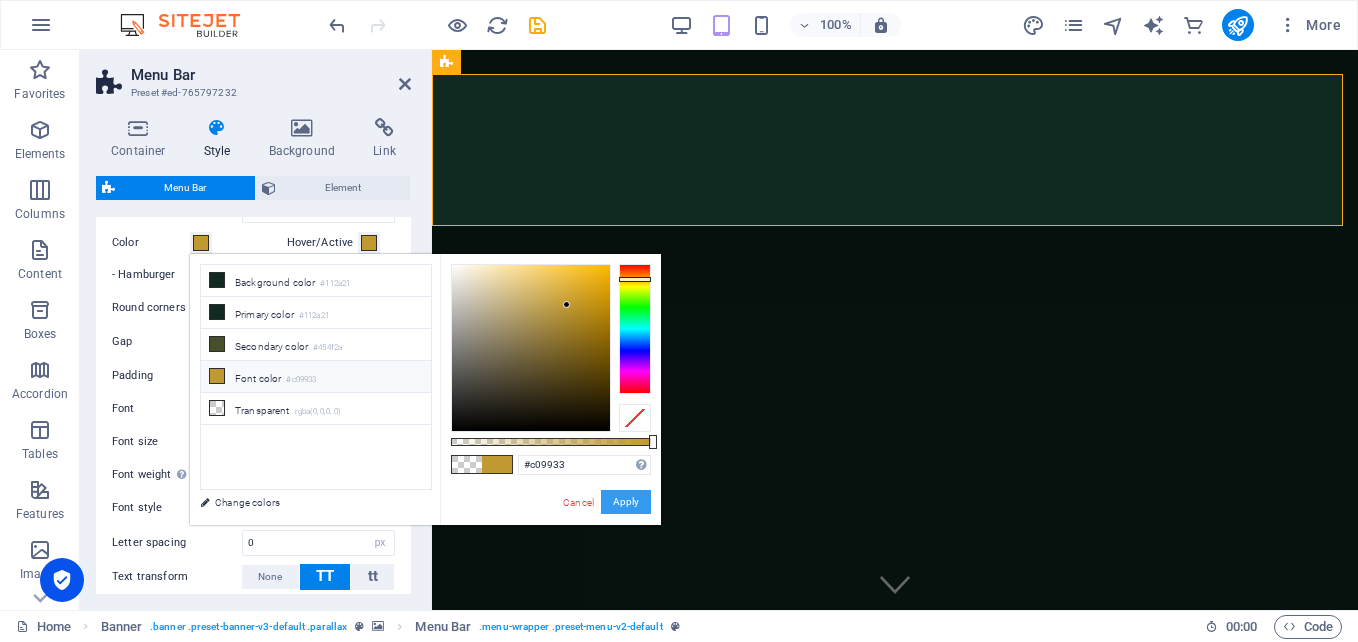 click on "Apply" at bounding box center [626, 502] 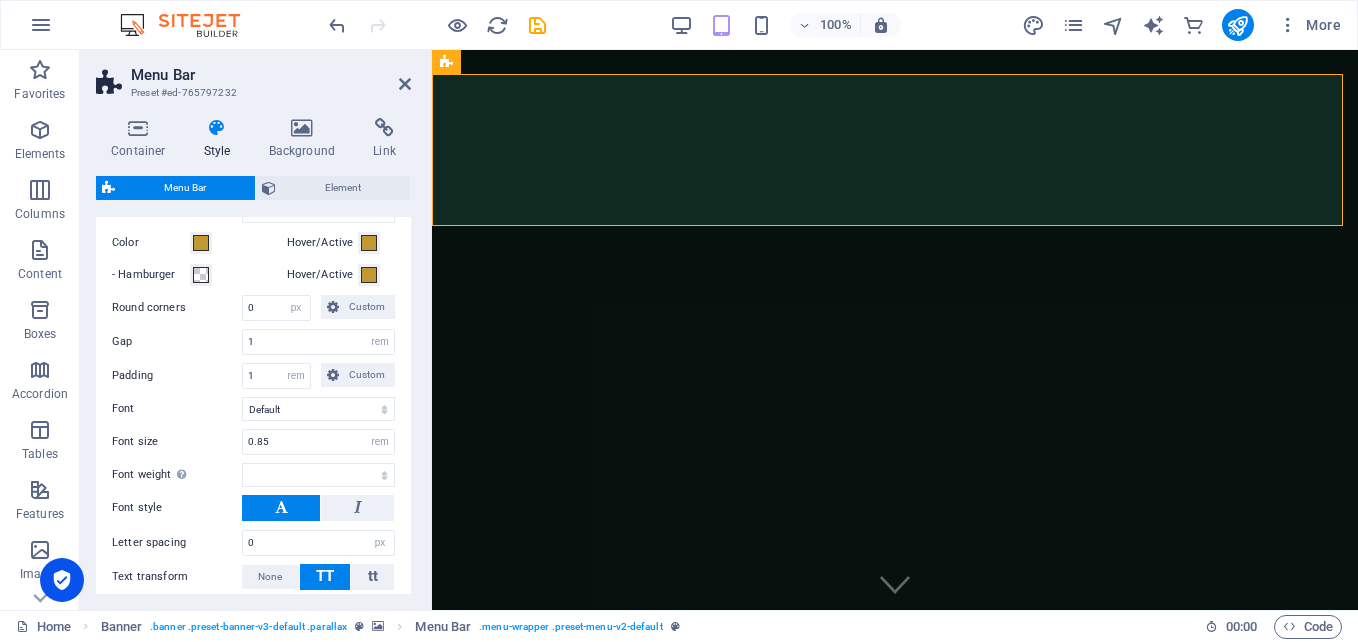 select 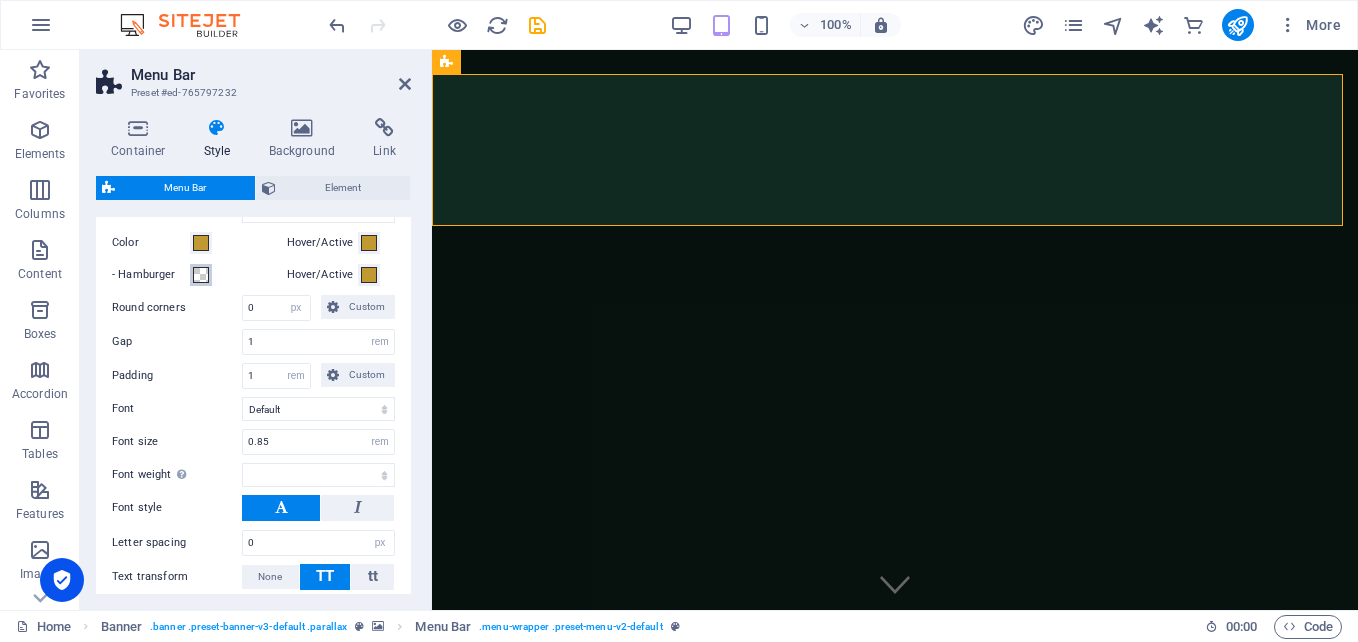 click at bounding box center [201, 275] 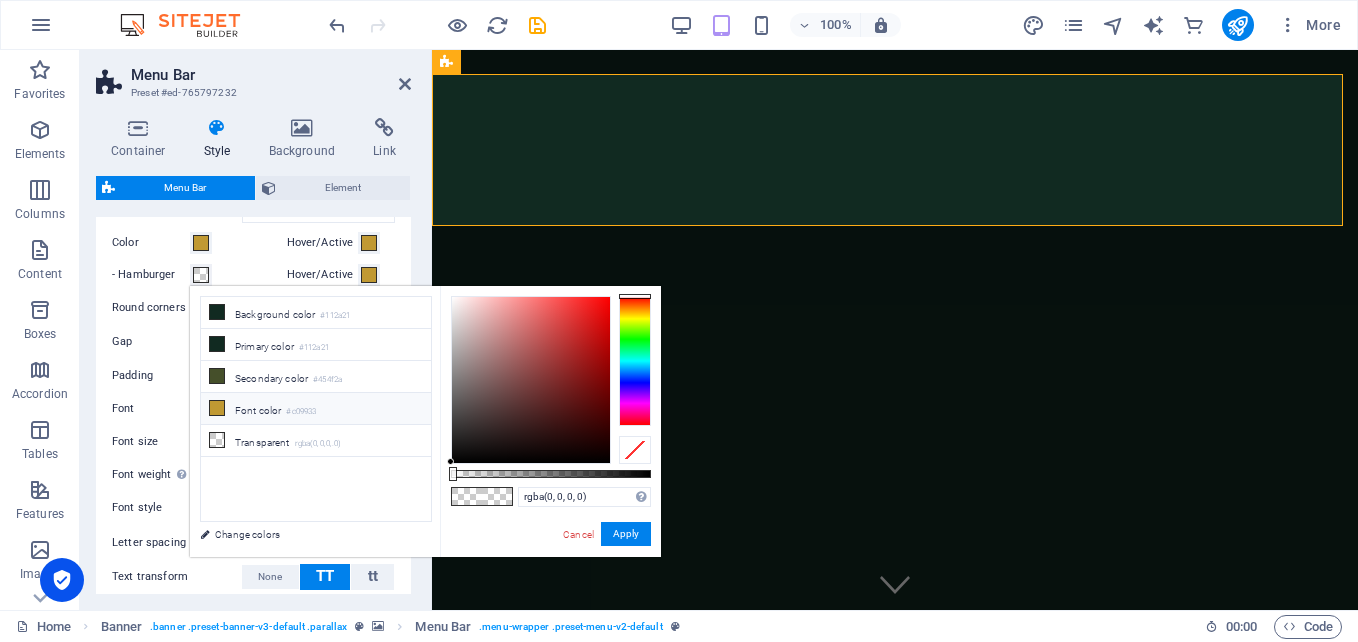 click on "Font color
#c09933" at bounding box center [316, 409] 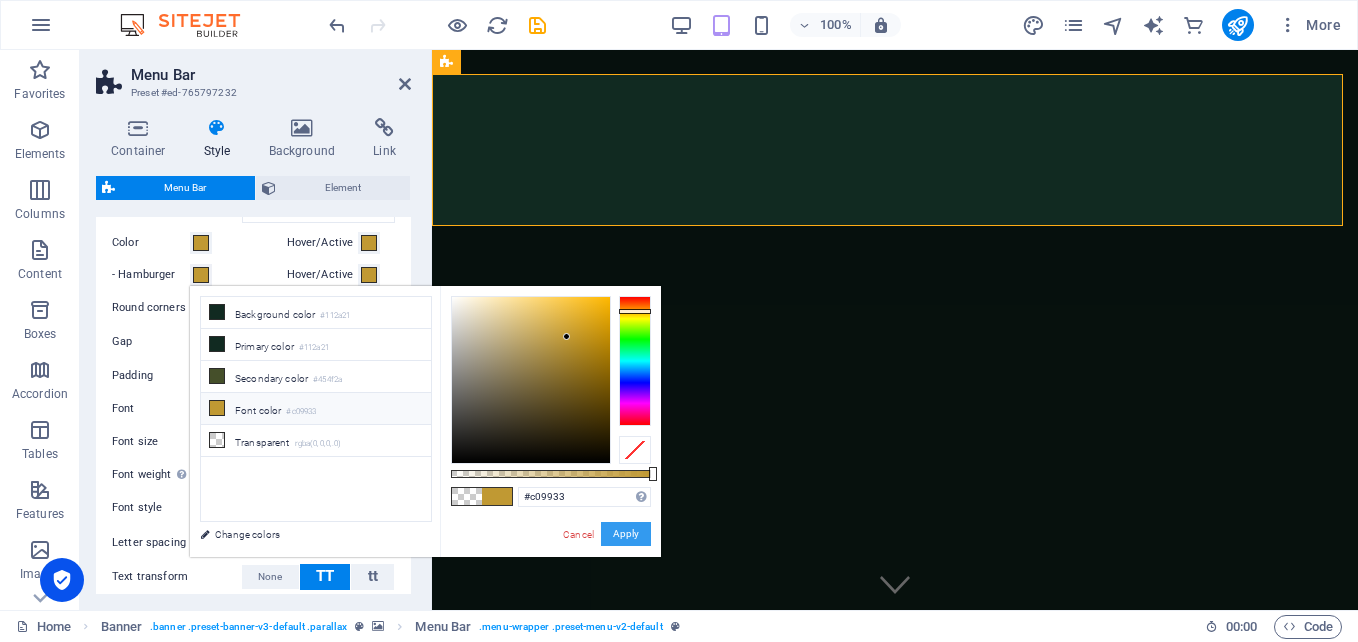 click on "Apply" at bounding box center (626, 534) 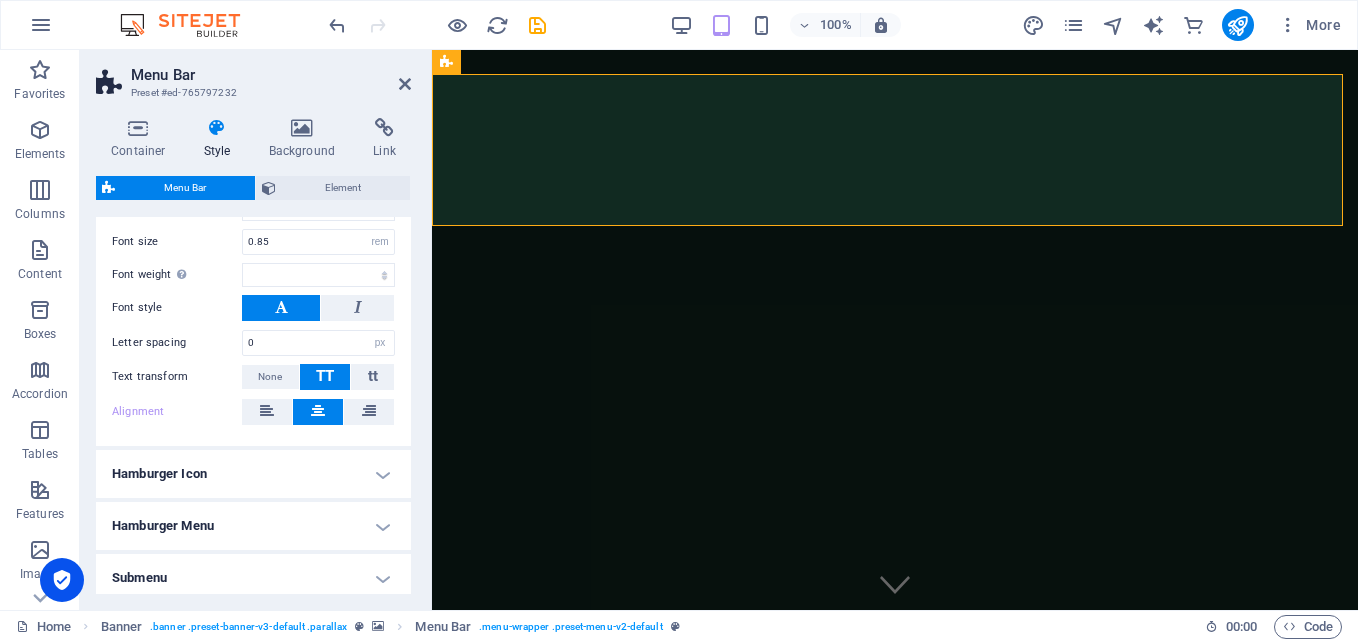 scroll, scrollTop: 993, scrollLeft: 0, axis: vertical 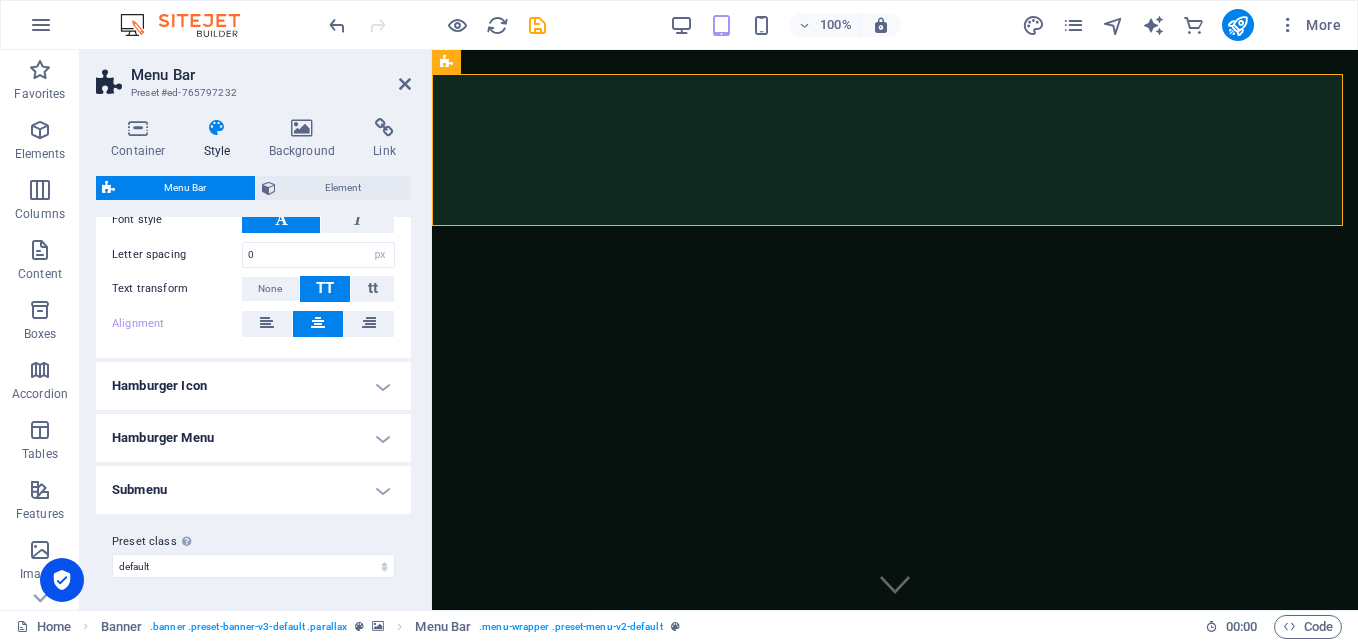 click on "Hamburger Icon" at bounding box center [253, 386] 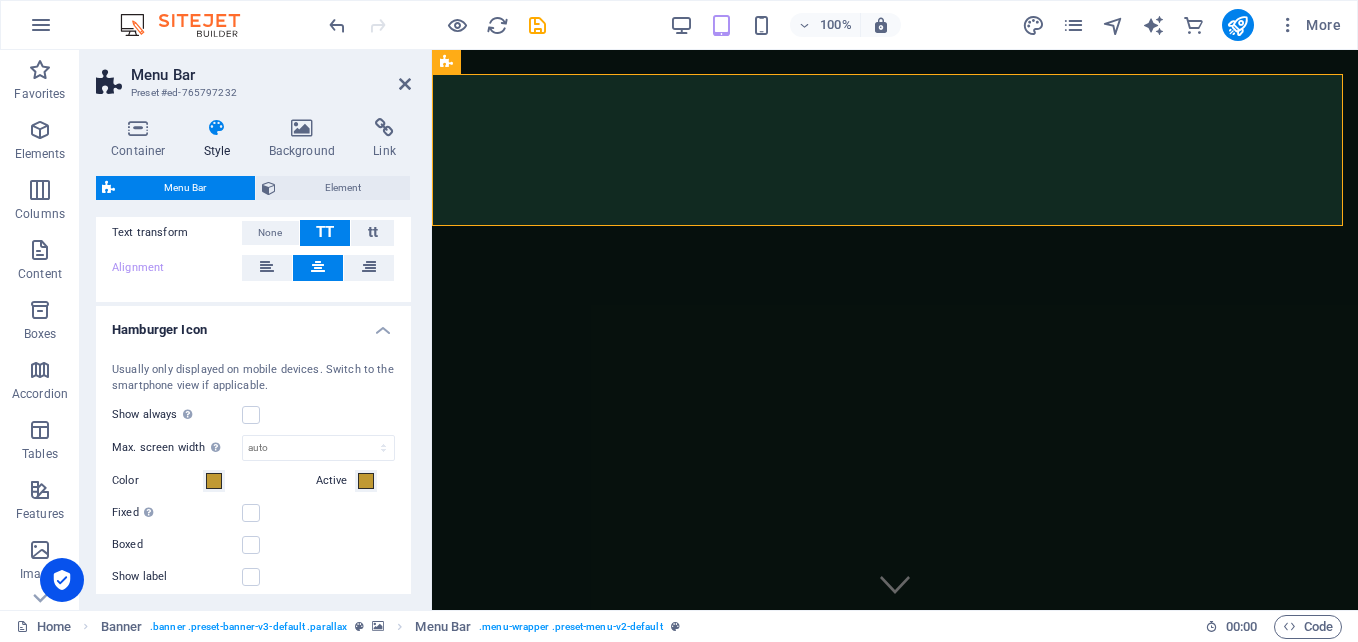 scroll, scrollTop: 1093, scrollLeft: 0, axis: vertical 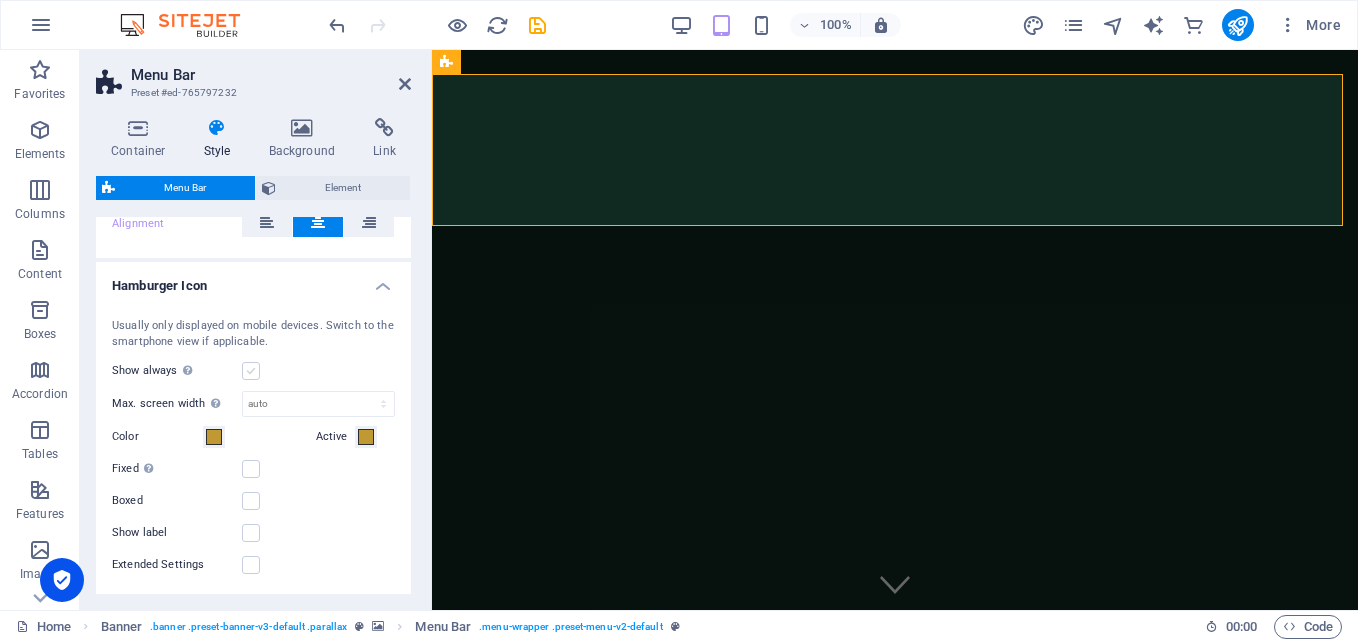 click at bounding box center [251, 371] 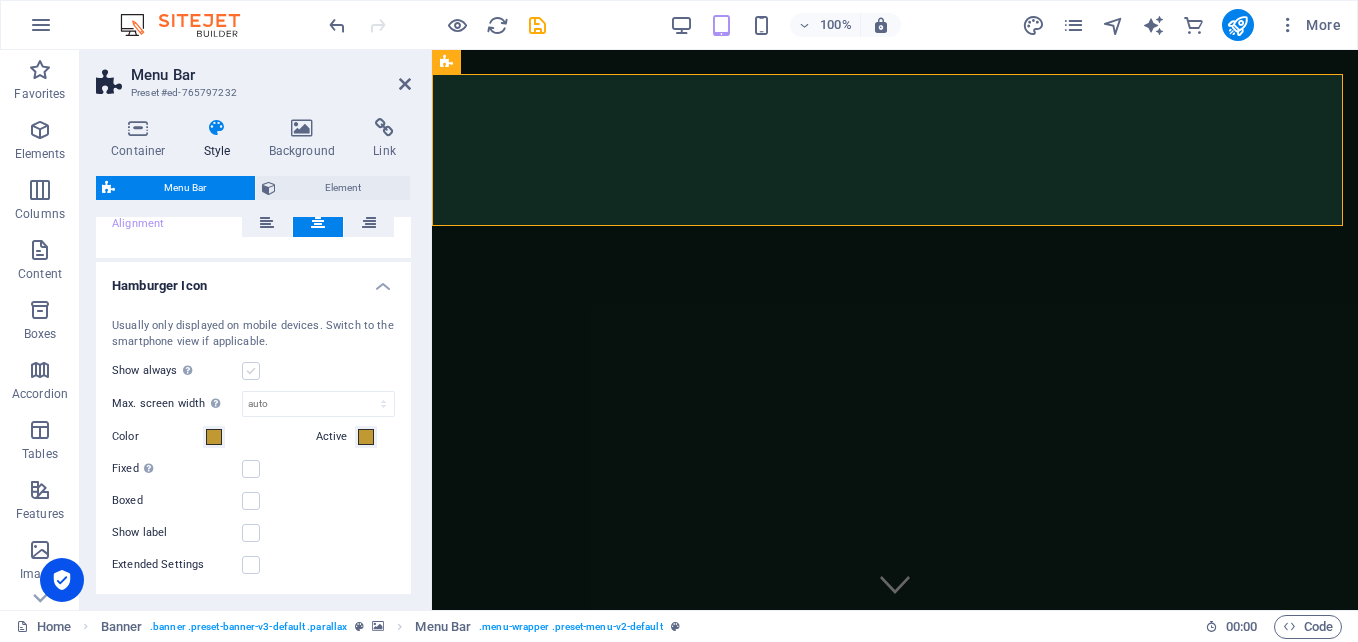 click on "Show always Shows the trigger for all viewports." at bounding box center [0, 0] 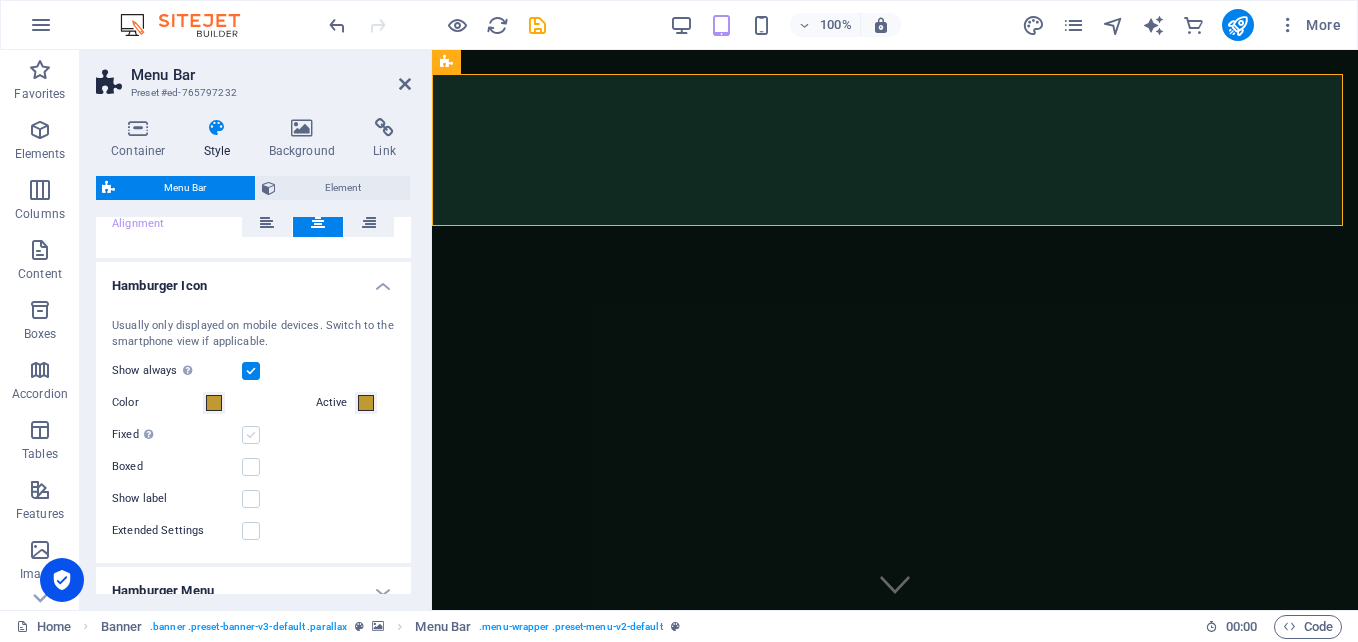 click at bounding box center [251, 435] 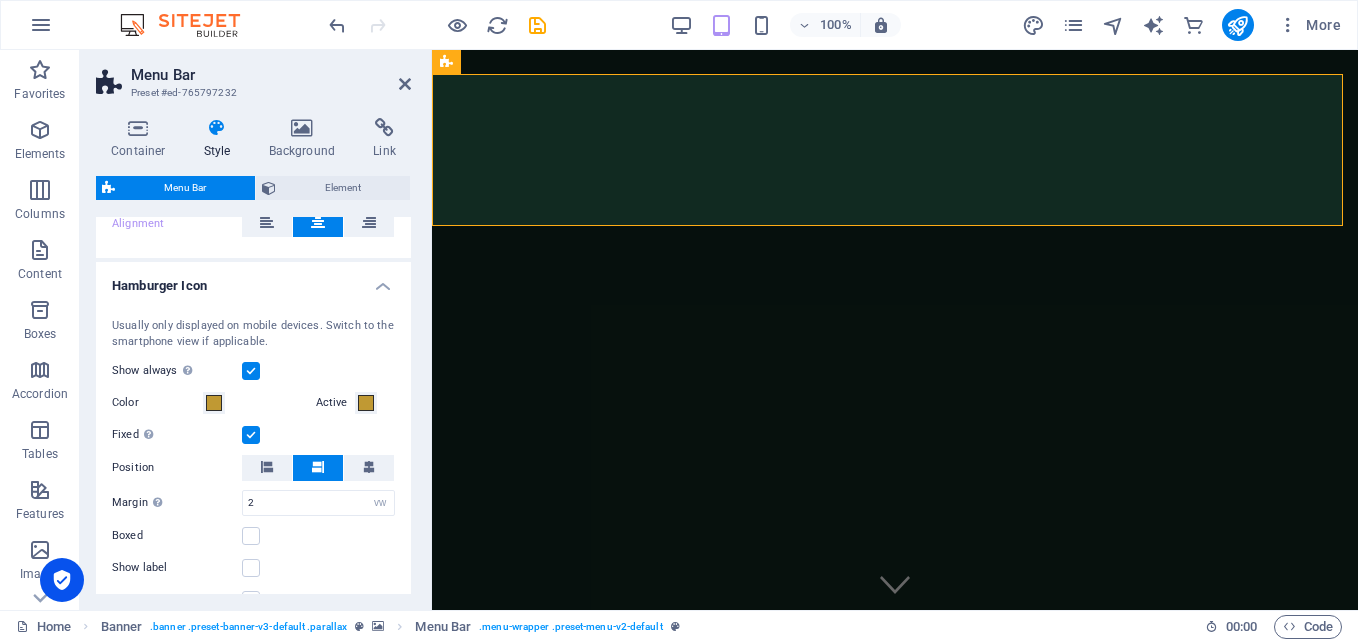 select 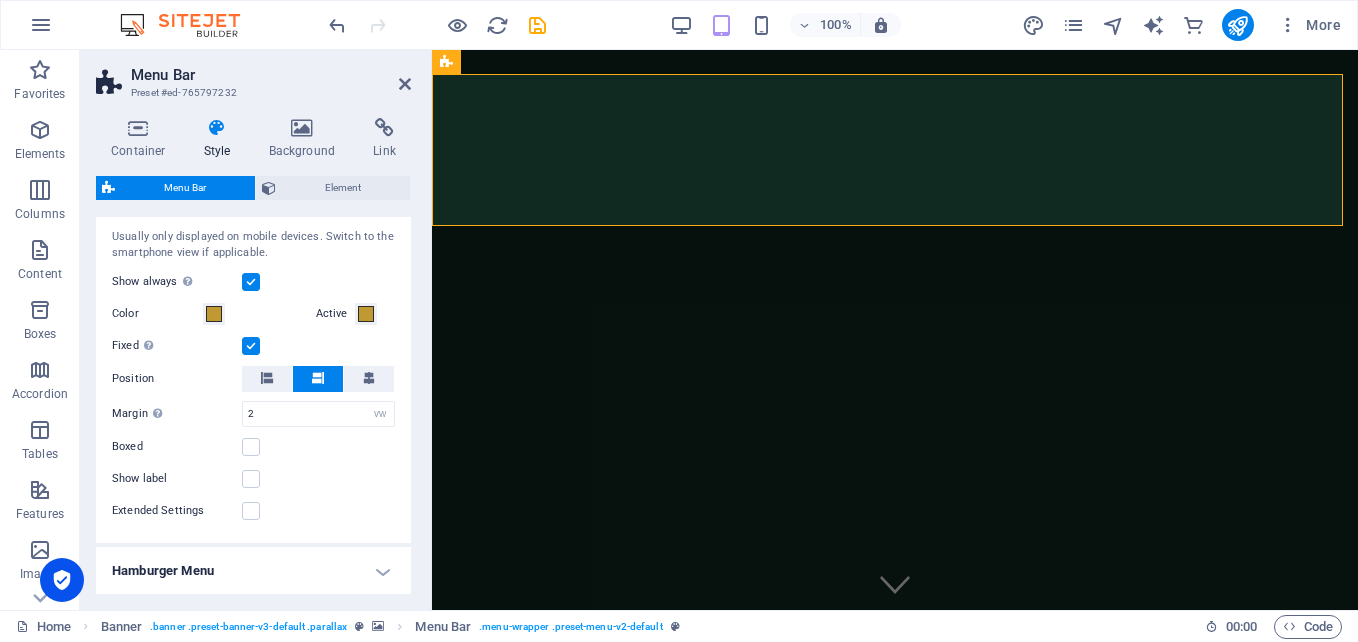 scroll, scrollTop: 1315, scrollLeft: 0, axis: vertical 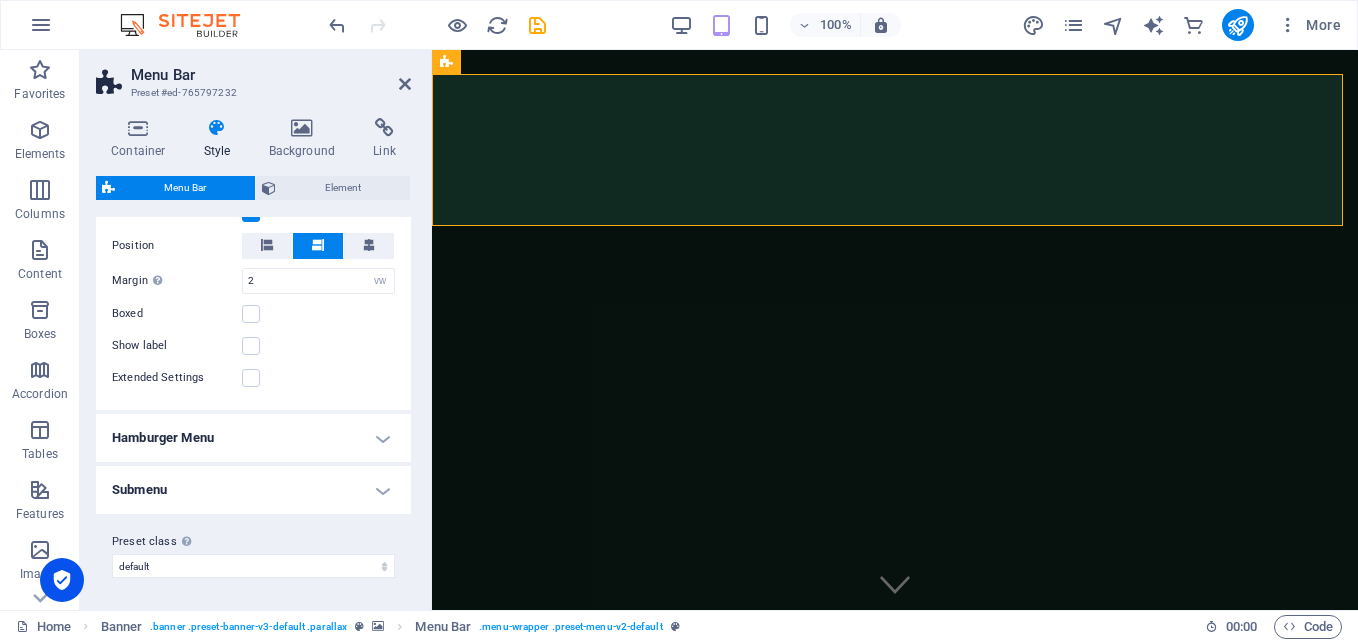 click on "Hamburger Menu" at bounding box center (253, 438) 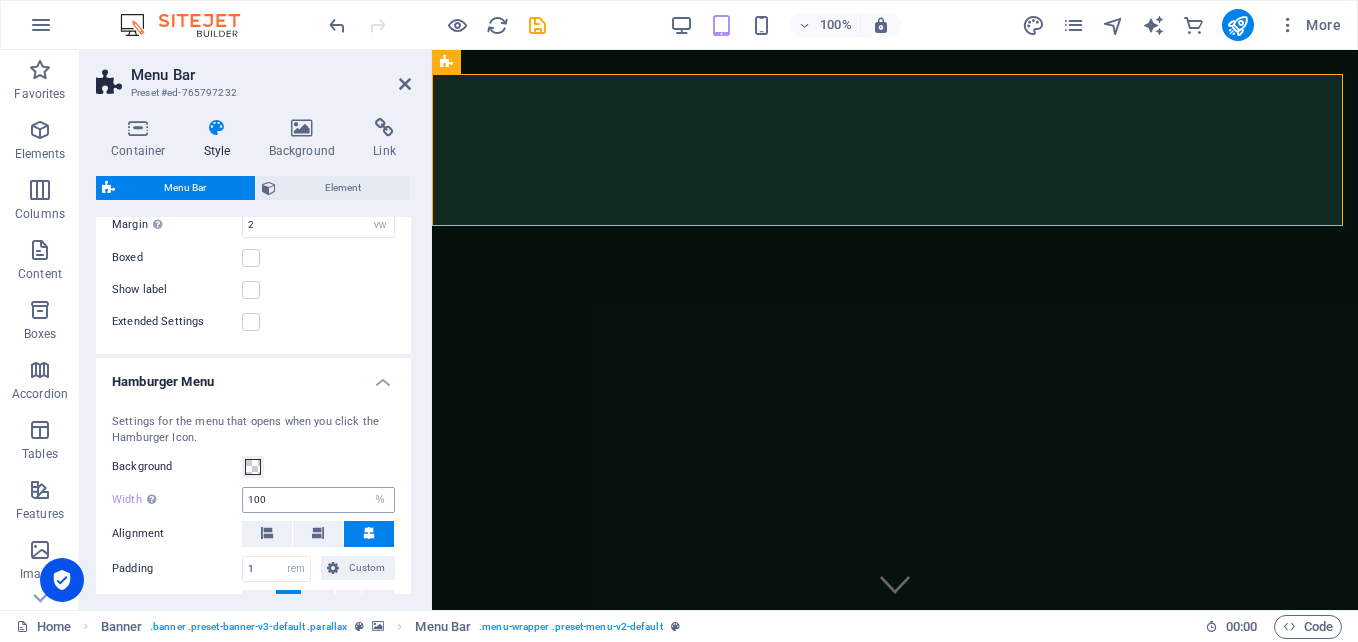 scroll, scrollTop: 1415, scrollLeft: 0, axis: vertical 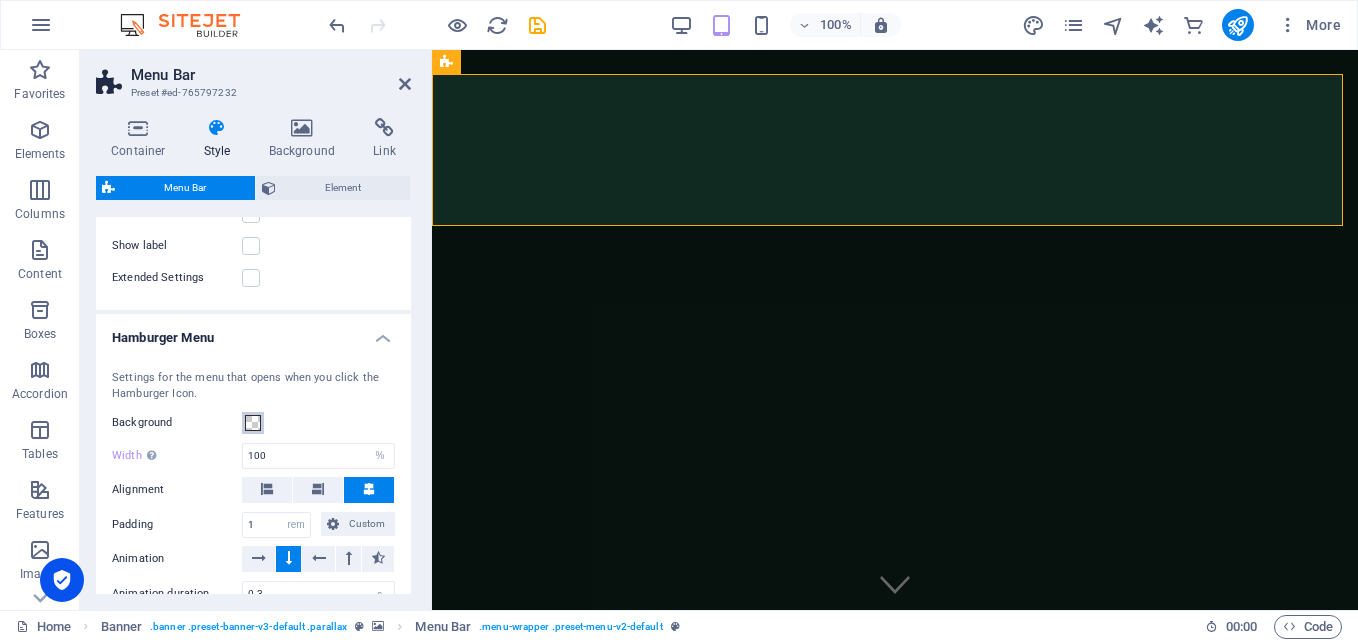 click at bounding box center [253, 423] 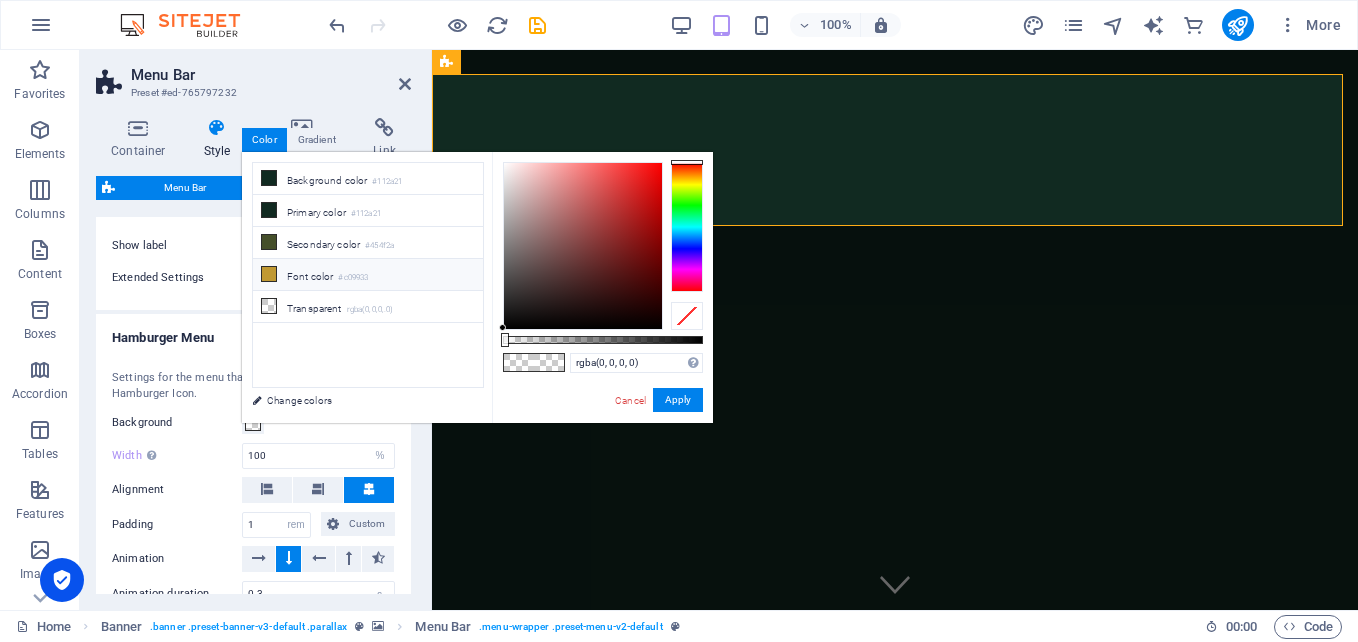 click at bounding box center [269, 274] 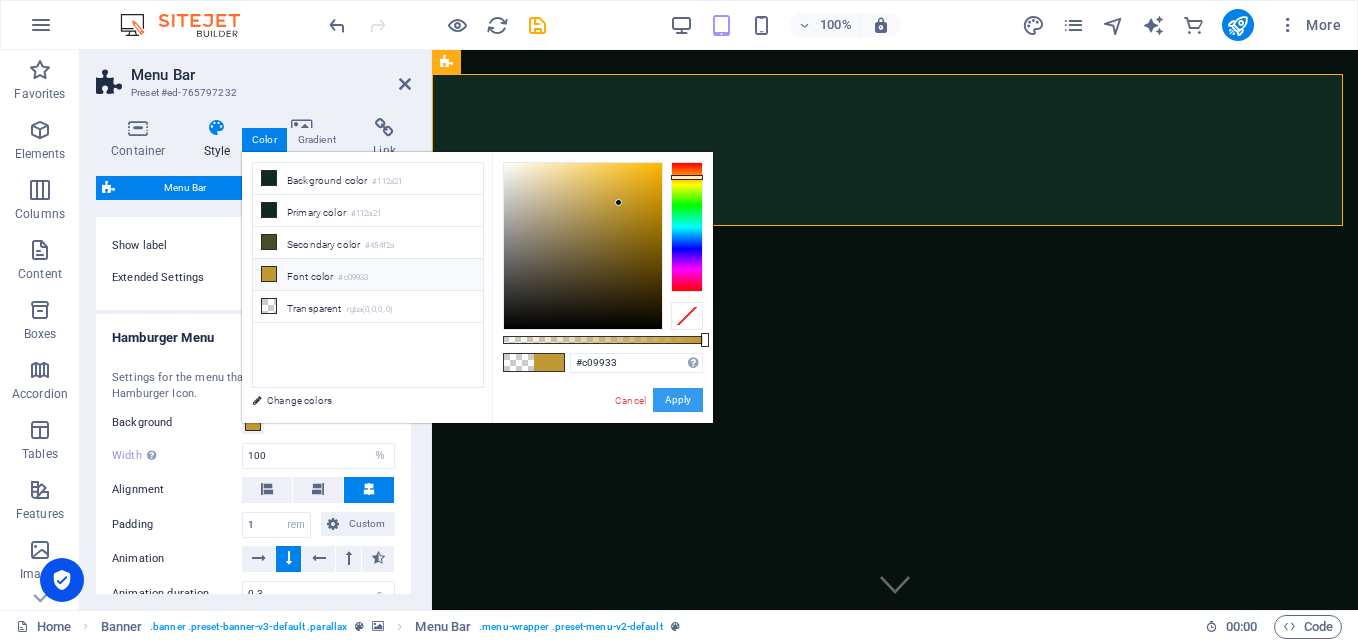 drag, startPoint x: 661, startPoint y: 391, endPoint x: 228, endPoint y: 340, distance: 435.99313 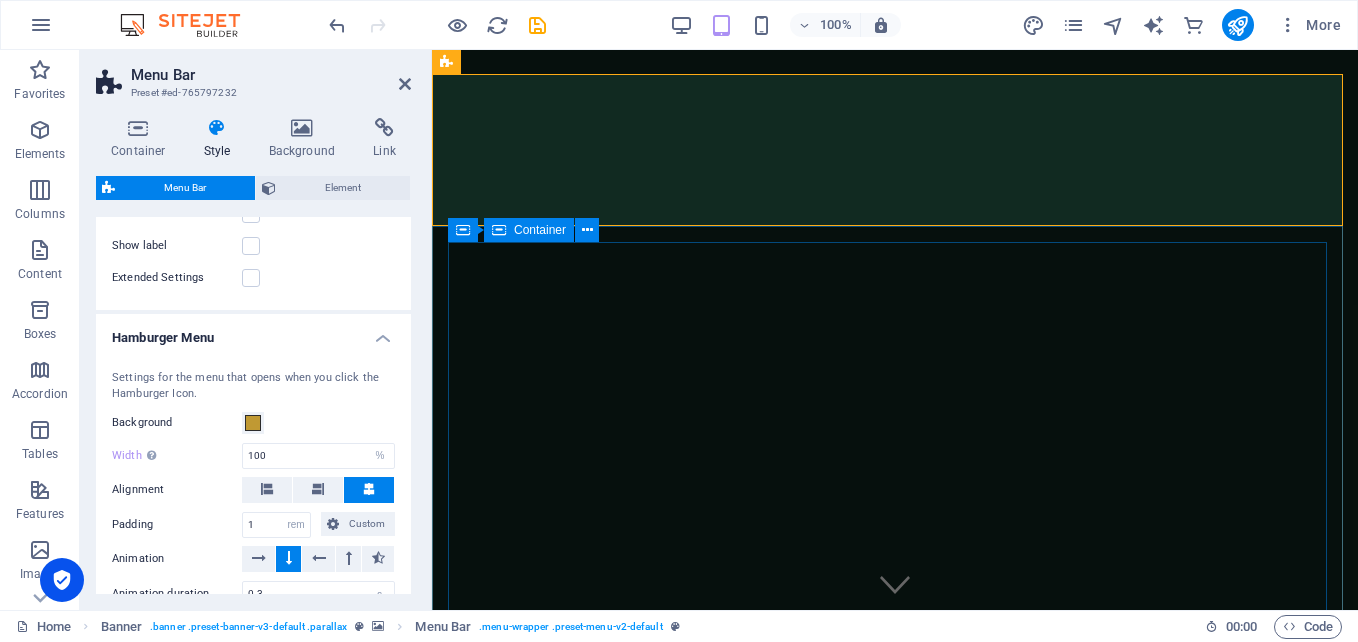 select 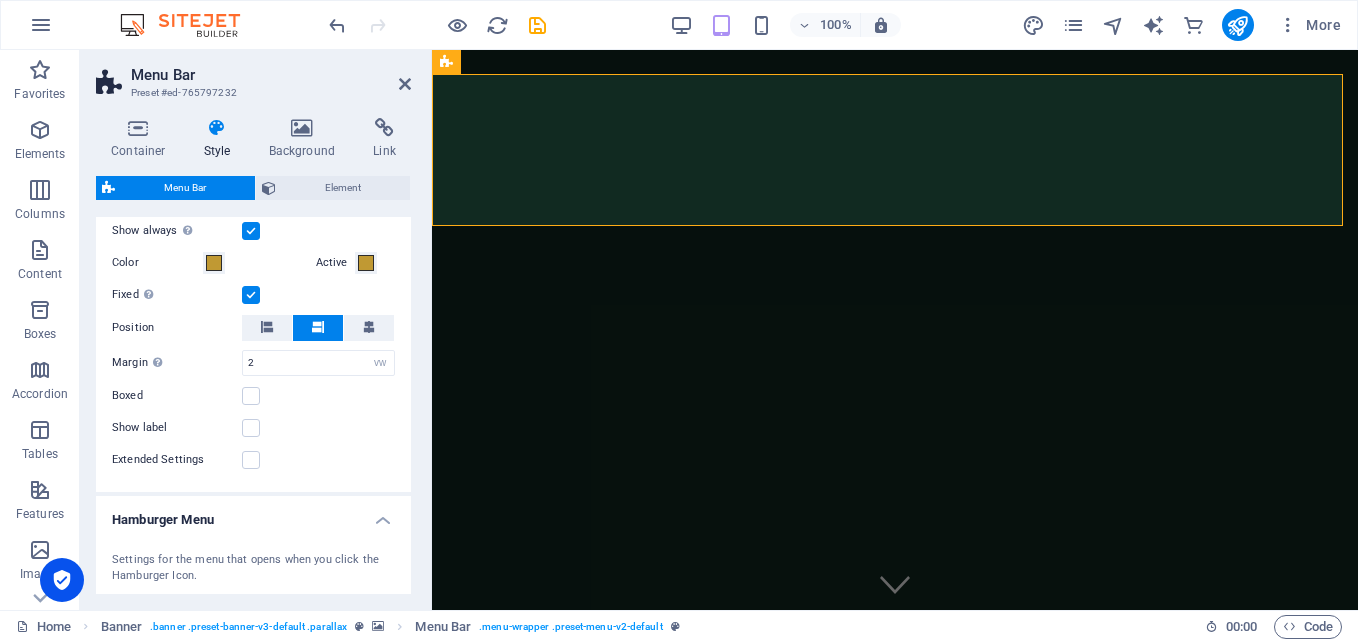 scroll, scrollTop: 1350, scrollLeft: 0, axis: vertical 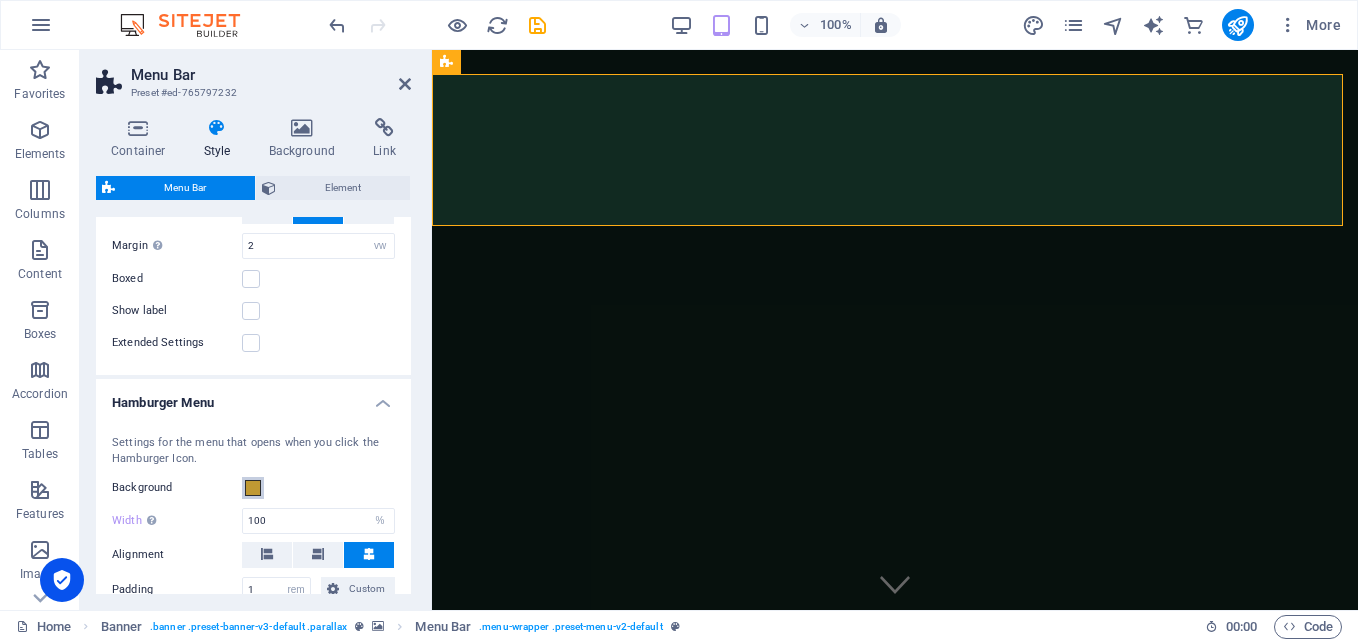 click at bounding box center [253, 488] 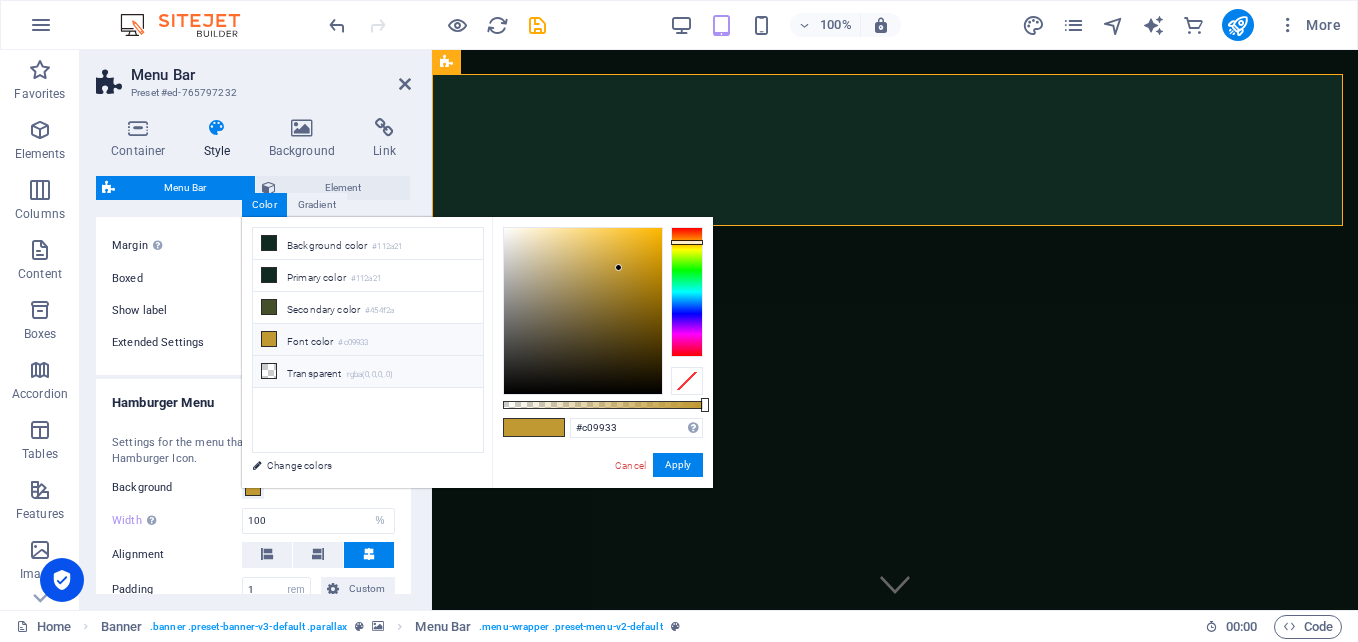click on "Transparent
rgba(0,0,0,.0)" at bounding box center [368, 372] 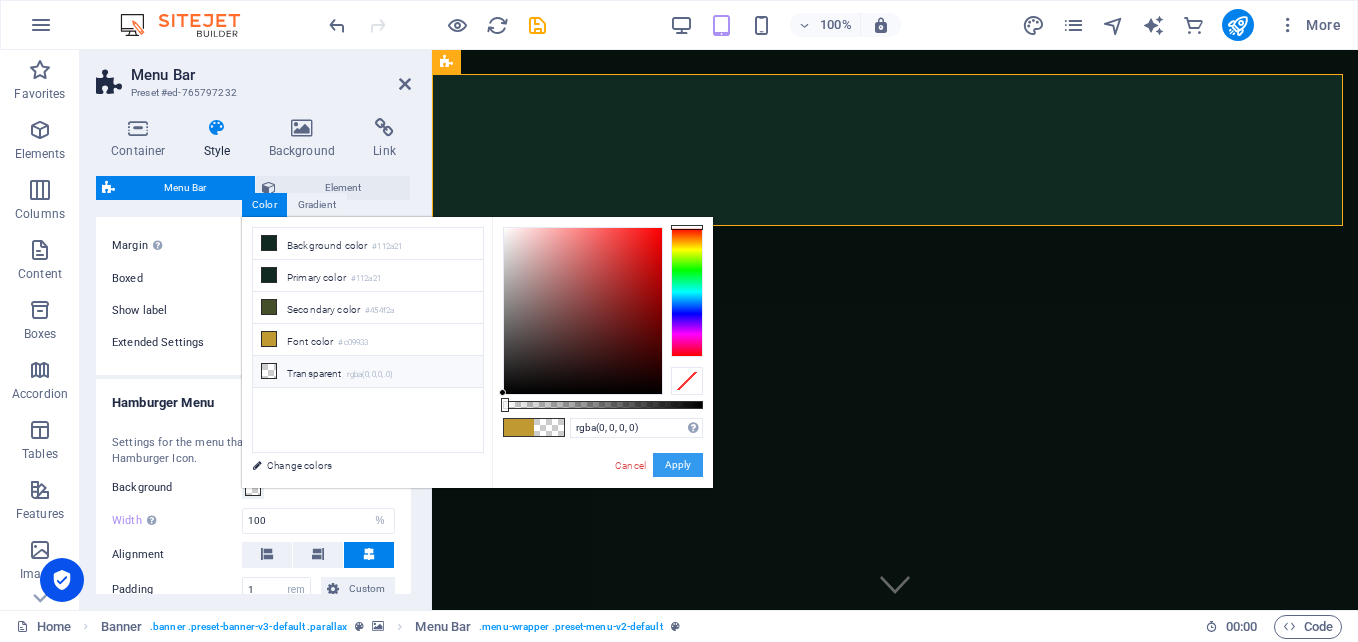 click on "Cancel Apply" at bounding box center (658, 465) 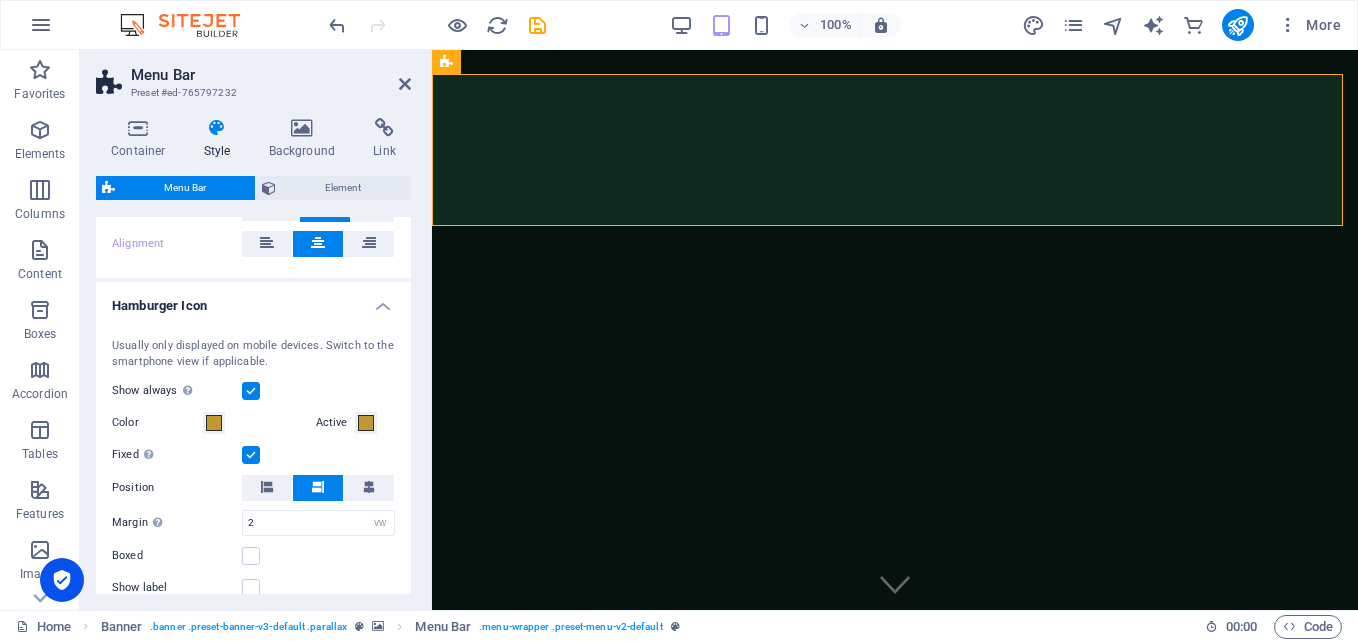 scroll, scrollTop: 1050, scrollLeft: 0, axis: vertical 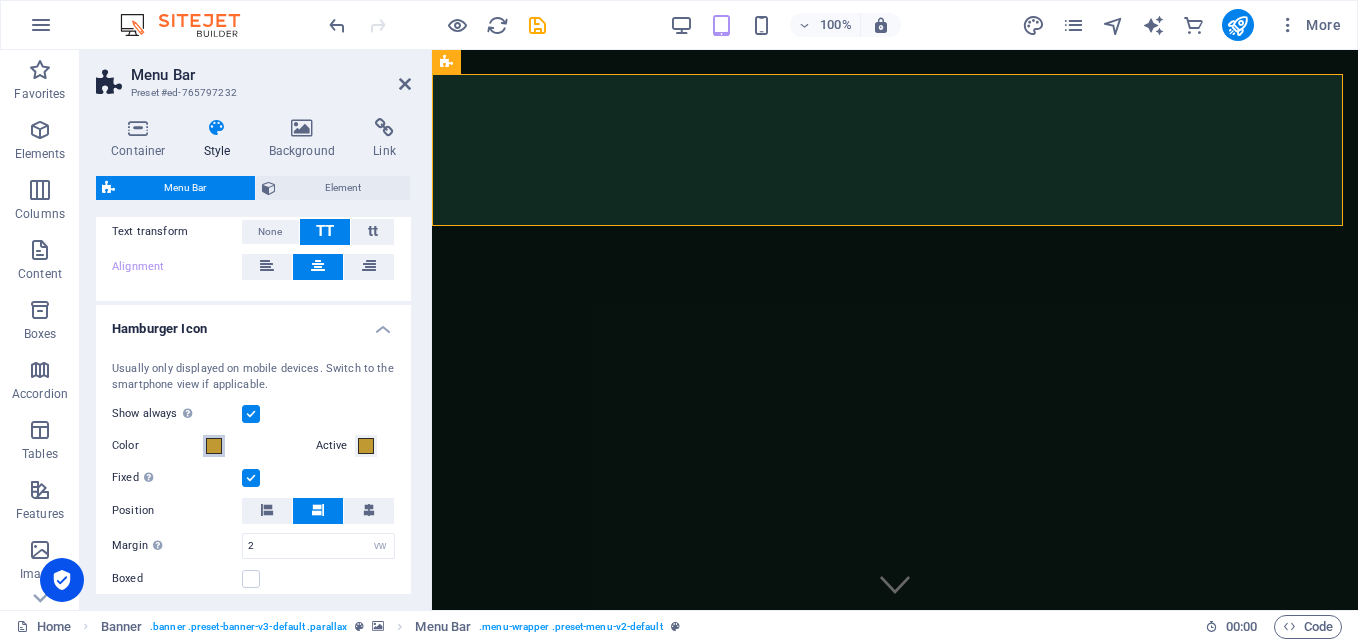 select 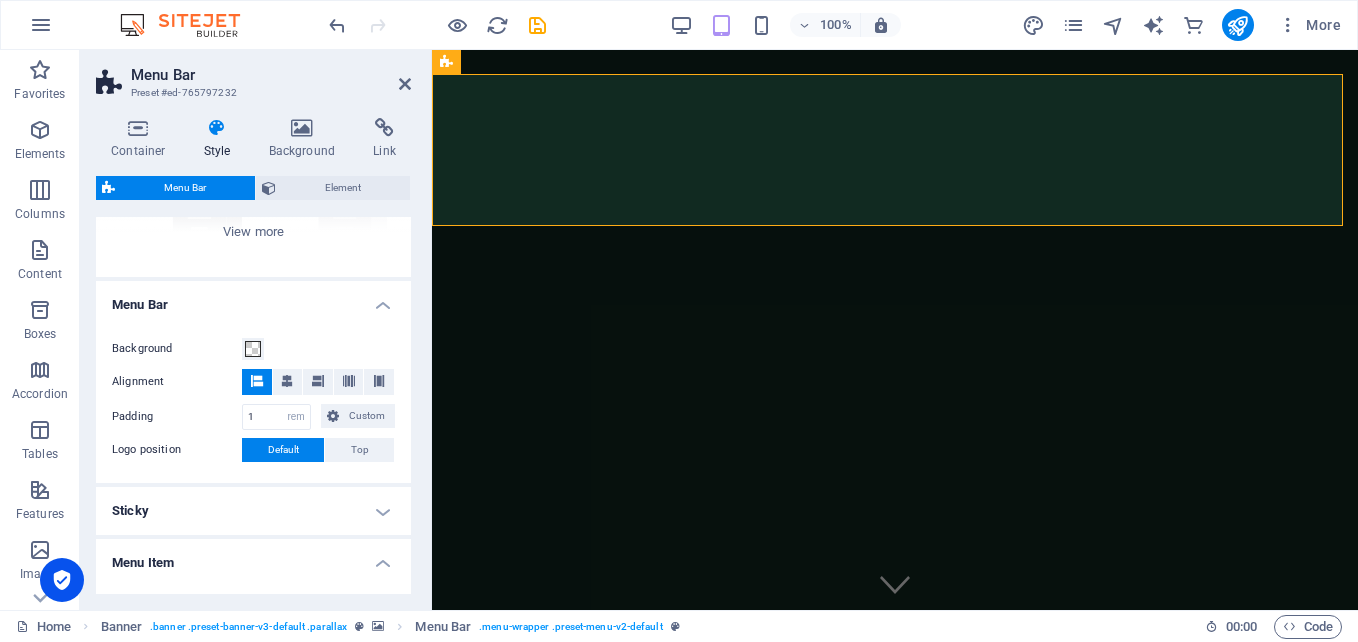 scroll, scrollTop: 250, scrollLeft: 0, axis: vertical 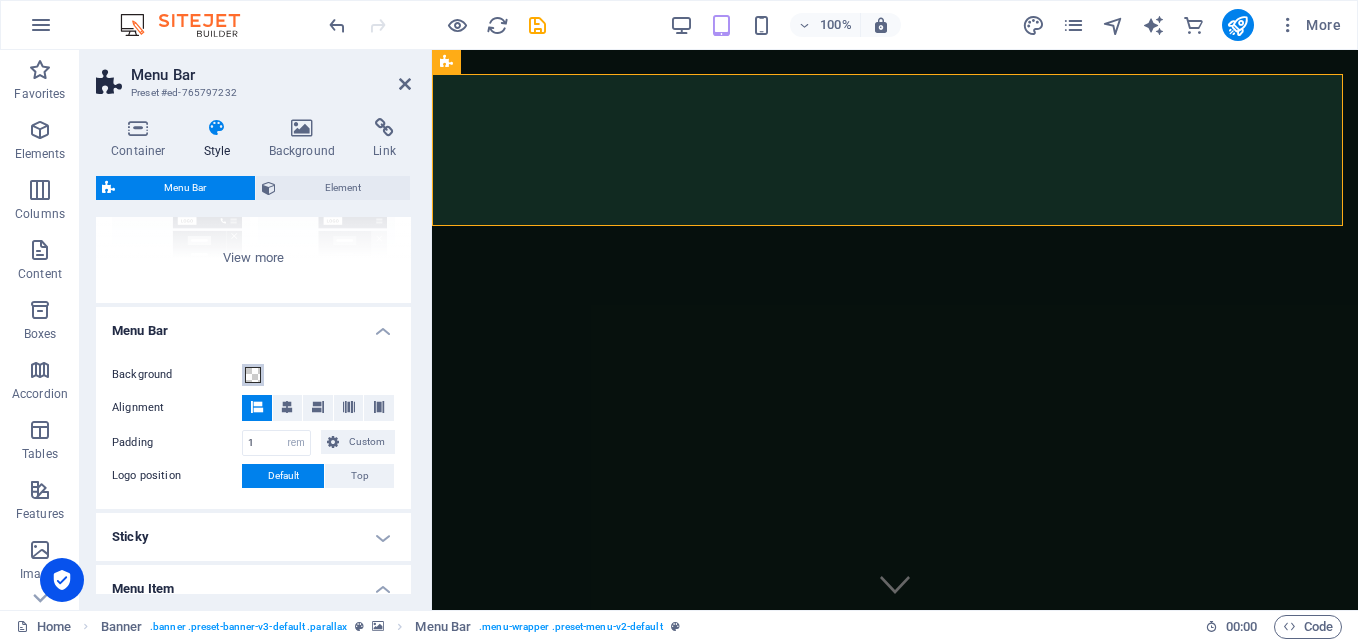 click at bounding box center (253, 375) 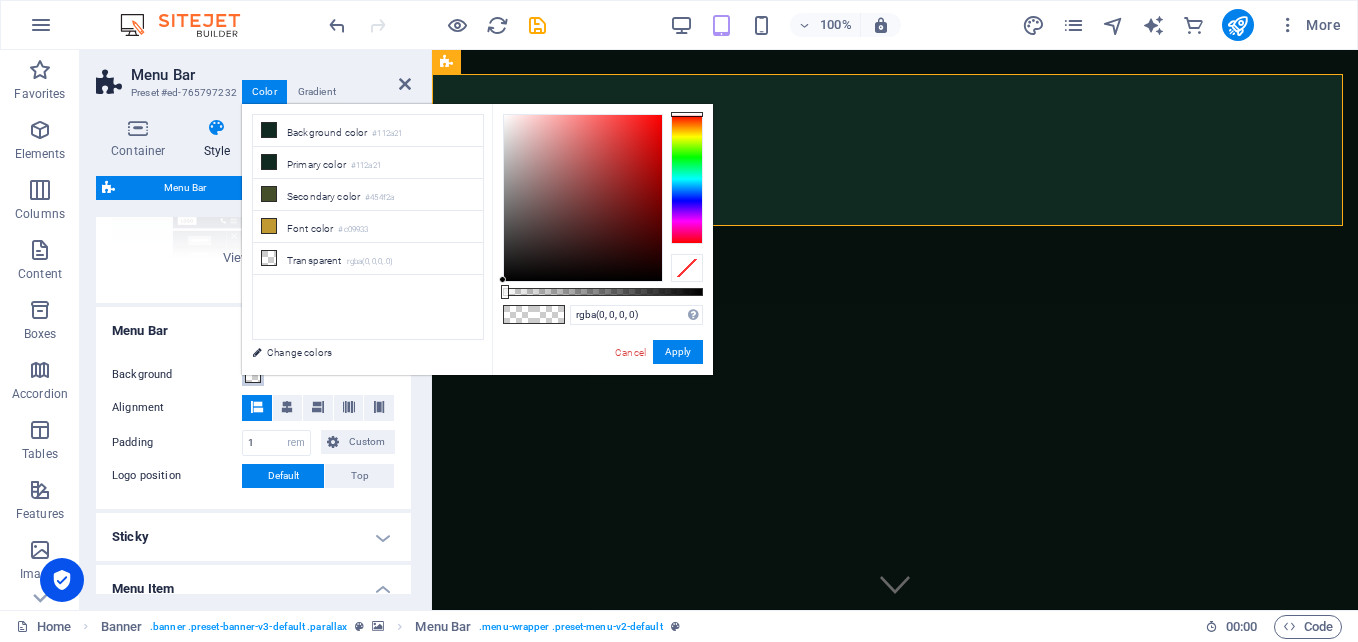 click at bounding box center (253, 375) 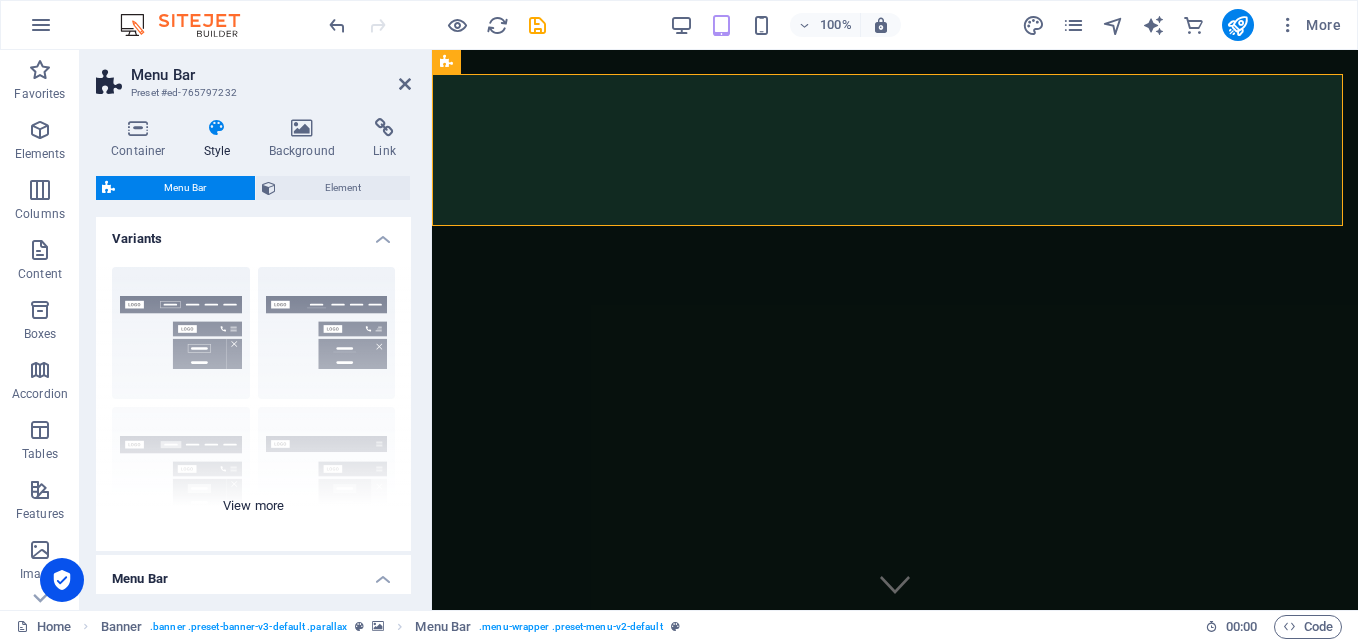 scroll, scrollTop: 0, scrollLeft: 0, axis: both 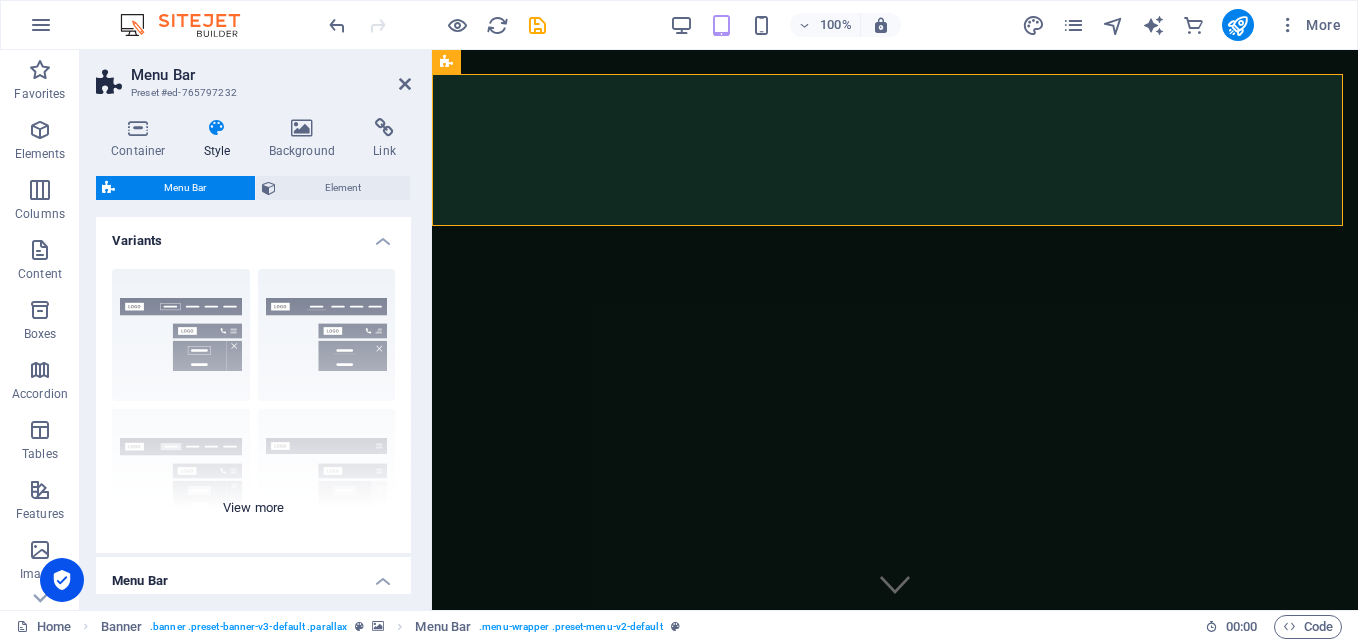 click on "Border Centered Default Fixed Loki Trigger Wide XXL" at bounding box center (253, 403) 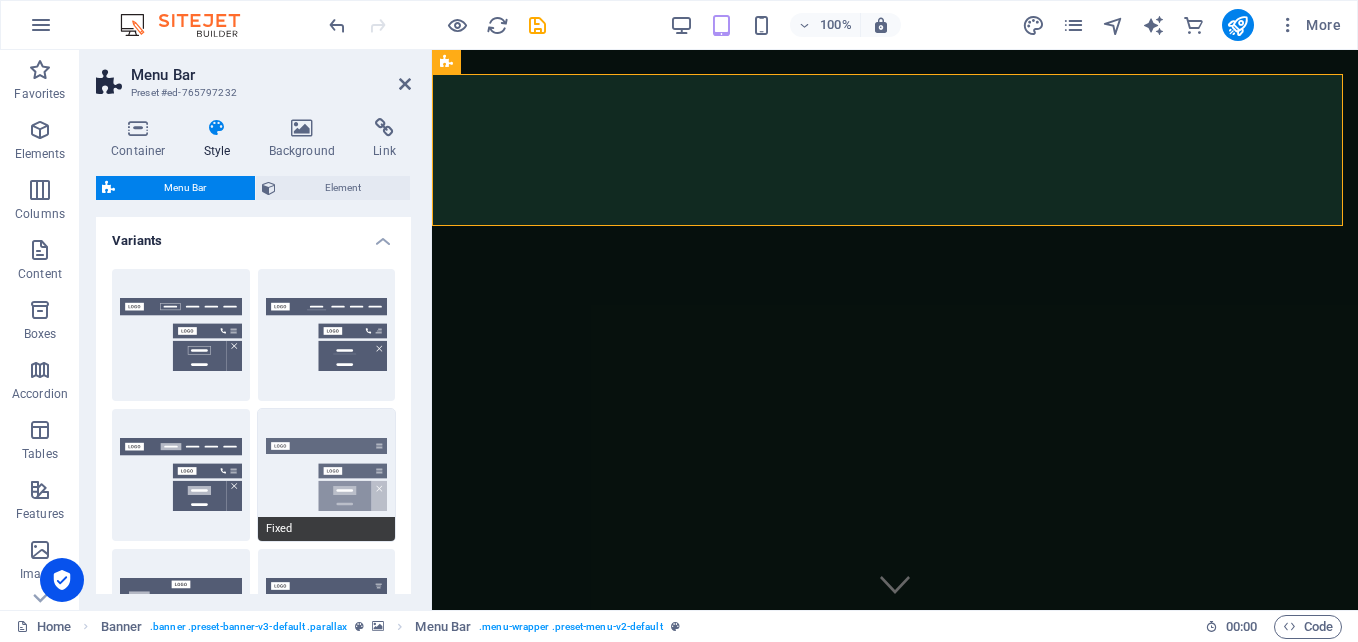 drag, startPoint x: 359, startPoint y: 511, endPoint x: 348, endPoint y: 504, distance: 13.038404 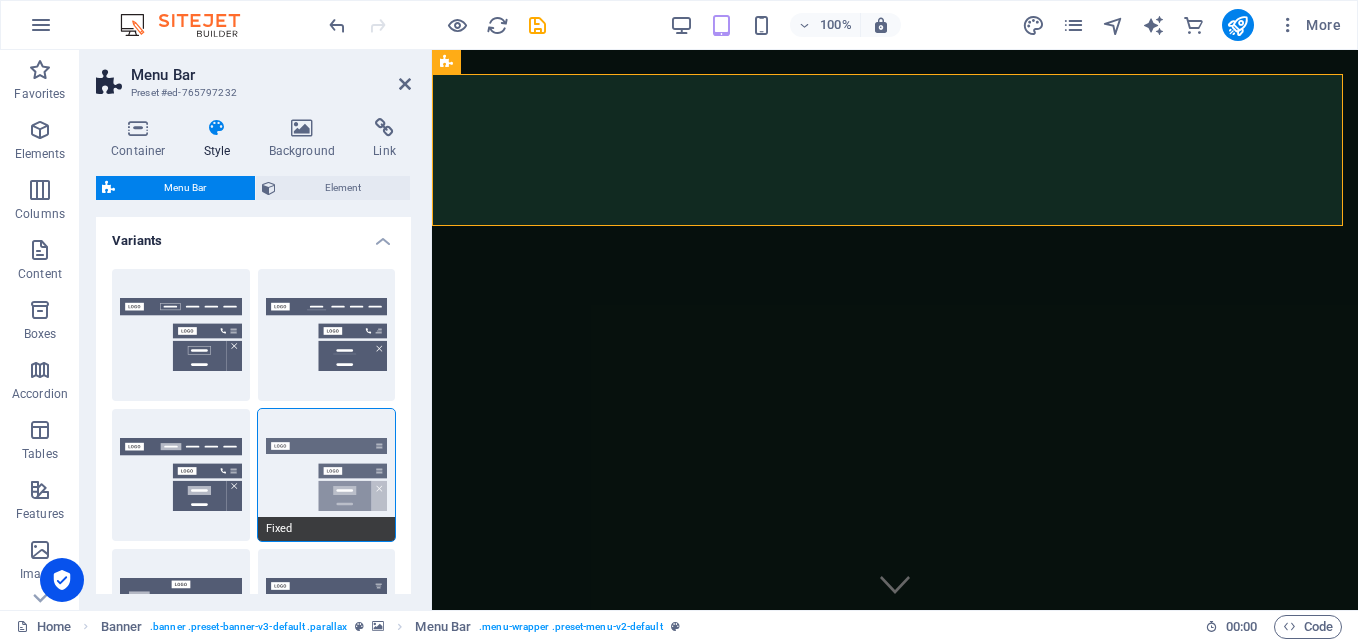 select 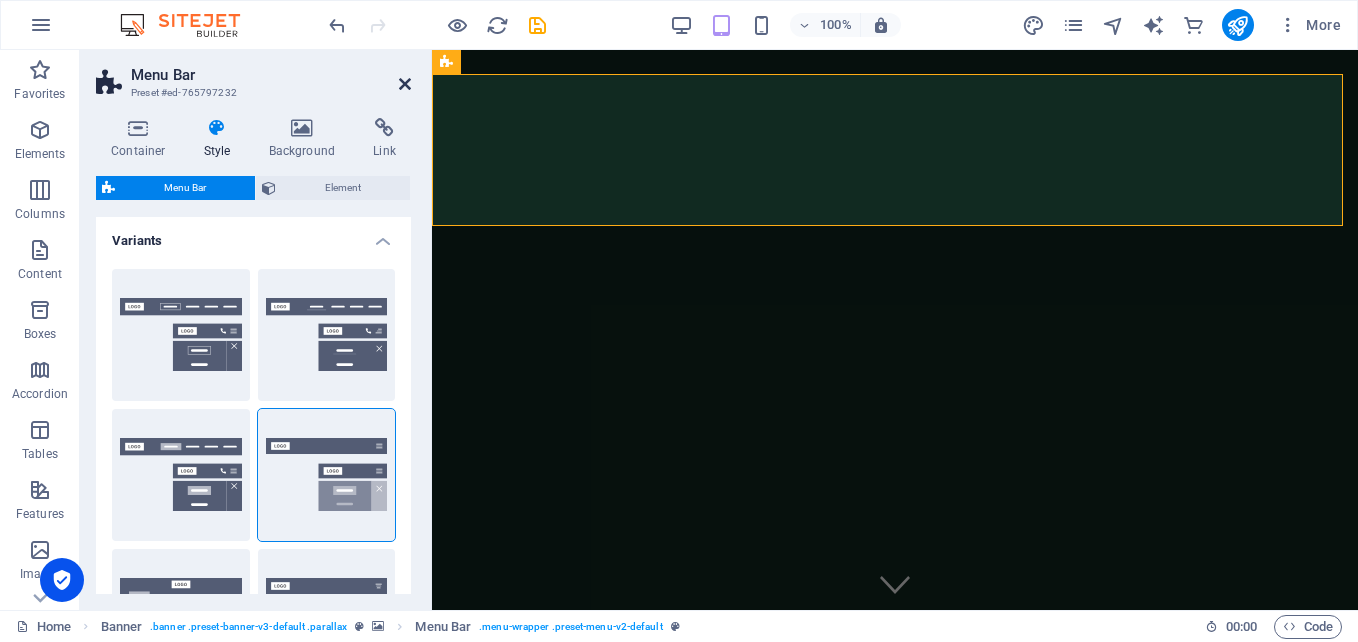 drag, startPoint x: 404, startPoint y: 84, endPoint x: 369, endPoint y: 50, distance: 48.79549 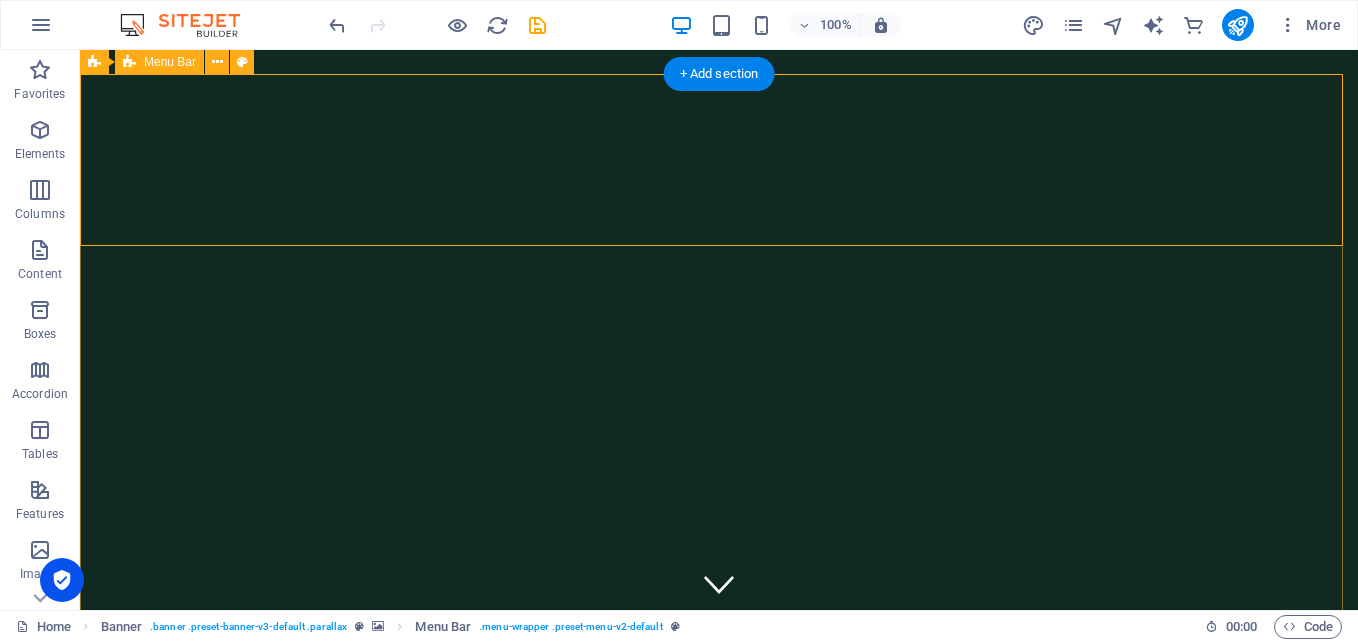 click on "Home About services gallery" at bounding box center [719, 756] 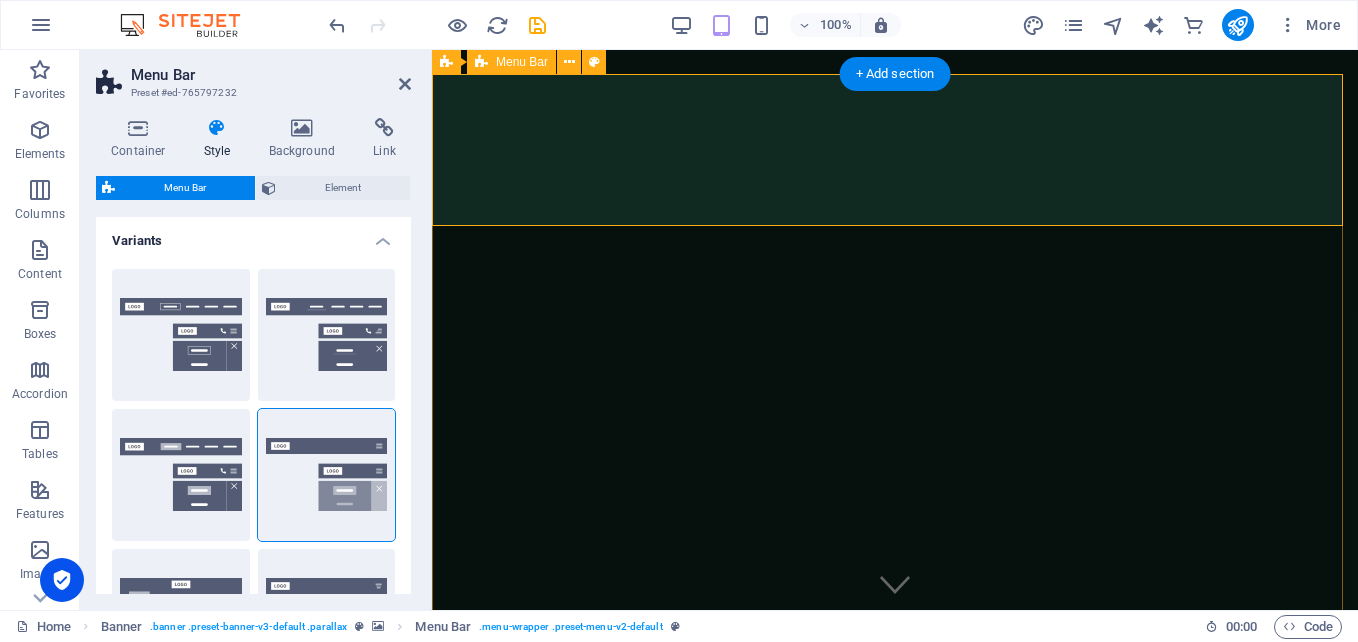 click on "Home About services gallery" at bounding box center (895, 746) 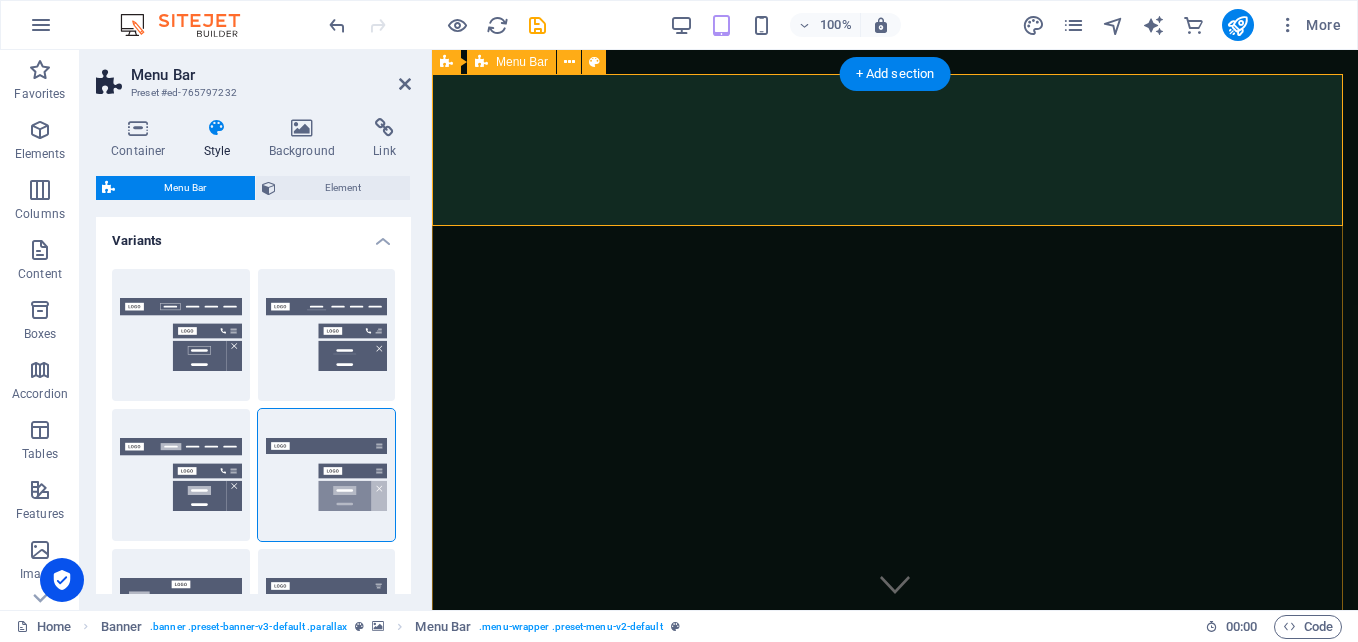 drag, startPoint x: 1274, startPoint y: 153, endPoint x: 1186, endPoint y: 166, distance: 88.95505 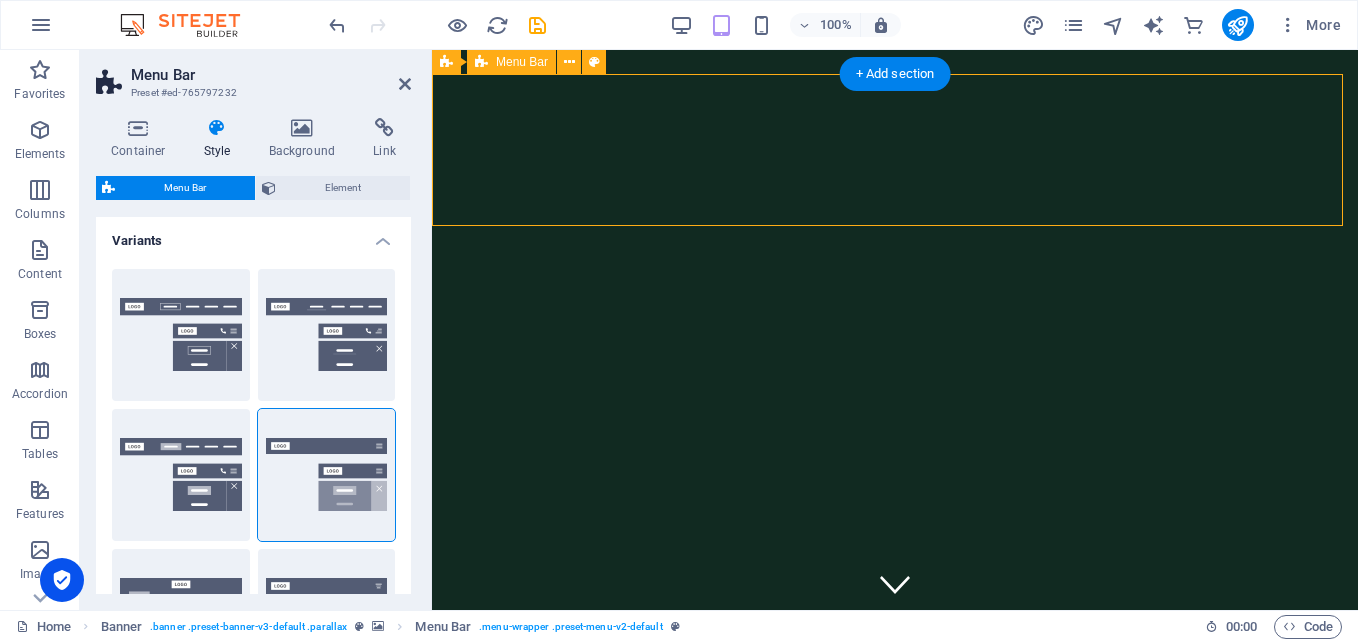 drag, startPoint x: 1182, startPoint y: 166, endPoint x: 716, endPoint y: 123, distance: 467.9797 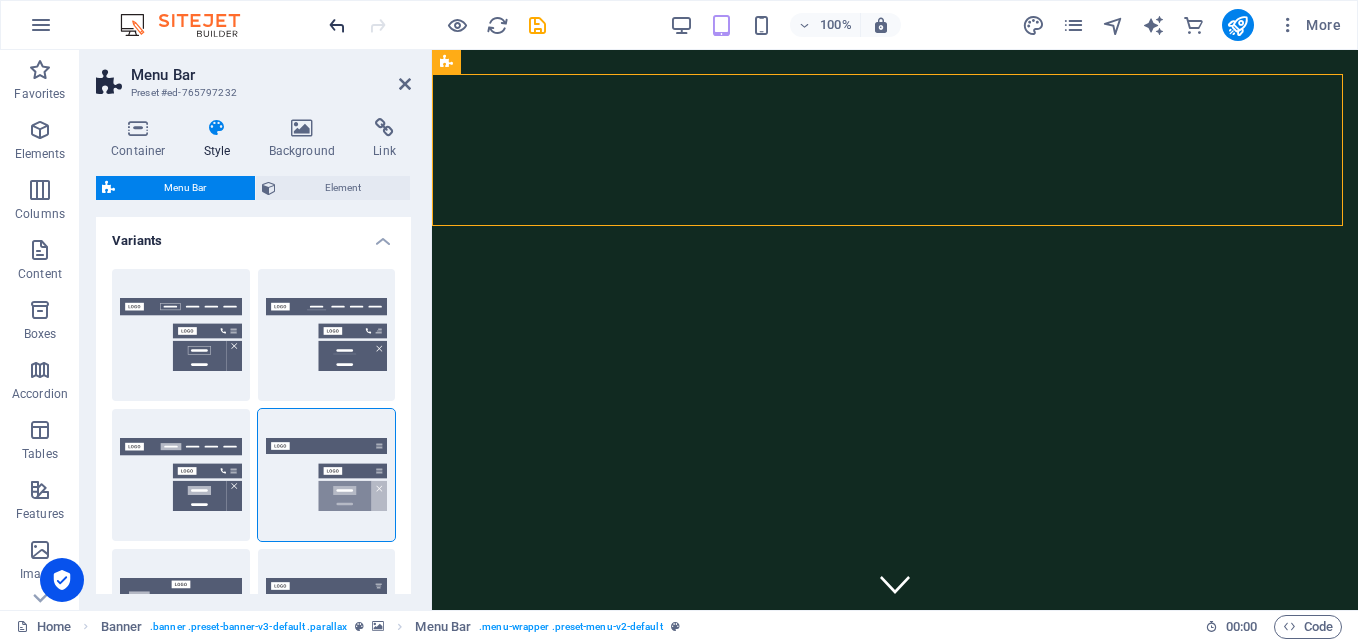 click at bounding box center [337, 25] 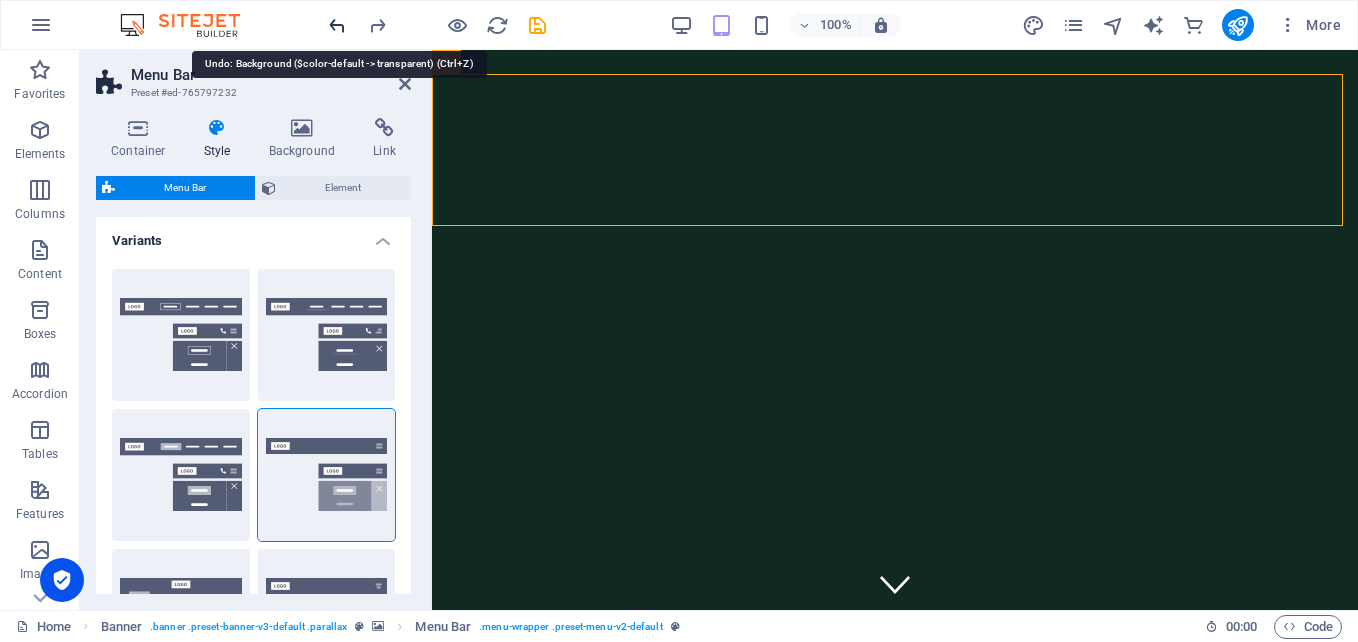 click at bounding box center (337, 25) 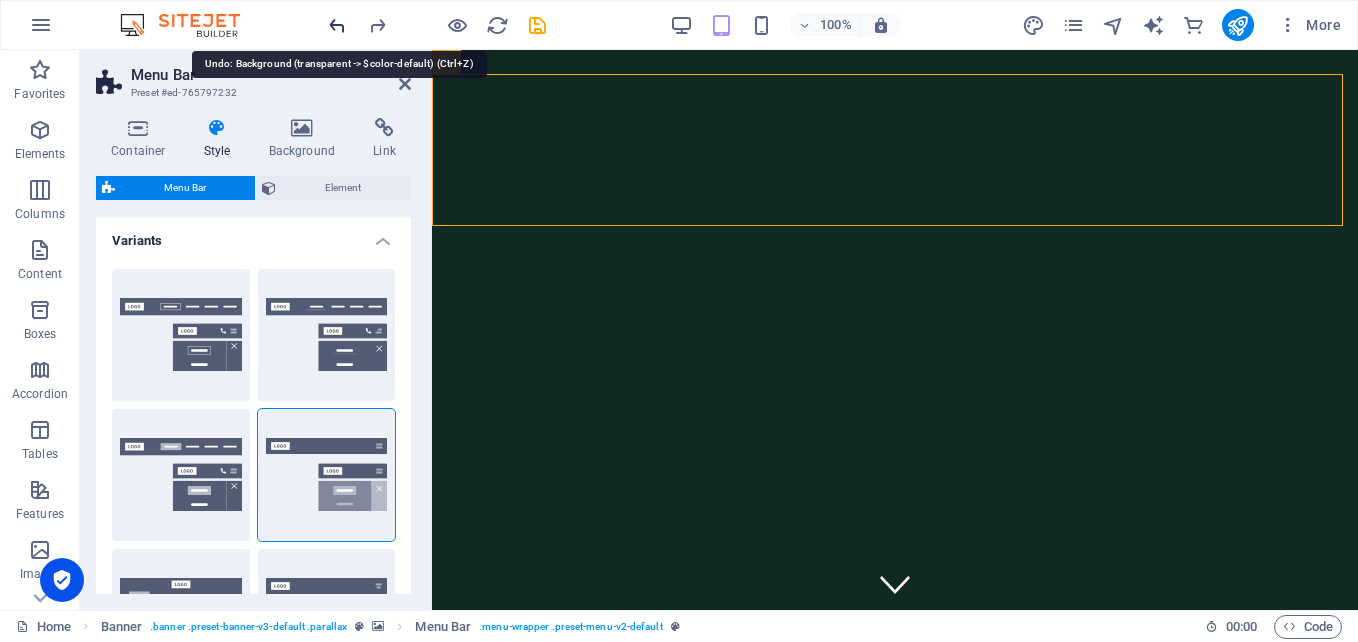 click at bounding box center (337, 25) 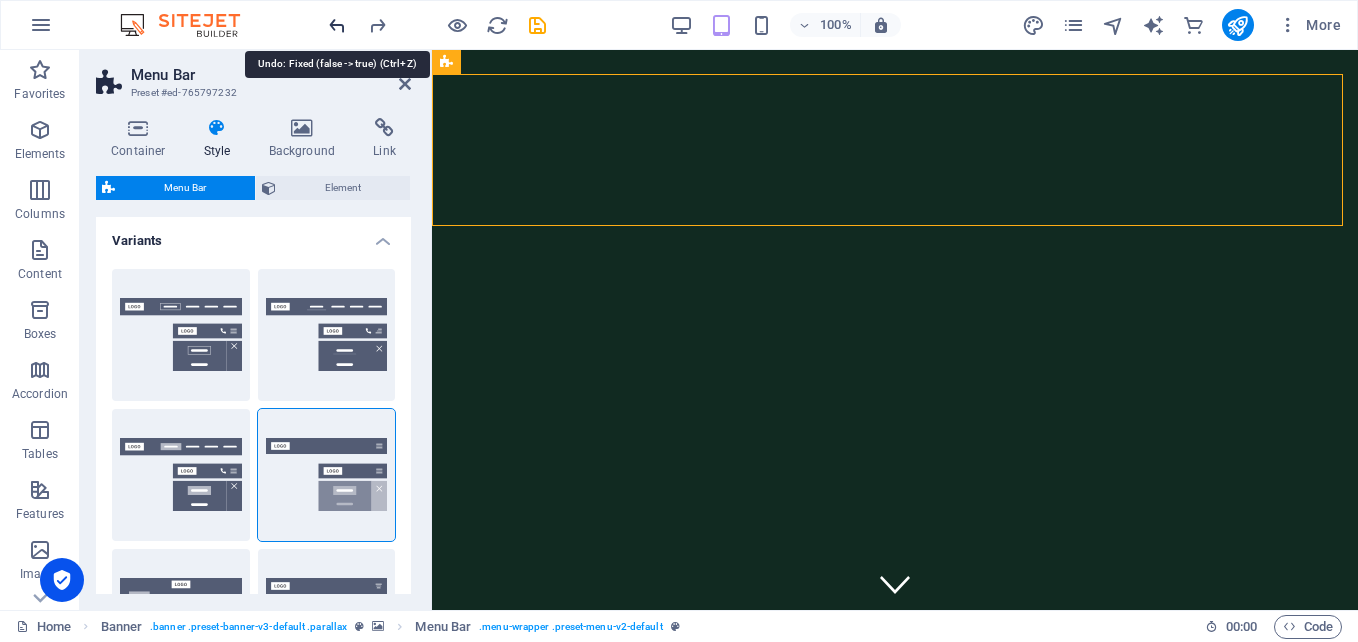 click at bounding box center [337, 25] 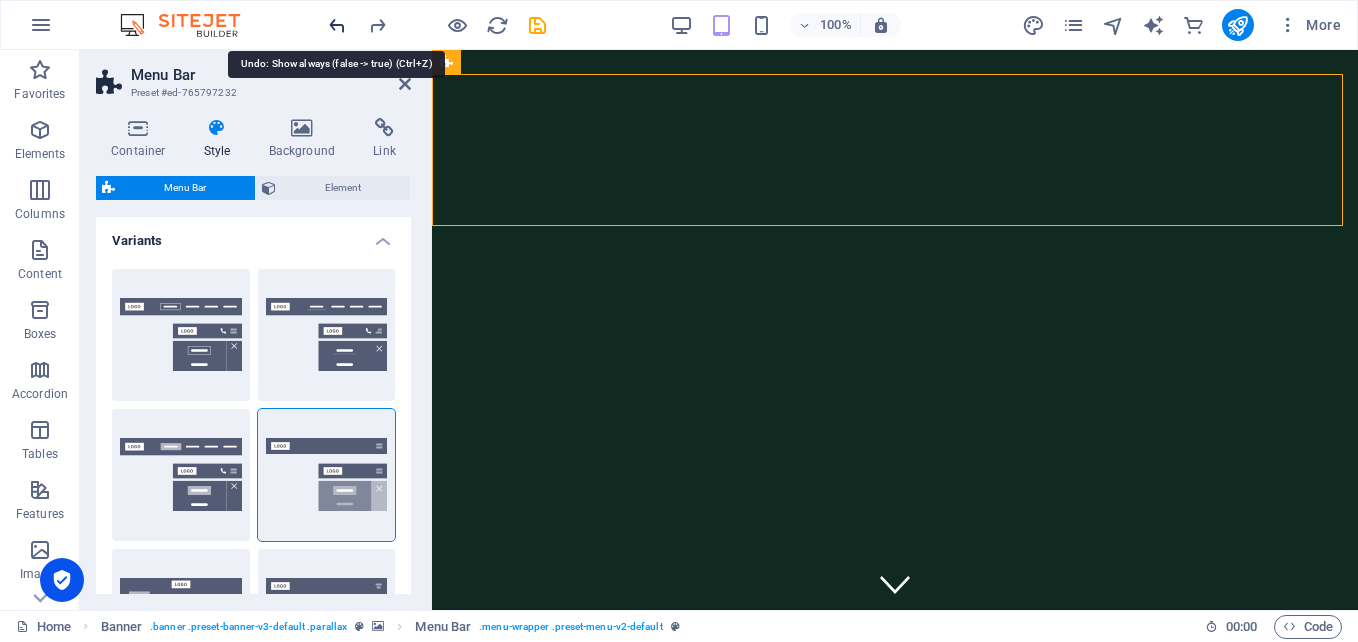 click at bounding box center [337, 25] 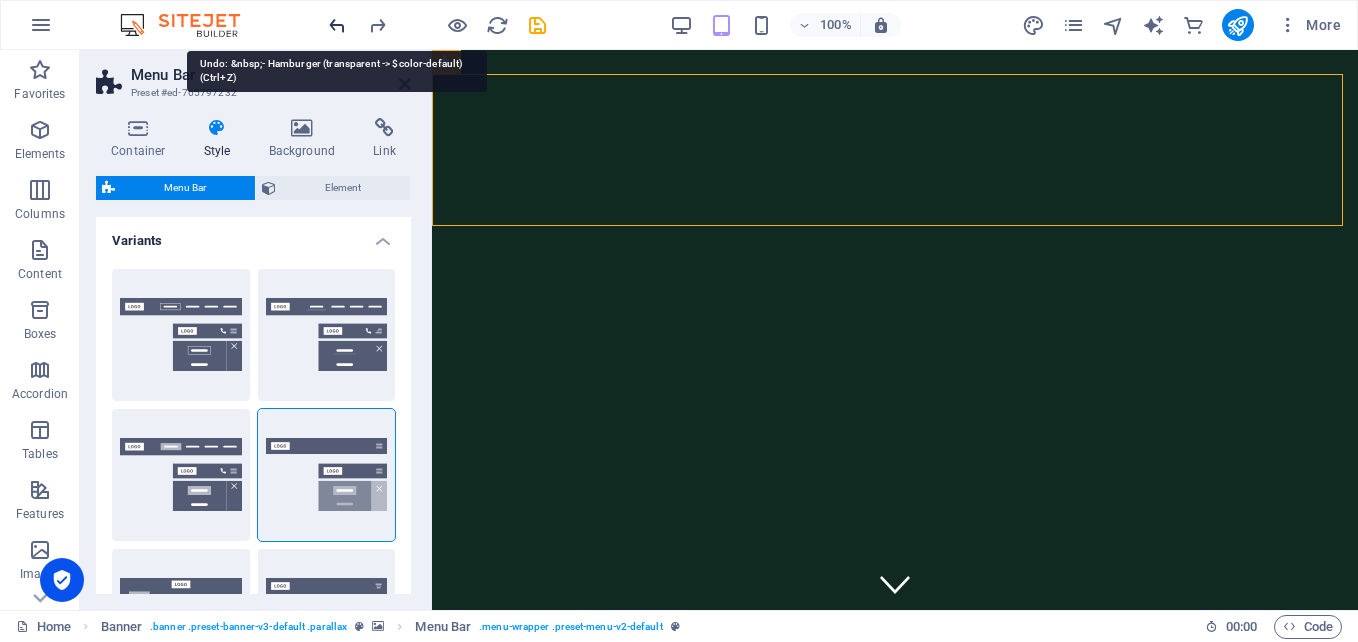 click at bounding box center (337, 25) 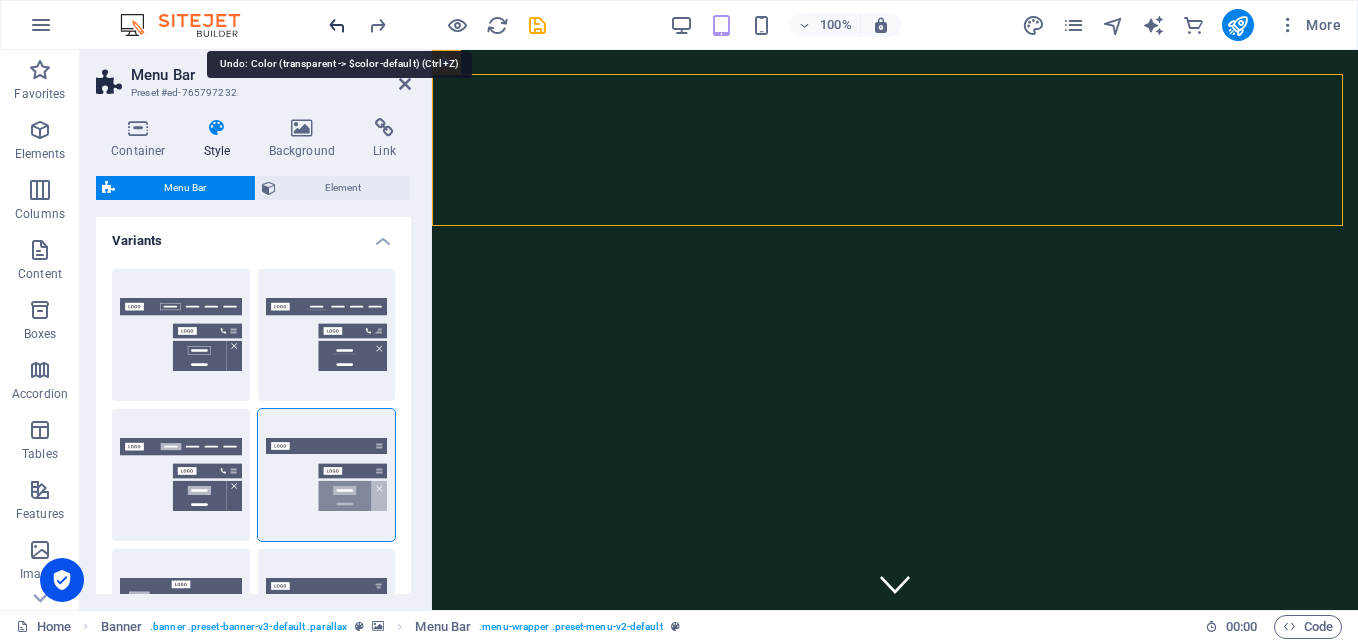 click at bounding box center [337, 25] 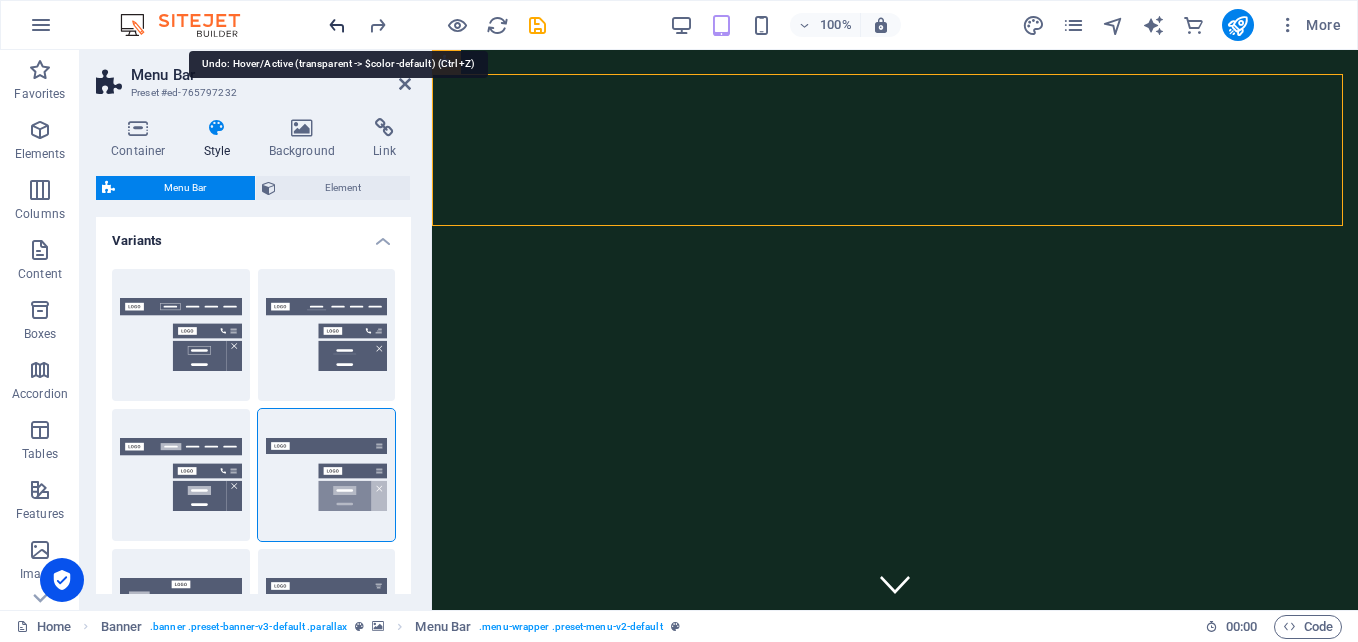 click at bounding box center (337, 25) 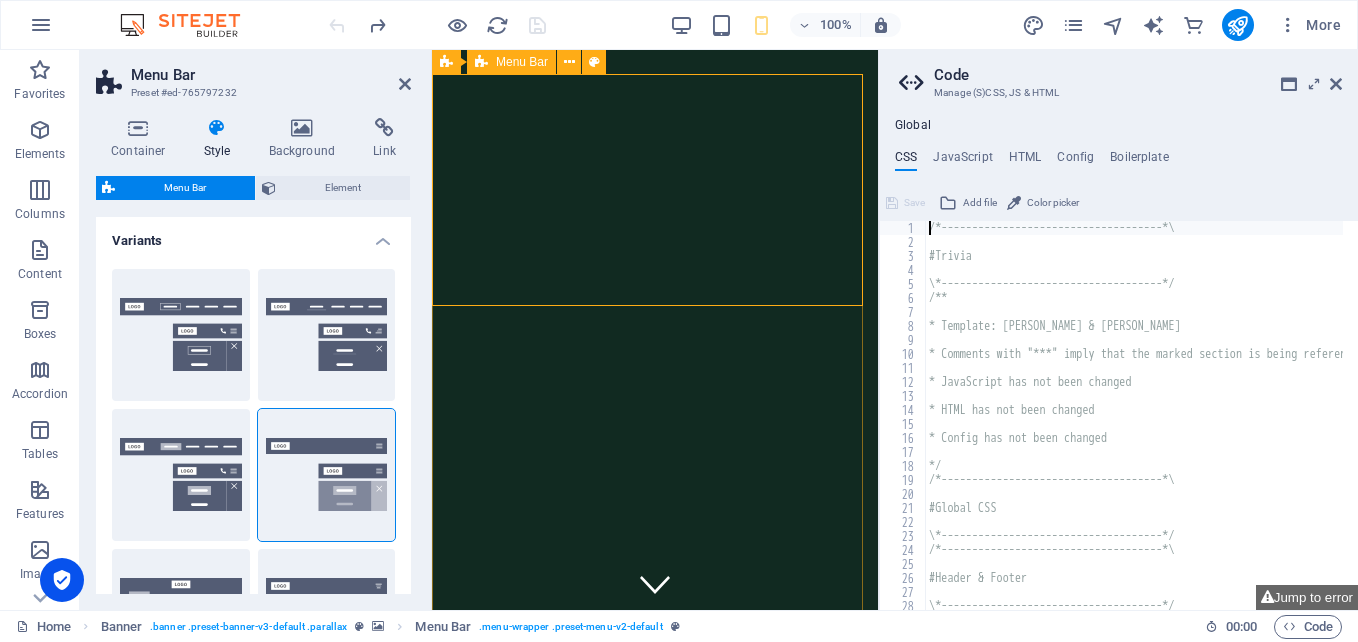 click on "Home About services gallery" at bounding box center [655, 786] 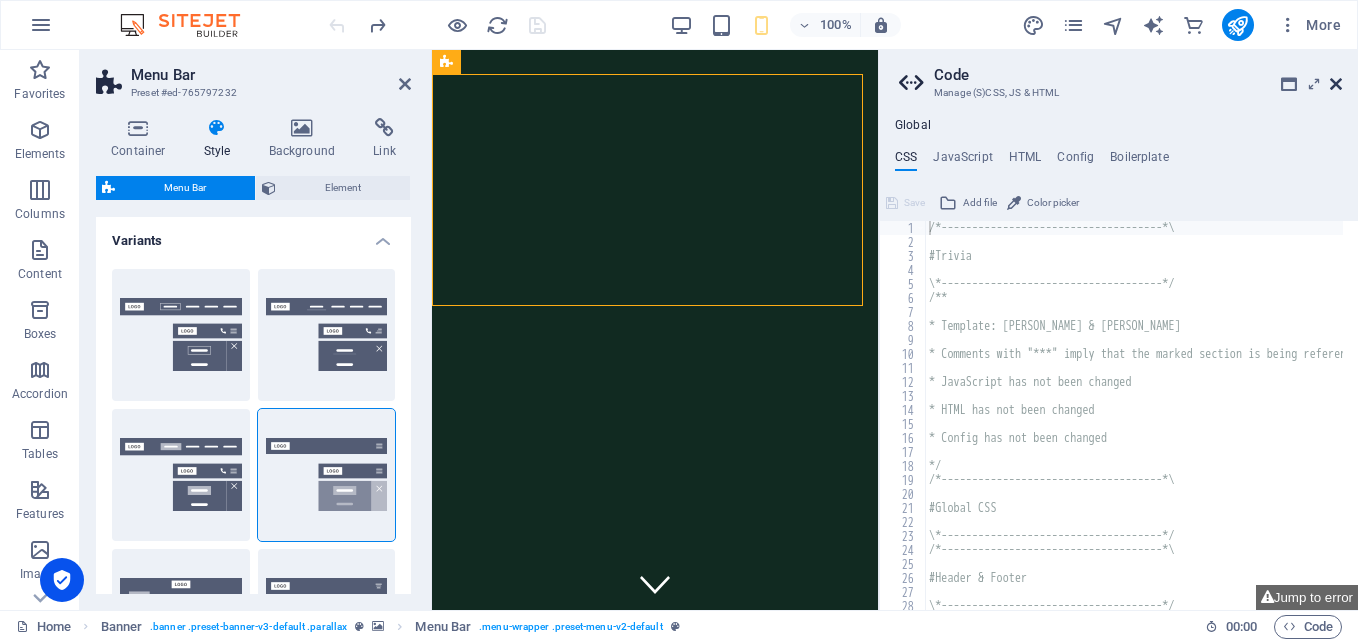 click at bounding box center [1336, 84] 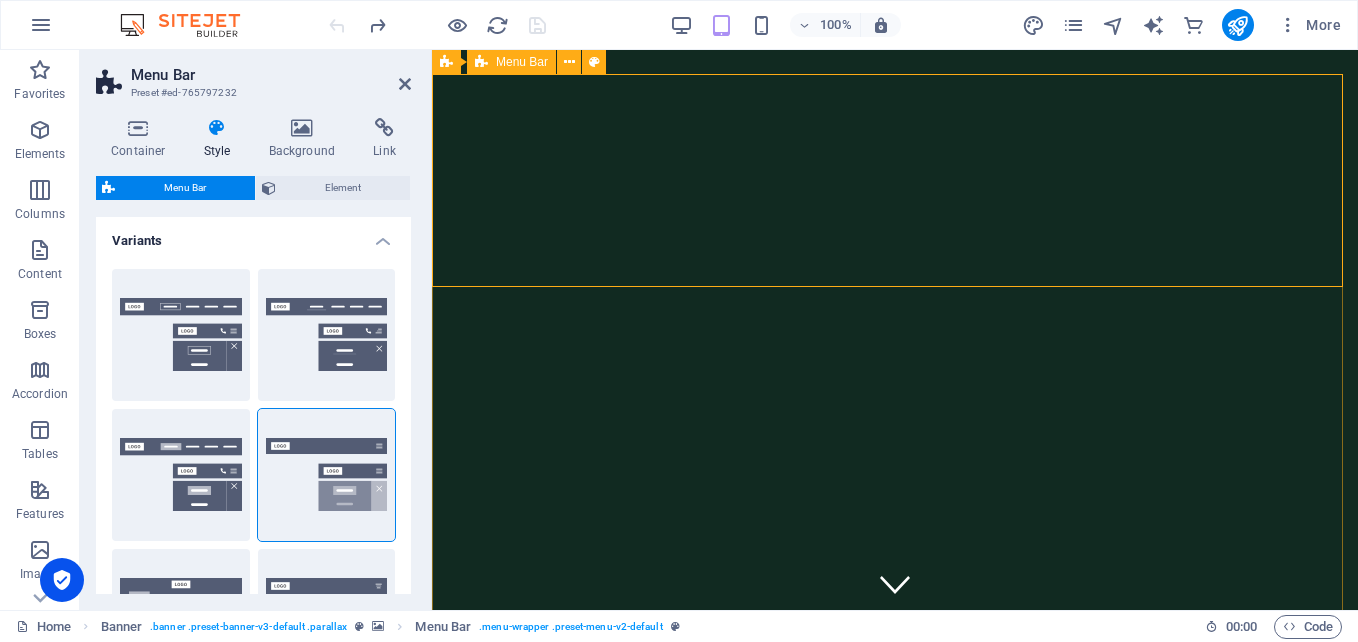 select 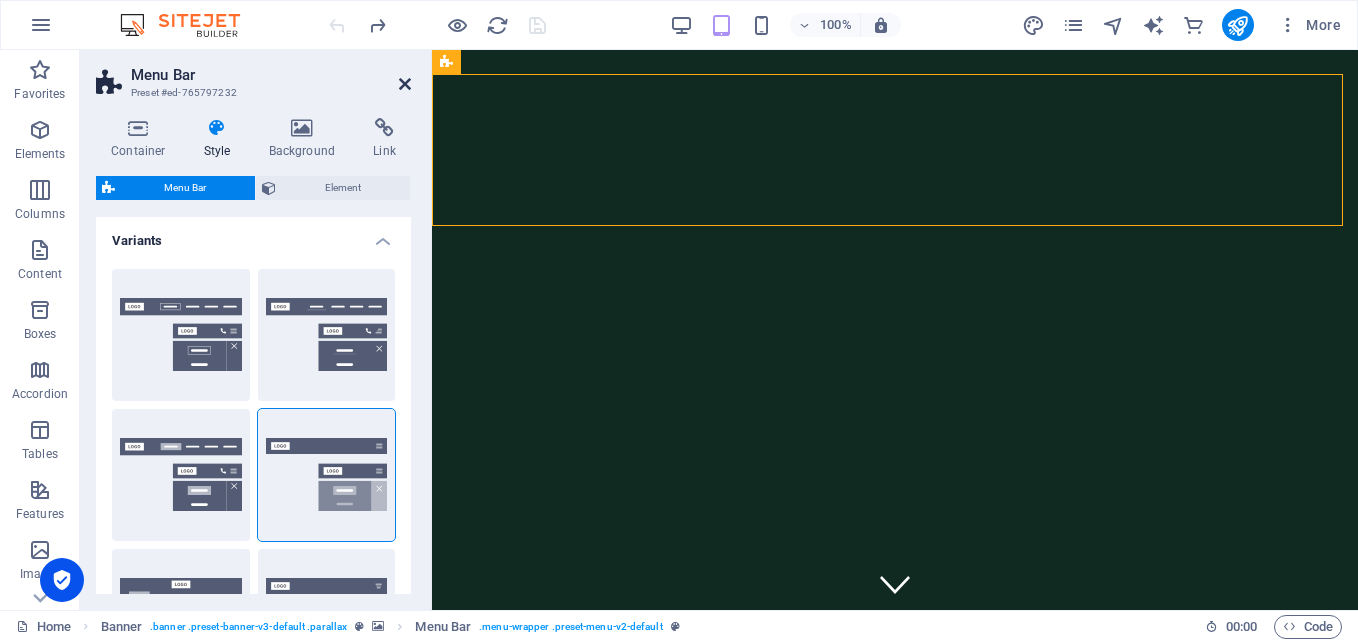 click at bounding box center (405, 84) 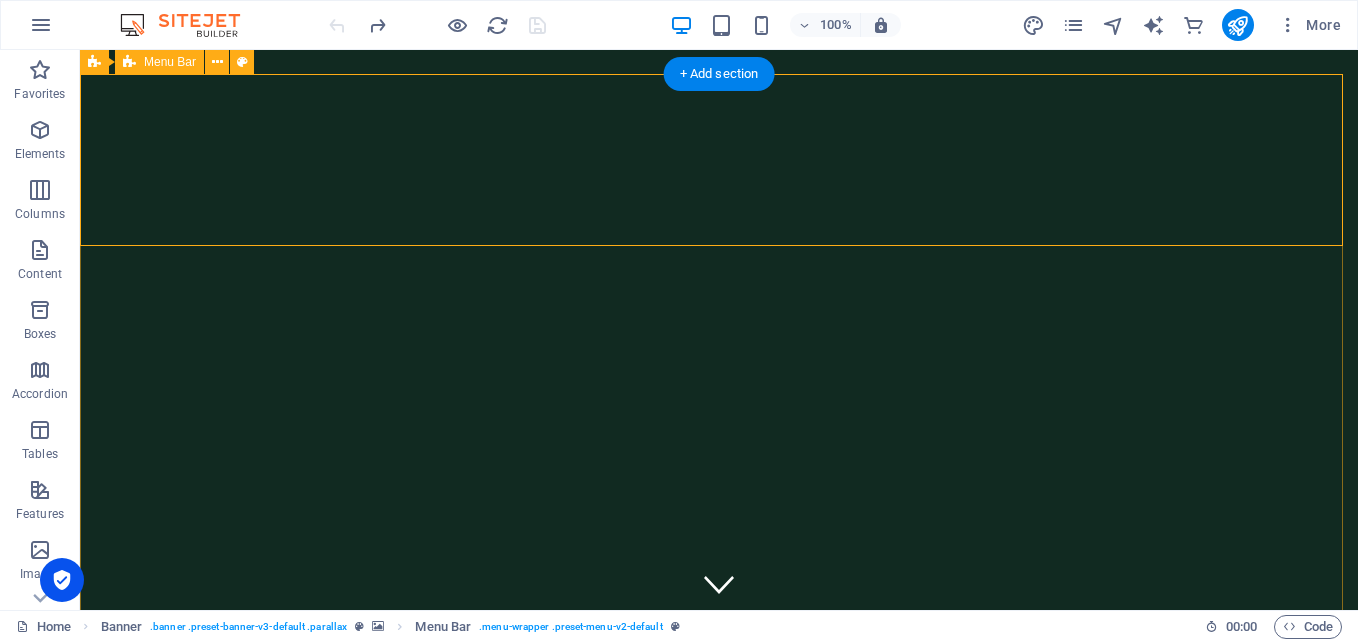 click on "Home About services gallery" at bounding box center [719, 756] 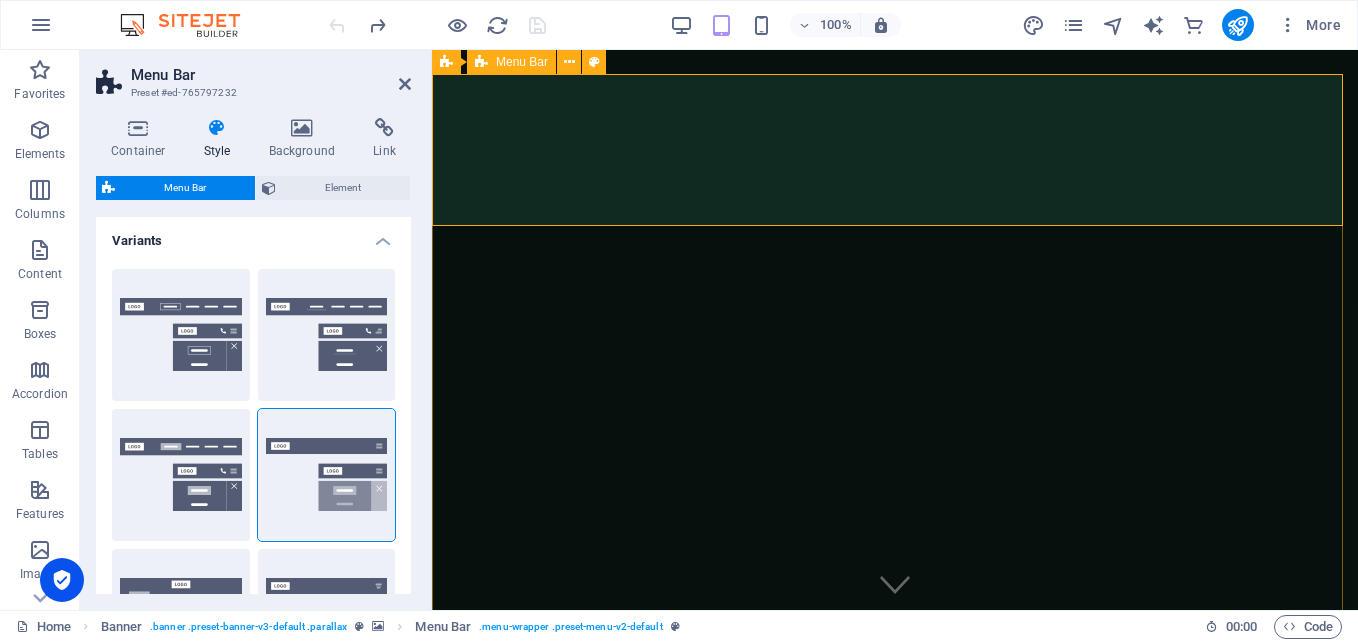 click on "Home About services gallery" at bounding box center [895, 746] 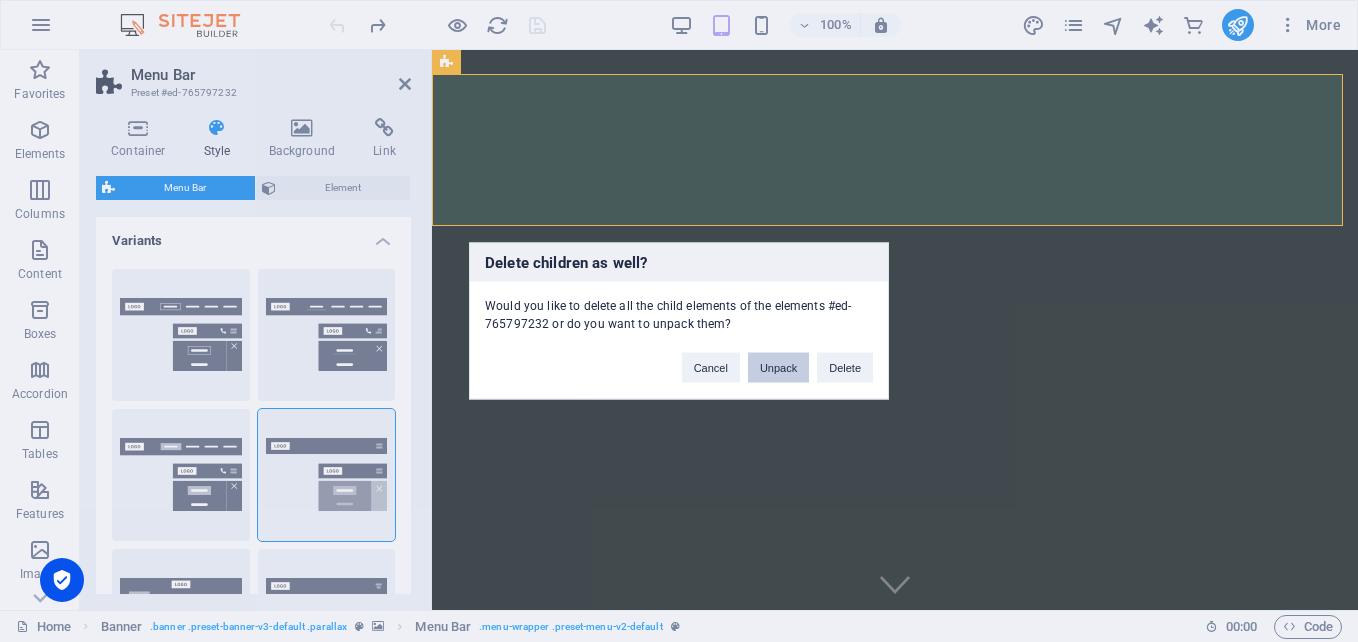 drag, startPoint x: 802, startPoint y: 373, endPoint x: 722, endPoint y: 324, distance: 93.813644 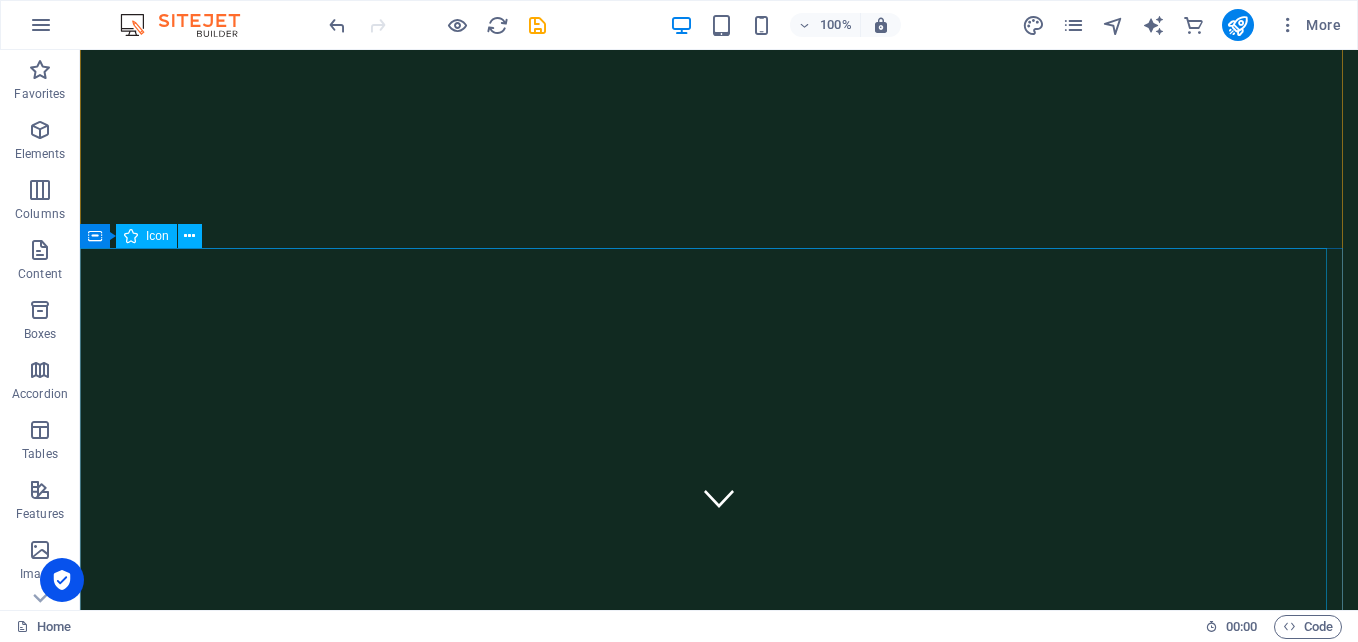 scroll, scrollTop: 100, scrollLeft: 0, axis: vertical 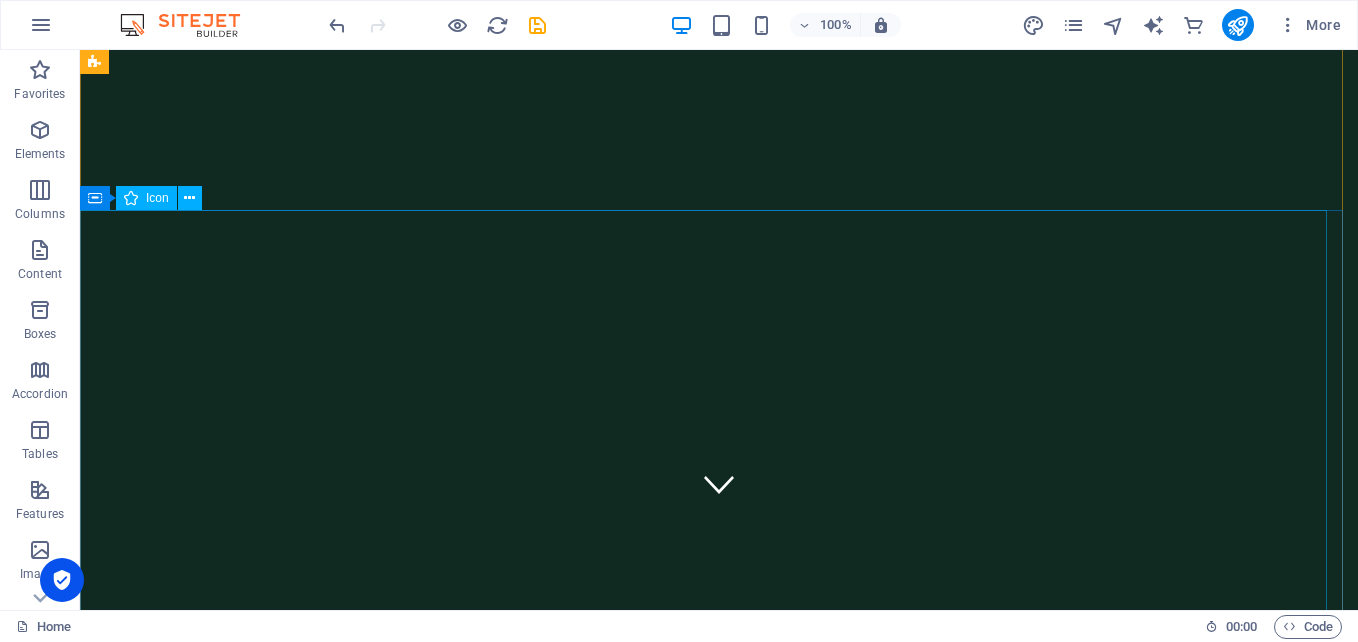 click at bounding box center (711, 2494) 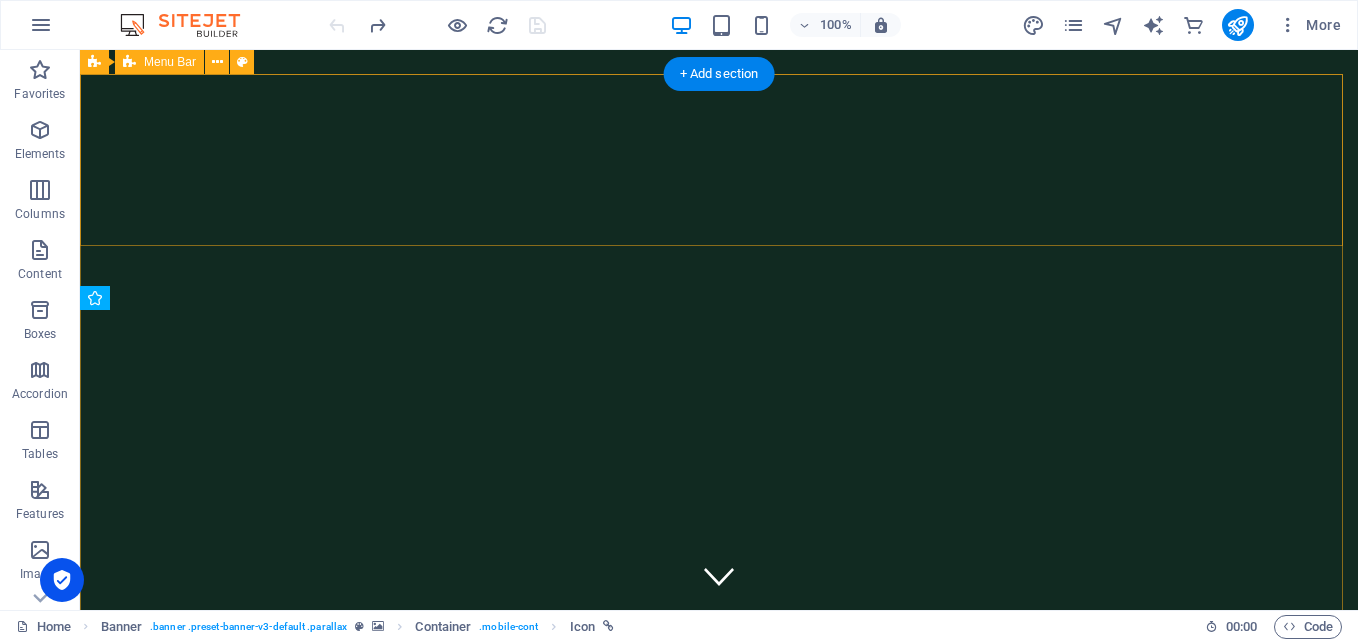scroll, scrollTop: 0, scrollLeft: 0, axis: both 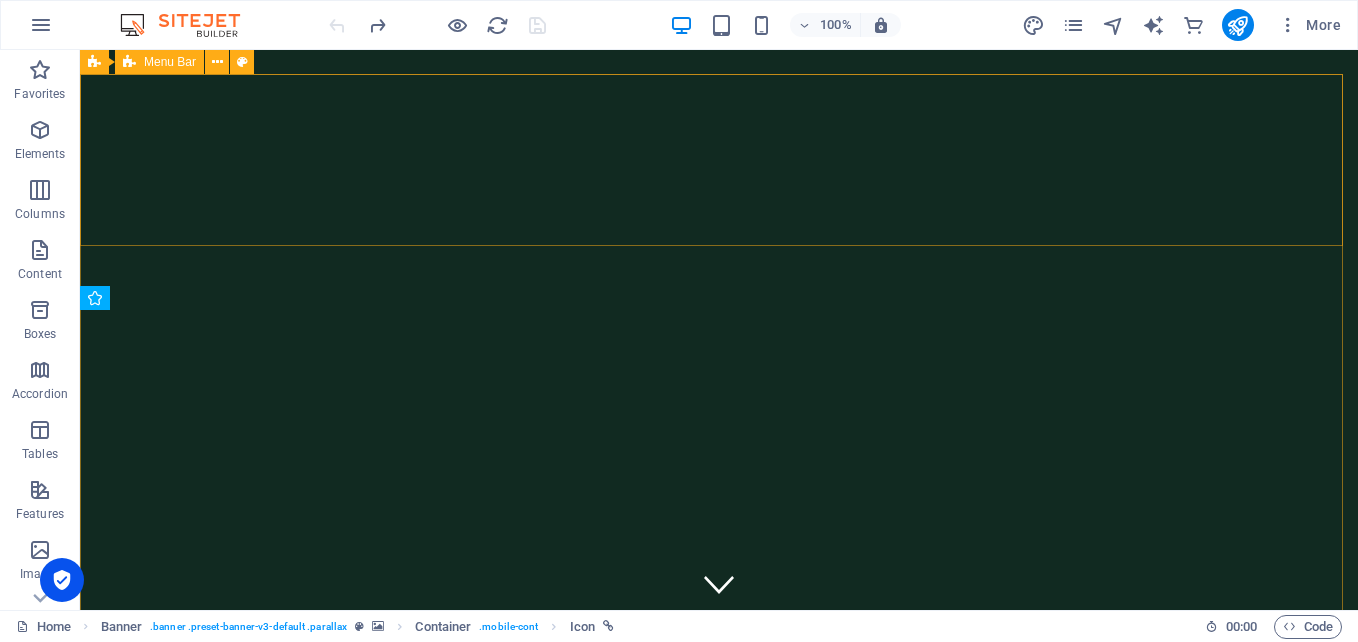 click on "Menu Bar" at bounding box center (170, 62) 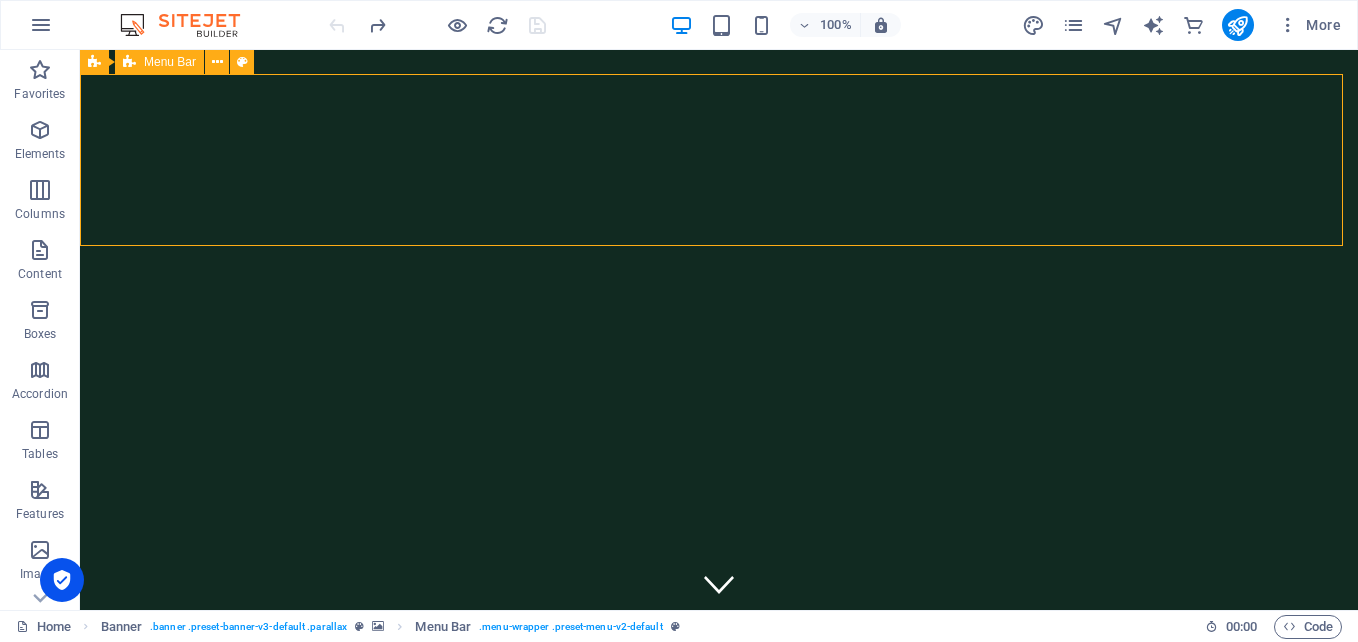 click on "Menu Bar" at bounding box center [170, 62] 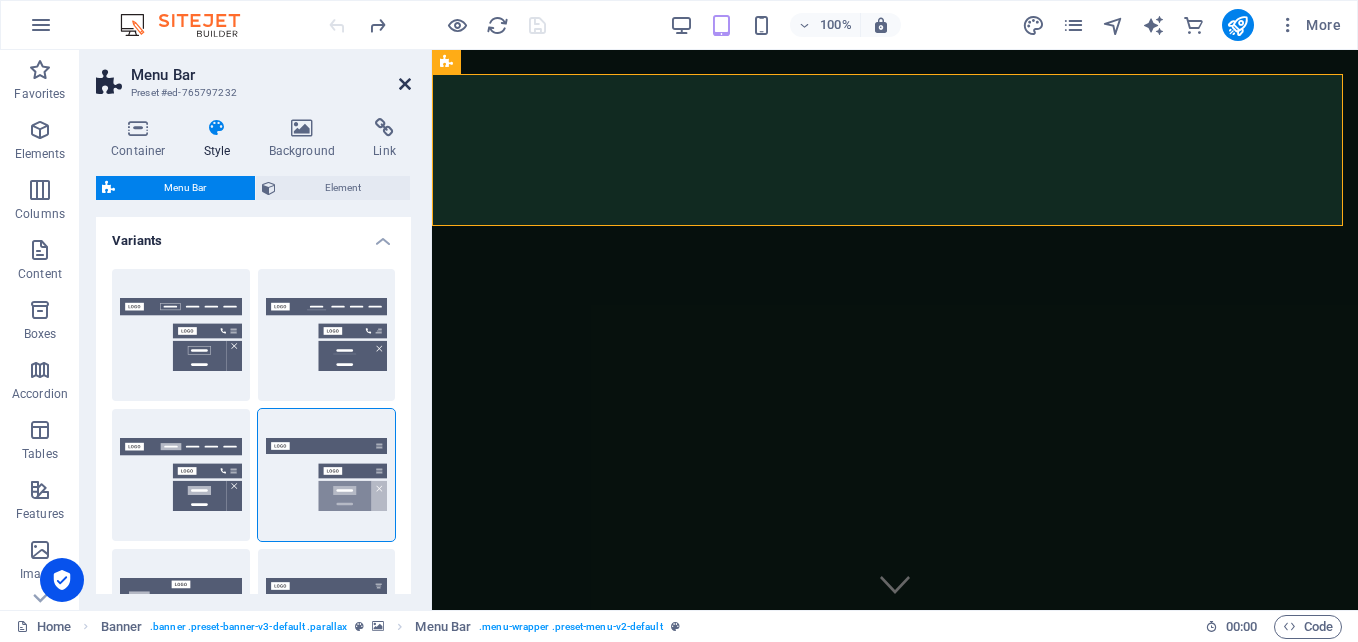 click at bounding box center [405, 84] 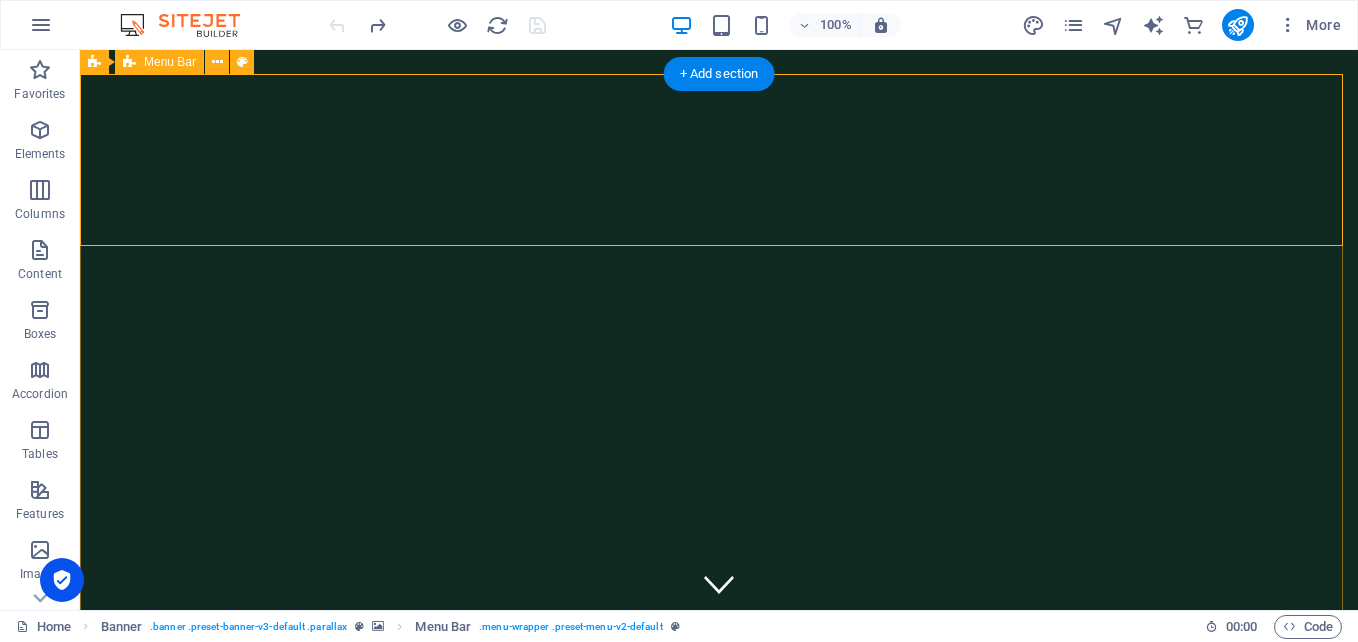 click on "Home About services gallery" at bounding box center [719, 732] 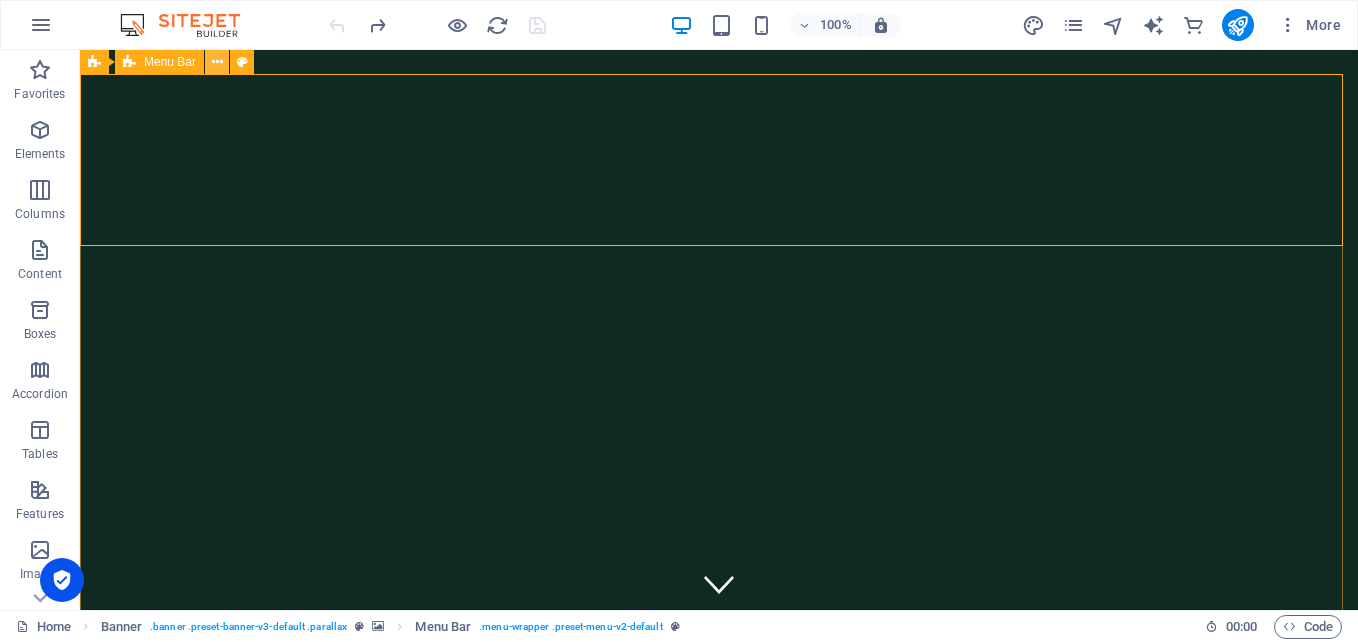 click at bounding box center (217, 62) 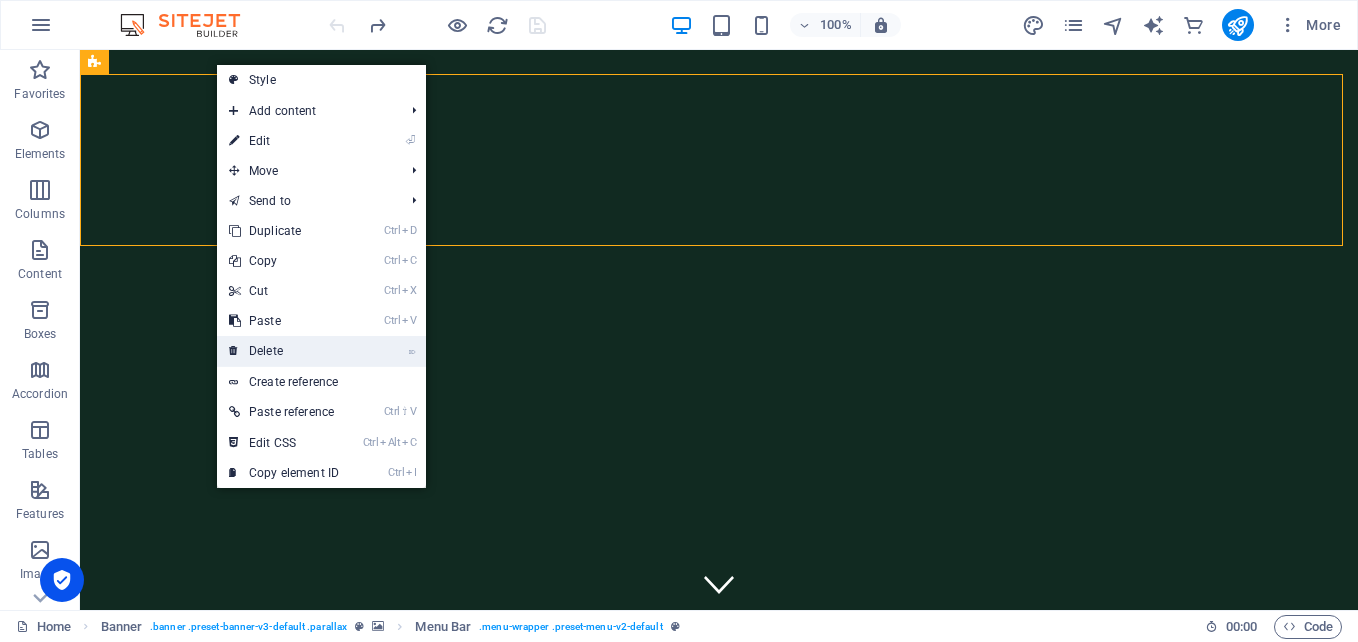click on "⌦  Delete" at bounding box center [284, 351] 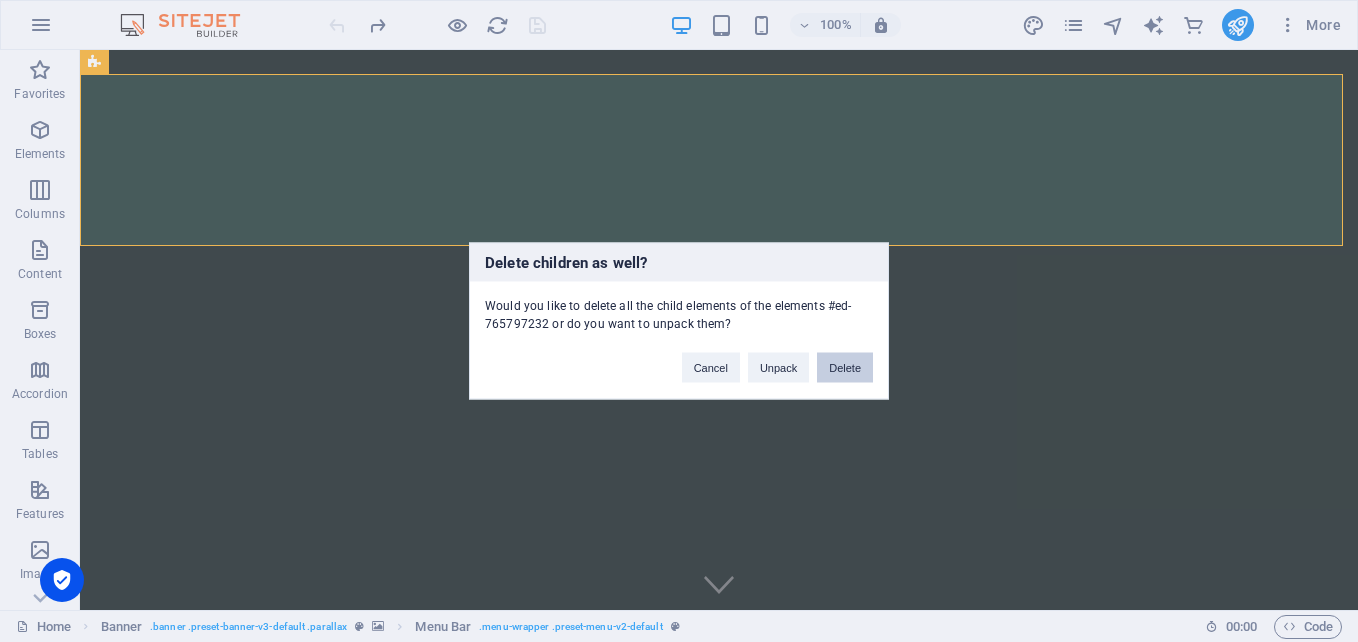 click on "Delete" at bounding box center (845, 368) 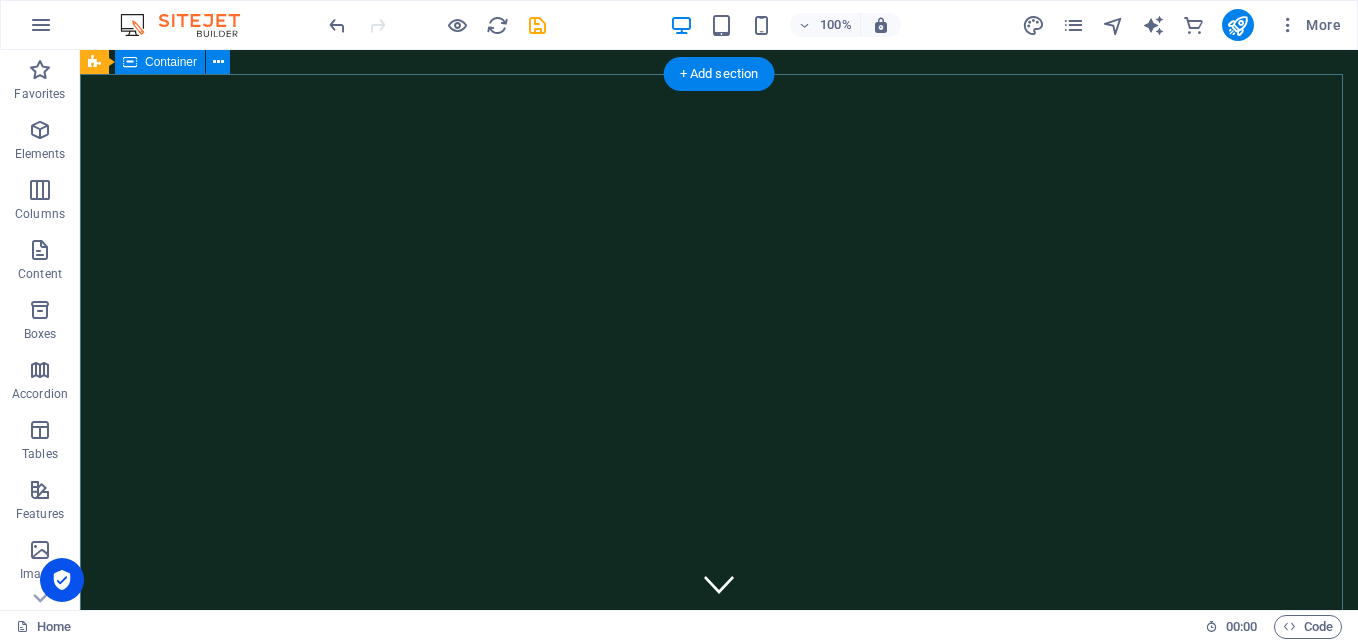 click on "REMOVE THE HURDLES IN YOUR LIFE Precision, Passion, and a Touch of Thistle. Big Days. Wee Details. Perfectly Done." at bounding box center (719, 840) 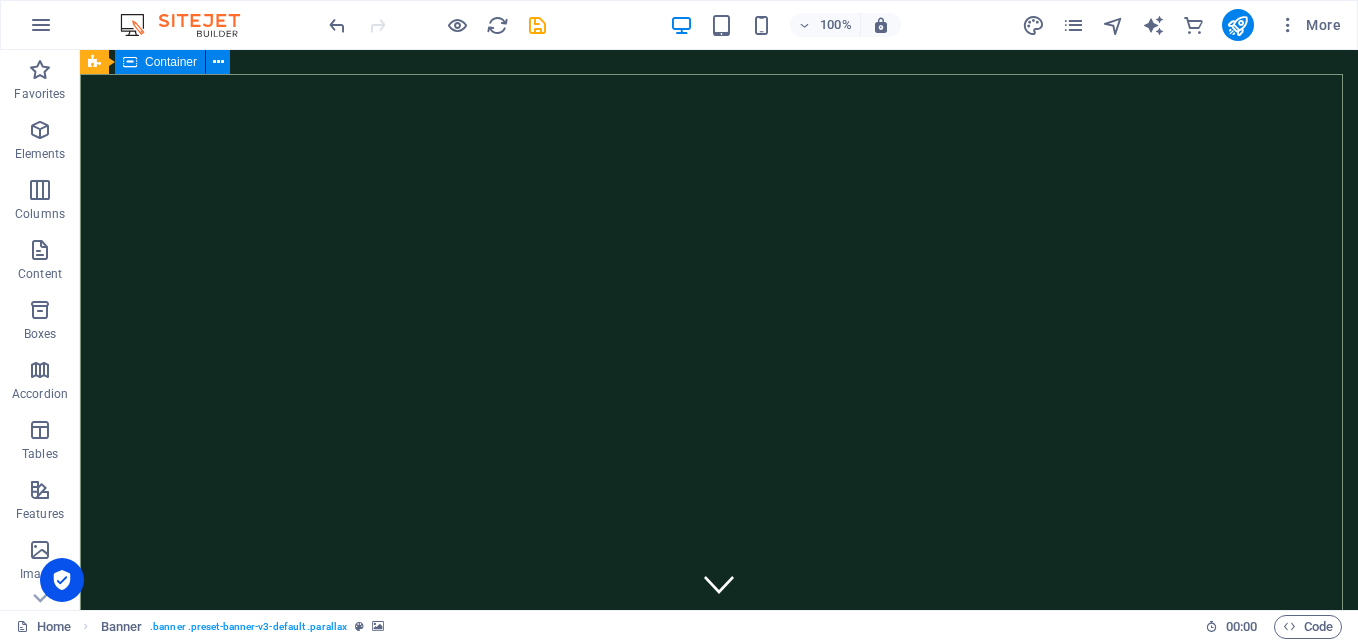 click on "Container" at bounding box center [171, 62] 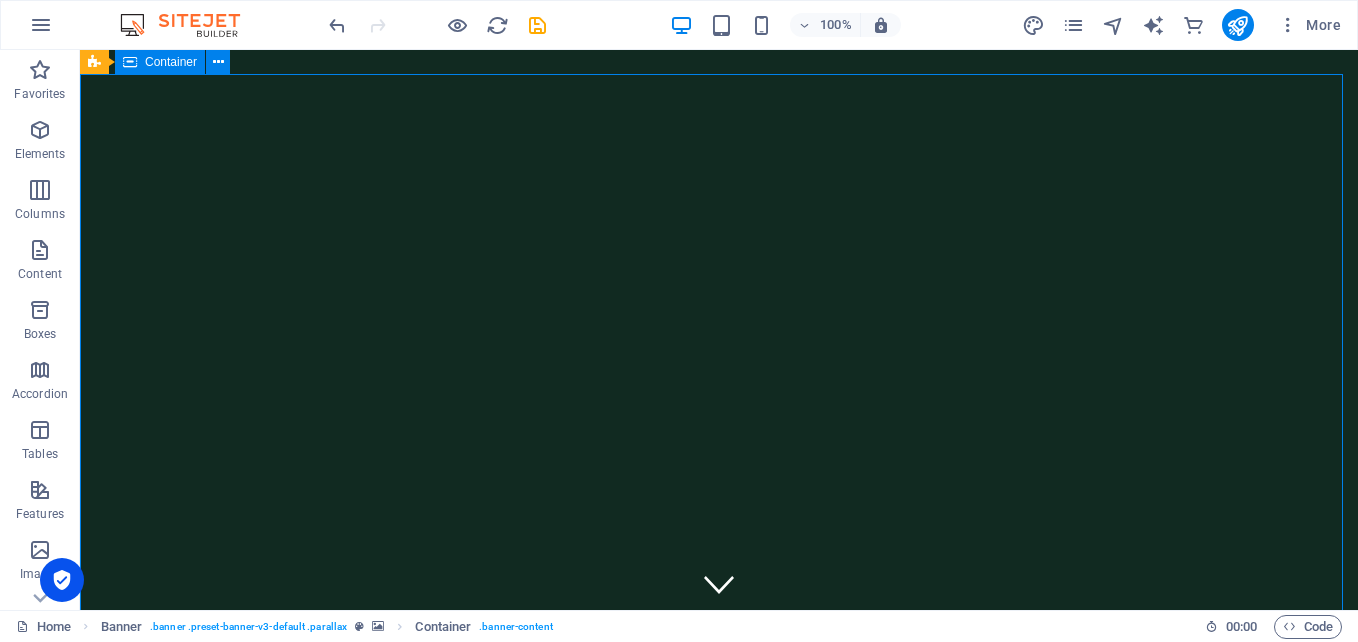 click on "Container" at bounding box center [171, 62] 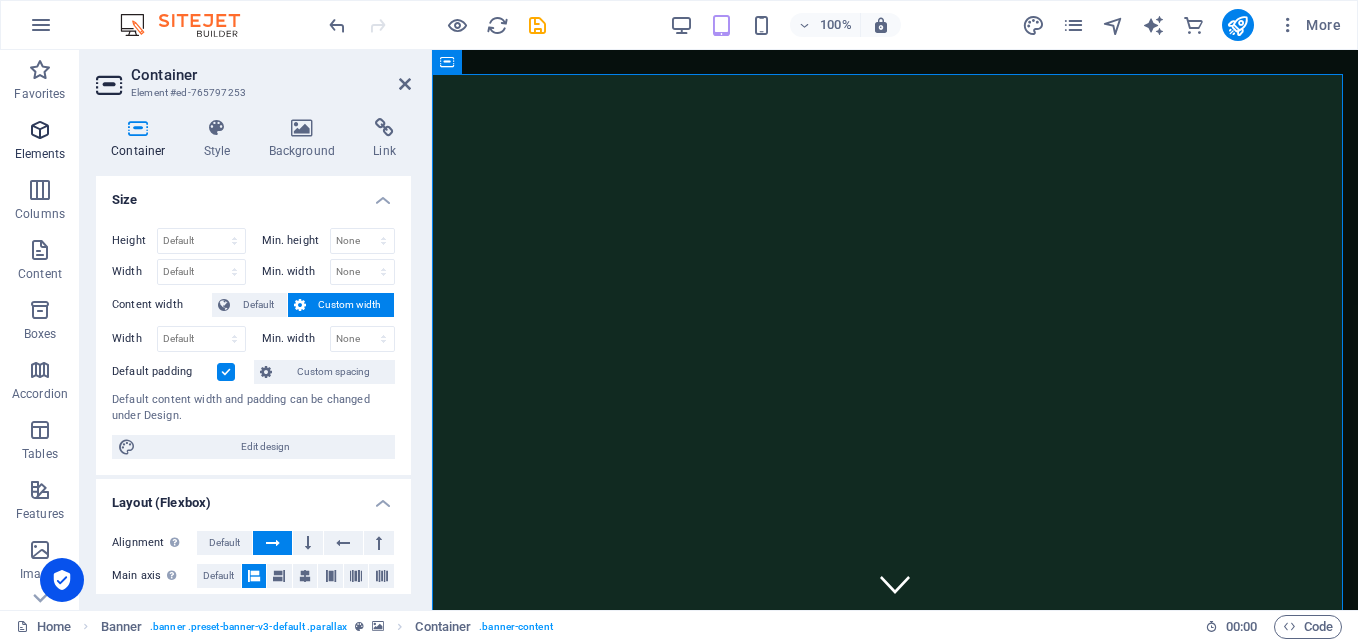 click at bounding box center [40, 130] 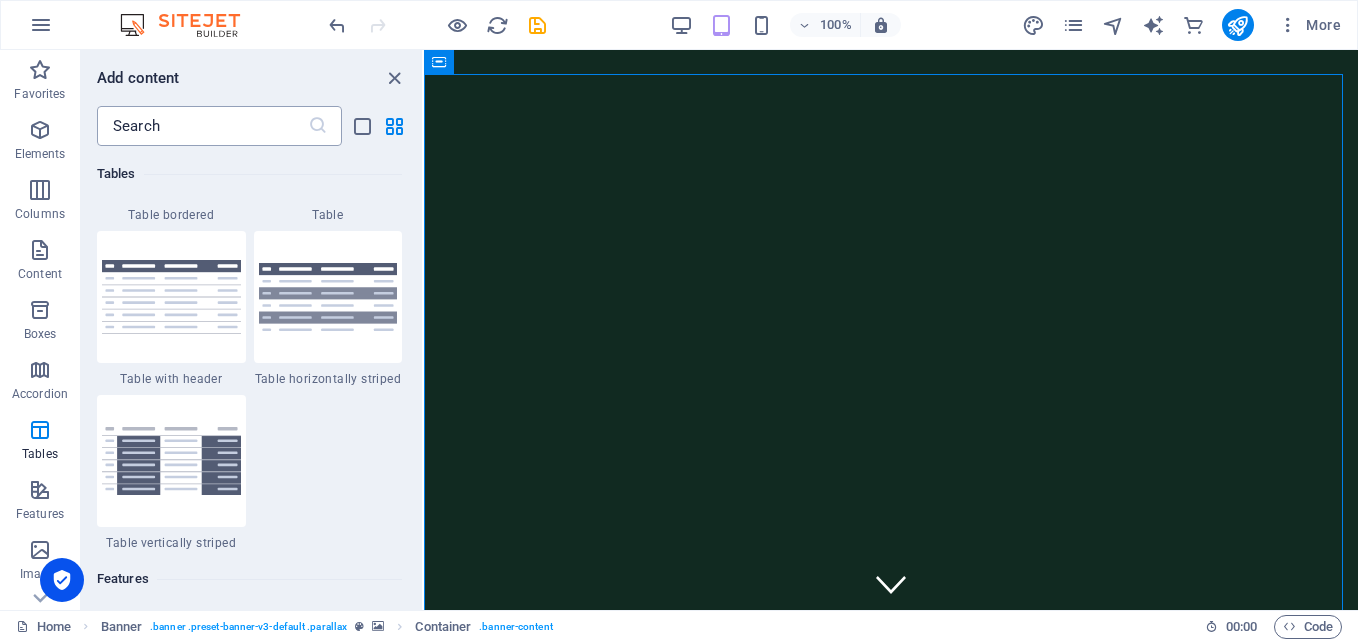 scroll, scrollTop: 7213, scrollLeft: 0, axis: vertical 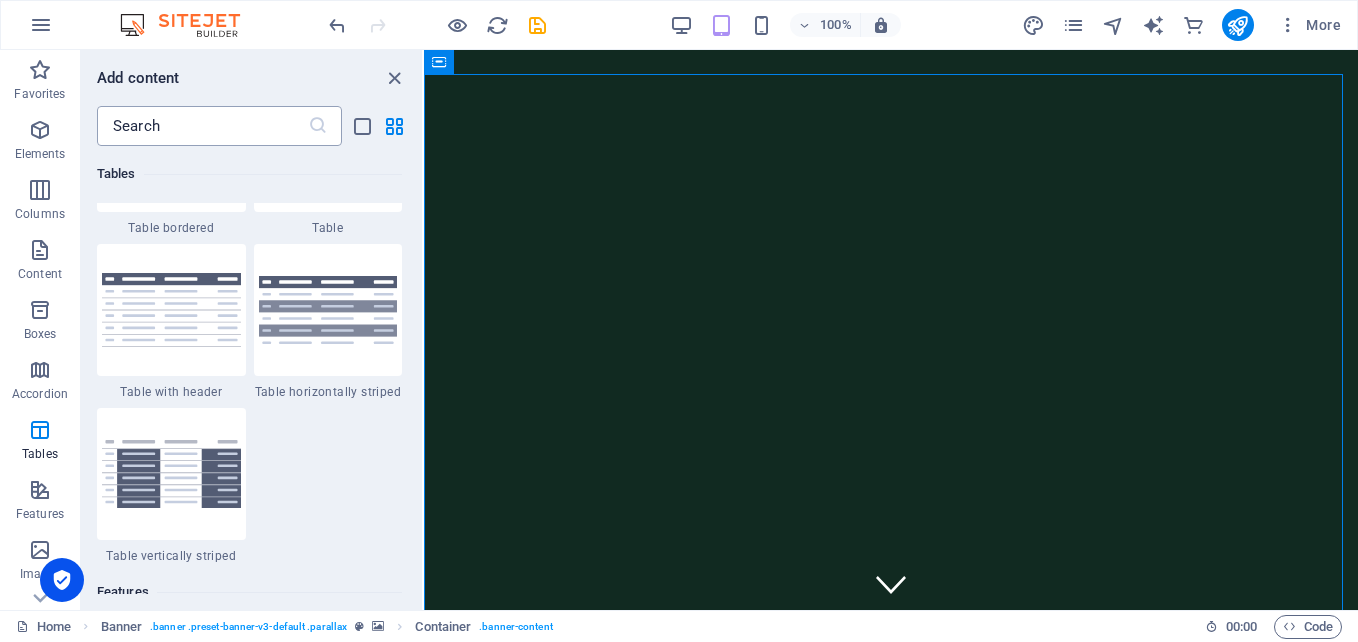 click at bounding box center (202, 126) 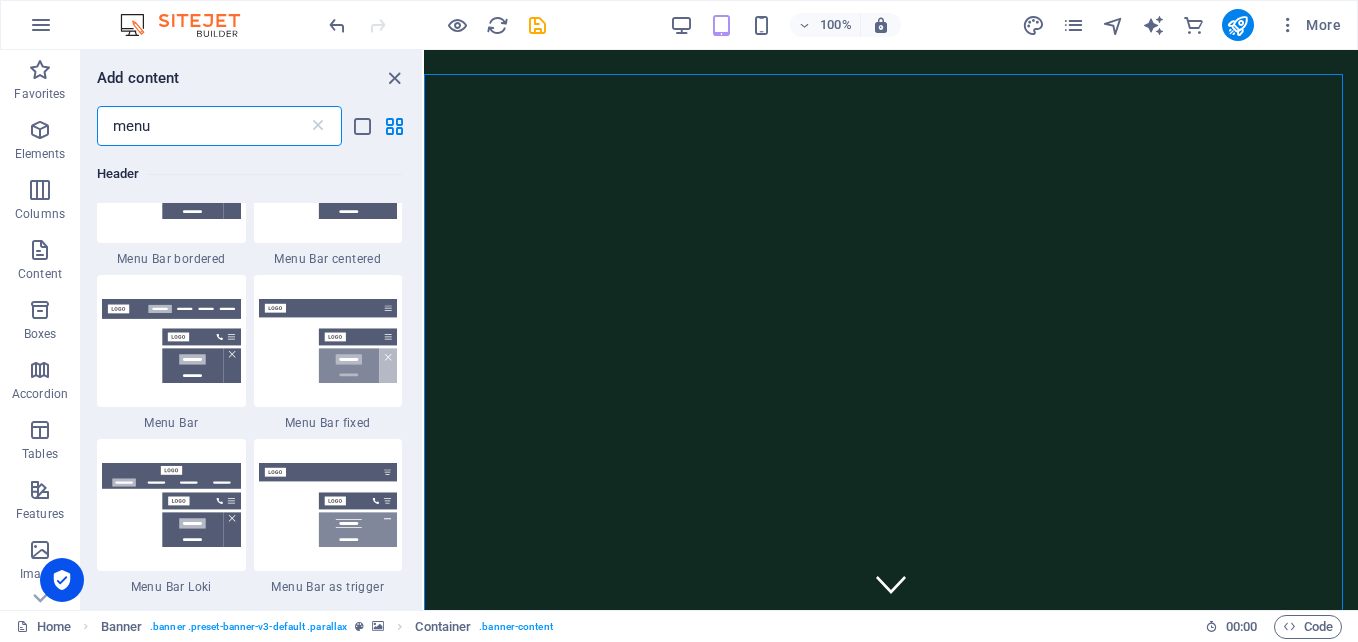 scroll, scrollTop: 700, scrollLeft: 0, axis: vertical 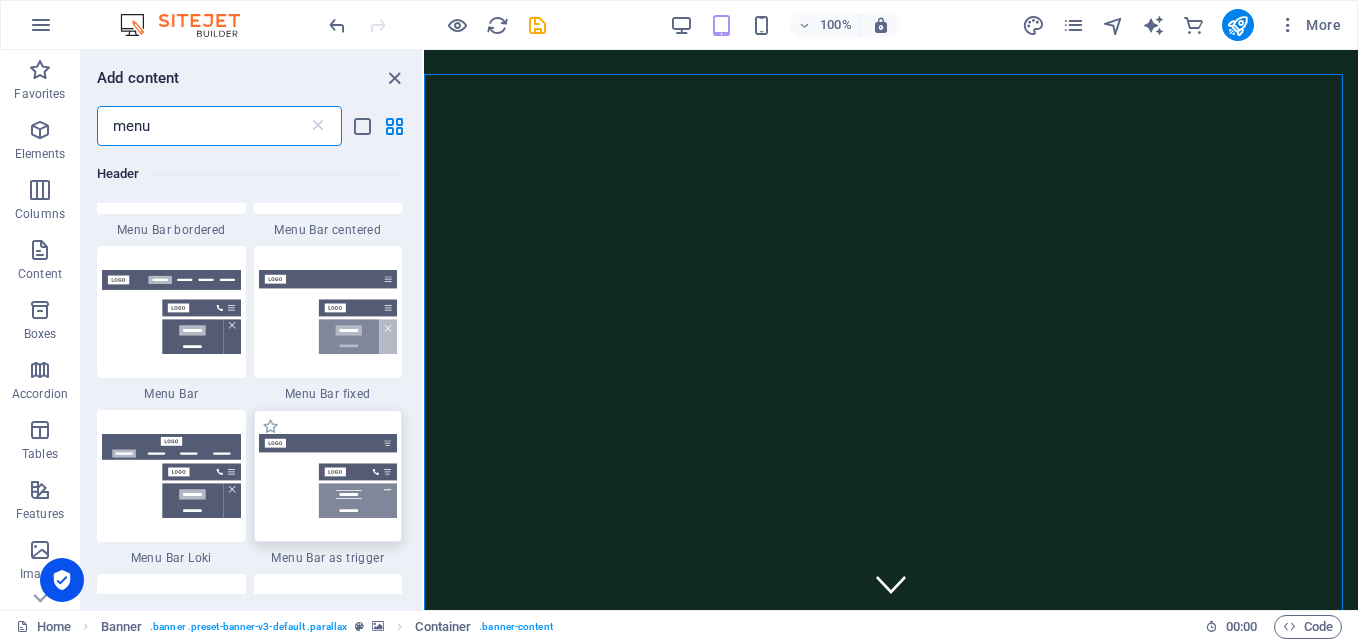 type on "menu" 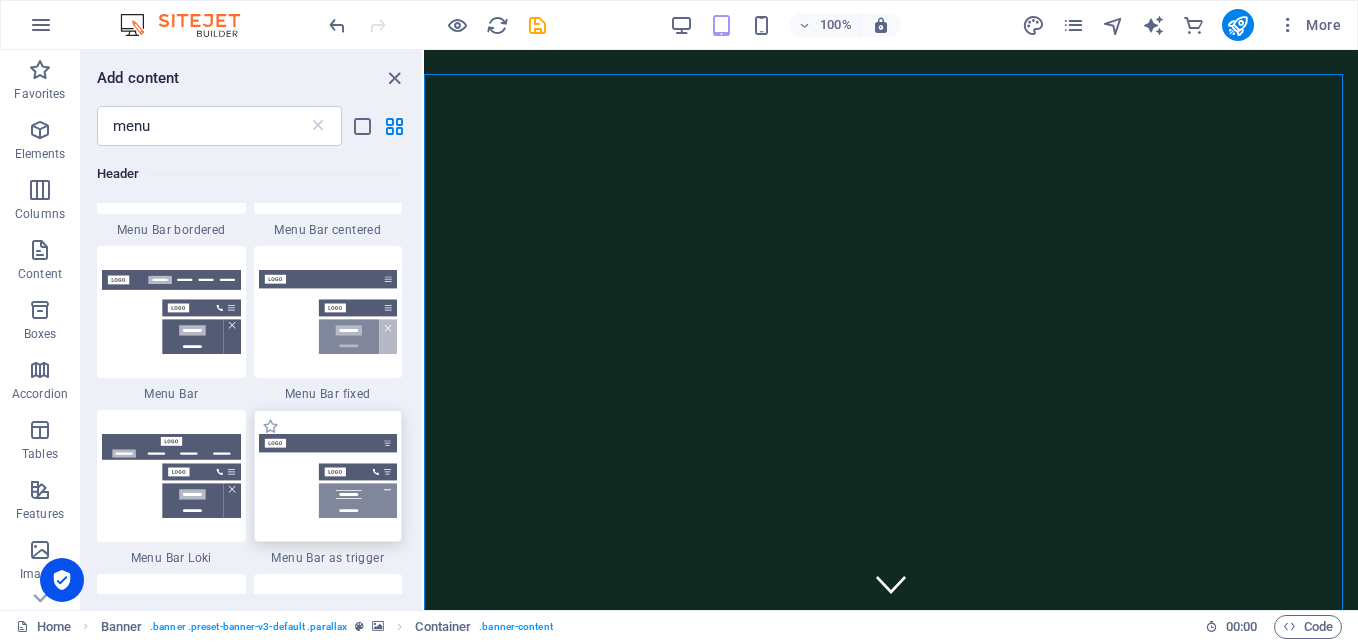 click at bounding box center (328, 476) 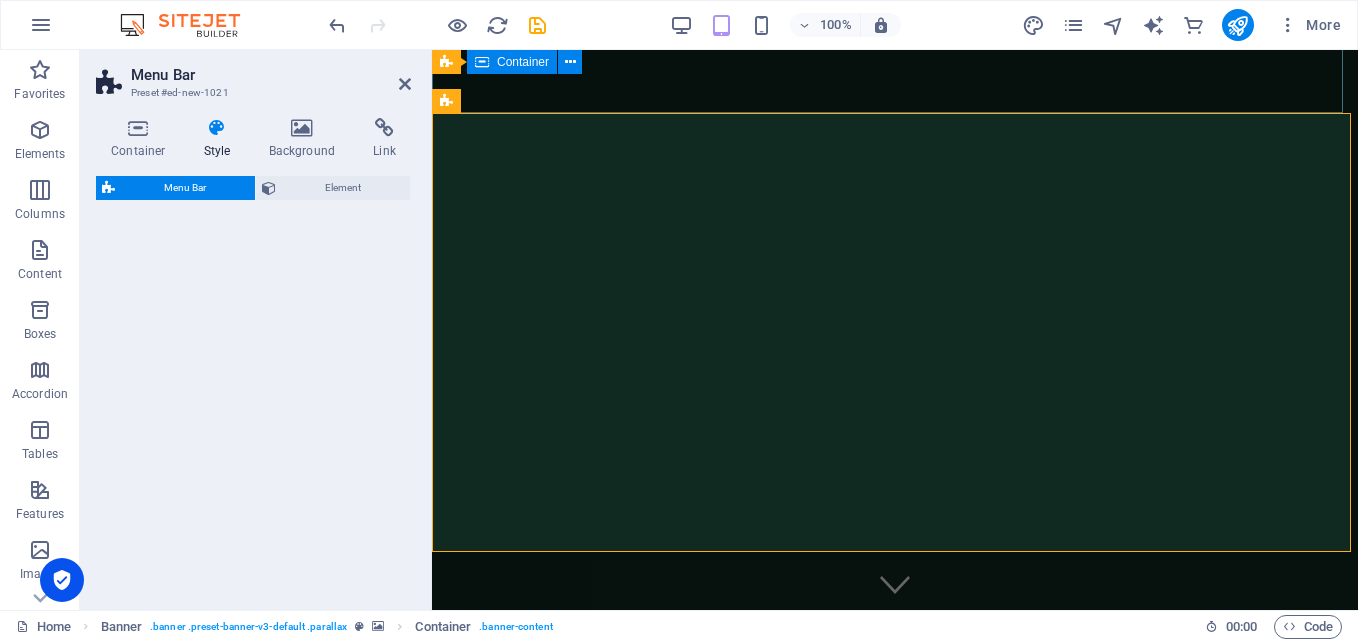 drag, startPoint x: 1069, startPoint y: 377, endPoint x: 1053, endPoint y: 119, distance: 258.49564 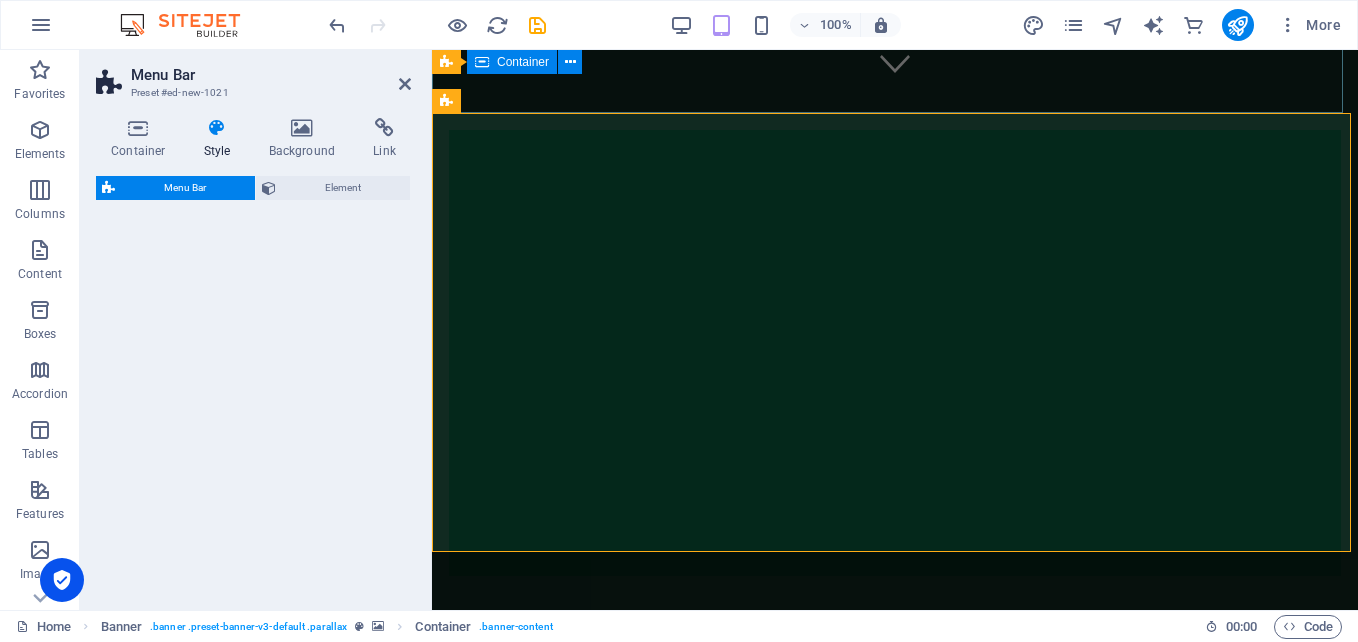 select on "rem" 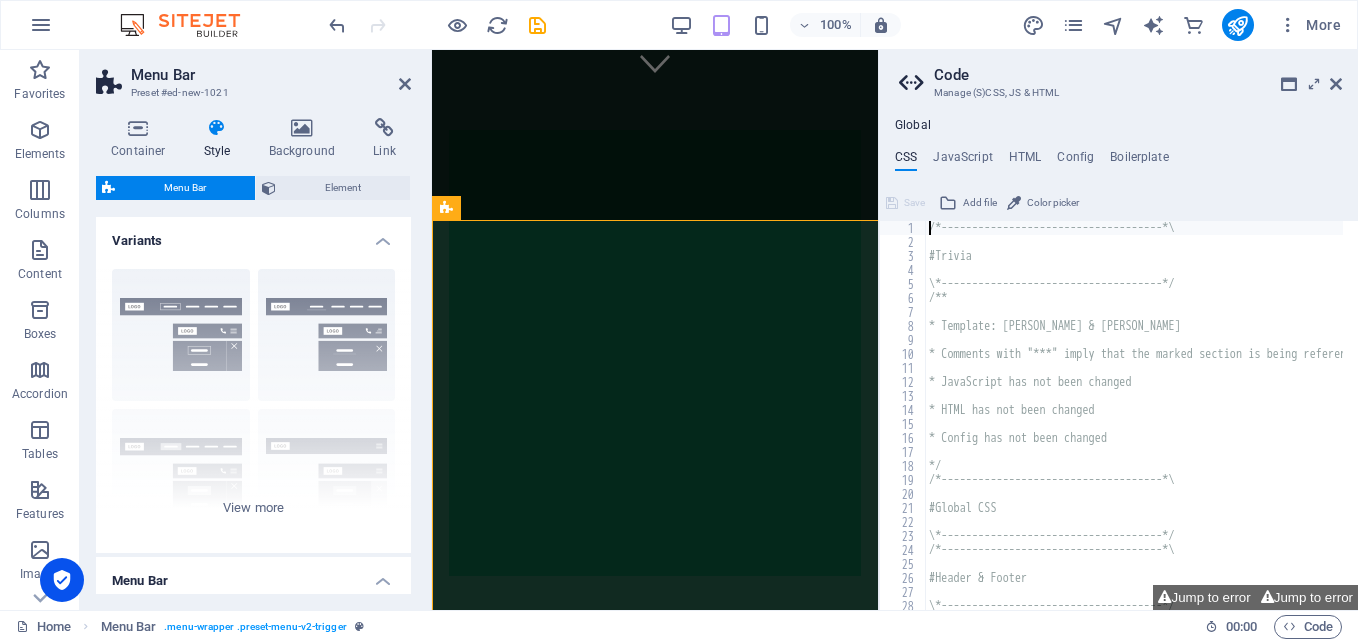 scroll, scrollTop: 414, scrollLeft: 0, axis: vertical 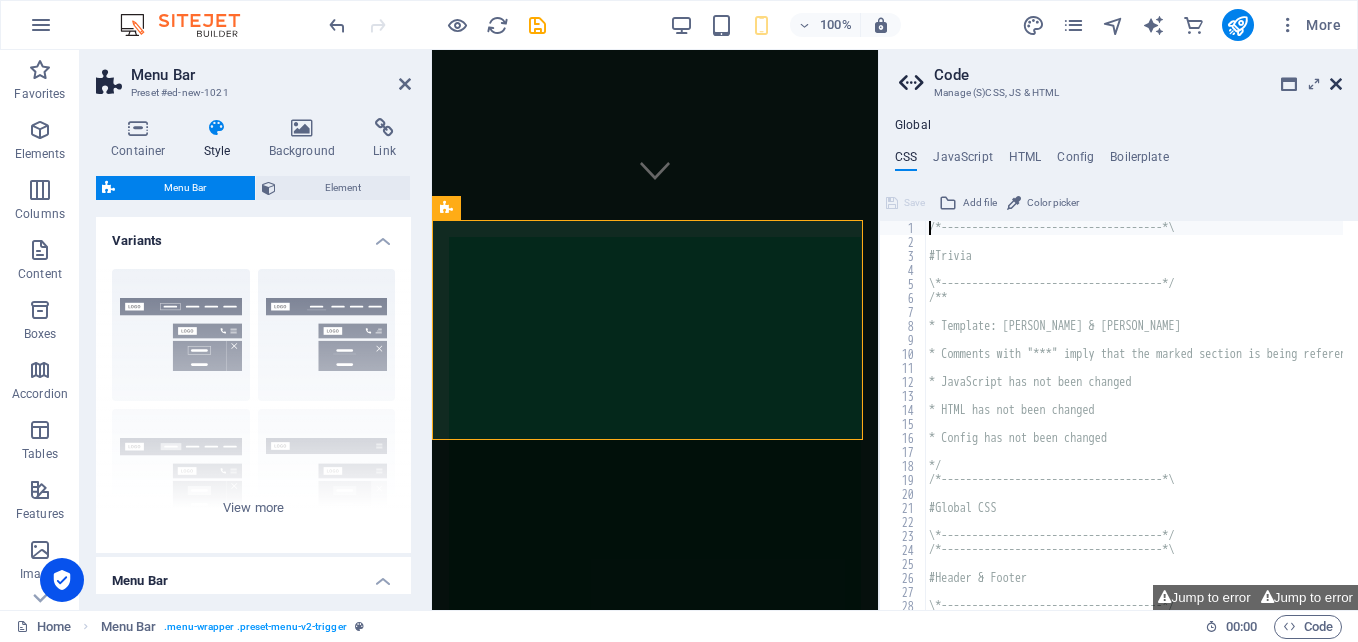 click at bounding box center (1336, 84) 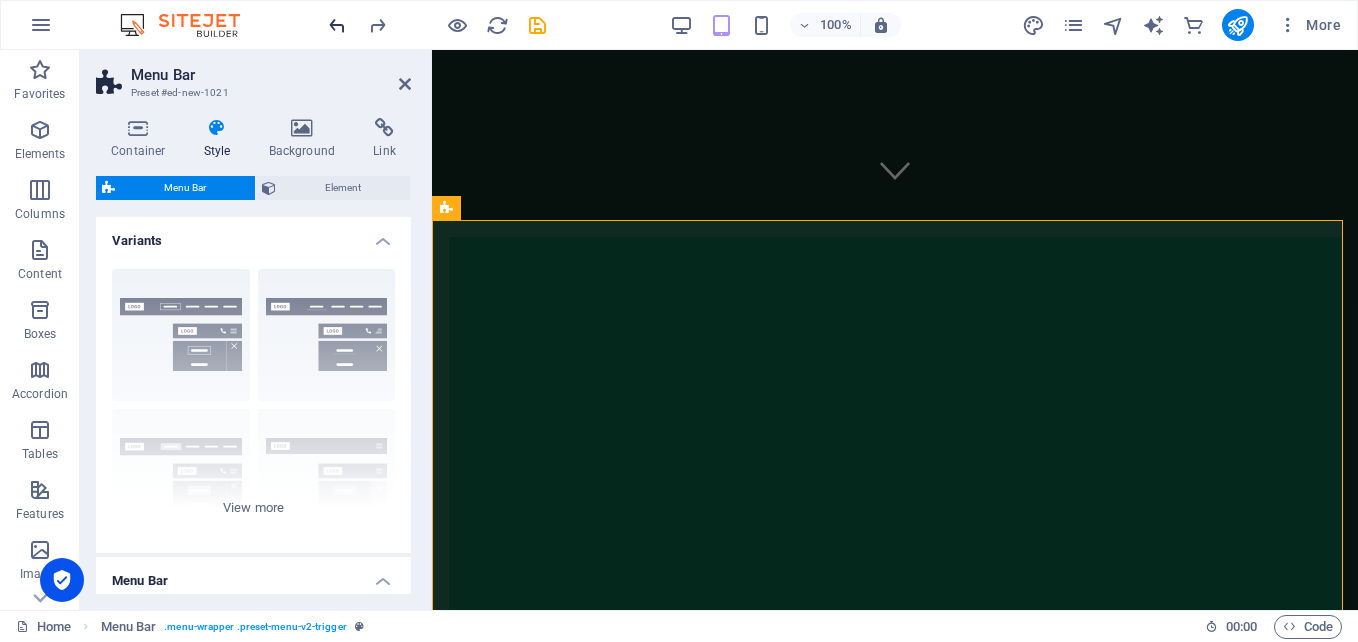 click at bounding box center (337, 25) 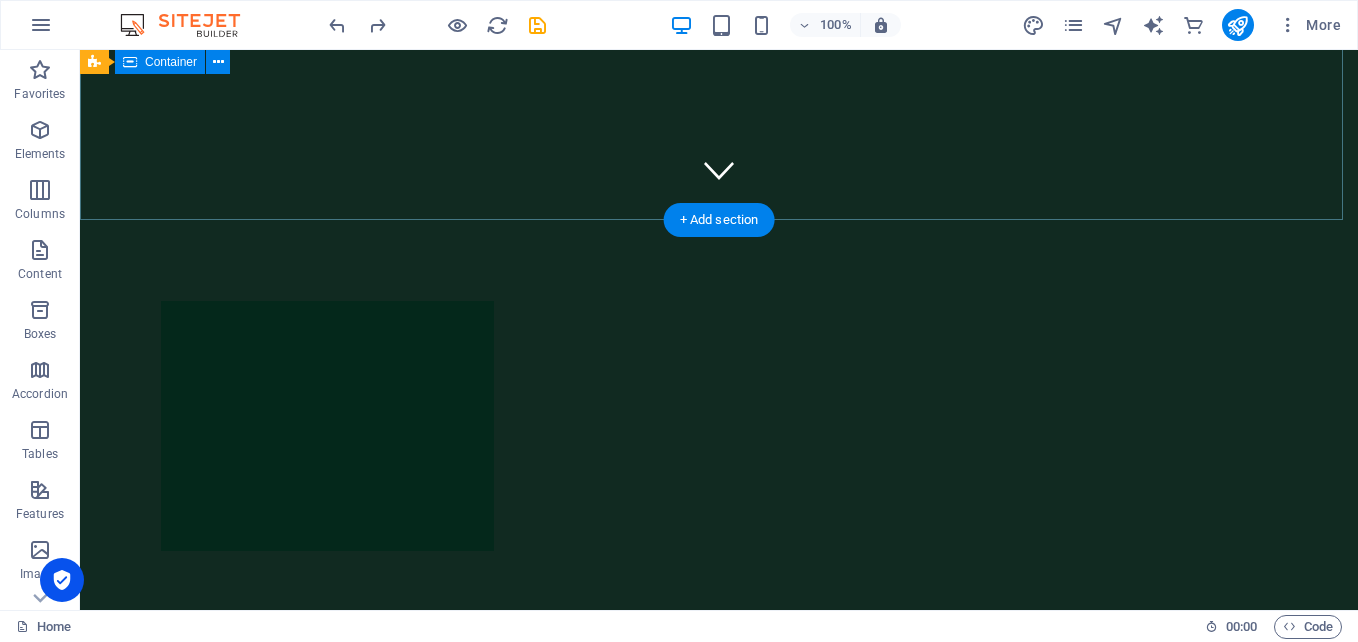 scroll, scrollTop: 0, scrollLeft: 0, axis: both 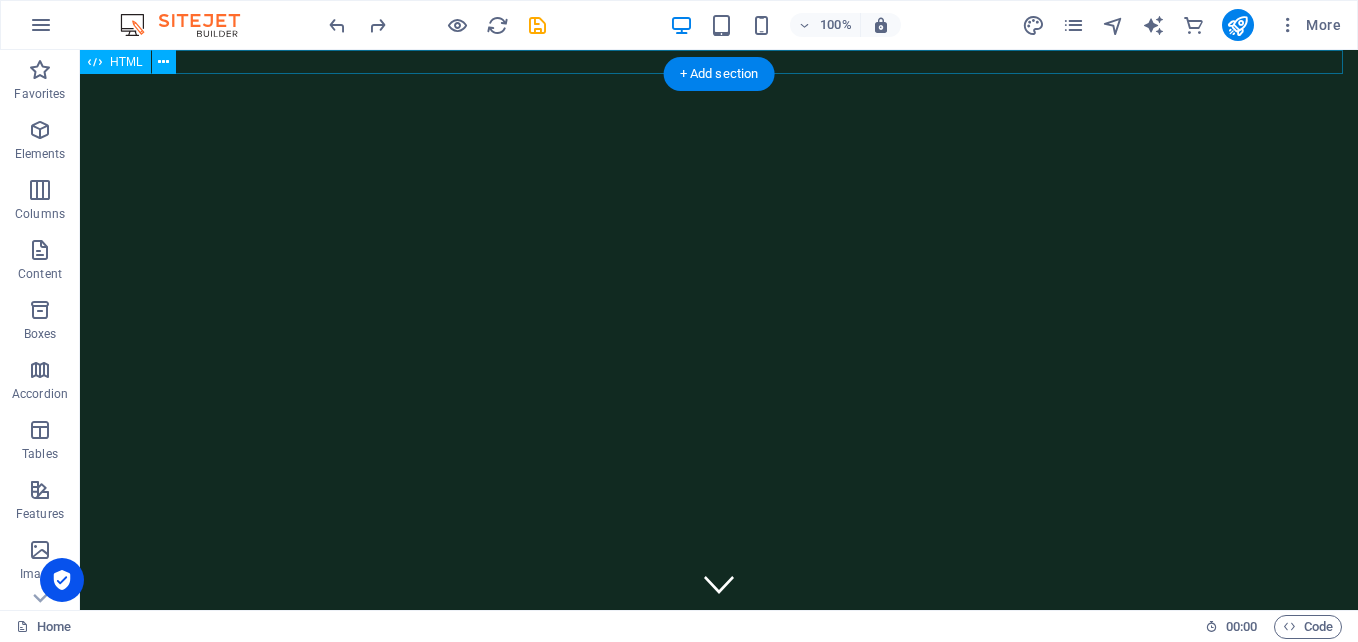 click at bounding box center [719, 62] 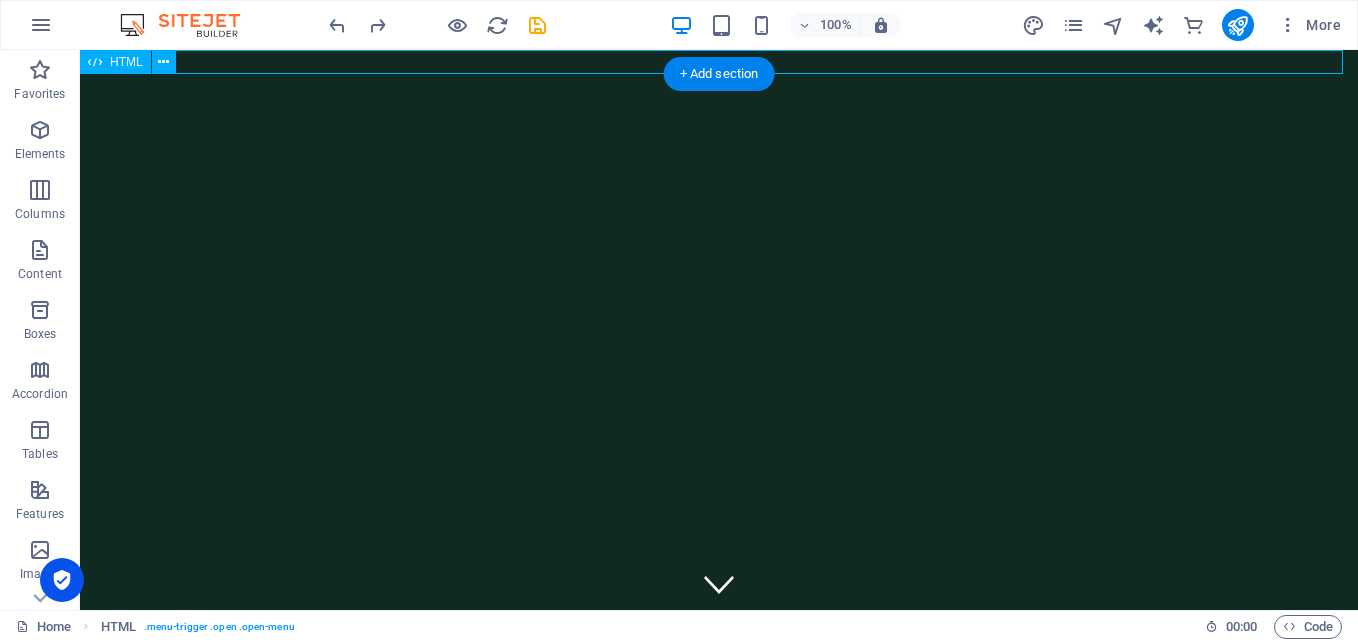 click at bounding box center (719, 62) 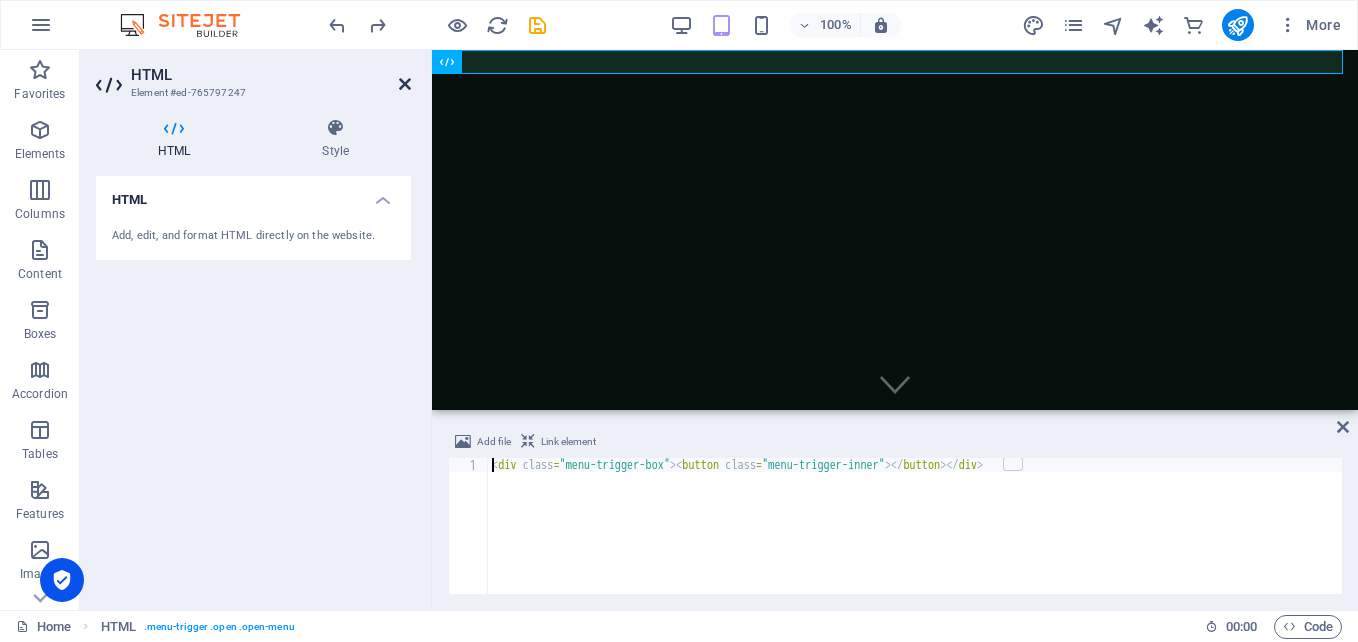 click at bounding box center [405, 84] 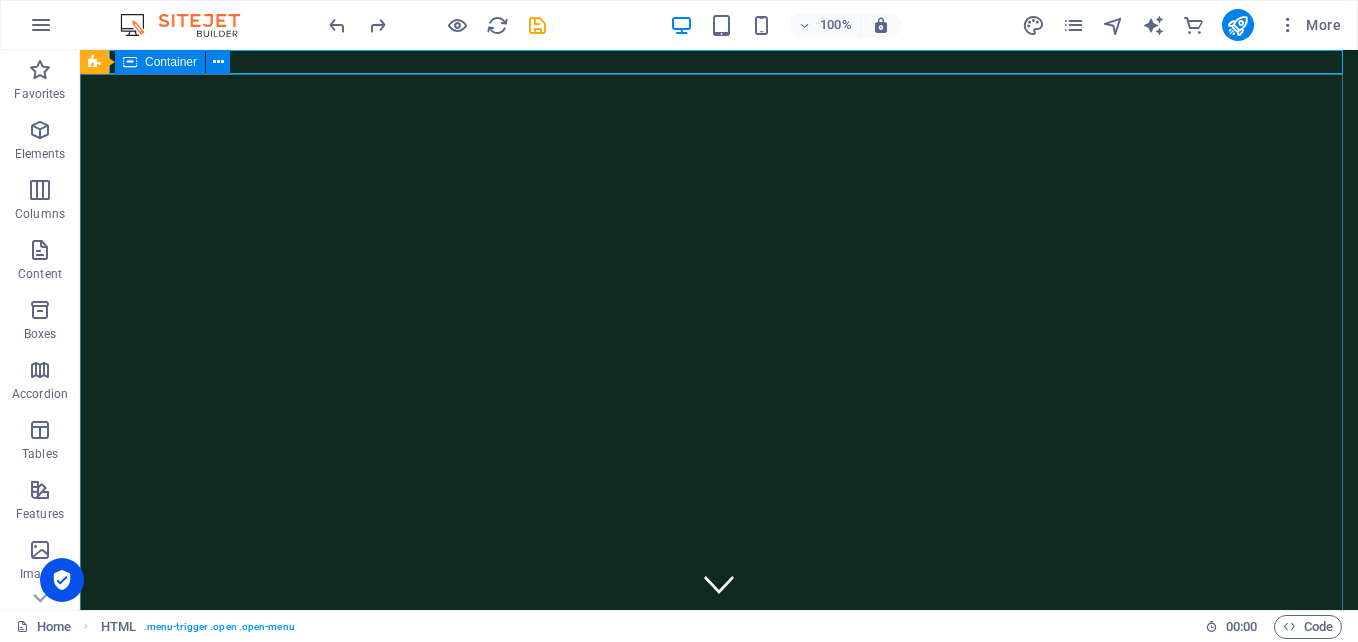 click on "Container" at bounding box center [171, 62] 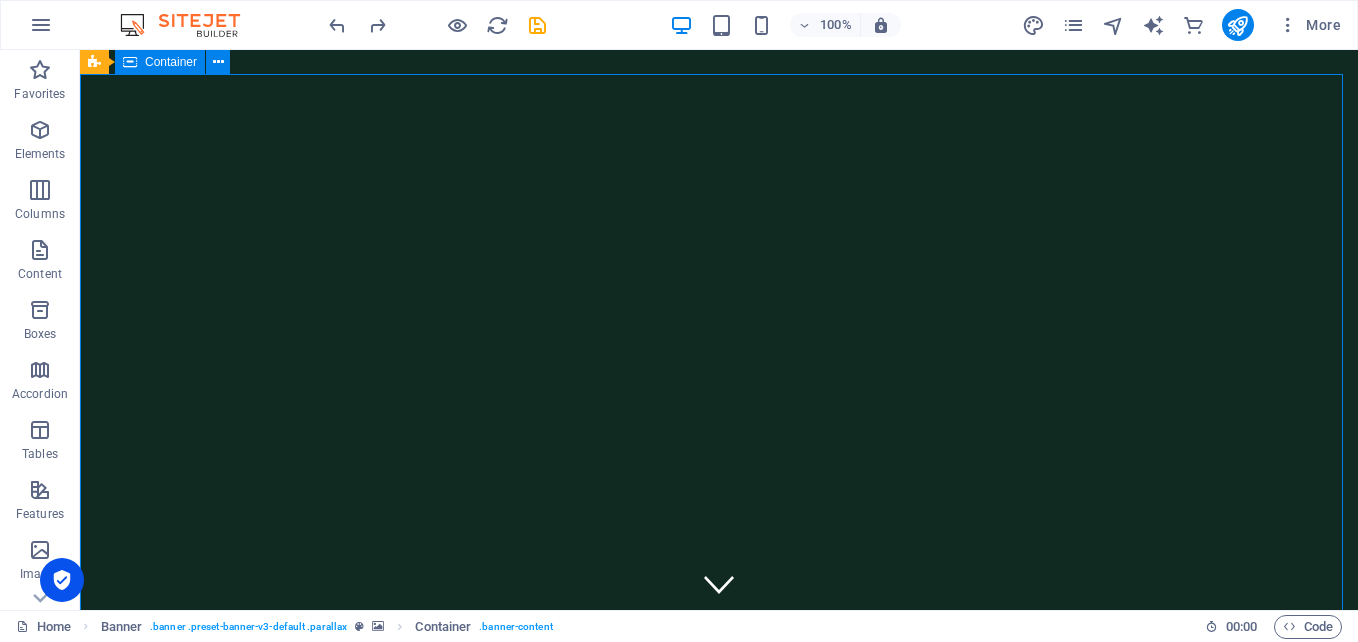 click on "Container" at bounding box center (171, 62) 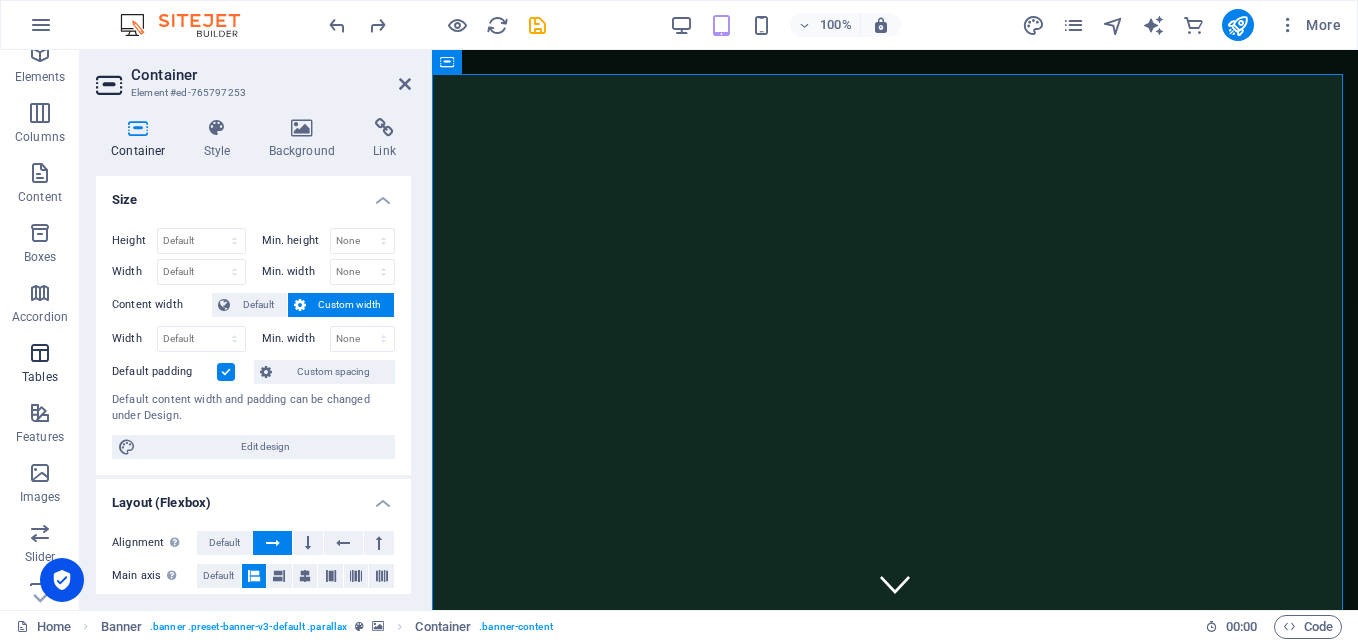 scroll, scrollTop: 100, scrollLeft: 0, axis: vertical 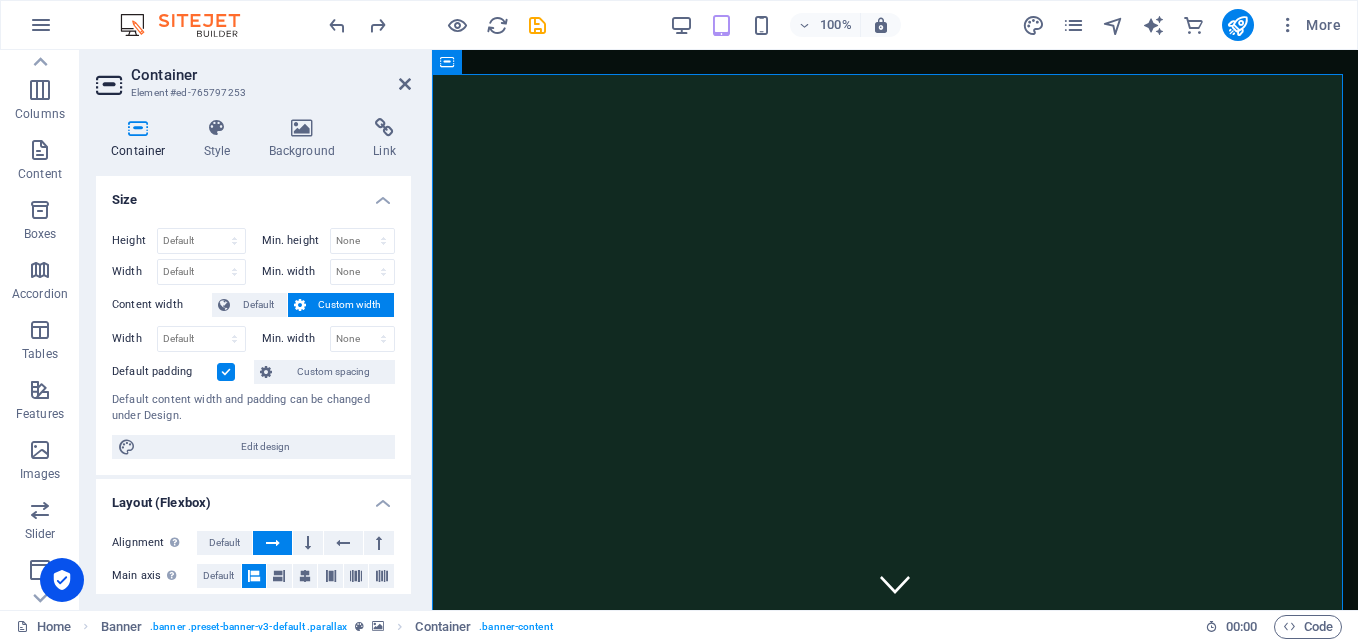 click at bounding box center (337, 25) 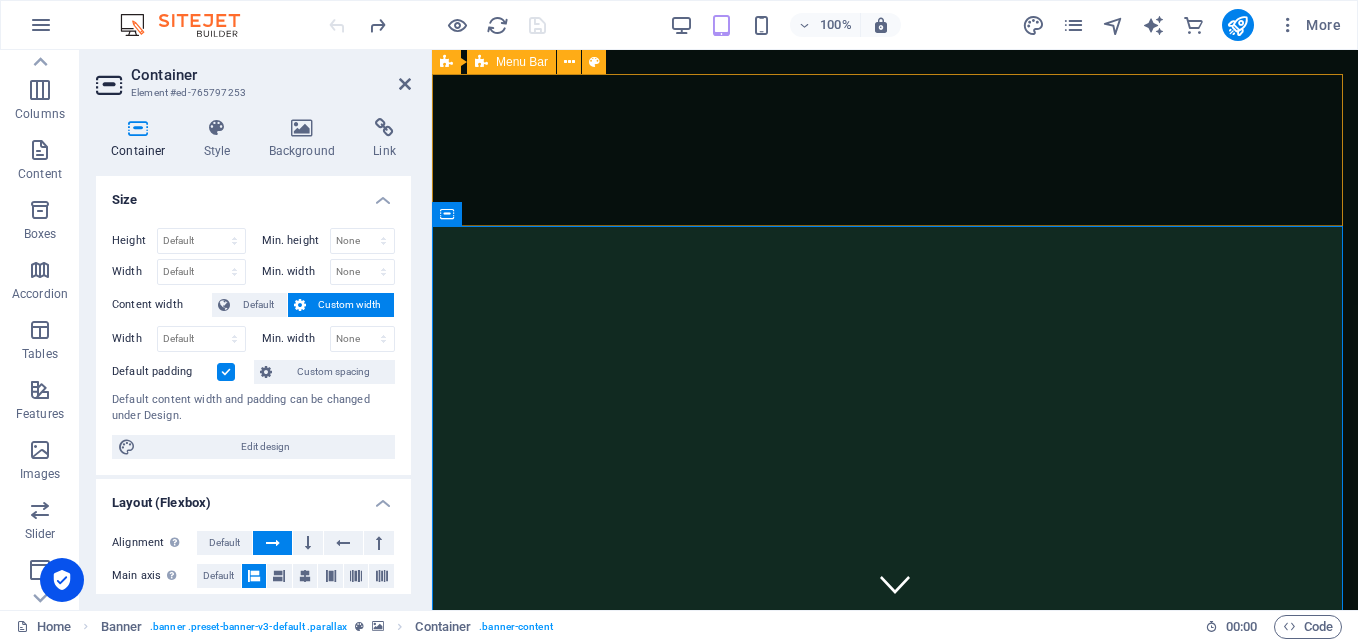 click on "Home About services gallery" at bounding box center (895, 746) 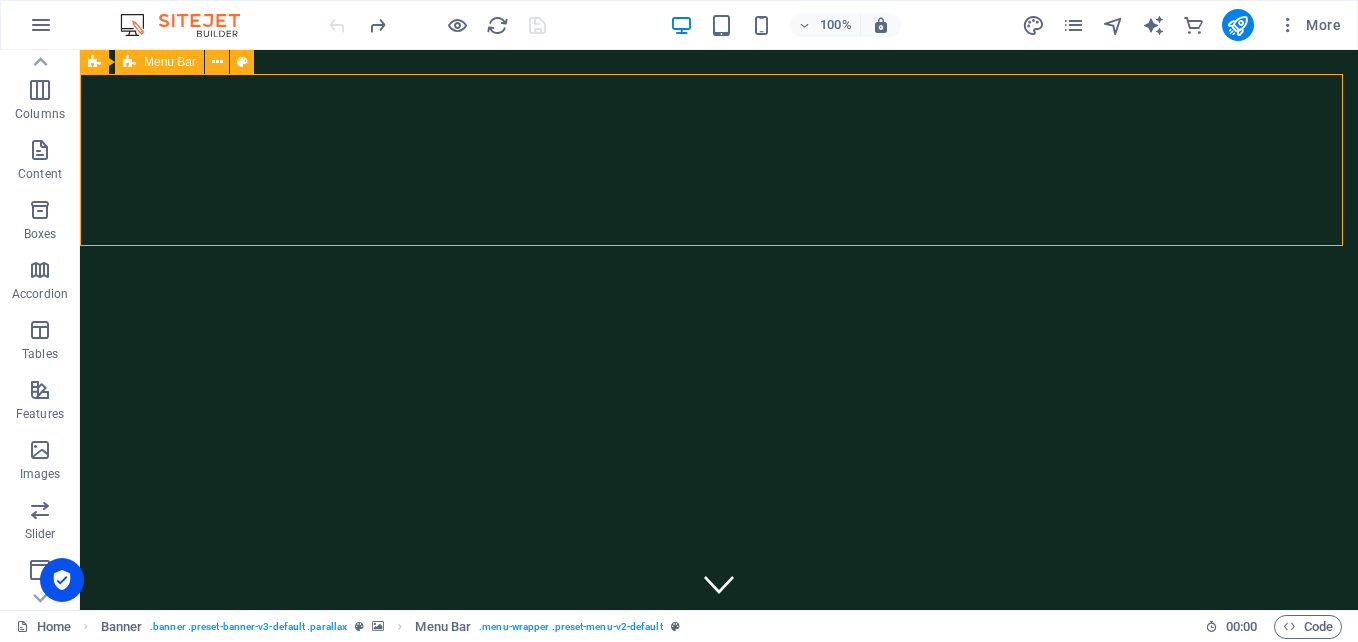 click on "Home About services gallery" at bounding box center (719, 756) 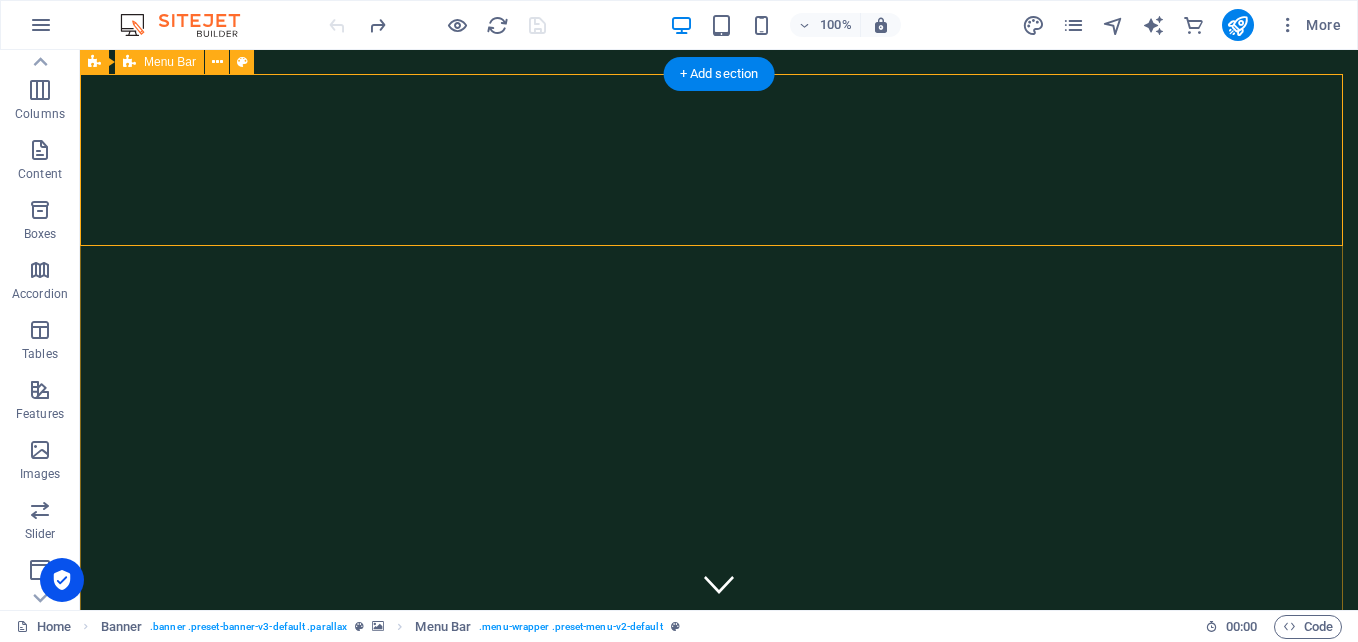 click on "Home About services gallery" at bounding box center (719, 756) 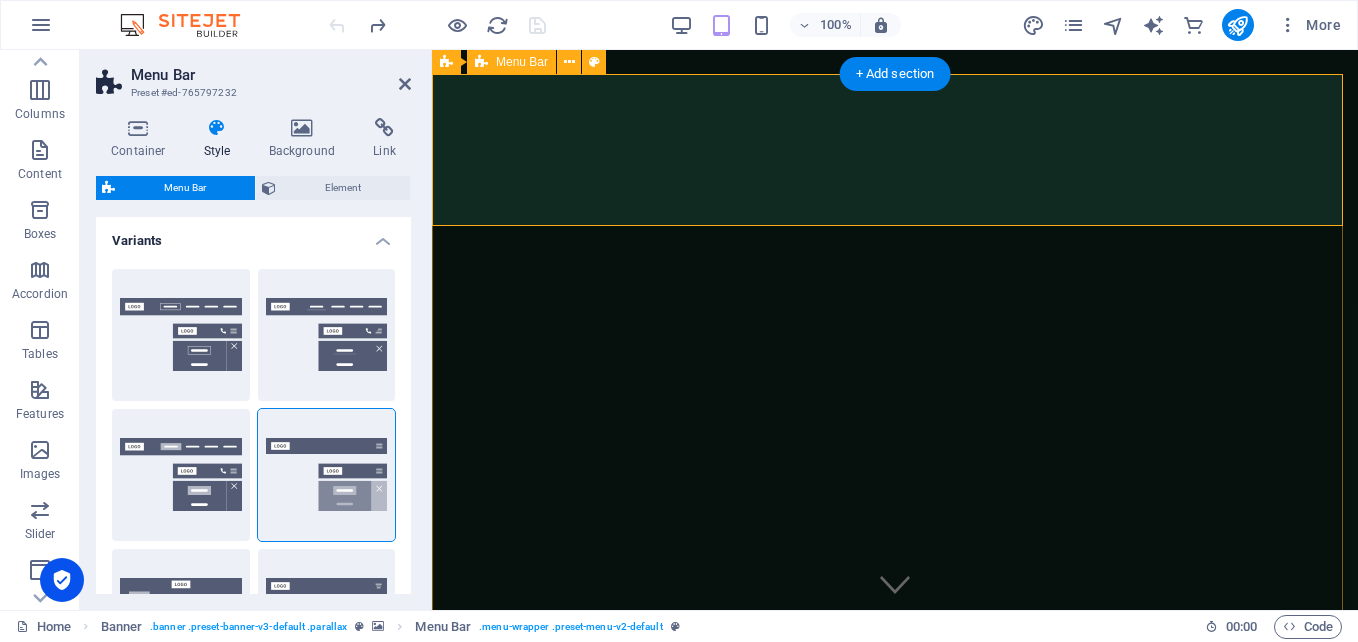 click on "Home About services gallery" at bounding box center (895, 746) 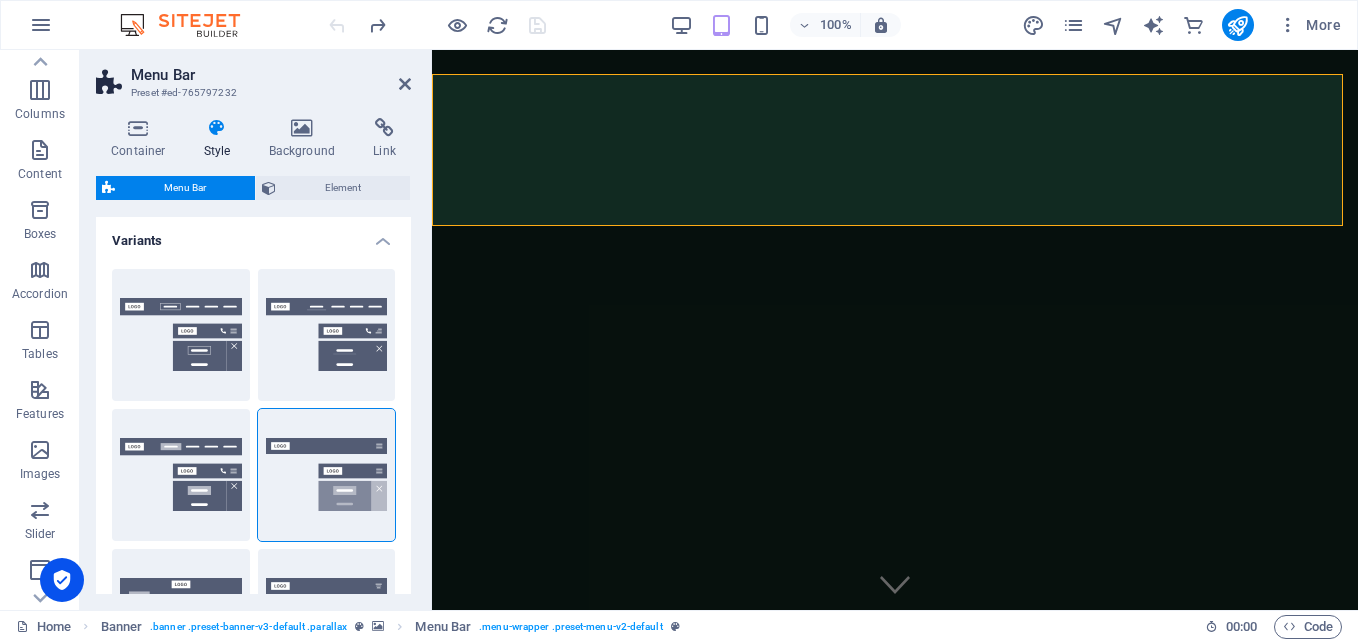 drag, startPoint x: 383, startPoint y: 244, endPoint x: 388, endPoint y: 253, distance: 10.29563 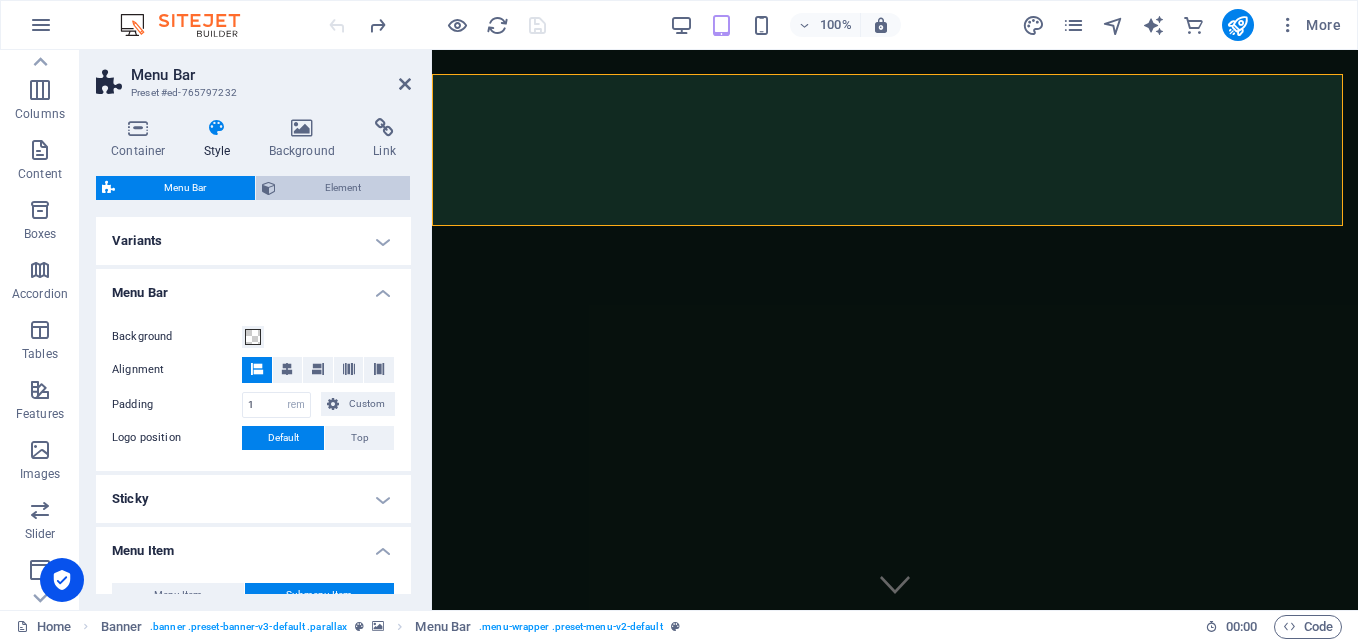 click on "Element" at bounding box center (343, 188) 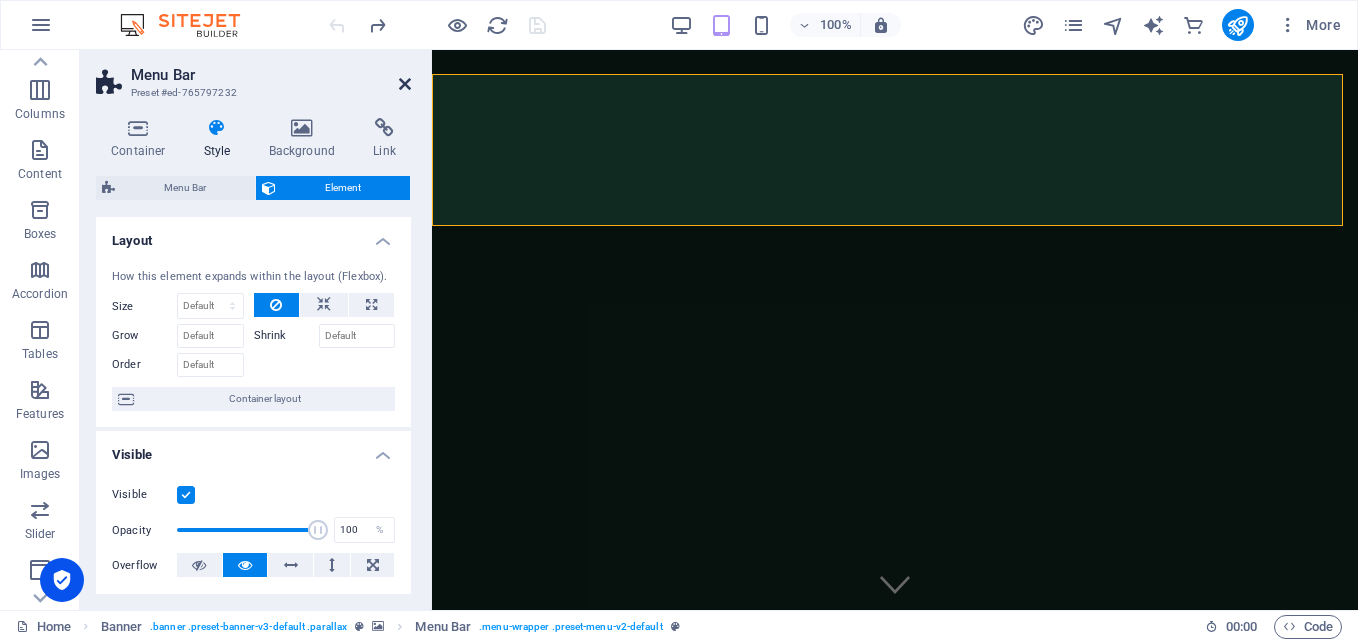 click at bounding box center (405, 84) 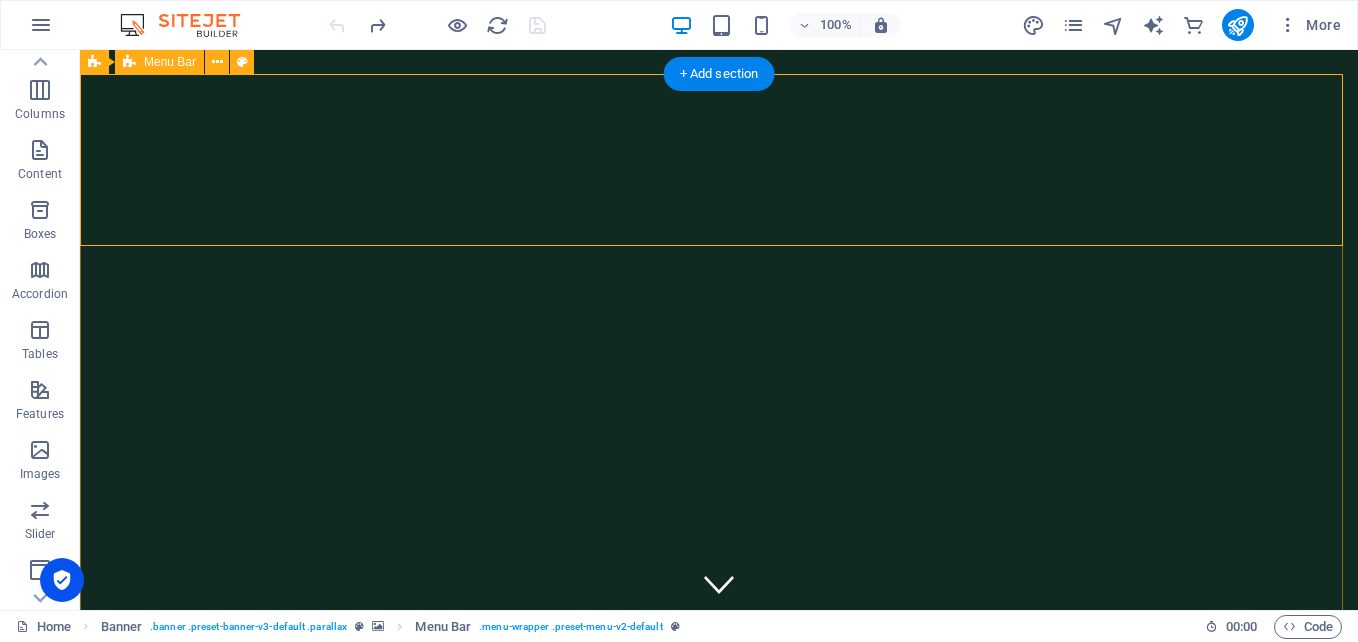 click on "Home About services gallery" at bounding box center (719, 756) 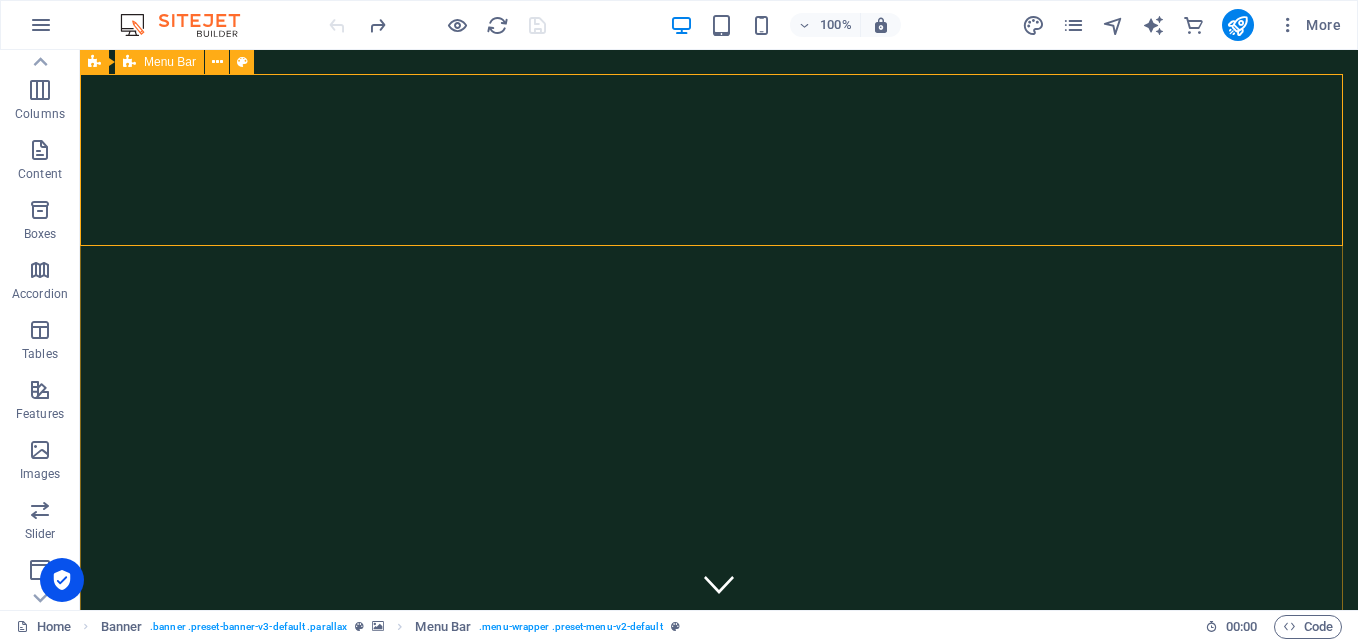 click on "Menu Bar" at bounding box center (170, 62) 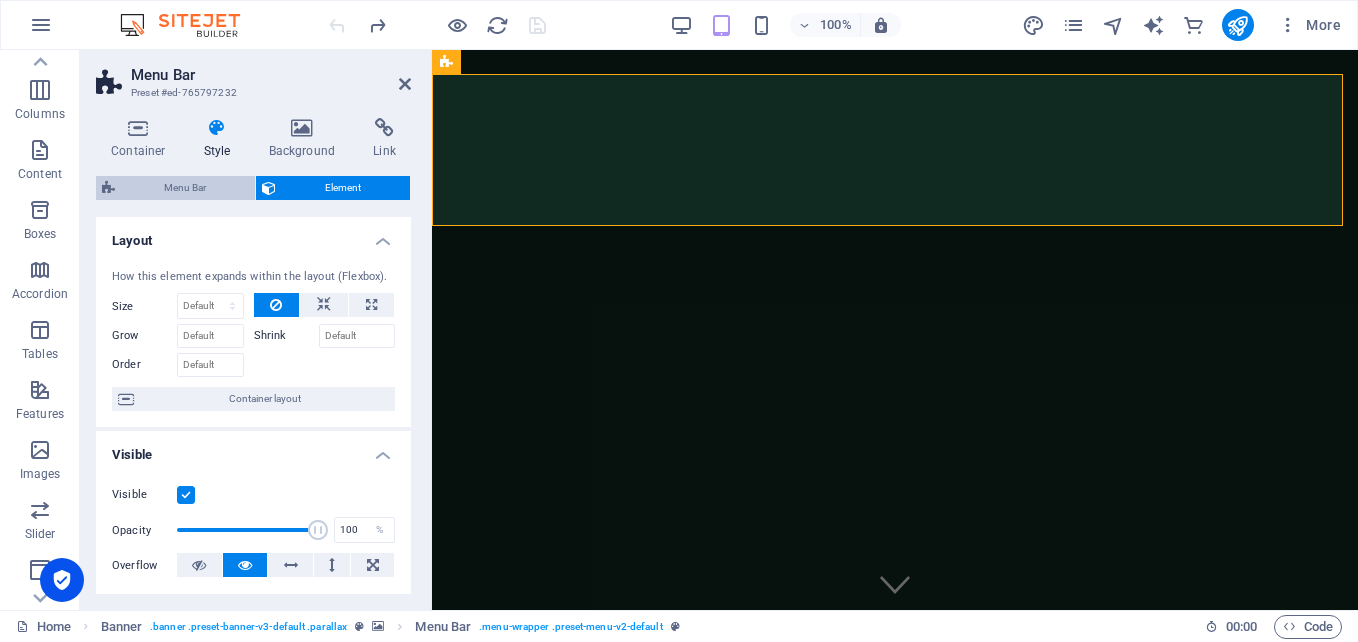 click on "Menu Bar" at bounding box center [185, 188] 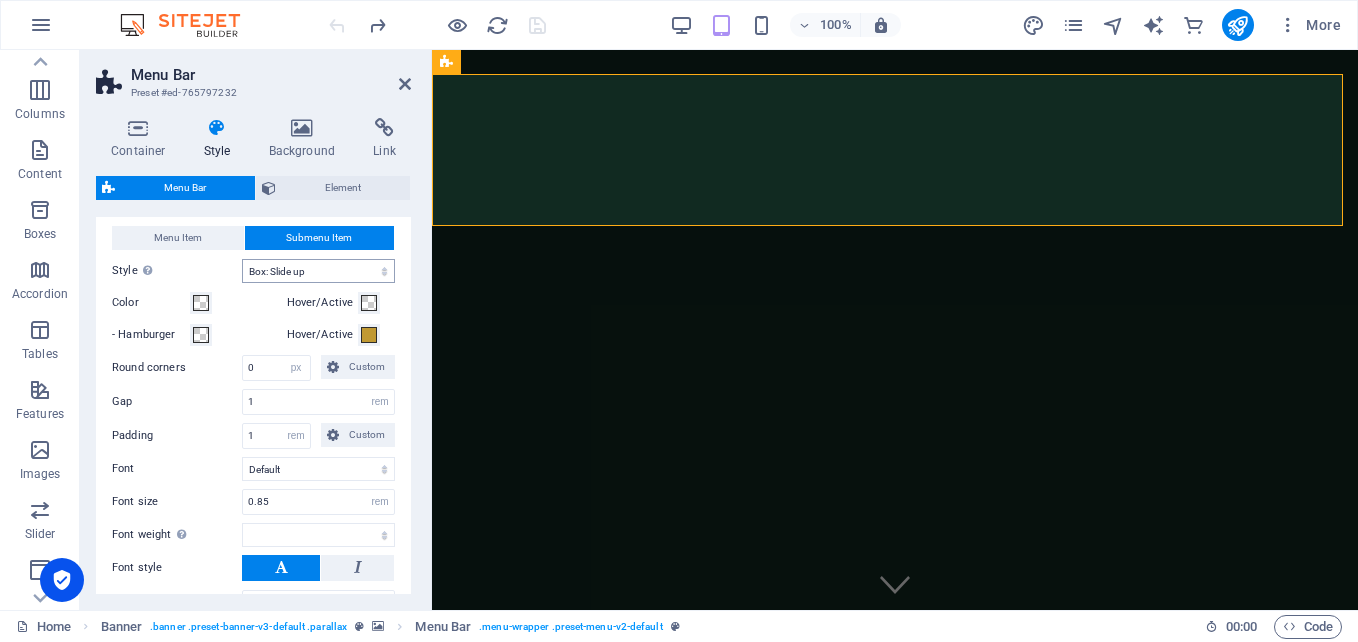 scroll, scrollTop: 400, scrollLeft: 0, axis: vertical 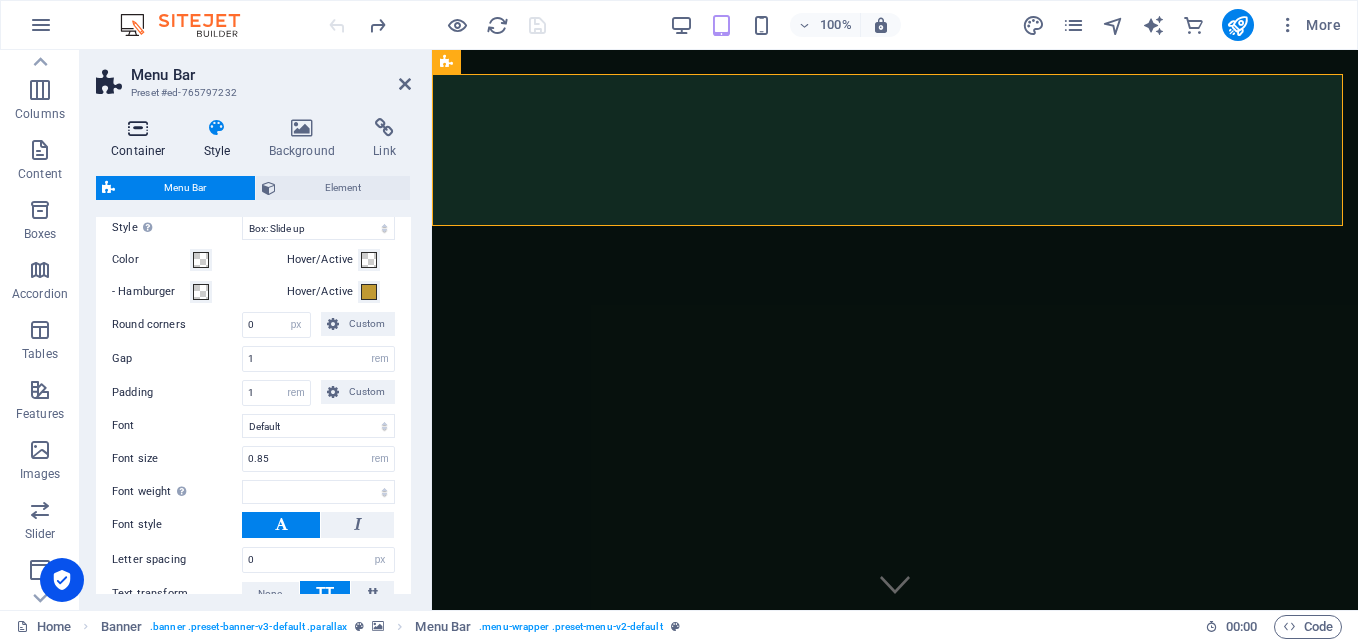 click on "Container" at bounding box center (142, 139) 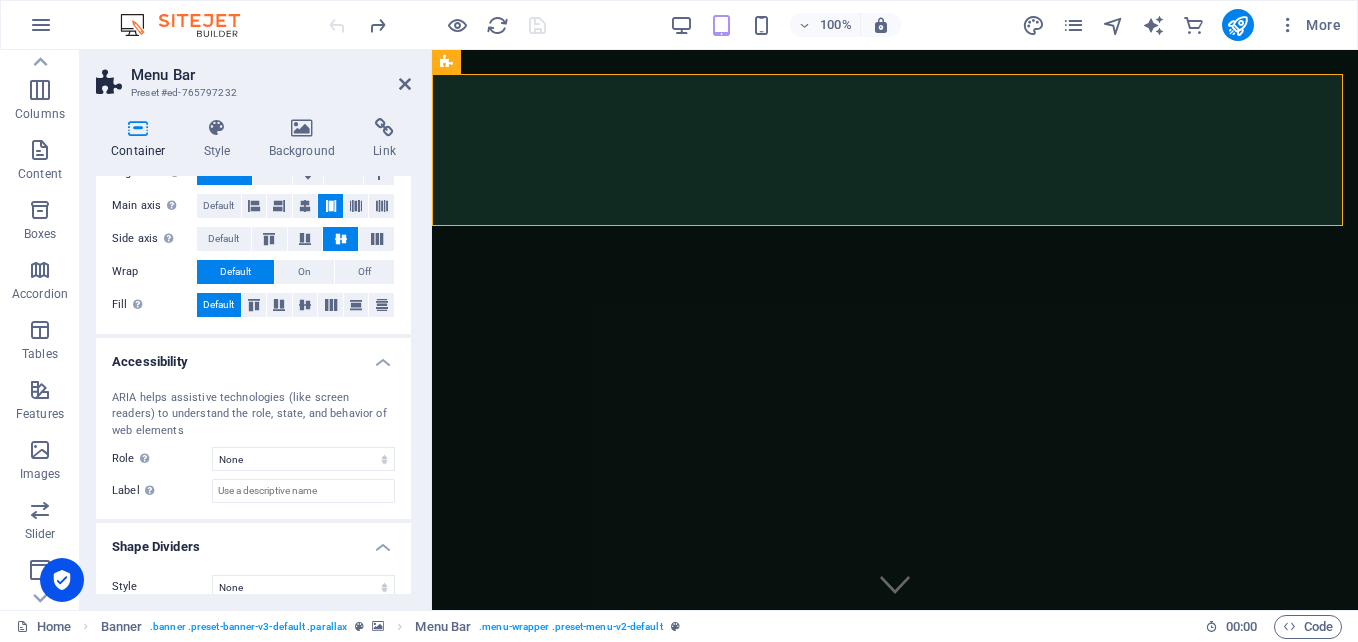 scroll, scrollTop: 391, scrollLeft: 0, axis: vertical 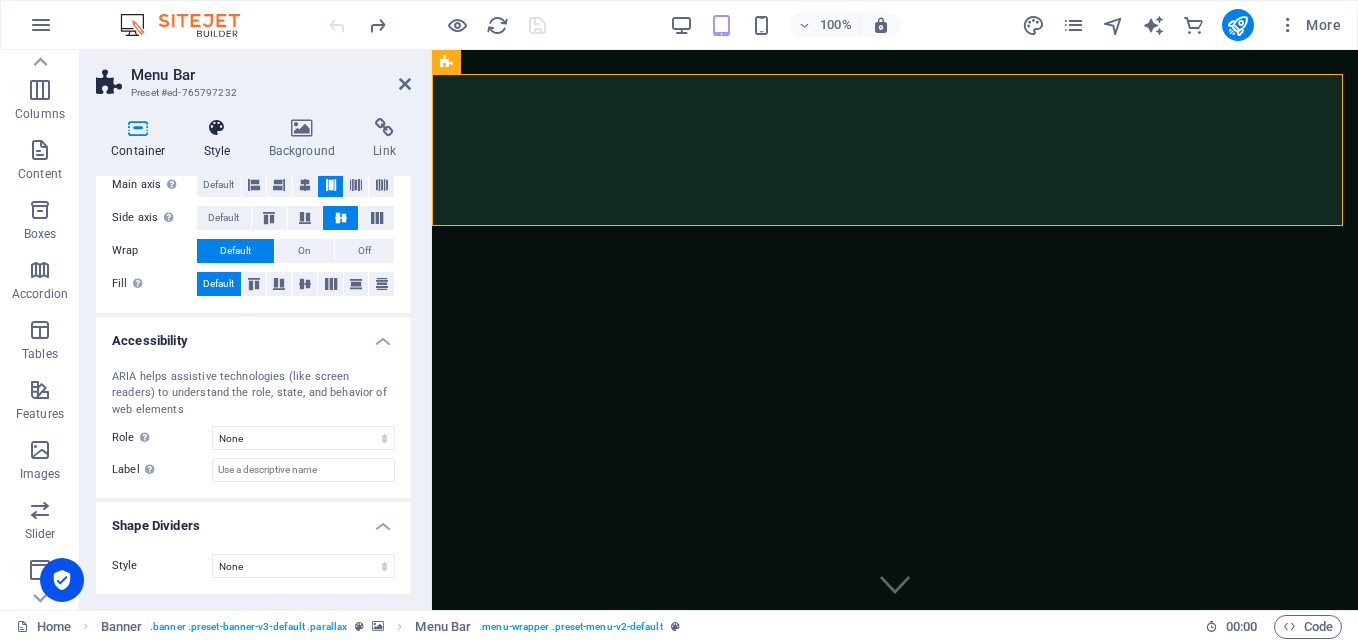 click at bounding box center (217, 128) 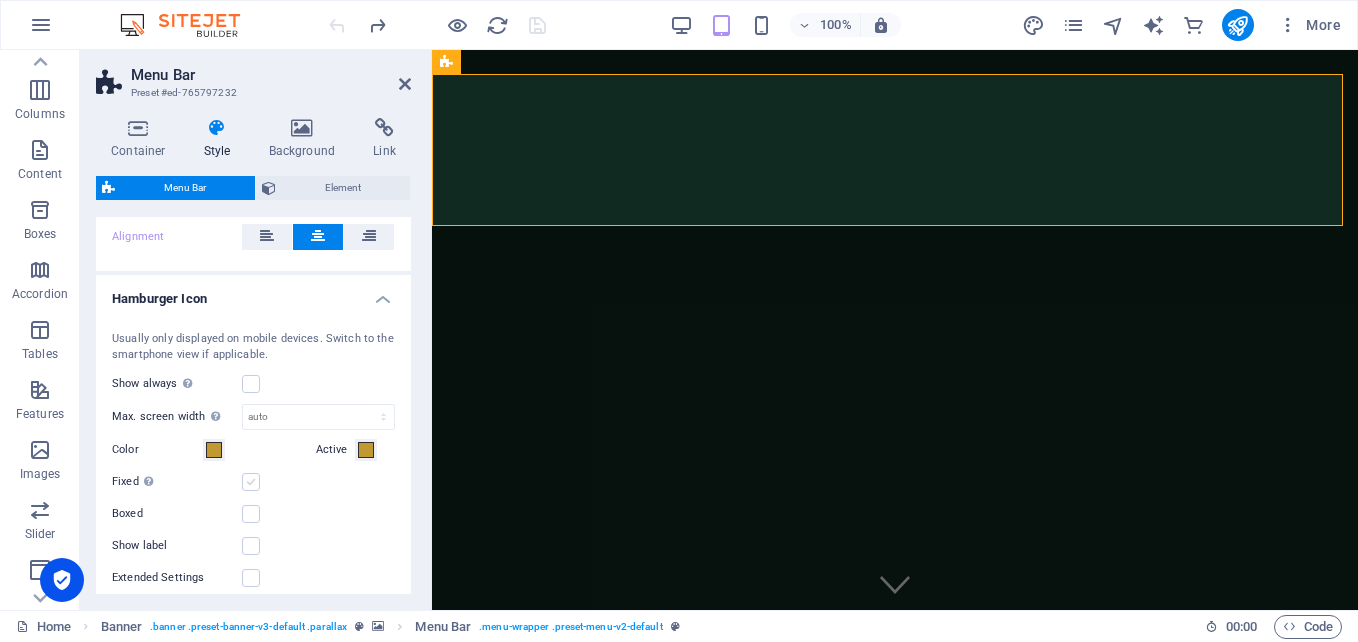 scroll, scrollTop: 692, scrollLeft: 0, axis: vertical 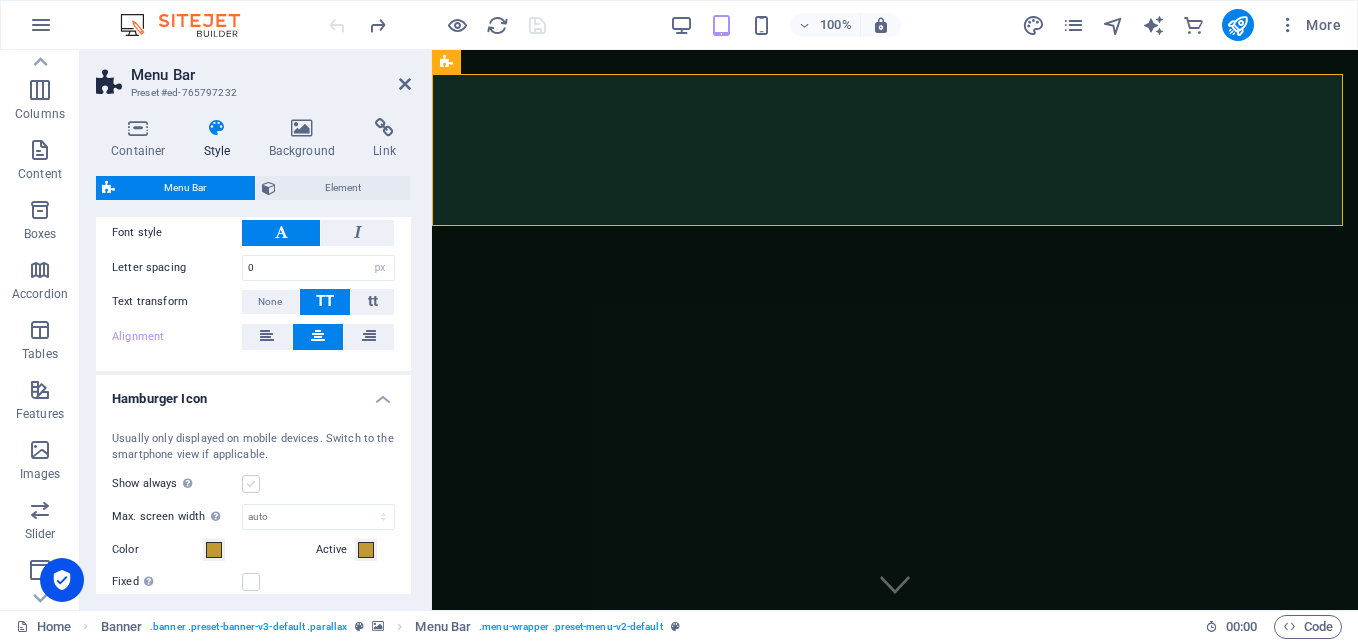 click at bounding box center [251, 484] 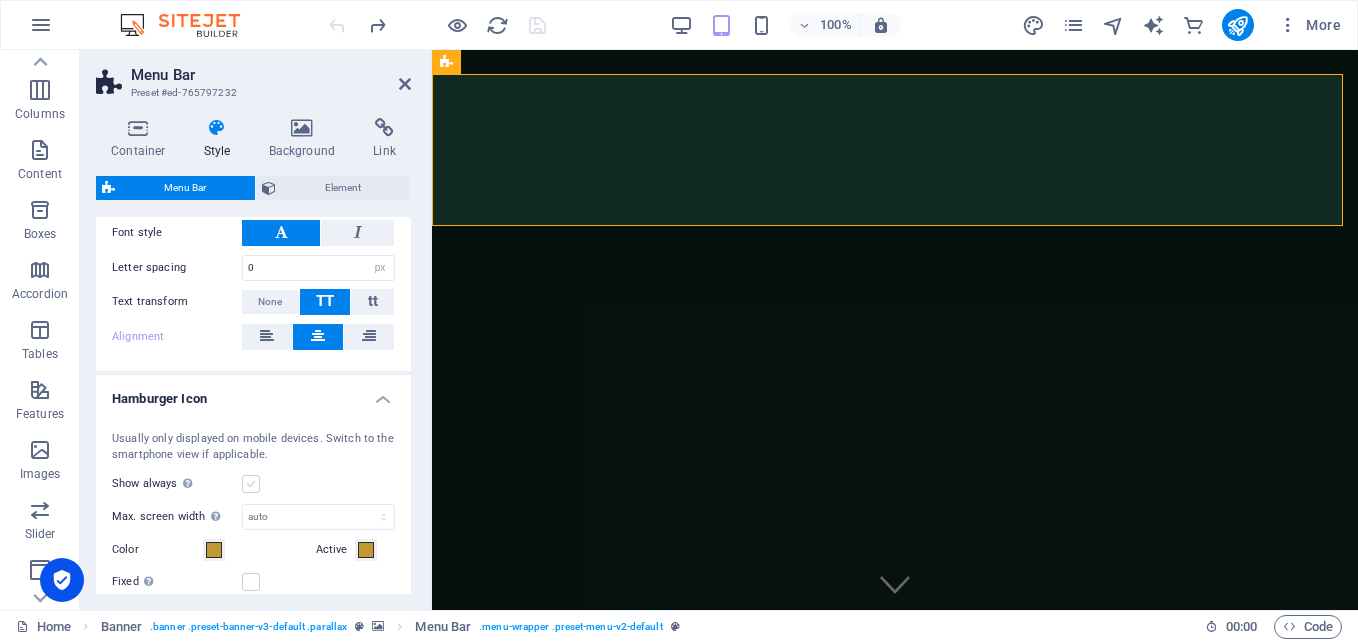 click on "Show always Shows the trigger for all viewports." at bounding box center [0, 0] 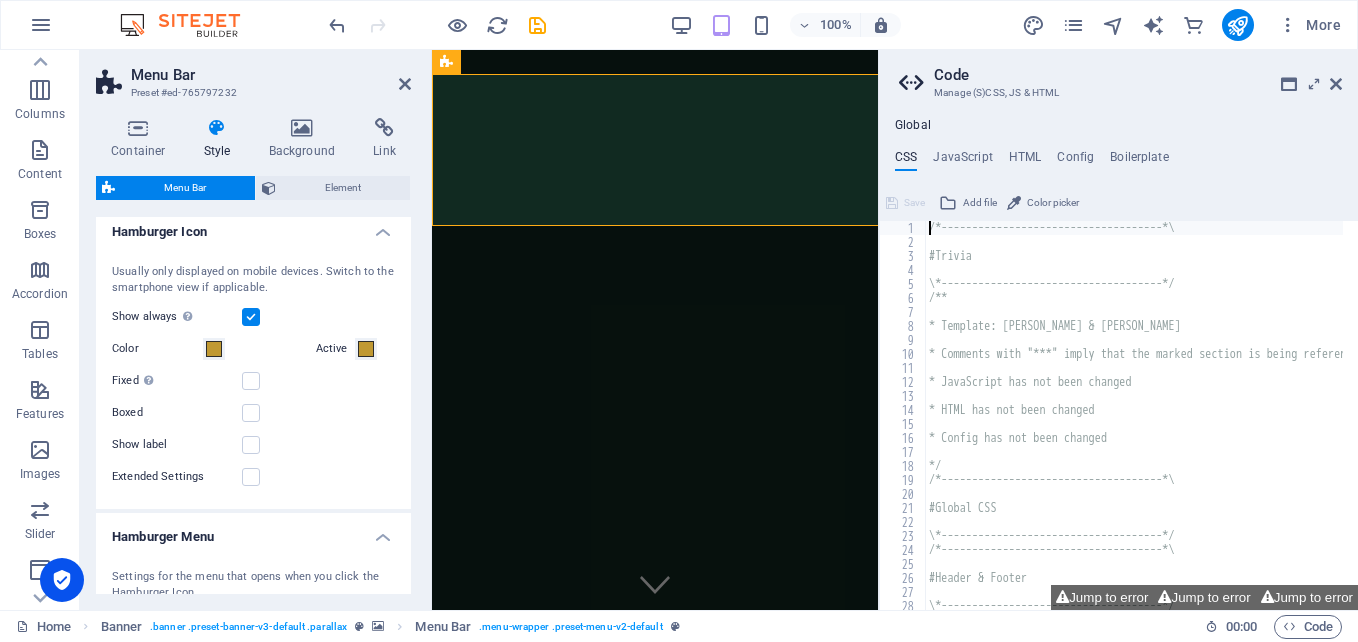 select 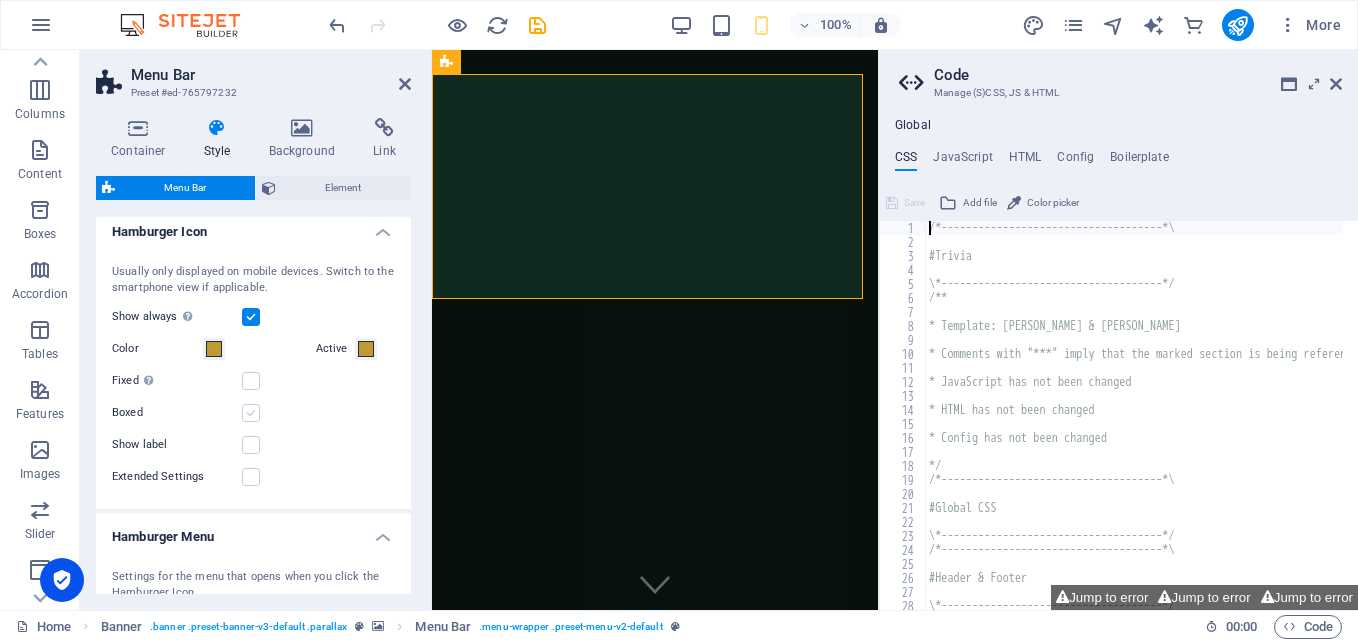 scroll, scrollTop: 892, scrollLeft: 0, axis: vertical 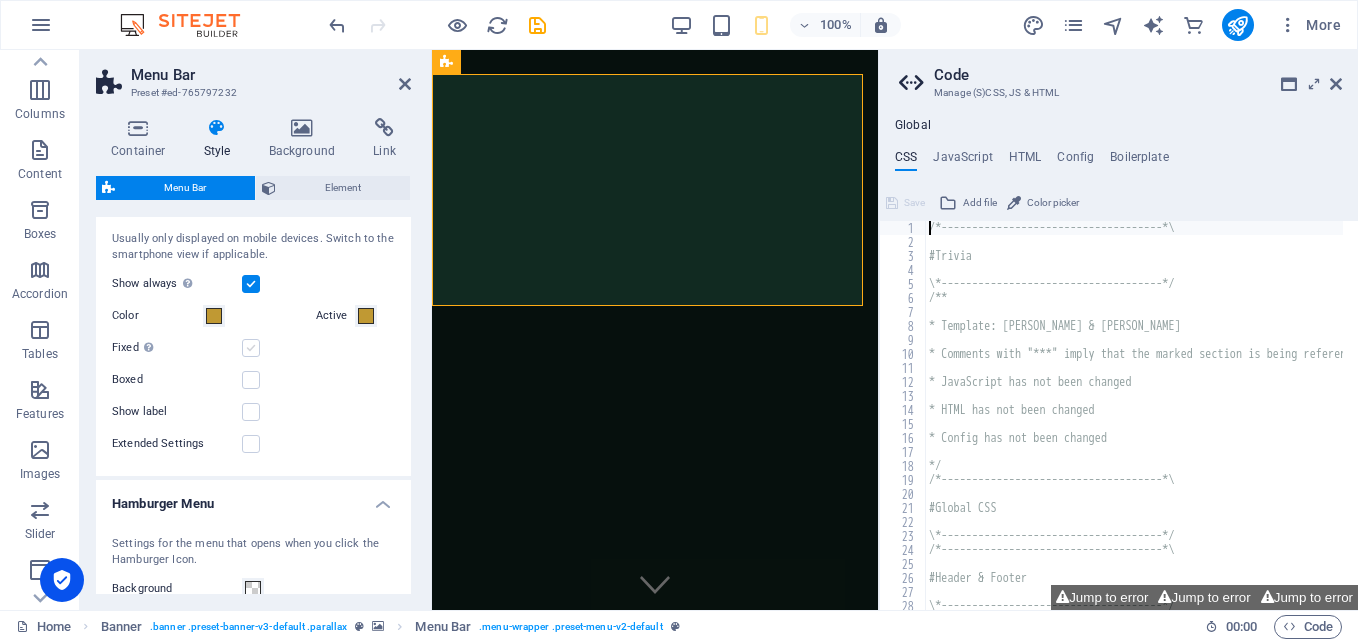 click at bounding box center [251, 348] 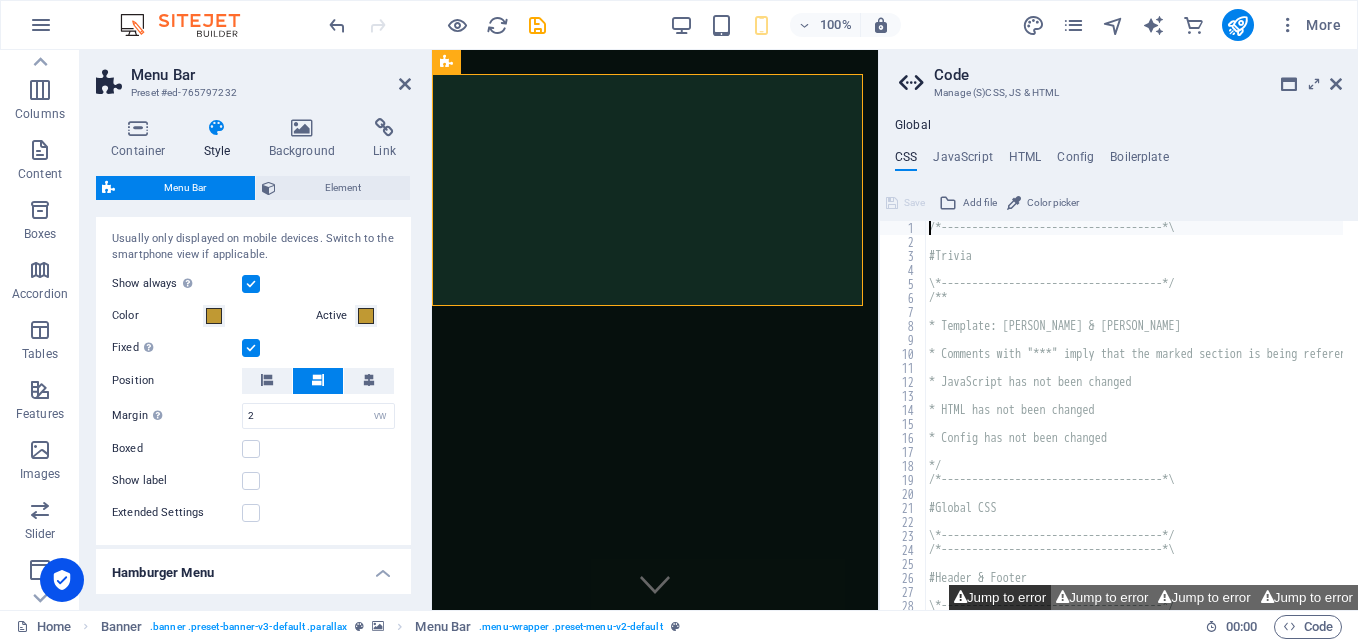 click on "Jump to error" at bounding box center (1000, 597) 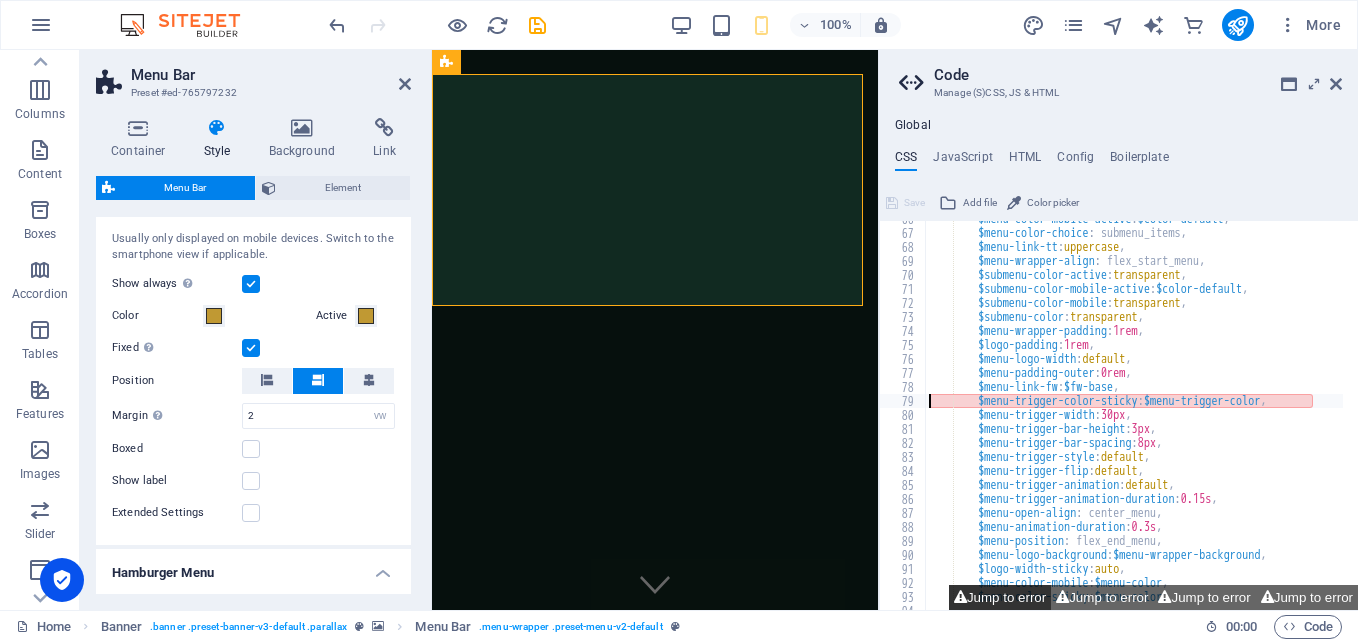 scroll, scrollTop: 835, scrollLeft: 0, axis: vertical 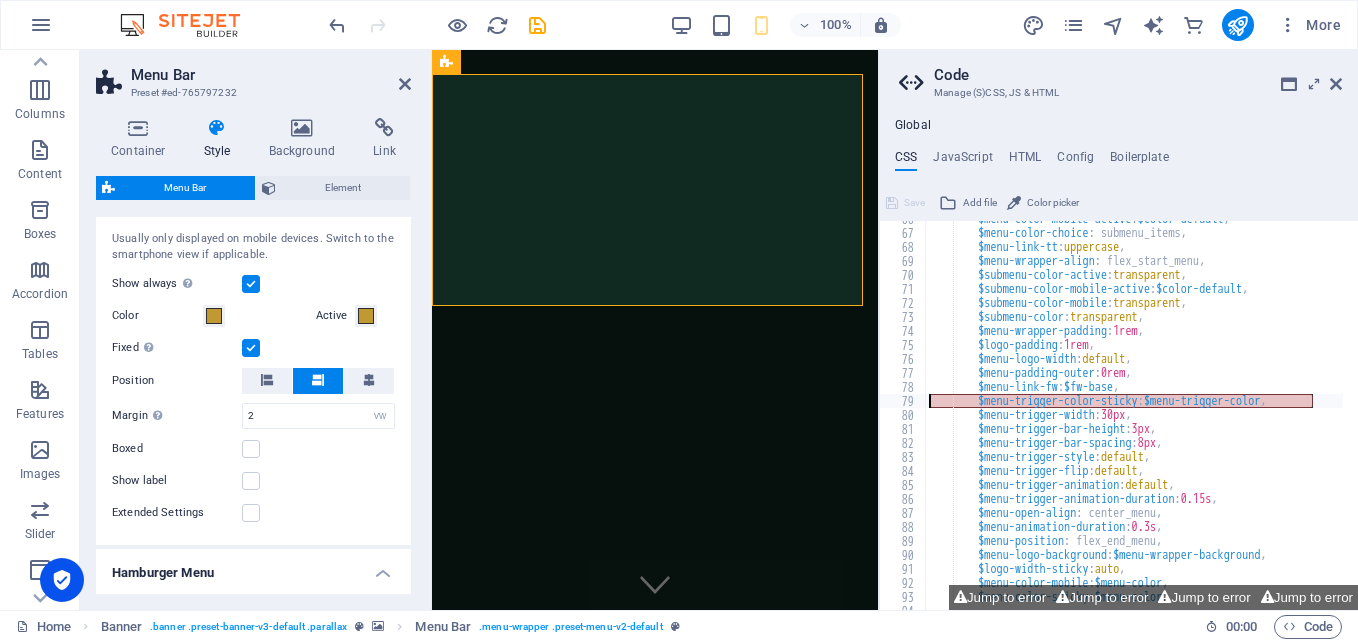 drag, startPoint x: 1313, startPoint y: 399, endPoint x: 935, endPoint y: 390, distance: 378.10712 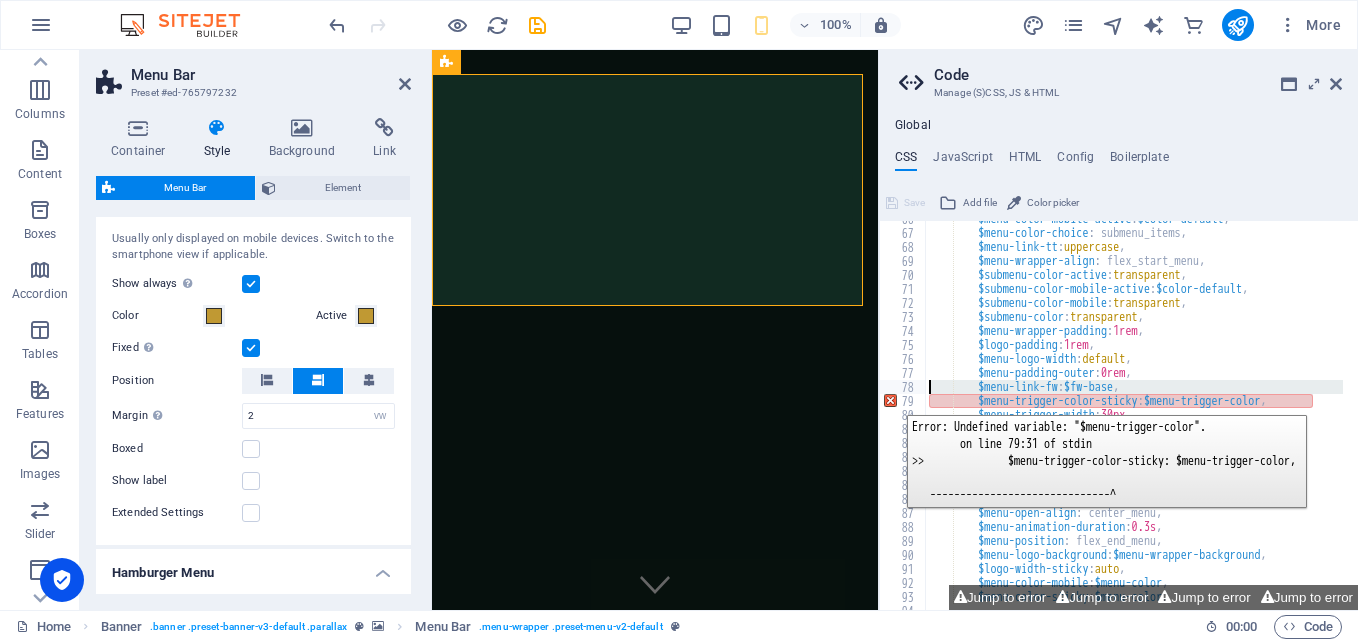 click on "79" at bounding box center [903, 401] 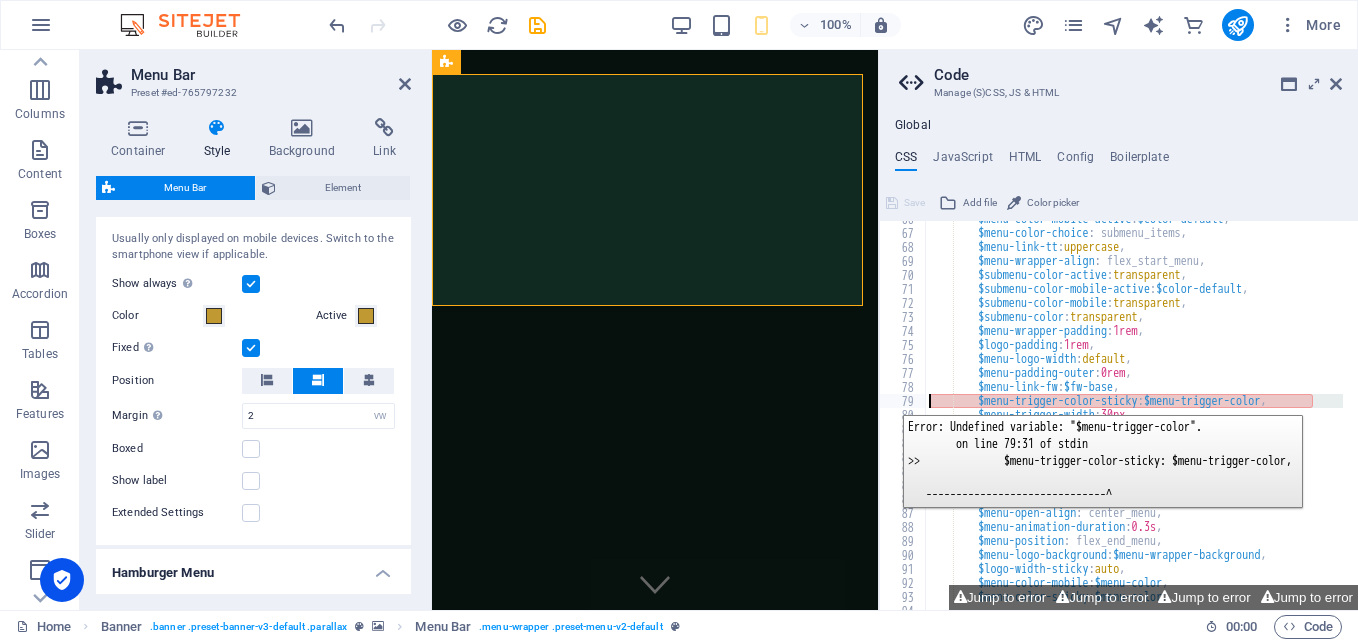 drag, startPoint x: 888, startPoint y: 400, endPoint x: 878, endPoint y: 405, distance: 11.18034 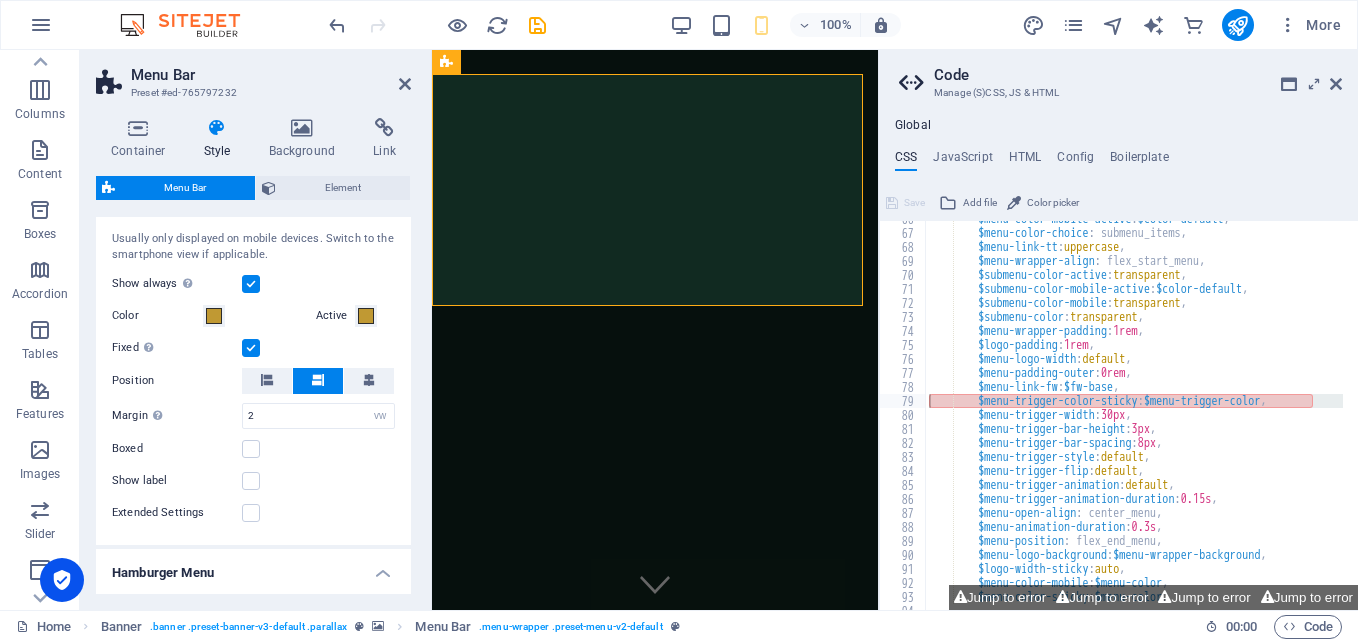 drag, startPoint x: 1019, startPoint y: 191, endPoint x: 1027, endPoint y: 208, distance: 18.788294 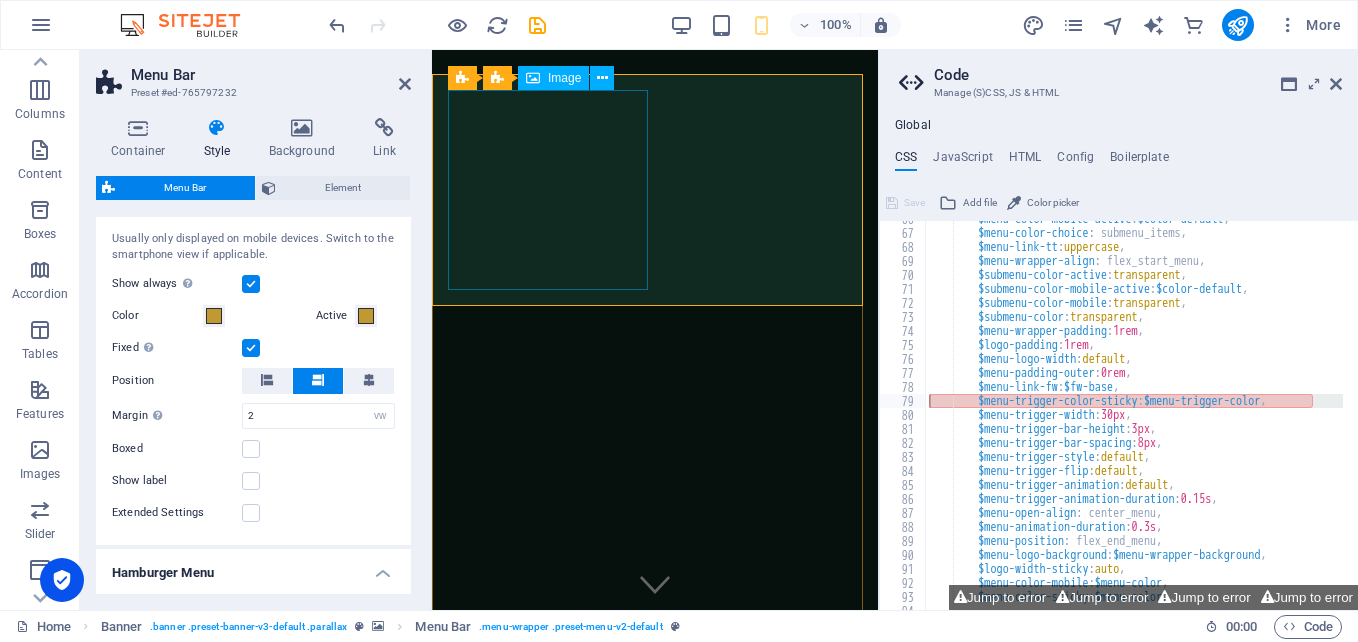 click at bounding box center [655, 826] 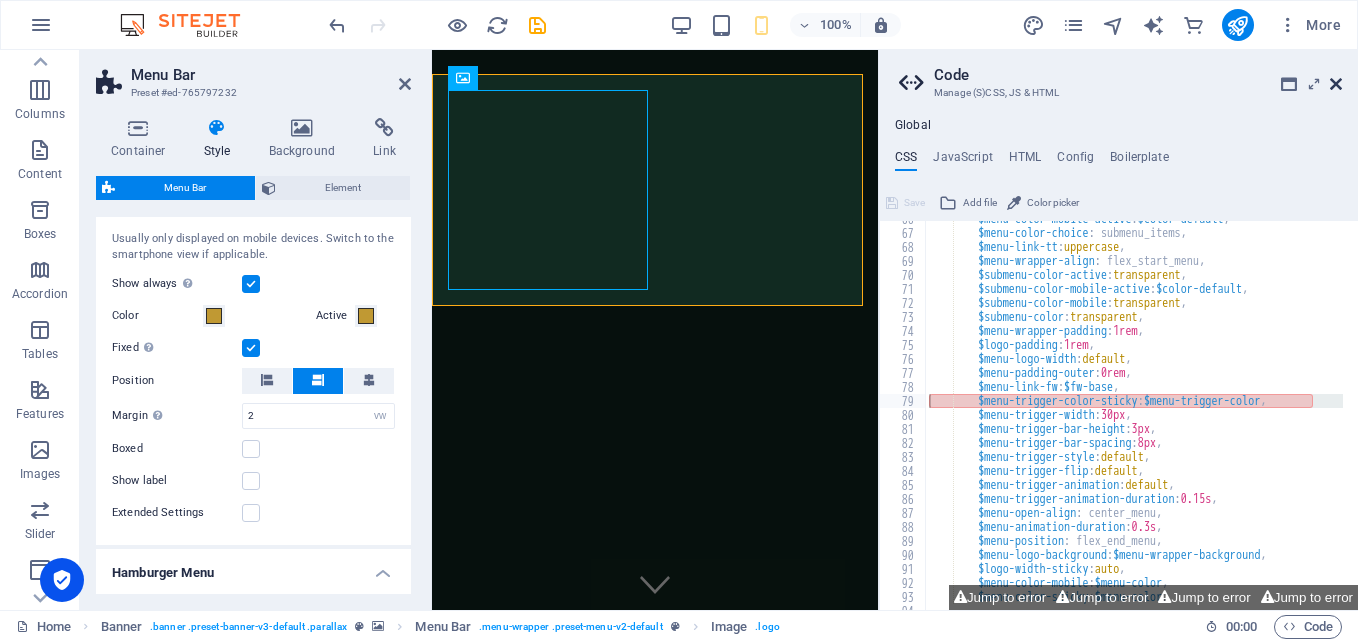 click at bounding box center [1336, 84] 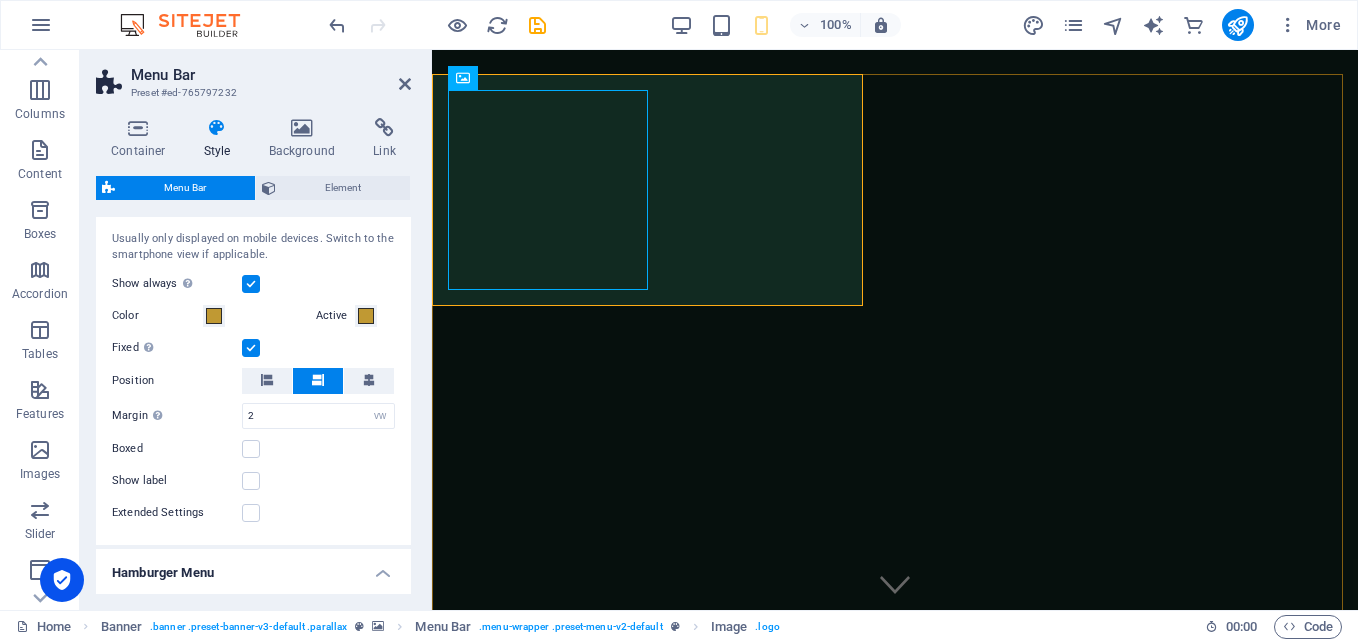 select 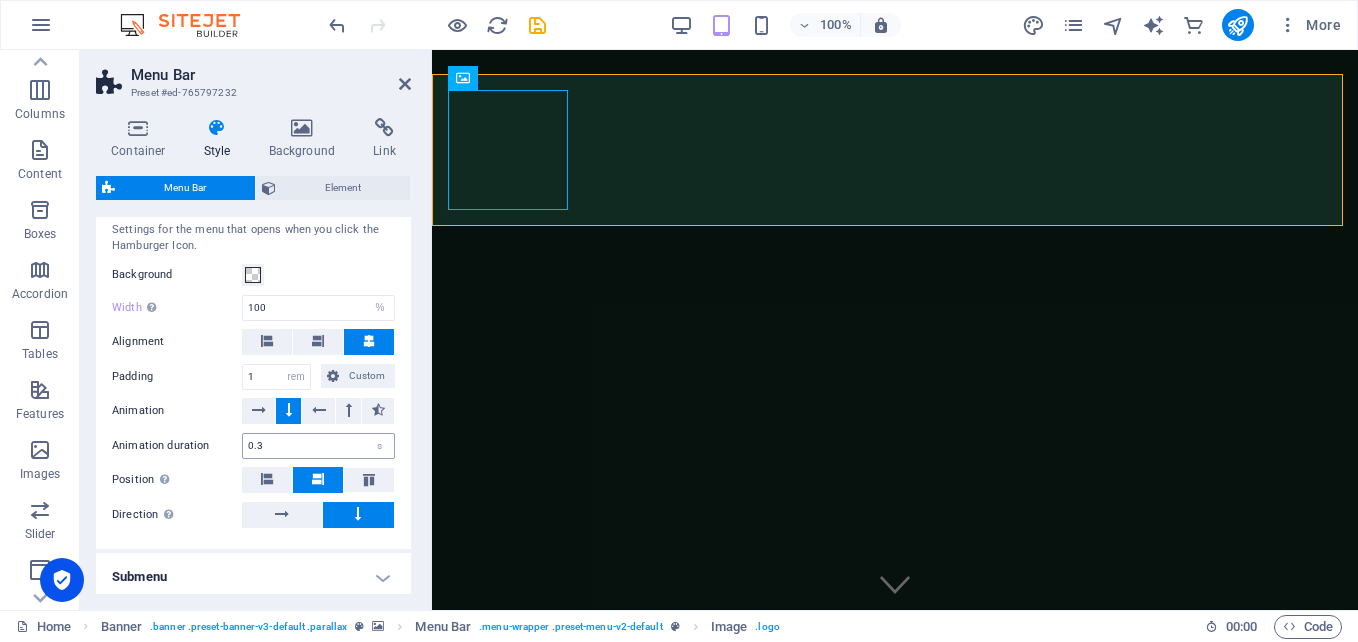 scroll, scrollTop: 1362, scrollLeft: 0, axis: vertical 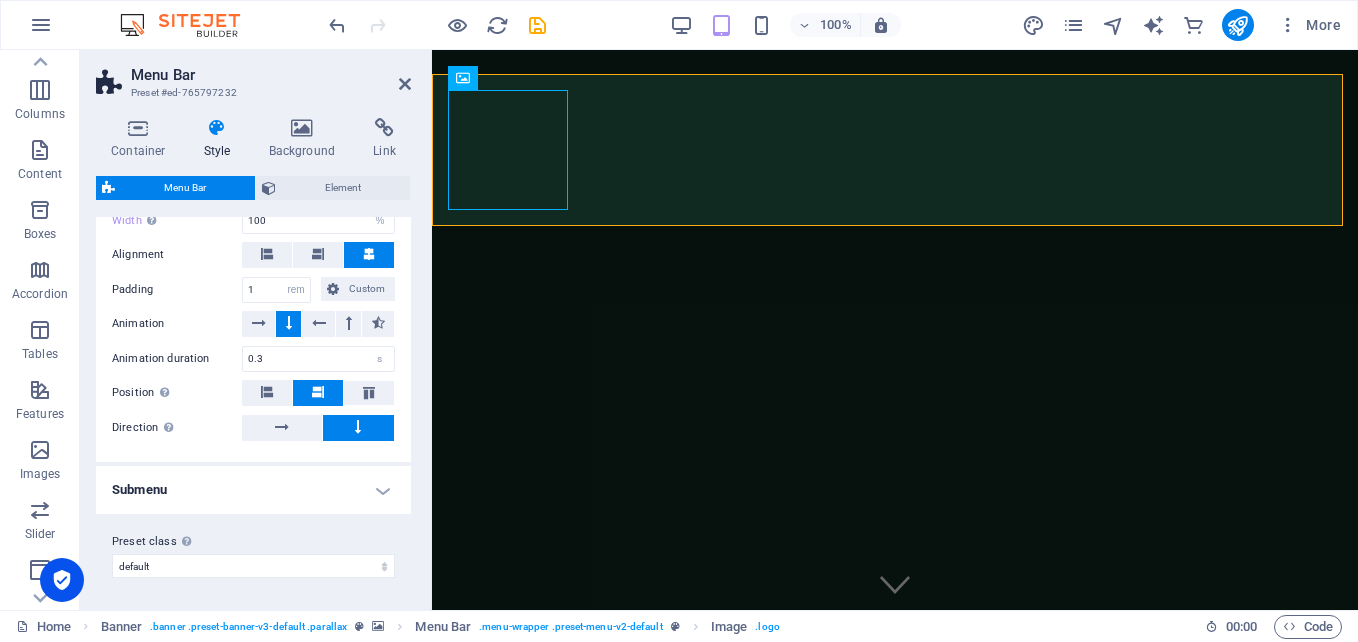 click on "Submenu" at bounding box center [253, 490] 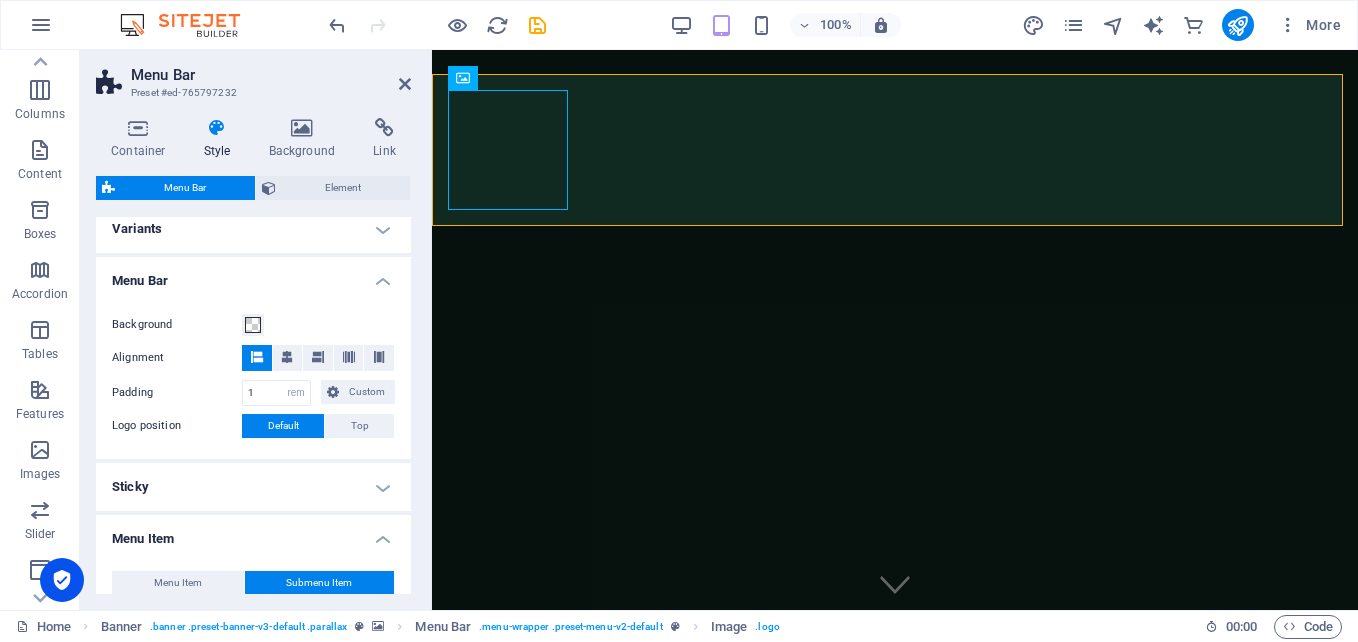 scroll, scrollTop: 0, scrollLeft: 0, axis: both 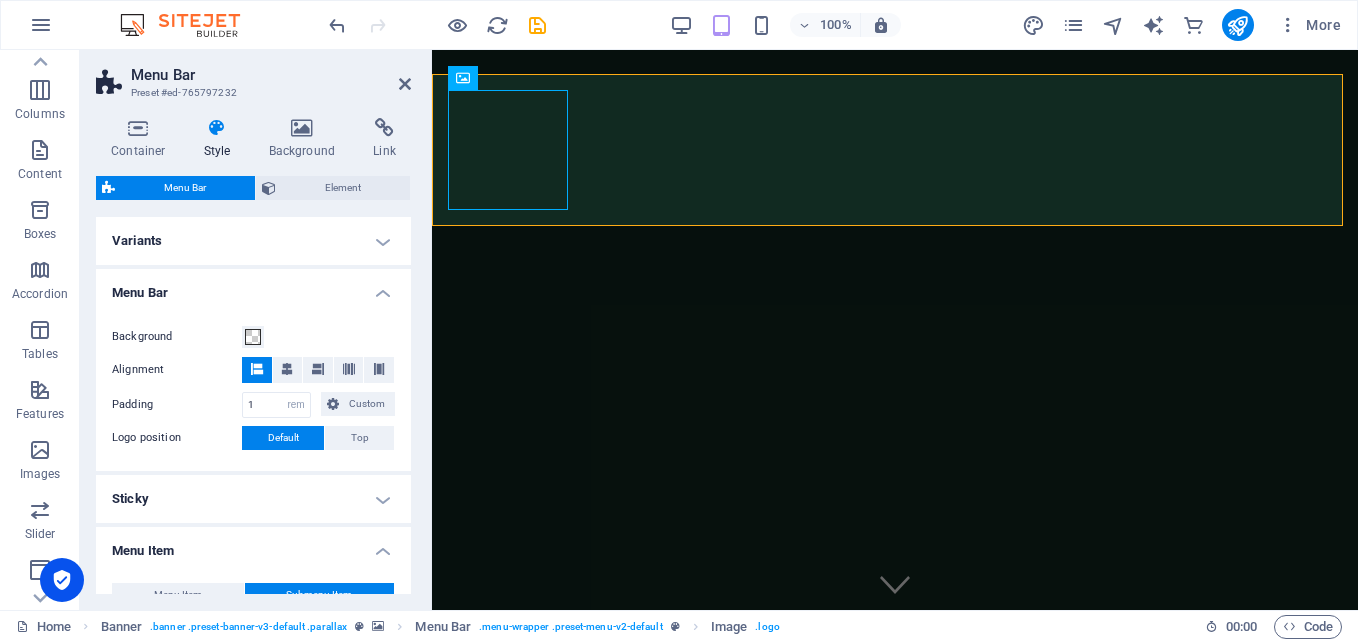 click on "Variants" at bounding box center [253, 241] 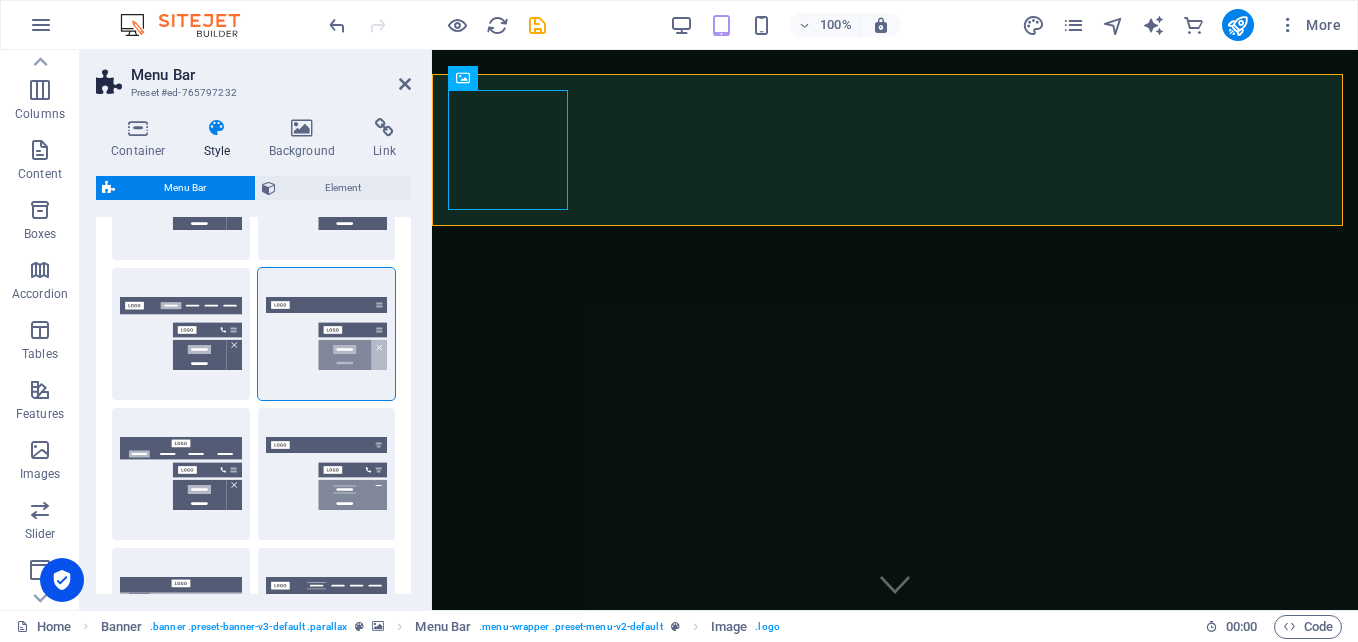 scroll, scrollTop: 700, scrollLeft: 0, axis: vertical 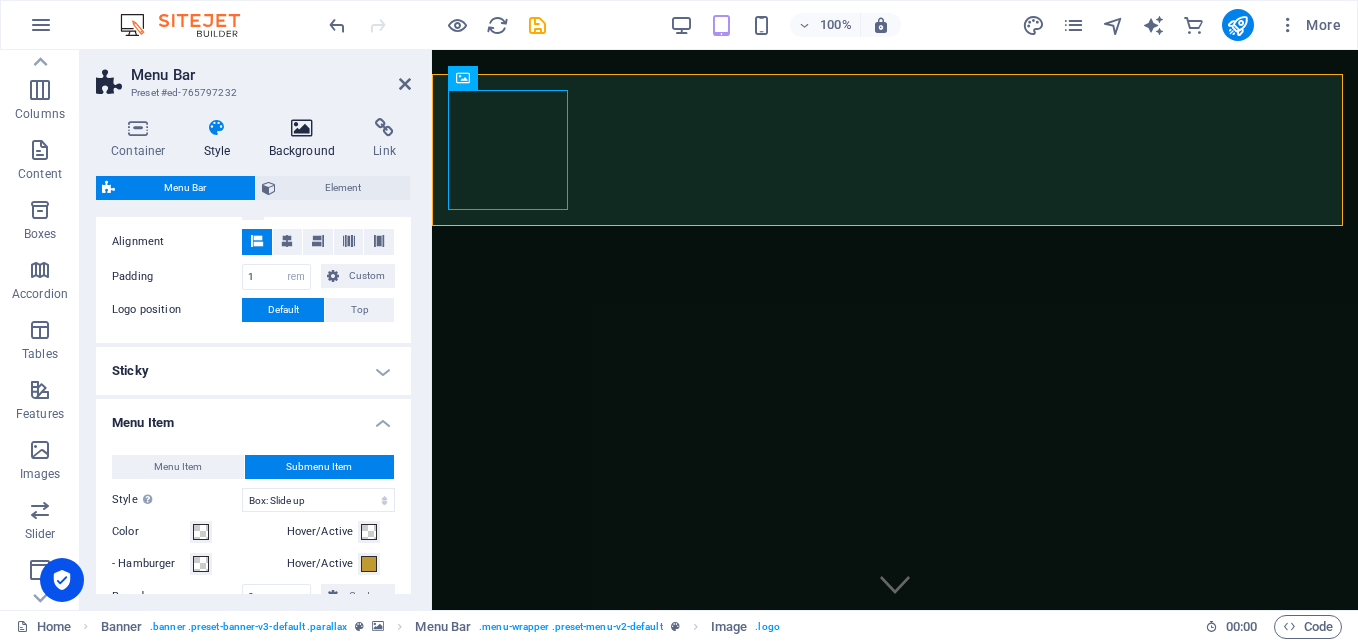 click on "Background" at bounding box center [306, 139] 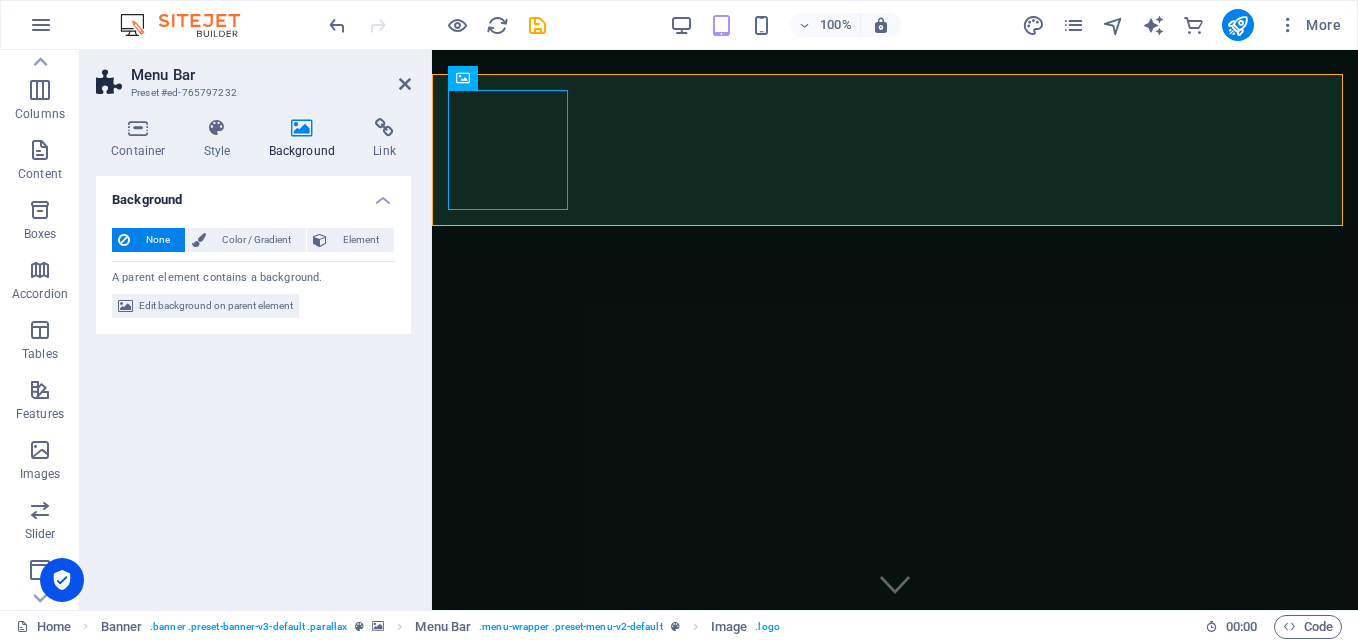 click on "Container Style Background Link Size Height Default px rem % vh vw Min. height None px rem % vh vw Width Default px rem % em vh vw Min. width None px rem % vh vw Content width Default Custom width Width Default px rem % em vh vw Min. width None px rem % vh vw Default padding Custom spacing Default content width and padding can be changed under Design. Edit design Layout (Flexbox) Alignment Determines the flex direction. Default Main axis Determine how elements should behave along the main axis inside this container (justify content). Default Side axis Control the vertical direction of the element inside of the container (align items). Default Wrap Default On Off Fill Controls the distances and direction of elements on the y-axis across several lines (align content). Default Accessibility ARIA helps assistive technologies (like screen readers) to understand the role, state, and behavior of web elements Role The ARIA role defines the purpose of an element.  None Alert Article Banner Comment Fan" at bounding box center [253, 356] 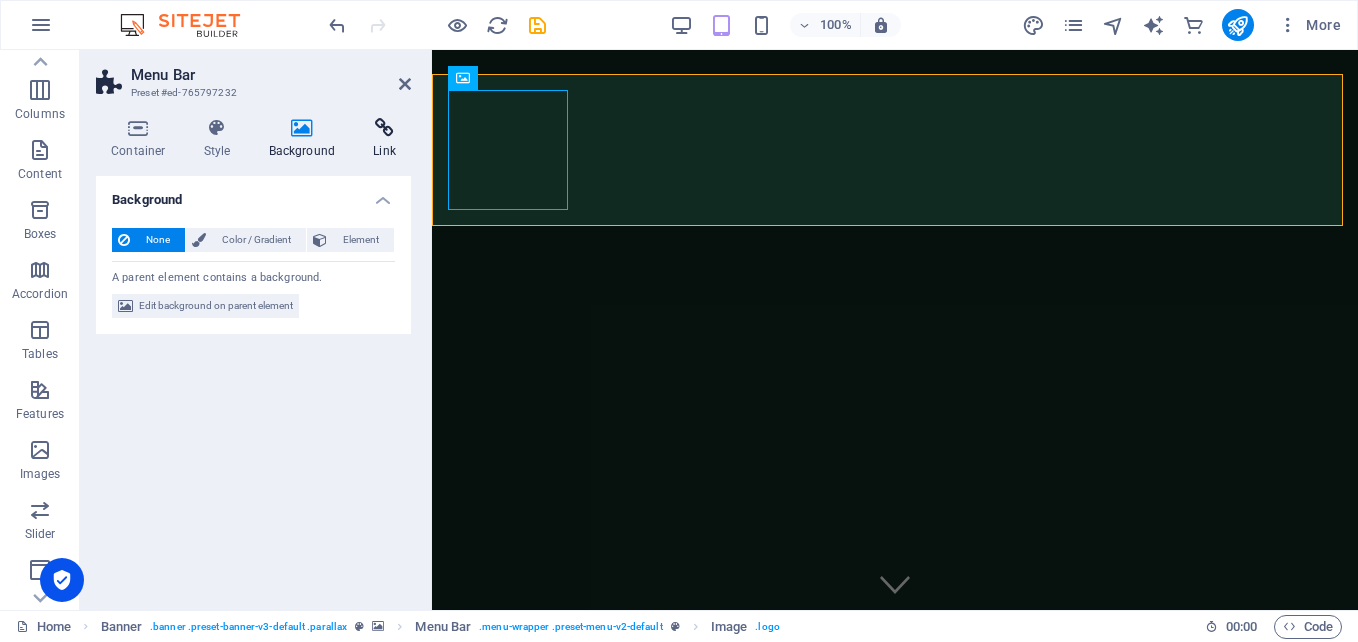 click on "Link" at bounding box center (384, 139) 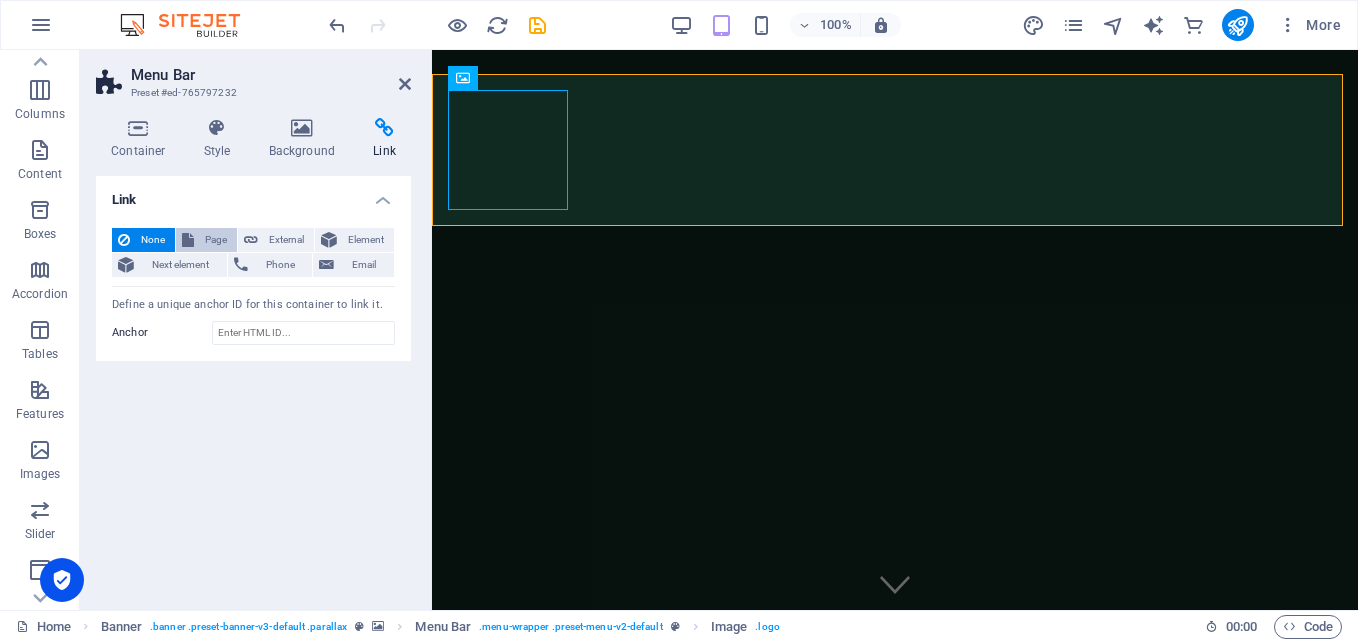click on "Page" at bounding box center (215, 240) 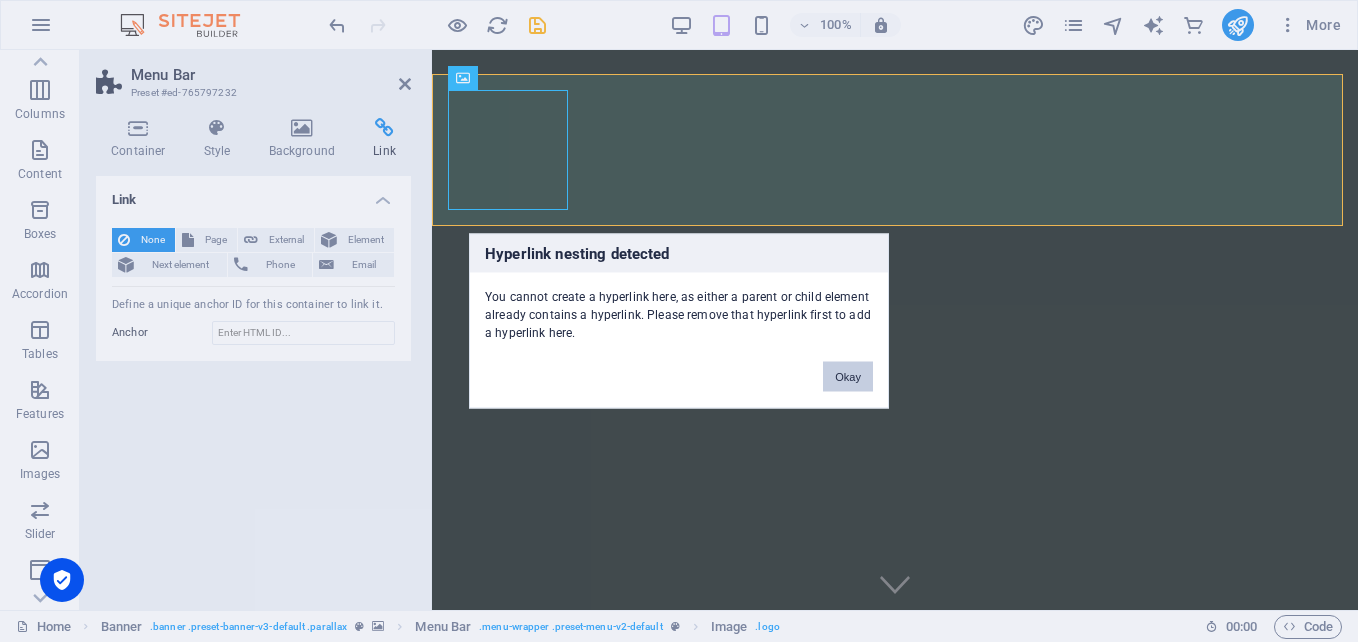 click on "Okay" at bounding box center [848, 377] 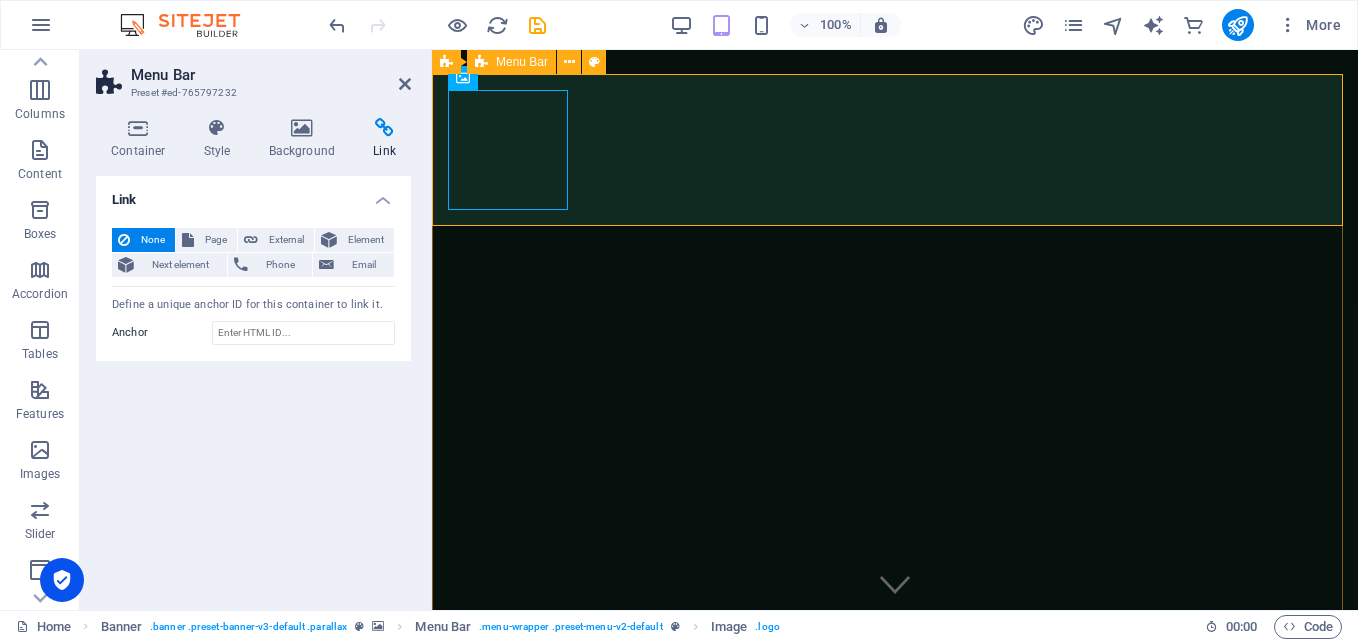 drag, startPoint x: 693, startPoint y: 140, endPoint x: 659, endPoint y: 128, distance: 36.05551 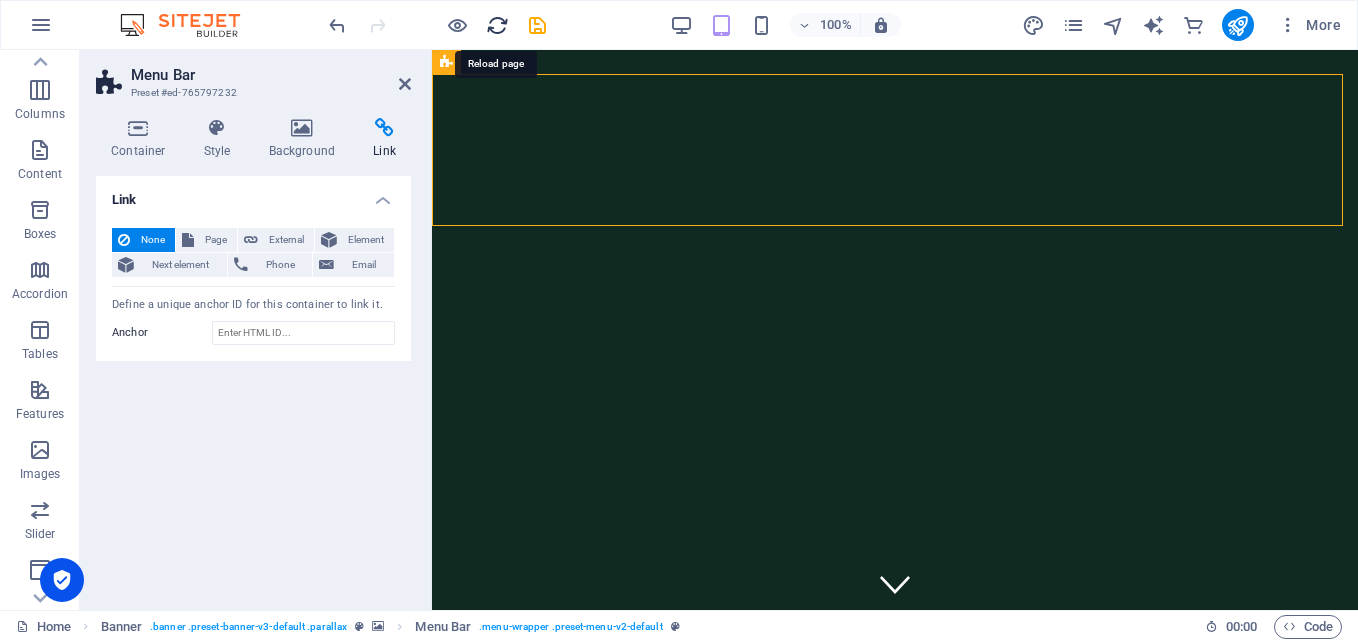 click at bounding box center [497, 25] 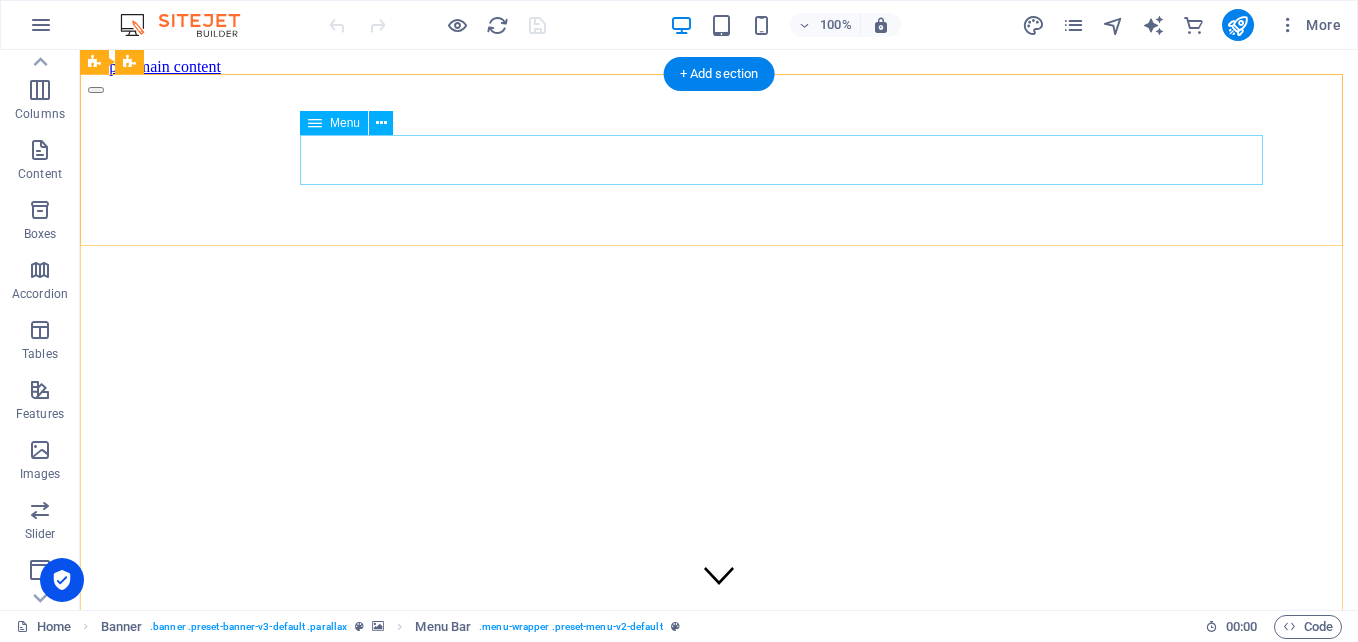 scroll, scrollTop: 0, scrollLeft: 0, axis: both 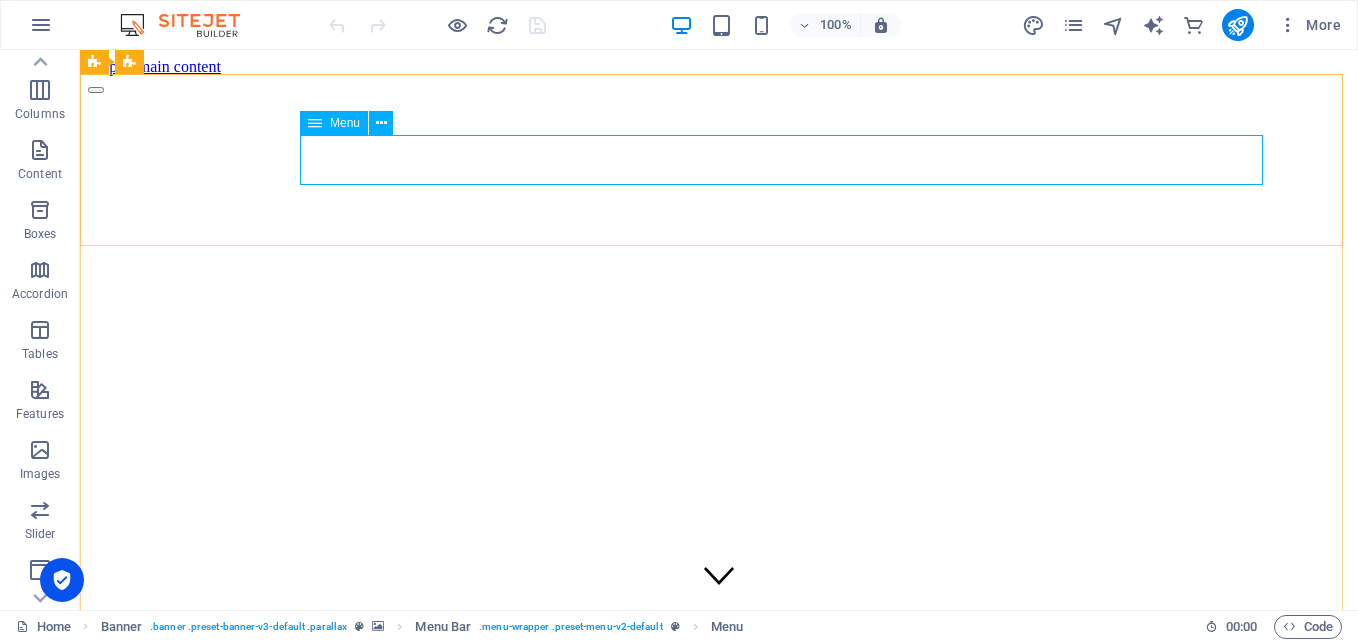 click on "Menu" at bounding box center (334, 123) 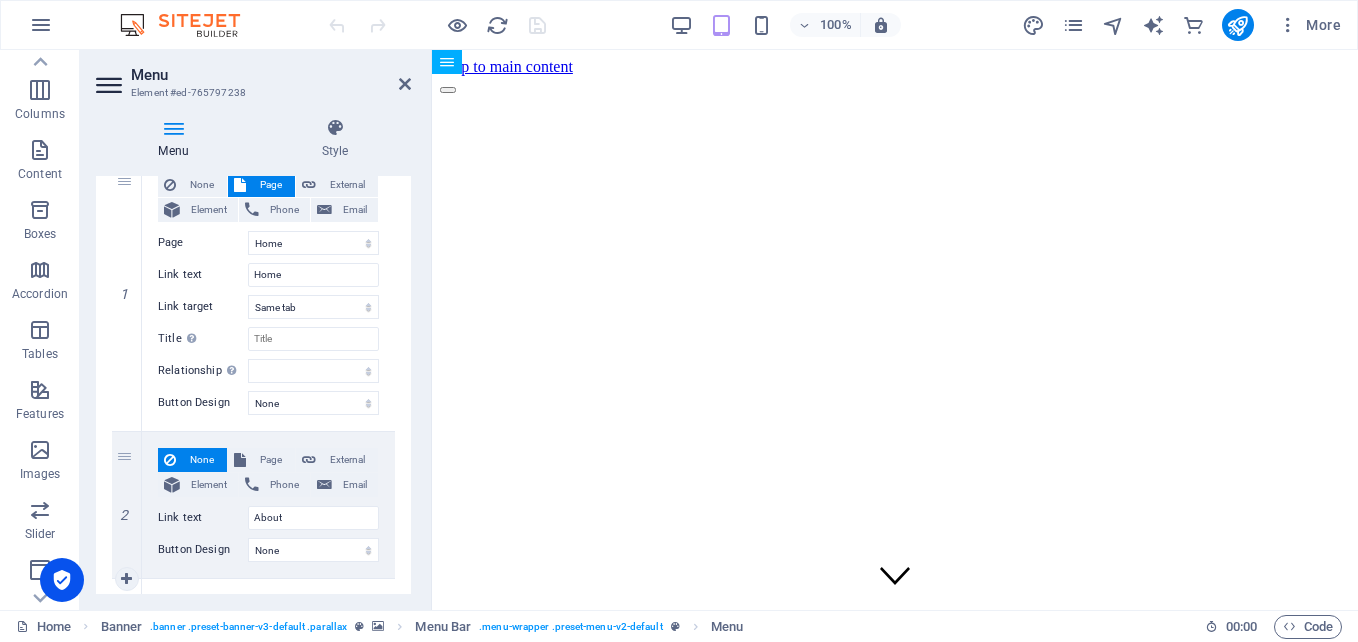scroll, scrollTop: 503, scrollLeft: 0, axis: vertical 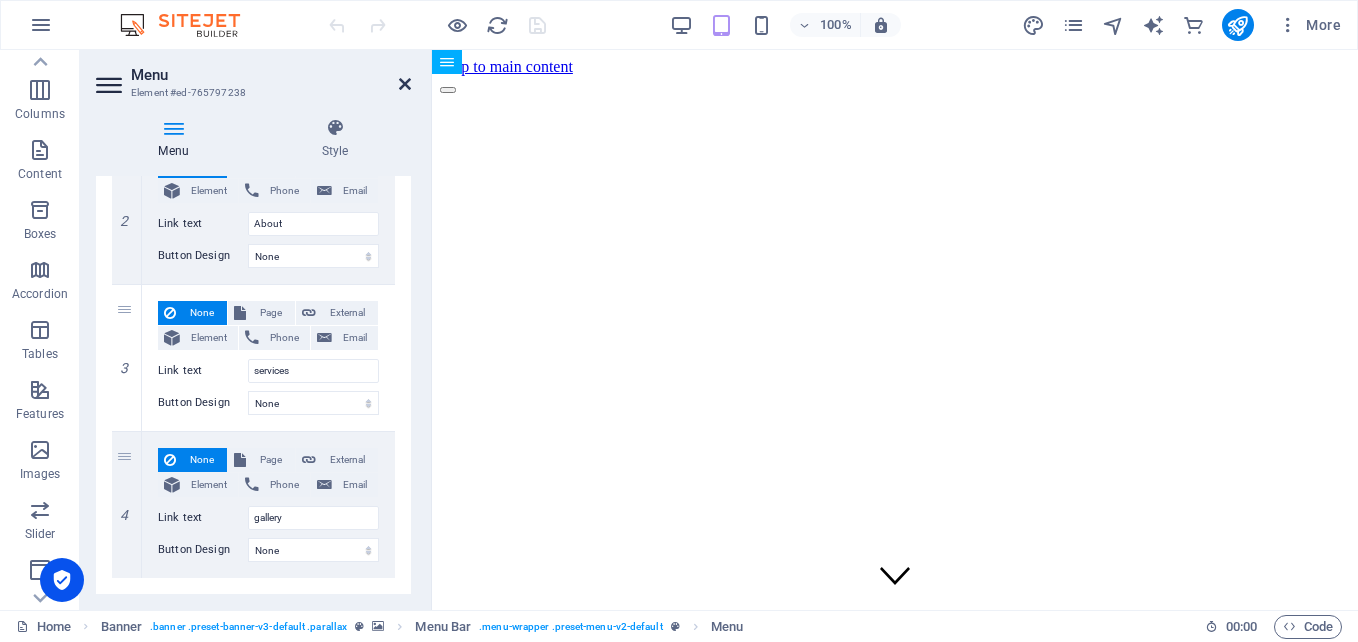 click at bounding box center (405, 84) 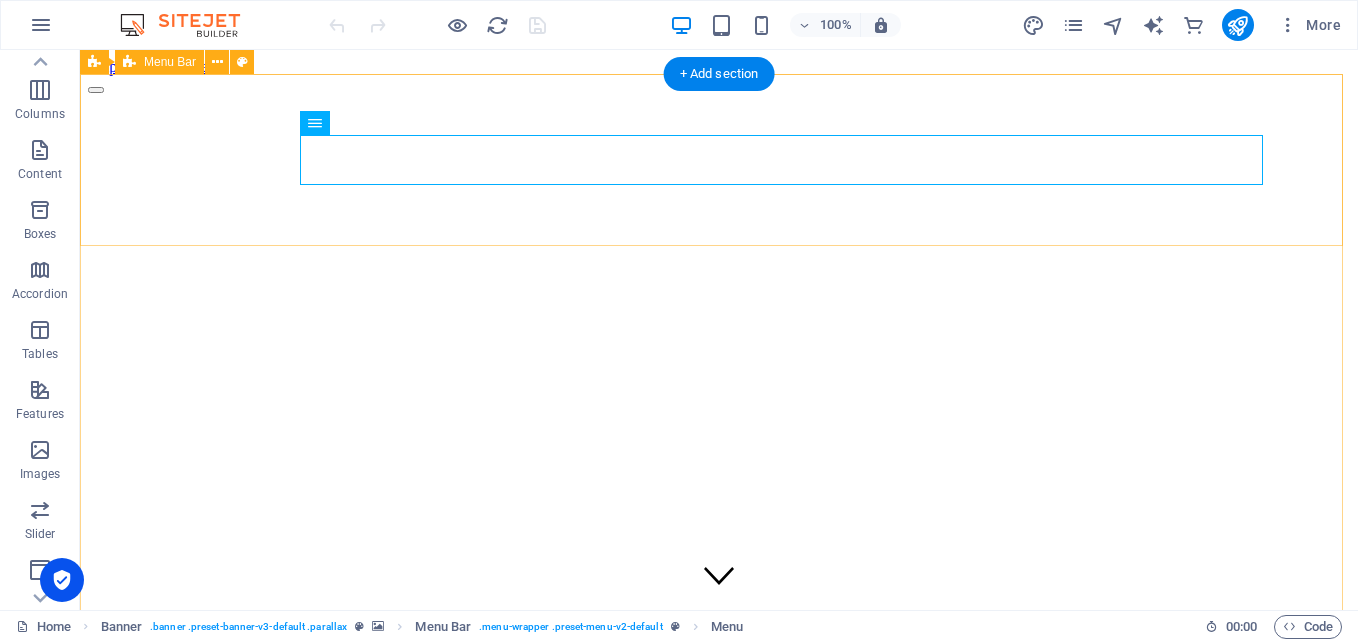 click on "Home About services gallery" at bounding box center (719, 1529) 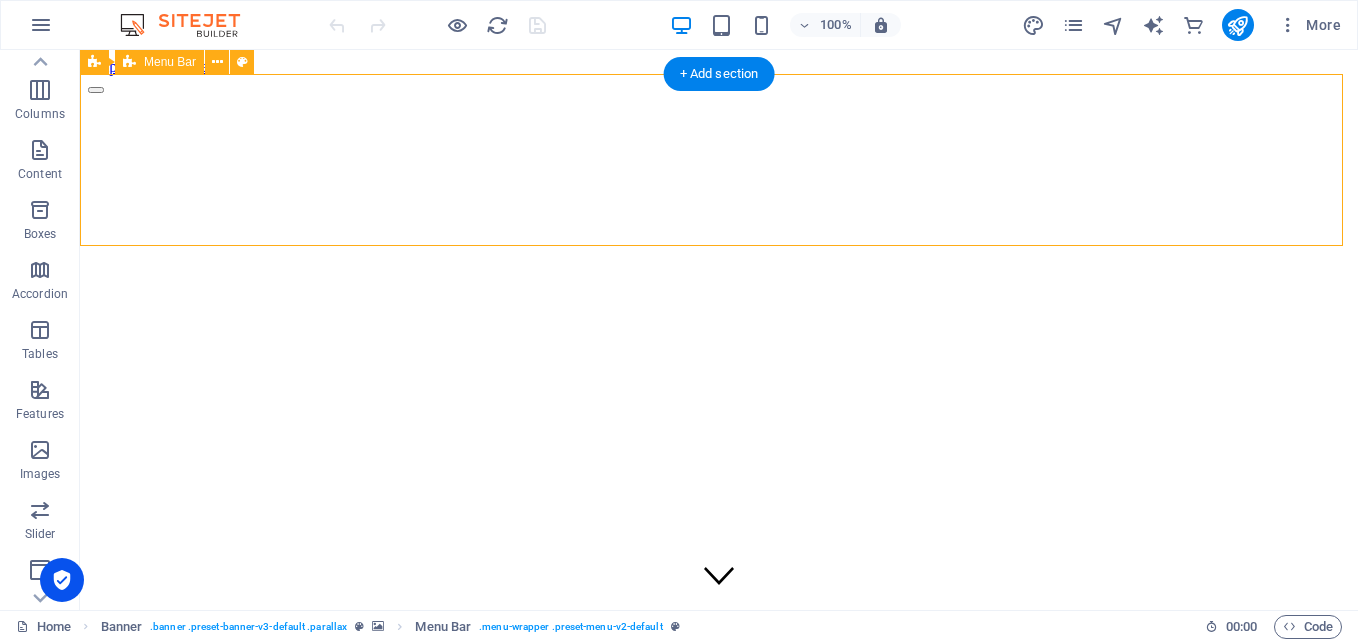 click on "Home About services gallery" at bounding box center [719, 1529] 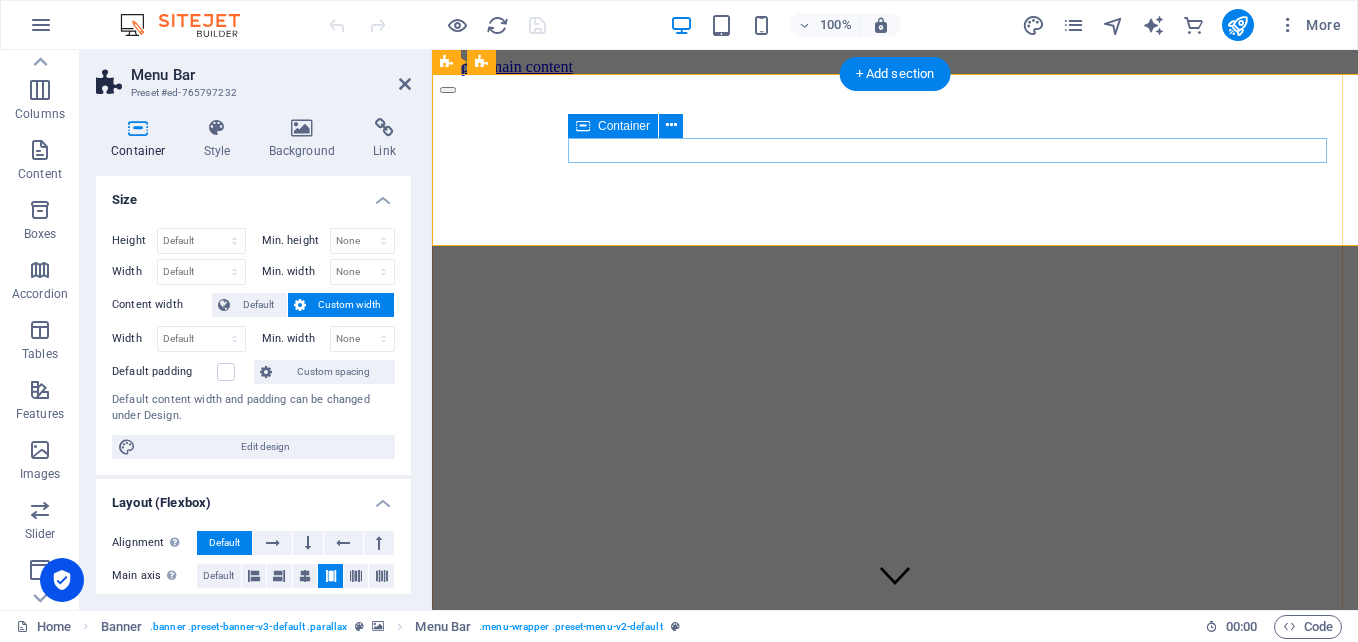 click on "Home About services gallery" at bounding box center [895, 1370] 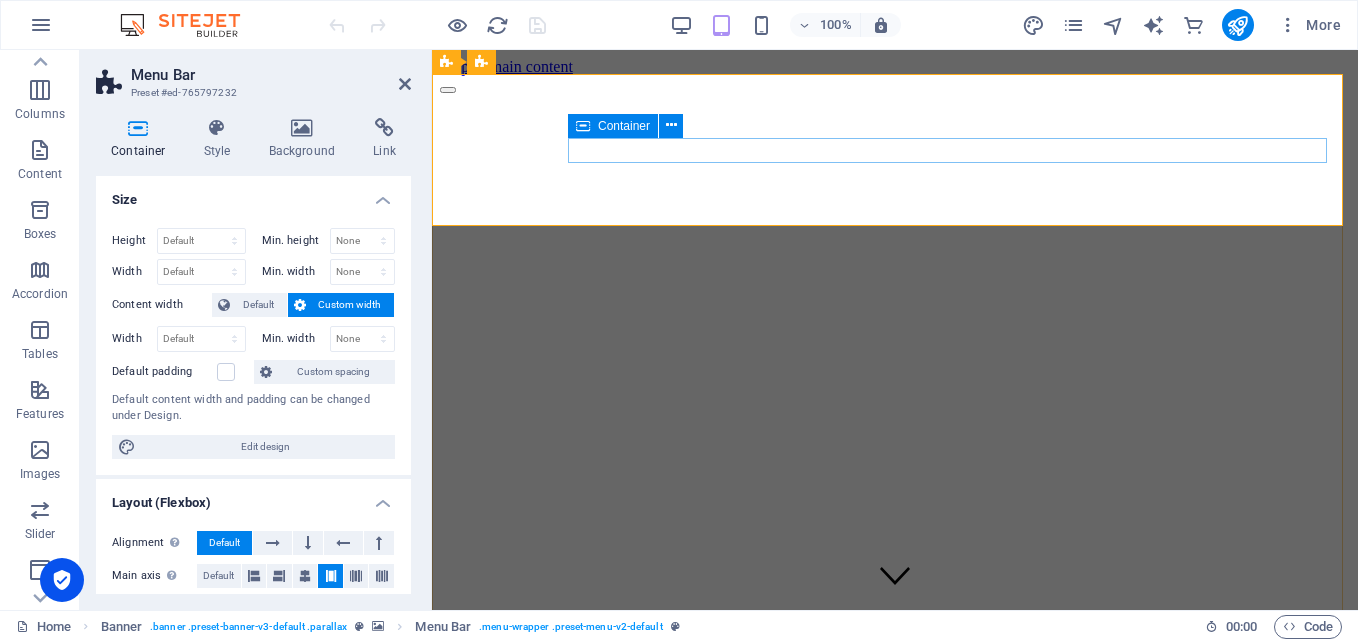 click at bounding box center (895, 1484) 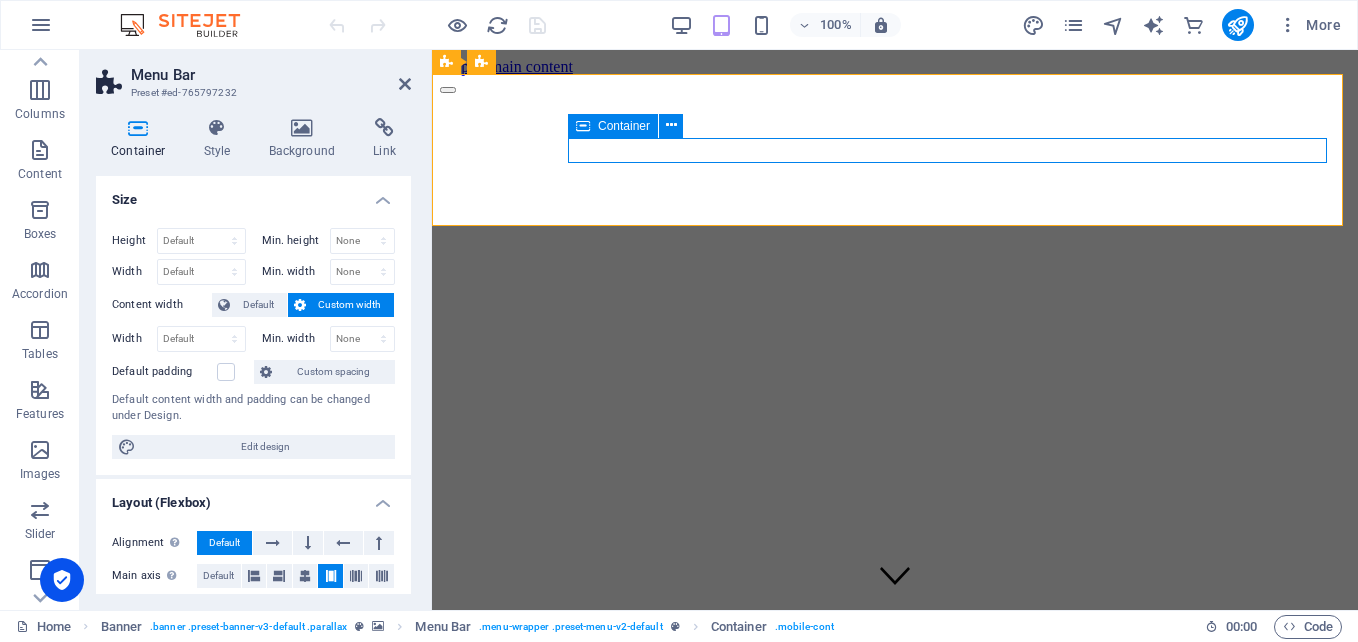 click at bounding box center [895, 1484] 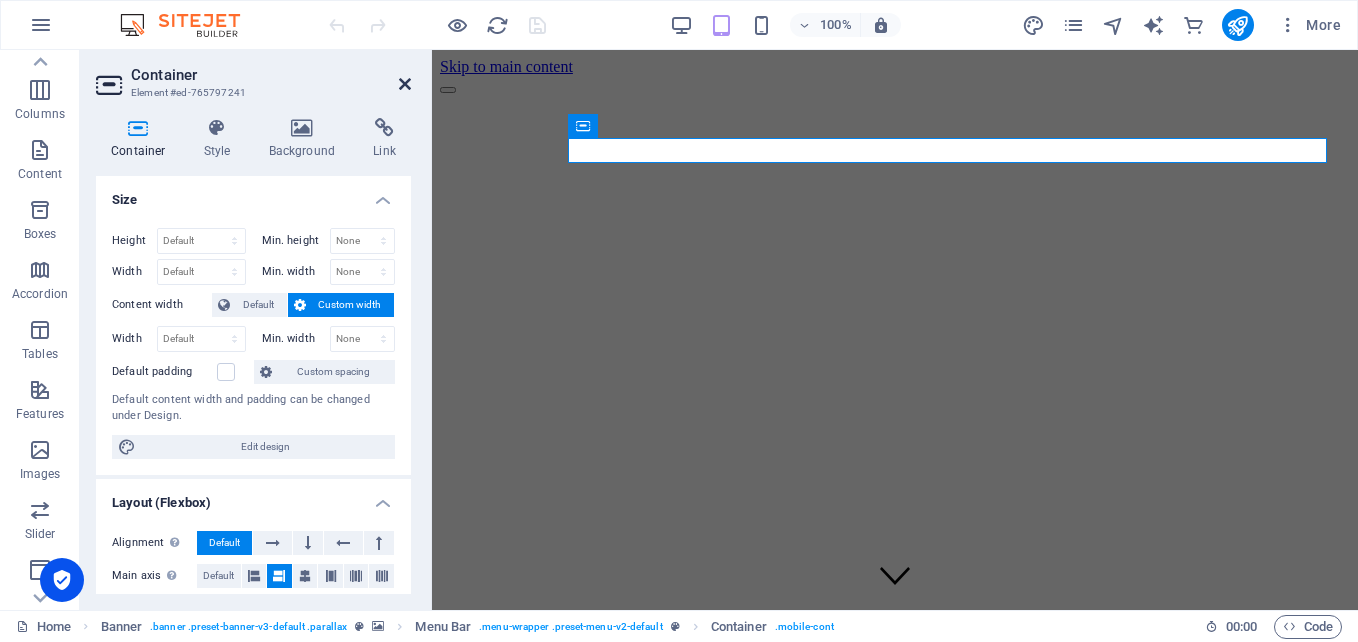 click at bounding box center [405, 84] 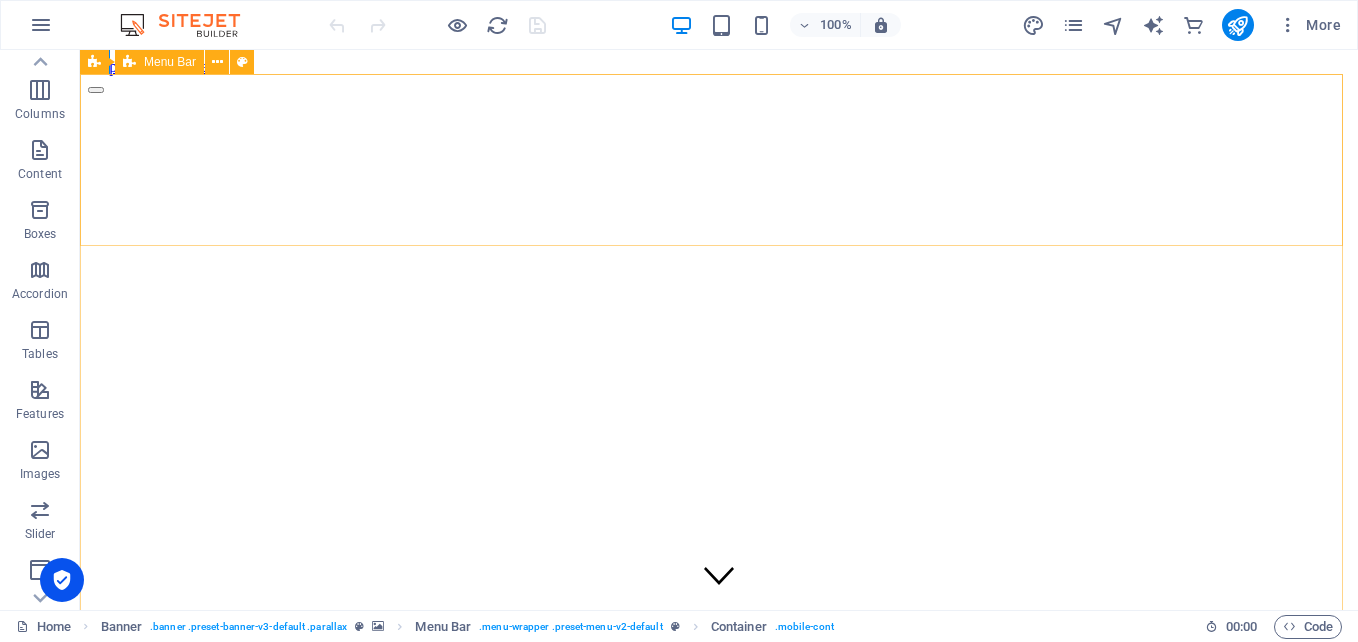 click on "Menu Bar" at bounding box center [170, 62] 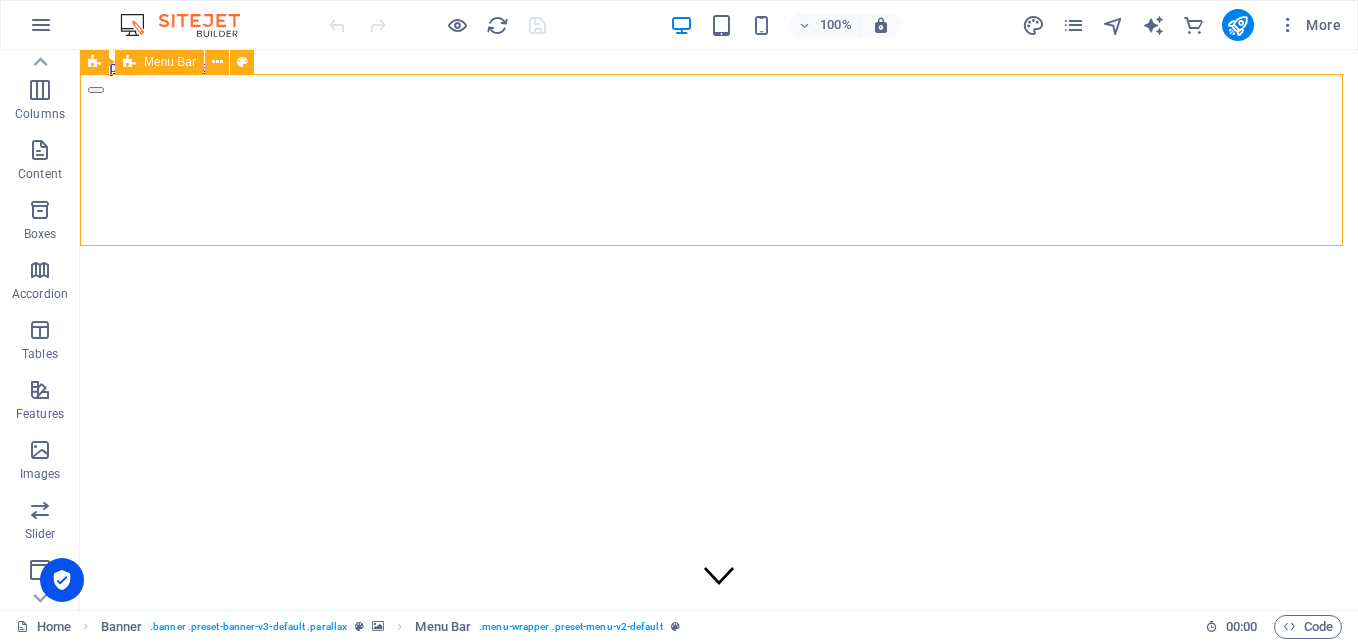 click on "Menu Bar" at bounding box center [170, 62] 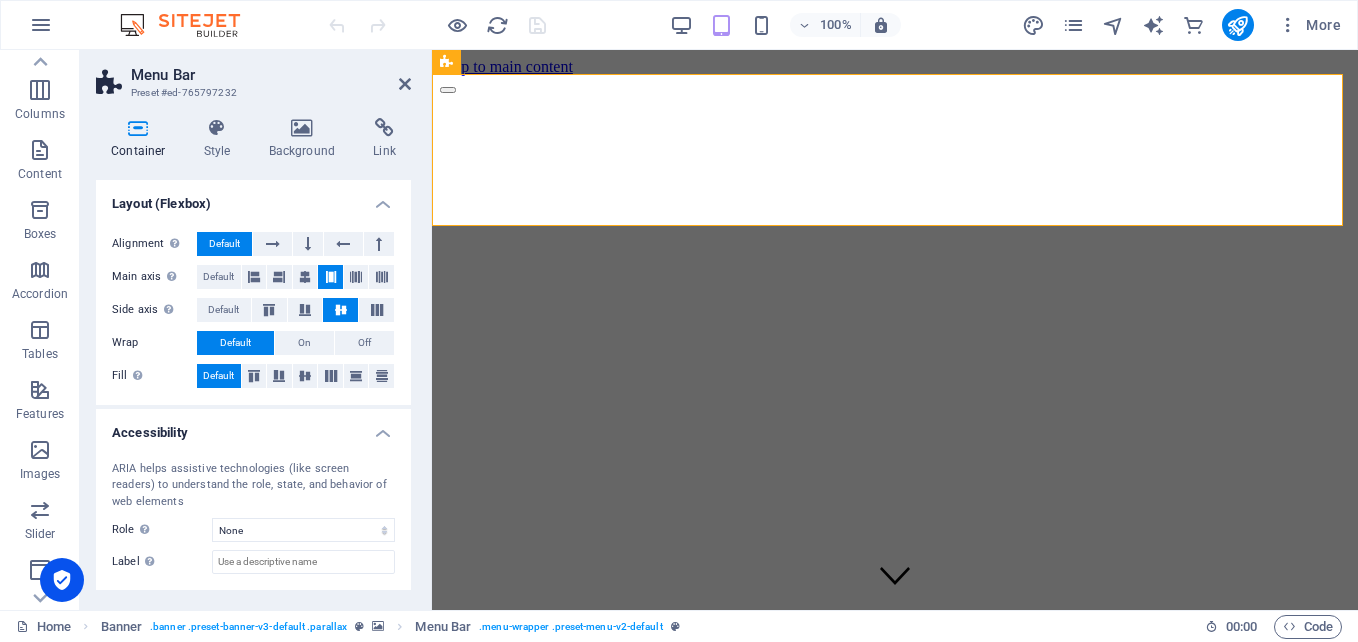 scroll, scrollTop: 300, scrollLeft: 0, axis: vertical 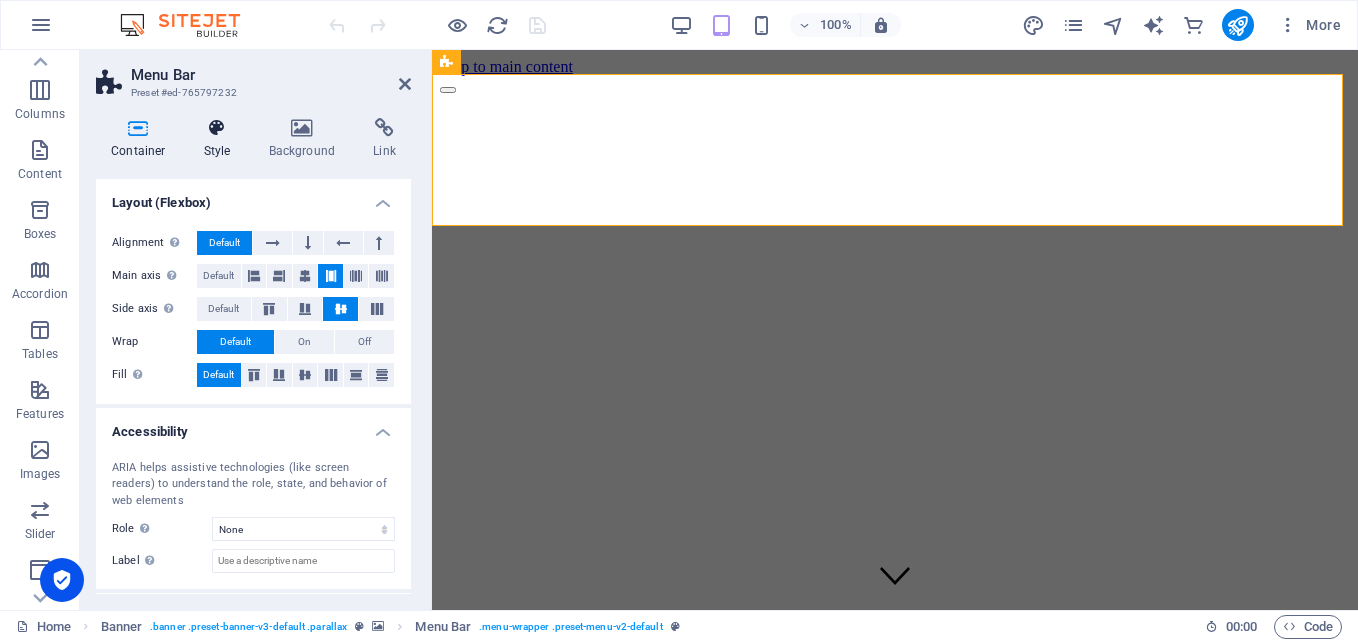 click at bounding box center (217, 128) 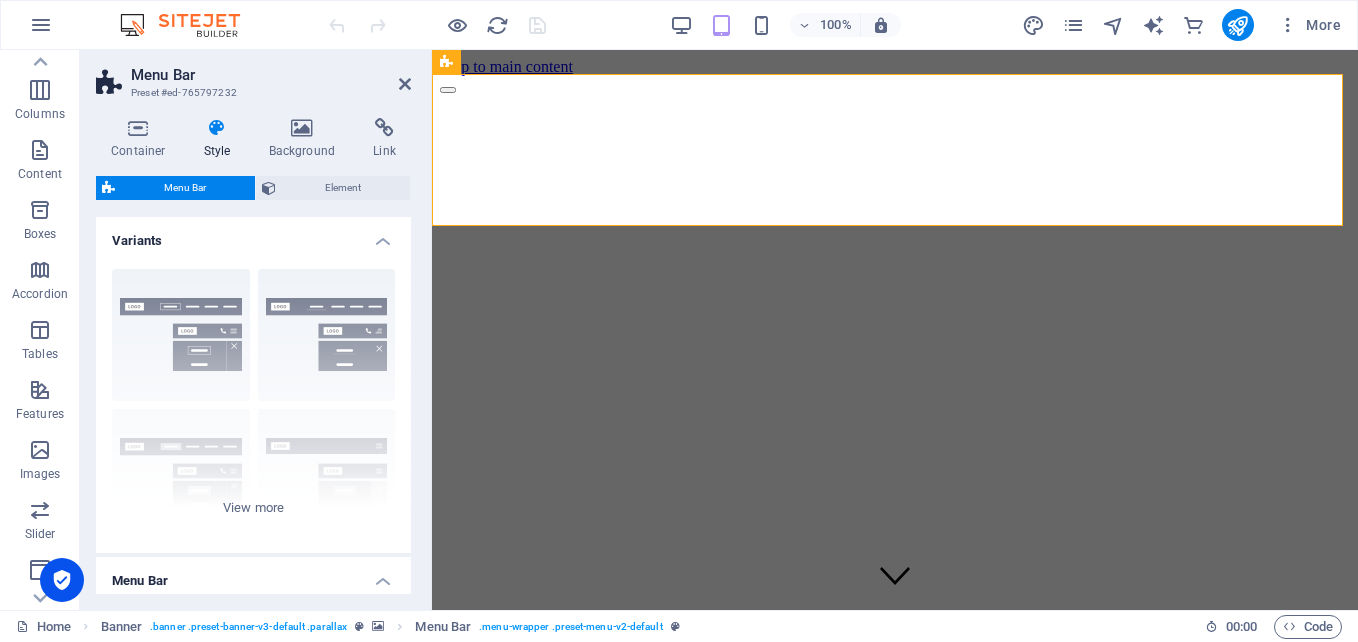 scroll, scrollTop: 200, scrollLeft: 0, axis: vertical 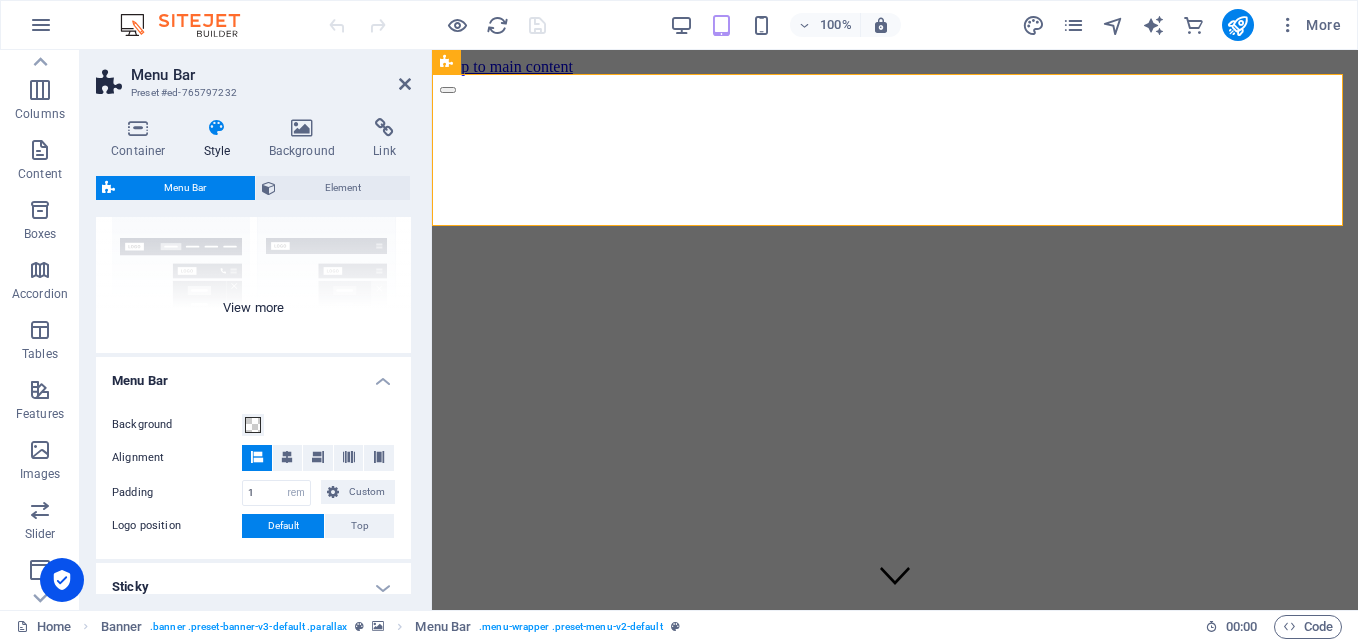 click on "Border Centered Default Fixed Loki Trigger Wide XXL" at bounding box center [253, 203] 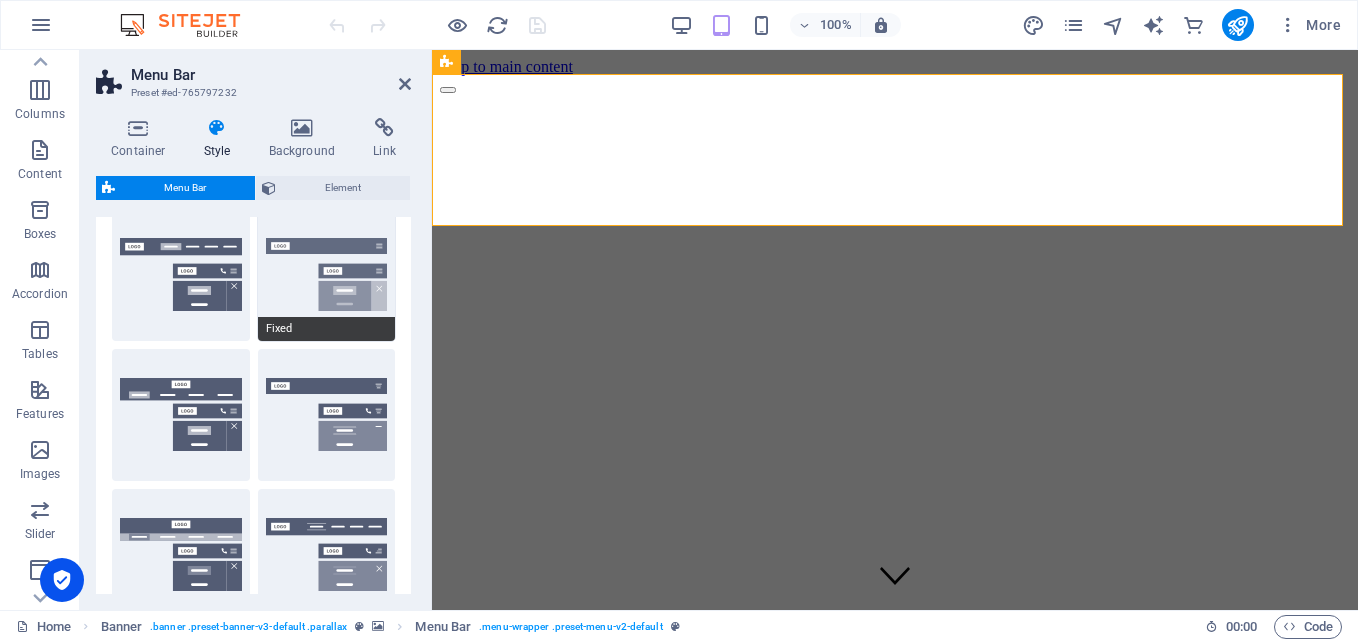 click on "Fixed" at bounding box center (327, 275) 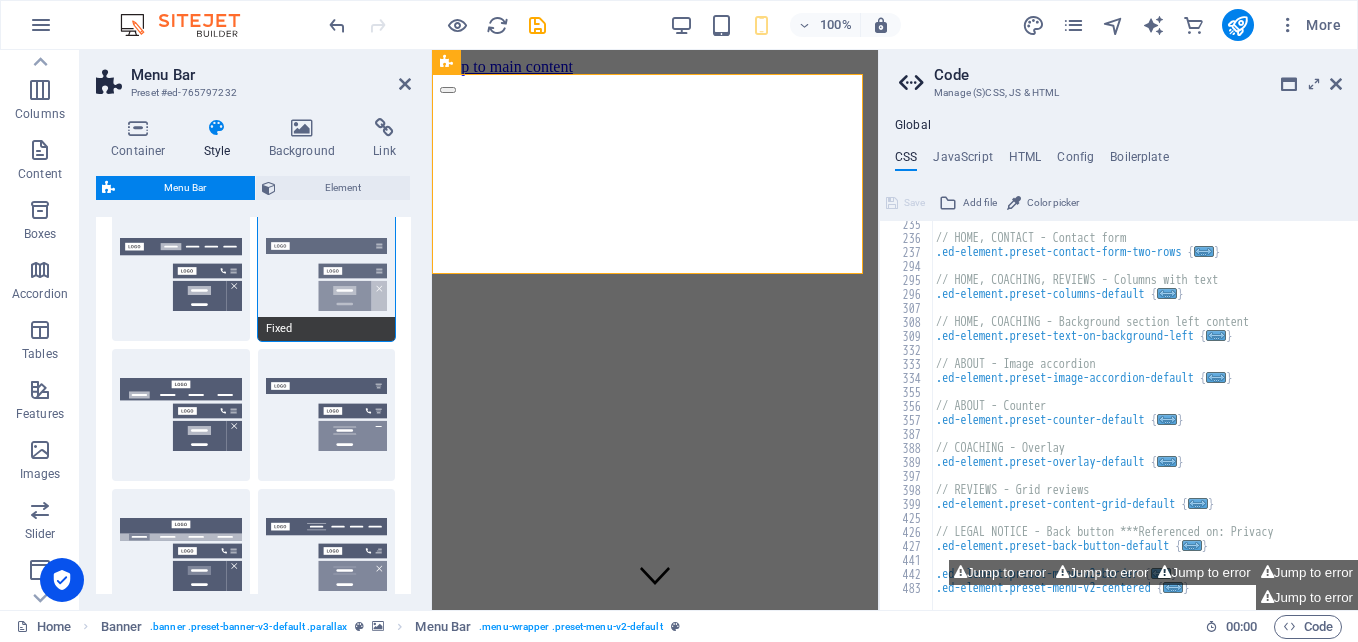 scroll, scrollTop: 676, scrollLeft: 0, axis: vertical 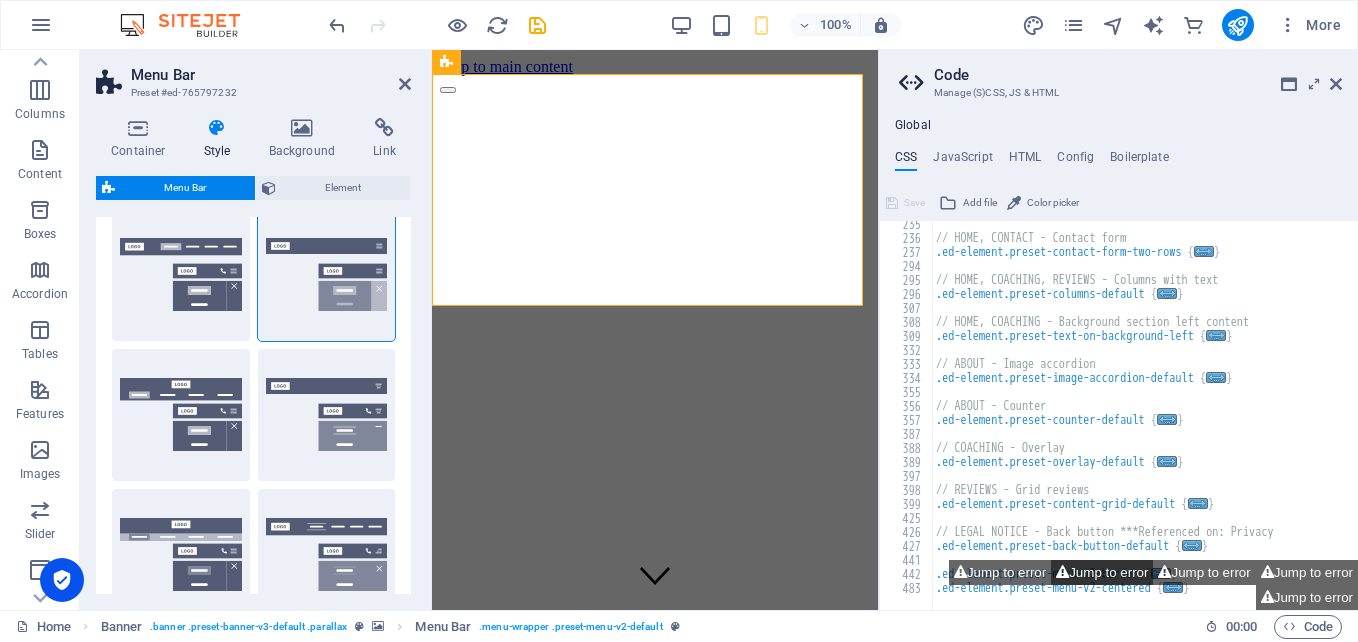 click on "Jump to error" at bounding box center (1102, 572) 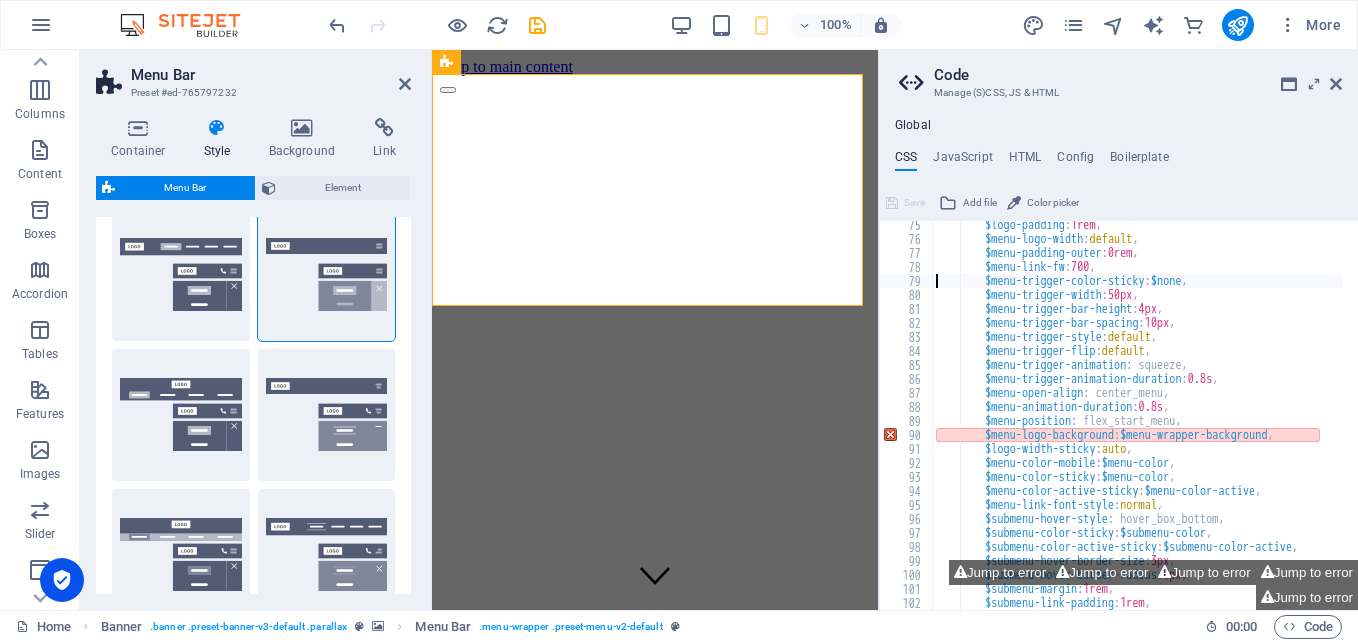 scroll, scrollTop: 955, scrollLeft: 0, axis: vertical 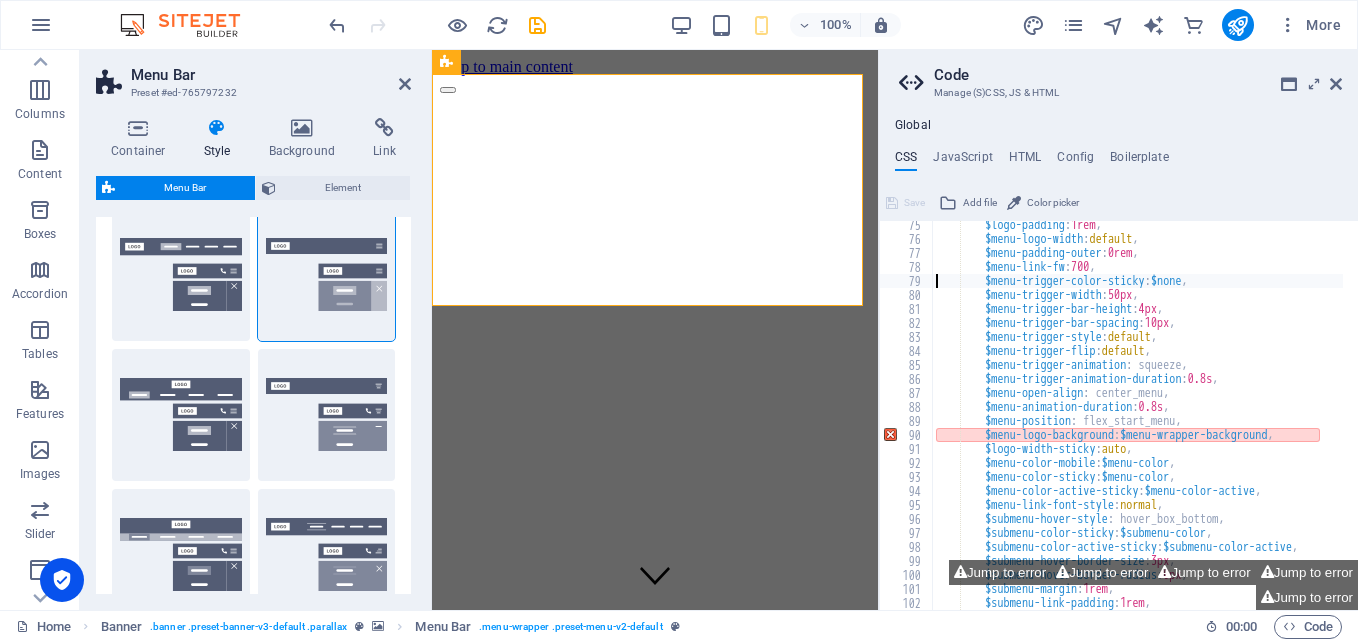 click on "$logo-padding :  1rem ,            $menu-logo-width :  default ,            $menu-padding-outer :  0rem ,            $menu-link-fw :  700 ,            $menu-trigger-color-sticky :  $none ,            $menu-trigger-width :  50px ,            $menu-trigger-bar-height :  4px ,            $menu-trigger-bar-spacing :  10px ,            $menu-trigger-style :  default ,            $menu-trigger-flip :  default ,            $menu-trigger-animation : squeeze,            $menu-trigger-animation-duration :  0.8s ,            $menu-open-align : center_menu,            $menu-animation-duration :  0.8s ,            $menu-position : flex_start_menu,            $menu-logo-background :  $menu-wrapper-background ,            $logo-width-sticky :  auto ,            $menu-color-mobile :  $menu-color ,            $menu-color-sticky :  $menu-color ,            $menu-color-active-sticky :  $menu-color-active ,            $menu-link-font-style :  normal ,            $submenu-hover-style : hover_box_bottom,            :  ," at bounding box center (1232, 419) 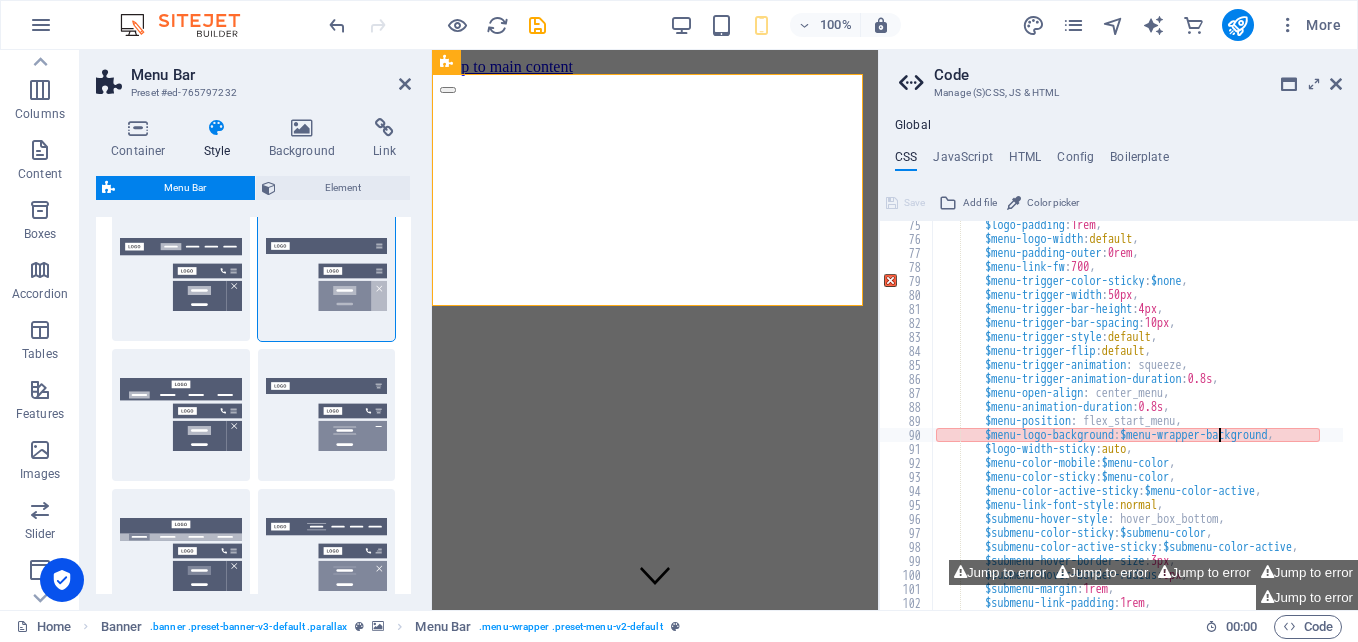 click on "Home Banner . banner .preset-banner-v3-default .parallax Menu Bar . menu-wrapper .preset-menu-v2-default 00 : 00 Code" at bounding box center (679, 626) 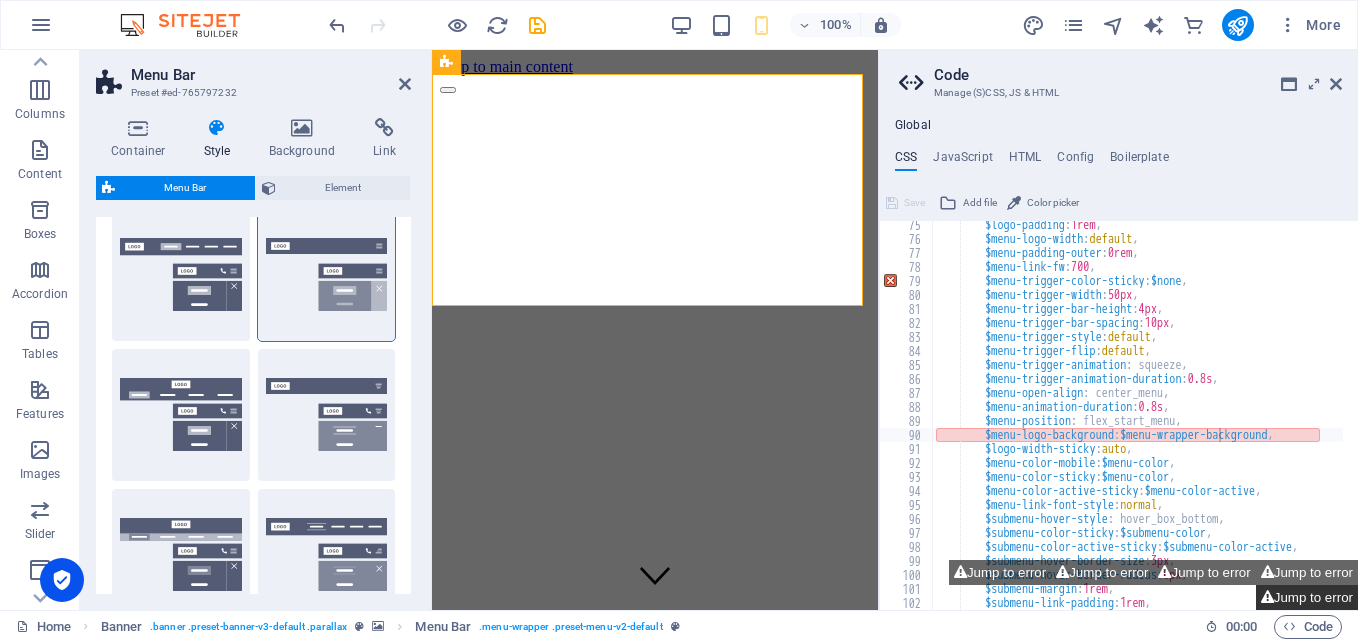 click on "Jump to error" at bounding box center (1307, 597) 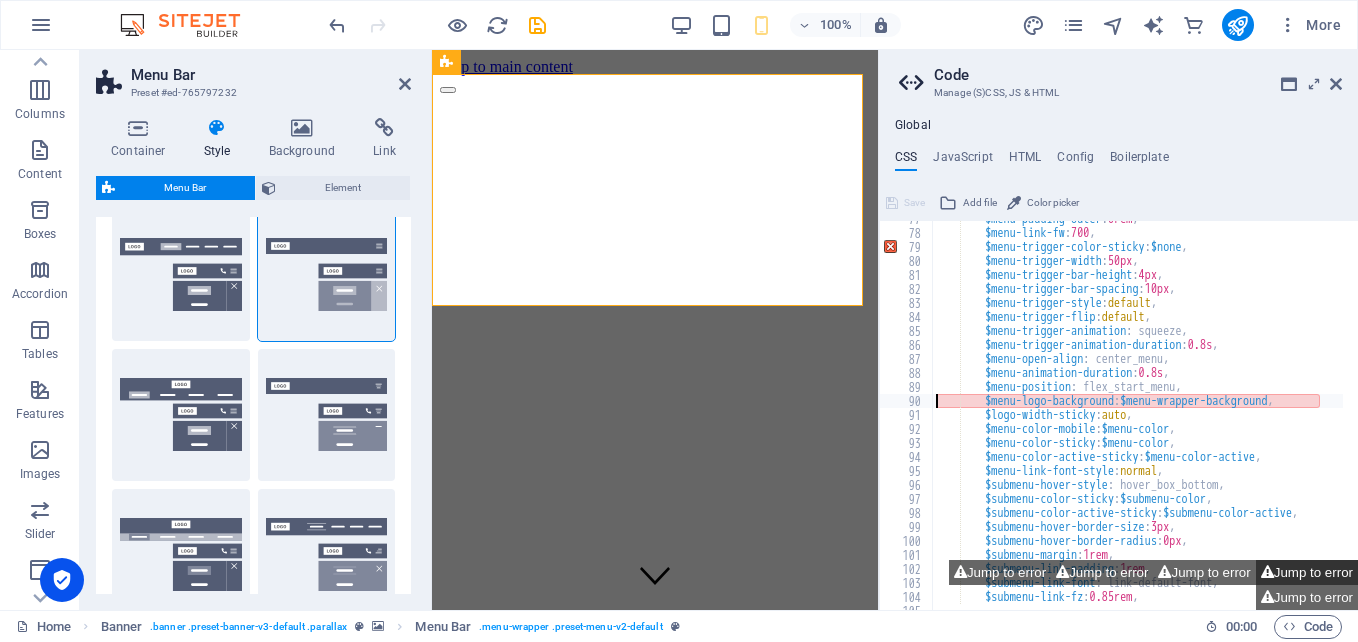 click on "Jump to error" at bounding box center (1307, 572) 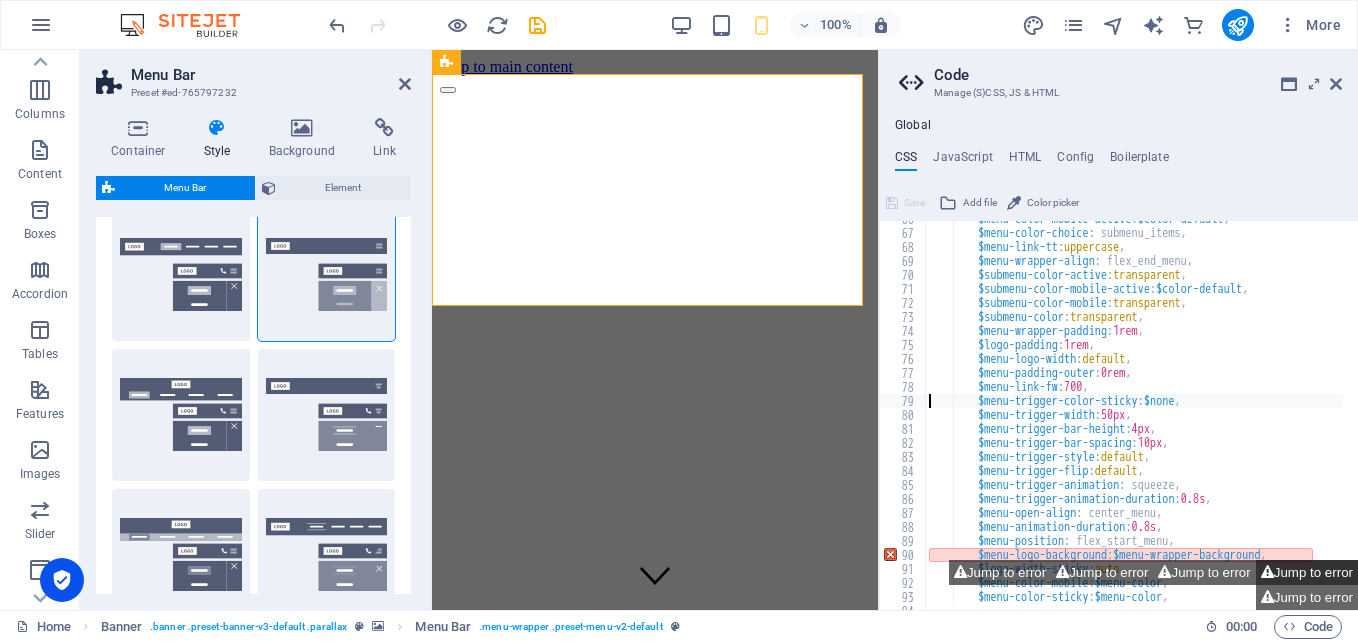 scroll, scrollTop: 835, scrollLeft: 0, axis: vertical 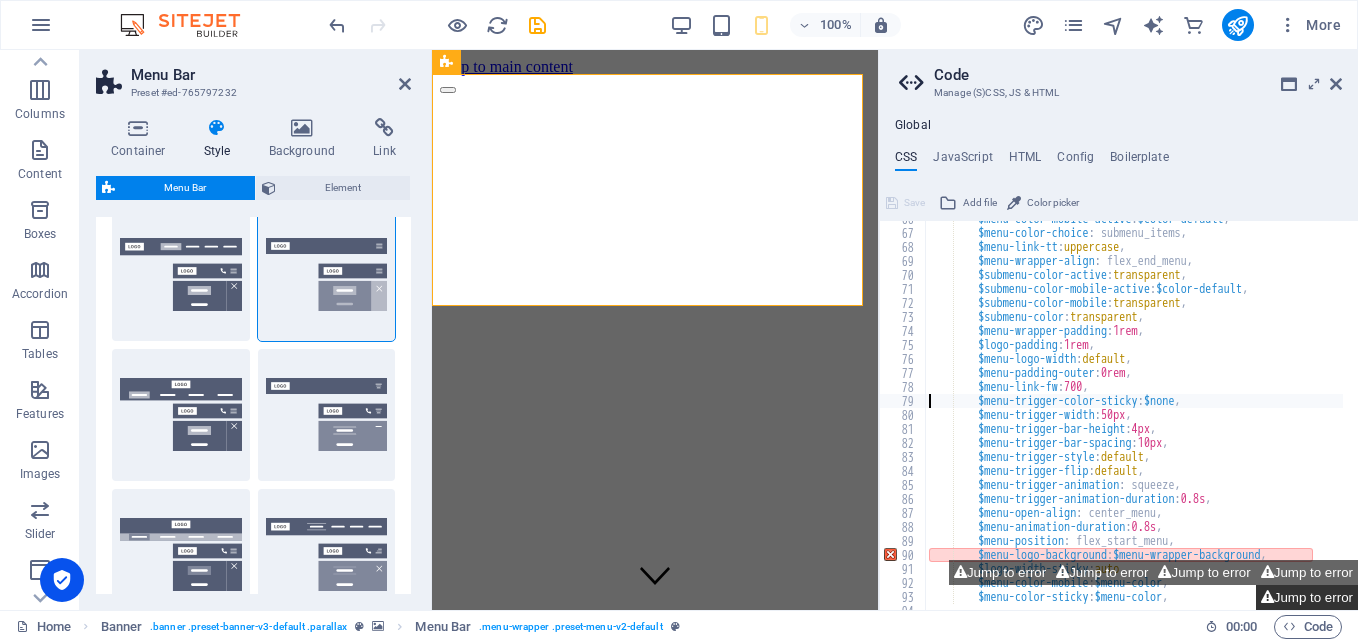 click on "Home Banner . banner .preset-banner-v3-default .parallax Menu Bar . menu-wrapper .preset-menu-v2-default 00 : 00 Code" at bounding box center (679, 626) 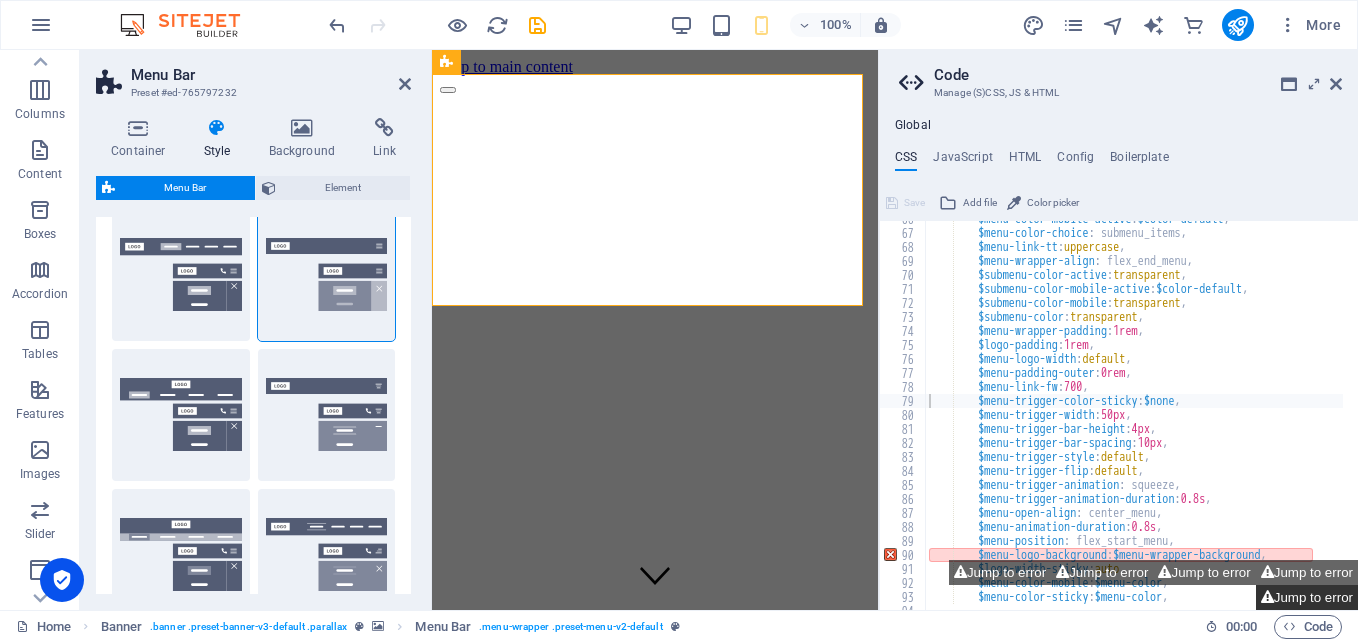 click on "Jump to error" at bounding box center [1307, 597] 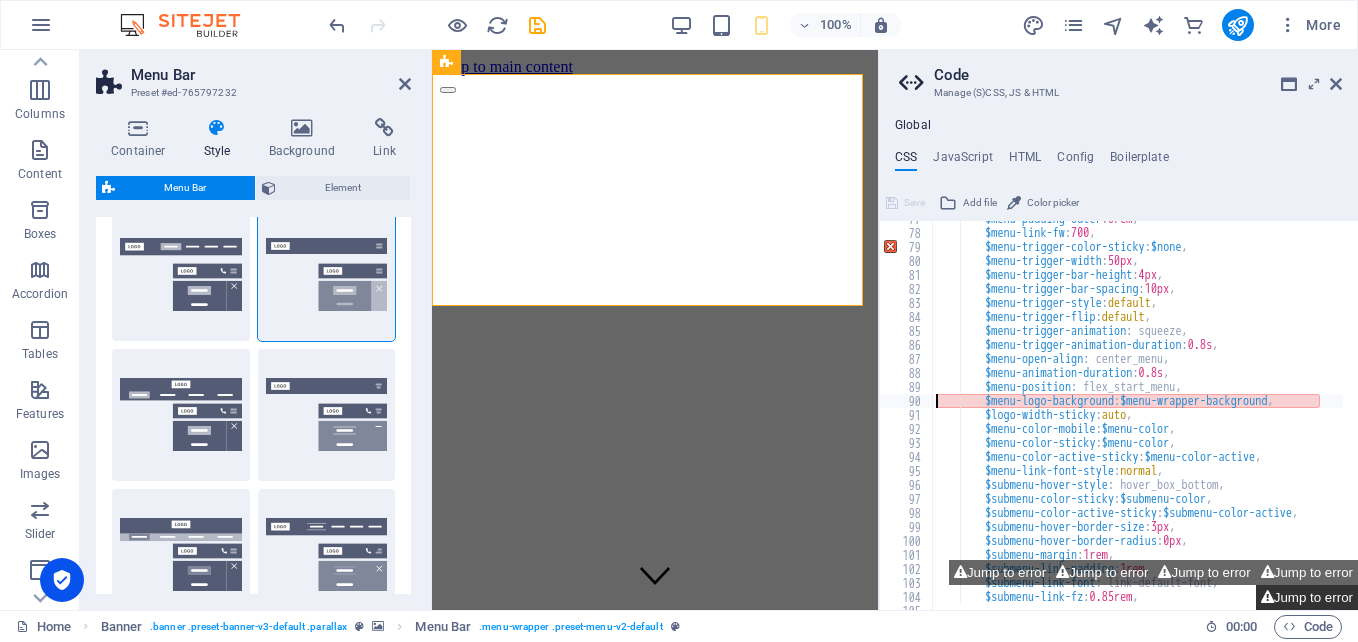 scroll, scrollTop: 989, scrollLeft: 0, axis: vertical 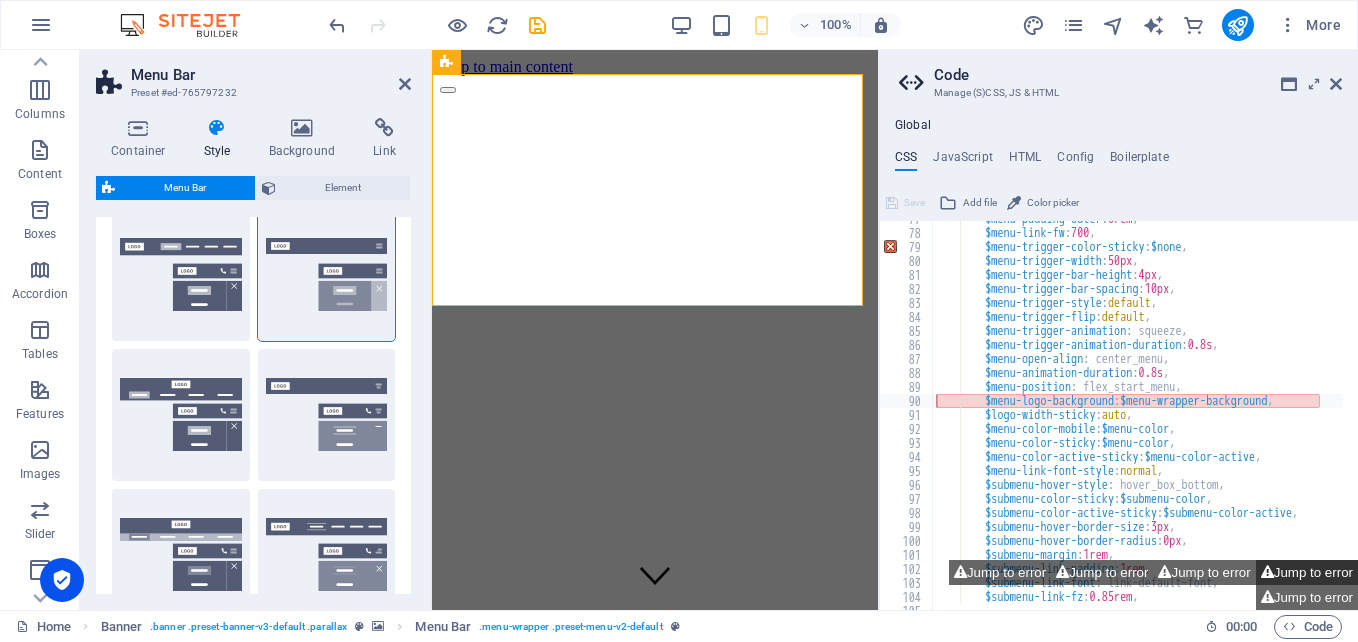 click on "Jump to error" at bounding box center (1307, 572) 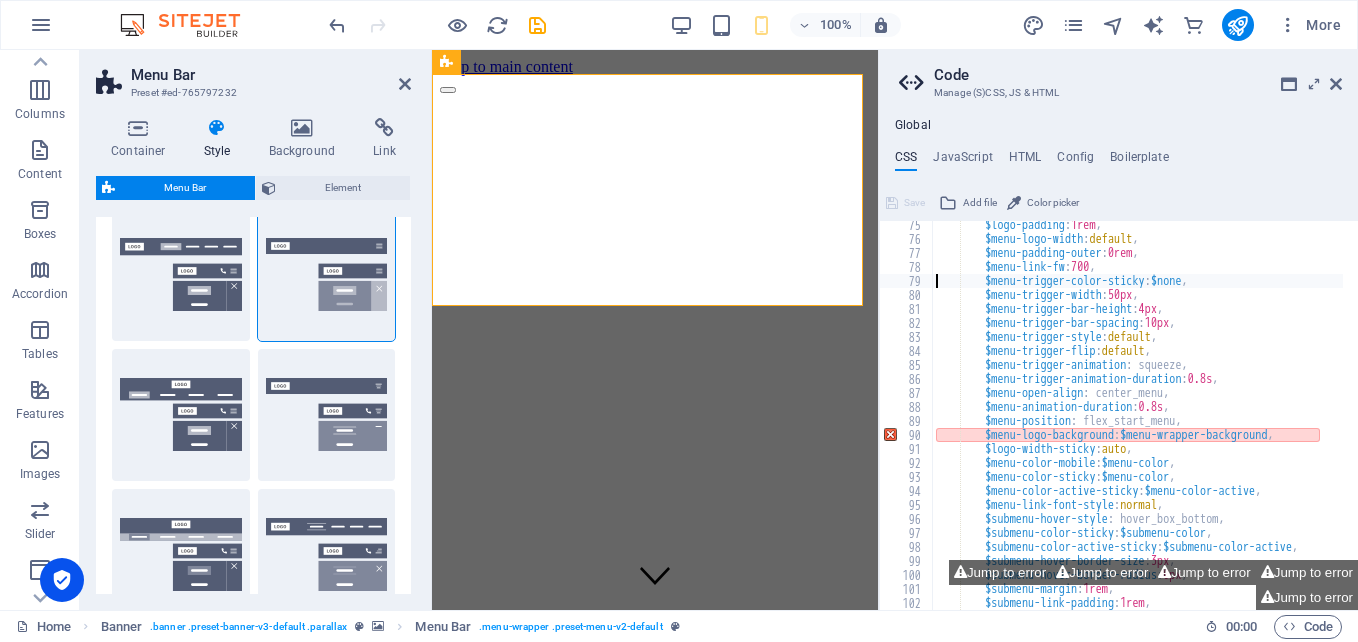 scroll, scrollTop: 955, scrollLeft: 0, axis: vertical 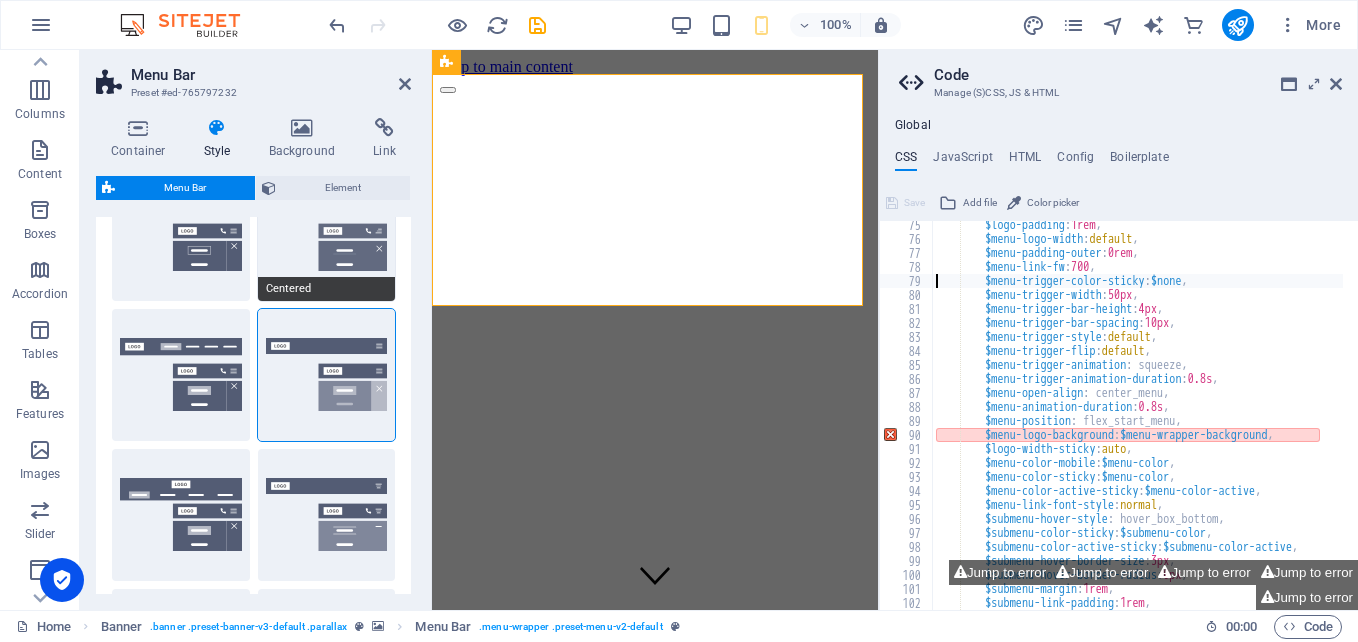 click on "Centered" at bounding box center [327, 235] 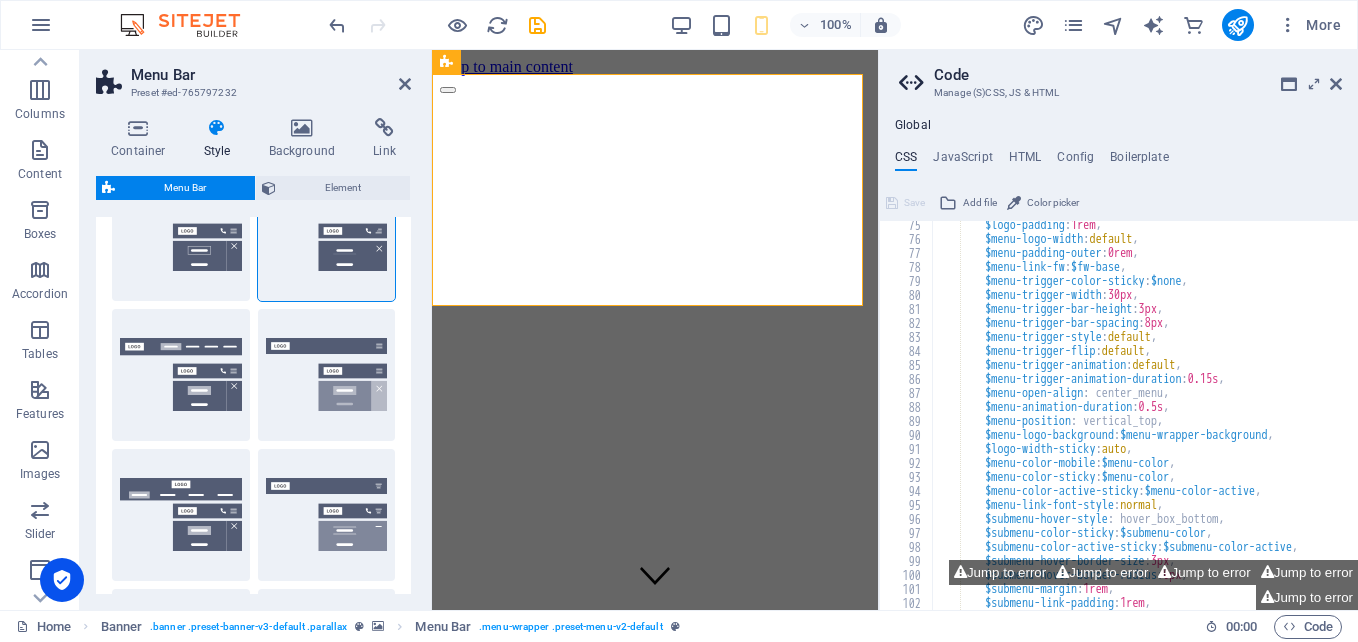 scroll, scrollTop: 676, scrollLeft: 0, axis: vertical 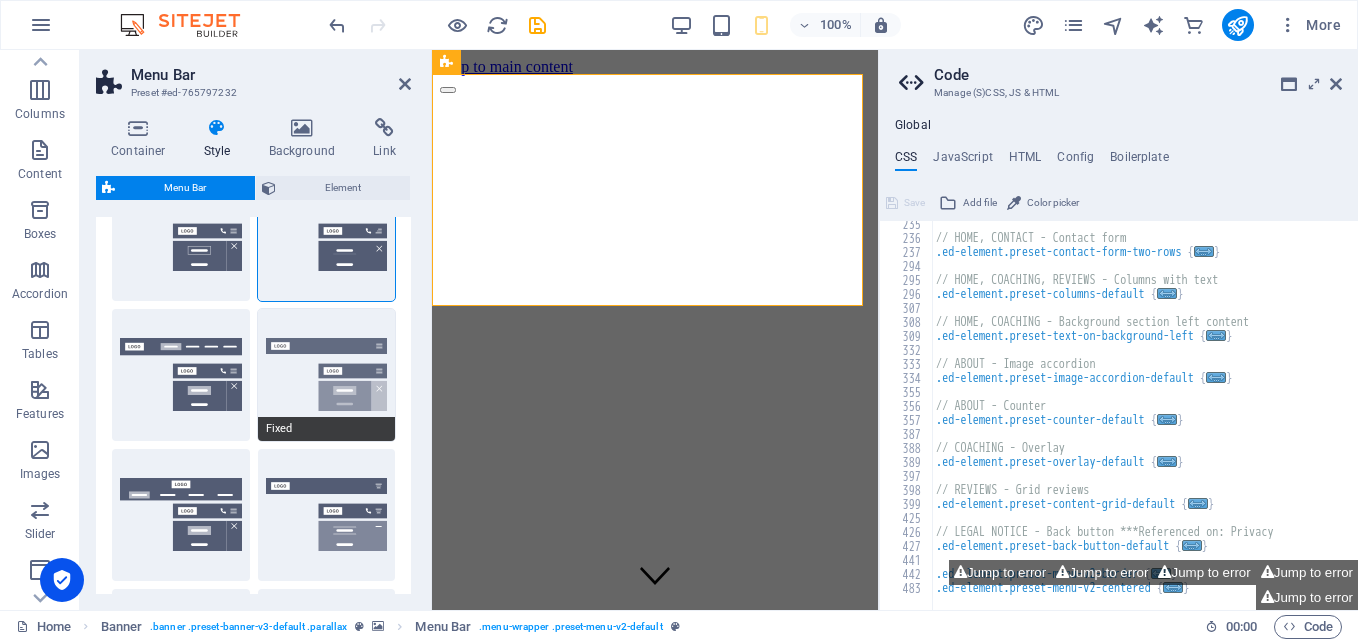 click on "Fixed" at bounding box center (327, 375) 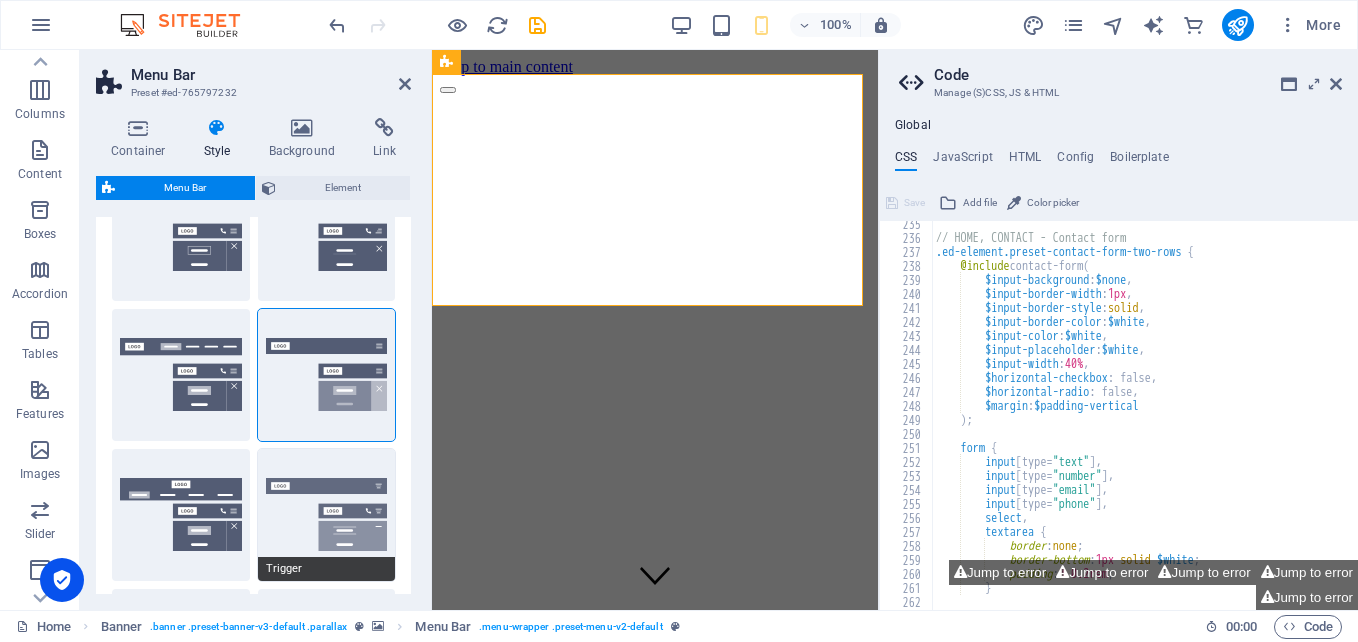 click on "Trigger" at bounding box center (327, 515) 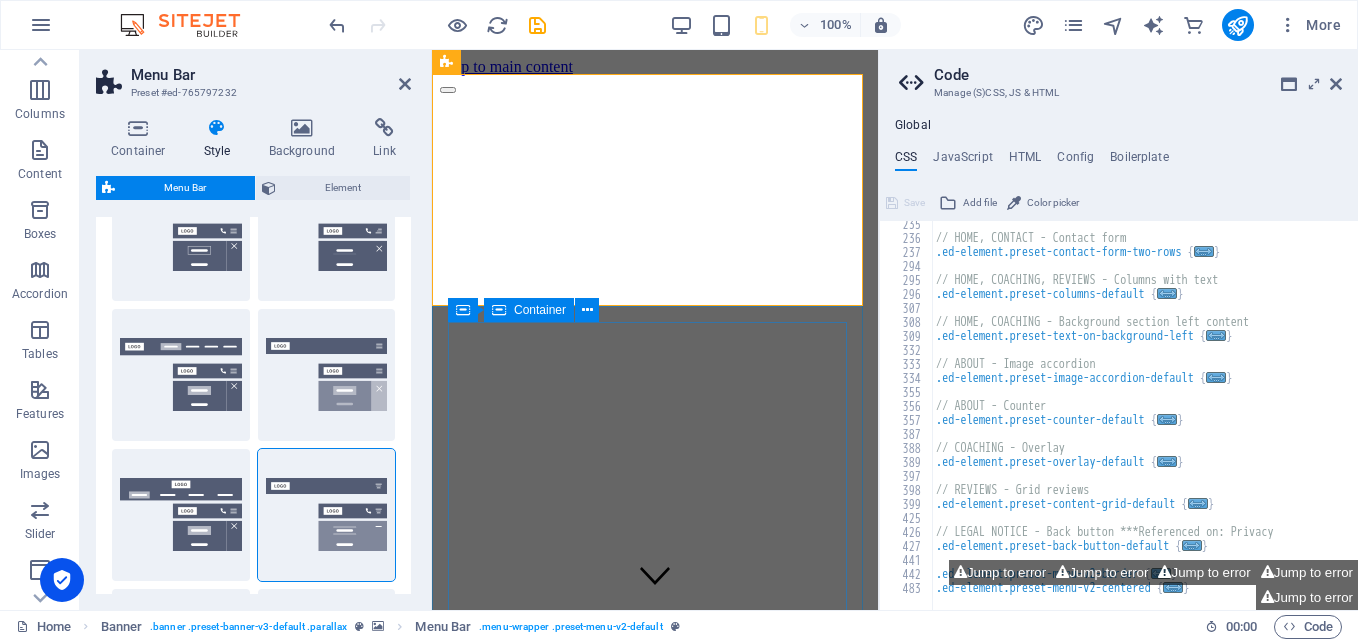 scroll, scrollTop: 676, scrollLeft: 0, axis: vertical 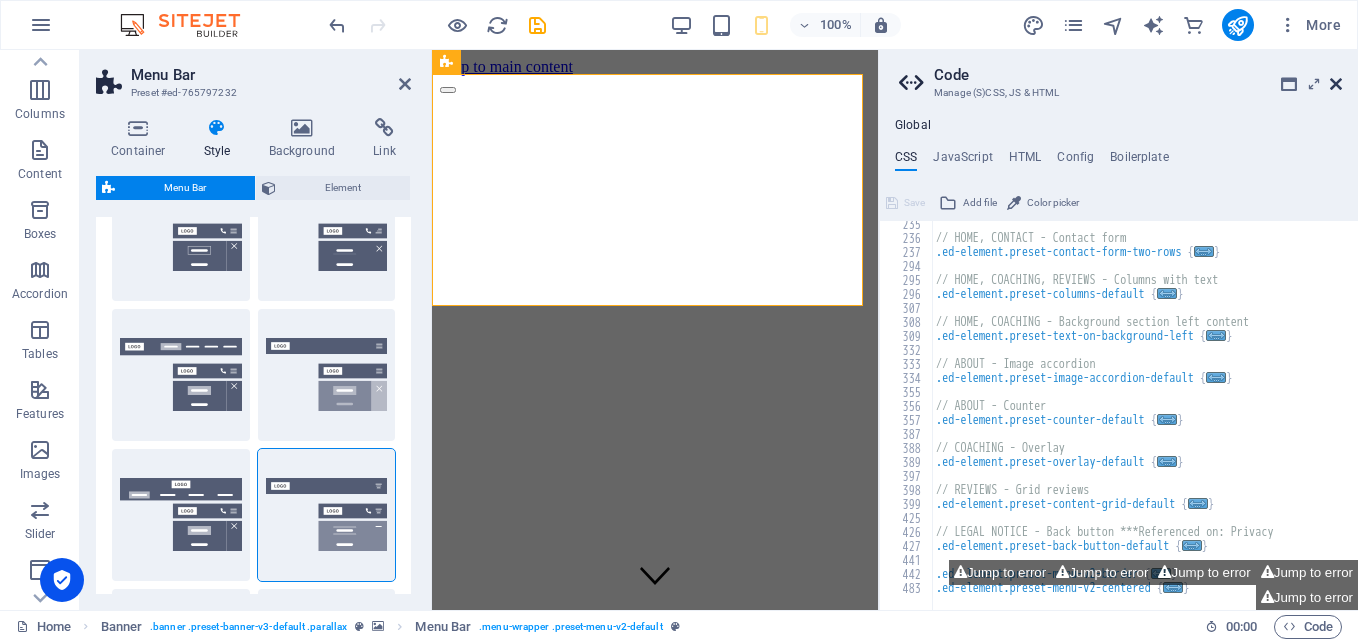 drag, startPoint x: 909, startPoint y: 40, endPoint x: 1341, endPoint y: 87, distance: 434.5492 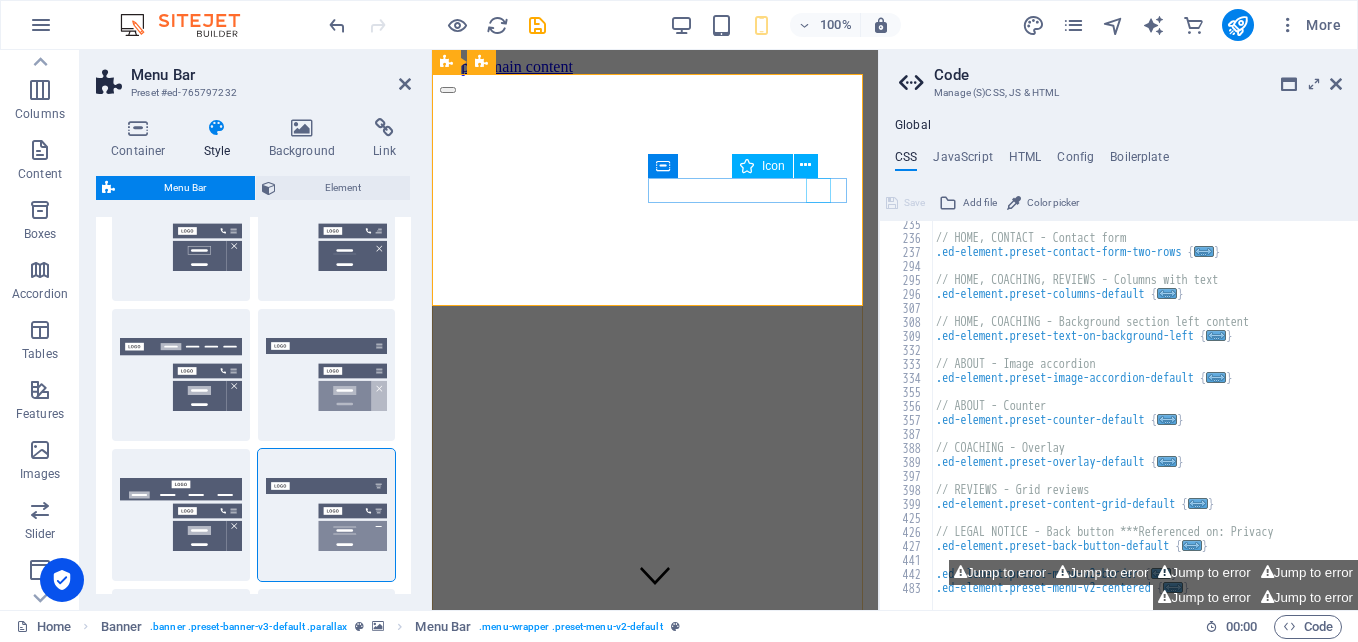 click at bounding box center [647, 1309] 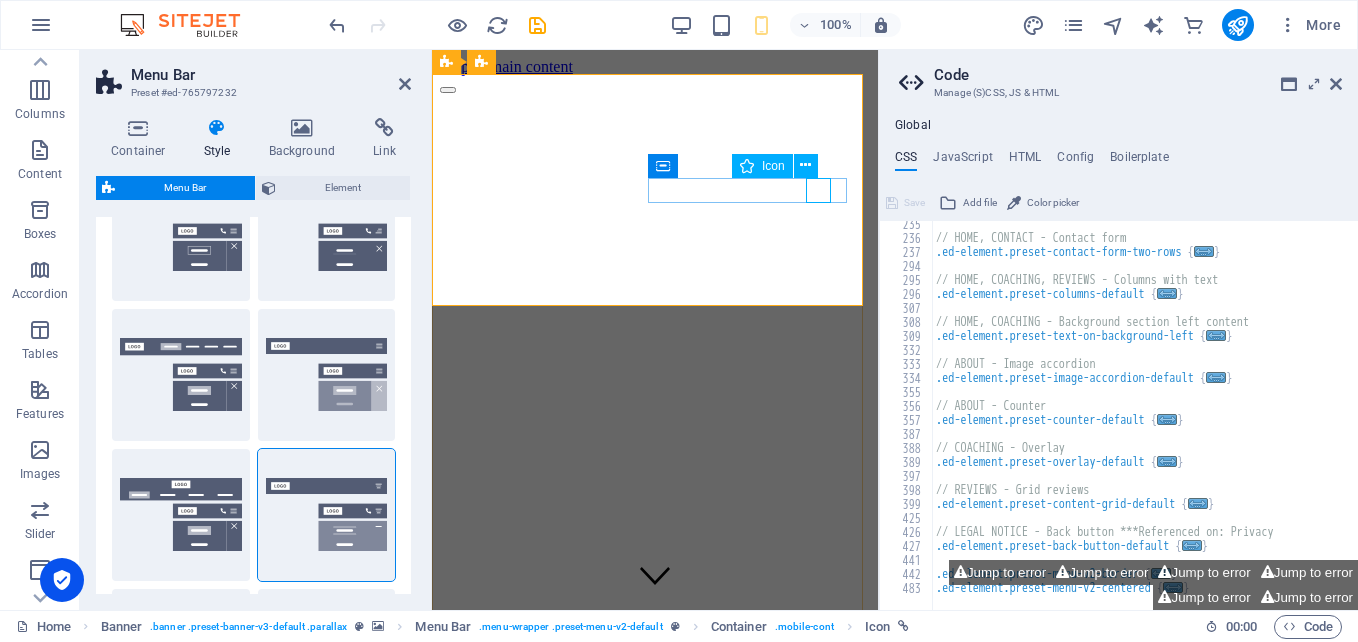 click on "Icon" at bounding box center [773, 166] 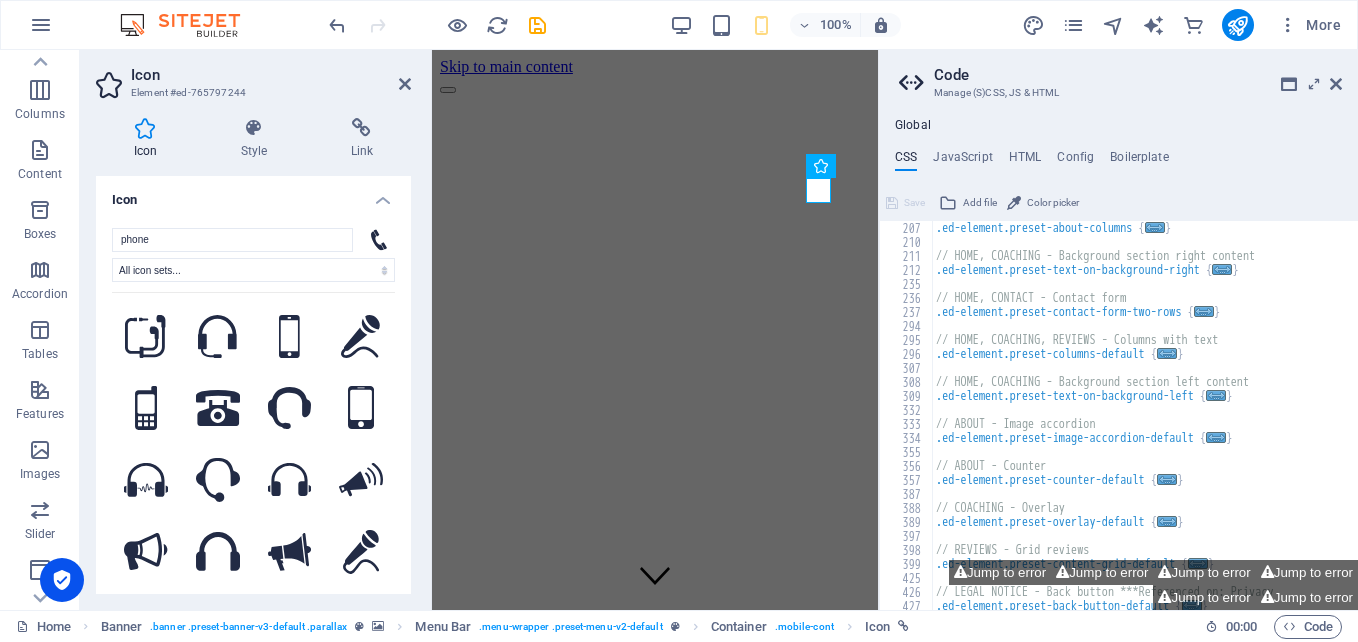 scroll, scrollTop: 616, scrollLeft: 0, axis: vertical 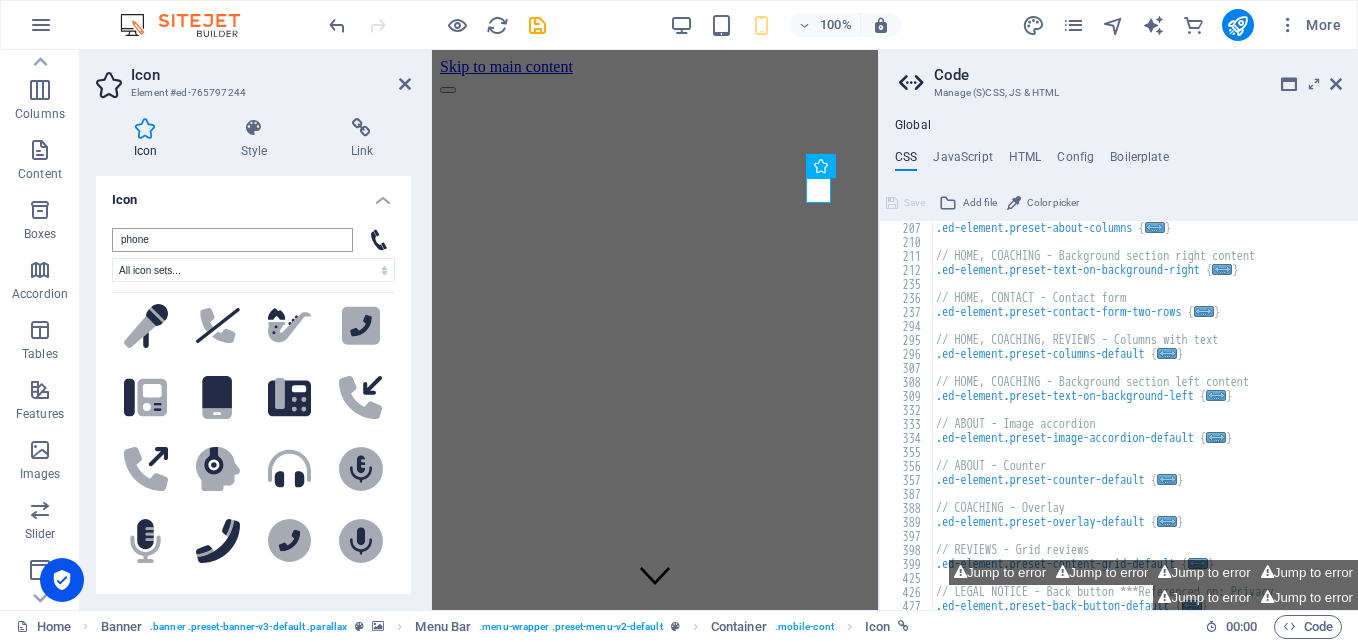 click on "phone" at bounding box center (232, 240) 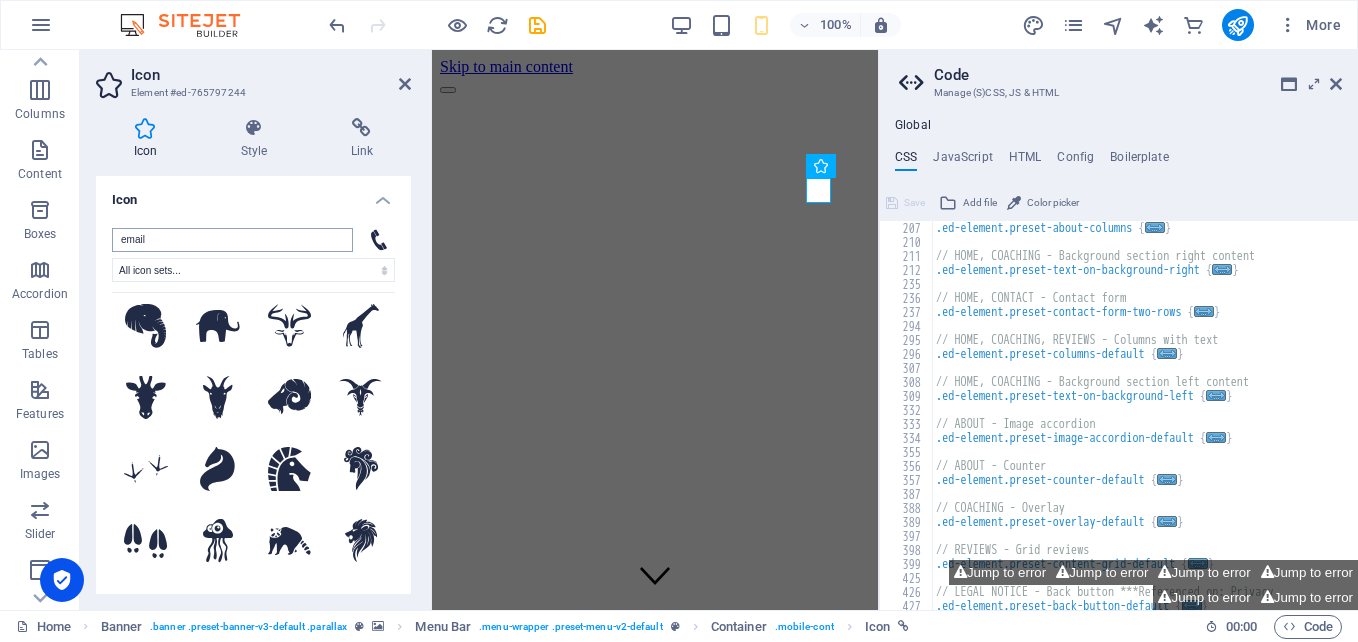scroll, scrollTop: 0, scrollLeft: 0, axis: both 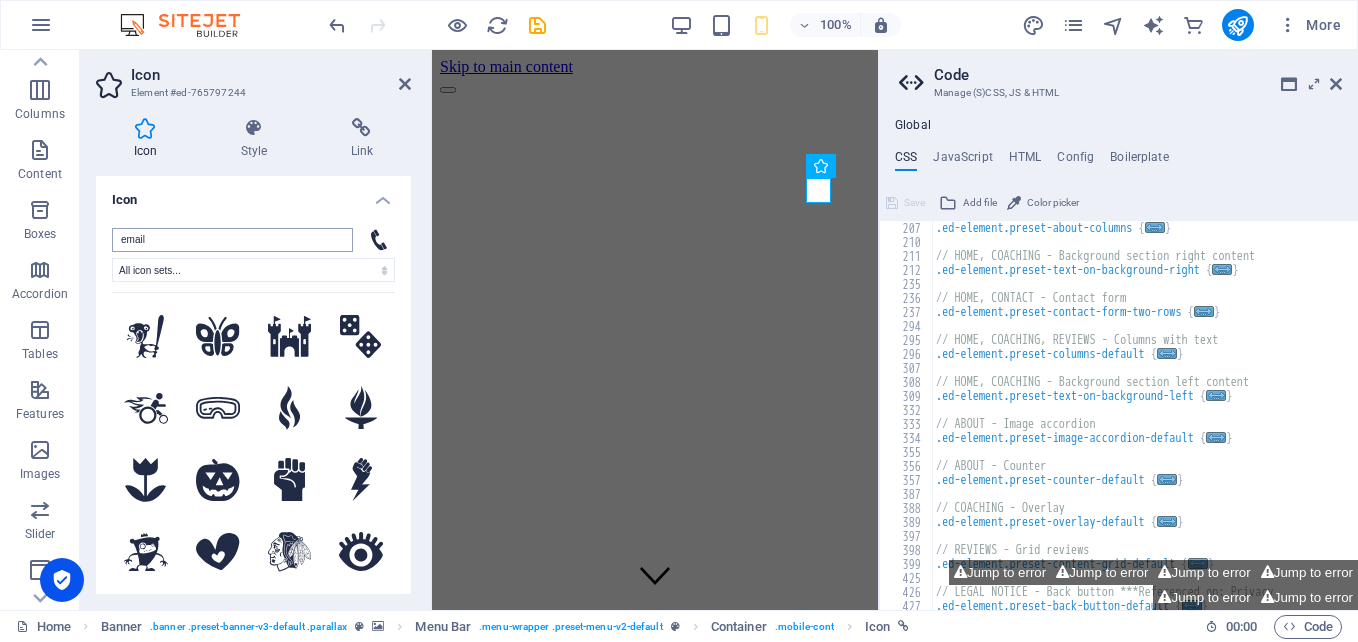 type on "email" 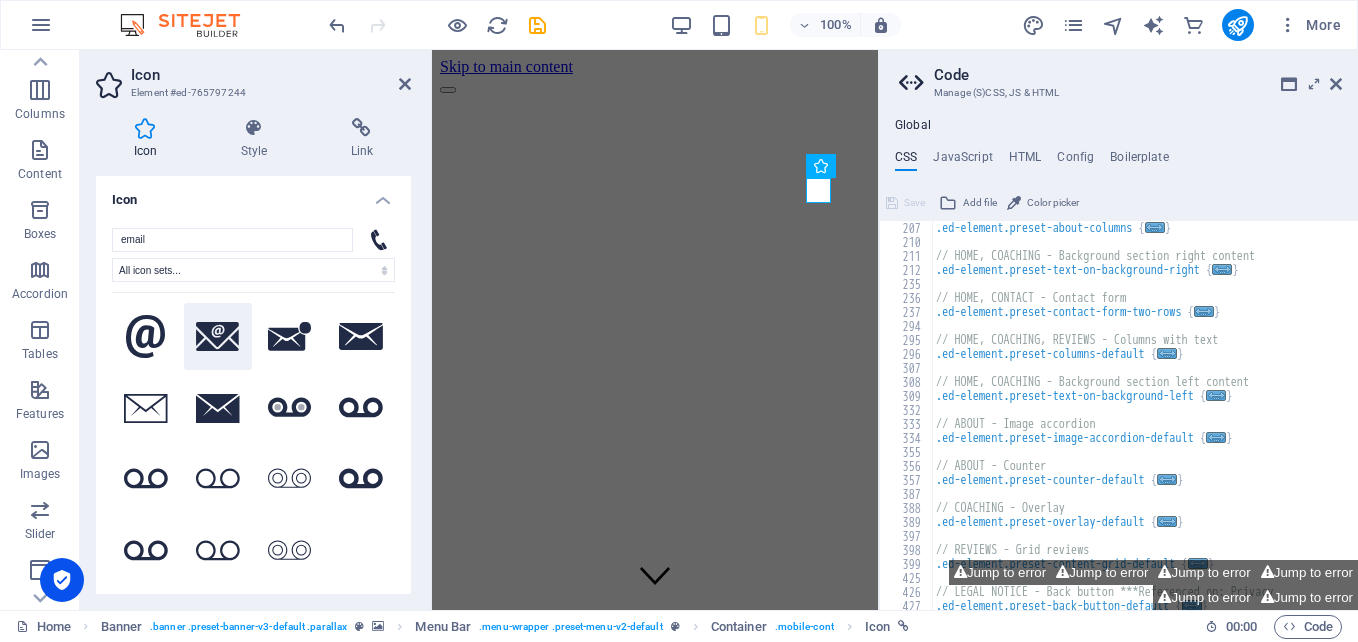 click at bounding box center [218, 337] 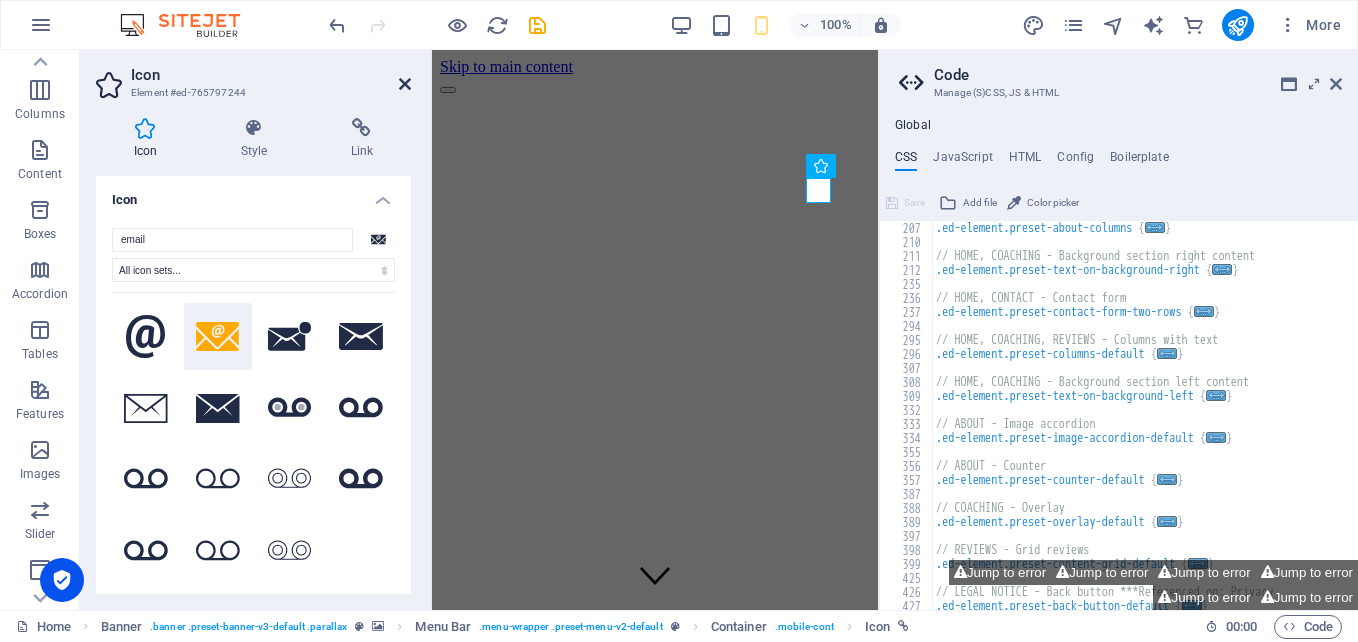 click at bounding box center [405, 84] 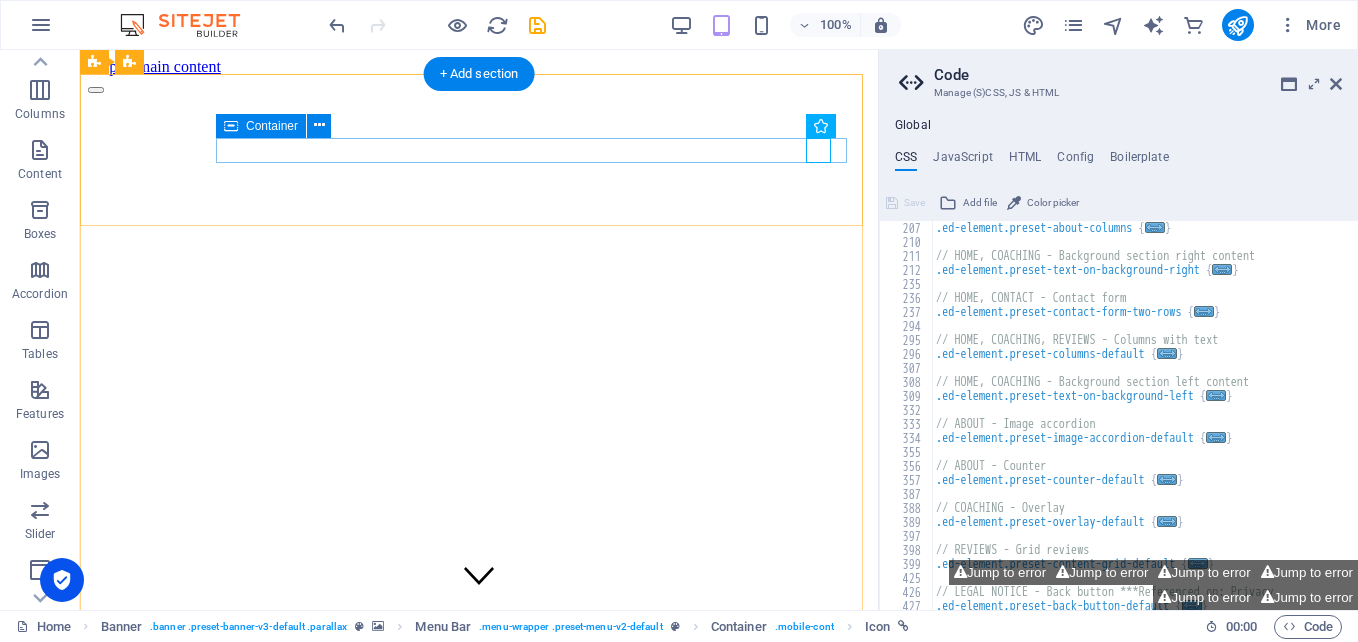 click at bounding box center [479, 1224] 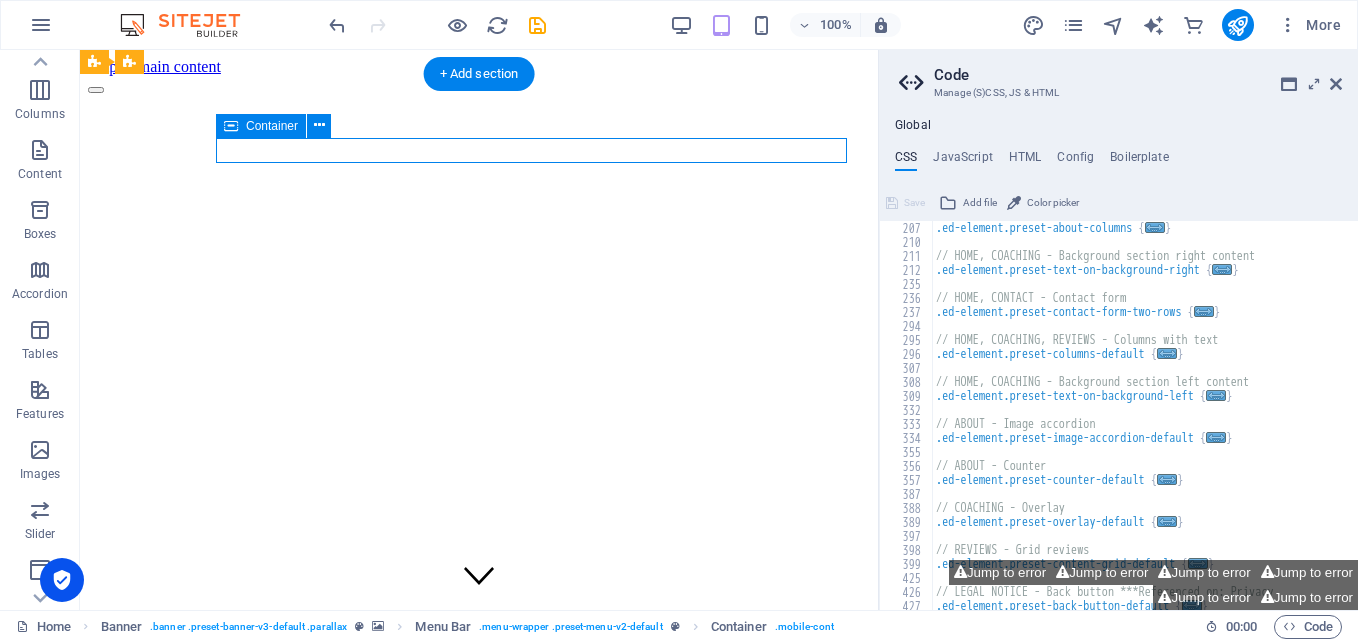 click at bounding box center (479, 1224) 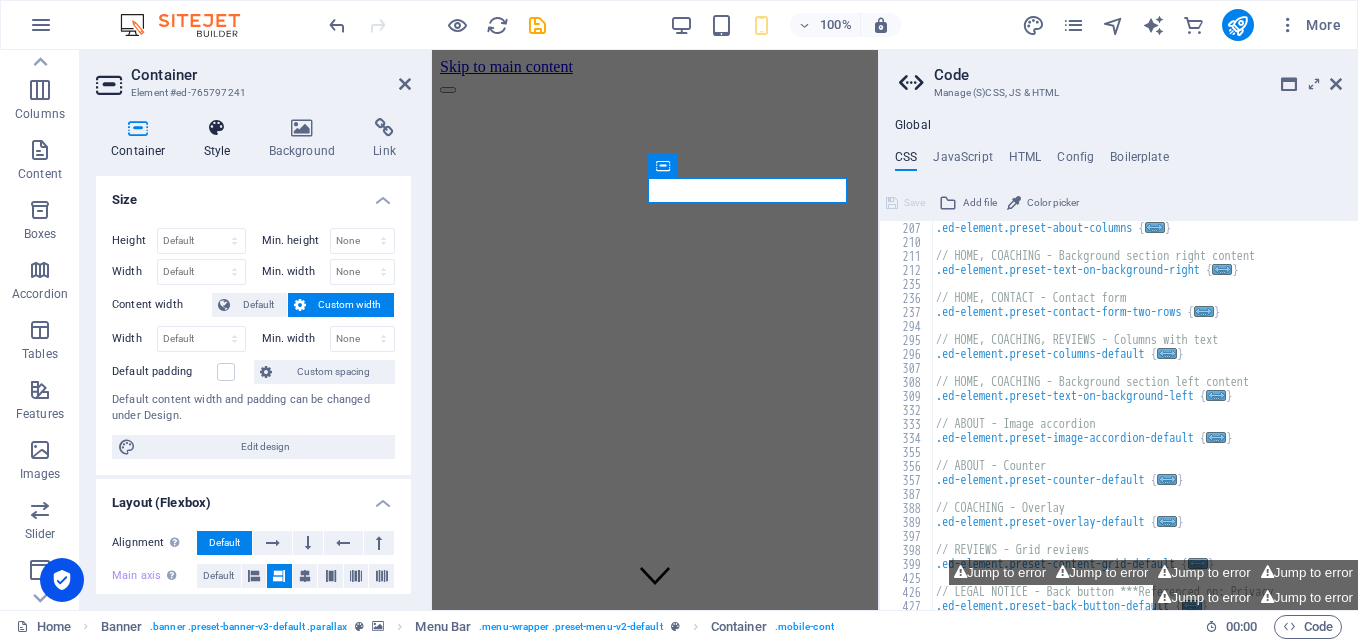 click at bounding box center [217, 128] 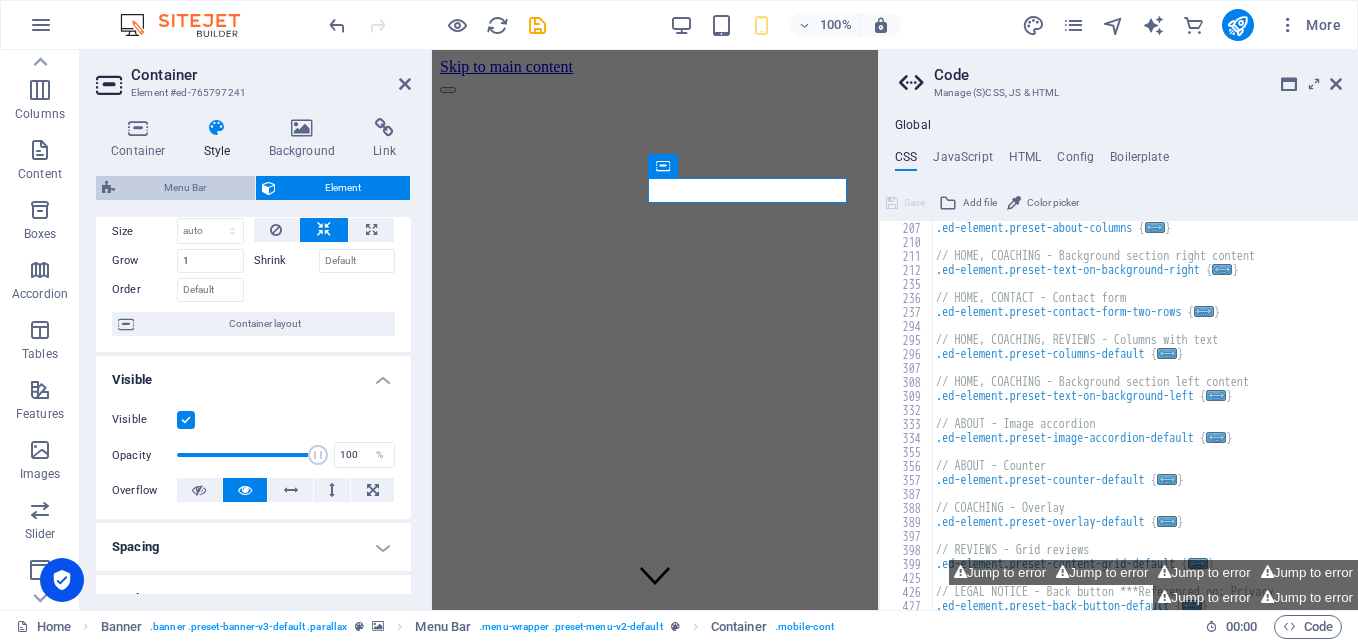 scroll, scrollTop: 100, scrollLeft: 0, axis: vertical 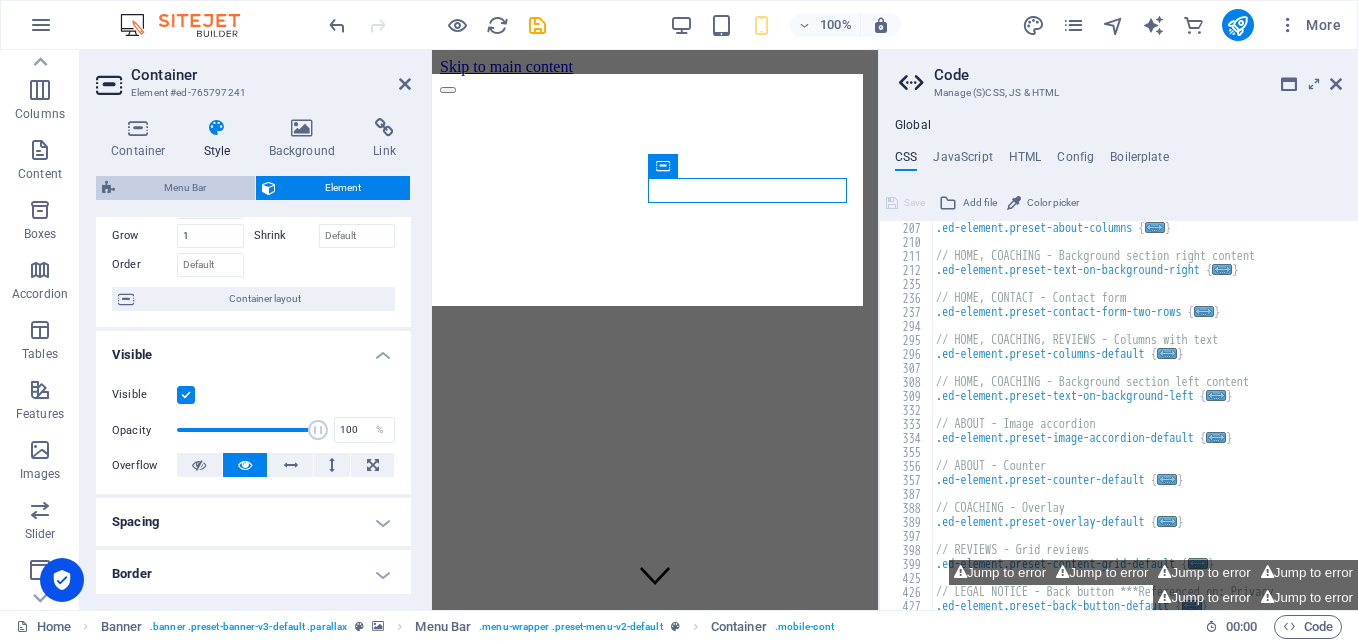 click on "Menu Bar" at bounding box center (185, 188) 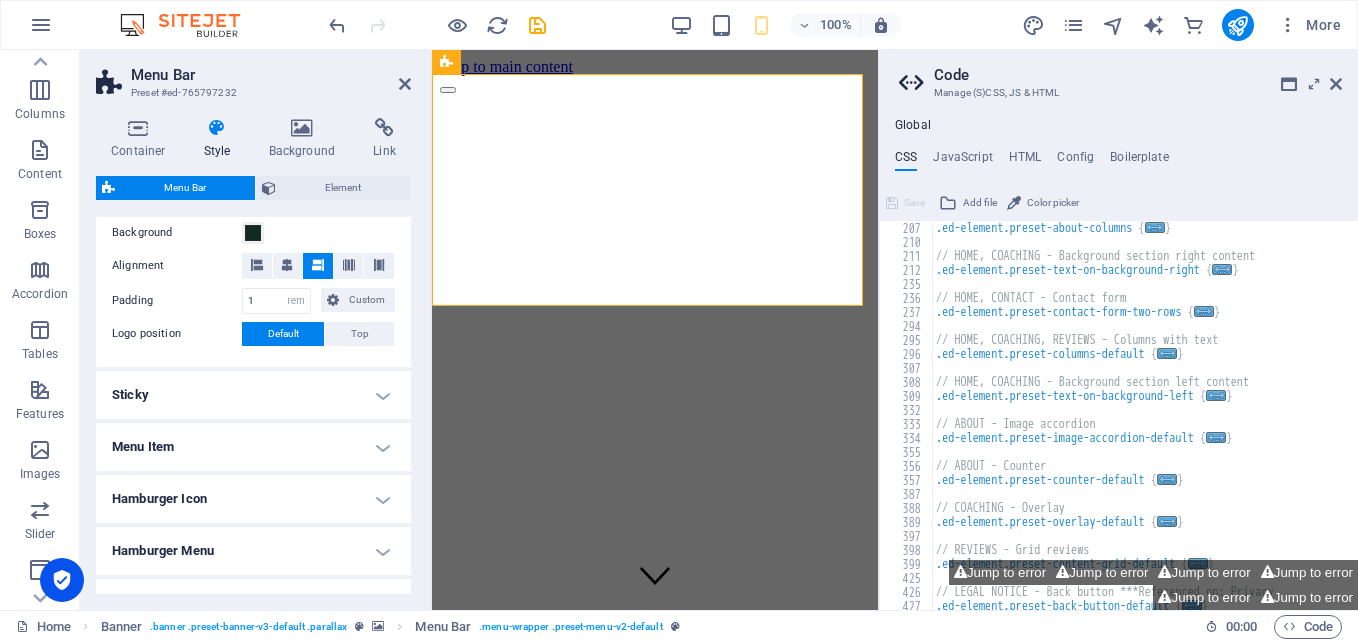 scroll, scrollTop: 789, scrollLeft: 0, axis: vertical 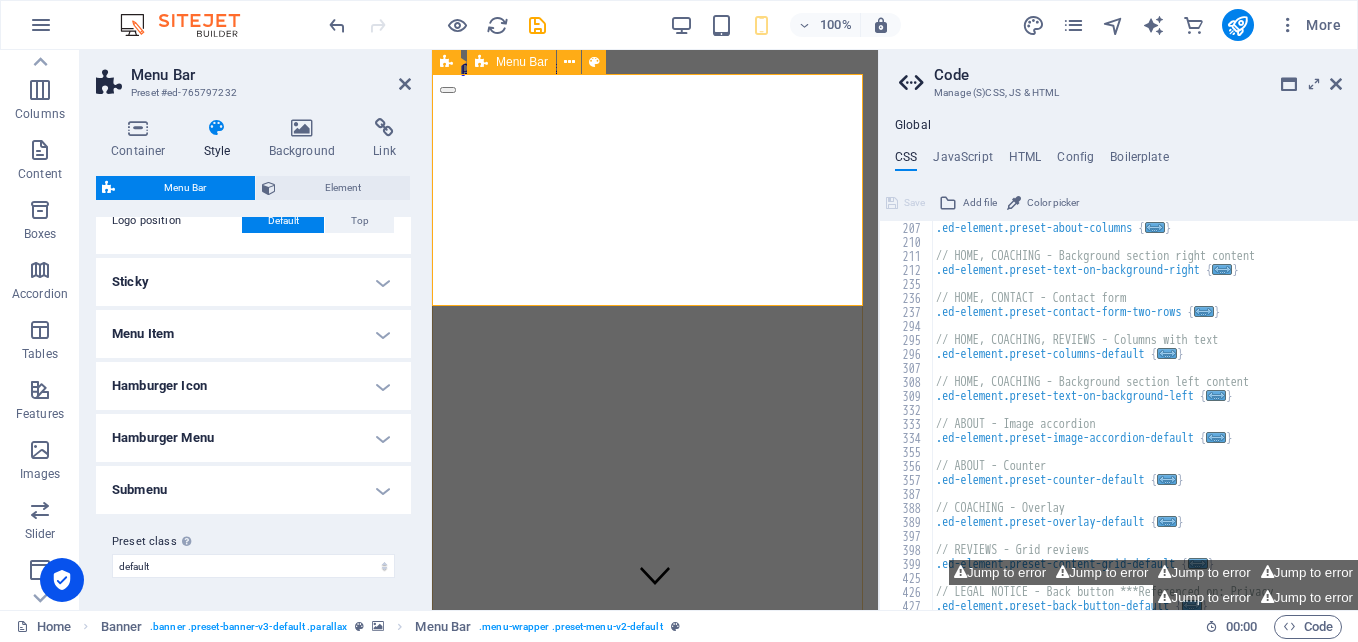 click on "Home About services gallery" at bounding box center [655, 1031] 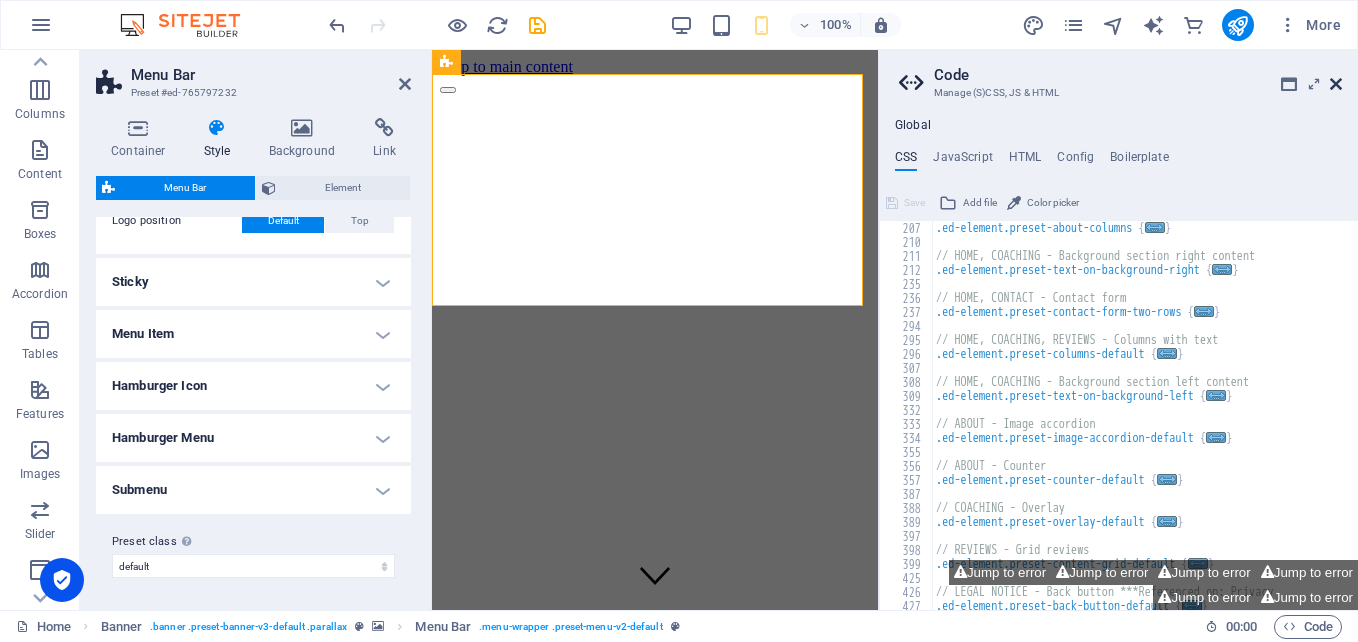 click at bounding box center [1336, 84] 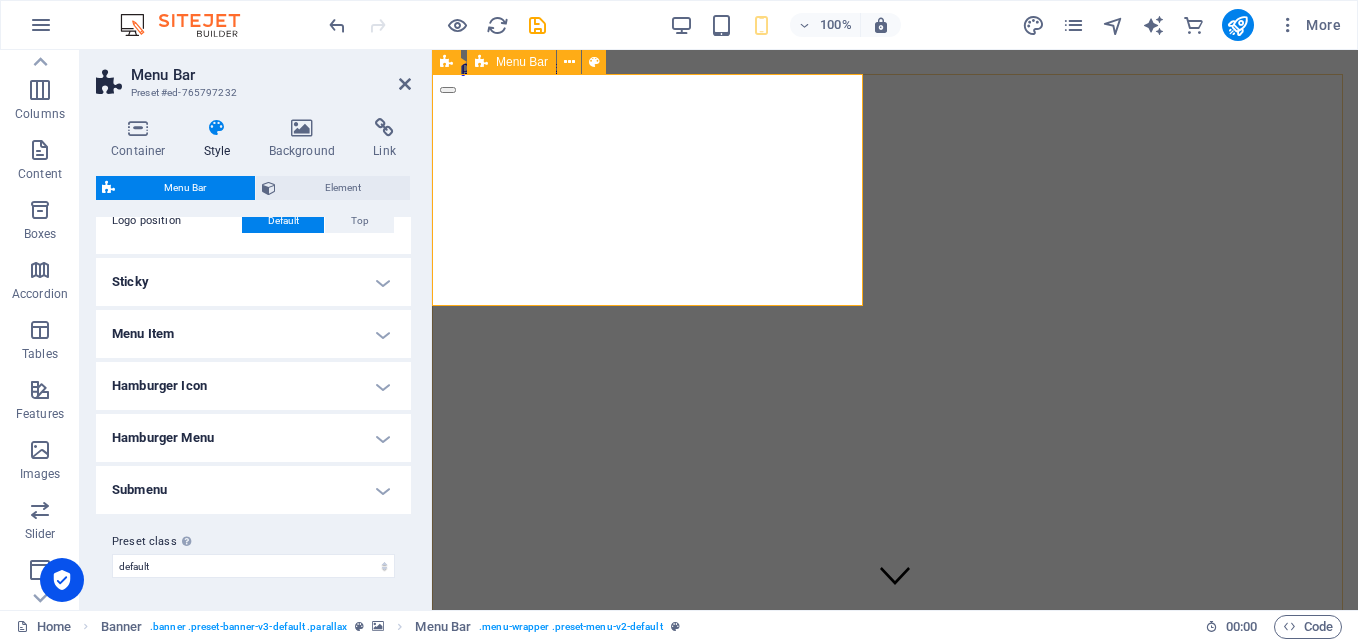 click on "REMOVE THE HURDLES IN YOUR LIFE Precision, Passion, and a Touch of Thistle. Big Days. Wee Details. Perfectly Done." at bounding box center (895, 1819) 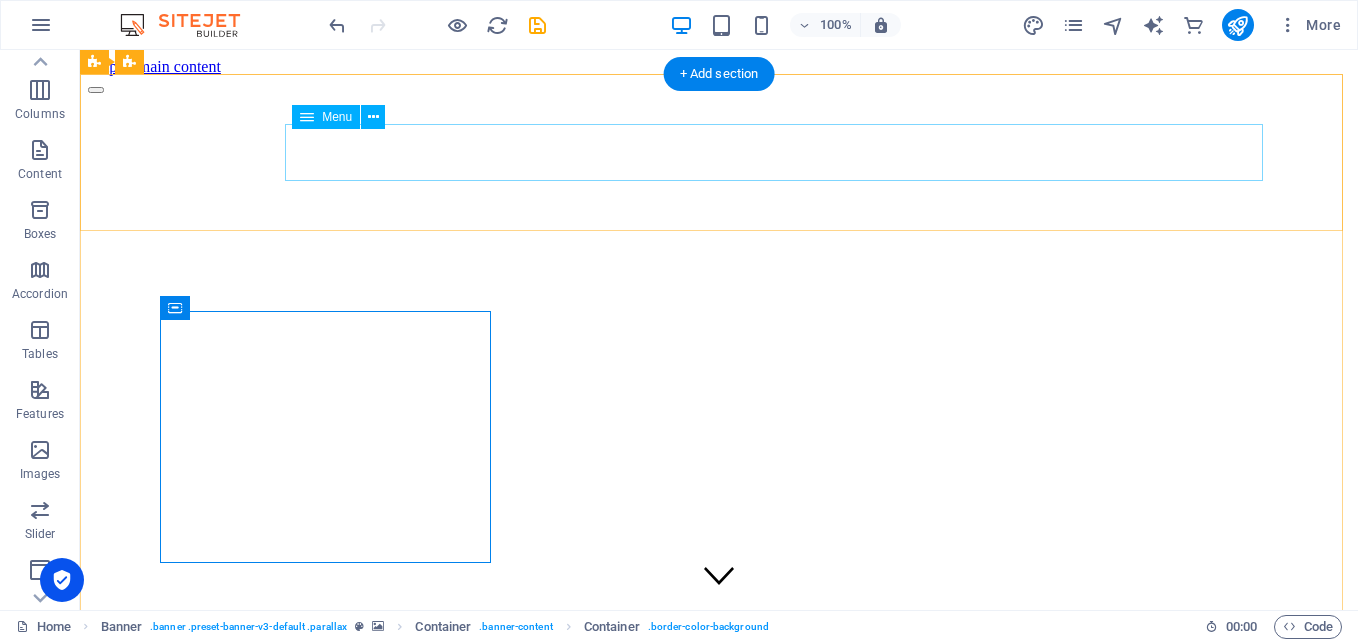 click on "Home About services gallery" at bounding box center [719, 942] 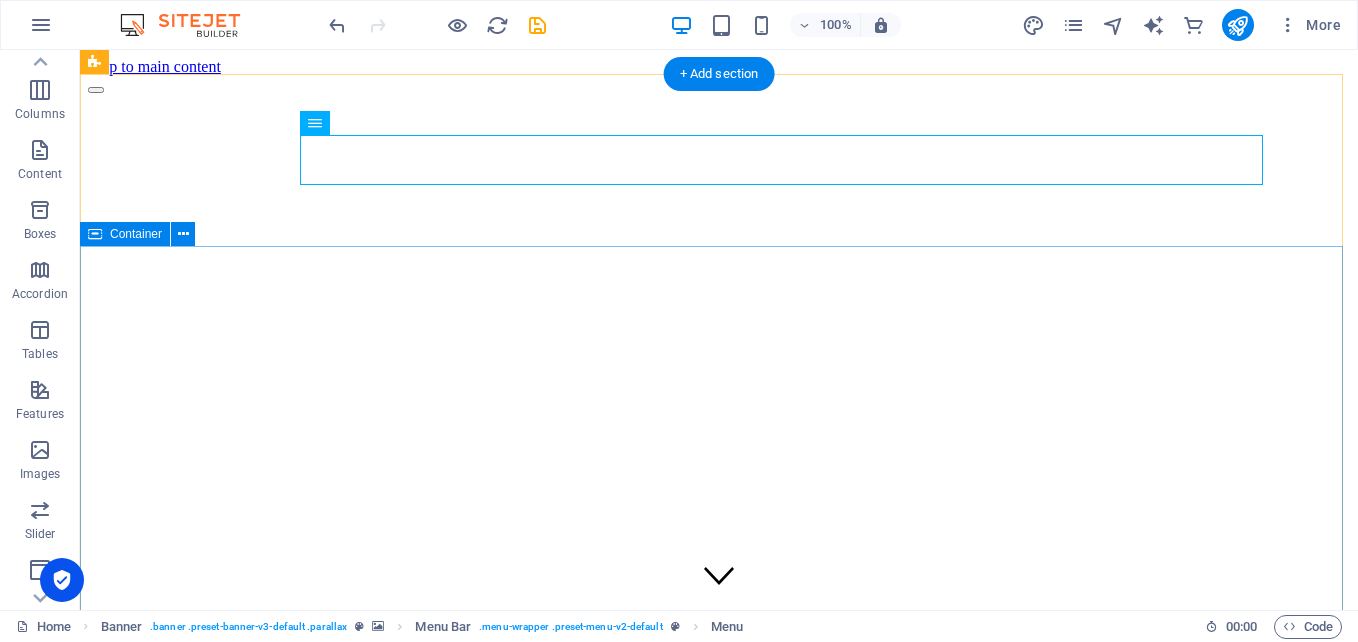 click on "REMOVE THE HURDLES IN YOUR LIFE Precision, Passion, and a Touch of Thistle. Big Days. Wee Details. Perfectly Done." at bounding box center [719, 1957] 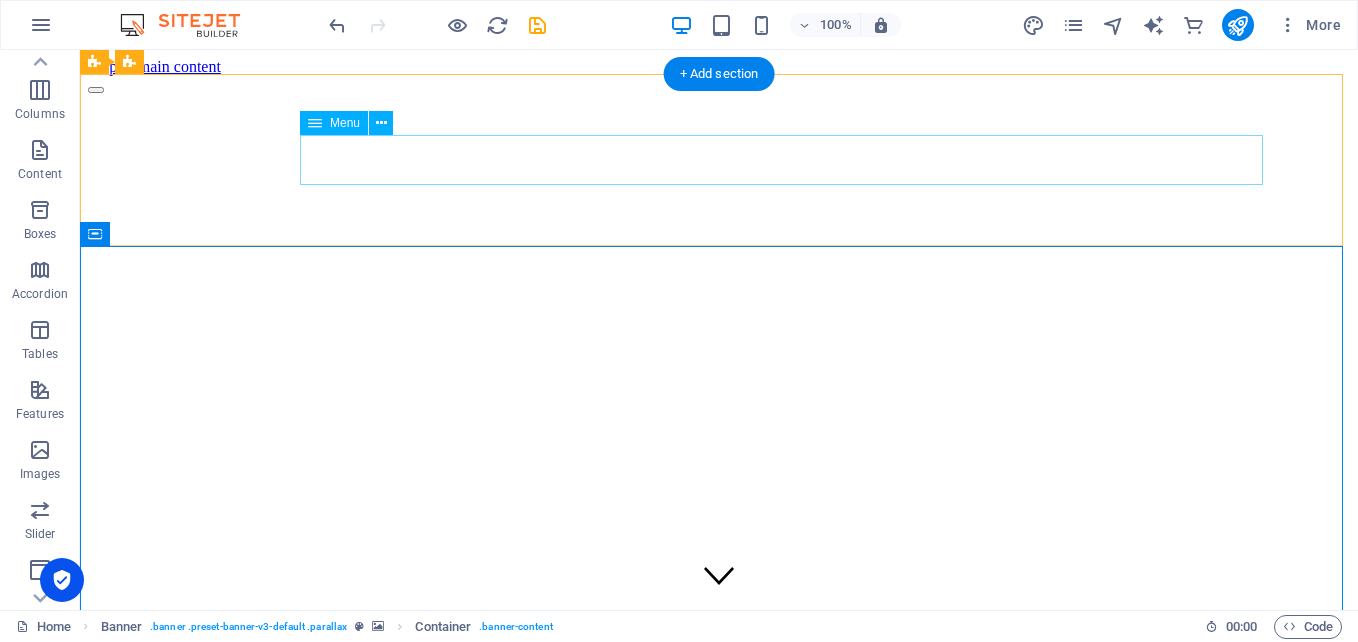 click on "Home About services gallery" at bounding box center (719, 942) 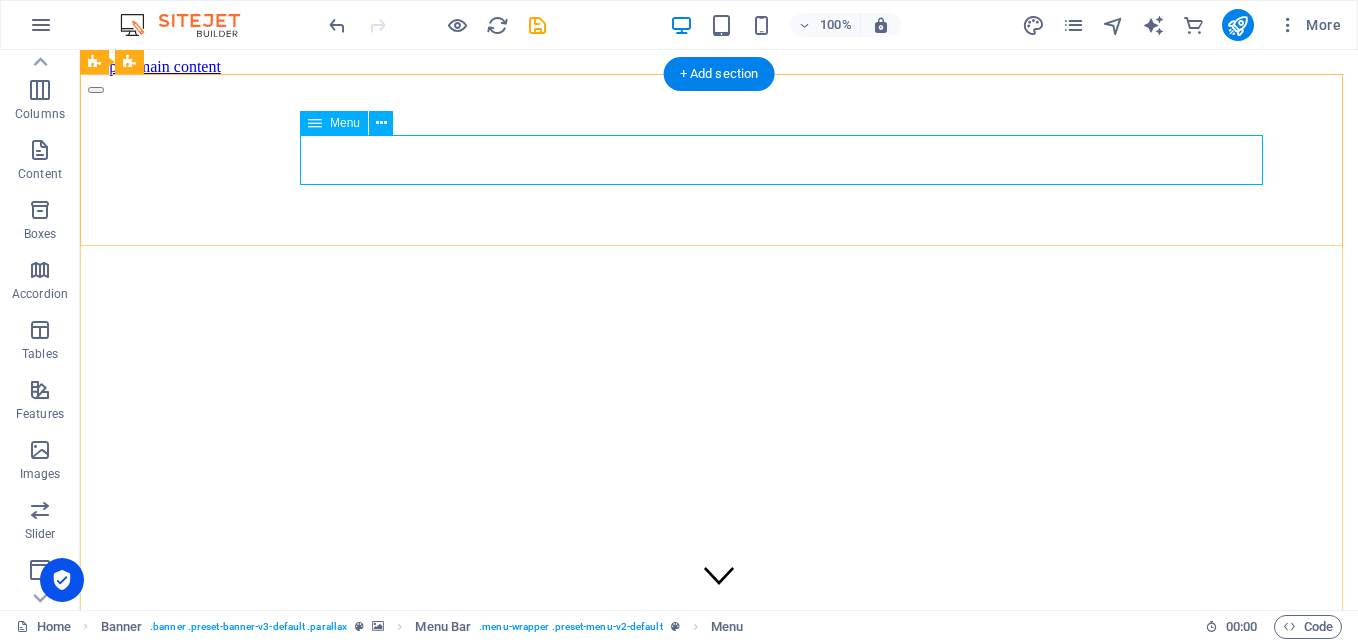 click on "Home About services gallery" at bounding box center [719, 942] 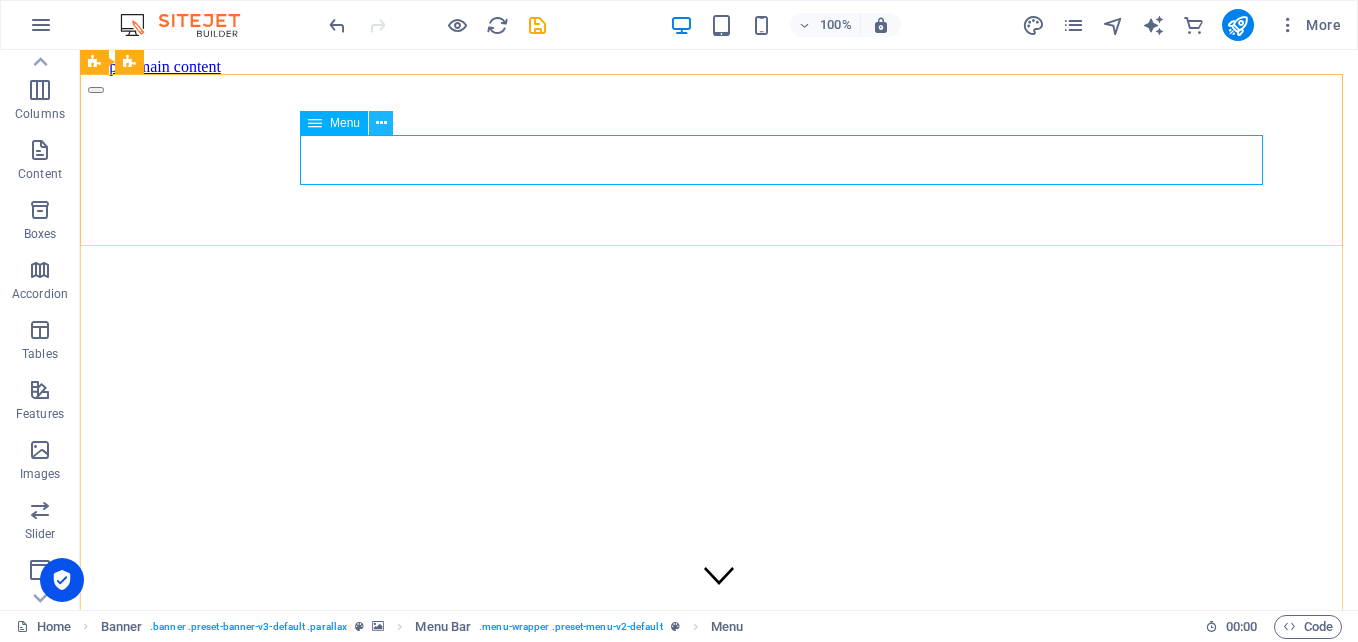 click at bounding box center [381, 123] 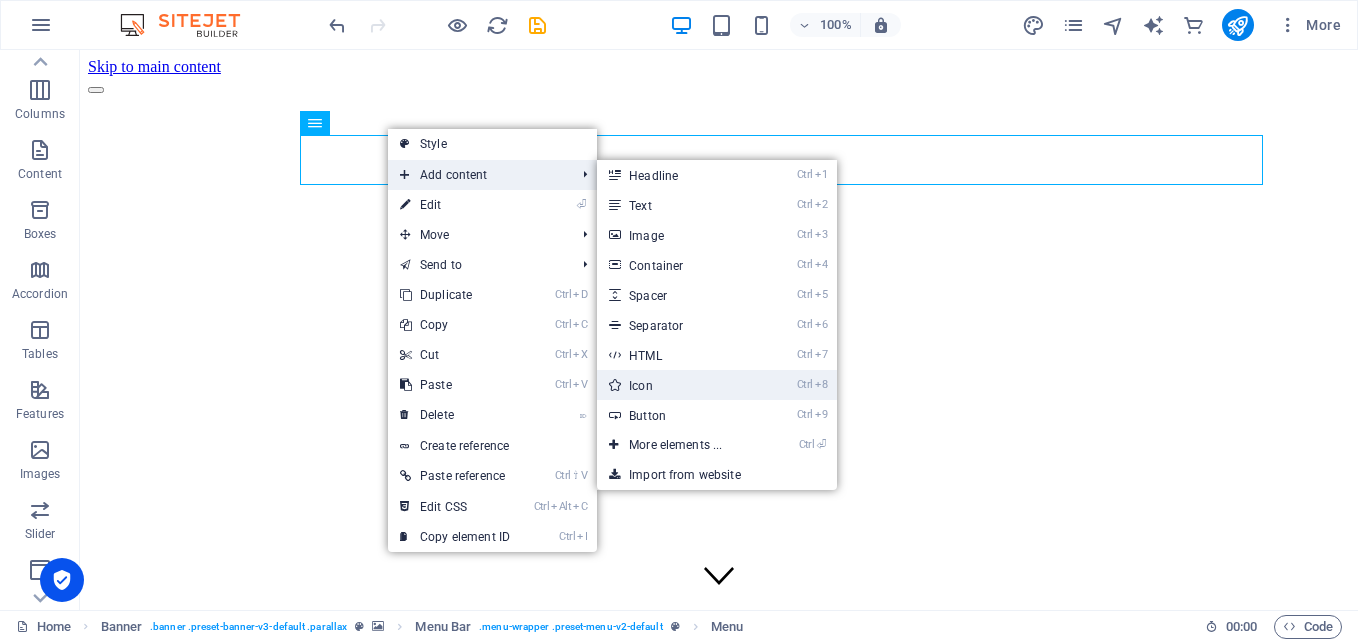 click on "Ctrl 8  Icon" at bounding box center (679, 385) 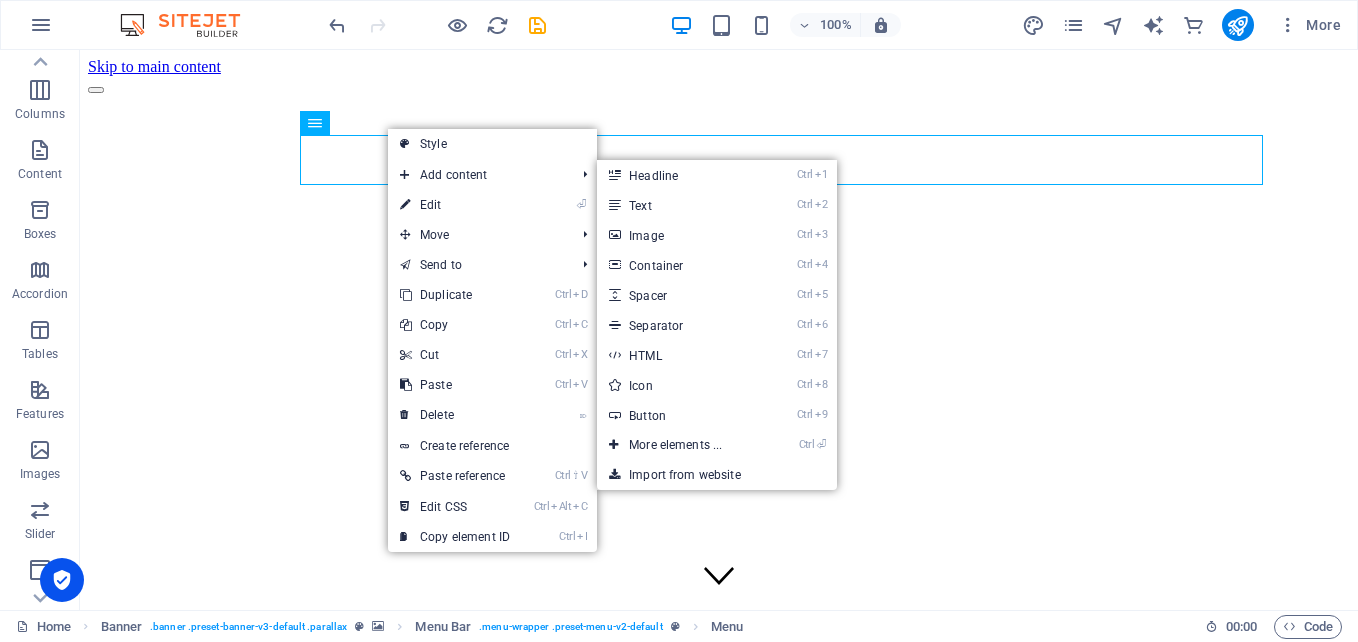 select on "xMidYMid" 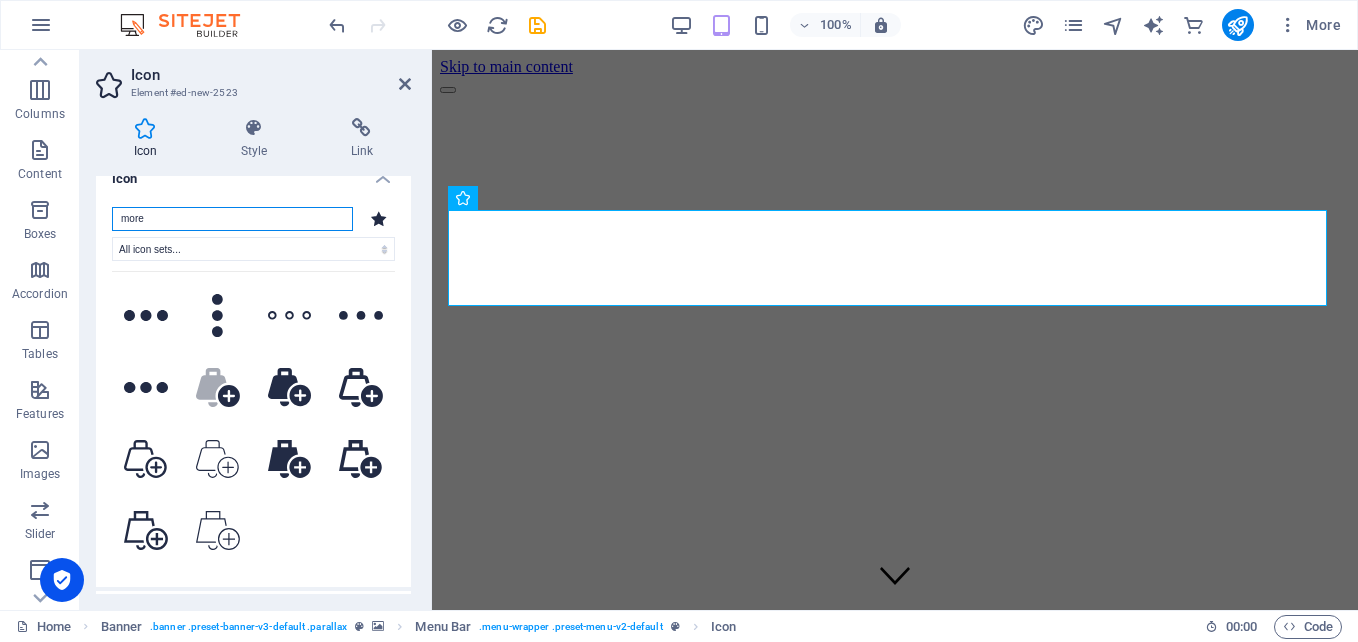 scroll, scrollTop: 0, scrollLeft: 0, axis: both 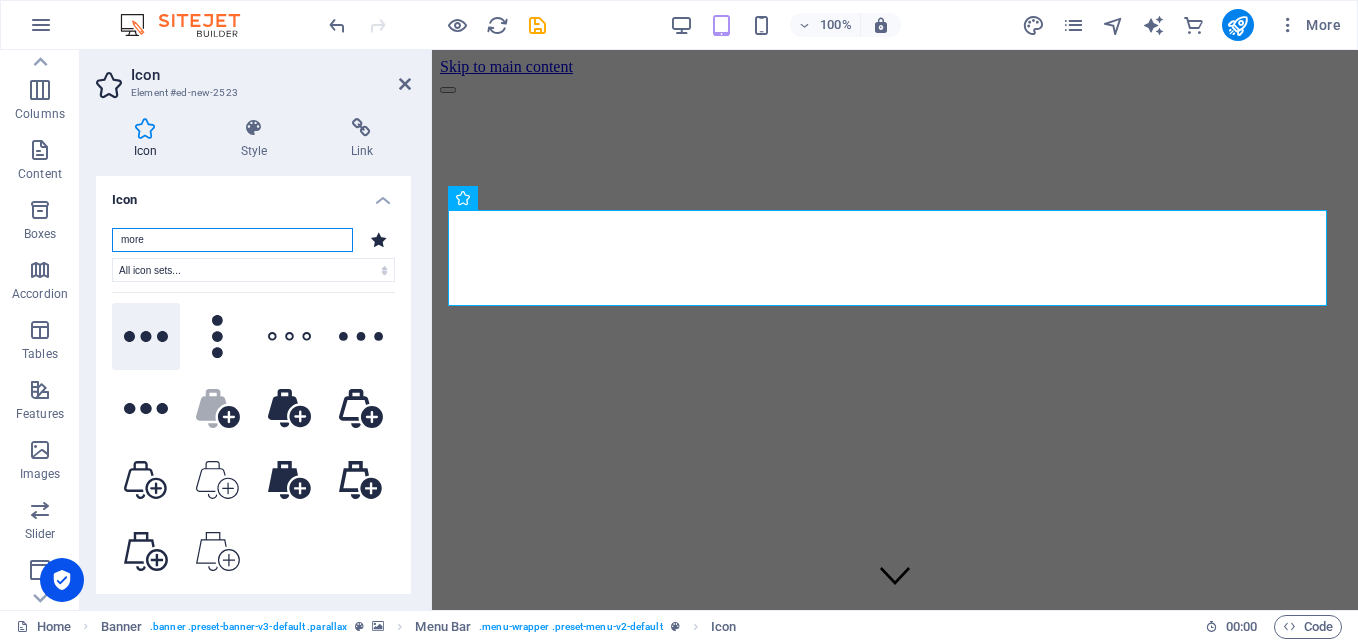 type on "more" 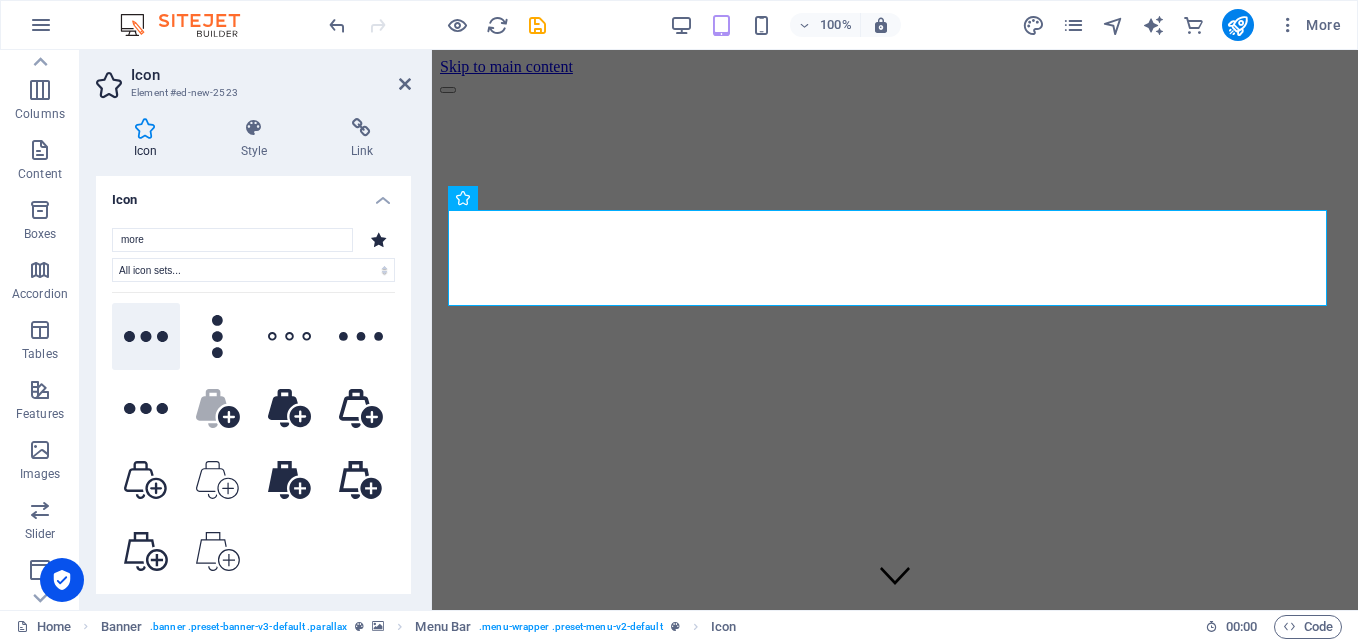click at bounding box center (146, 337) 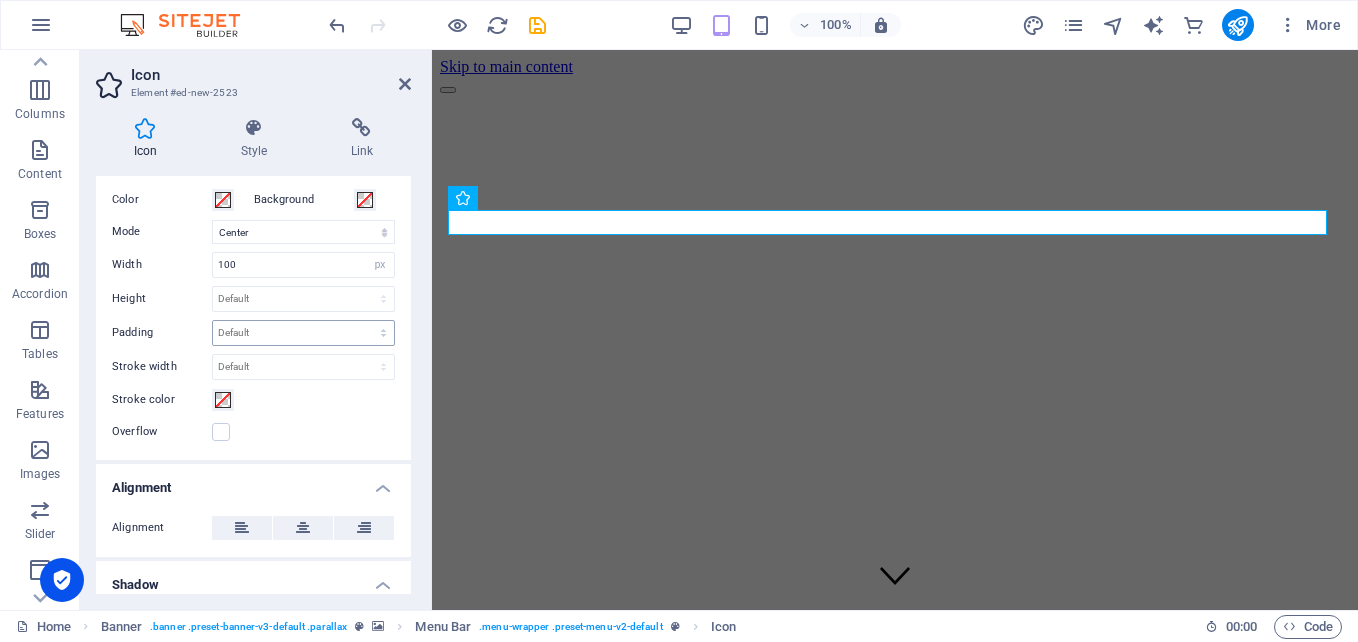 scroll, scrollTop: 500, scrollLeft: 0, axis: vertical 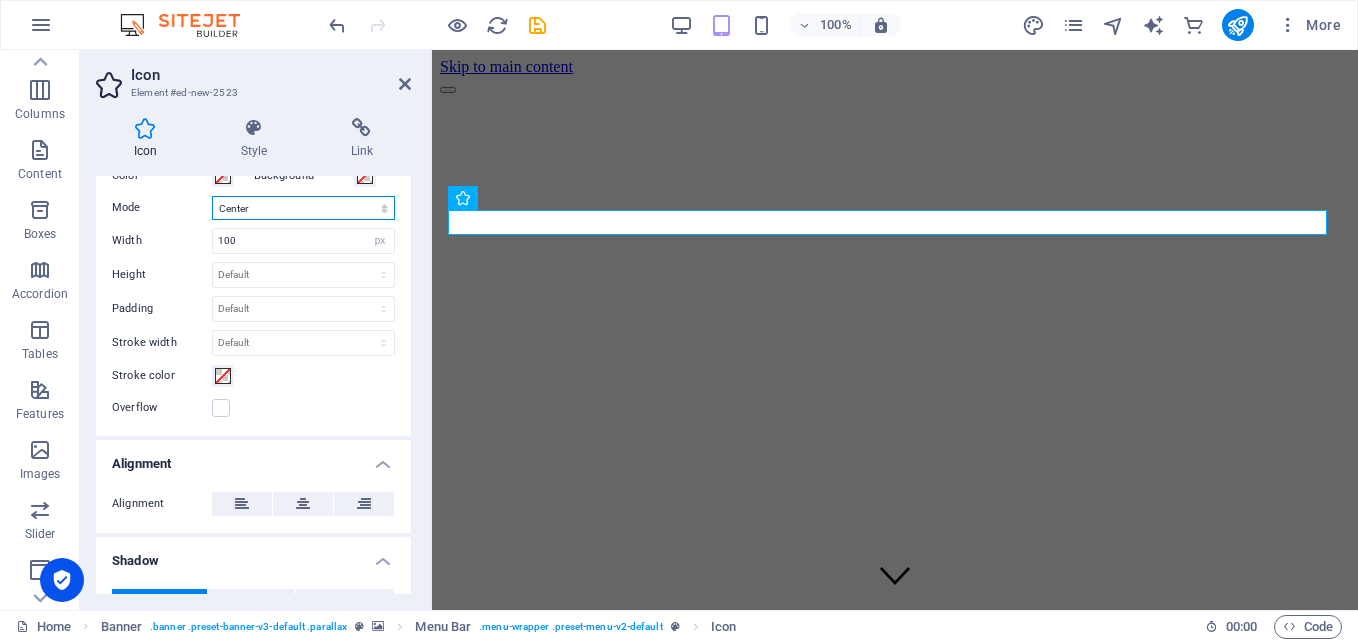 click on "Scale Left Center Right" at bounding box center (303, 208) 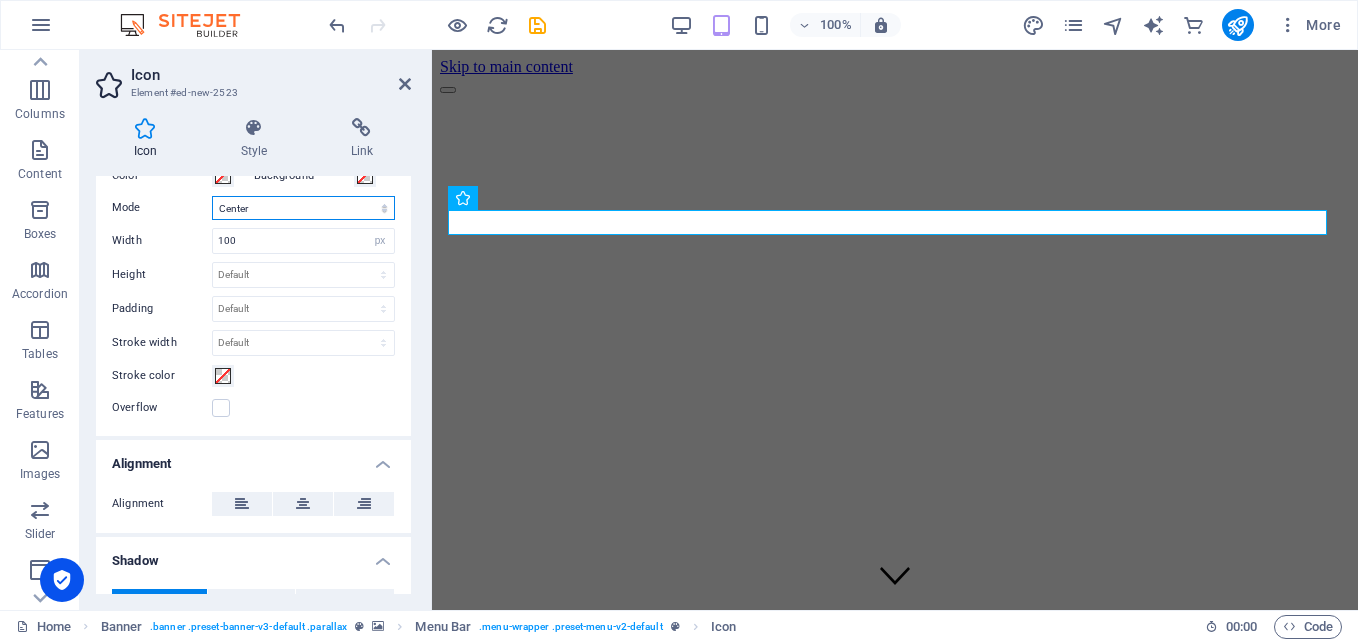 select on "xMaxYMid" 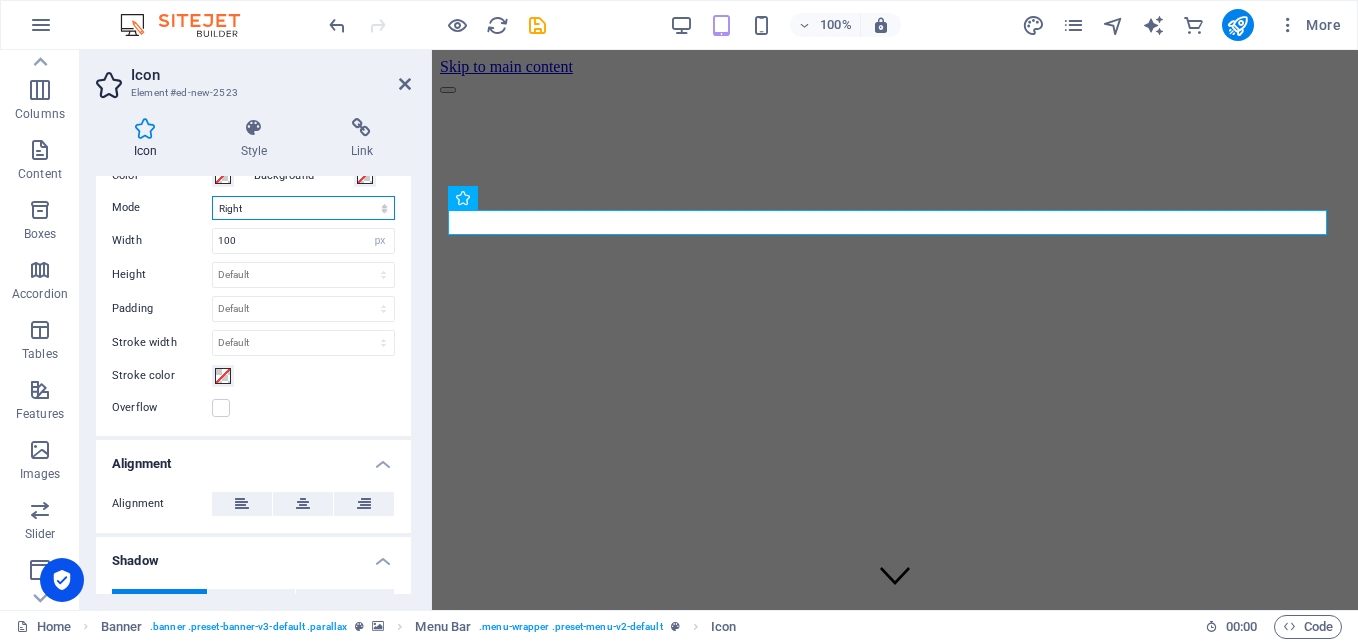 click on "Scale Left Center Right" at bounding box center (303, 208) 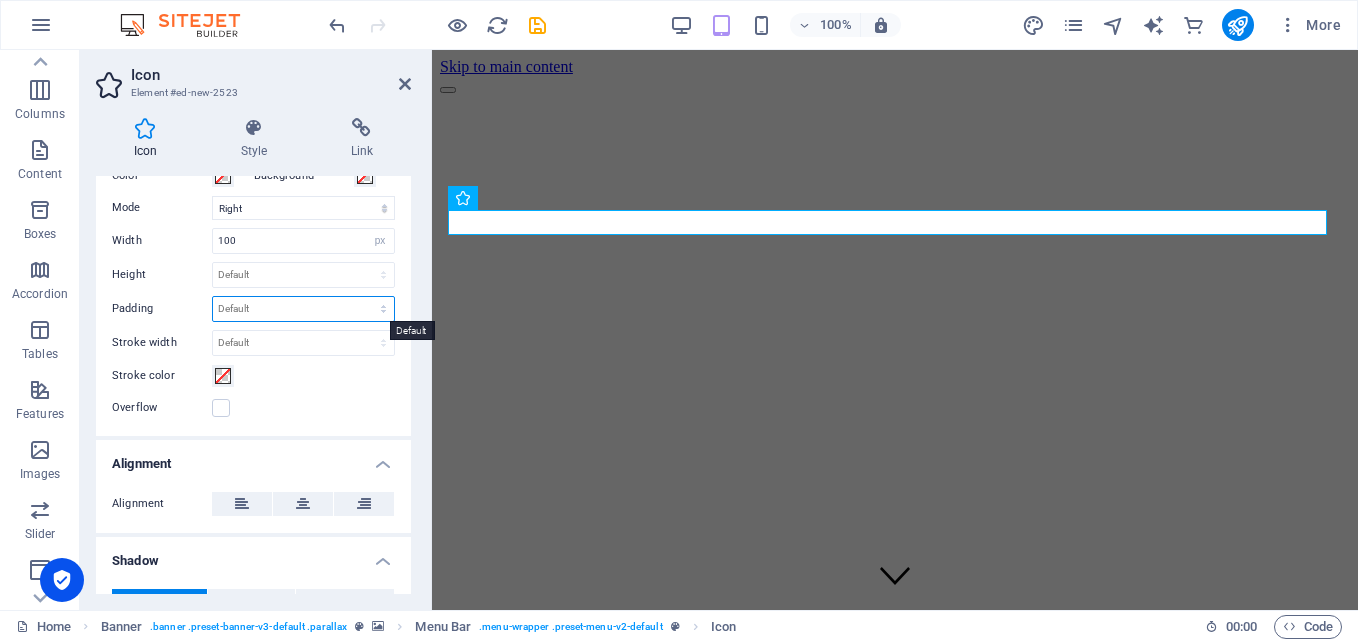 click on "Default px rem % em vh vw" at bounding box center (303, 309) 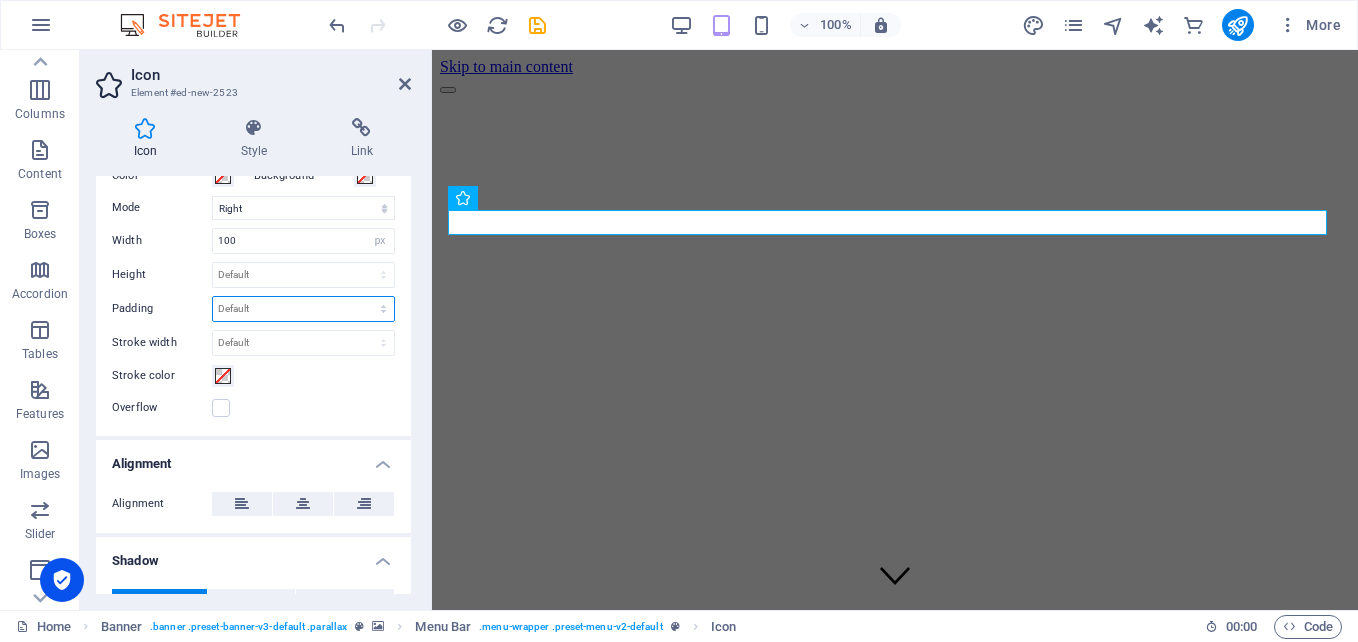 click on "Default px rem % em vh vw" at bounding box center [303, 309] 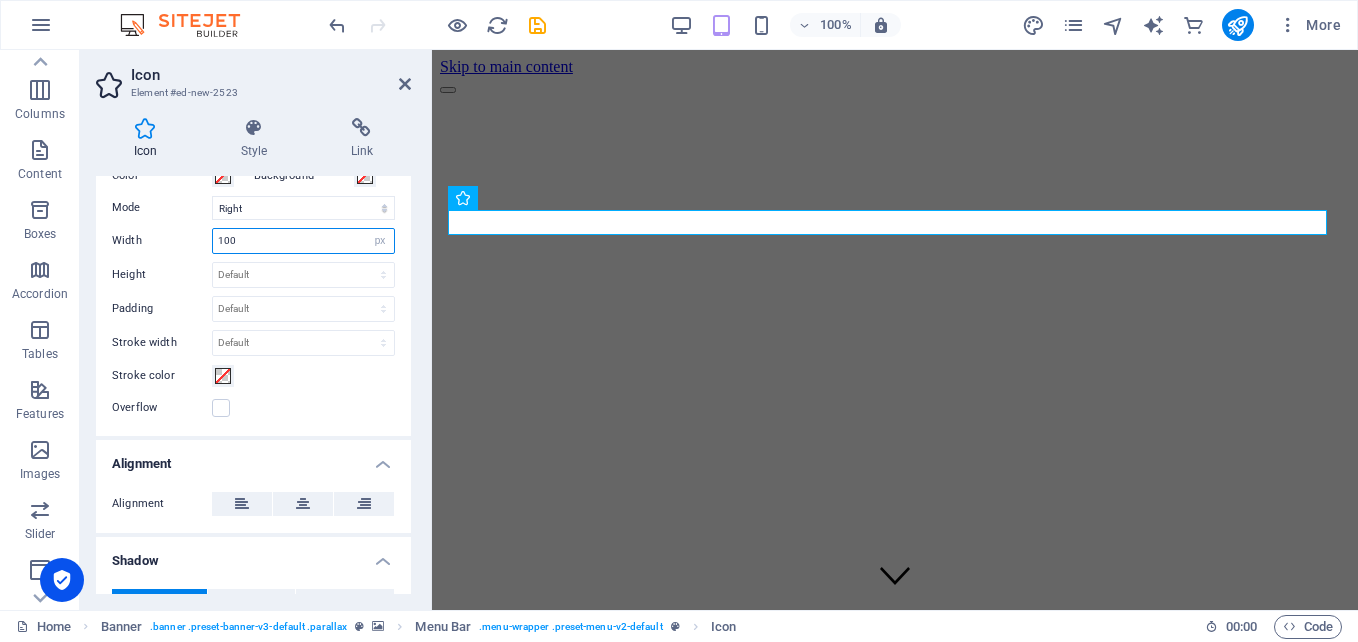 click on "100" at bounding box center [303, 241] 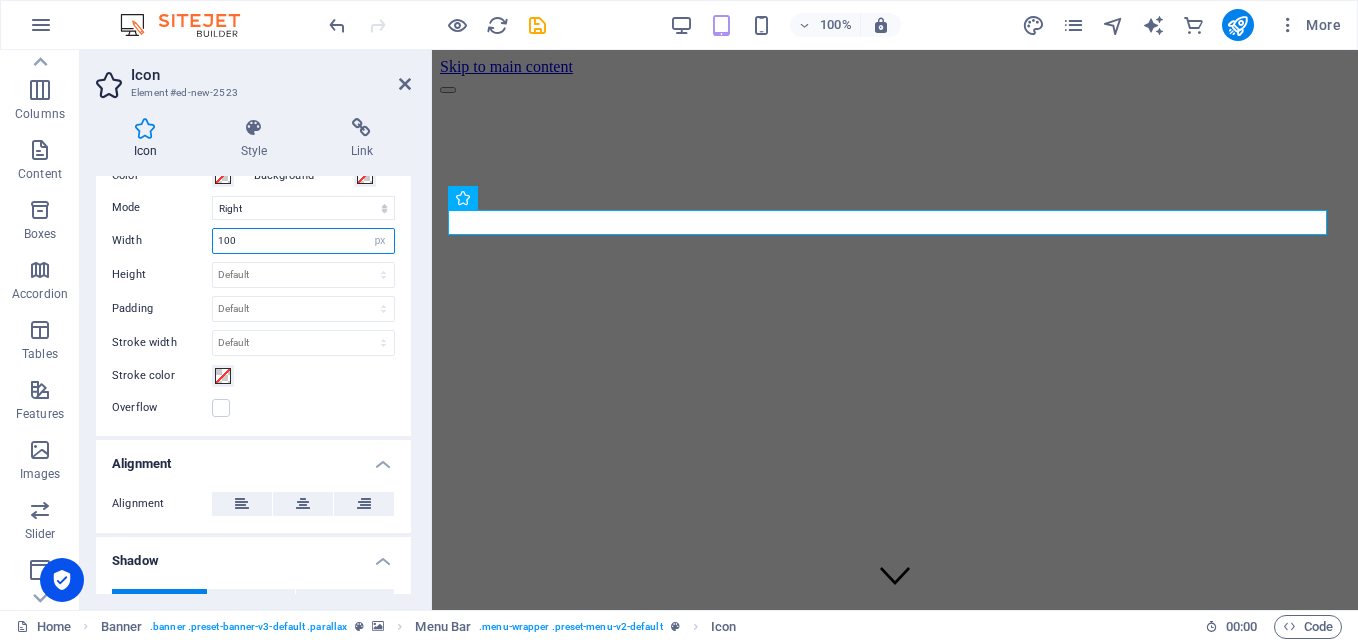 click on "100" at bounding box center (303, 241) 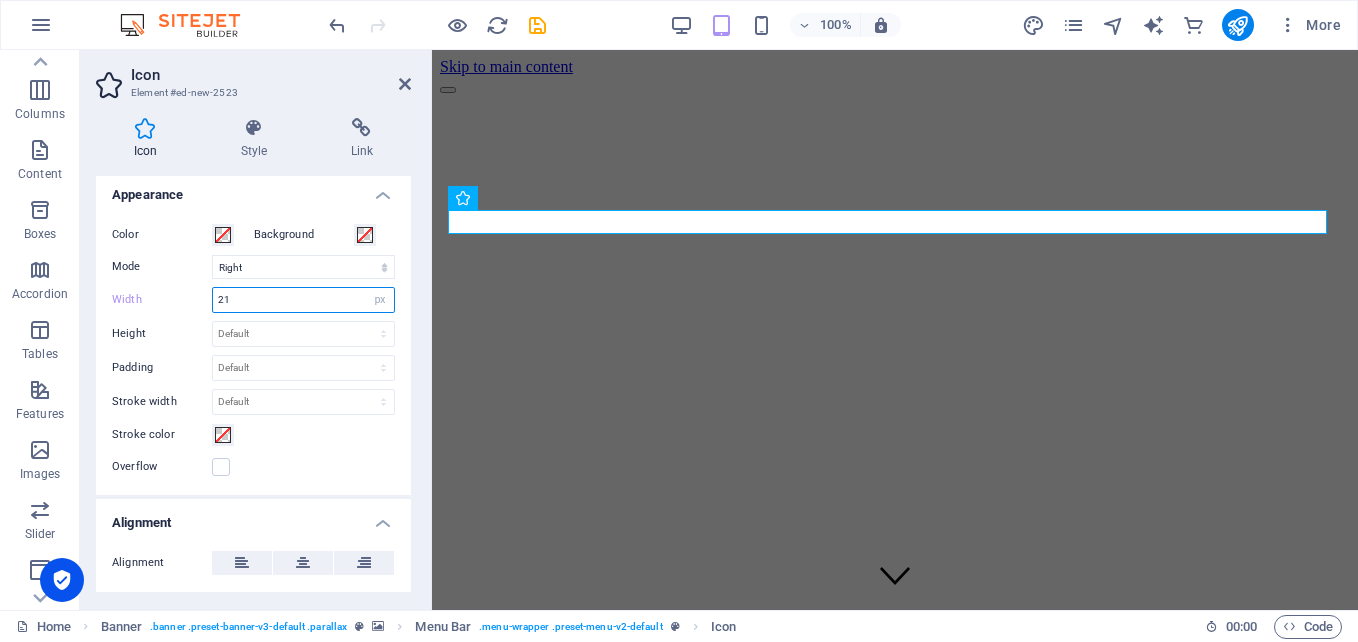 scroll, scrollTop: 400, scrollLeft: 0, axis: vertical 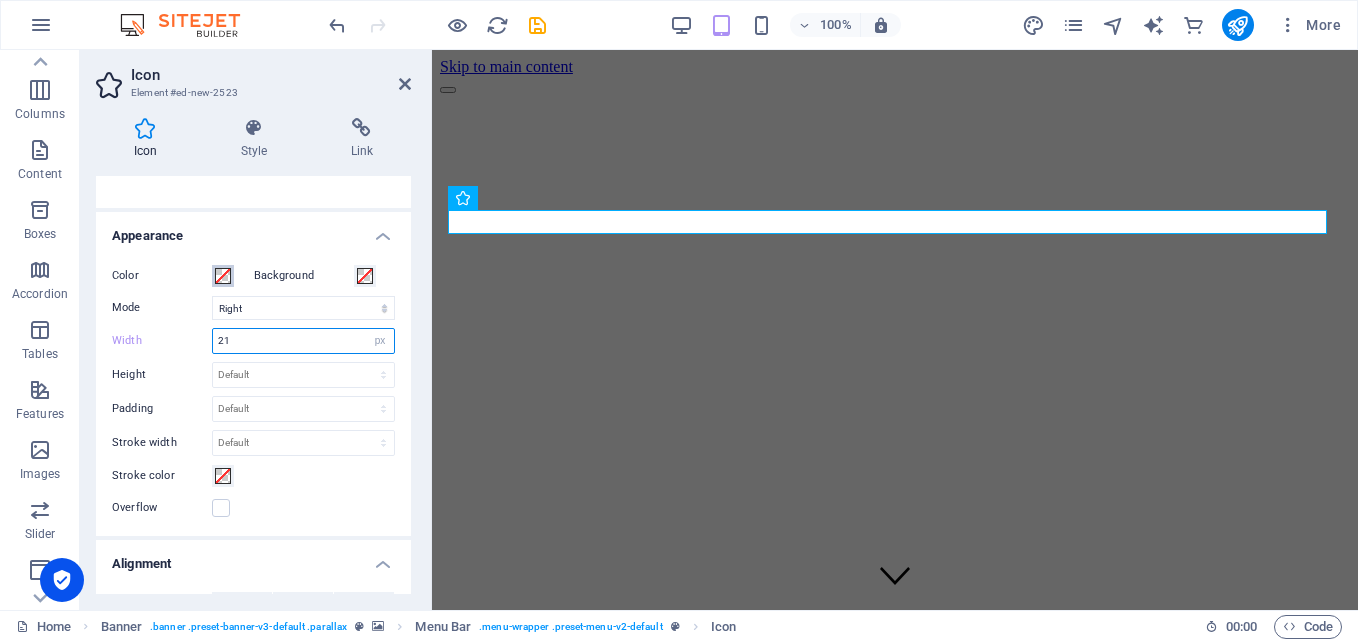 type on "21" 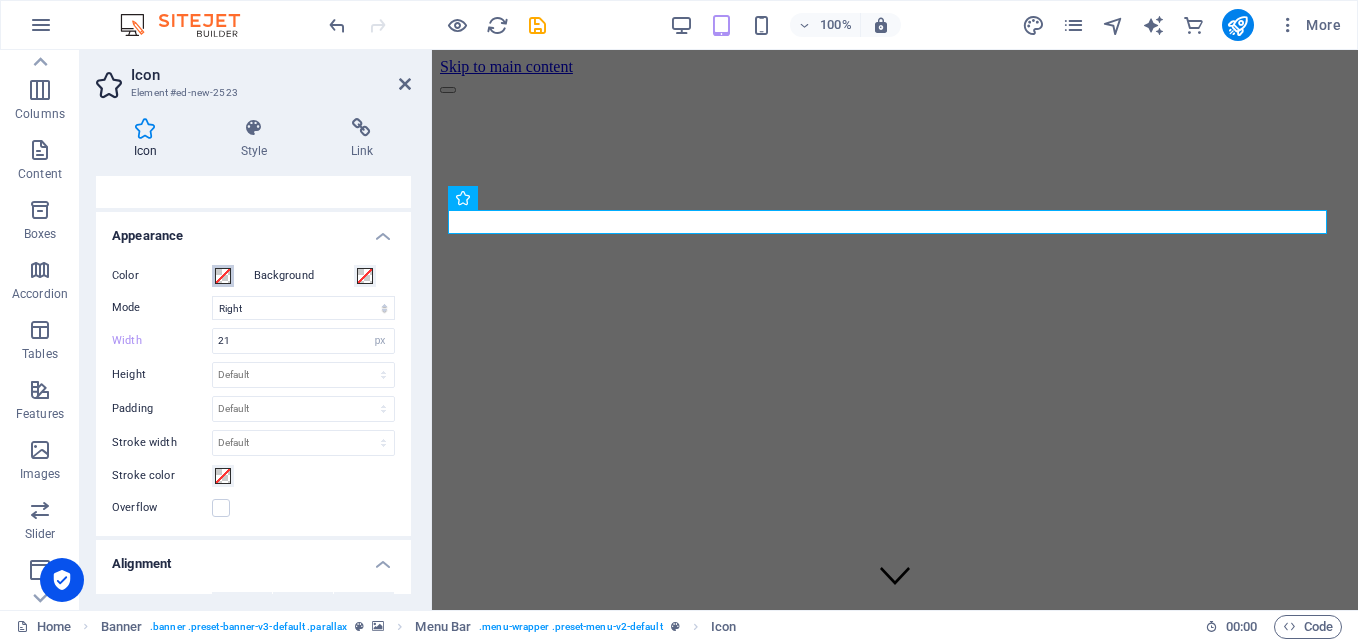 click at bounding box center (223, 276) 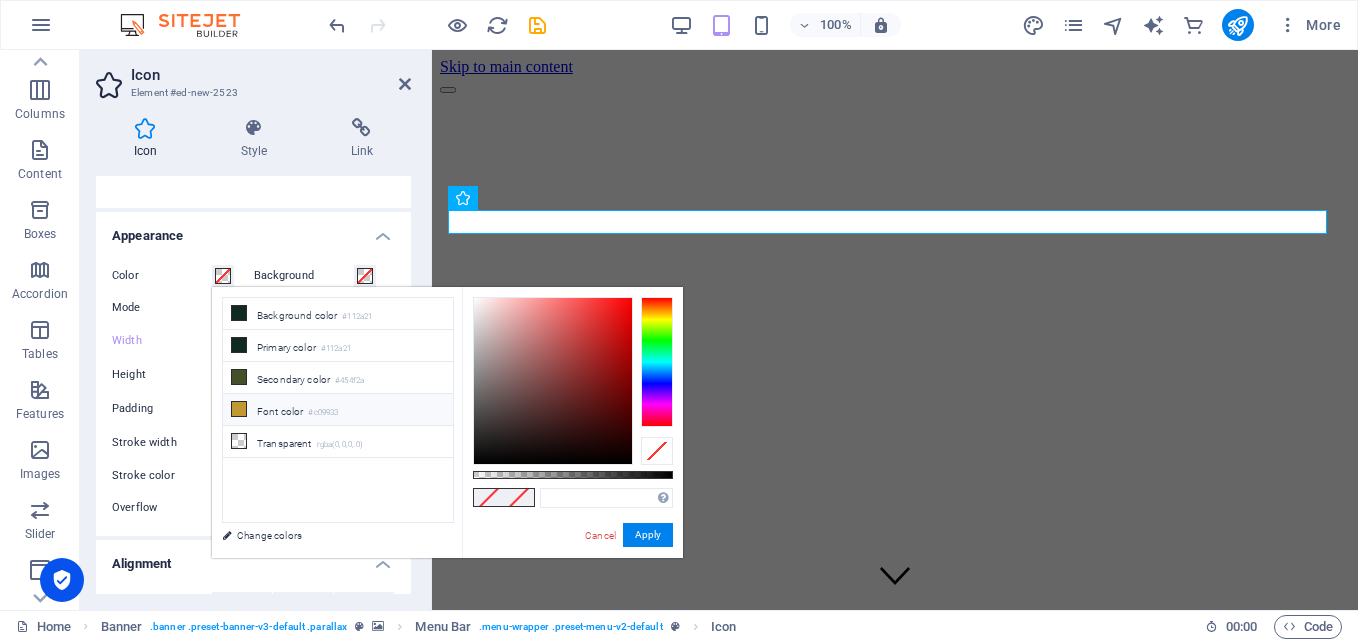 click at bounding box center (239, 409) 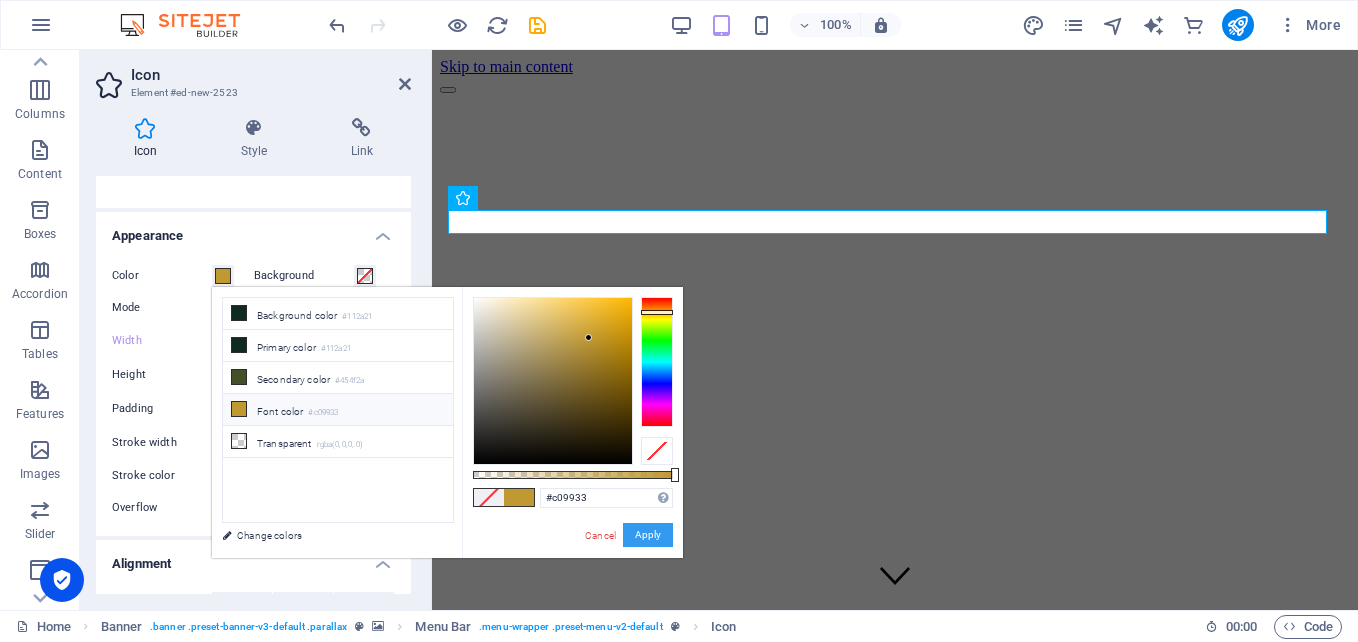 click on "Apply" at bounding box center [648, 535] 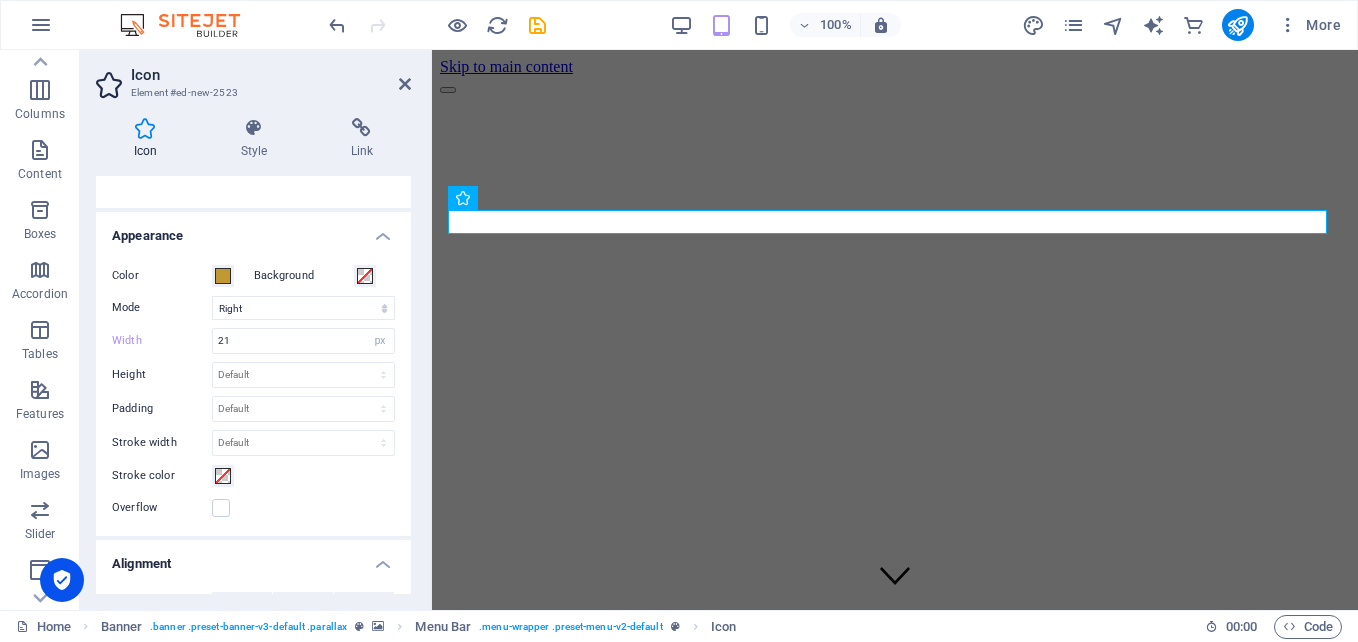 click on "Color Background Mode Scale Left Center Right Width 21 Default auto px rem % em vh vw Height Default auto px rem em vh vw Padding Default px rem % em vh vw Stroke width Default px rem % em vh vw Stroke color Overflow" at bounding box center (253, 392) 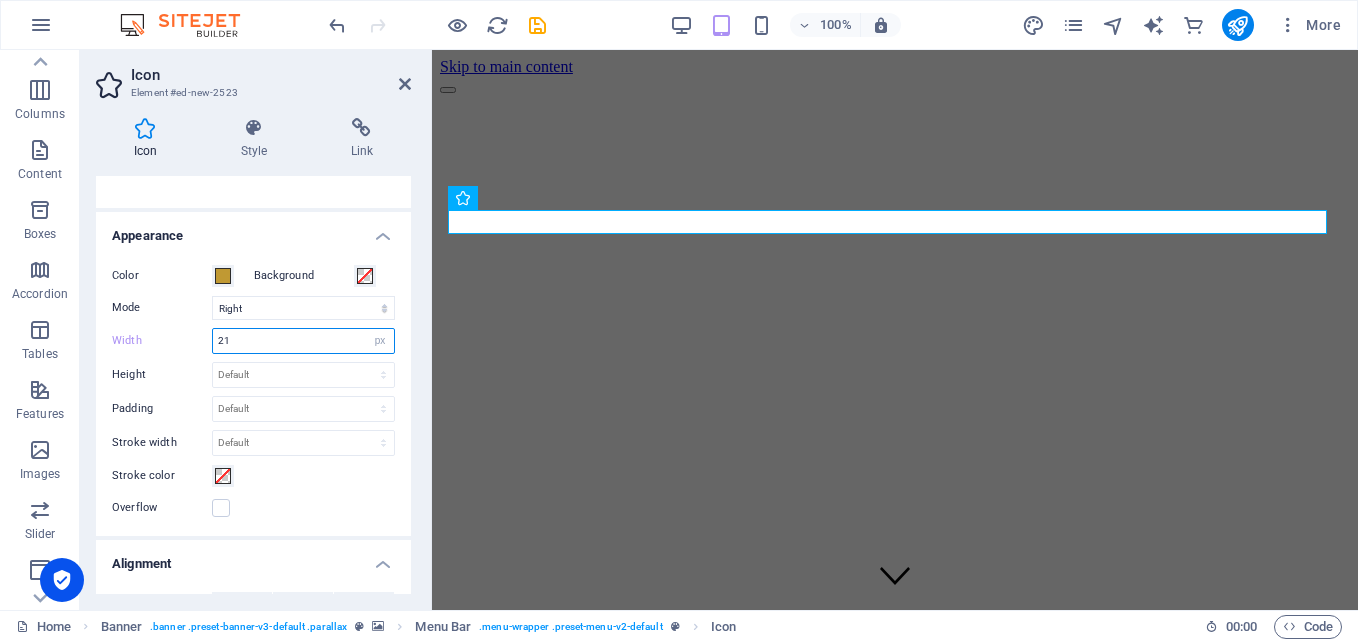 click on "21" at bounding box center (303, 341) 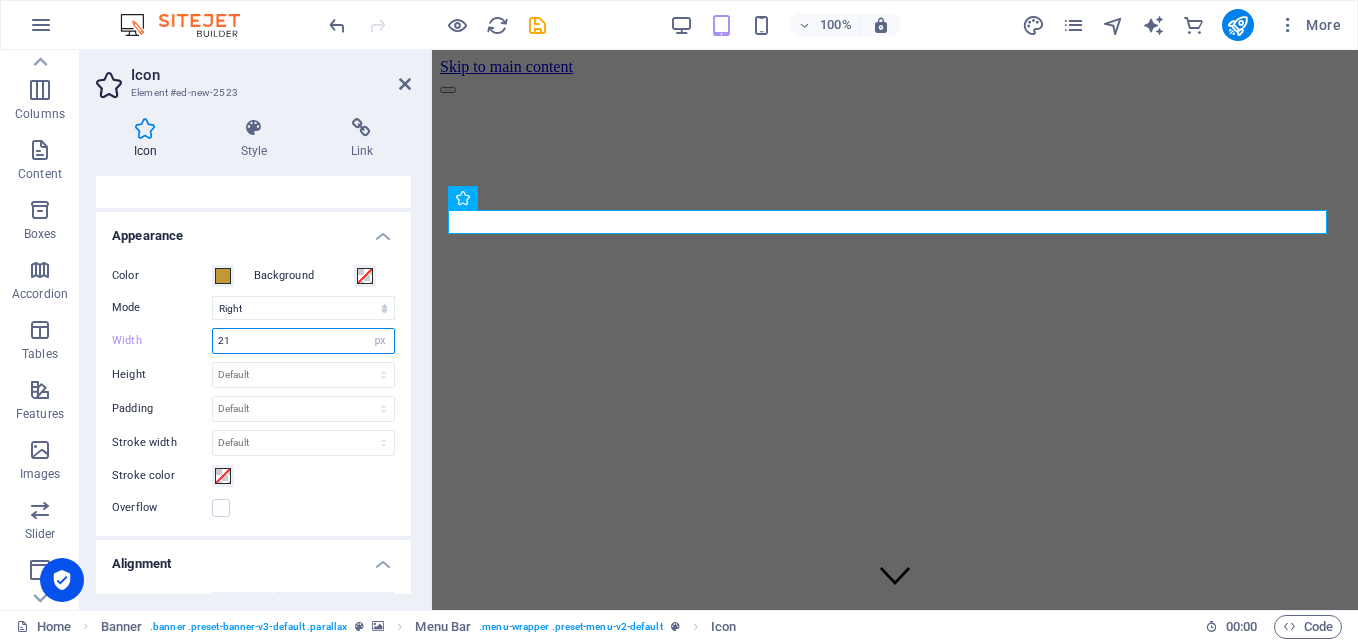 click on "21" at bounding box center (303, 341) 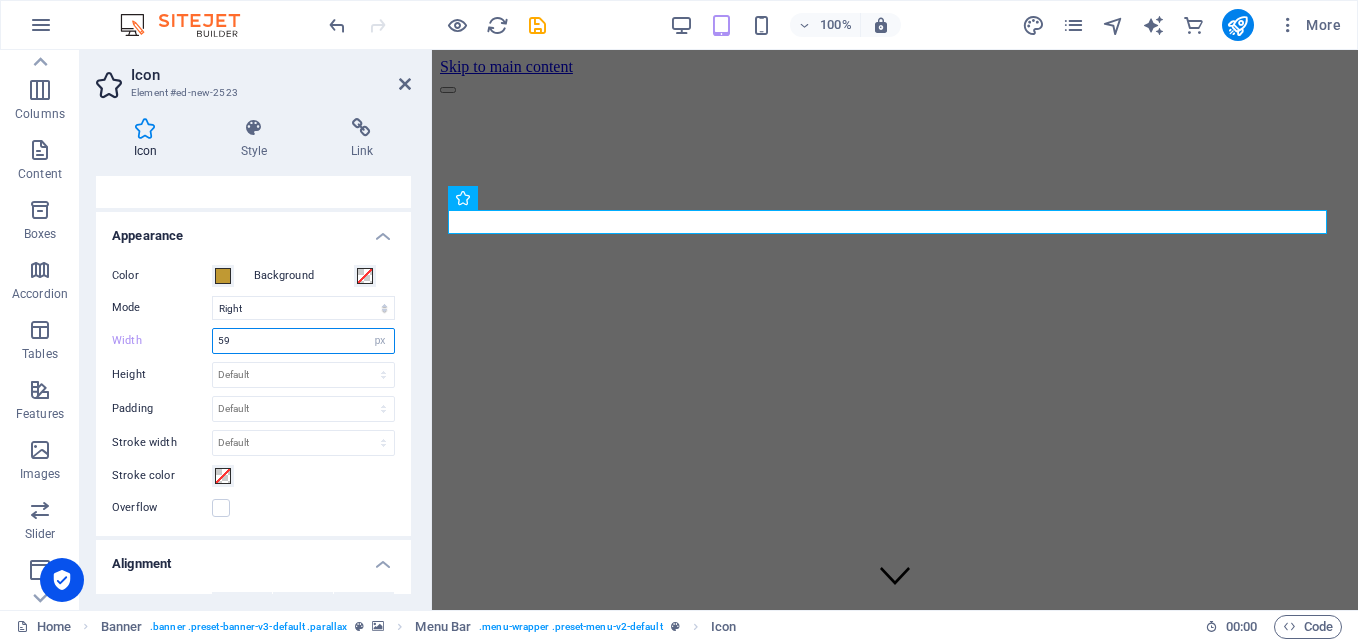 type on "59" 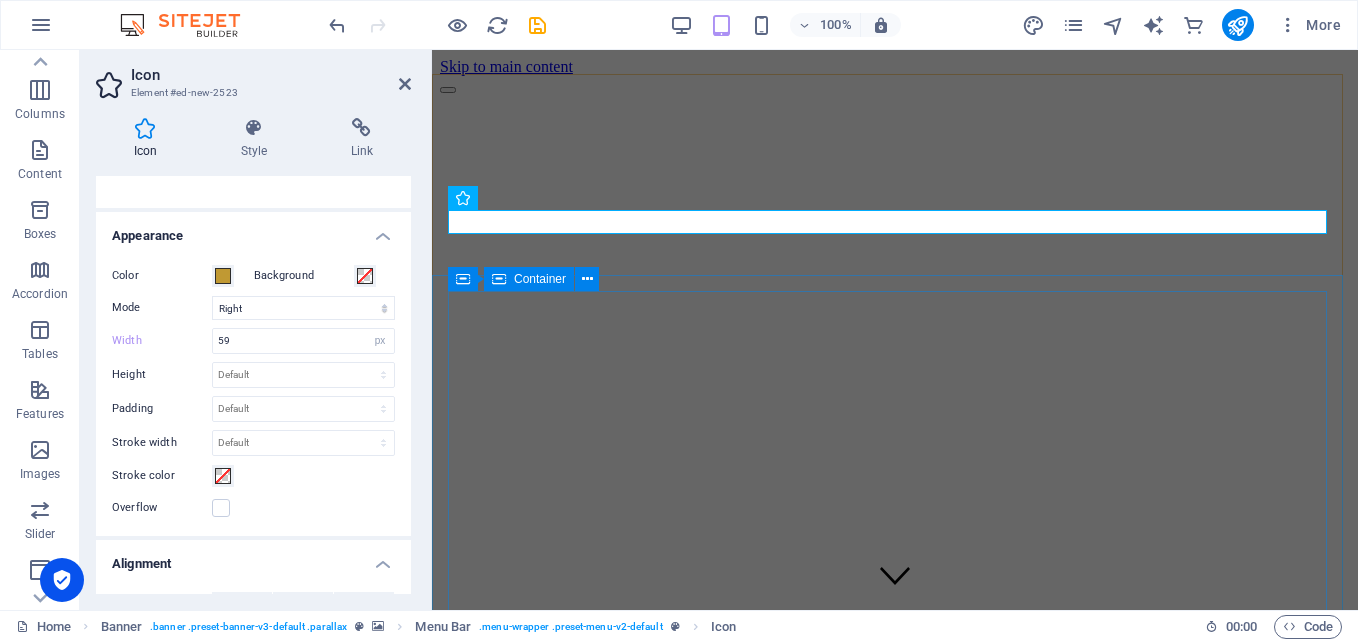 click on "REMOVE THE HURDLES IN YOUR LIFE Precision, Passion, and a Touch of Thistle. Big Days. Wee Details. Perfectly Done." at bounding box center (895, 1823) 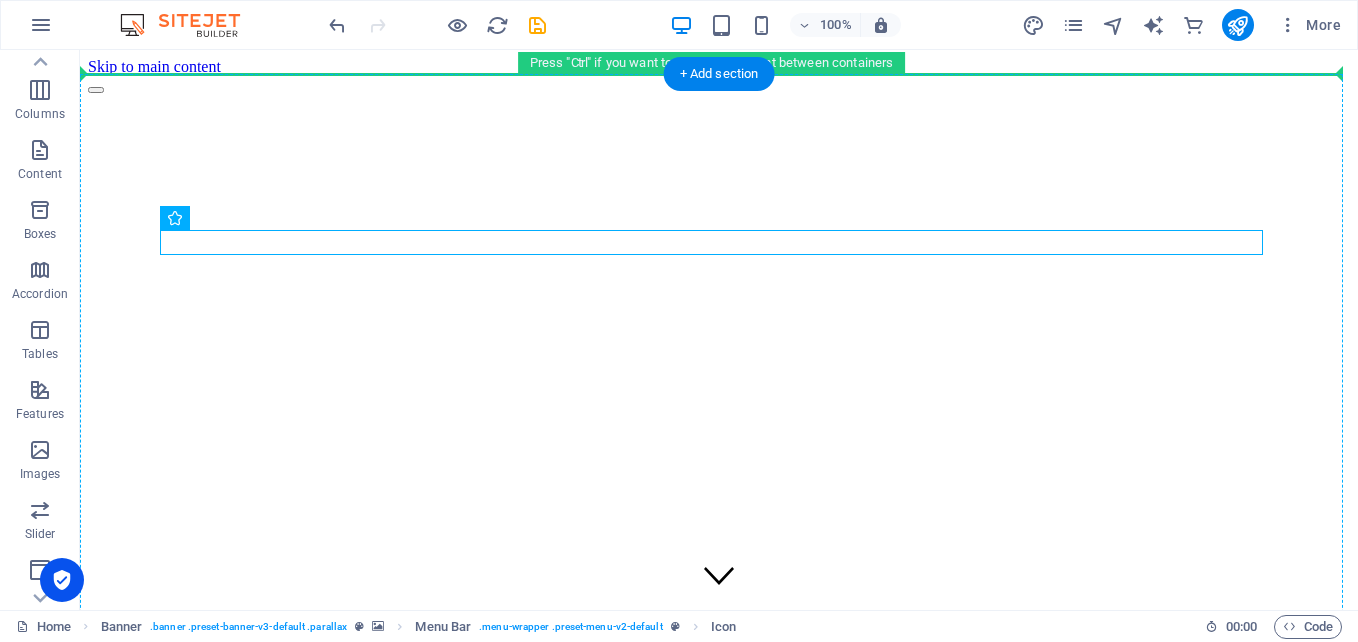 drag, startPoint x: 233, startPoint y: 247, endPoint x: 806, endPoint y: 168, distance: 578.4203 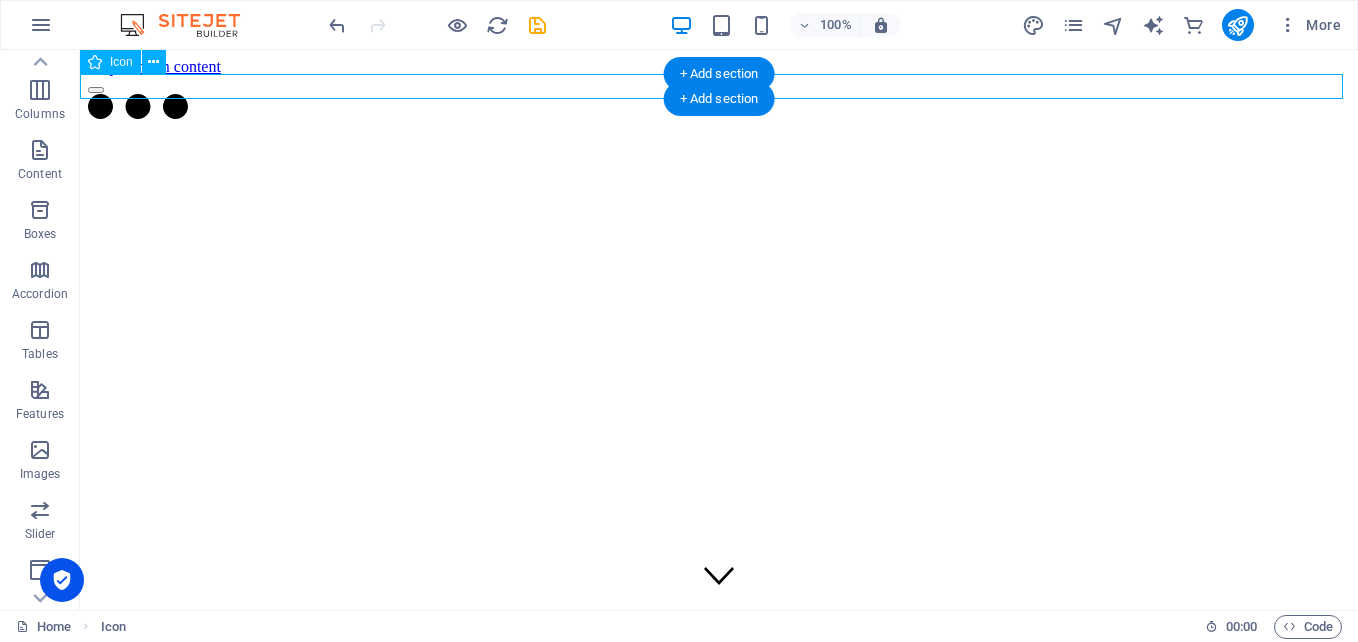 click at bounding box center [719, 108] 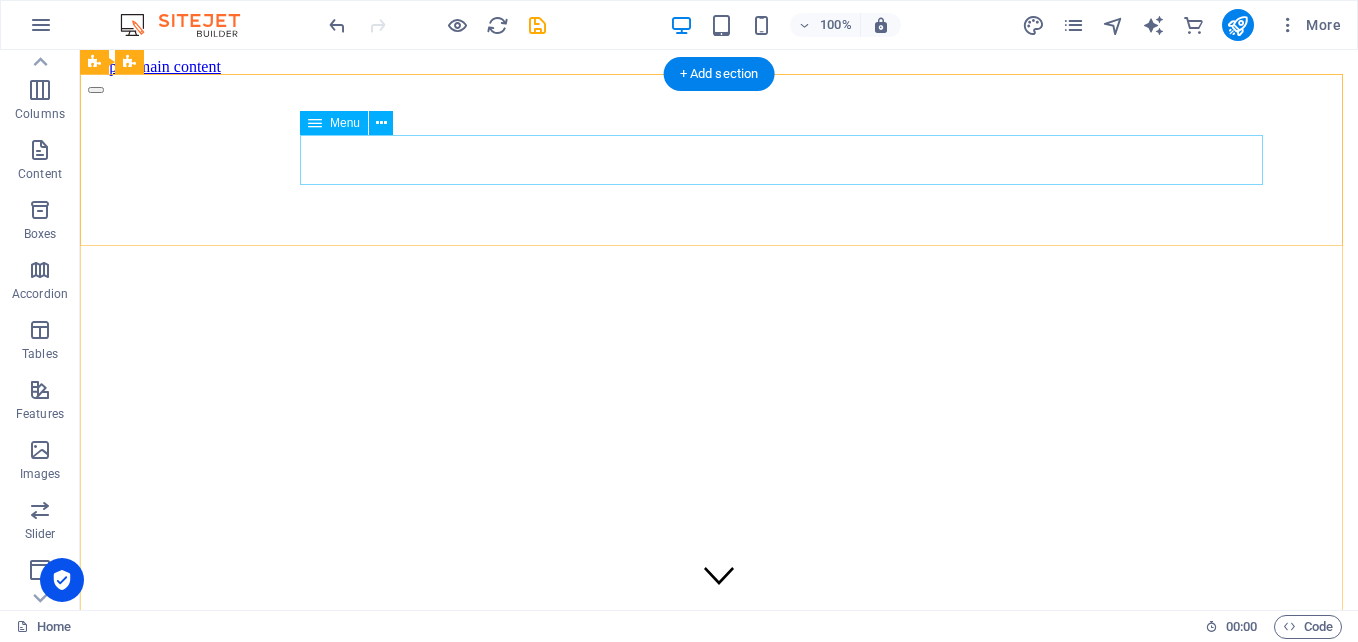 click on "Home About services gallery" at bounding box center (719, 878) 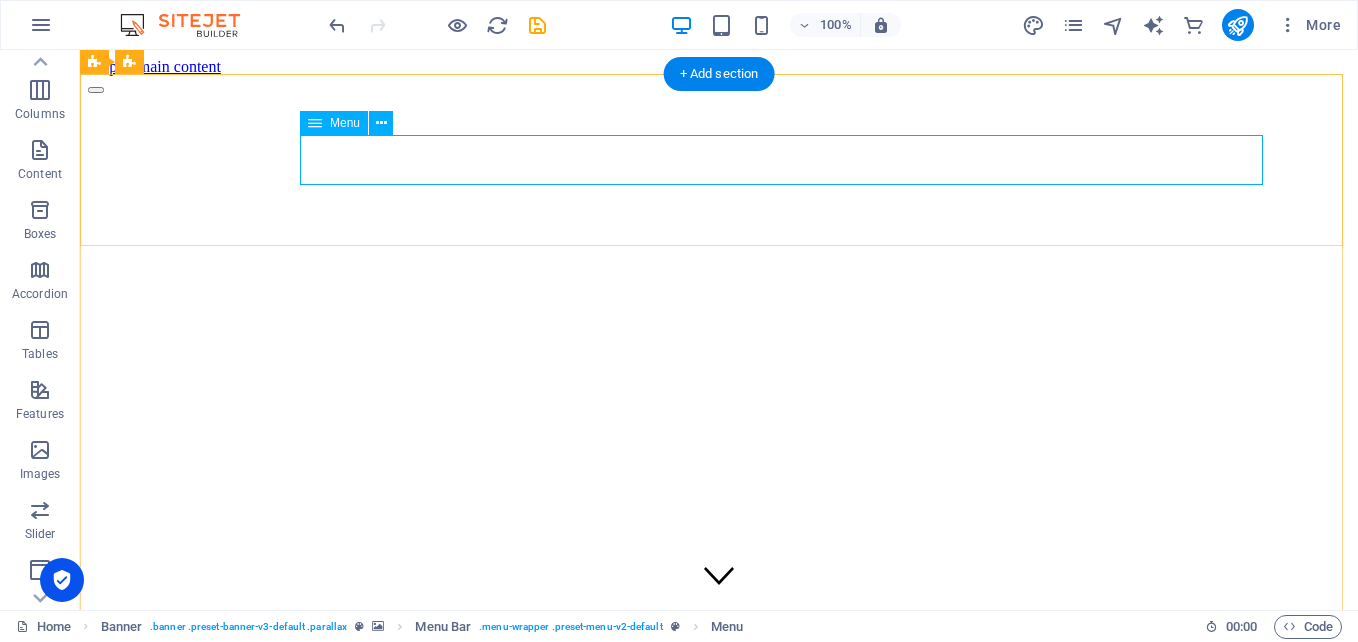 drag, startPoint x: 1237, startPoint y: 219, endPoint x: 1241, endPoint y: 229, distance: 10.770329 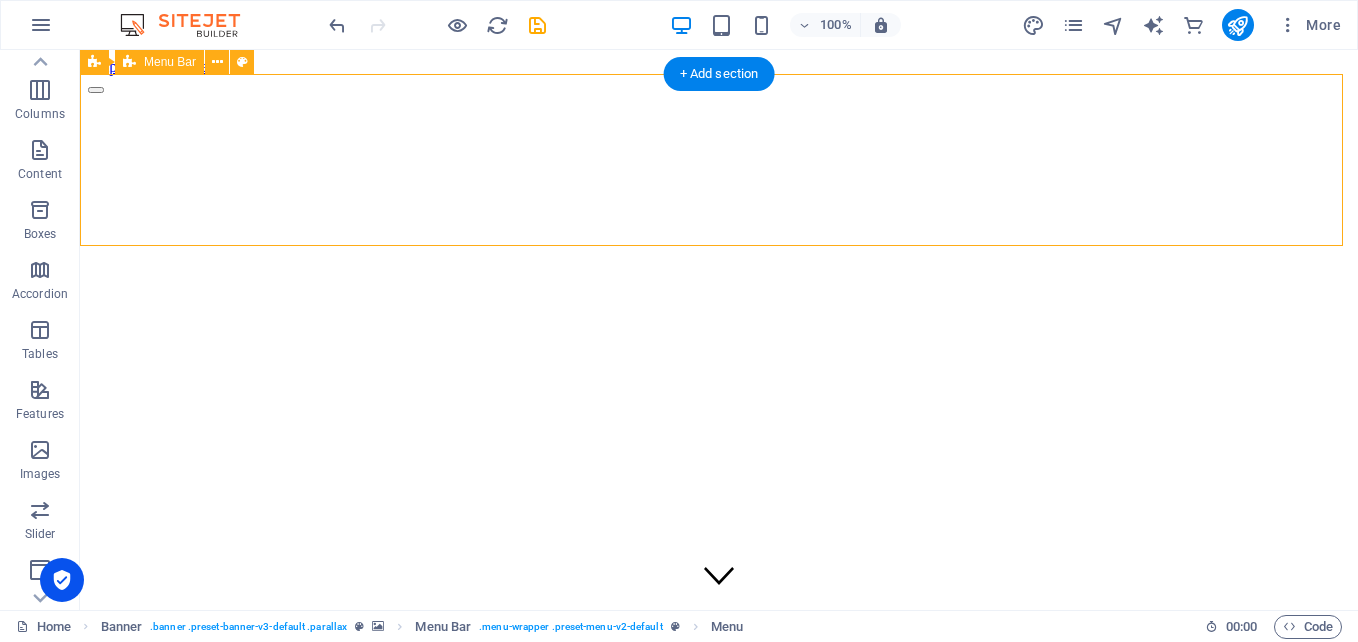 click on "Home About services gallery" at bounding box center (719, 1176) 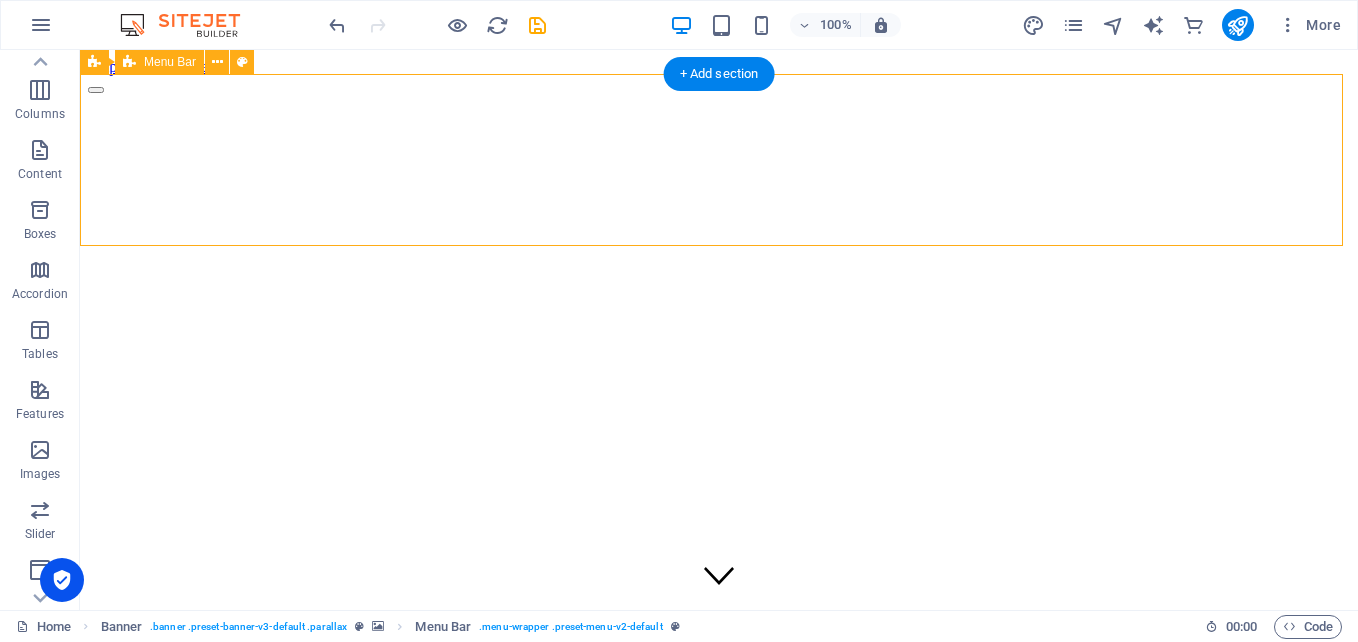 click on "Home About services gallery" at bounding box center (719, 1176) 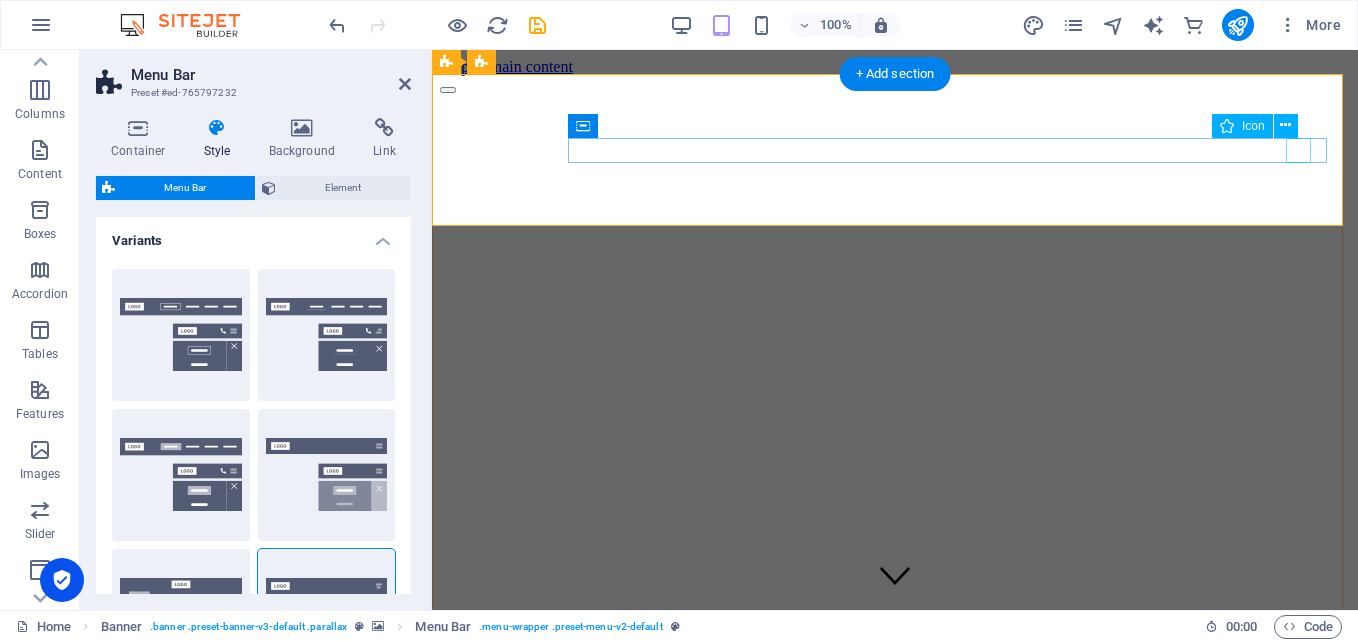 click at bounding box center [887, 1204] 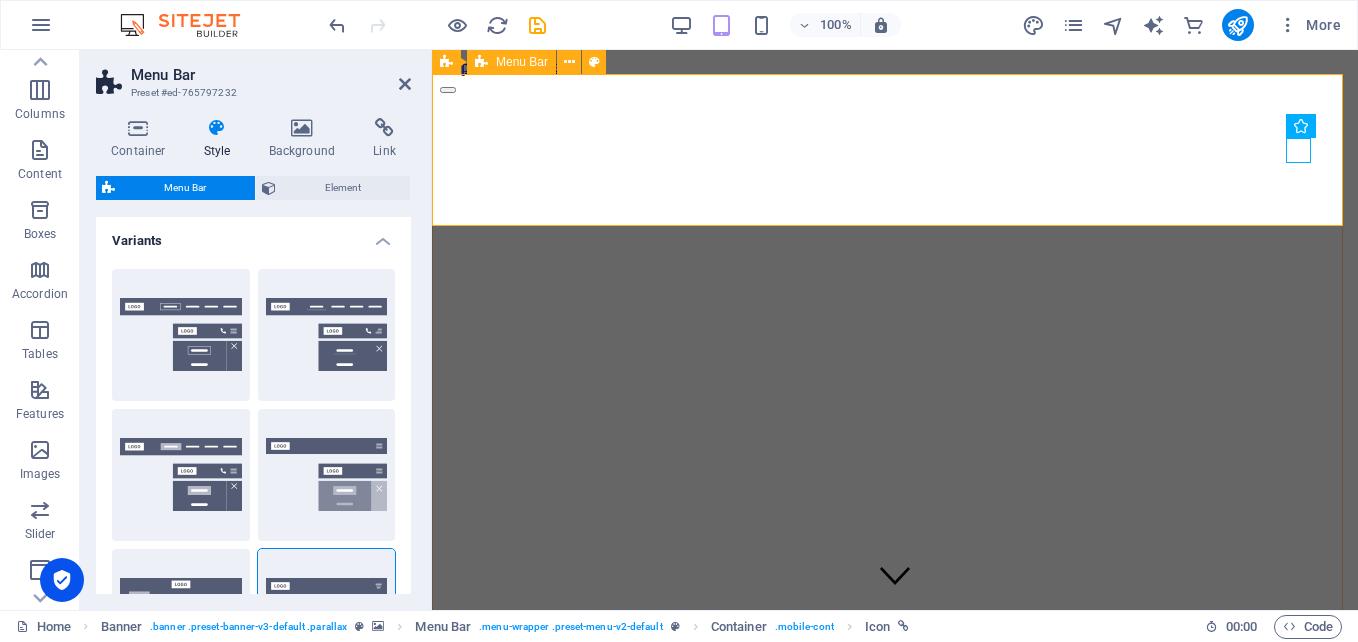 click on "Home About services gallery" at bounding box center [895, 1090] 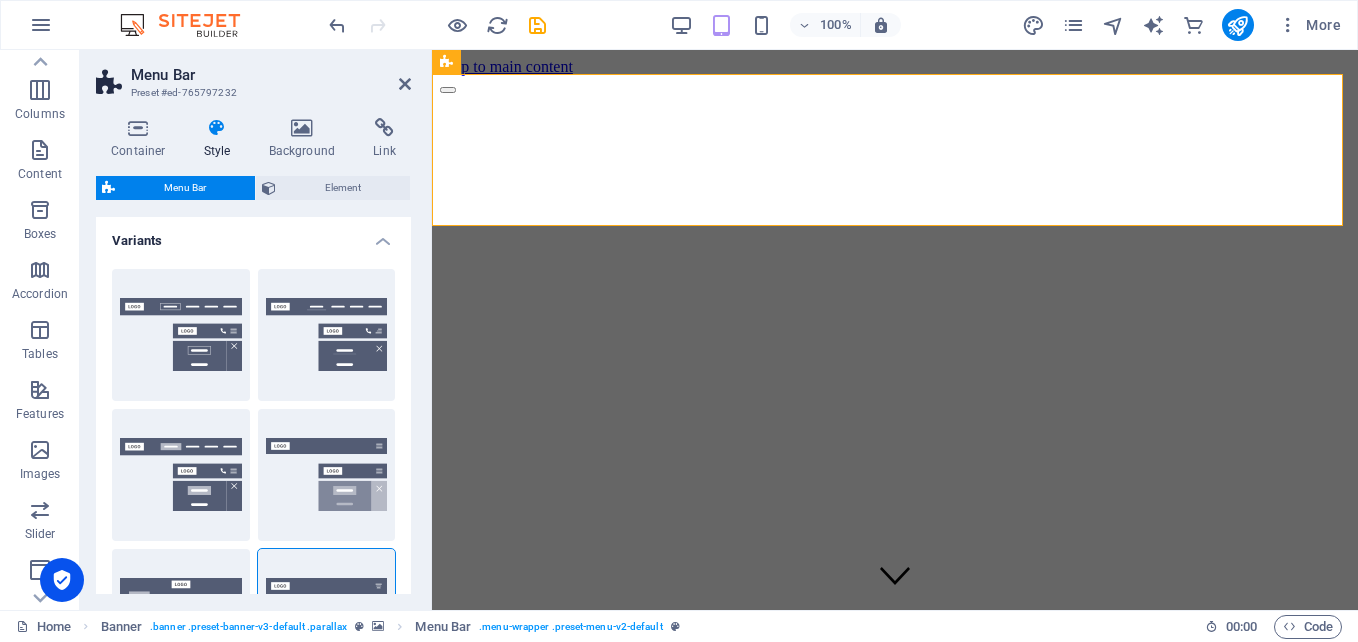 click on "Menu Bar" at bounding box center (271, 75) 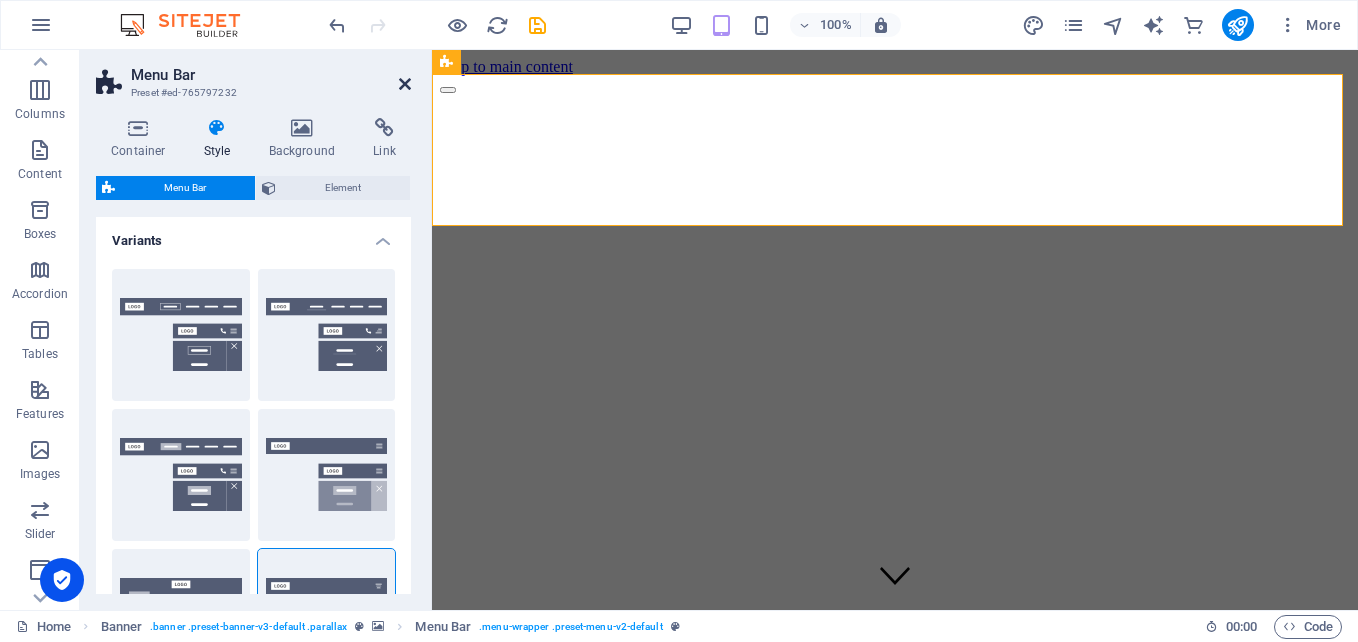 click at bounding box center [405, 84] 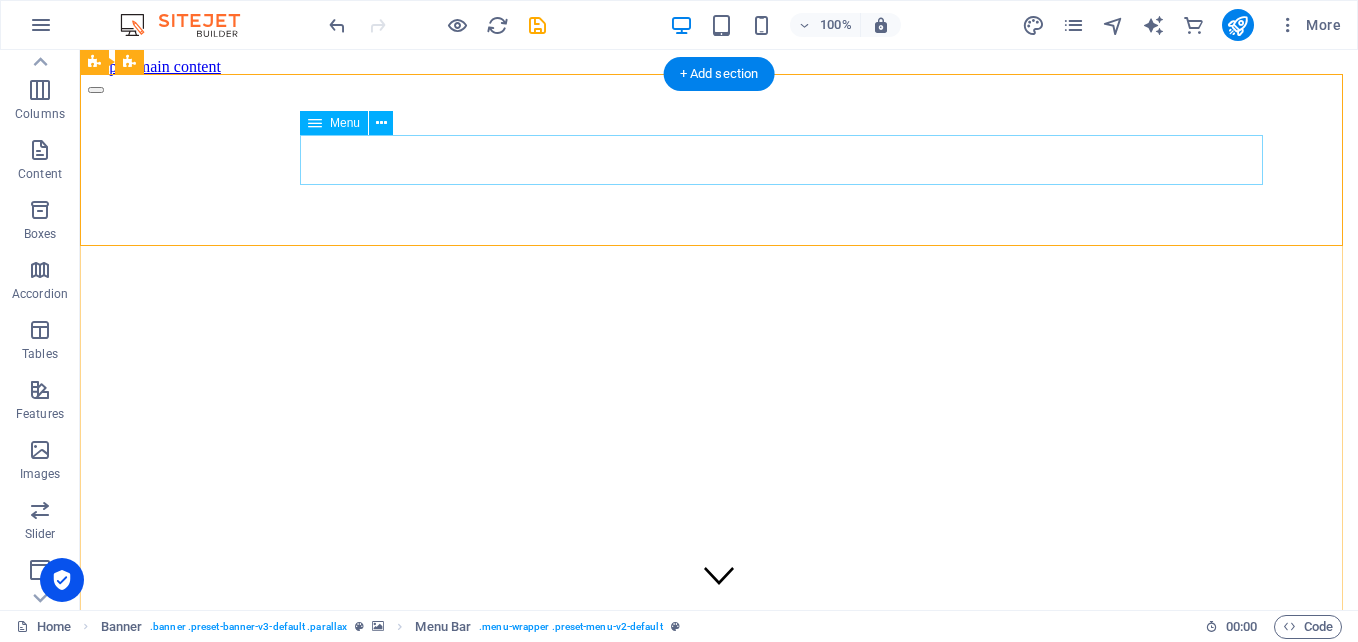 click on "Home About services gallery" at bounding box center (719, 878) 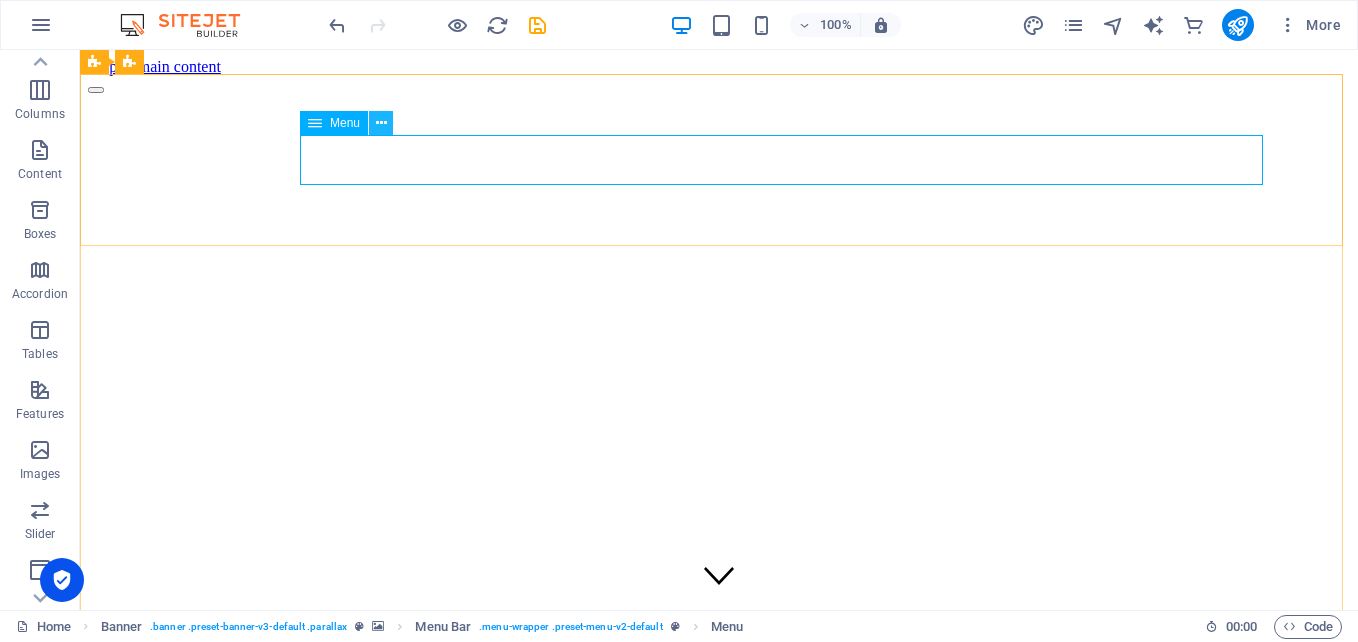 click at bounding box center (381, 123) 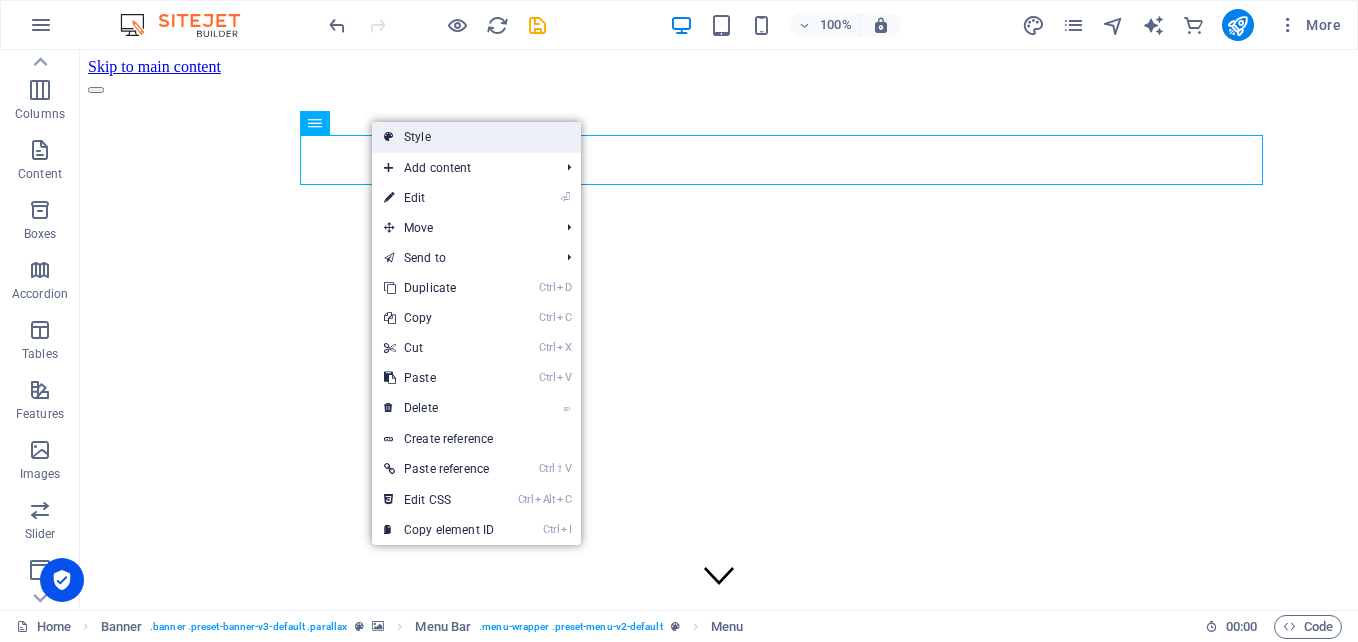 click on "Style" at bounding box center [476, 137] 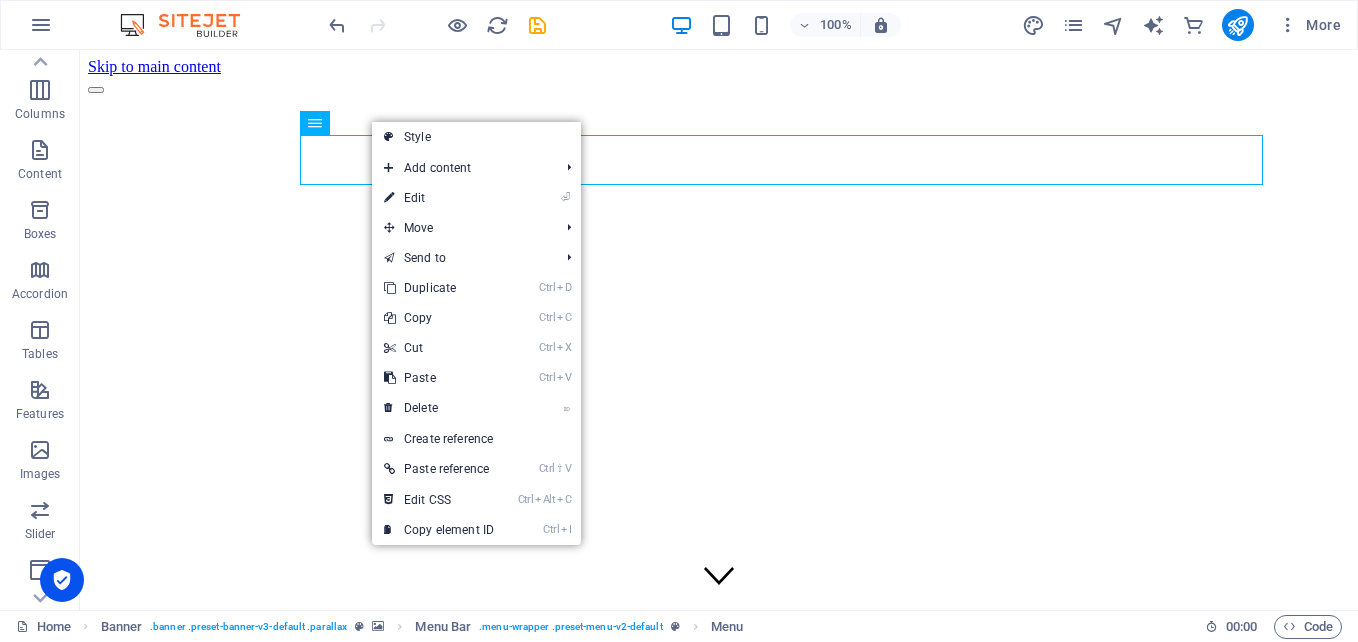 select on "rem" 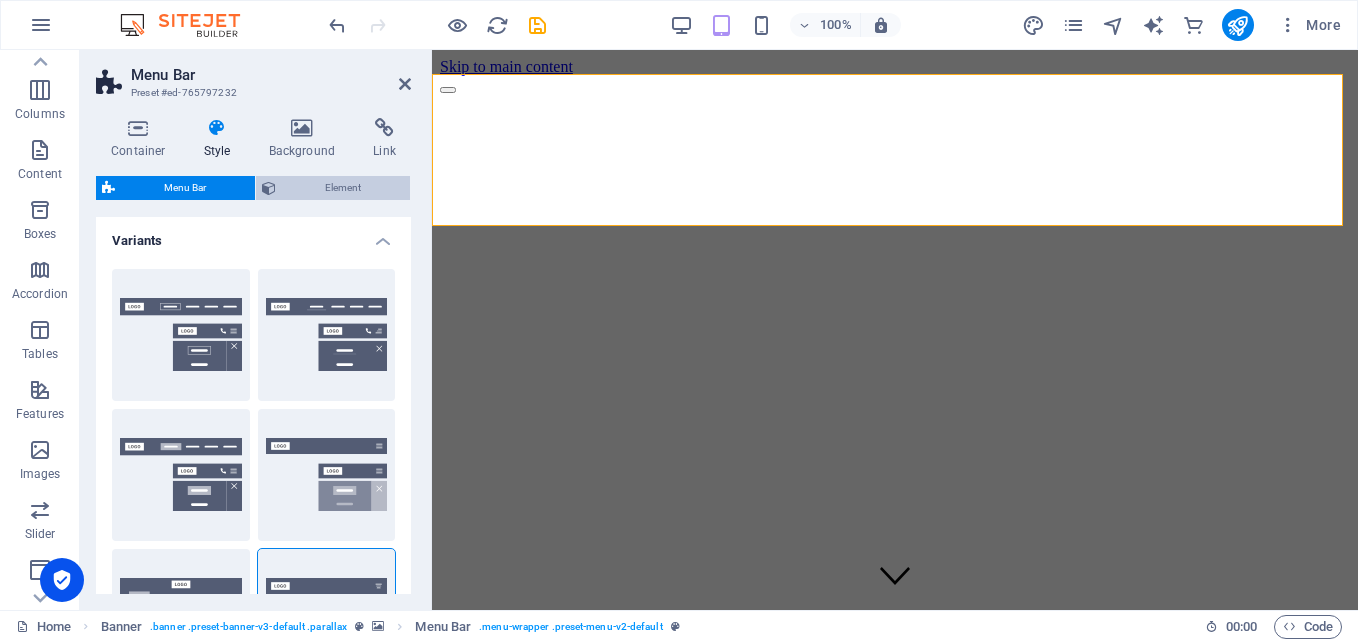 click on "Element" at bounding box center [343, 188] 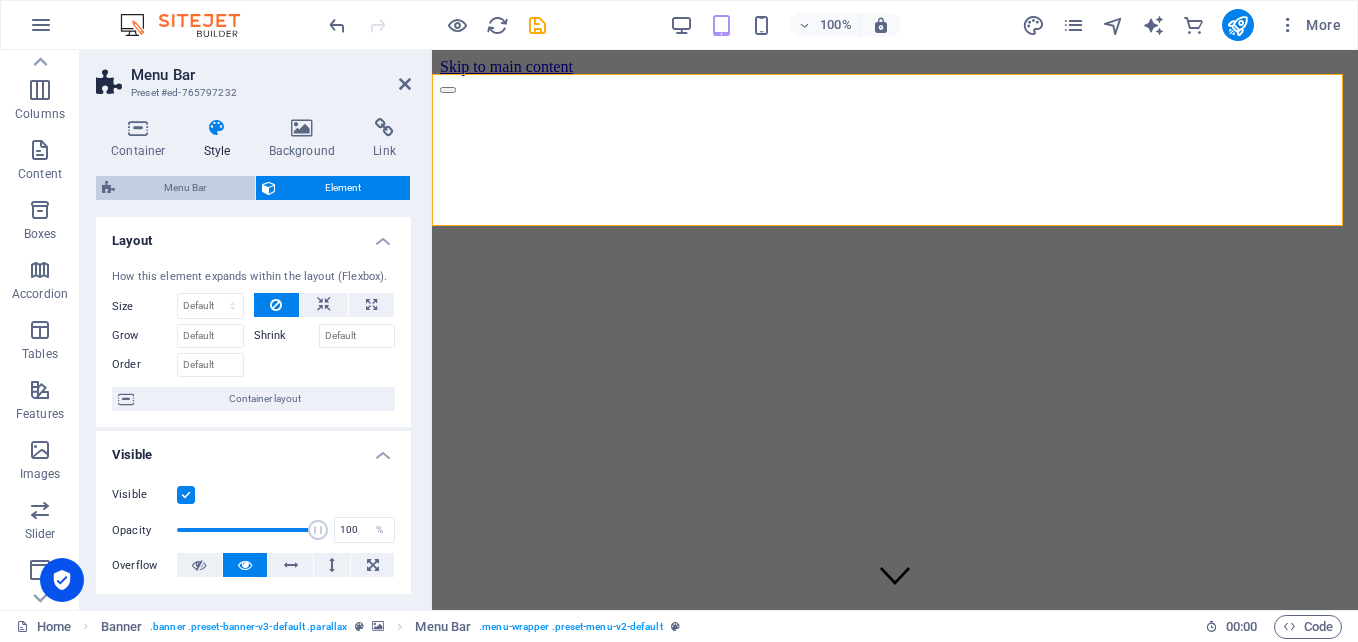 click on "Menu Bar" at bounding box center [185, 188] 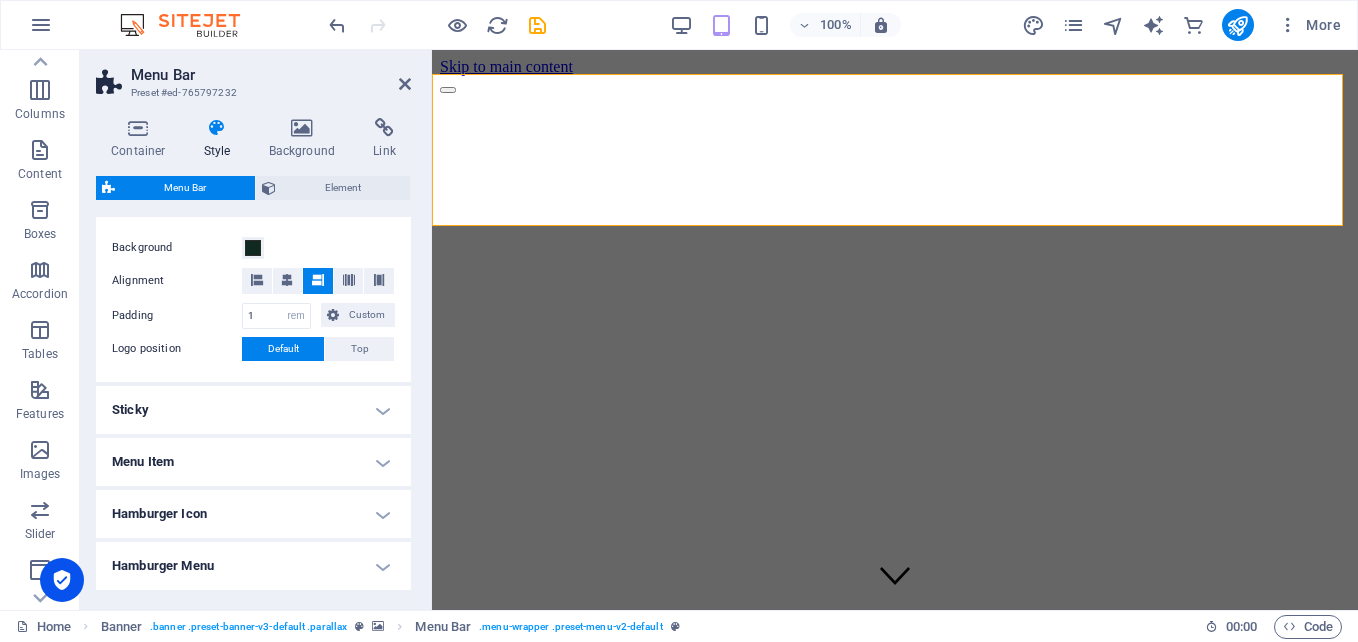 scroll, scrollTop: 700, scrollLeft: 0, axis: vertical 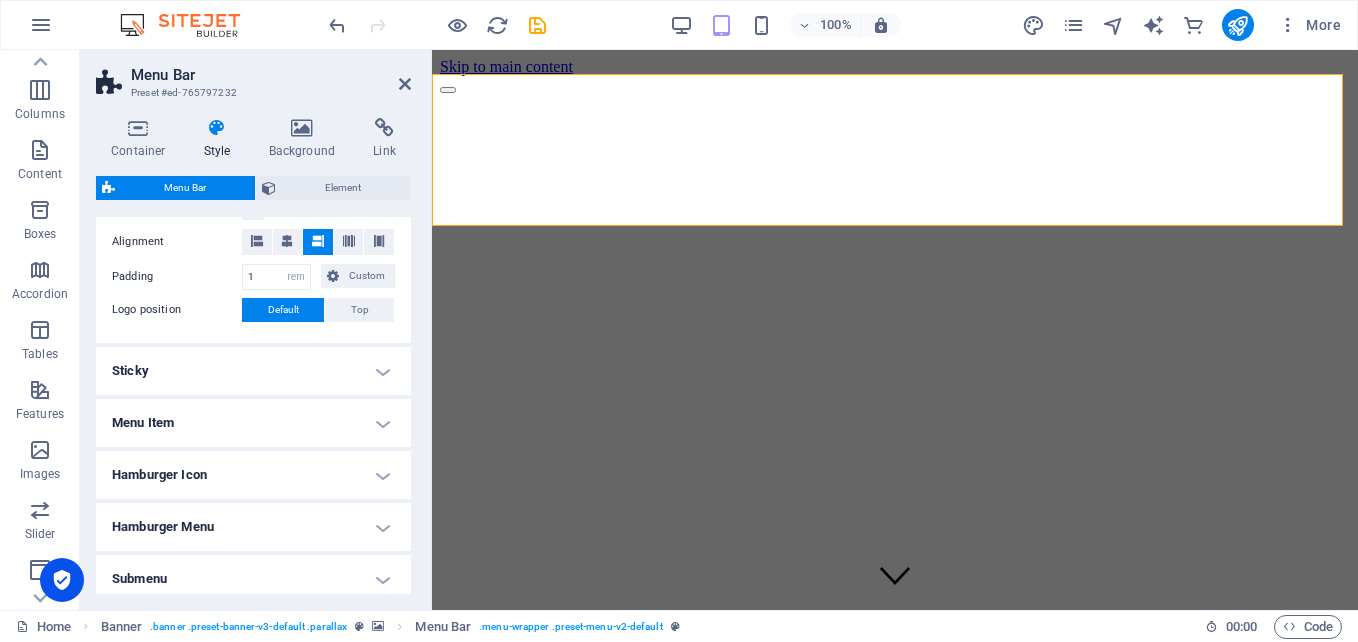 click on "Sticky" at bounding box center [253, 371] 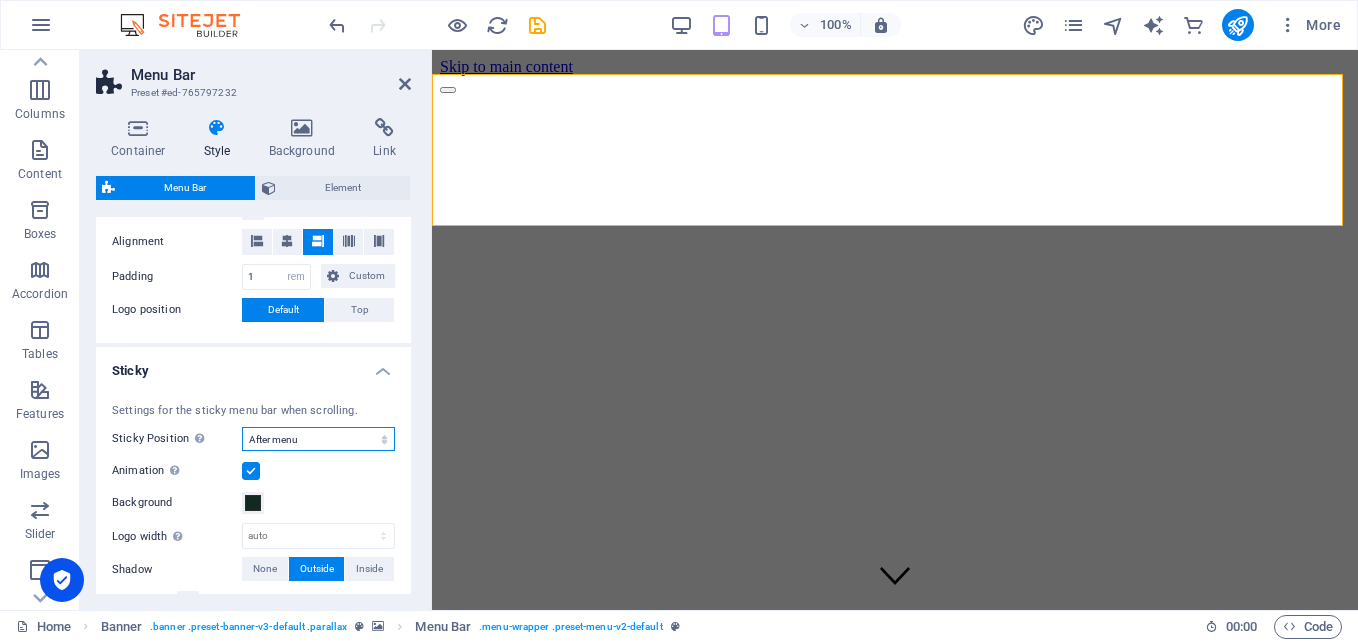 click on "Off Instant After menu After banner When scrolling up" at bounding box center [318, 439] 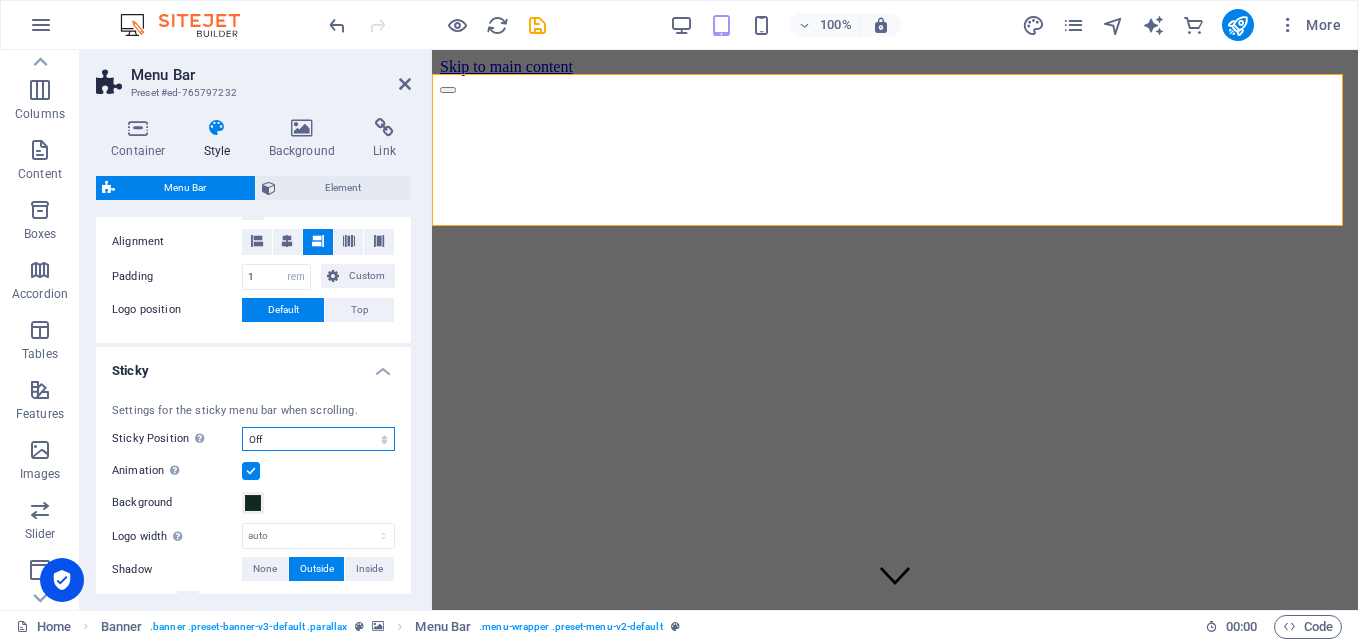 click on "Off Instant After menu After banner When scrolling up" at bounding box center (318, 439) 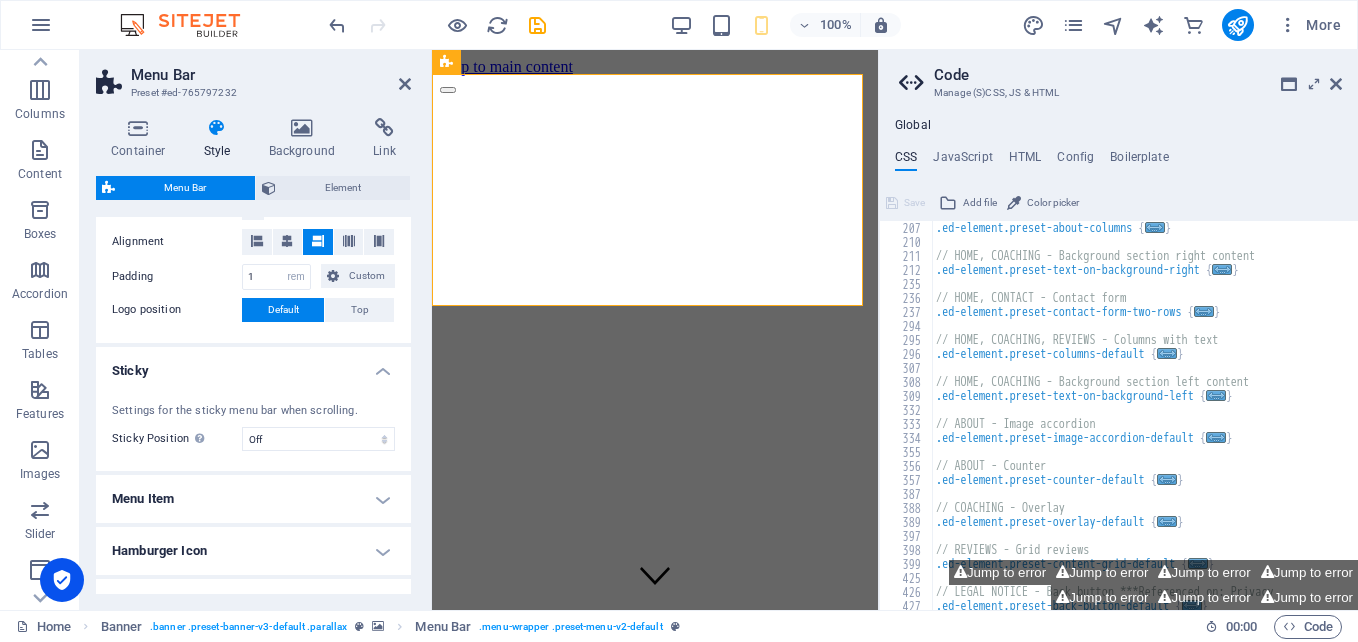 scroll, scrollTop: 676, scrollLeft: 0, axis: vertical 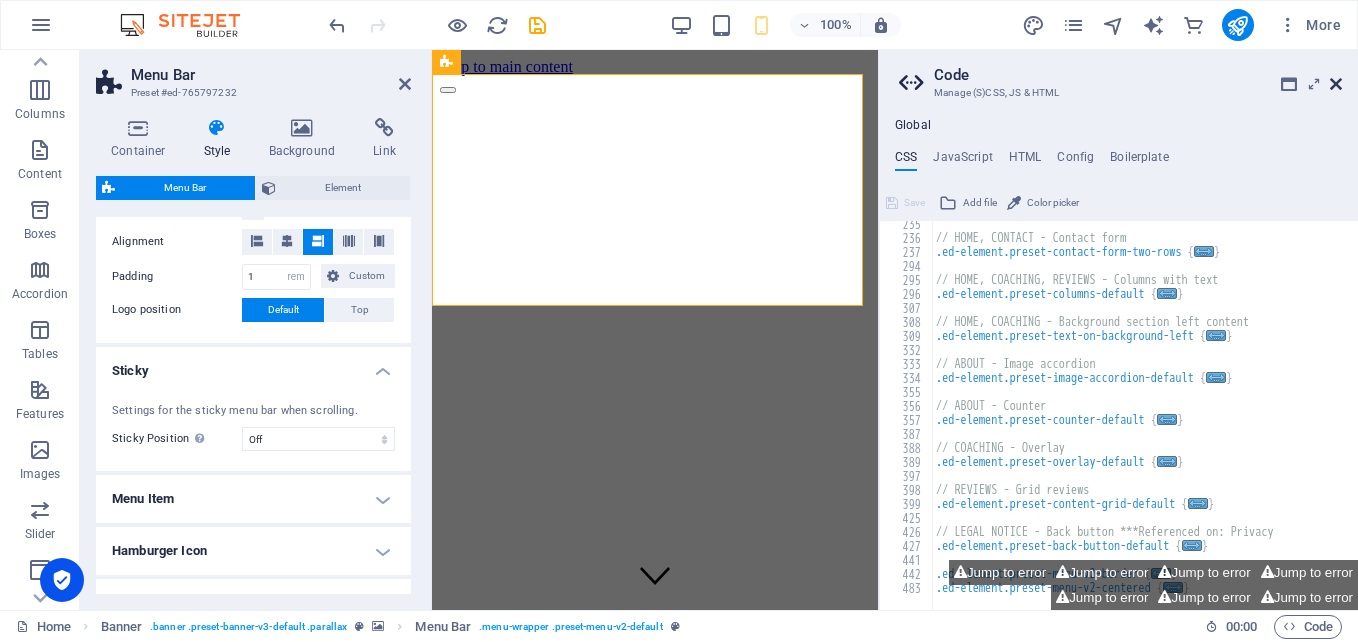 click at bounding box center (1336, 84) 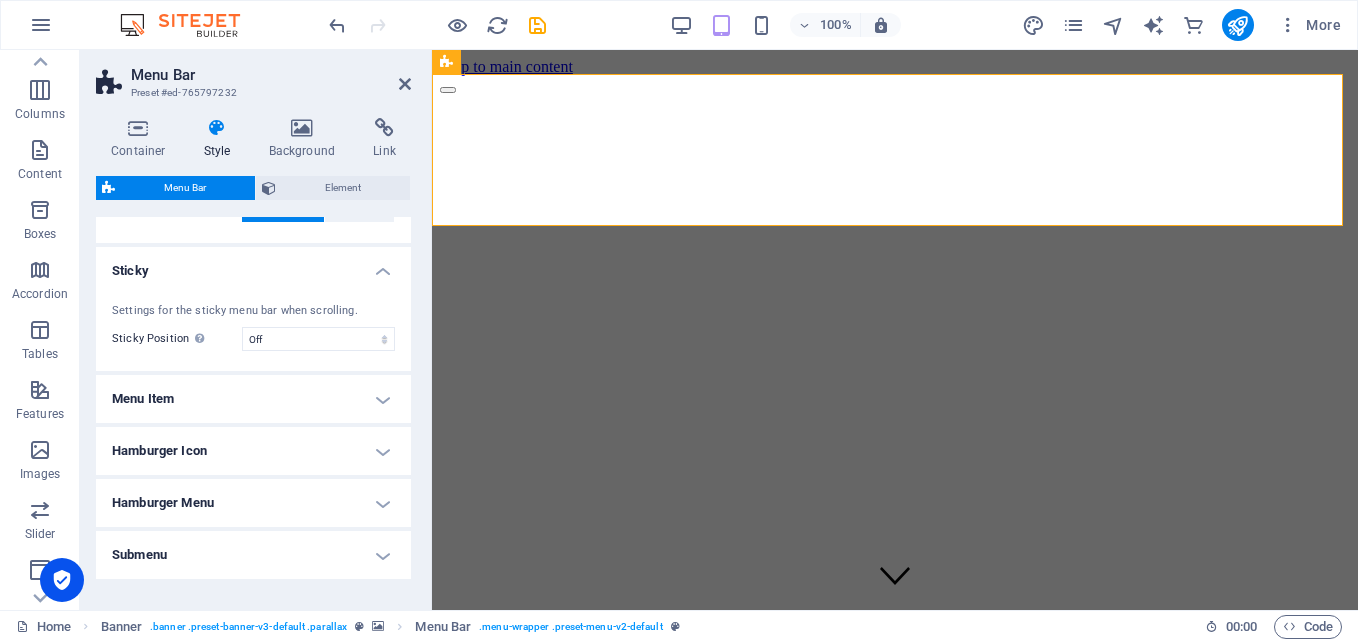 click on "Menu Item" at bounding box center [253, 399] 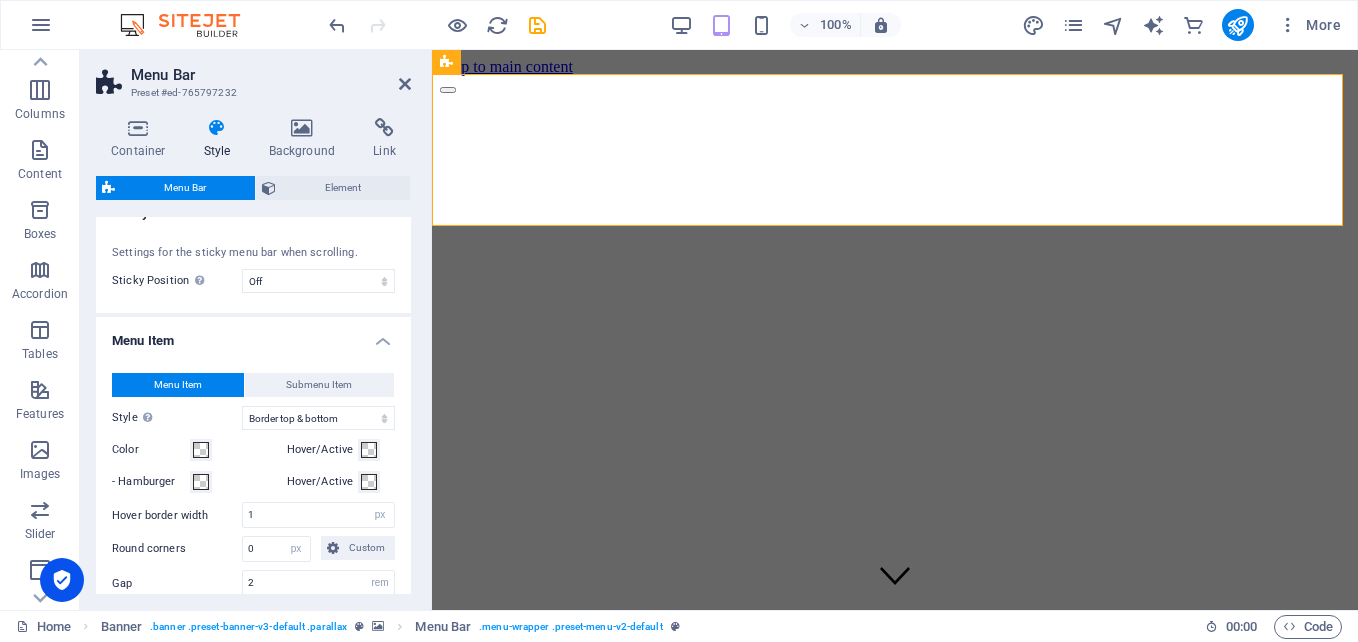 scroll, scrollTop: 900, scrollLeft: 0, axis: vertical 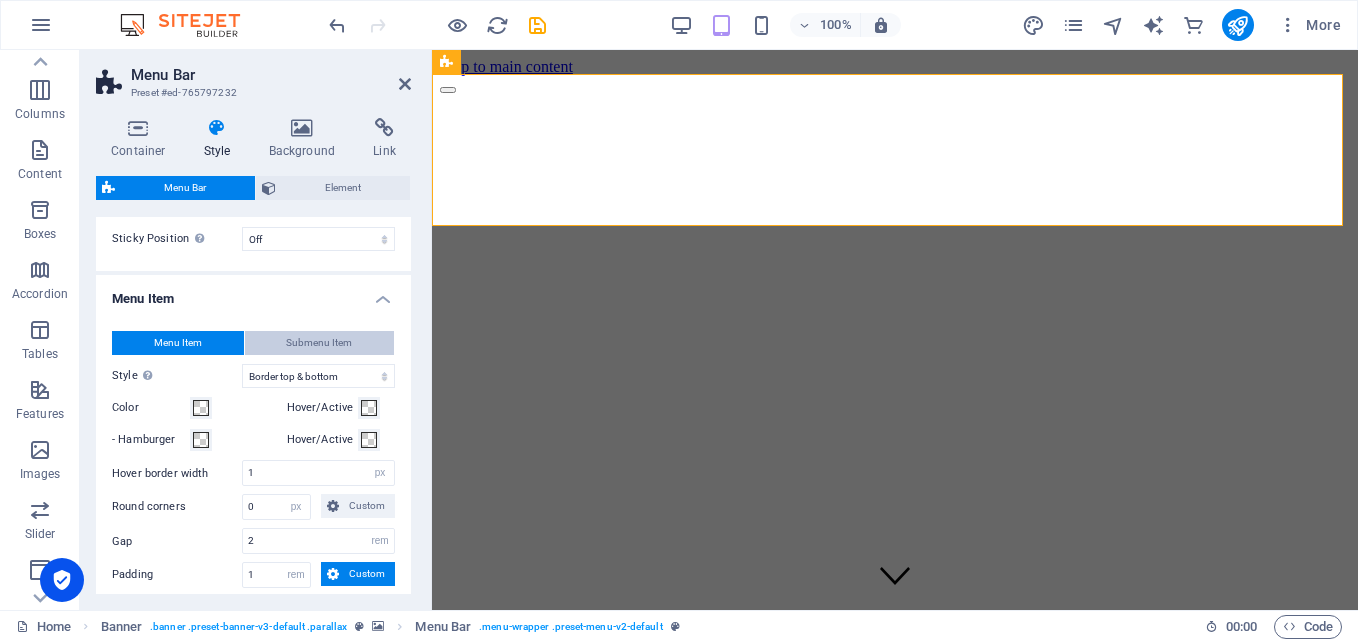 click on "Submenu Item" at bounding box center (320, 343) 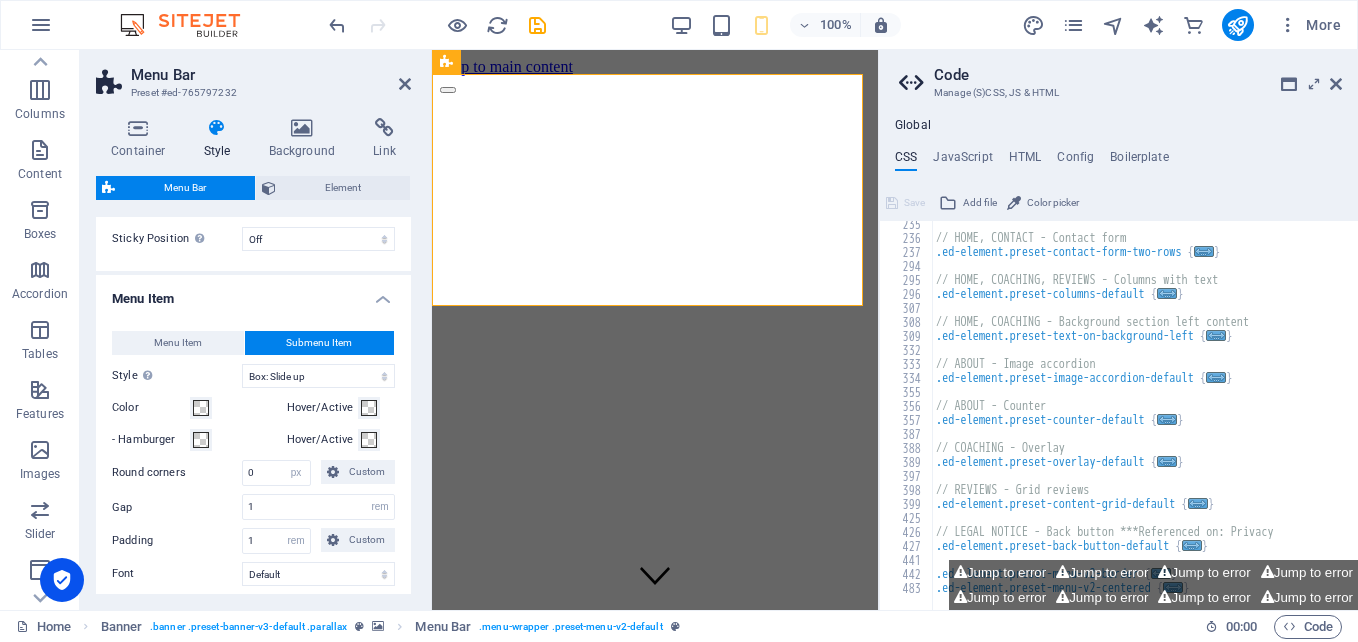 drag, startPoint x: 139, startPoint y: 334, endPoint x: 165, endPoint y: 329, distance: 26.476404 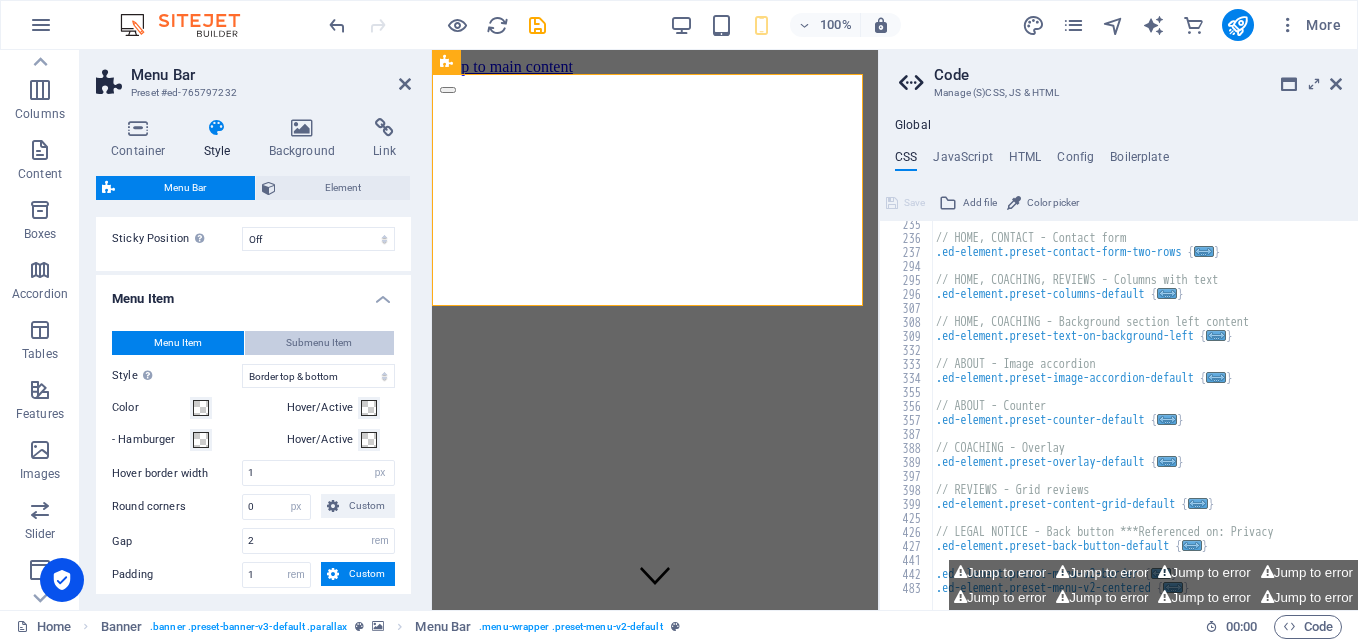 click on "Submenu Item" at bounding box center [319, 343] 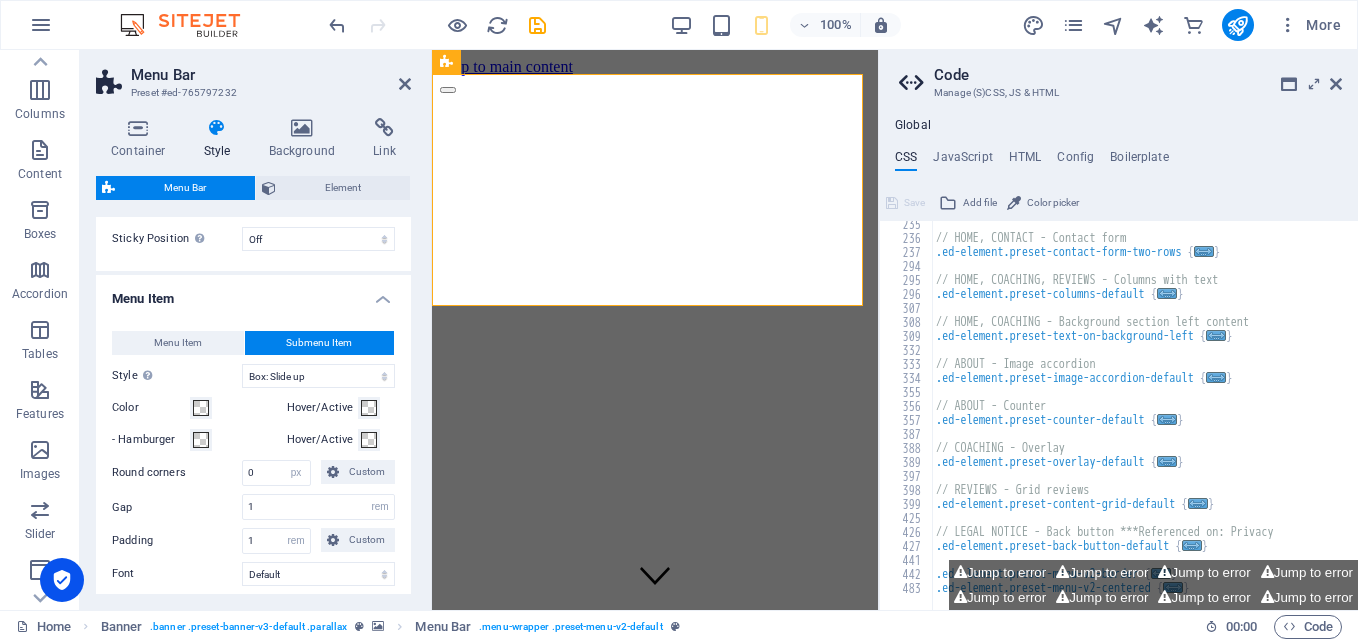 scroll, scrollTop: 676, scrollLeft: 0, axis: vertical 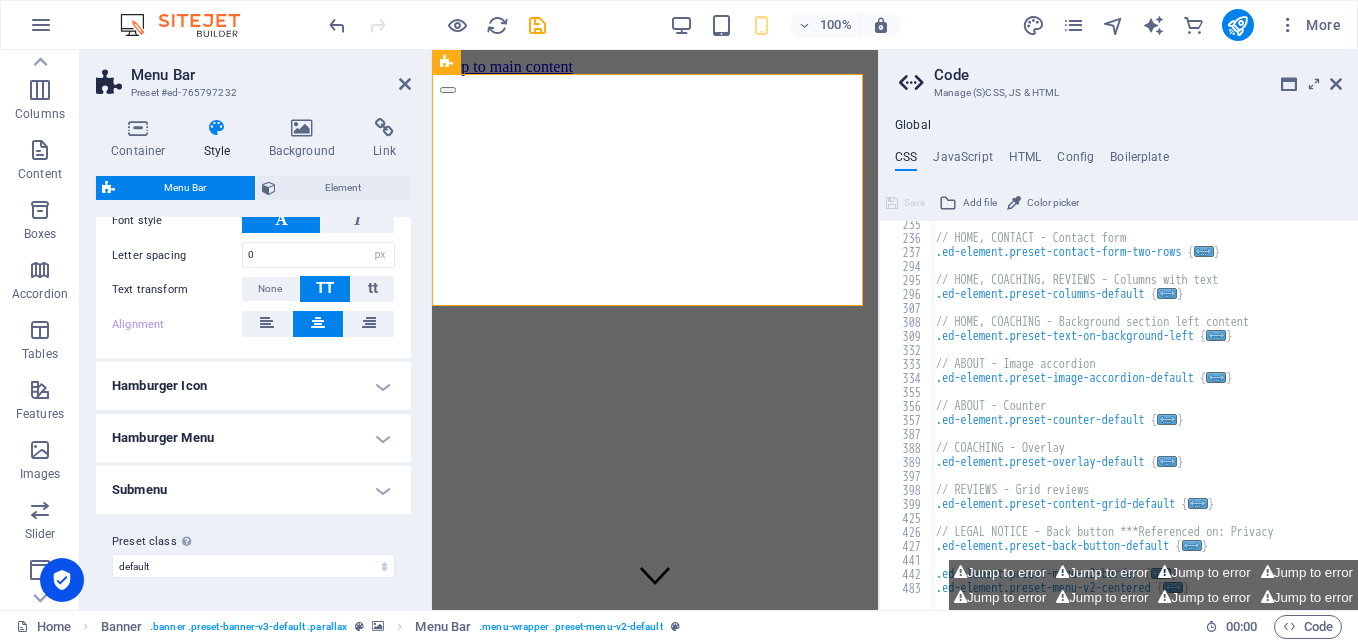 click on "Hamburger Menu" at bounding box center (253, 438) 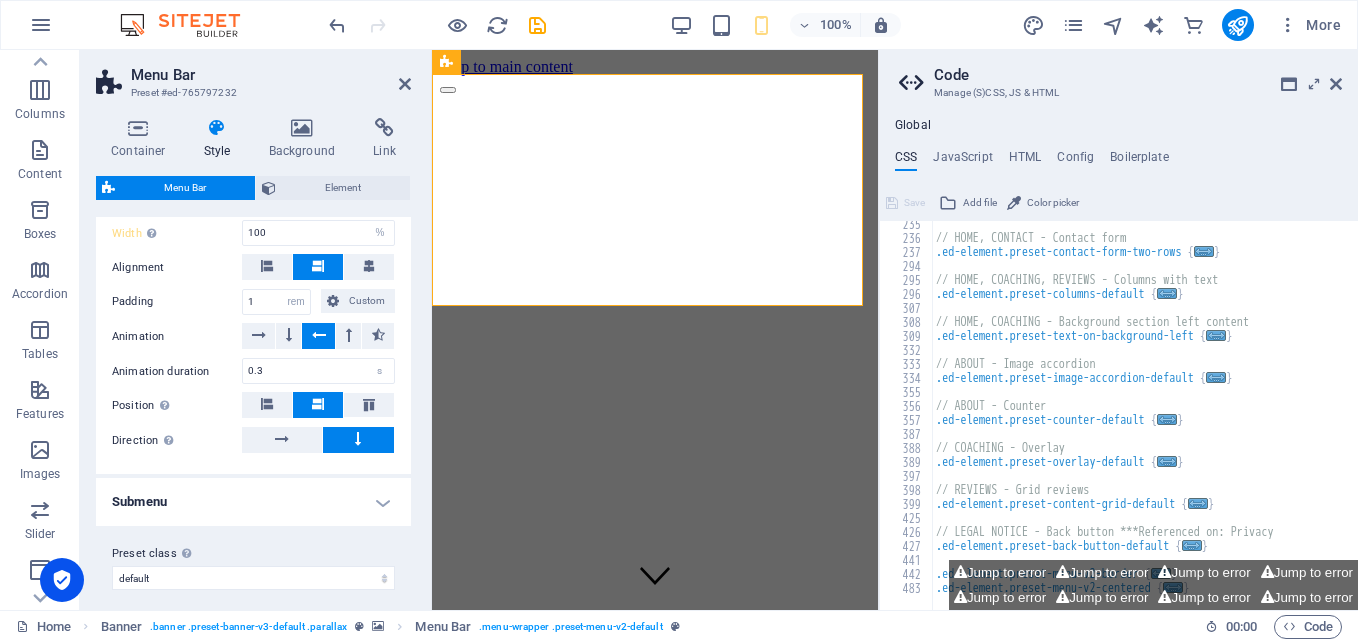 scroll, scrollTop: 1688, scrollLeft: 0, axis: vertical 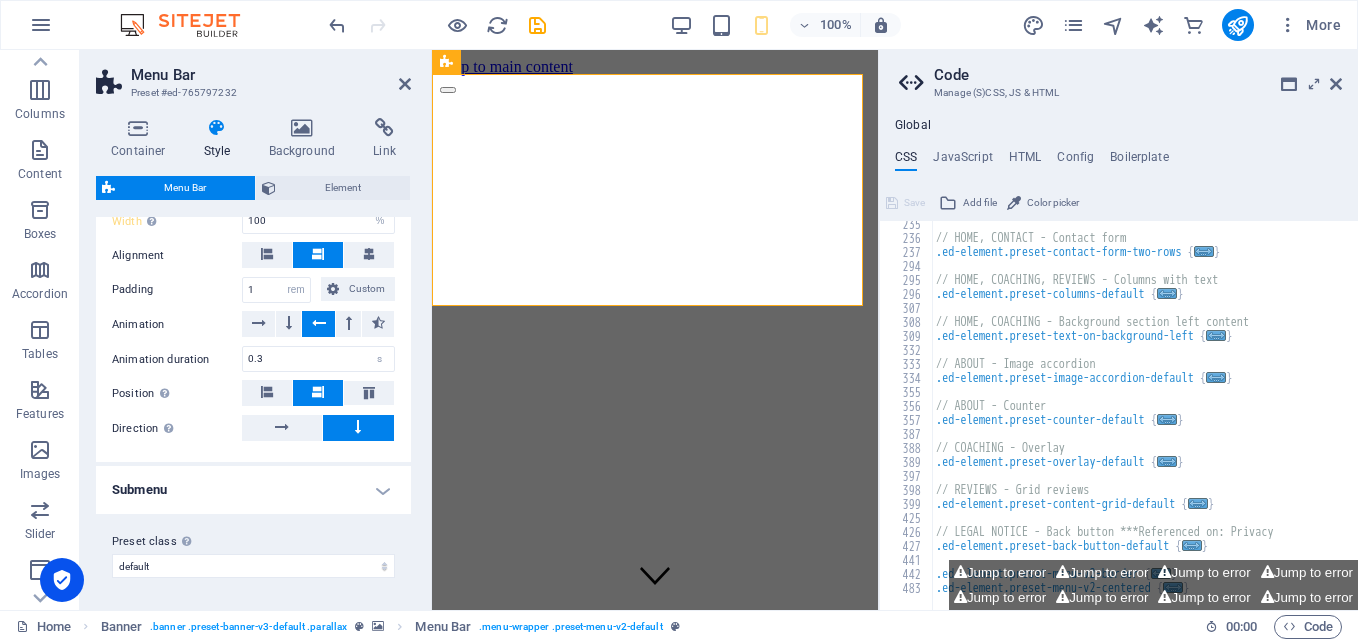 click on "Submenu" at bounding box center (253, 490) 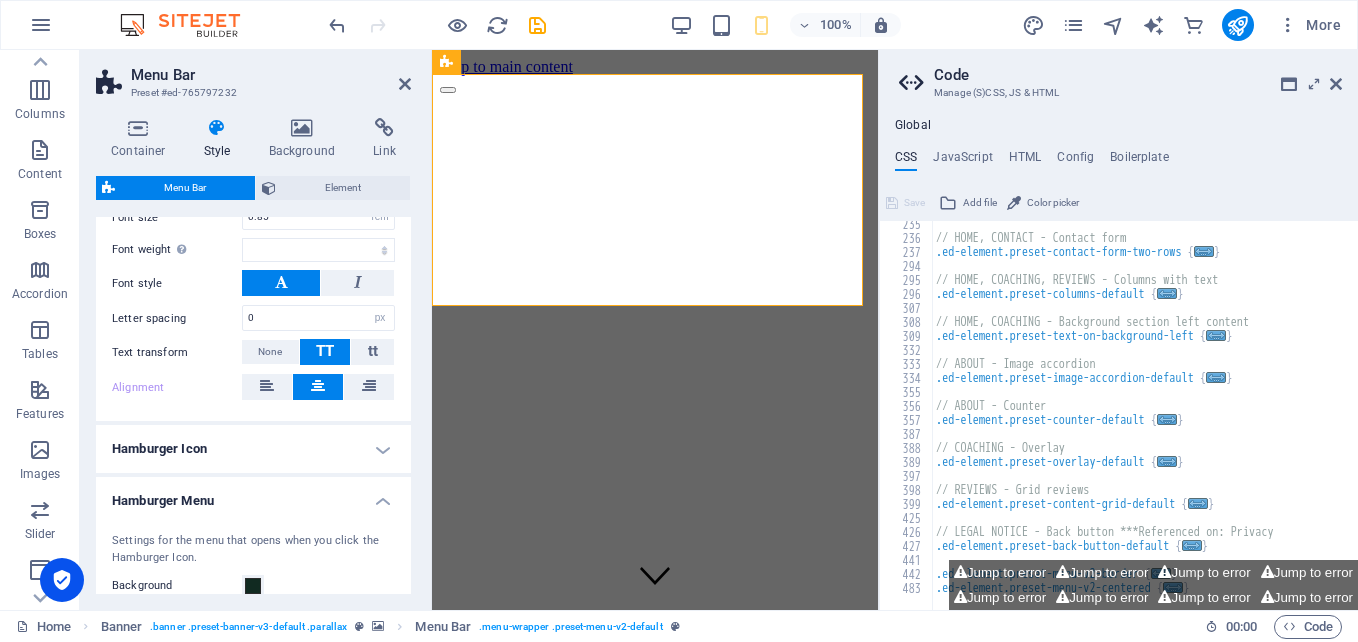 scroll, scrollTop: 1288, scrollLeft: 0, axis: vertical 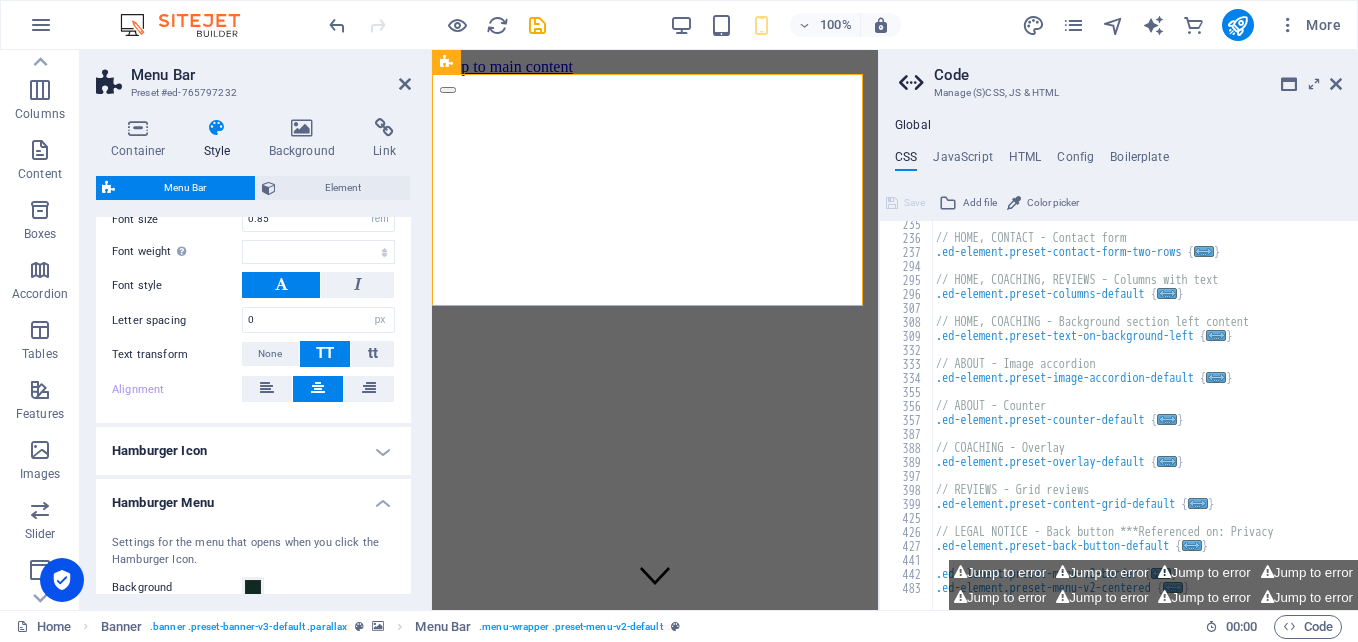 click on "Hamburger Icon" at bounding box center (253, 451) 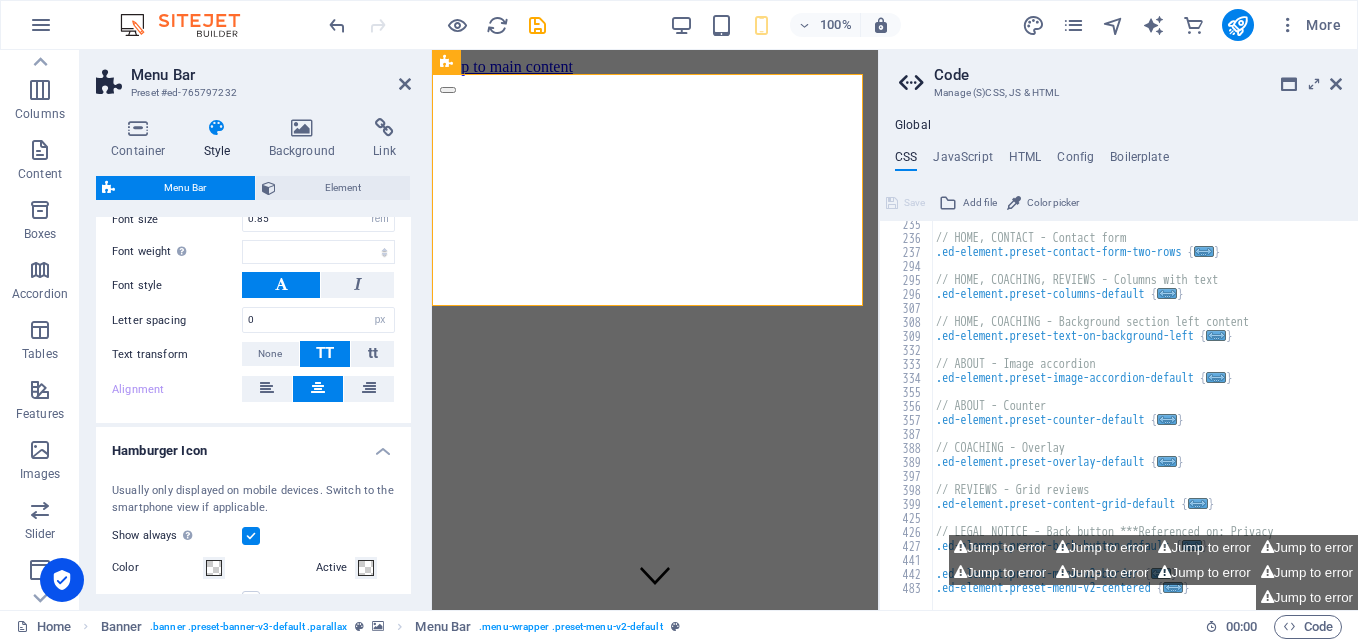 scroll, scrollTop: 1388, scrollLeft: 0, axis: vertical 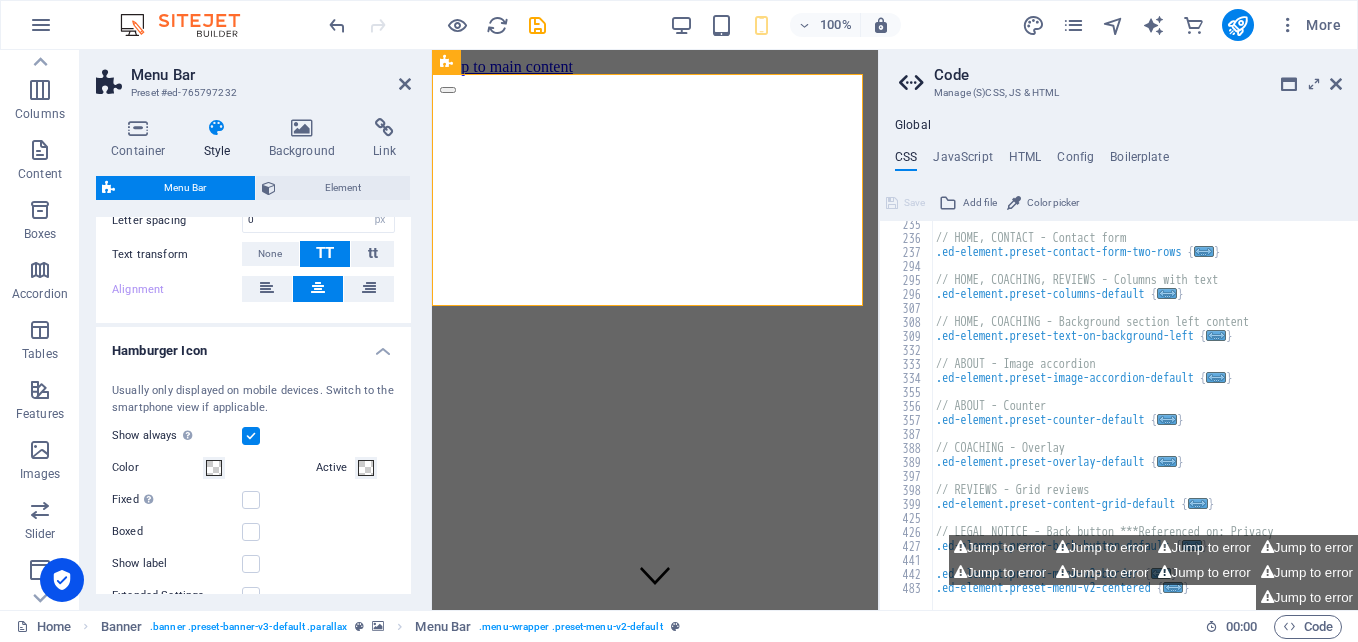 click at bounding box center [251, 436] 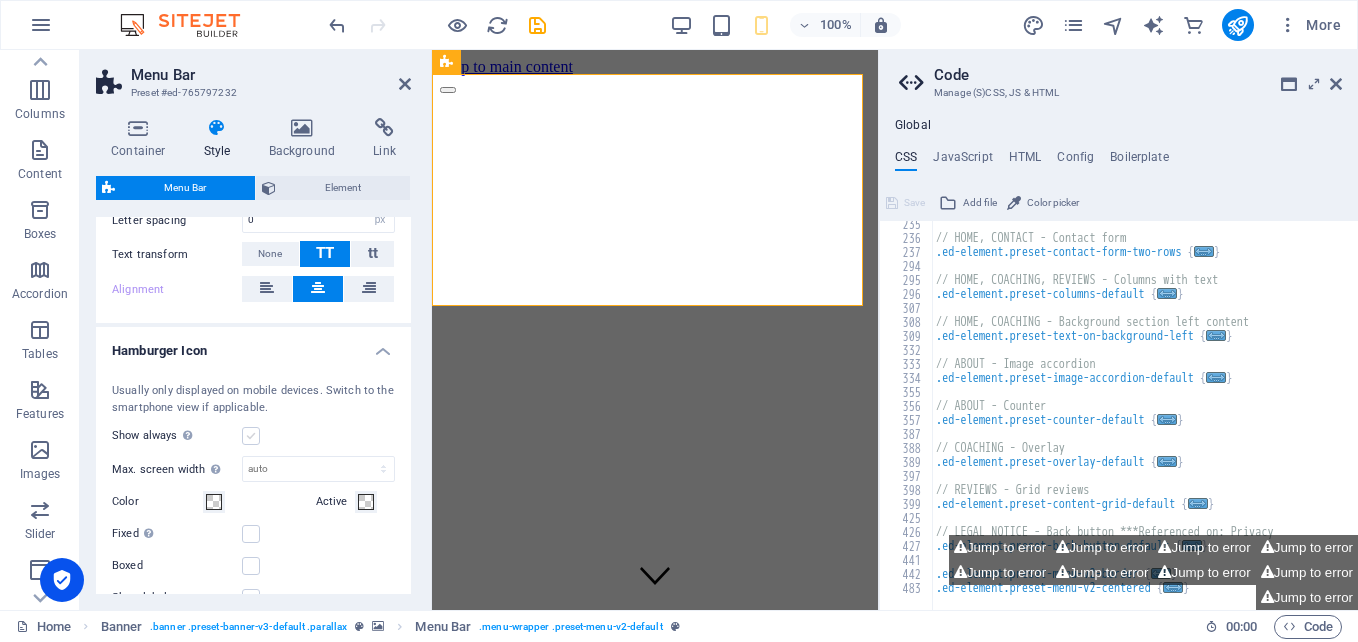 click at bounding box center [251, 436] 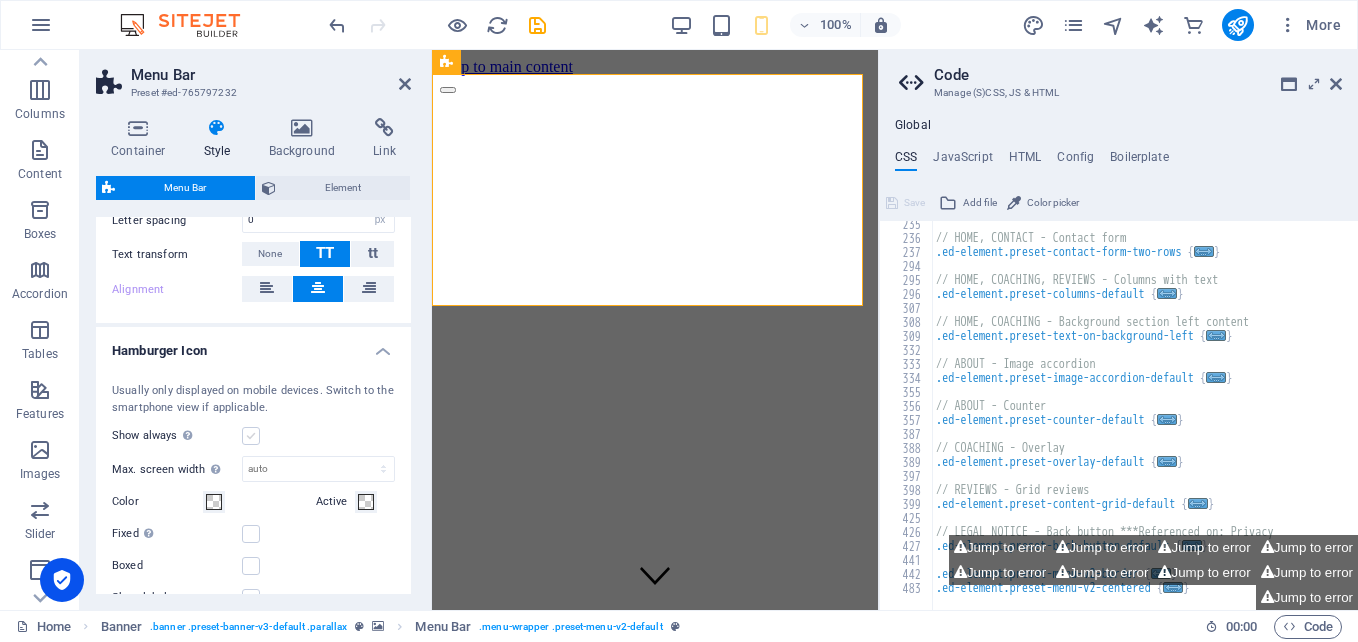 click on "Show always Shows the trigger for all viewports." at bounding box center [0, 0] 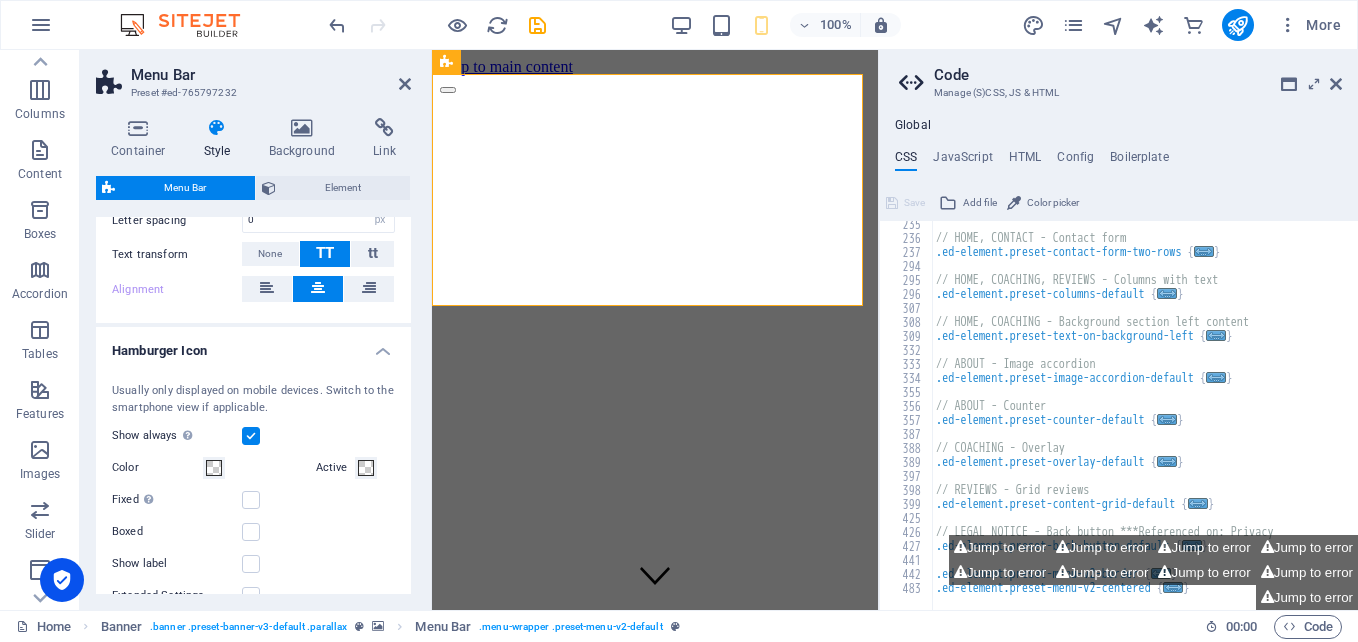 scroll, scrollTop: 676, scrollLeft: 0, axis: vertical 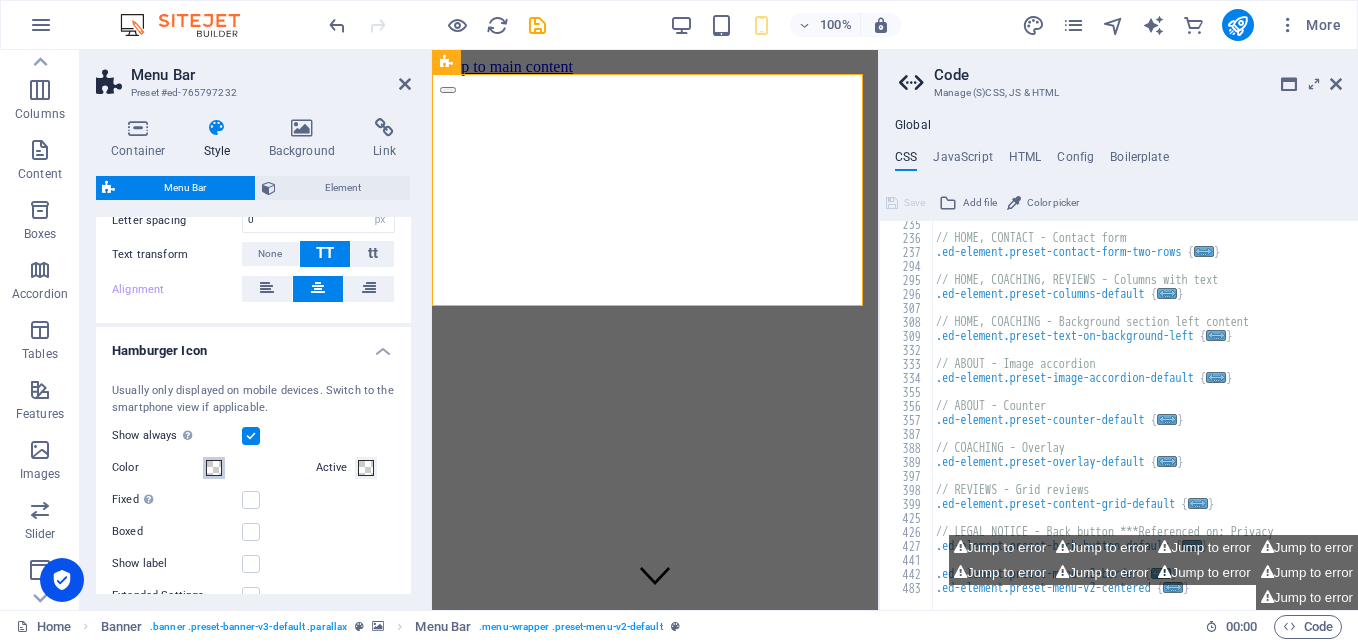 click at bounding box center (214, 468) 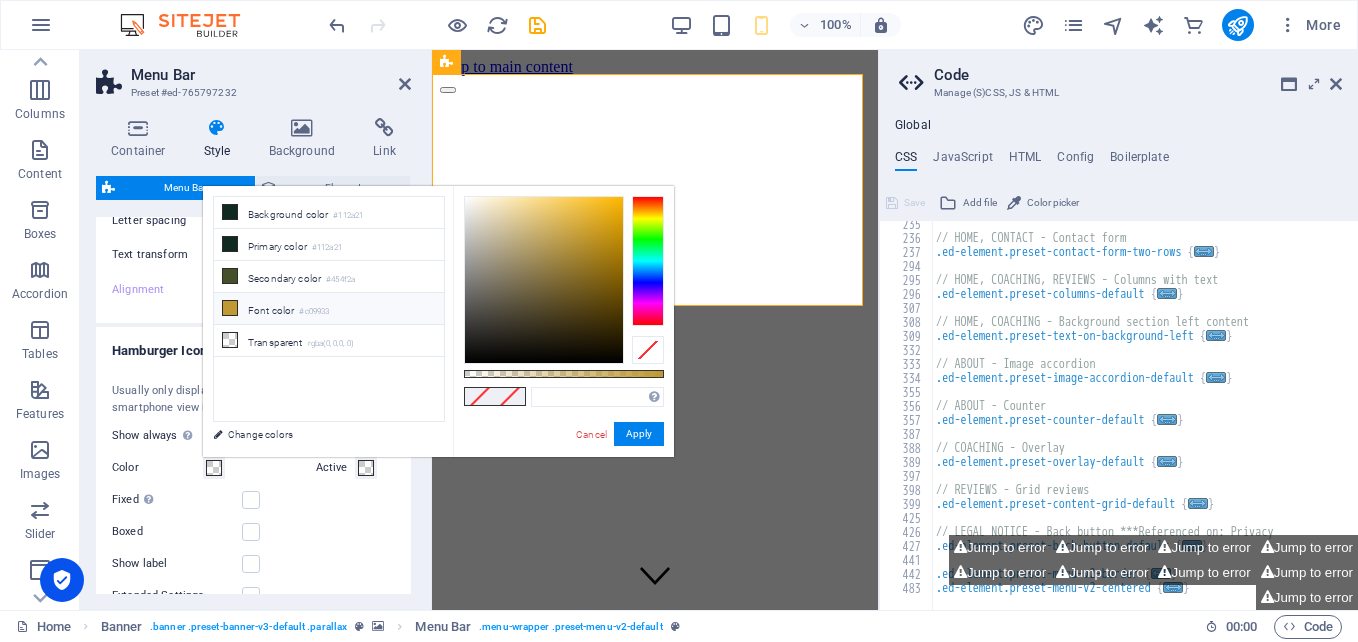 click on "Font color
#c09933" at bounding box center [329, 309] 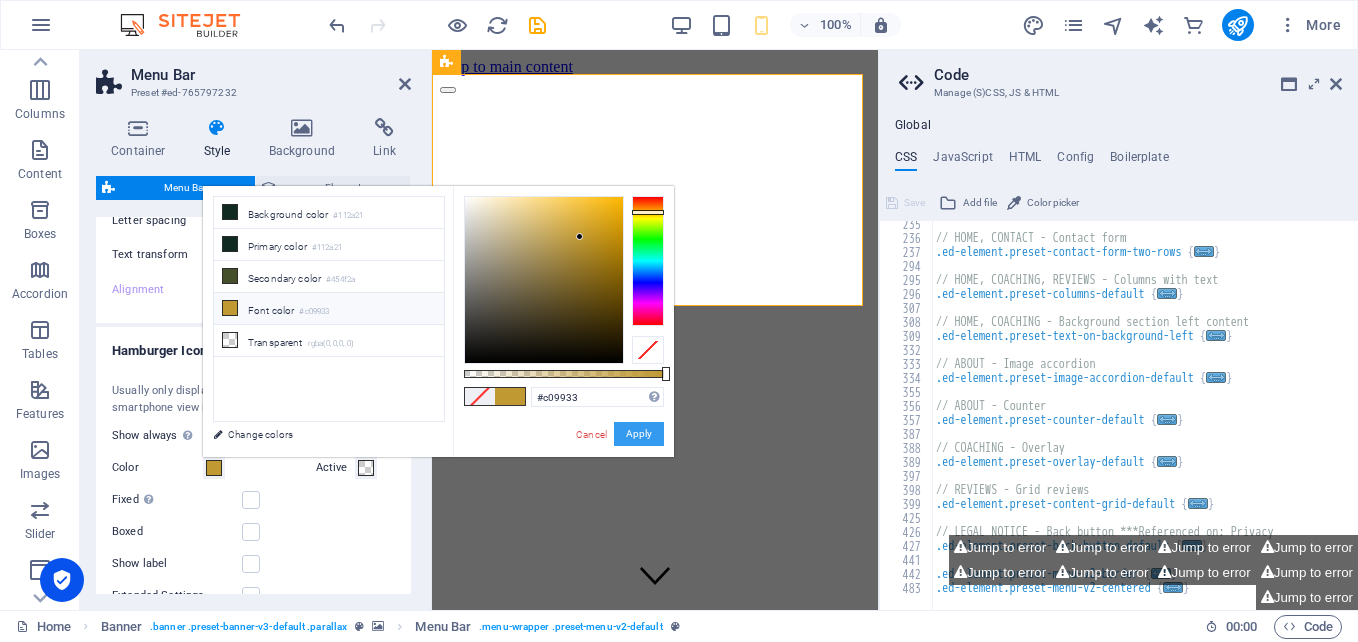 click on "Apply" at bounding box center (639, 434) 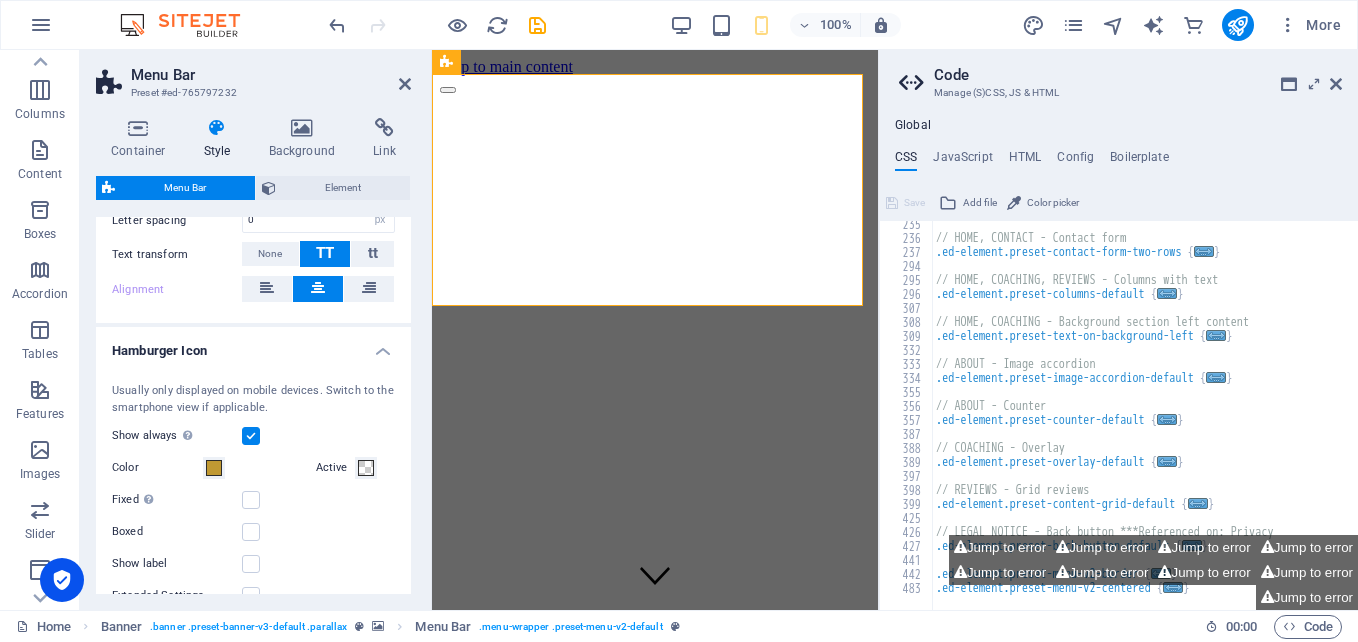 scroll, scrollTop: 676, scrollLeft: 0, axis: vertical 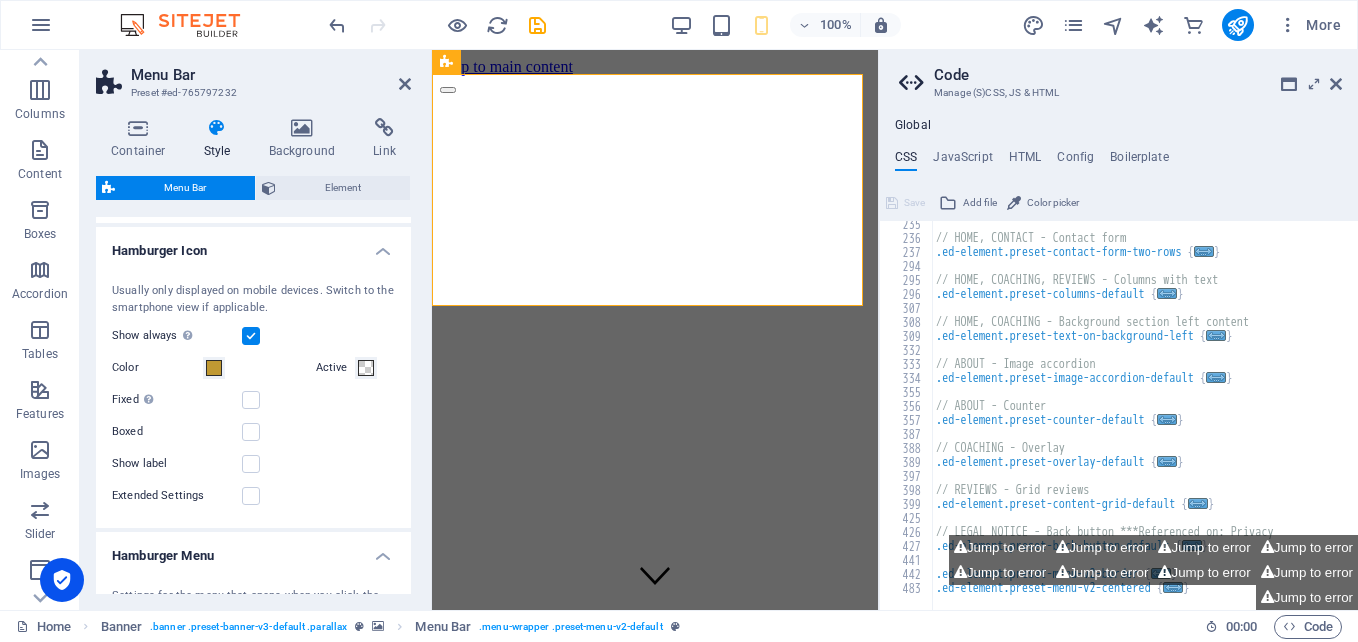 click at bounding box center [251, 400] 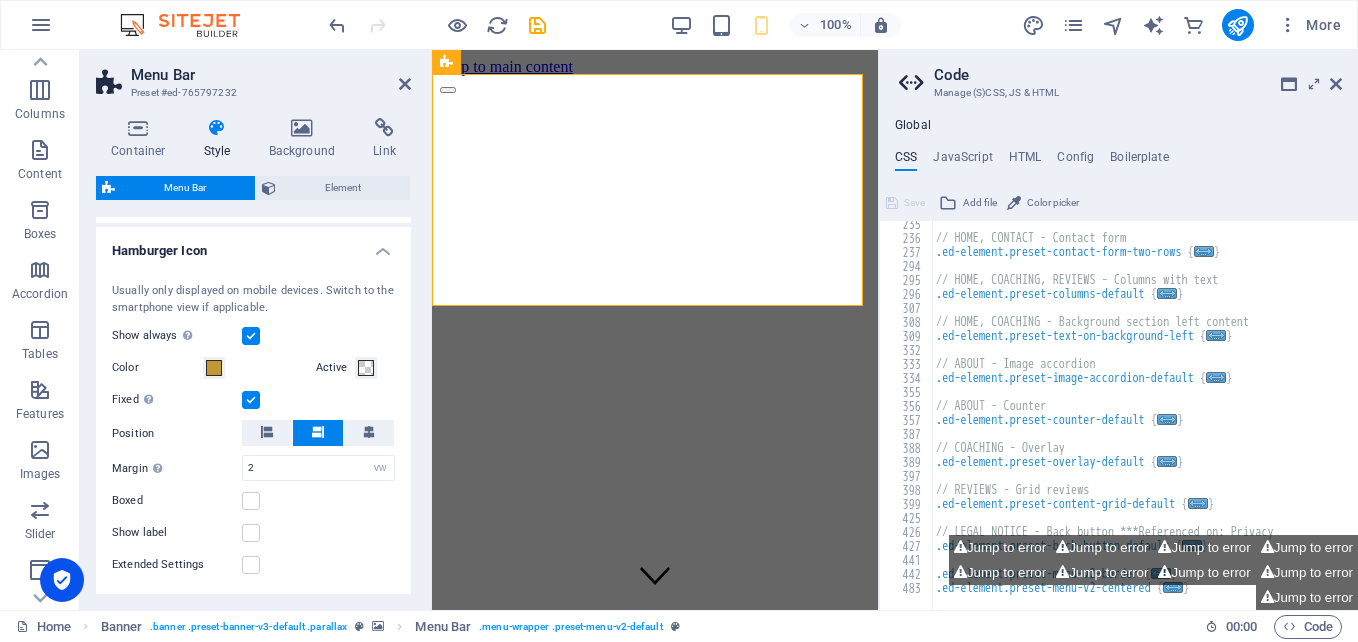 scroll, scrollTop: 676, scrollLeft: 0, axis: vertical 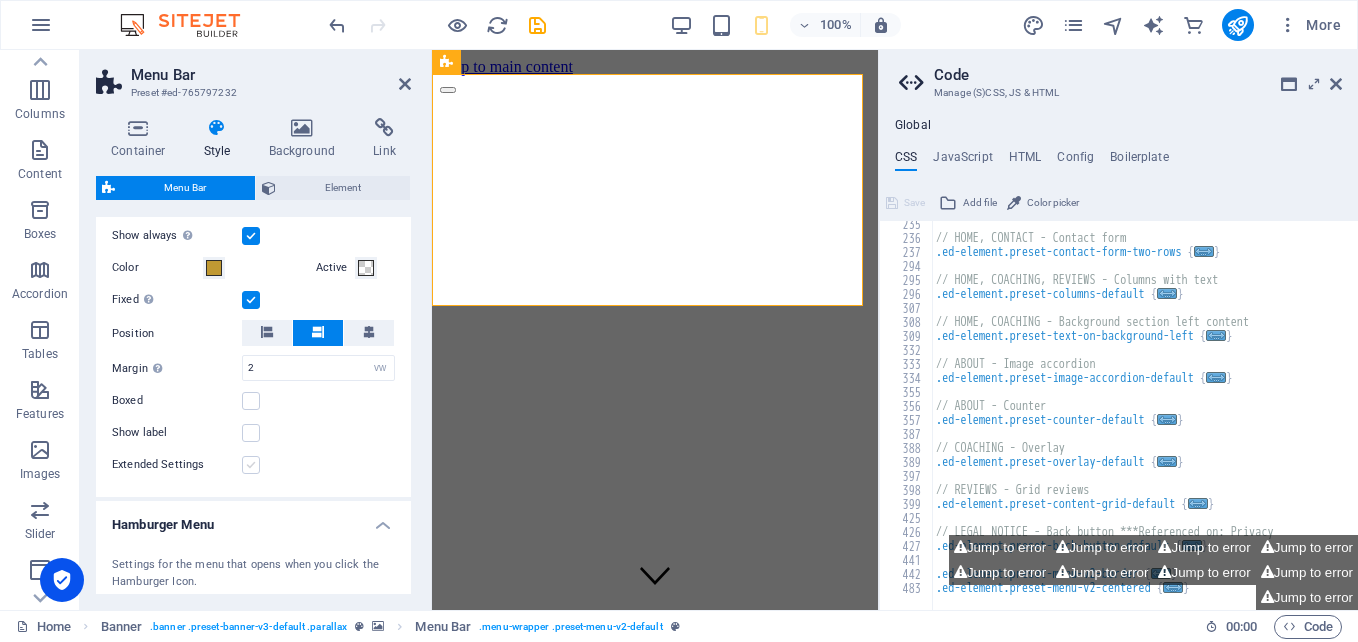 click at bounding box center (251, 465) 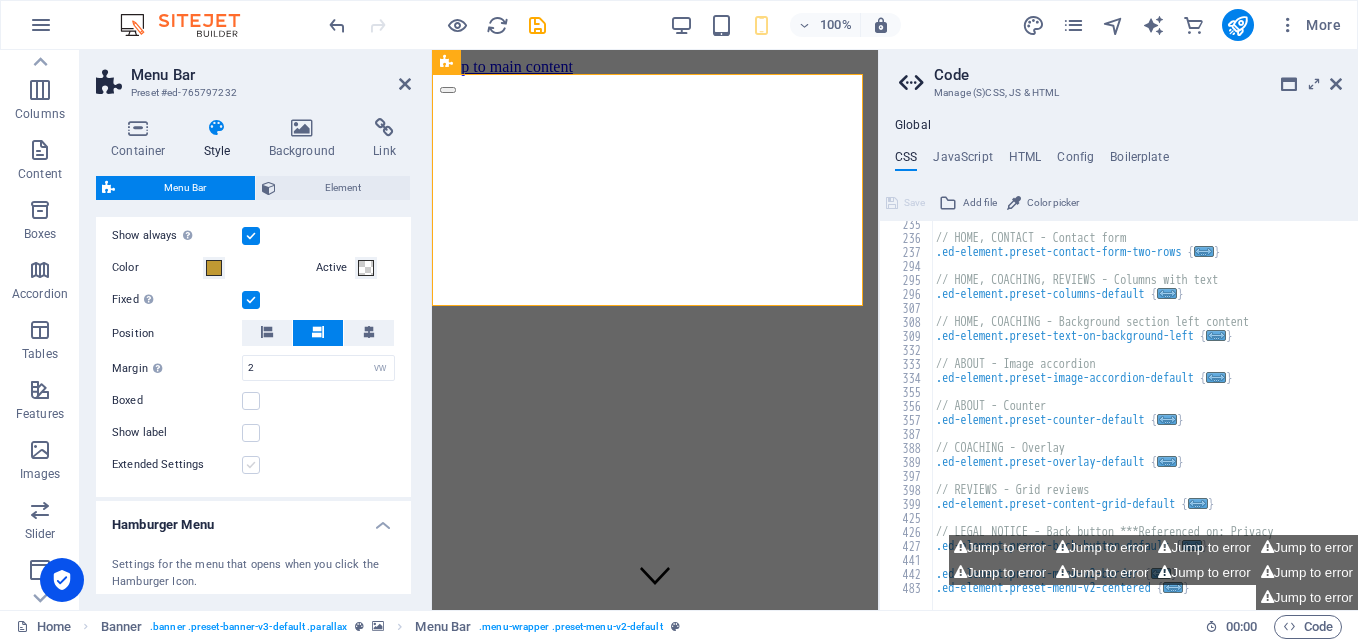click on "Extended Settings" at bounding box center [0, 0] 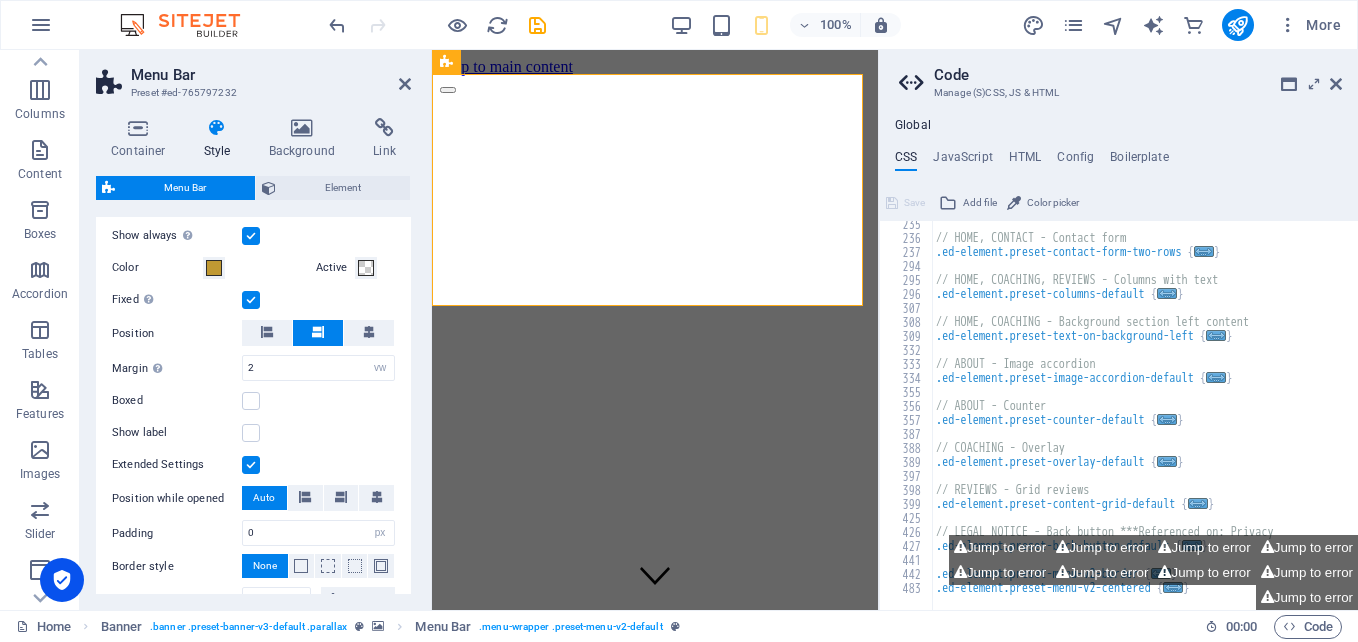 scroll, scrollTop: 676, scrollLeft: 0, axis: vertical 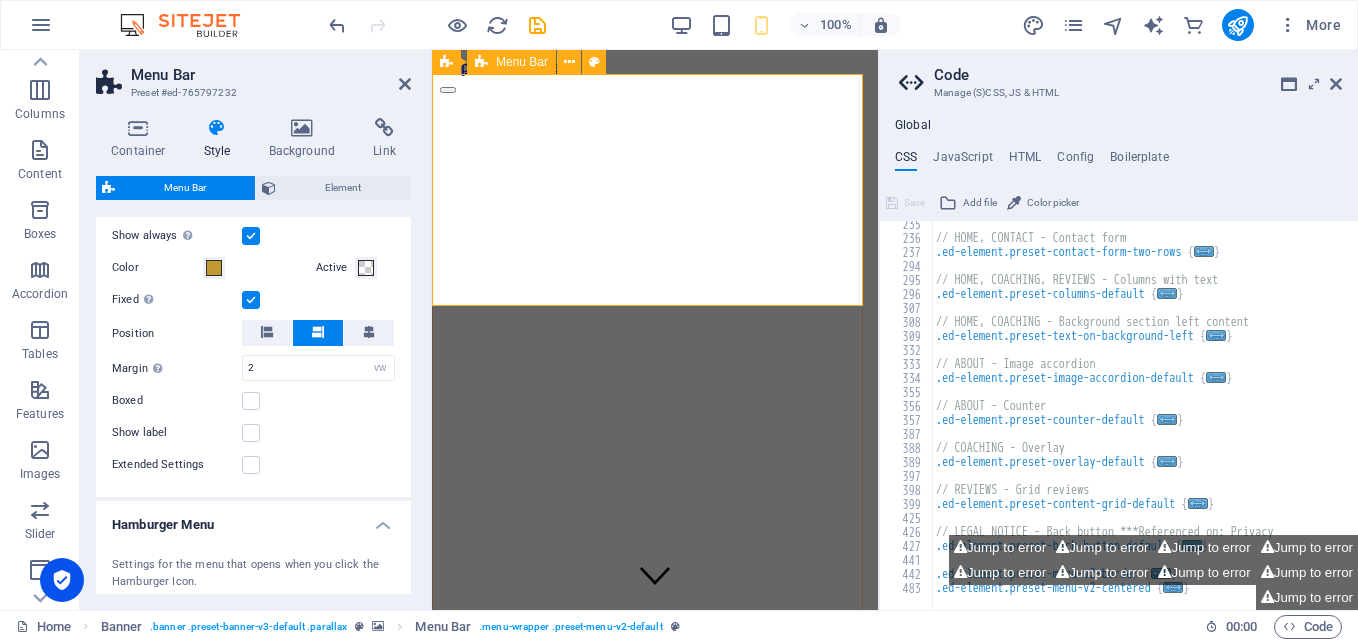 click at bounding box center [655, 848] 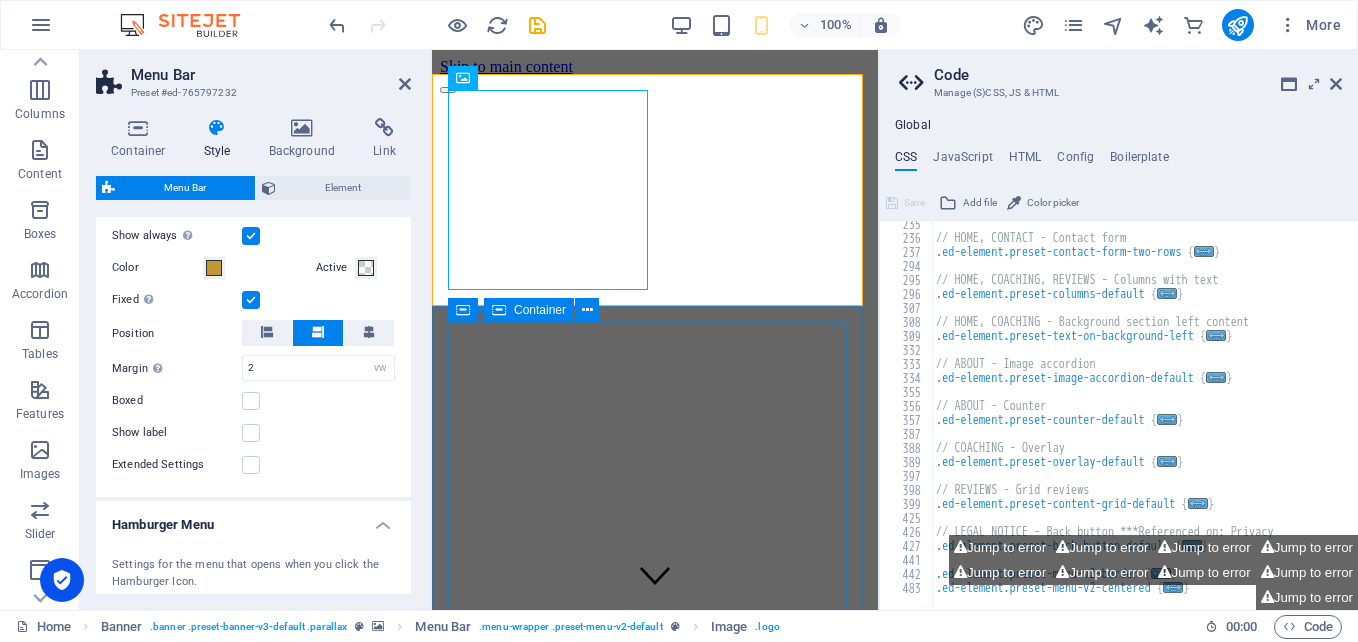 click on "REMOVE THE HURDLES IN YOUR LIFE Precision, Passion, and a Touch of Thistle. Big Days. Wee Details. Perfectly Done." at bounding box center [655, 1574] 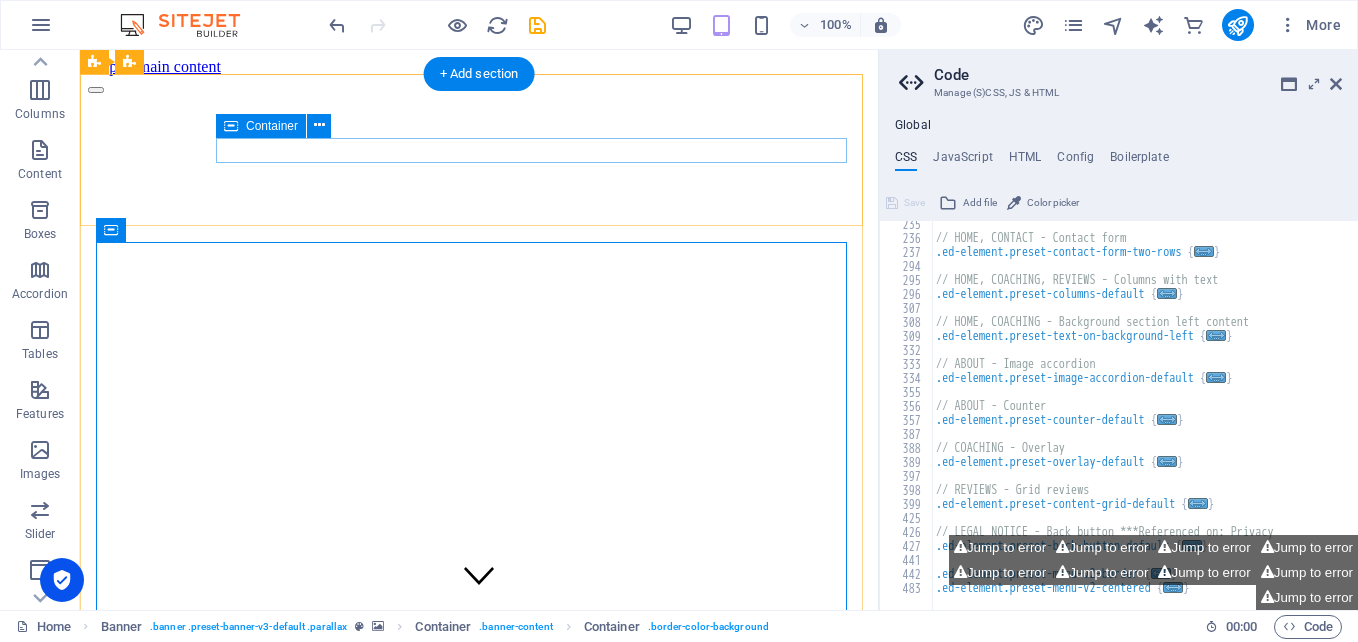 click at bounding box center (479, 1224) 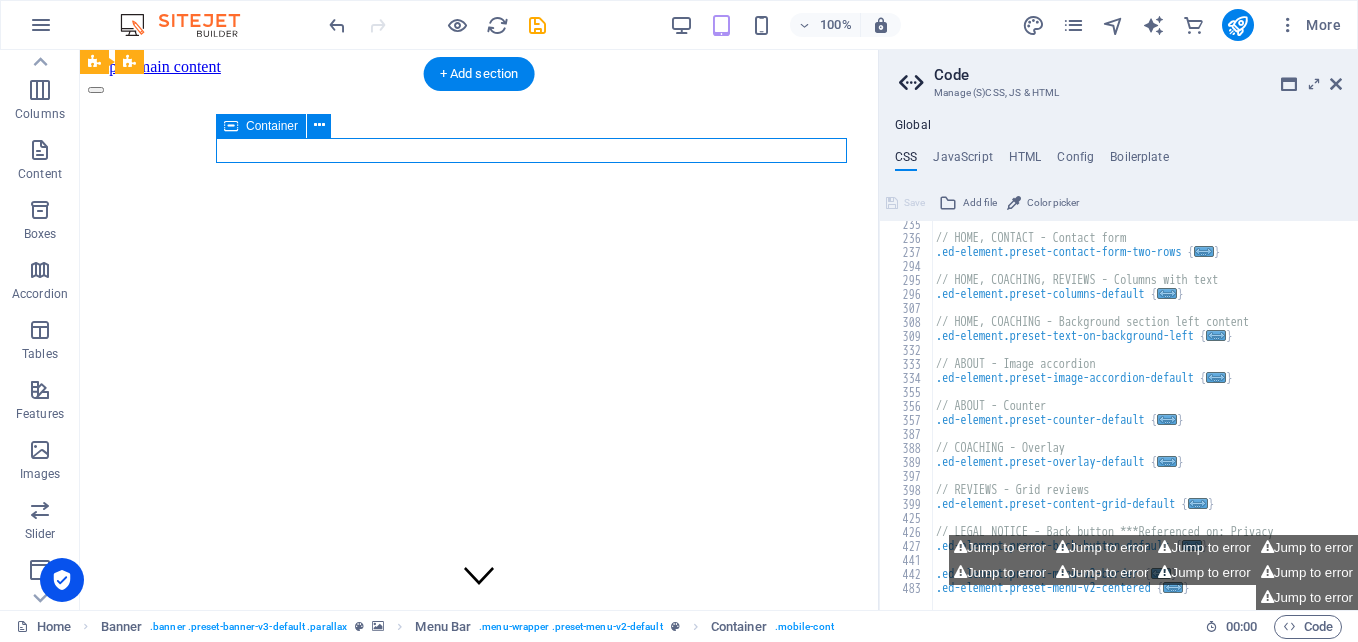 click at bounding box center [479, 1224] 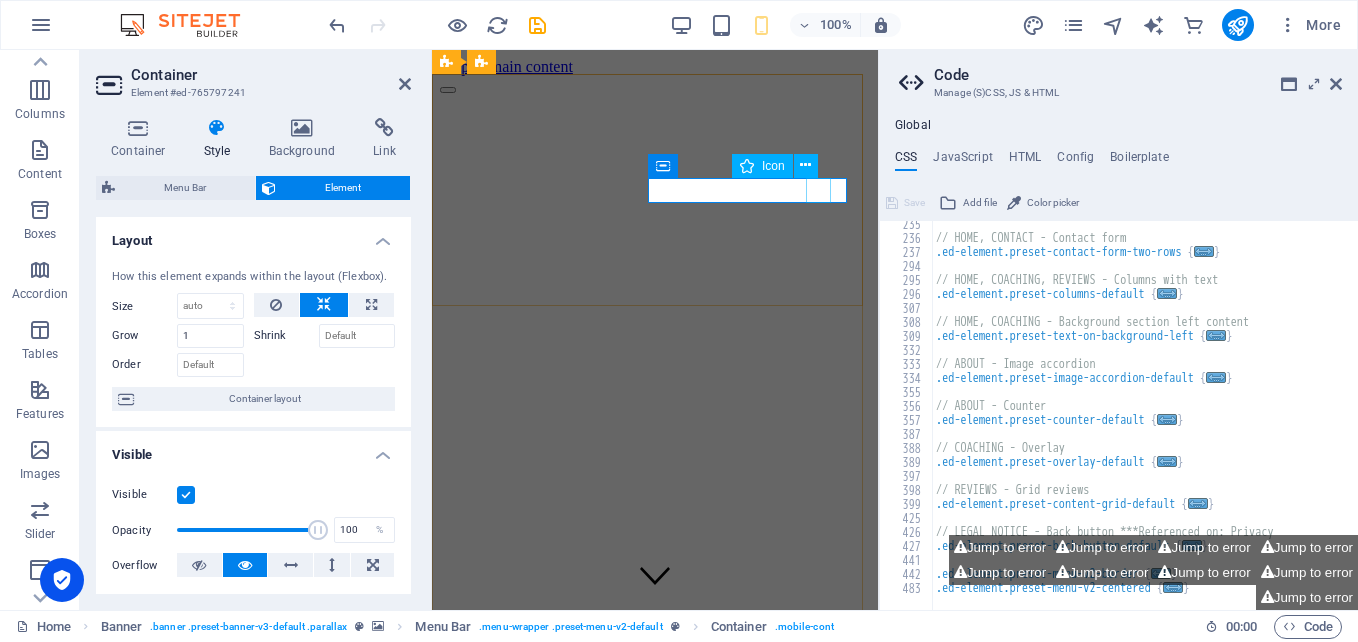 click at bounding box center (647, 1185) 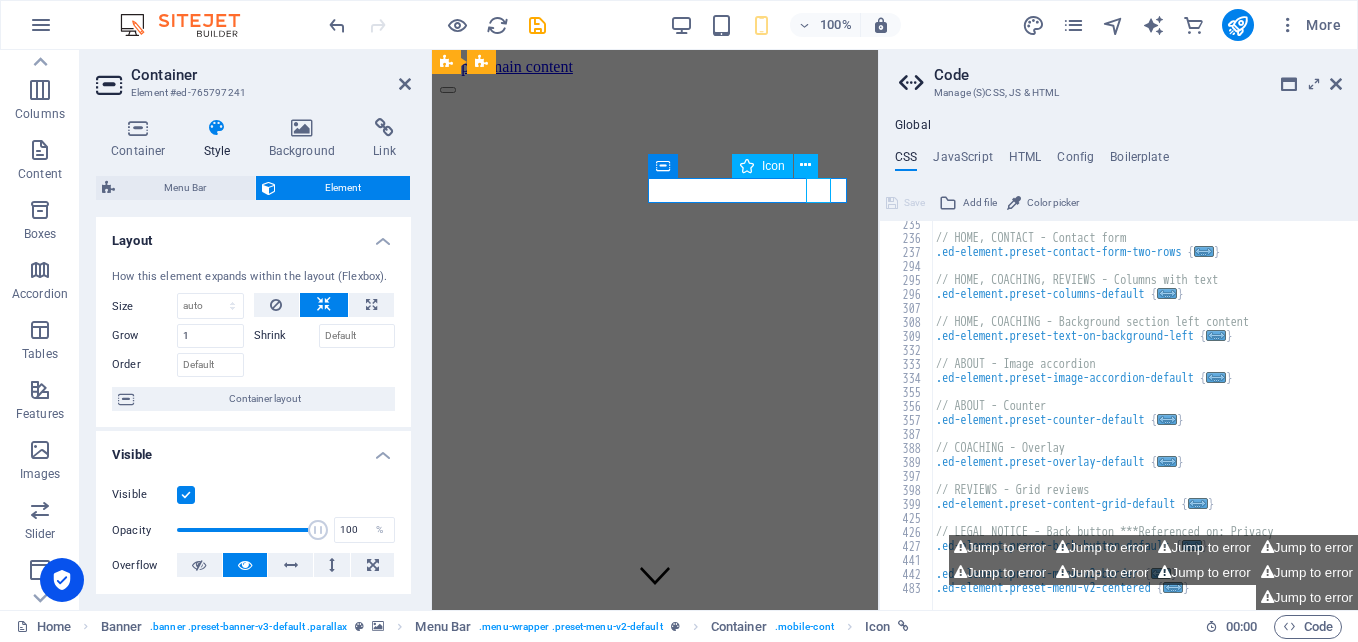 click at bounding box center (647, 1185) 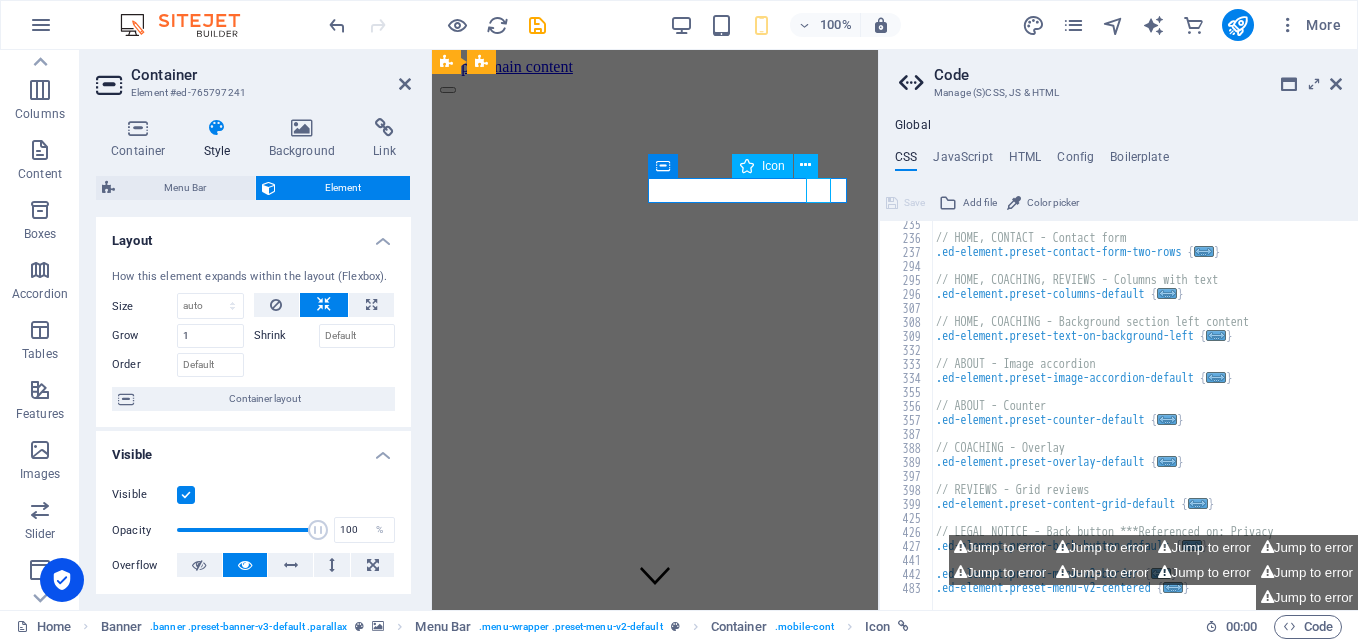 click at bounding box center (647, 1185) 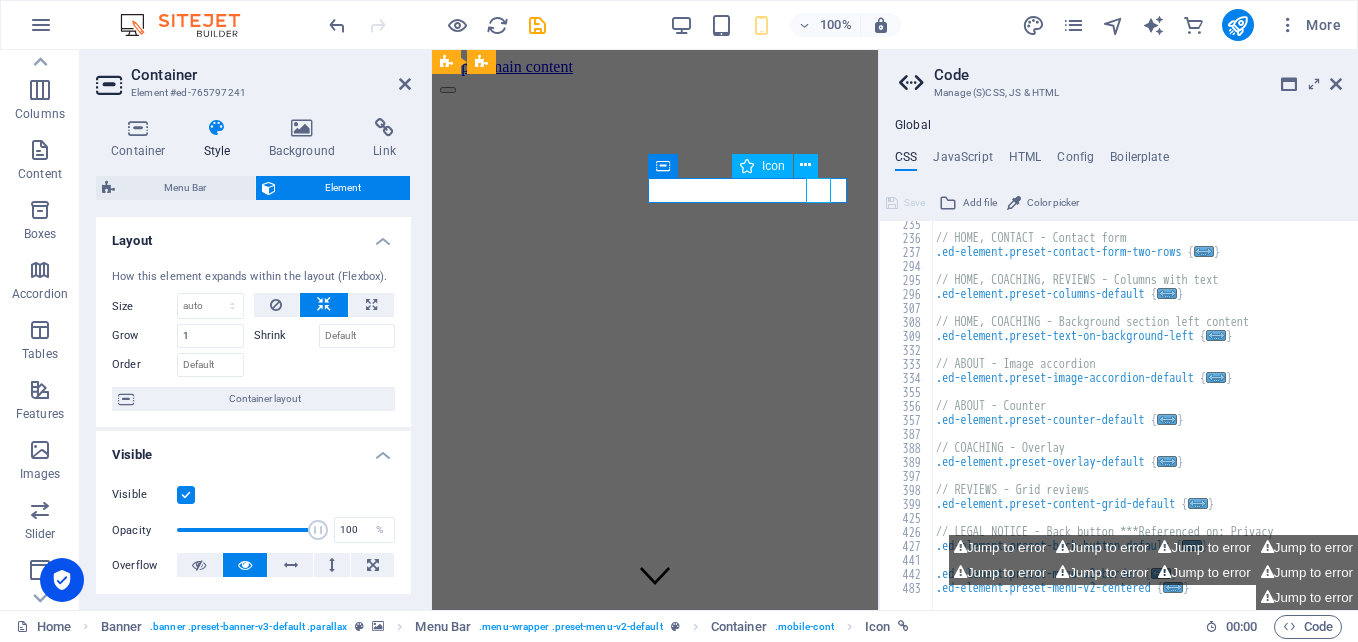 click at bounding box center (647, 1185) 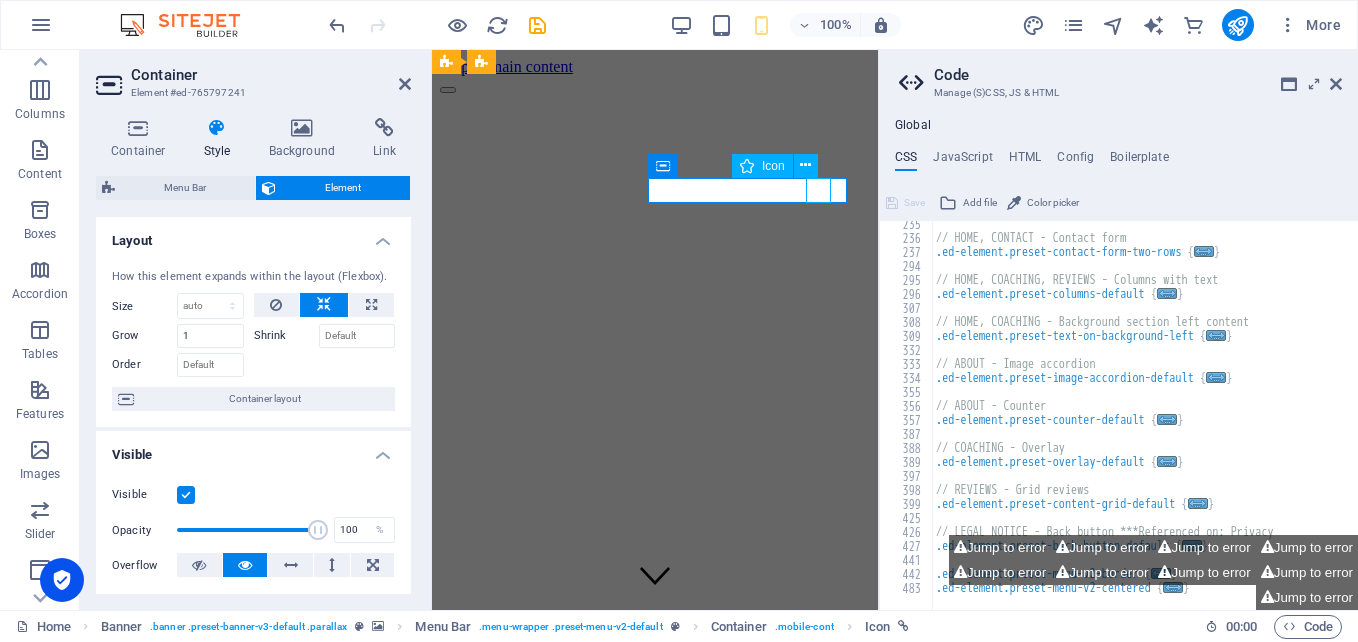 click at bounding box center (647, 1185) 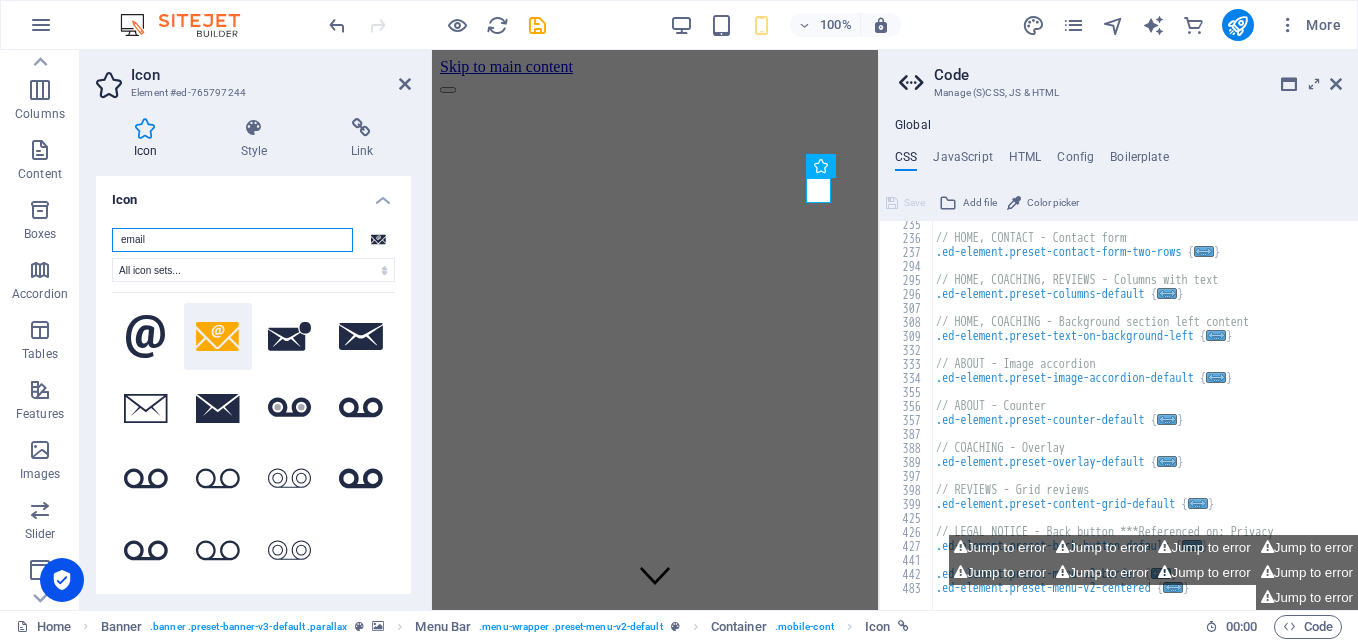 click on "email" at bounding box center (232, 240) 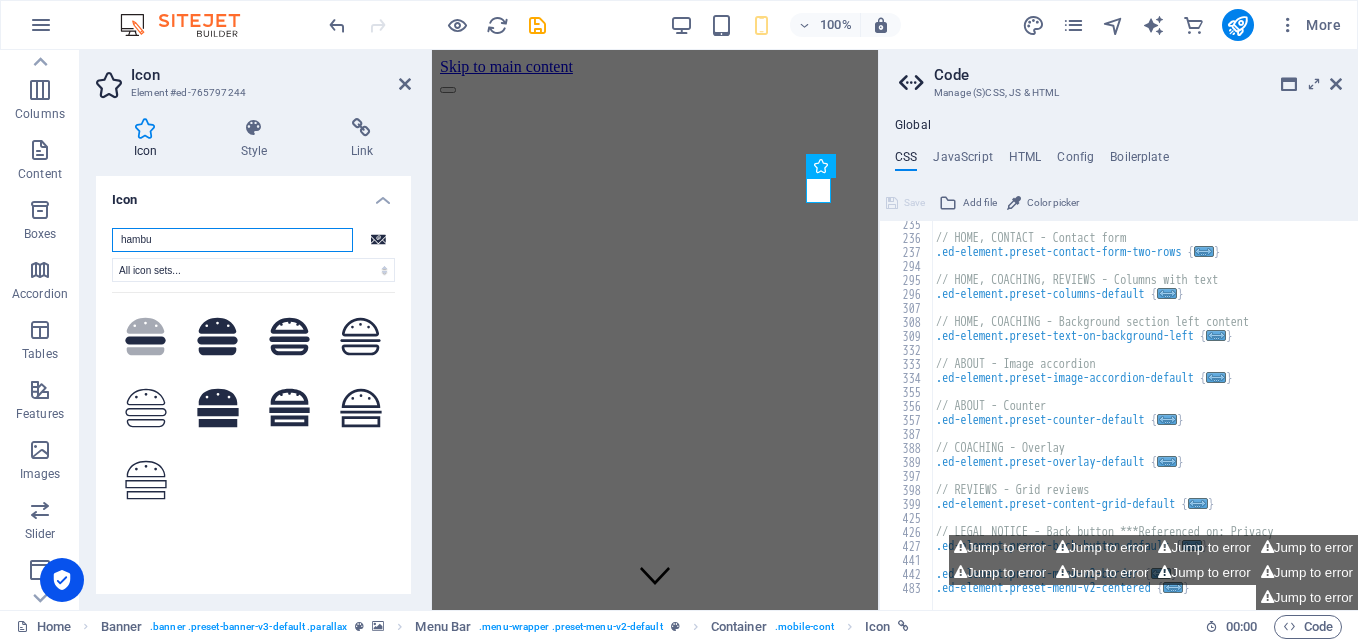 type on "hambu" 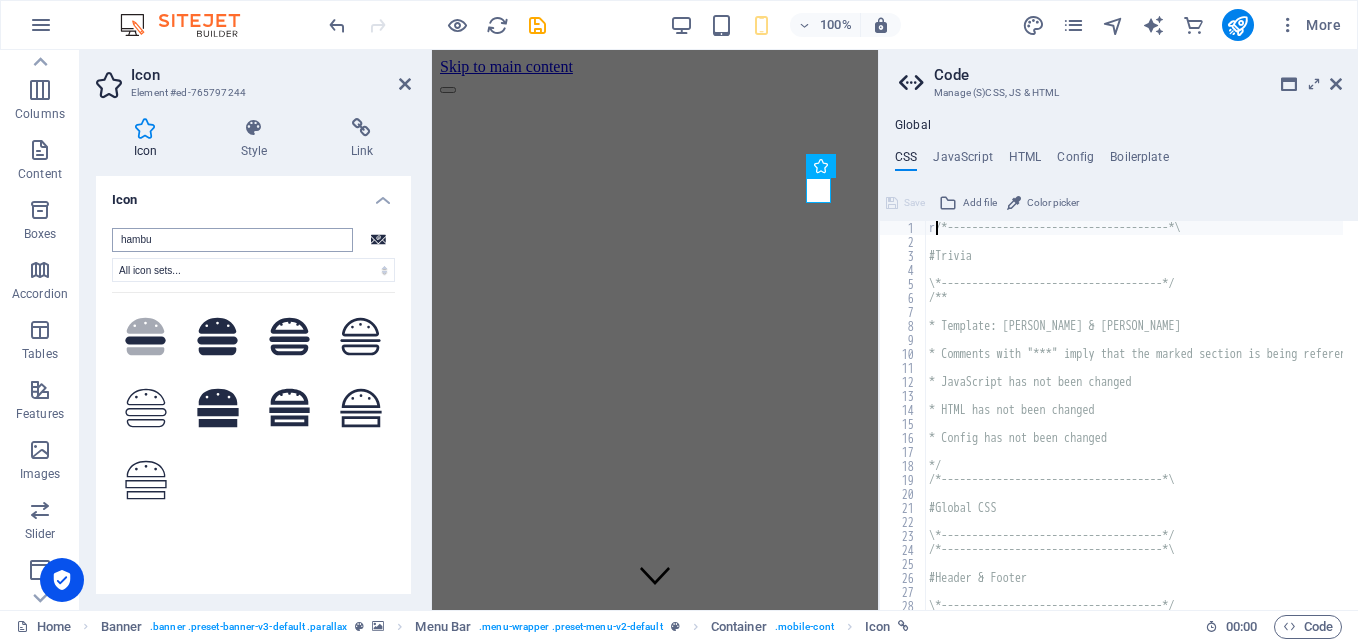 scroll, scrollTop: 0, scrollLeft: 0, axis: both 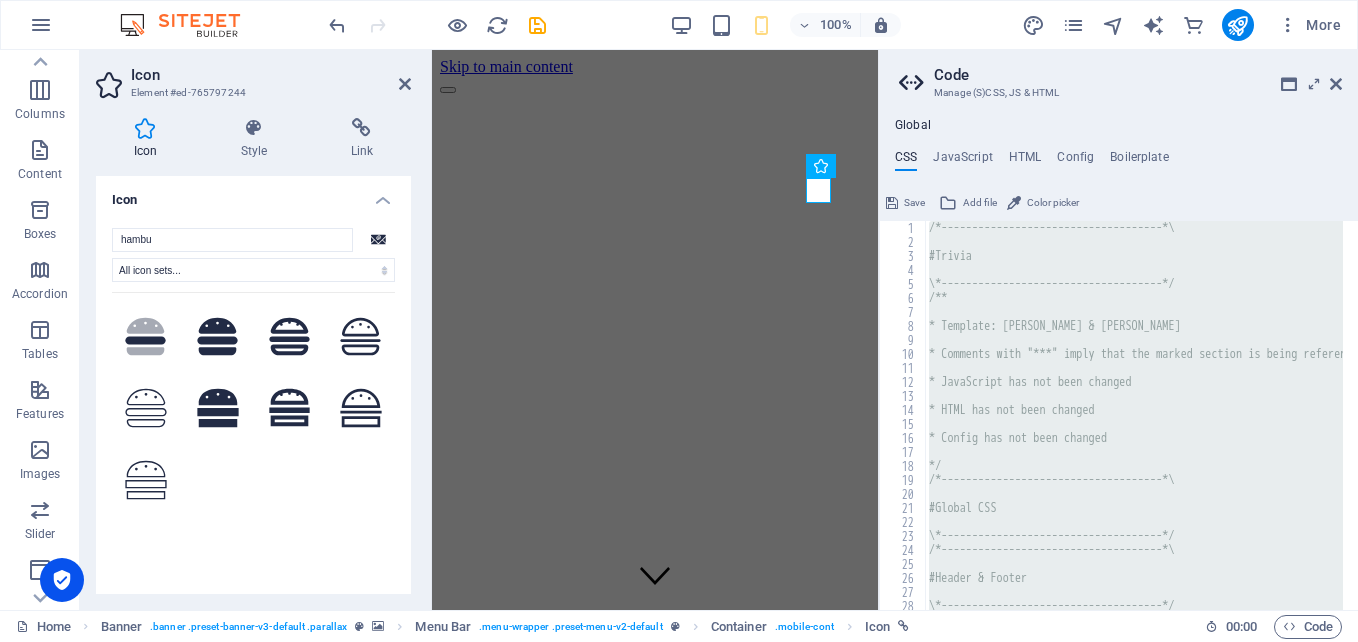 type on ");
}" 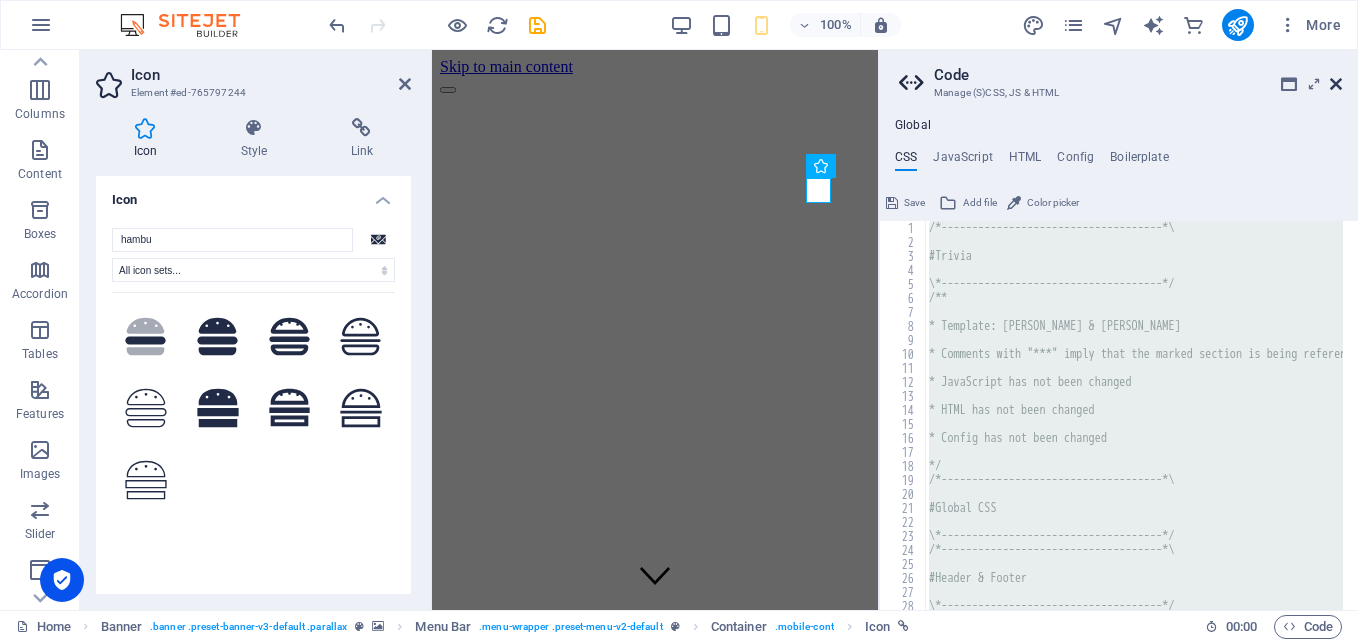 click at bounding box center [1336, 84] 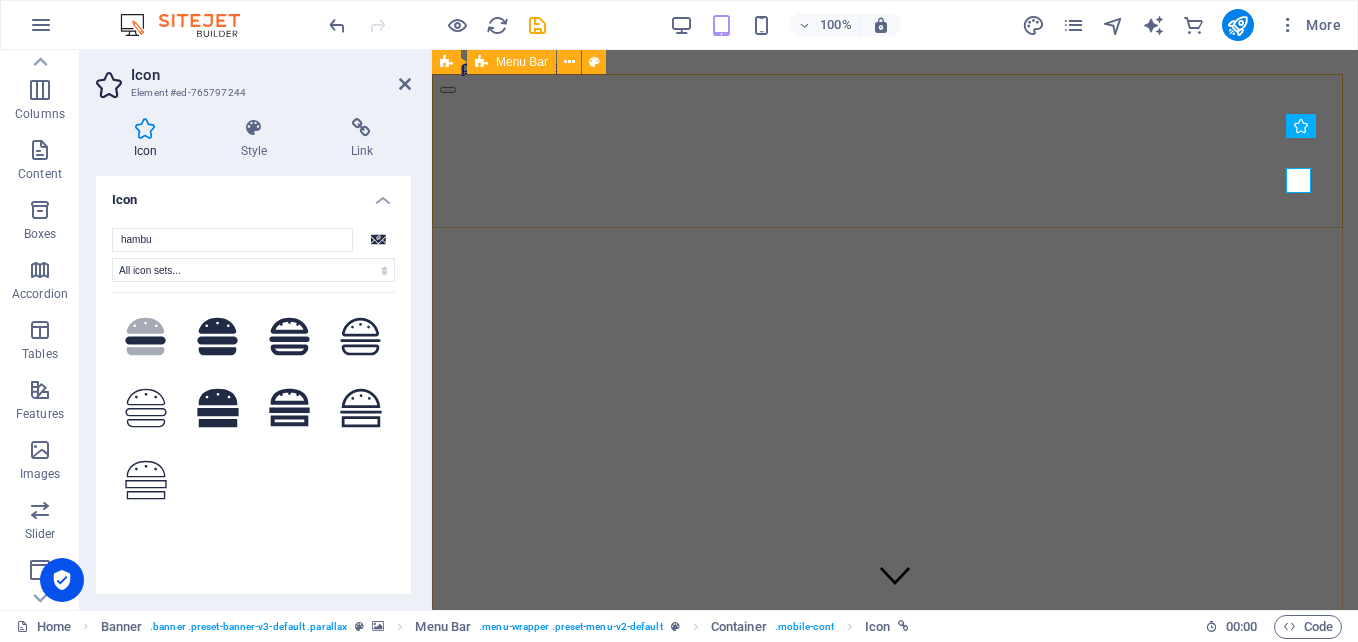 click on "REMOVE THE HURDLES IN YOUR LIFE Precision, Passion, and a Touch of Thistle. Big Days. Wee Details. Perfectly Done." at bounding box center [895, 1819] 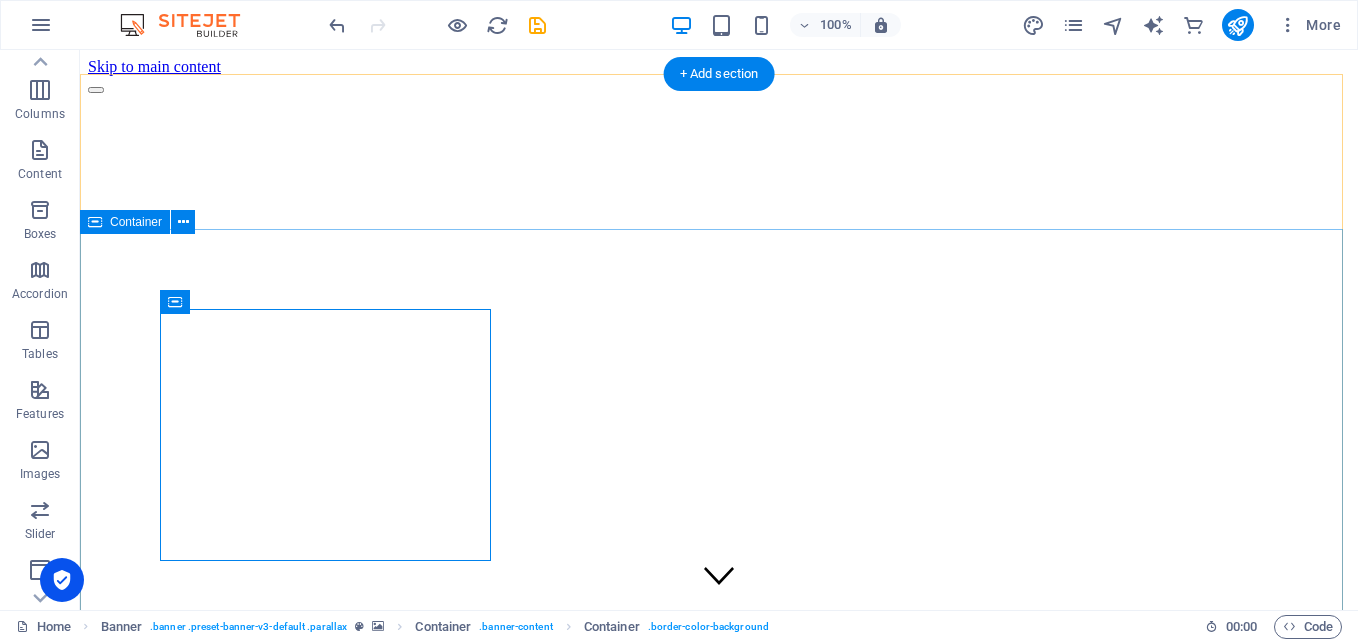 click on "REMOVE THE HURDLES IN YOUR LIFE Precision, Passion, and a Touch of Thistle. Big Days. Wee Details. Perfectly Done." at bounding box center [719, 1957] 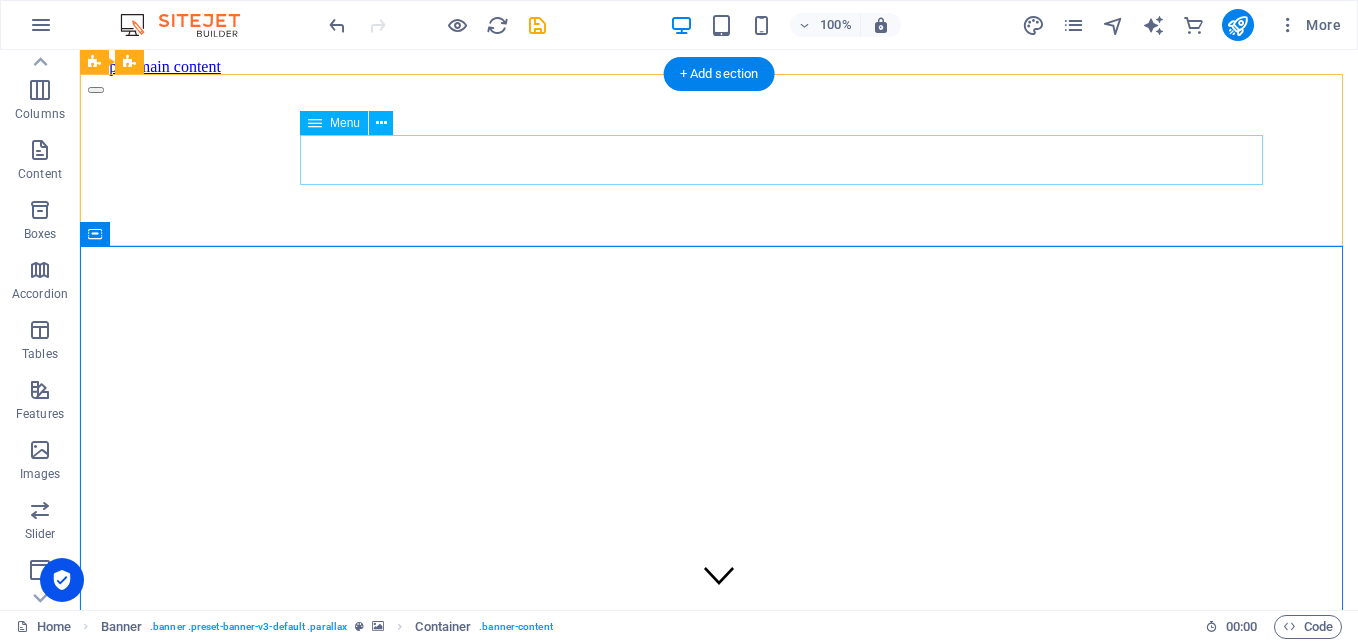 click on "Home About services gallery" at bounding box center (719, 942) 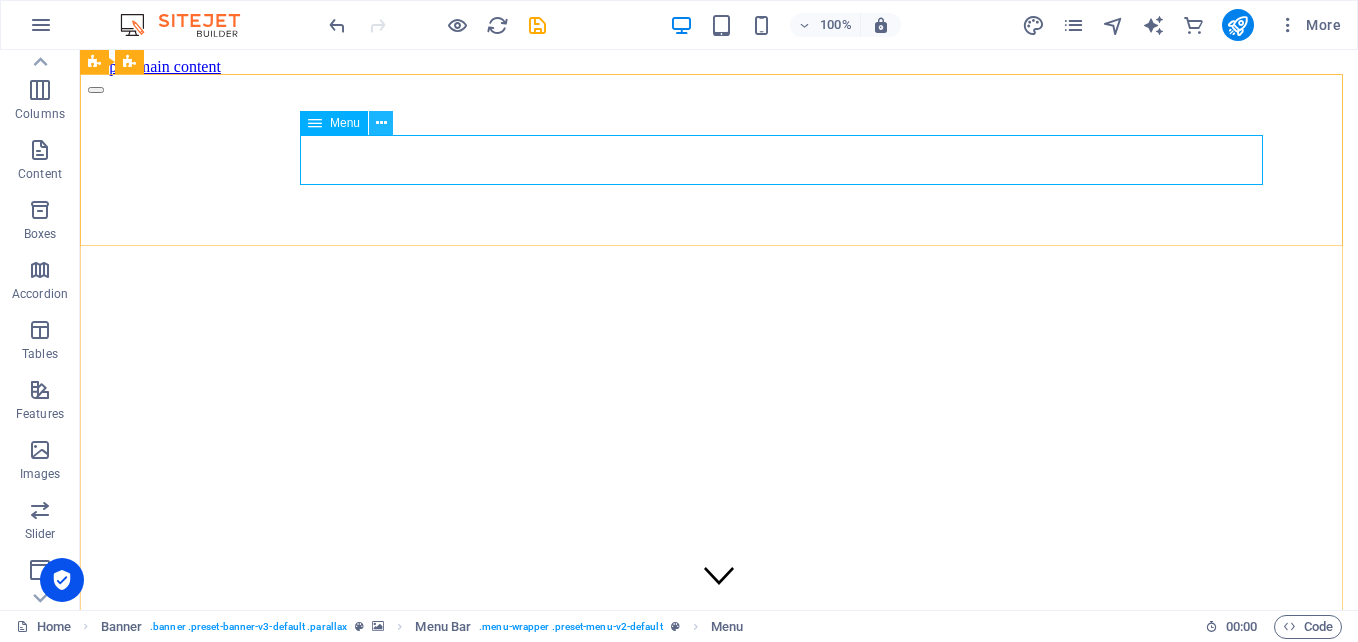 click at bounding box center [381, 123] 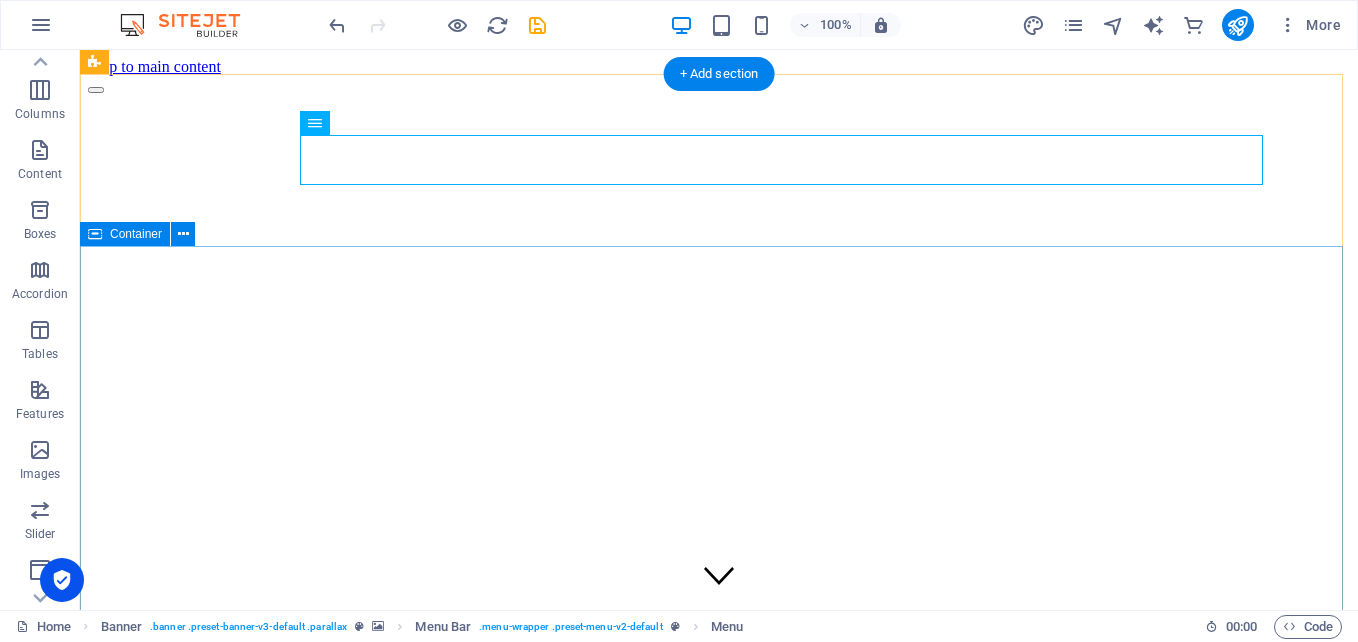 click on "REMOVE THE HURDLES IN YOUR LIFE Precision, Passion, and a Touch of Thistle. Big Days. Wee Details. Perfectly Done." at bounding box center [719, 1957] 